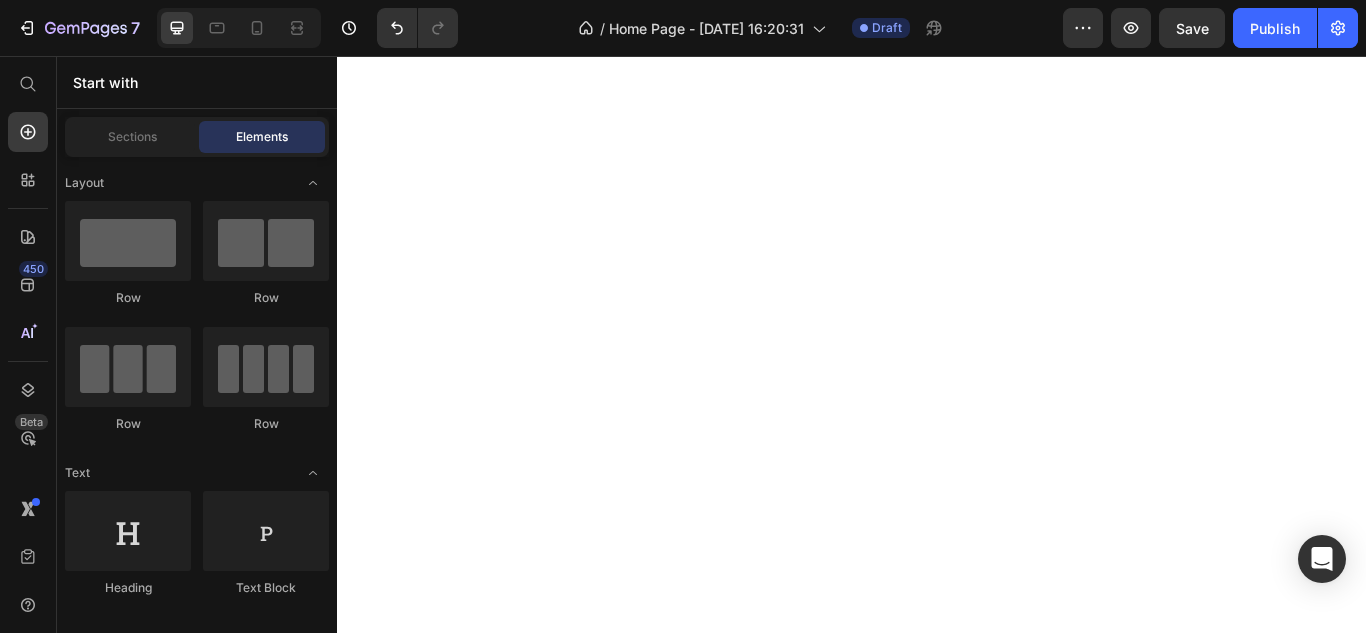 scroll, scrollTop: 0, scrollLeft: 0, axis: both 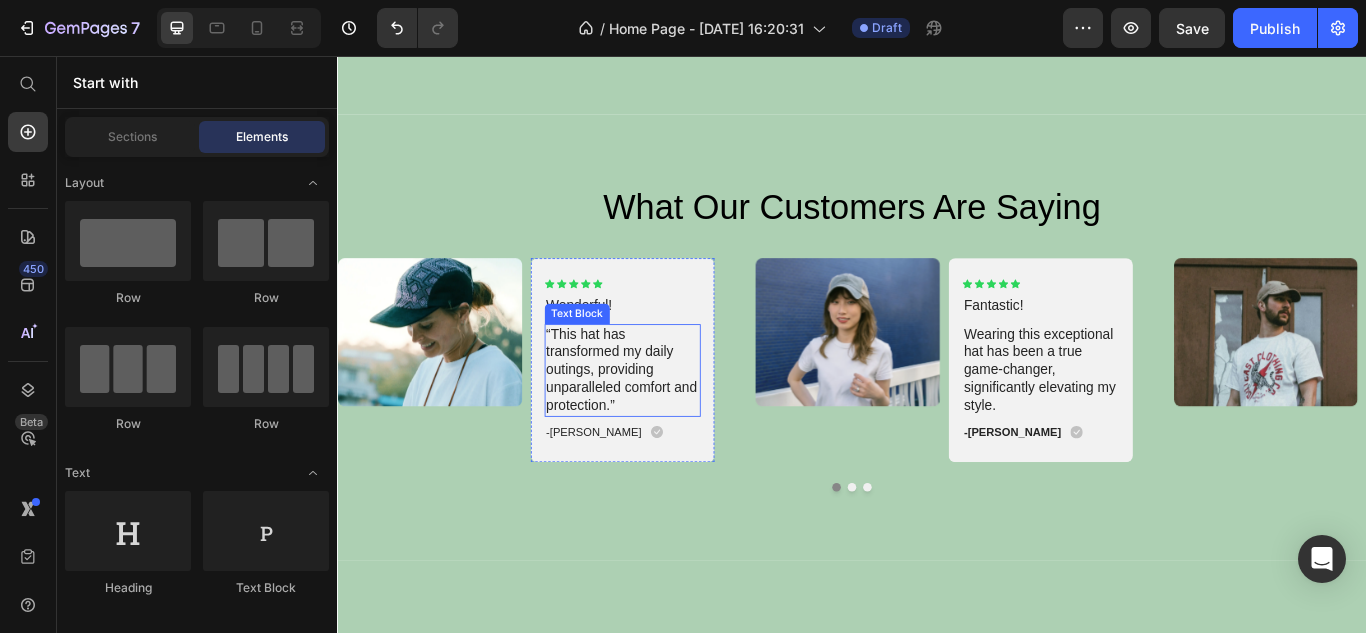 click on "“This hat has transformed my daily outings, providing unparalleled comfort and protection.”" at bounding box center (669, 423) 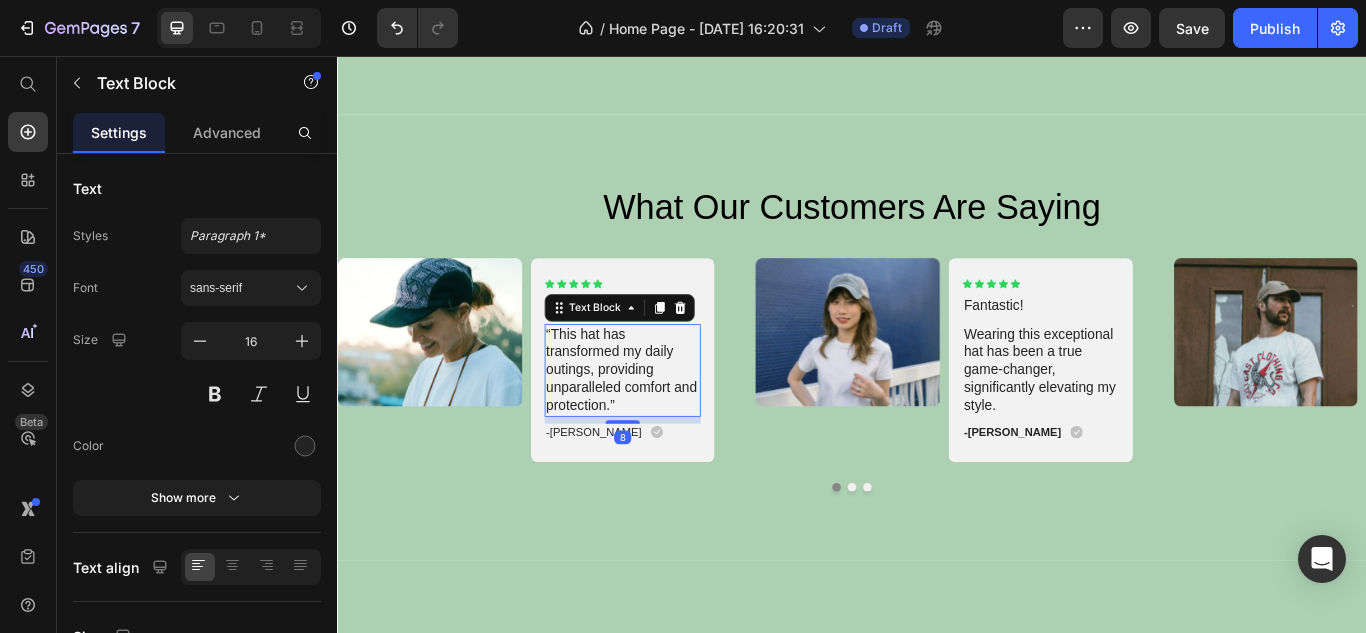 click on "“This hat has transformed my daily outings, providing unparalleled comfort and protection.”" at bounding box center (669, 423) 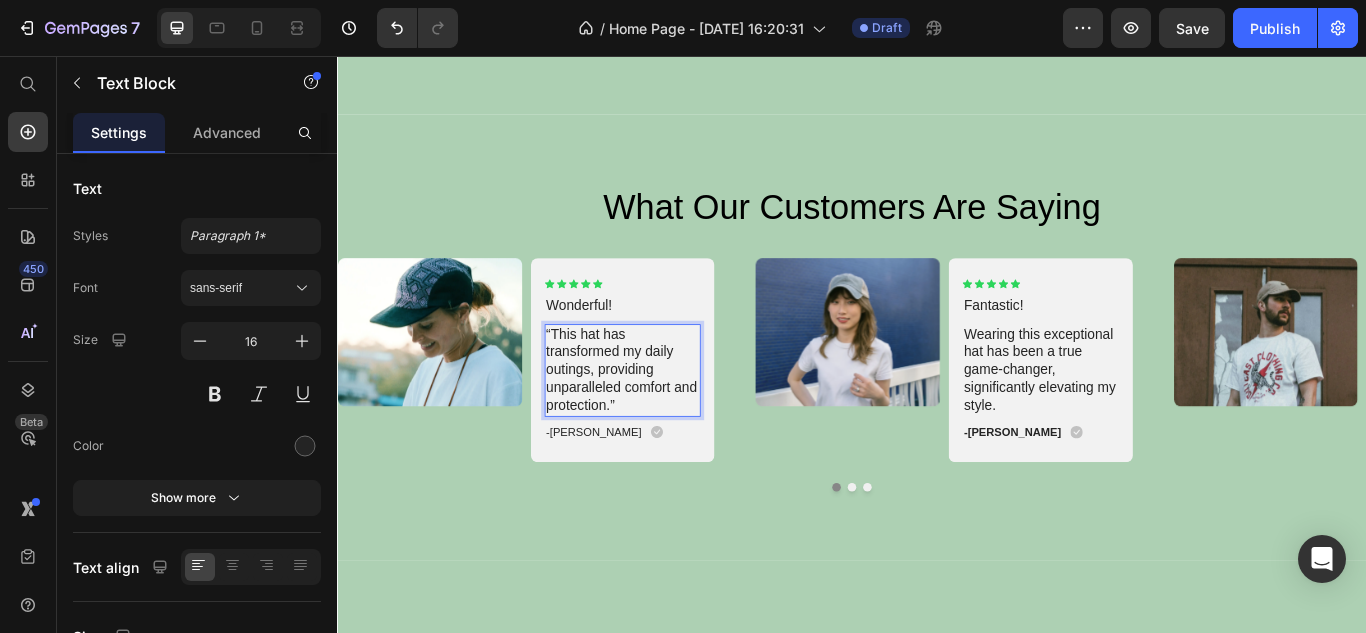 click on "“This hat has transformed my daily outings, providing unparalleled comfort and protection.”" at bounding box center (669, 423) 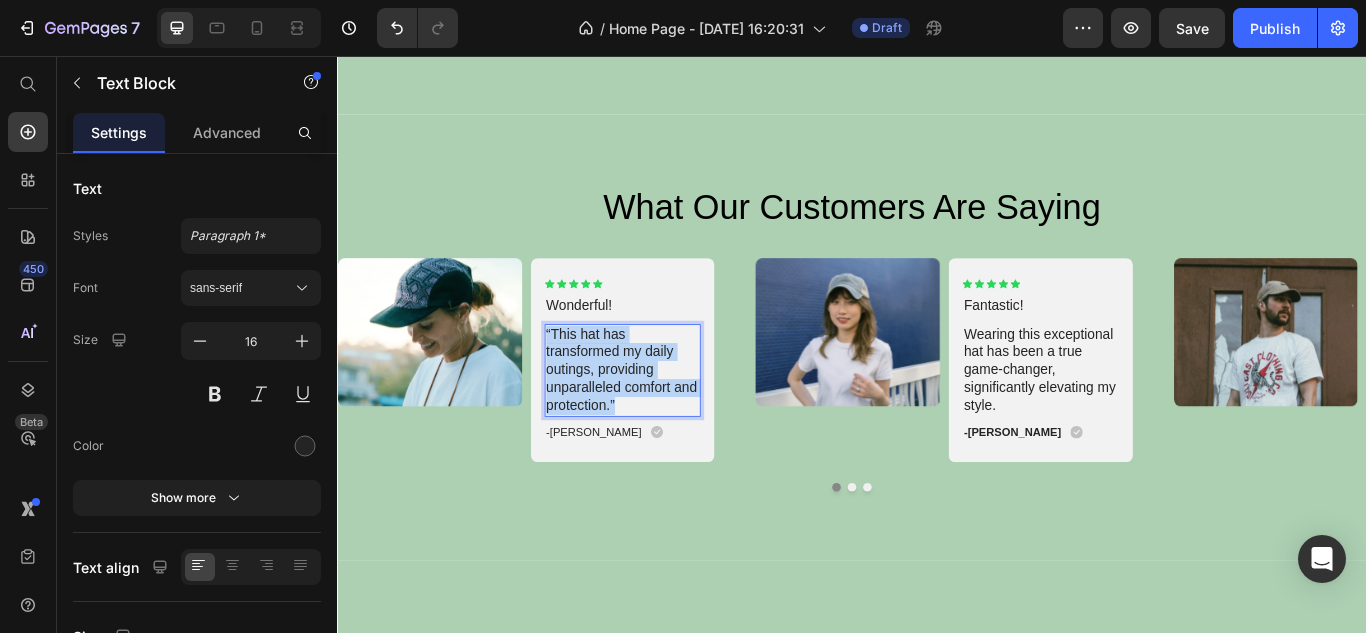 click on "“This hat has transformed my daily outings, providing unparalleled comfort and protection.”" at bounding box center (669, 423) 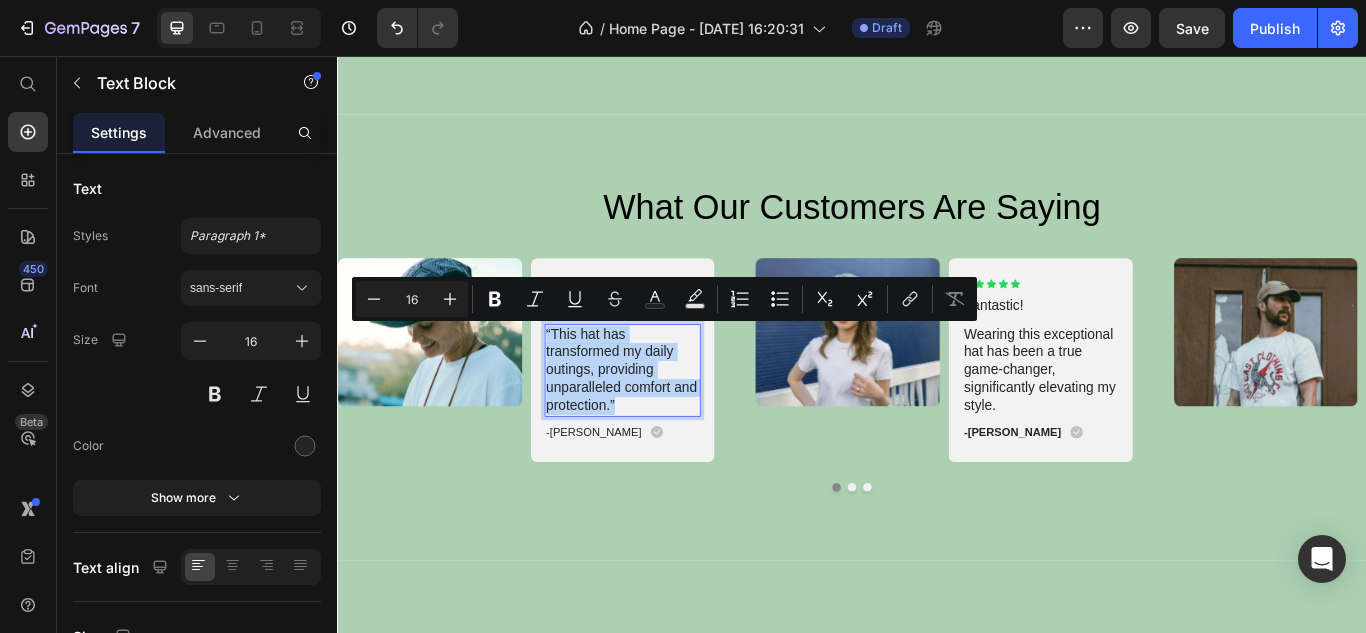 copy on "“This hat has transformed my daily outings, providing unparalleled comfort and protection.”" 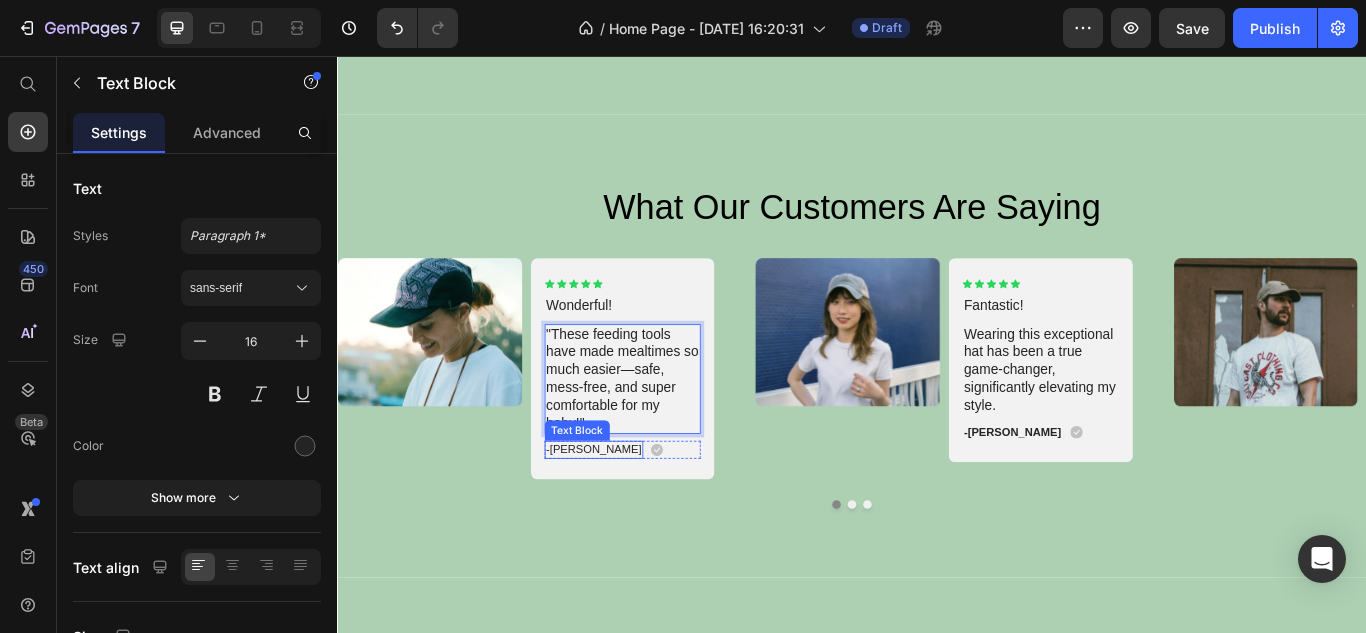 click on "-[PERSON_NAME]" at bounding box center (635, 515) 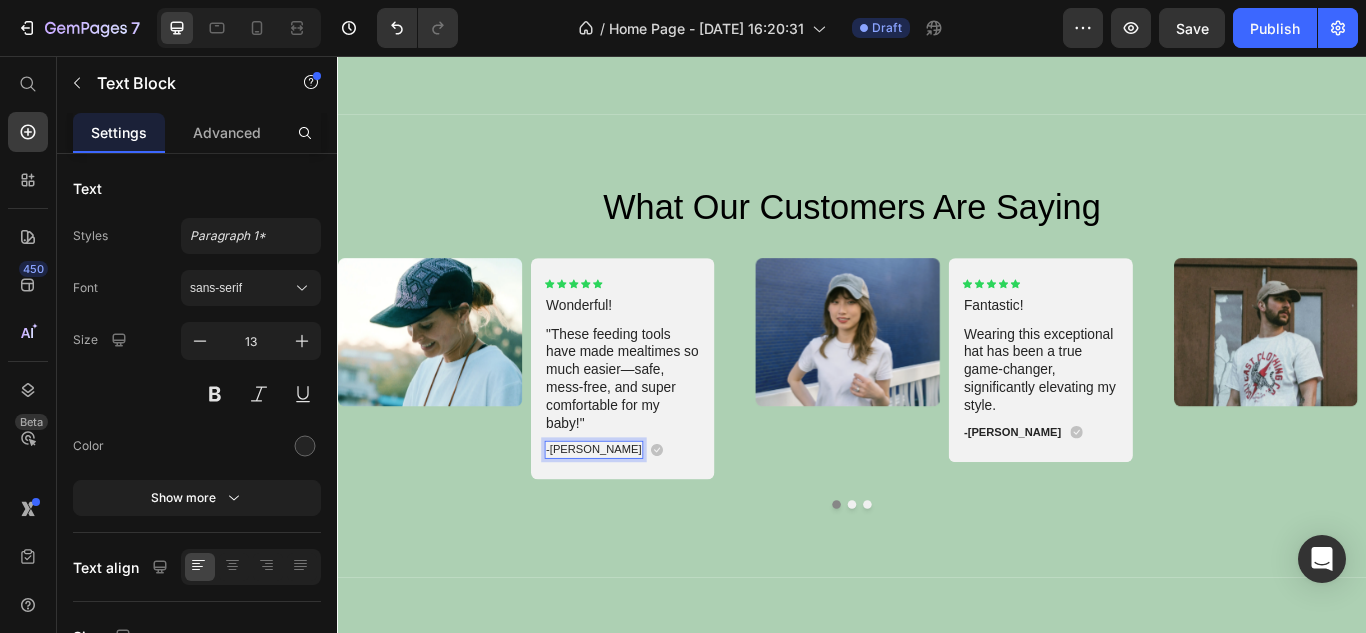 click on "-[PERSON_NAME]" at bounding box center (635, 515) 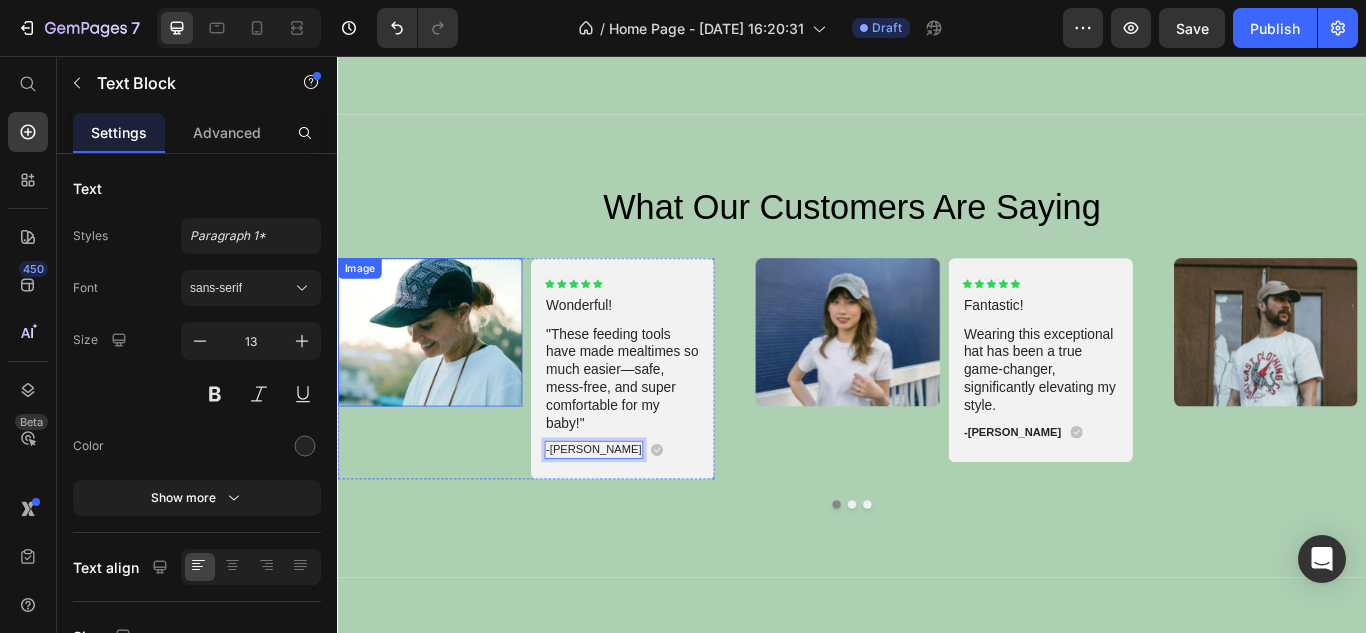 click at bounding box center (444, 378) 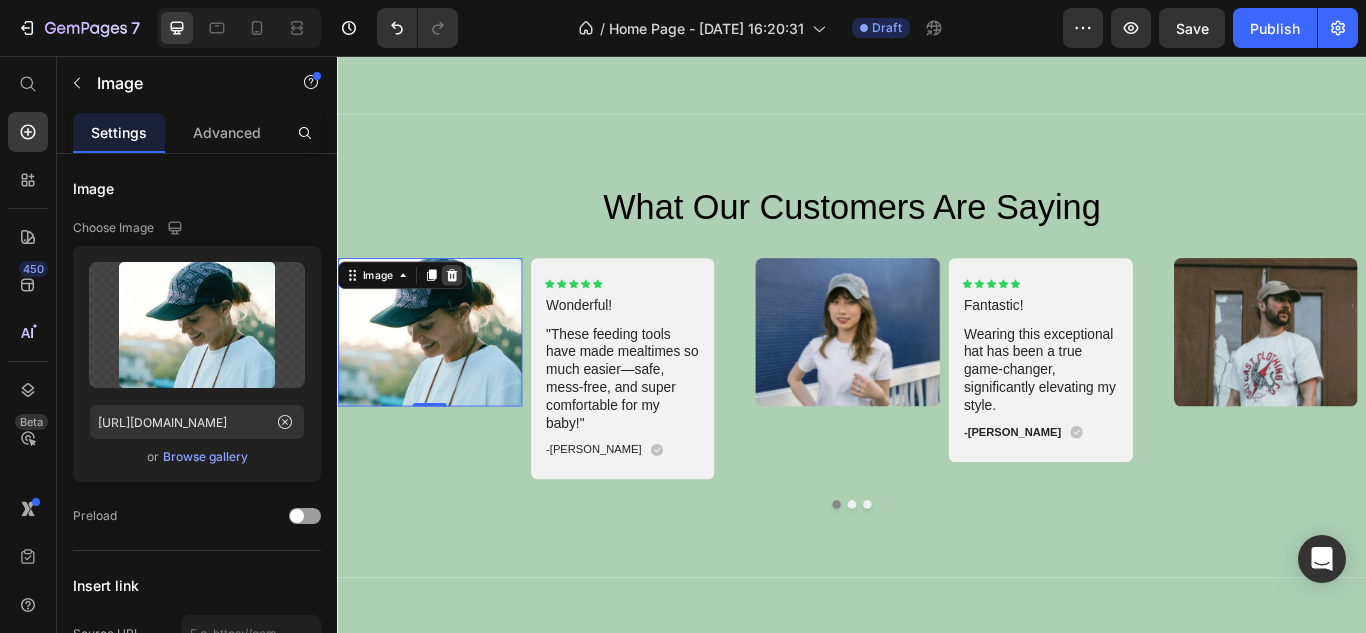click at bounding box center (470, 312) 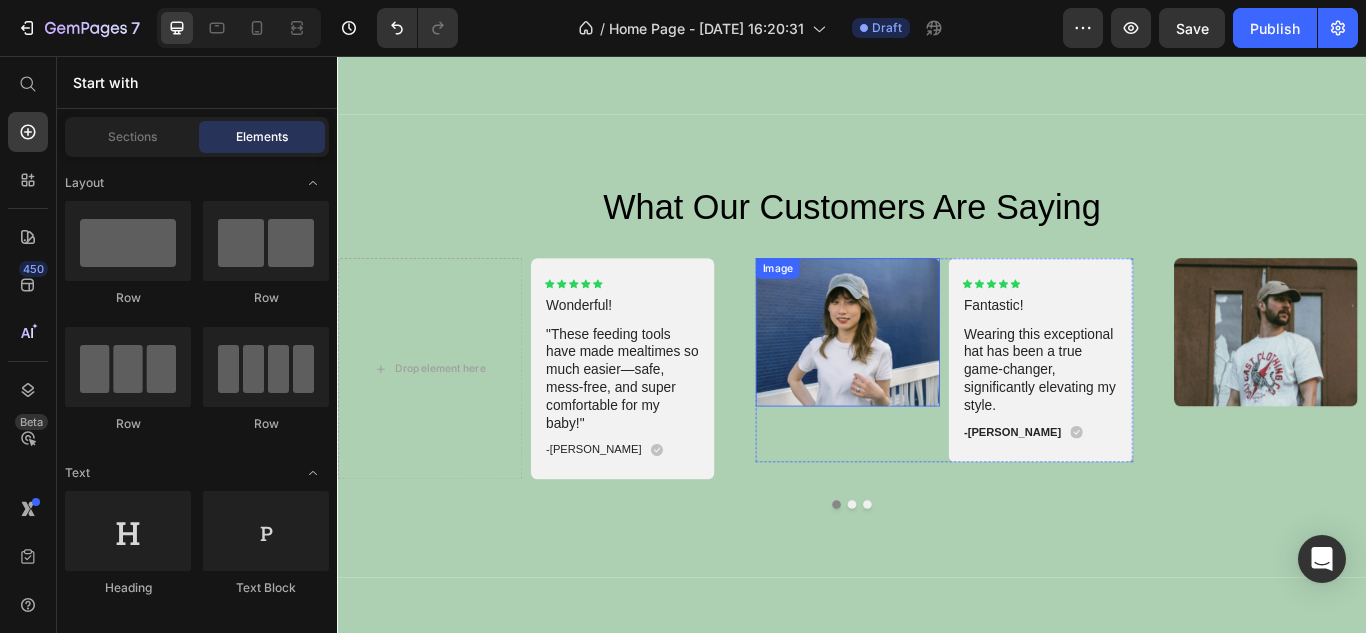 click at bounding box center [931, 378] 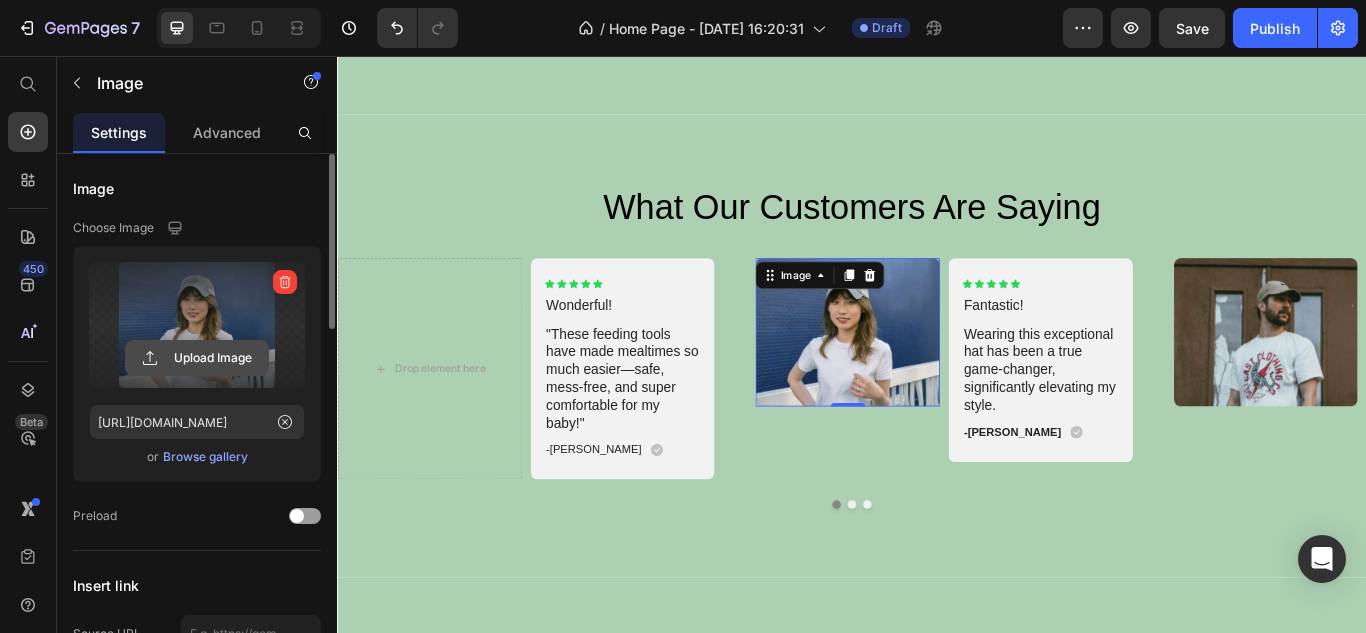 click 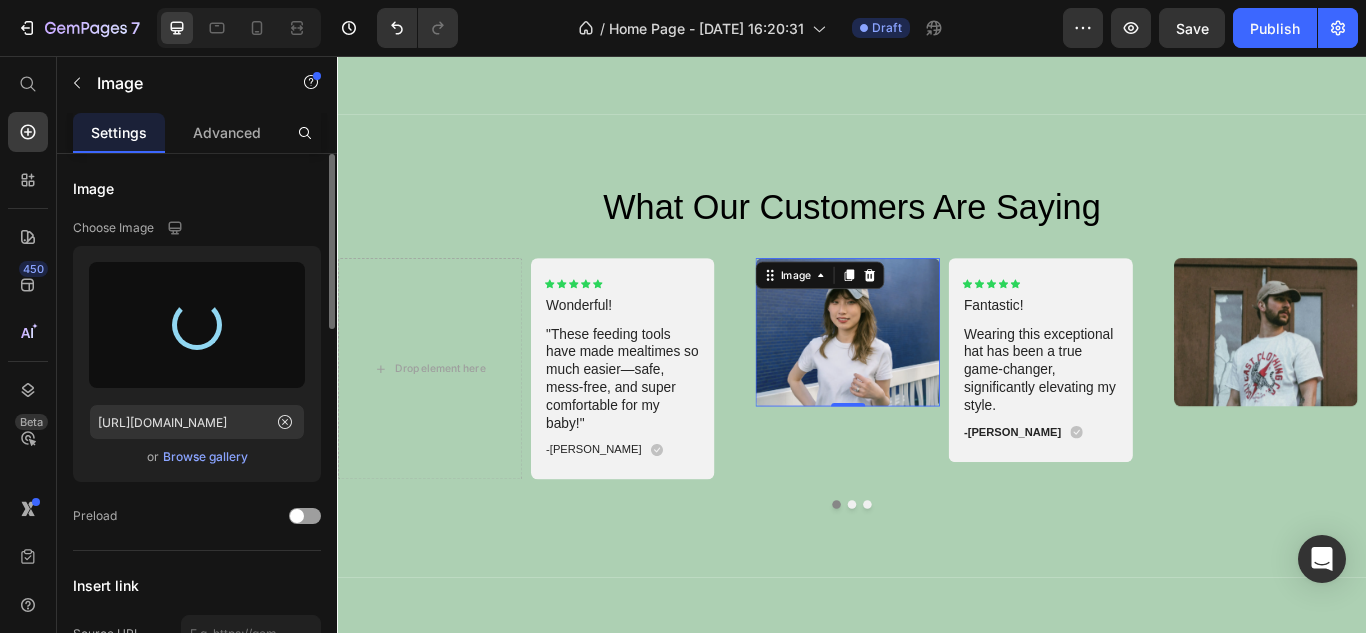 type on "[URL][DOMAIN_NAME]" 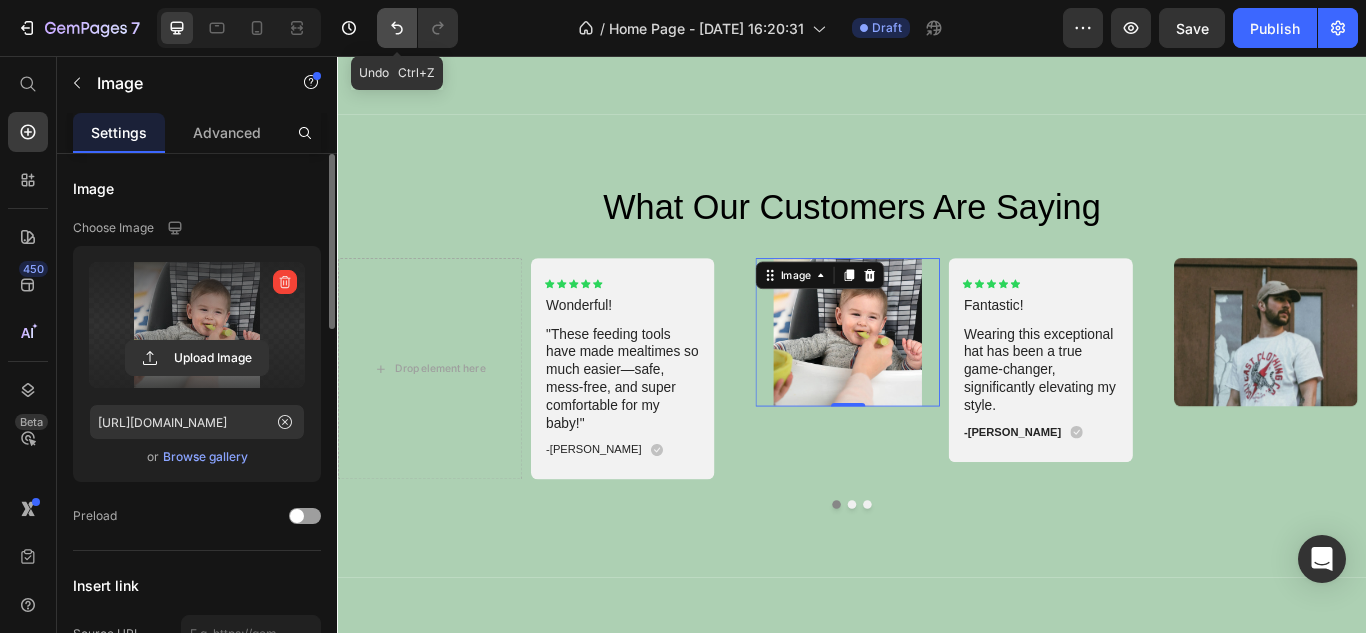 click 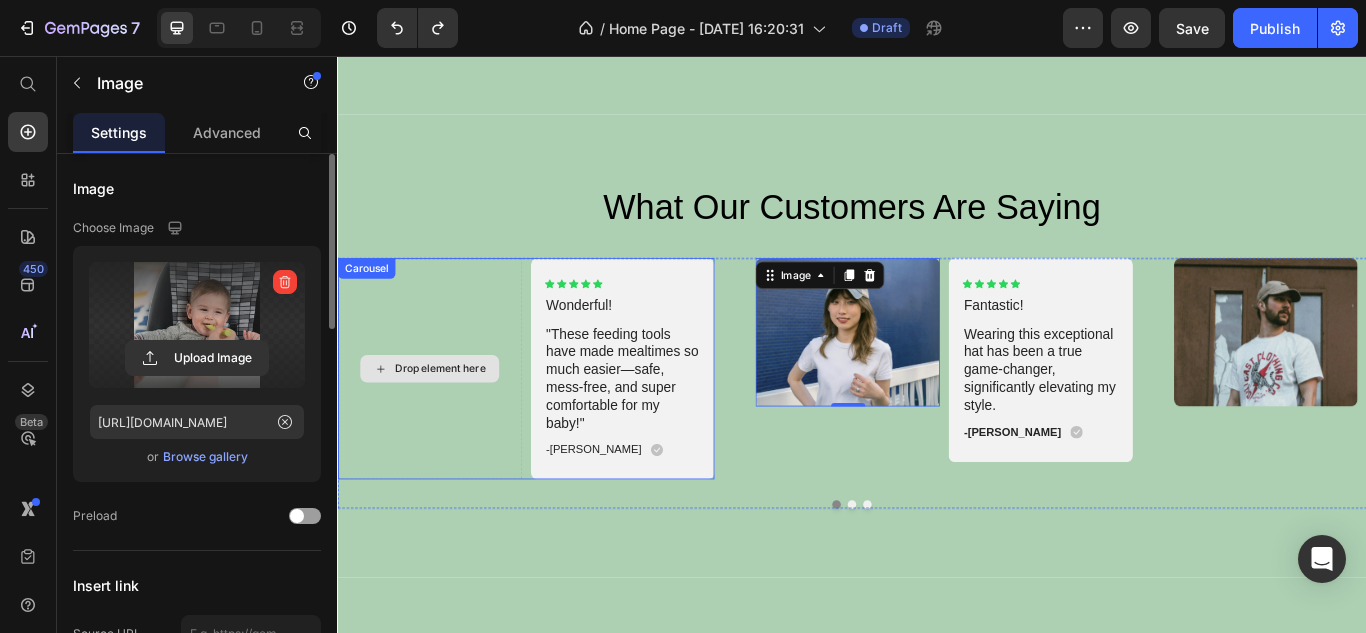 click on "Drop element here" at bounding box center [444, 421] 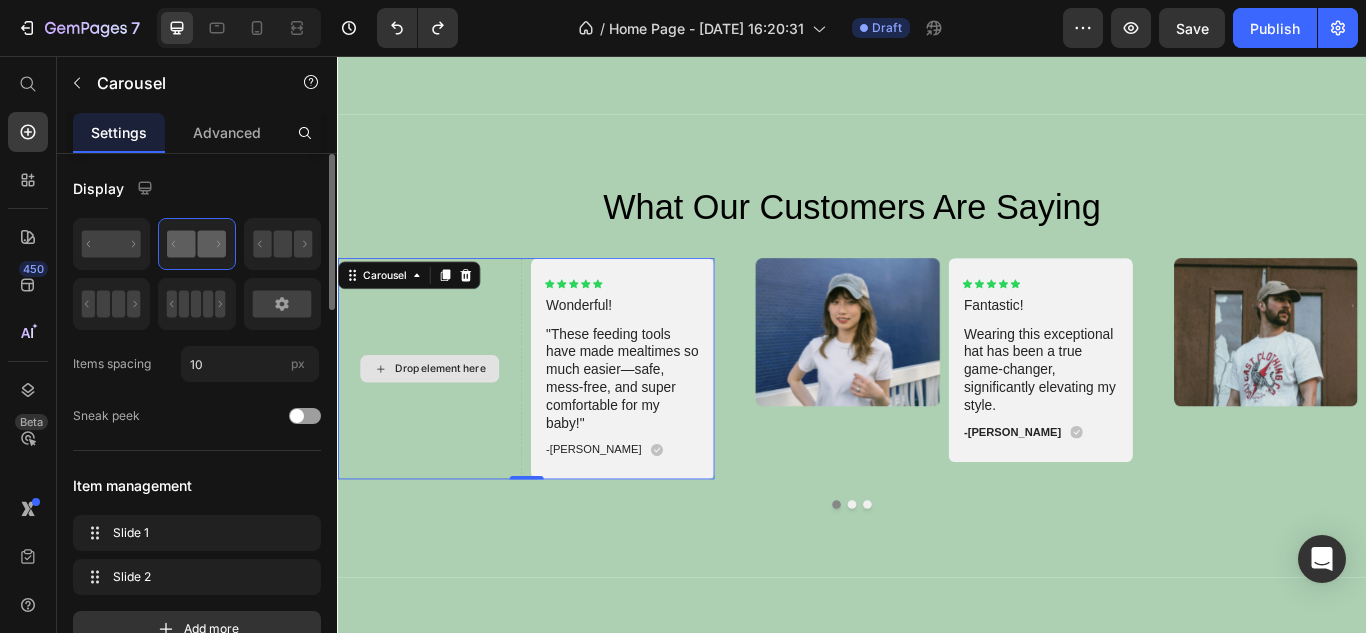 click on "Drop element here" at bounding box center [444, 421] 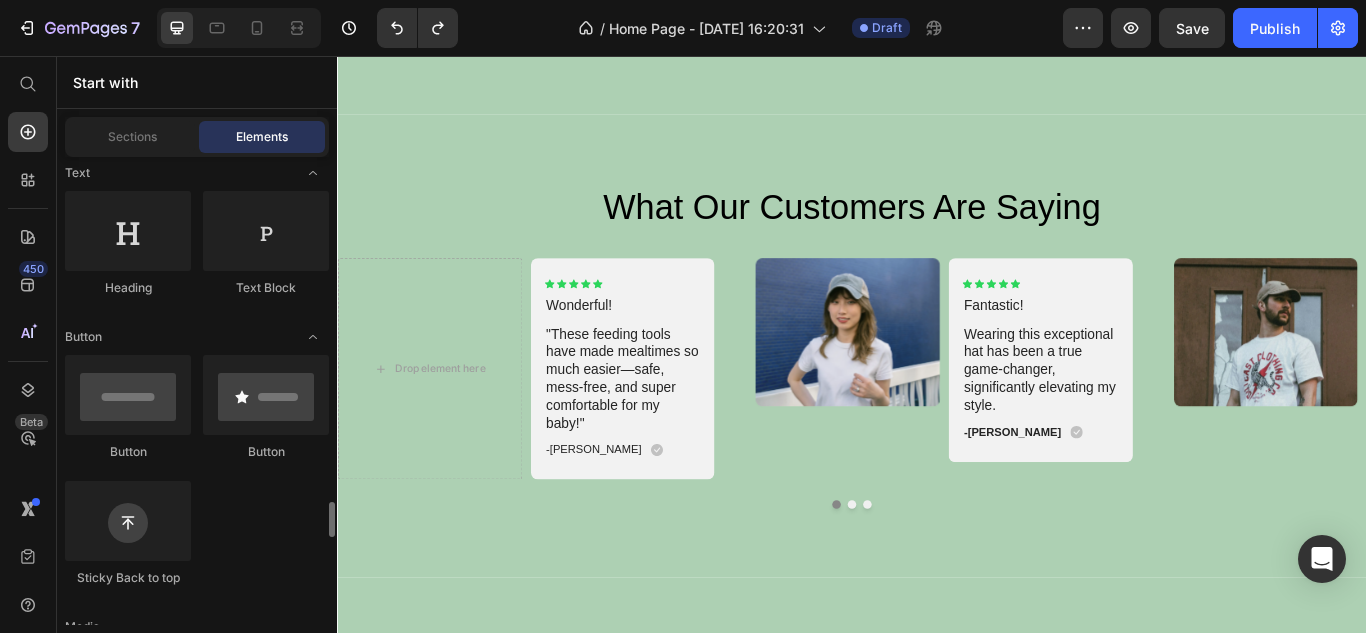 scroll, scrollTop: 600, scrollLeft: 0, axis: vertical 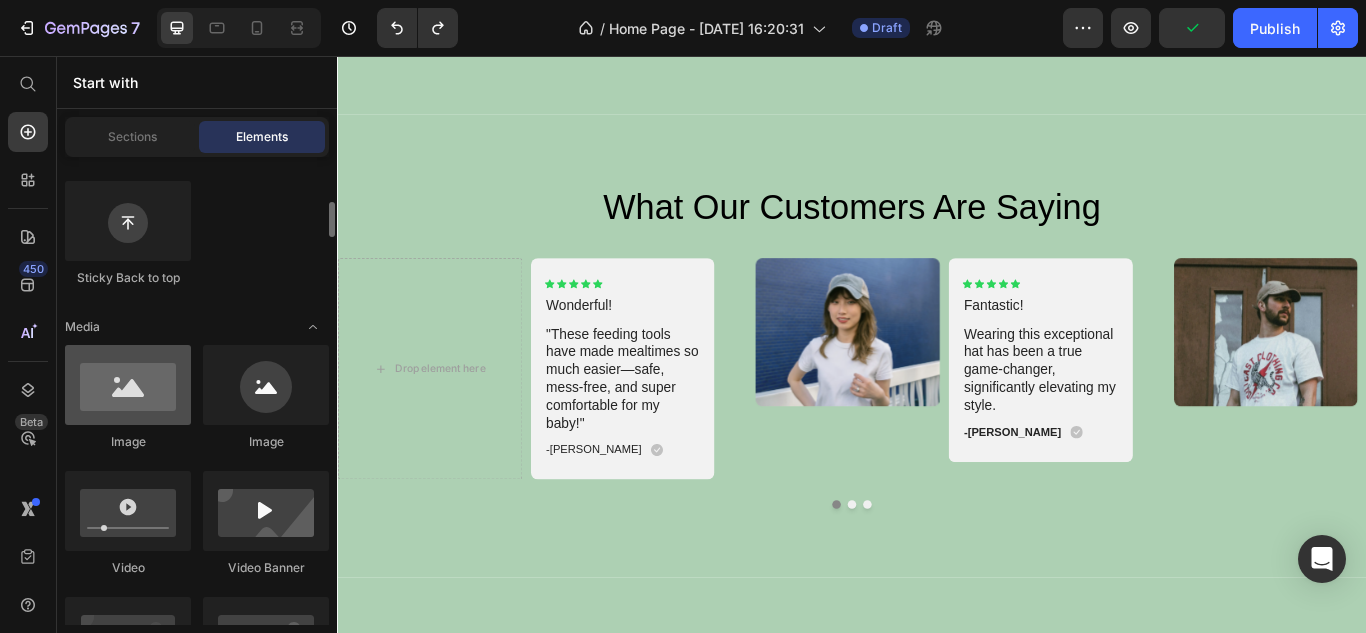 click at bounding box center [128, 385] 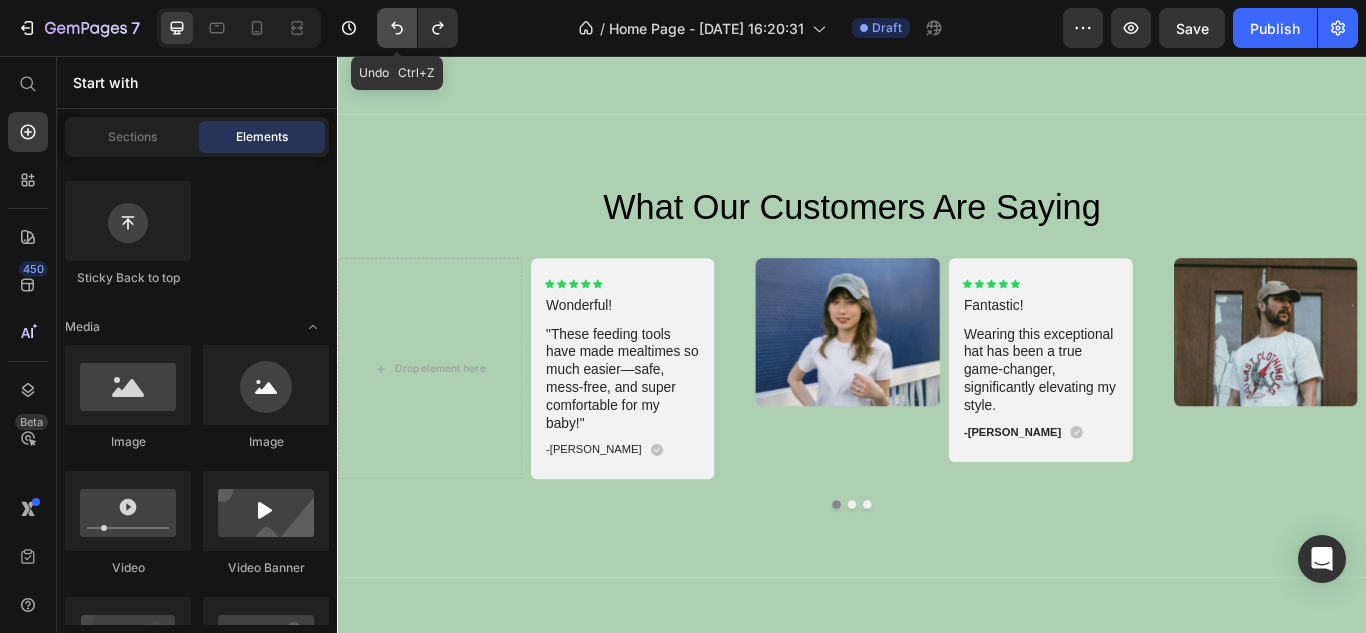click 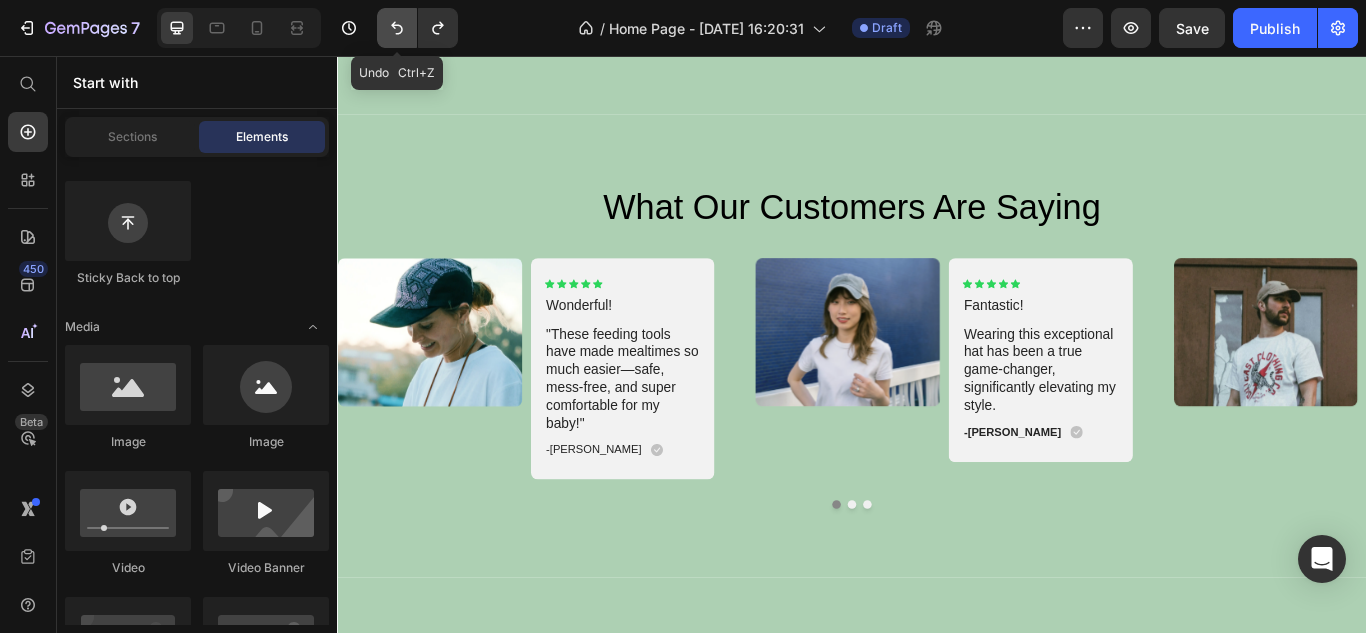 click 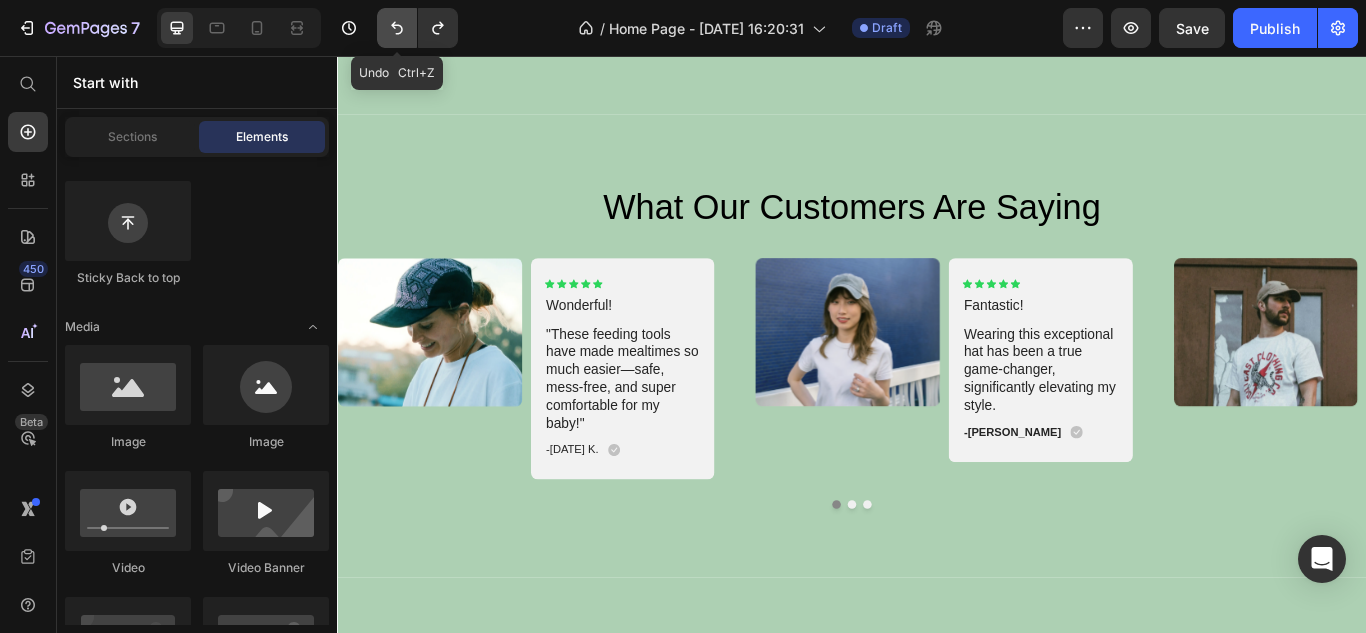 click 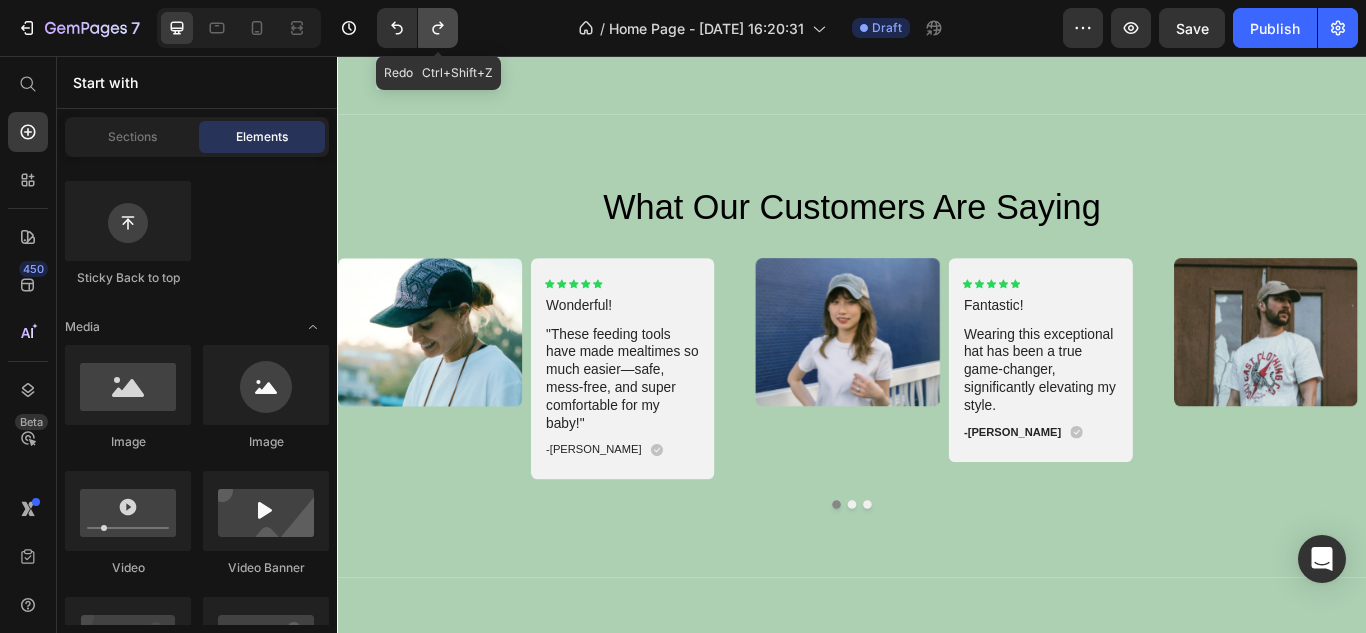 click 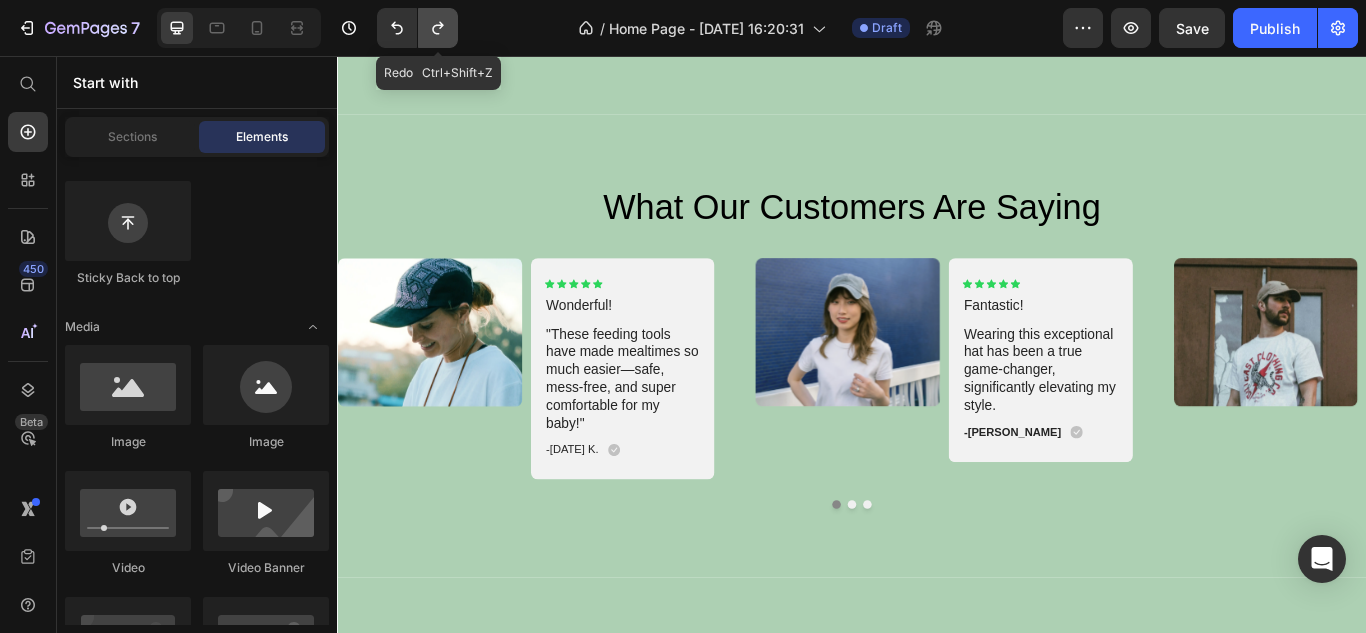 click 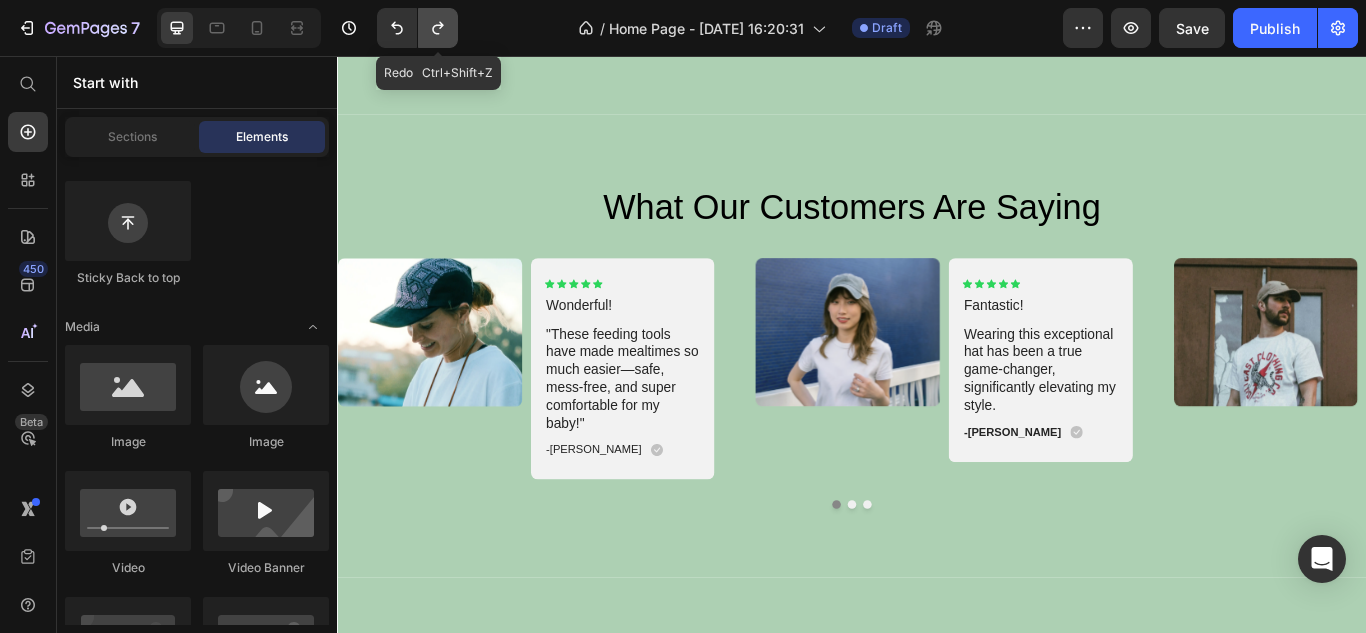 click 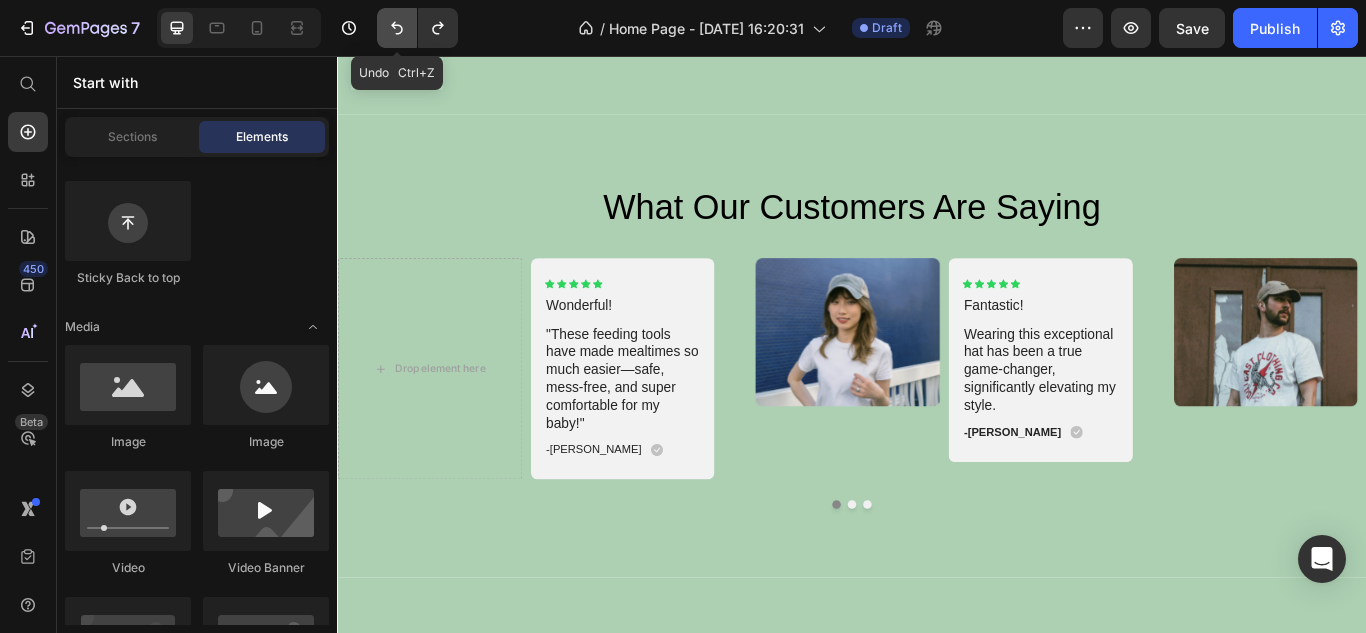 click 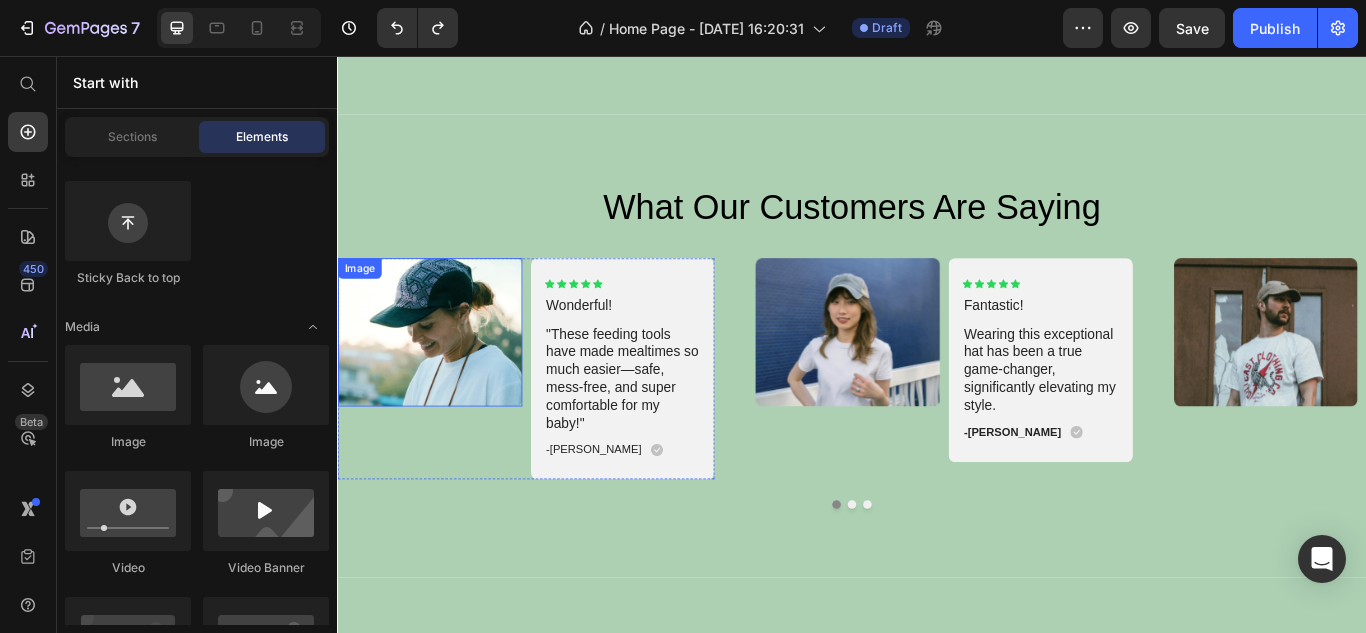 click at bounding box center [444, 378] 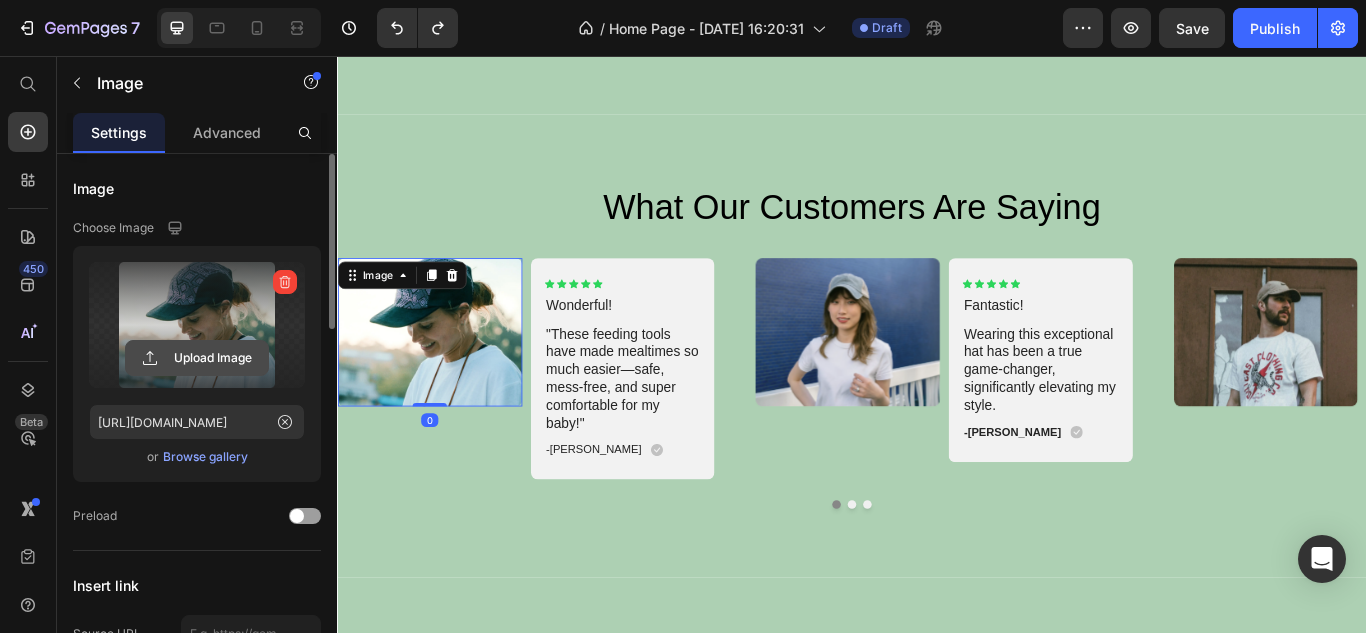 click 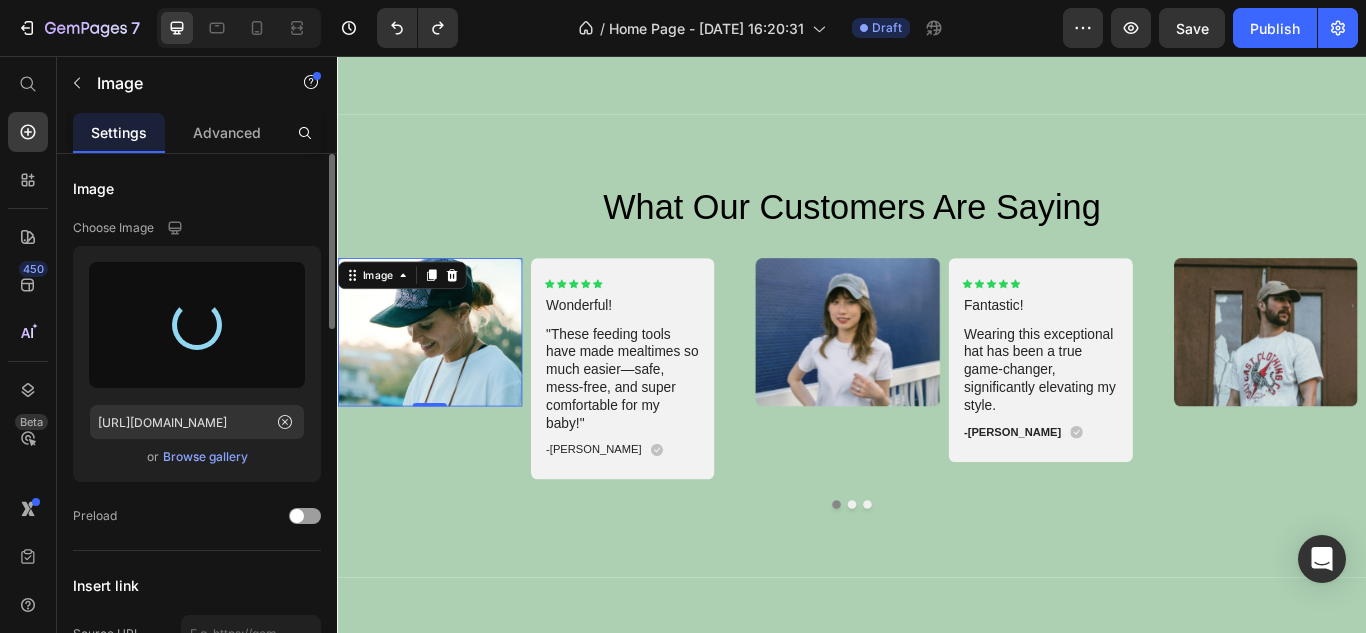 type on "[URL][DOMAIN_NAME]" 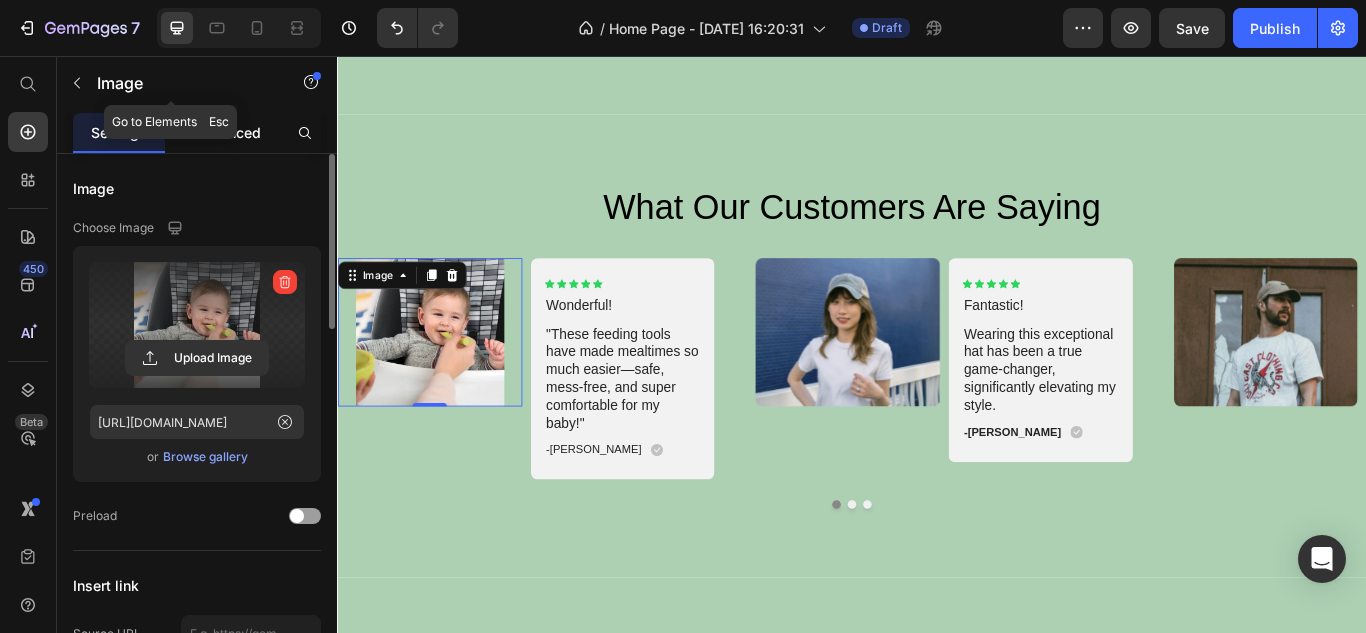 drag, startPoint x: 263, startPoint y: 104, endPoint x: 261, endPoint y: 139, distance: 35.057095 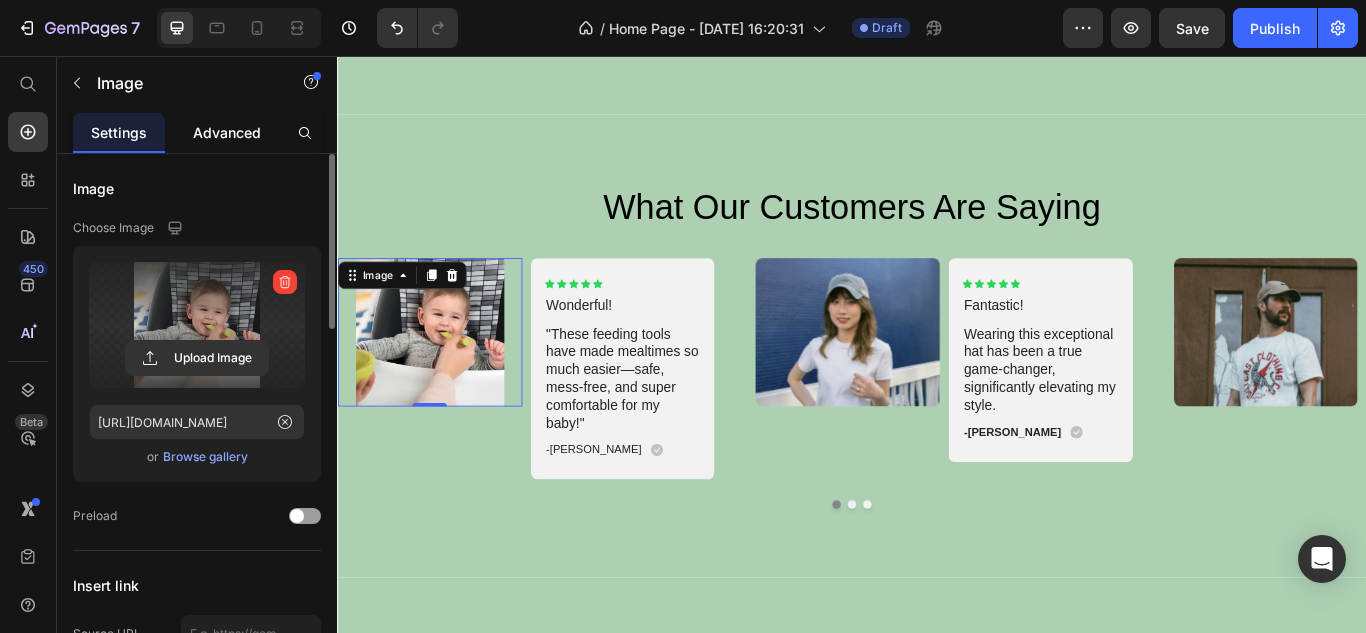 click on "Advanced" 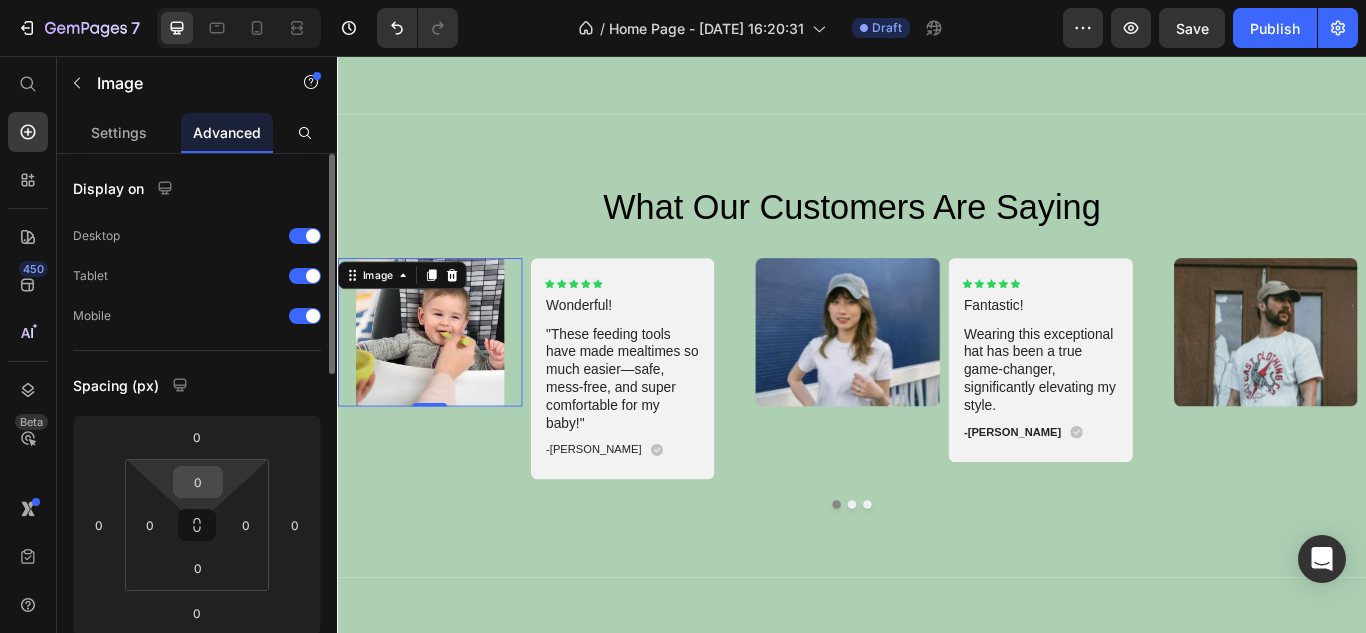 click on "0" at bounding box center (198, 482) 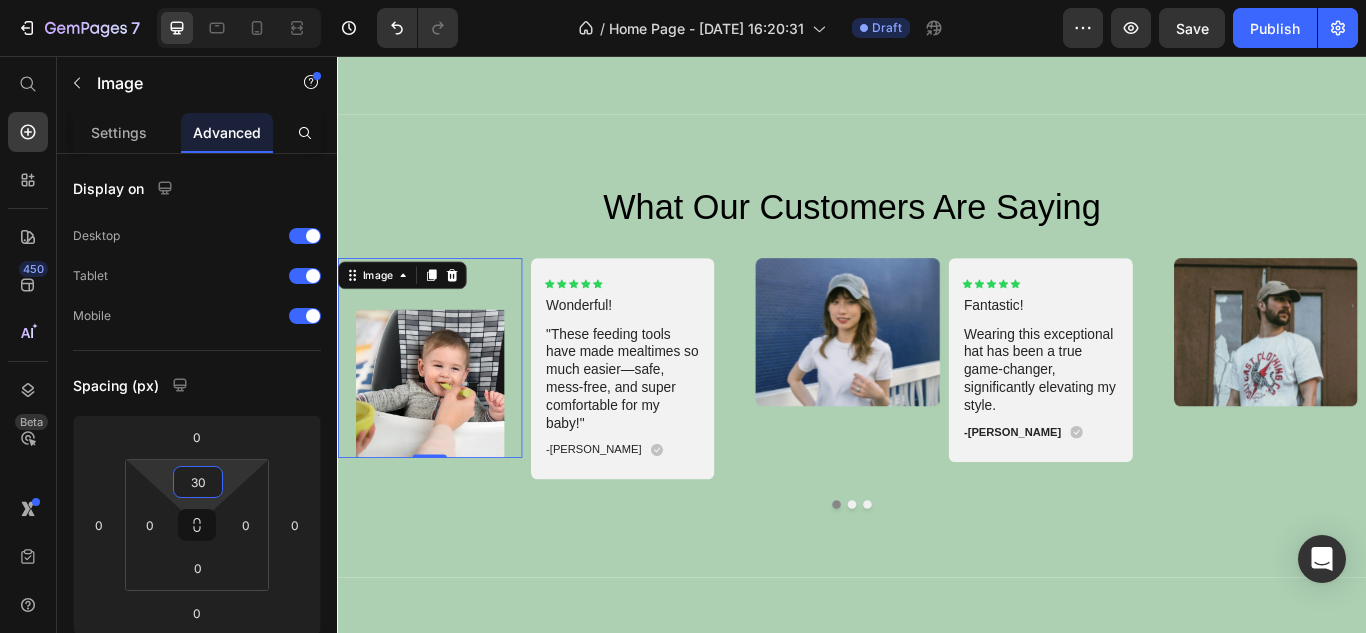 type on "24" 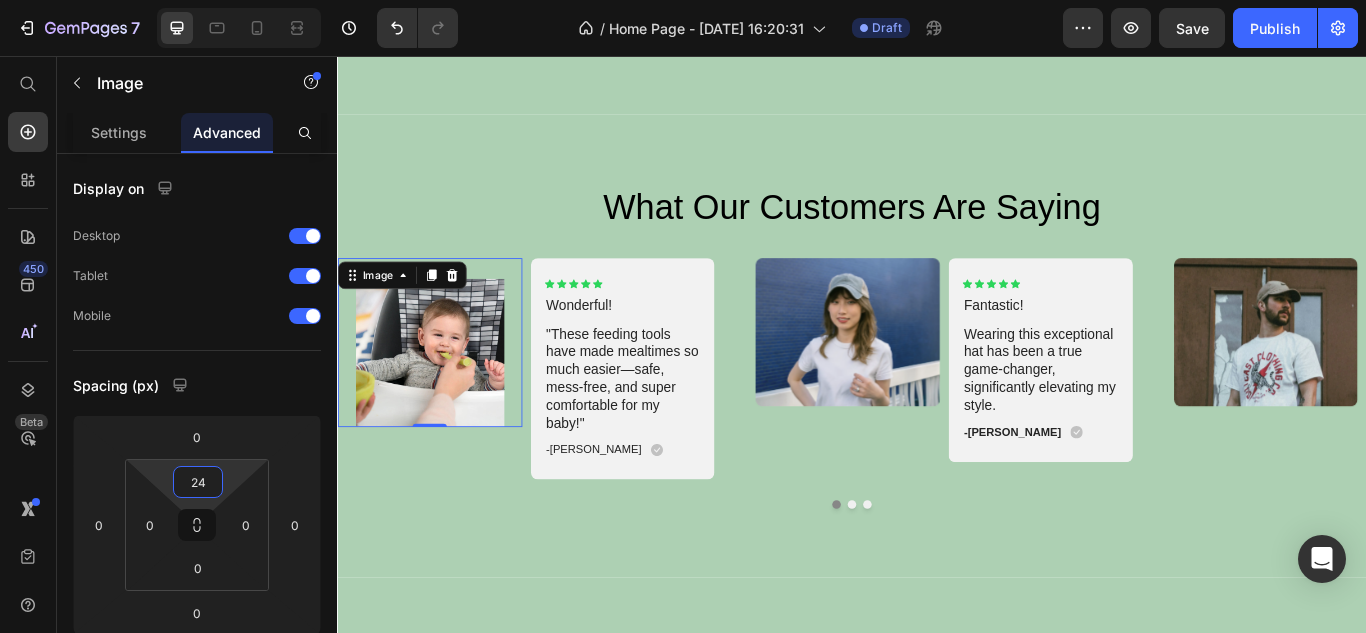 drag, startPoint x: 227, startPoint y: 481, endPoint x: 225, endPoint y: 469, distance: 12.165525 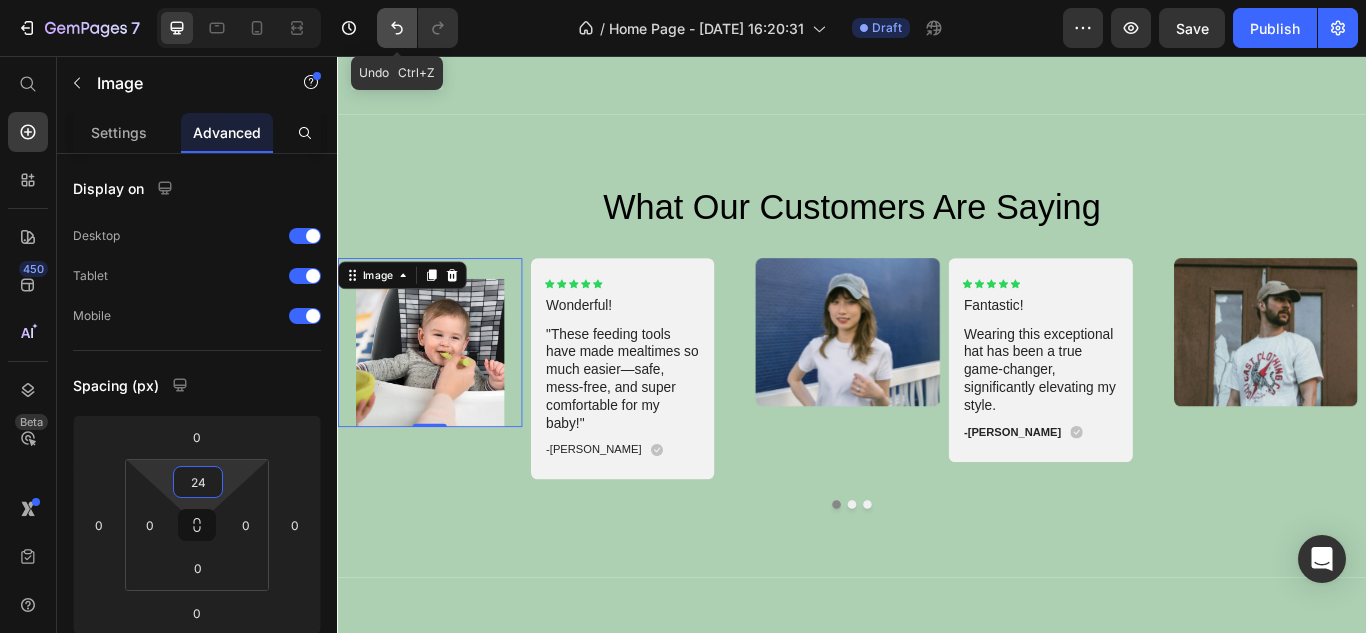 click 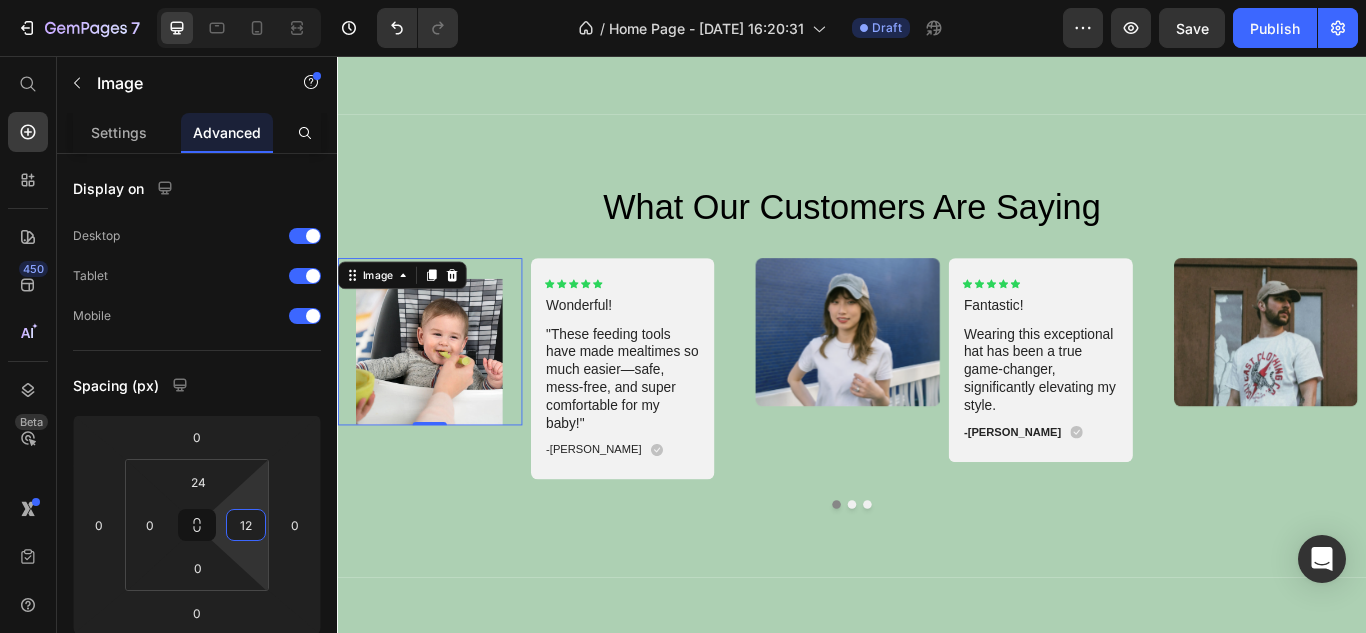 type on "0" 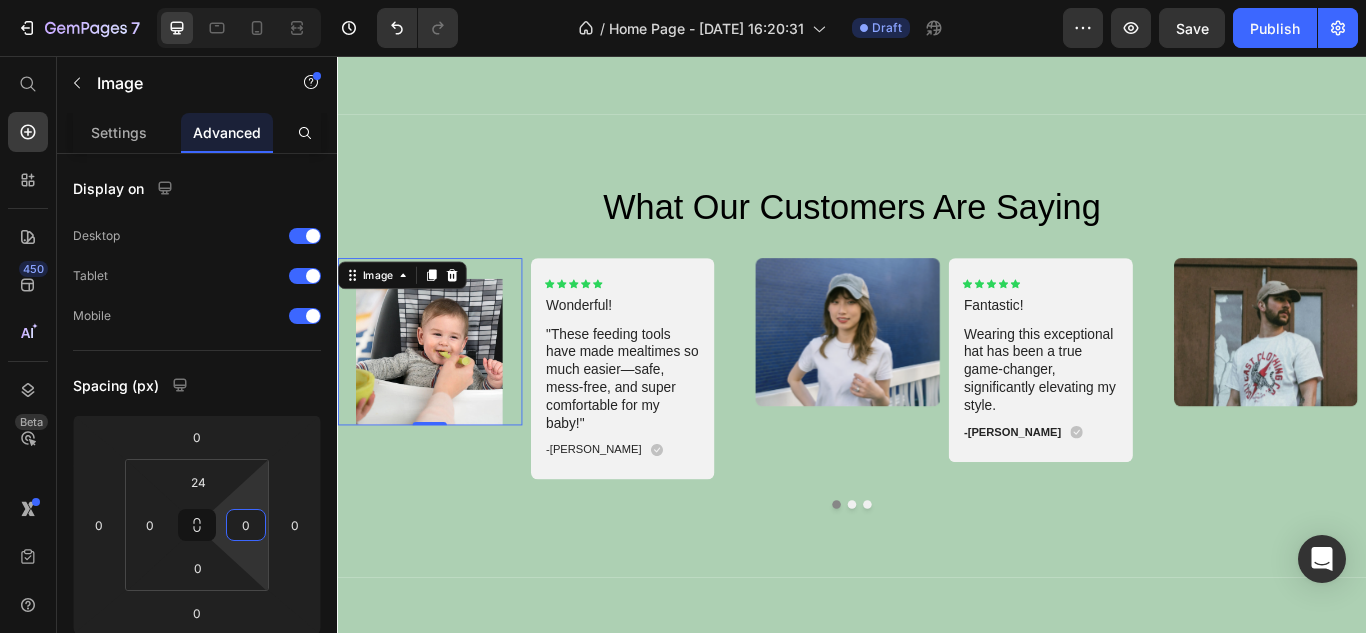 drag, startPoint x: 252, startPoint y: 507, endPoint x: 259, endPoint y: 563, distance: 56.435802 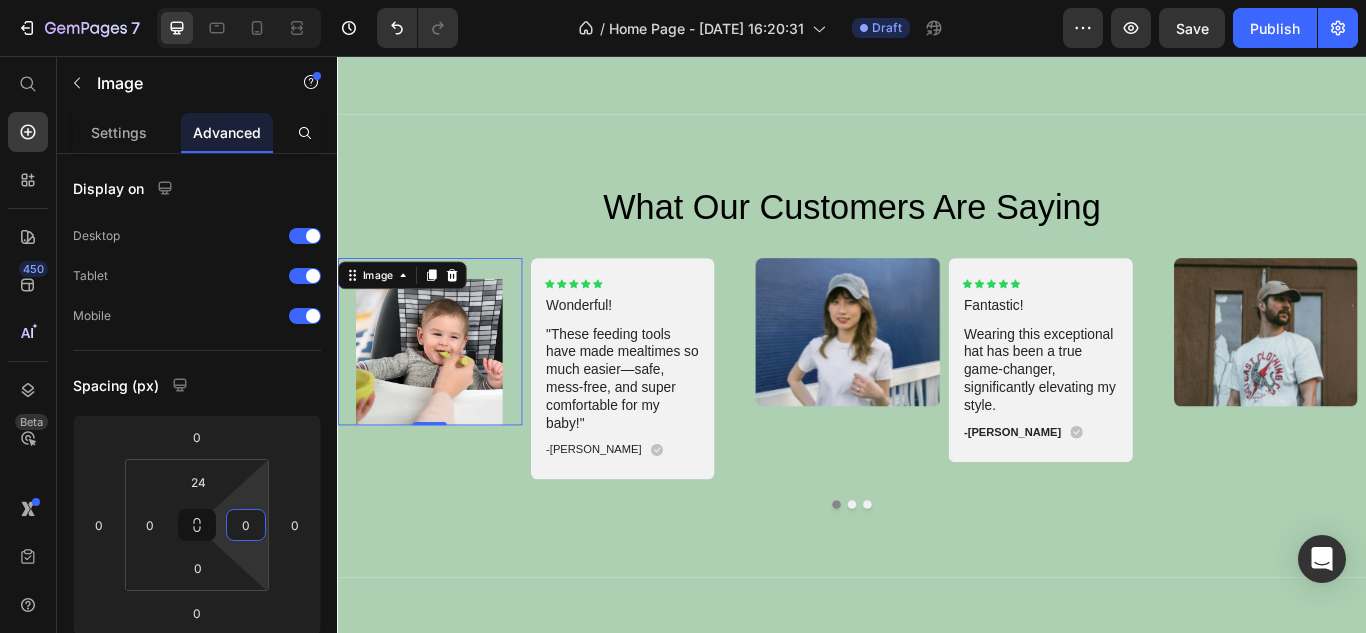 click on "7   /  Home Page - [DATE] 16:20:31 Draft Preview  Save   Publish  450 Beta Start with Sections Elements Hero Section Product Detail Brands Trusted Badges Guarantee Product Breakdown How to use Testimonials Compare Bundle FAQs Social Proof Brand Story Product List Collection Blog List Contact Sticky Add to Cart Custom Footer Browse Library 450 Layout
Row
Row
Row
Row Text
Heading
Text Block Button
Button
Button
Sticky Back to top Media
Image" 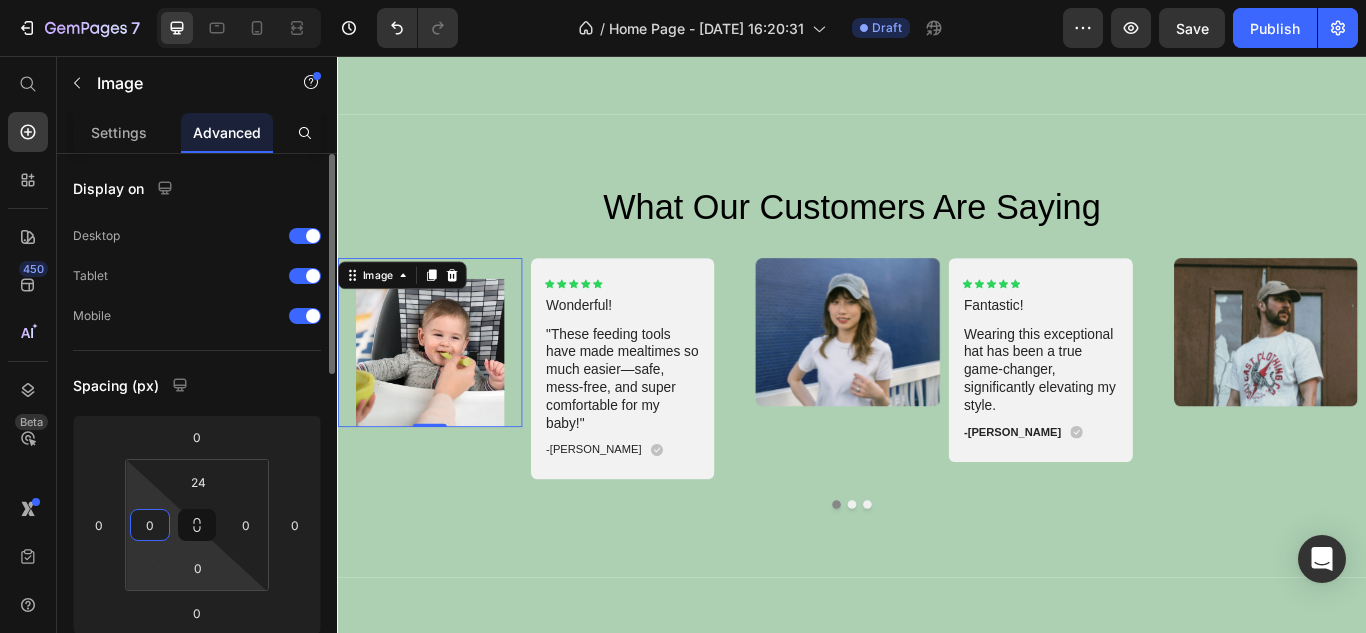 drag, startPoint x: 172, startPoint y: 518, endPoint x: 172, endPoint y: 566, distance: 48 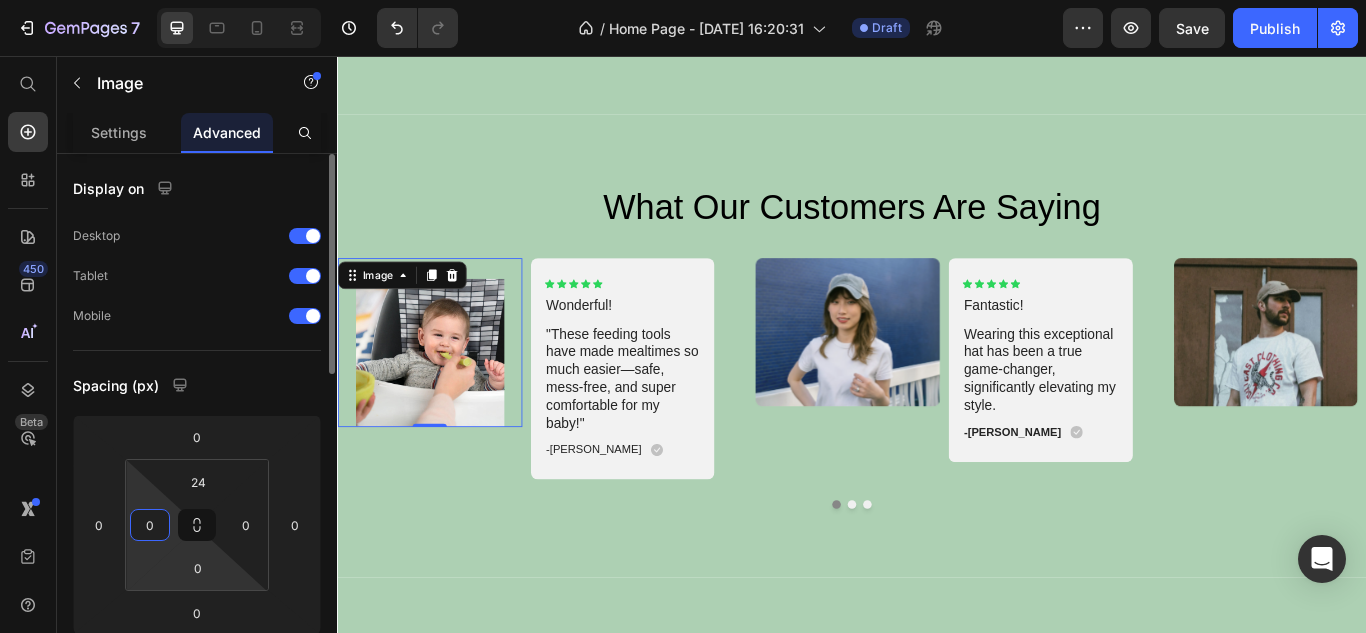 click on "7   /  Home Page - [DATE] 16:20:31 Draft Preview  Save   Publish  450 Beta Start with Sections Elements Hero Section Product Detail Brands Trusted Badges Guarantee Product Breakdown How to use Testimonials Compare Bundle FAQs Social Proof Brand Story Product List Collection Blog List Contact Sticky Add to Cart Custom Footer Browse Library 450 Layout
Row
Row
Row
Row Text
Heading
Text Block Button
Button
Button
Sticky Back to top Media
Image" at bounding box center (683, 0) 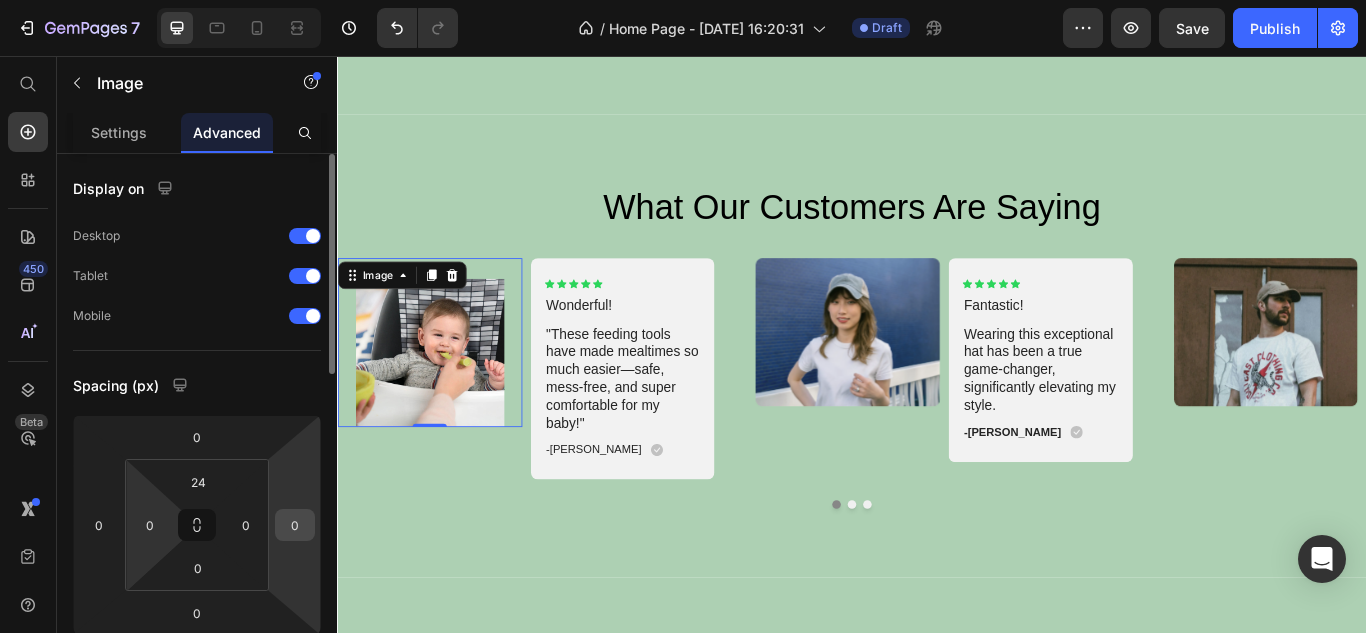 click on "0" at bounding box center (295, 525) 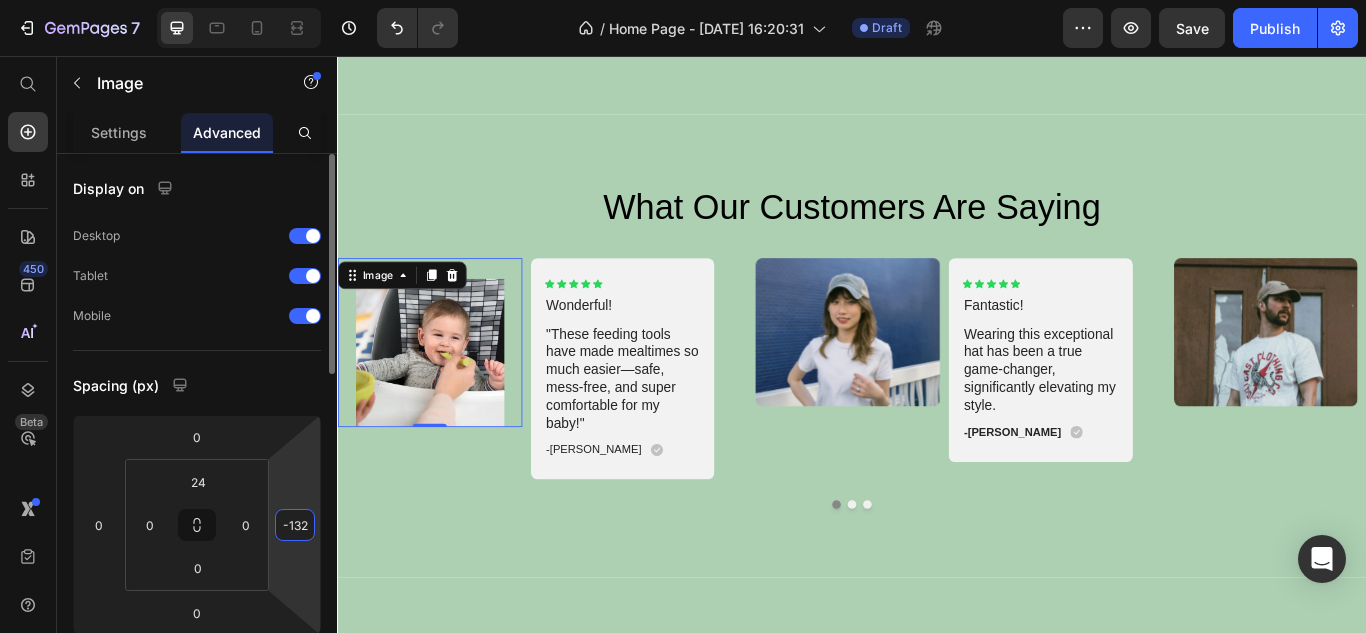 type on "-136" 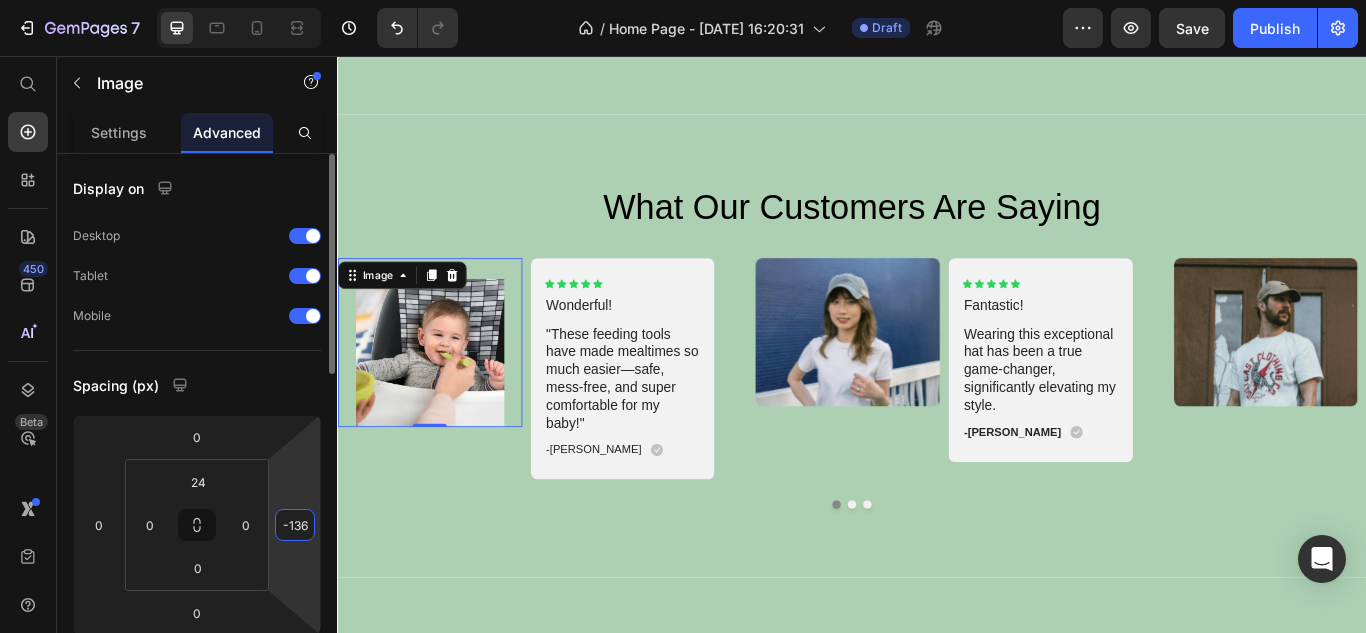 drag, startPoint x: 309, startPoint y: 515, endPoint x: 286, endPoint y: 568, distance: 57.77543 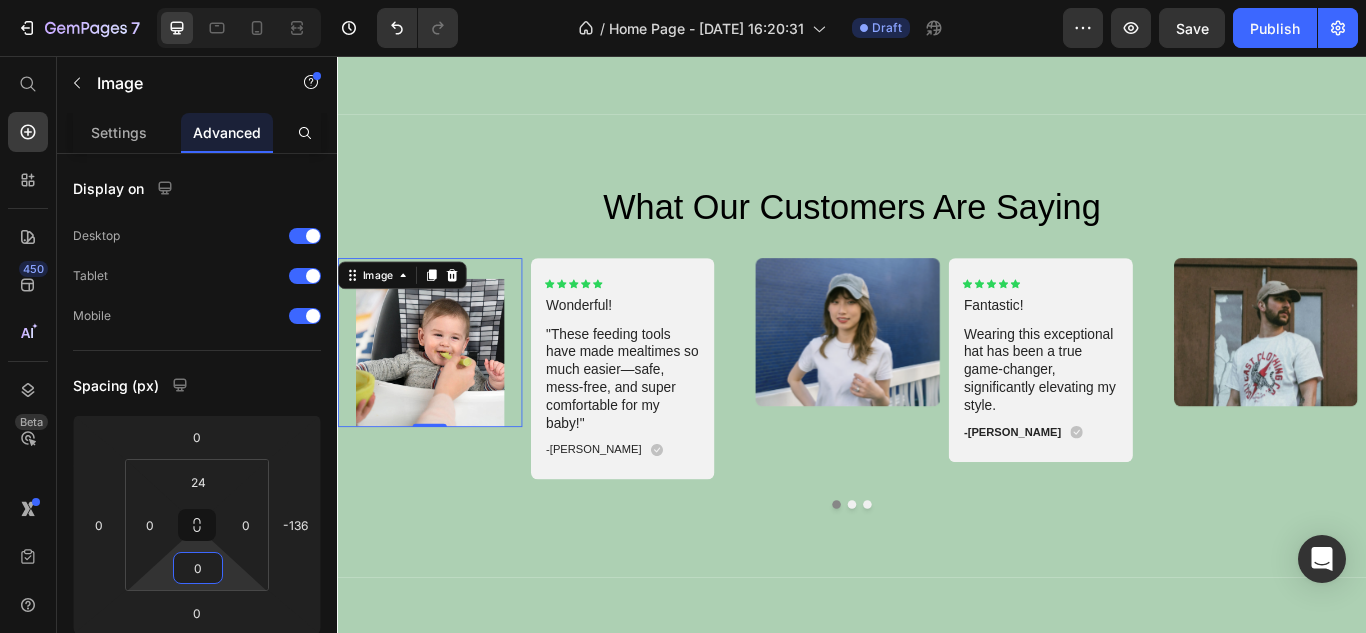 drag, startPoint x: 225, startPoint y: 576, endPoint x: 221, endPoint y: 608, distance: 32.24903 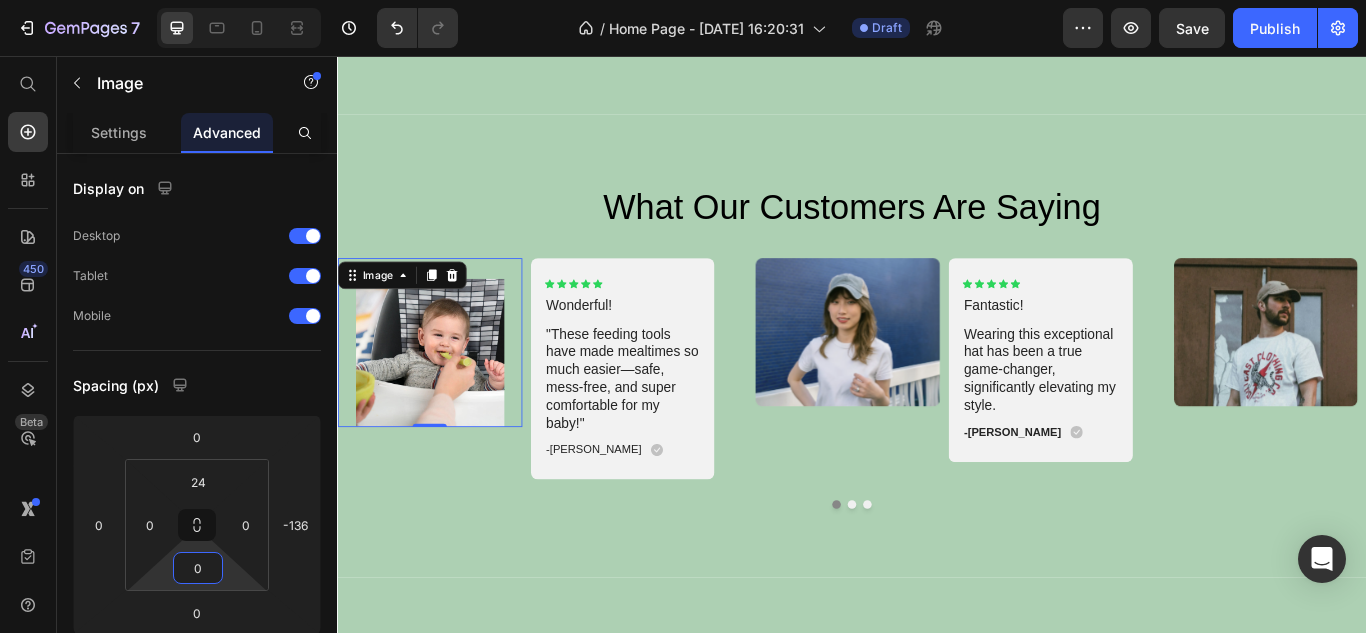 click on "7   /  Home Page - [DATE] 16:20:31 Draft Preview  Save   Publish  450 Beta Start with Sections Elements Hero Section Product Detail Brands Trusted Badges Guarantee Product Breakdown How to use Testimonials Compare Bundle FAQs Social Proof Brand Story Product List Collection Blog List Contact Sticky Add to Cart Custom Footer Browse Library 450 Layout
Row
Row
Row
Row Text
Heading
Text Block Button
Button
Button
Sticky Back to top Media
Image" at bounding box center (683, 0) 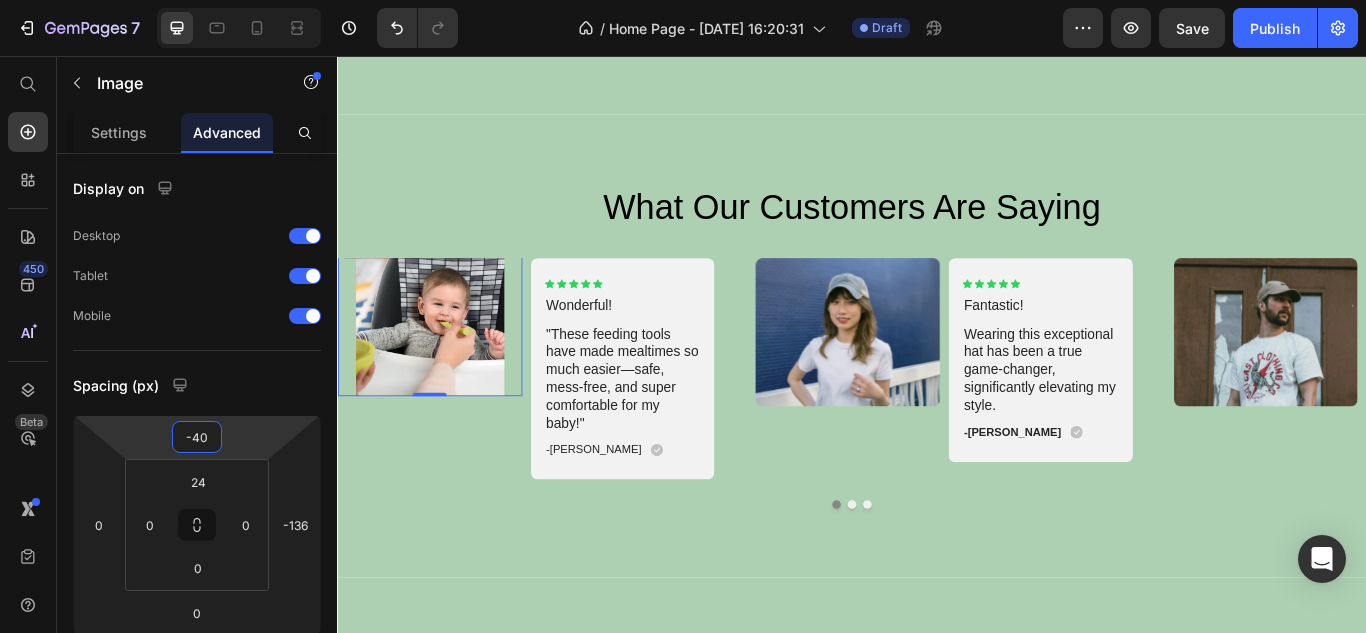 type on "-44" 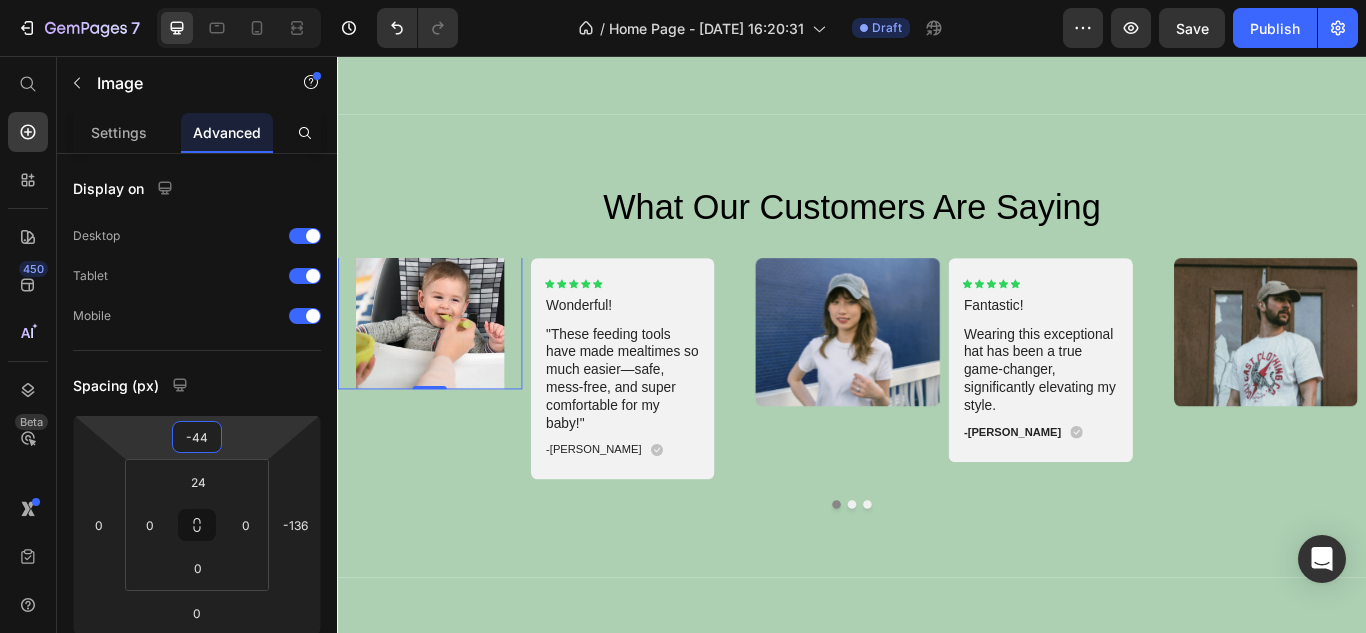 drag, startPoint x: 226, startPoint y: 433, endPoint x: 231, endPoint y: 455, distance: 22.561028 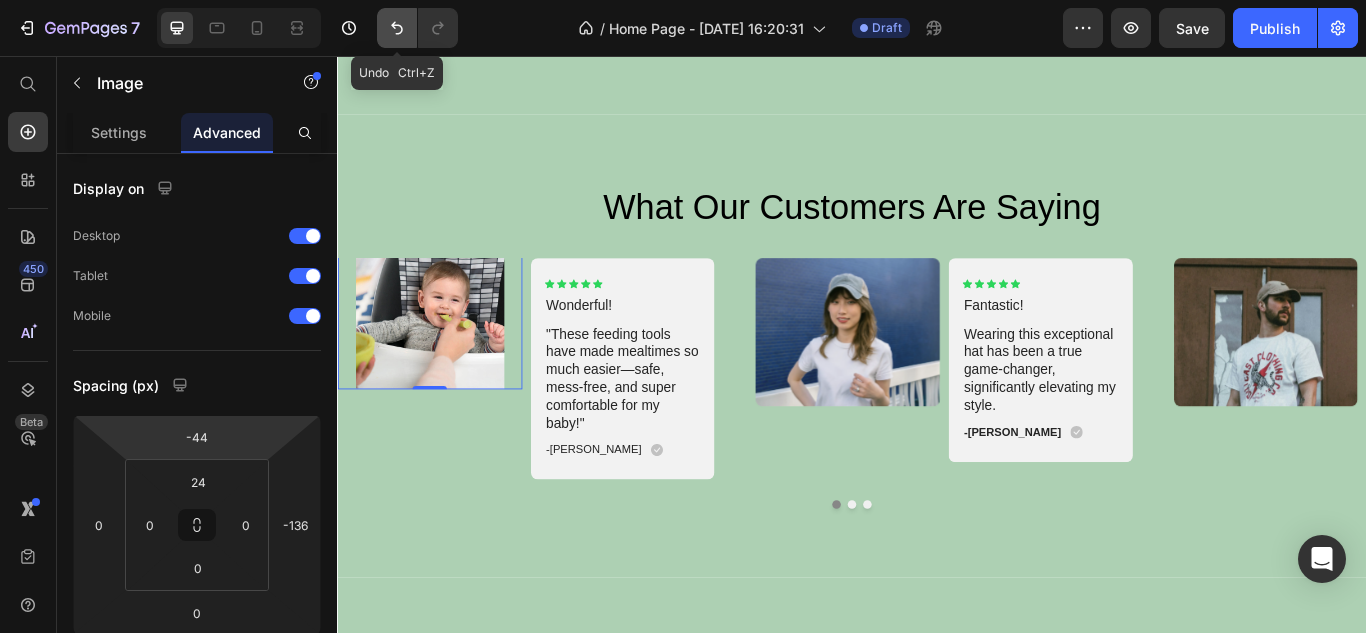 click 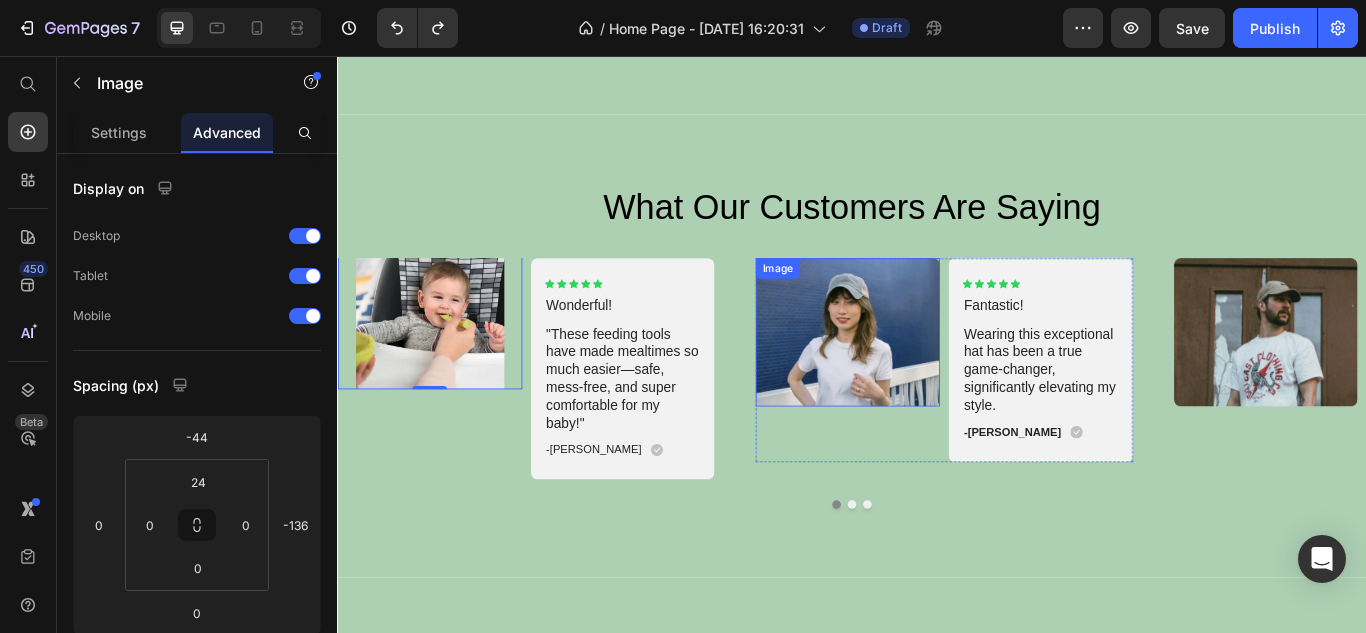 click at bounding box center [931, 378] 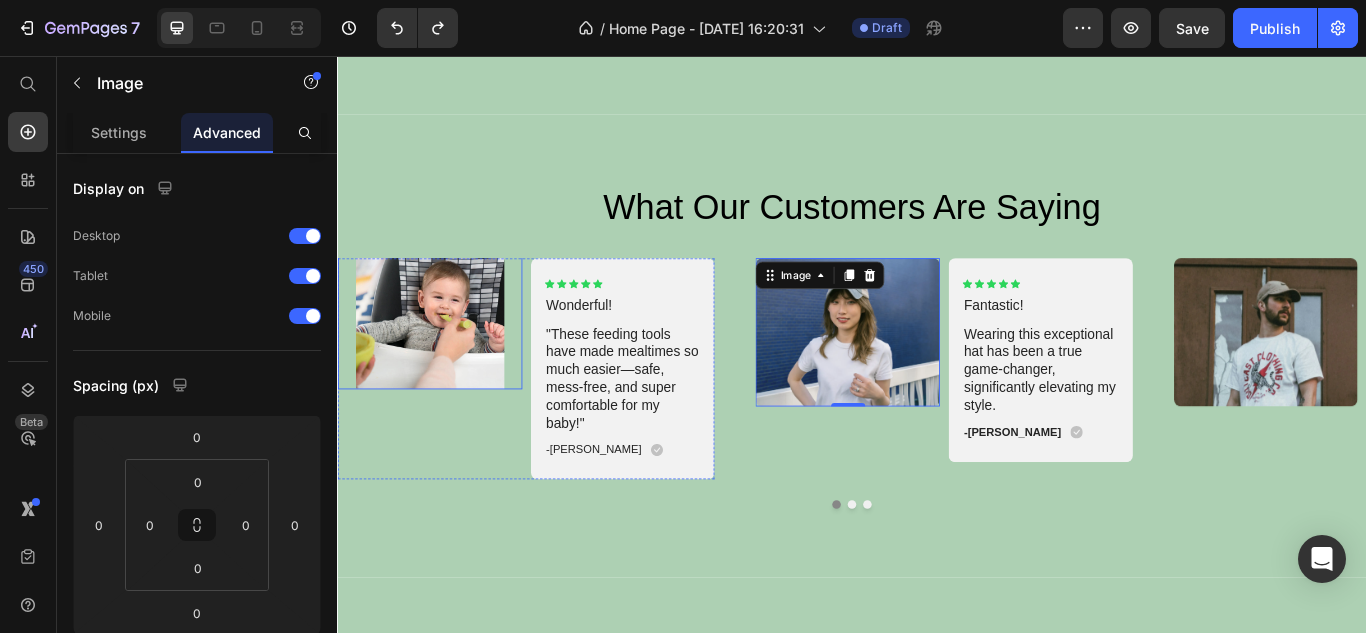 click at bounding box center (444, 346) 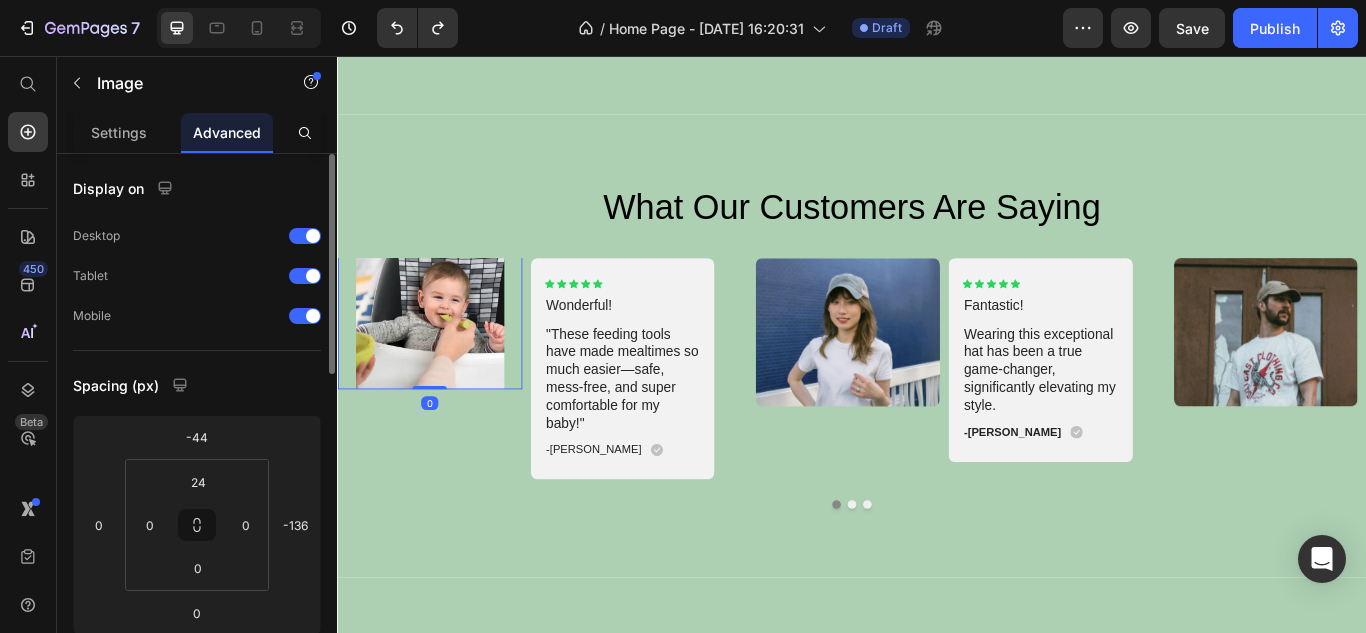 scroll, scrollTop: 400, scrollLeft: 0, axis: vertical 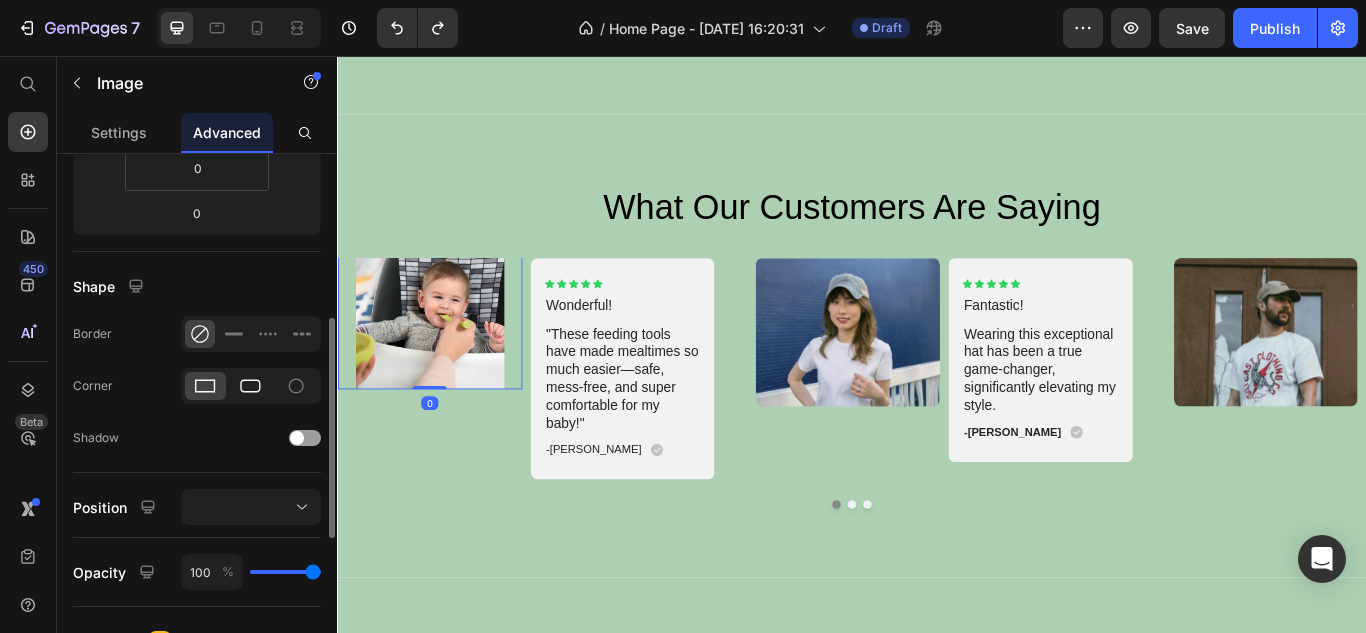 click 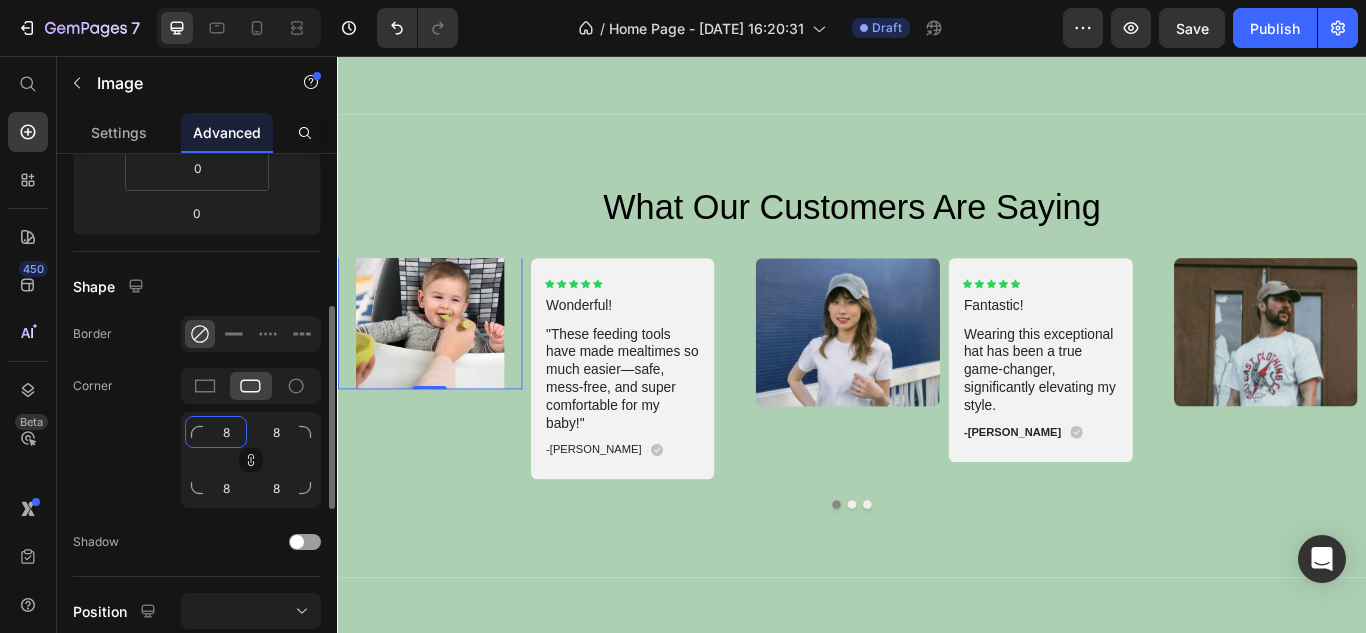 click on "8" 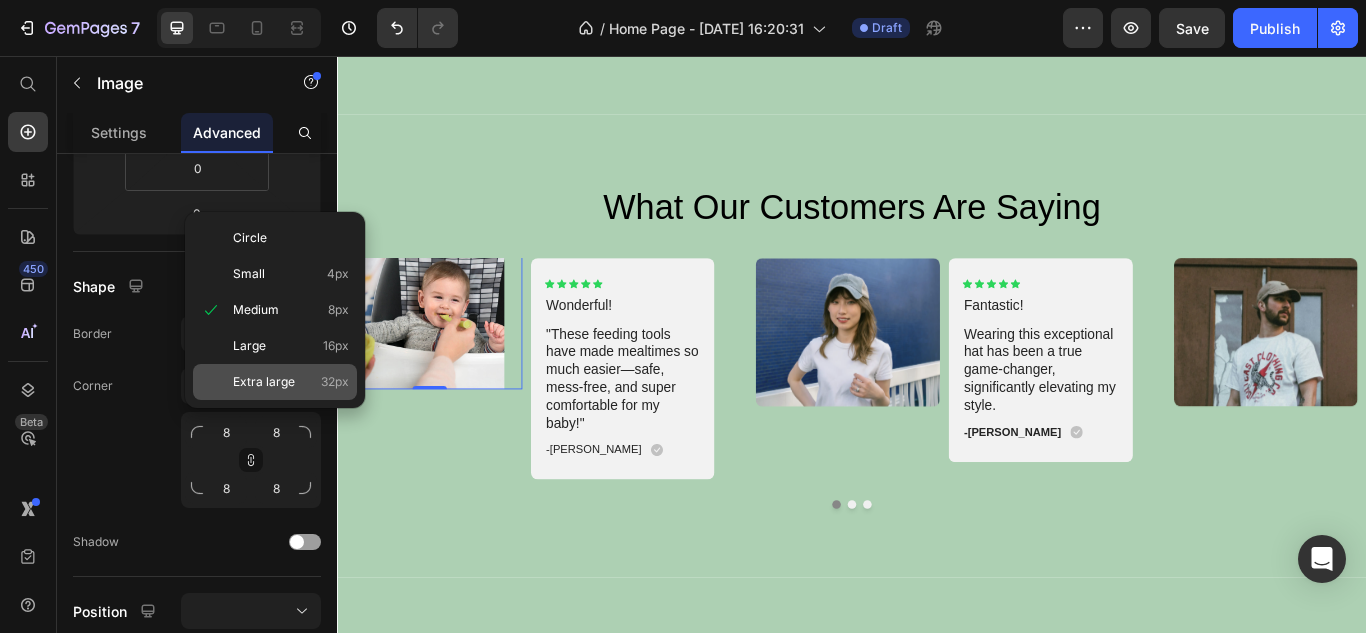 click on "Extra large" at bounding box center [264, 382] 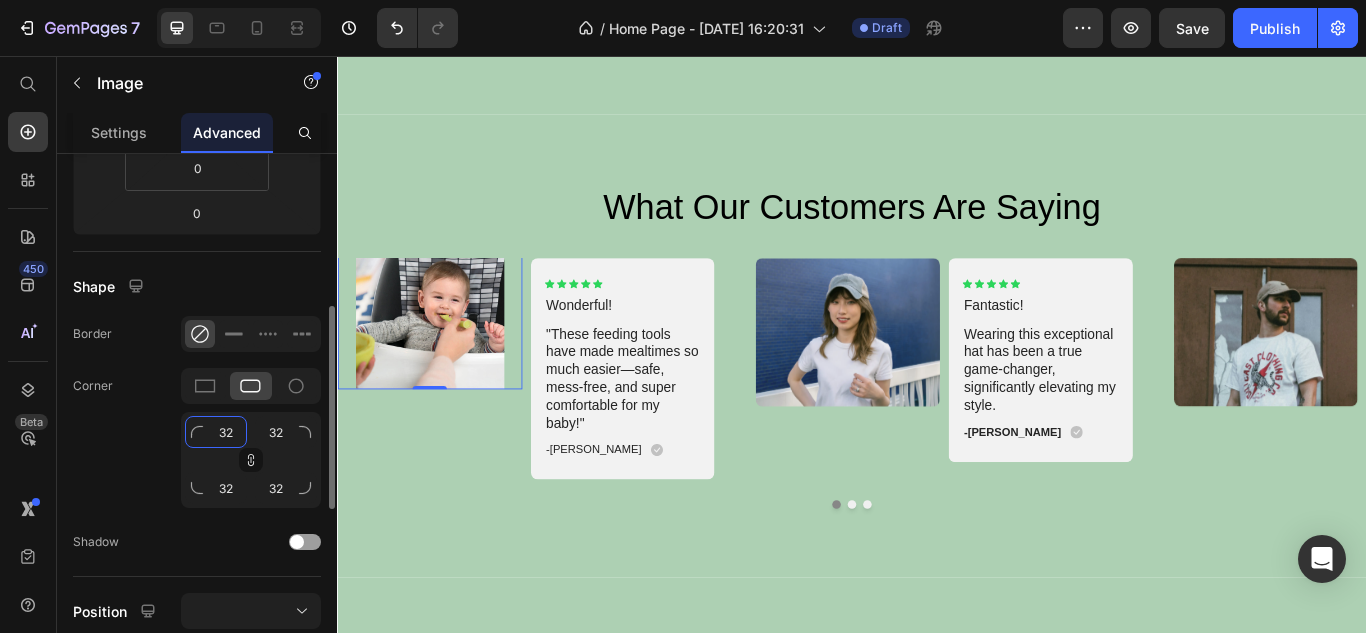 click on "32" 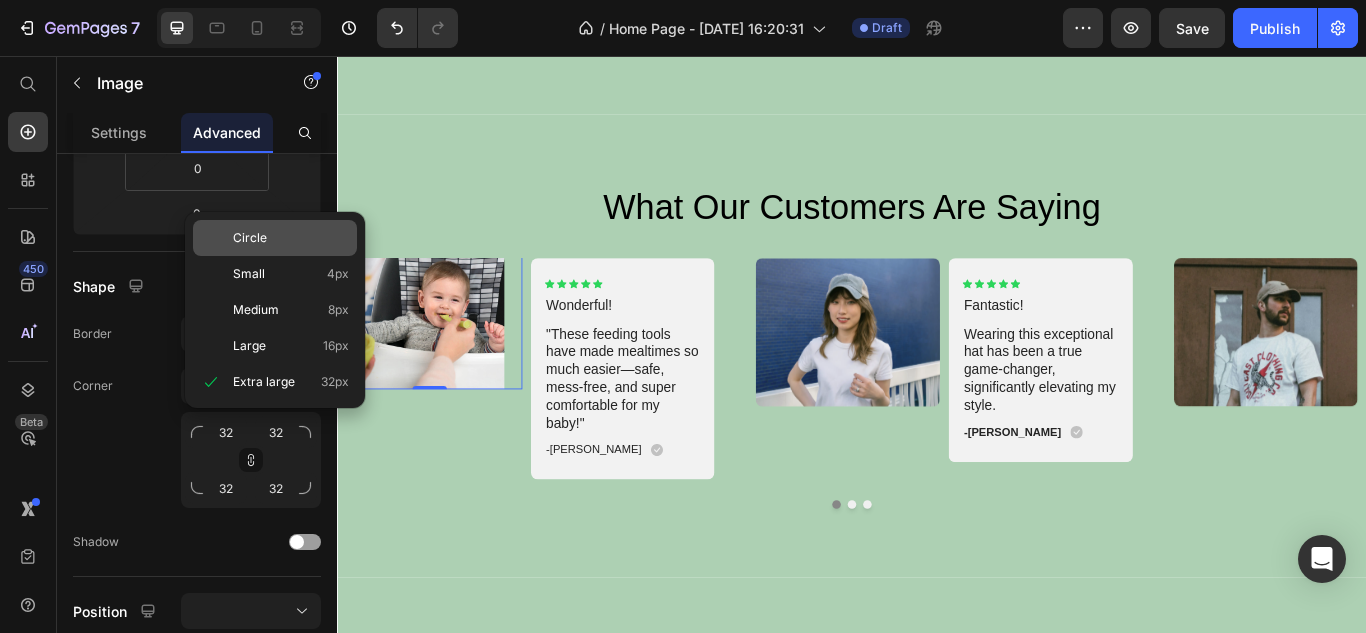 click on "Circle" at bounding box center (250, 238) 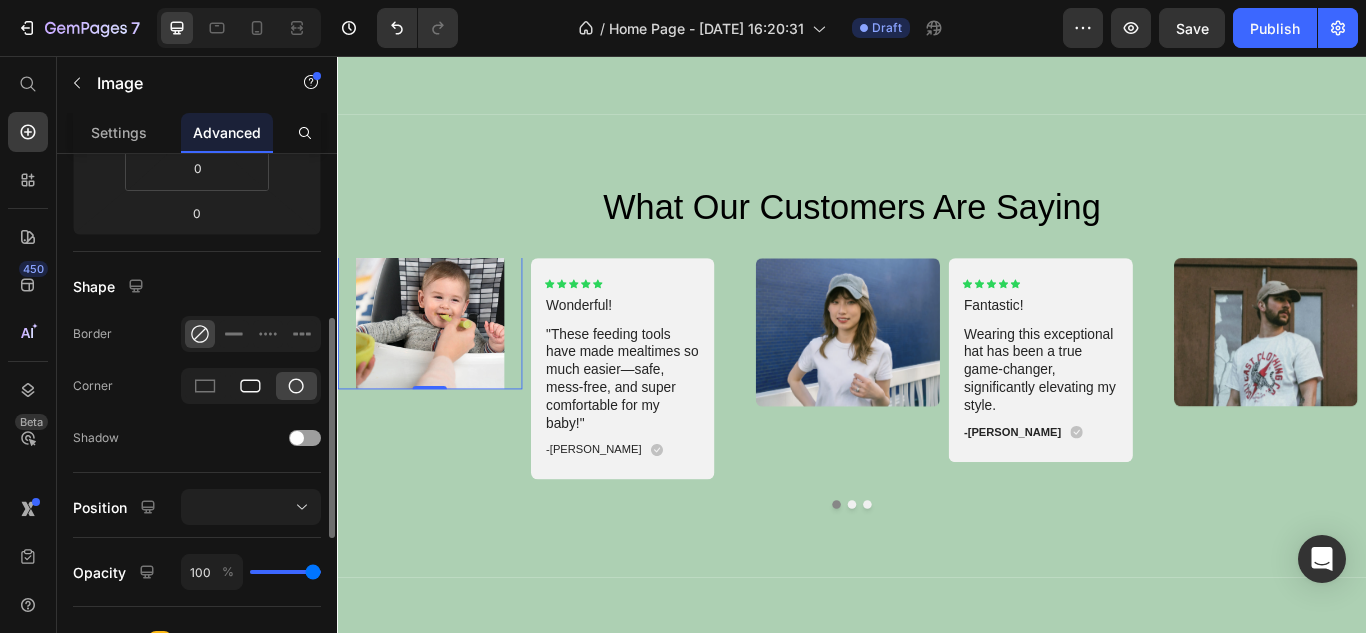click 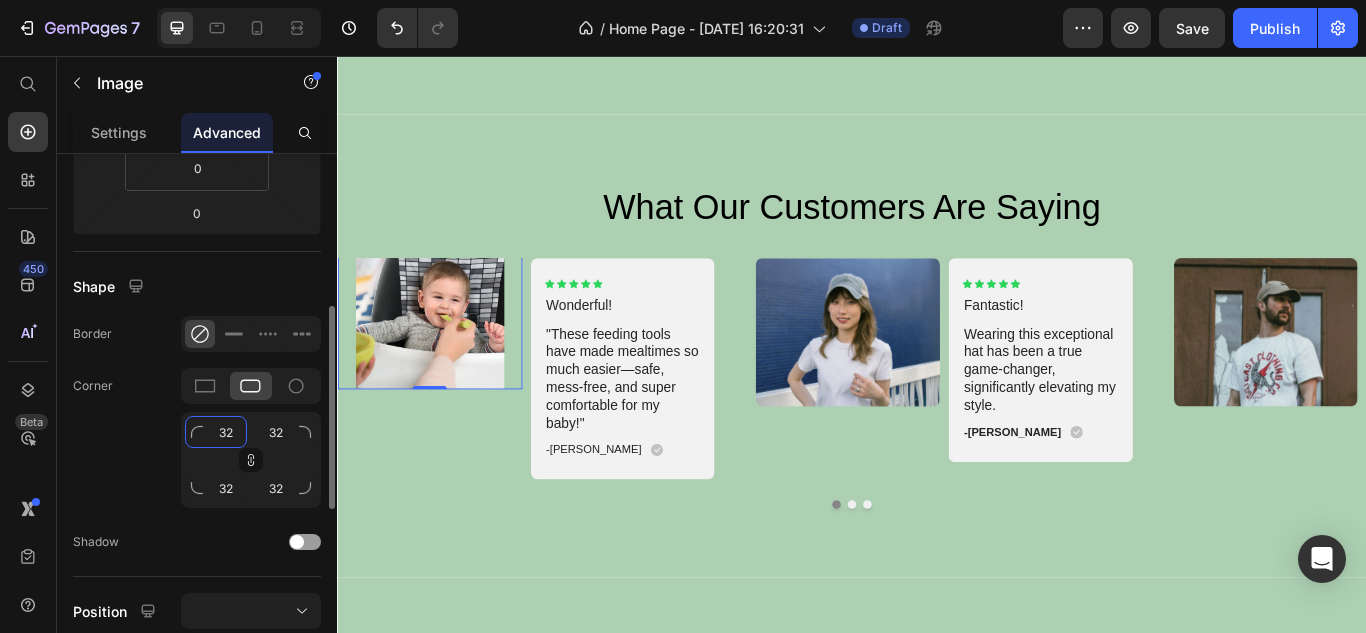 click on "32" 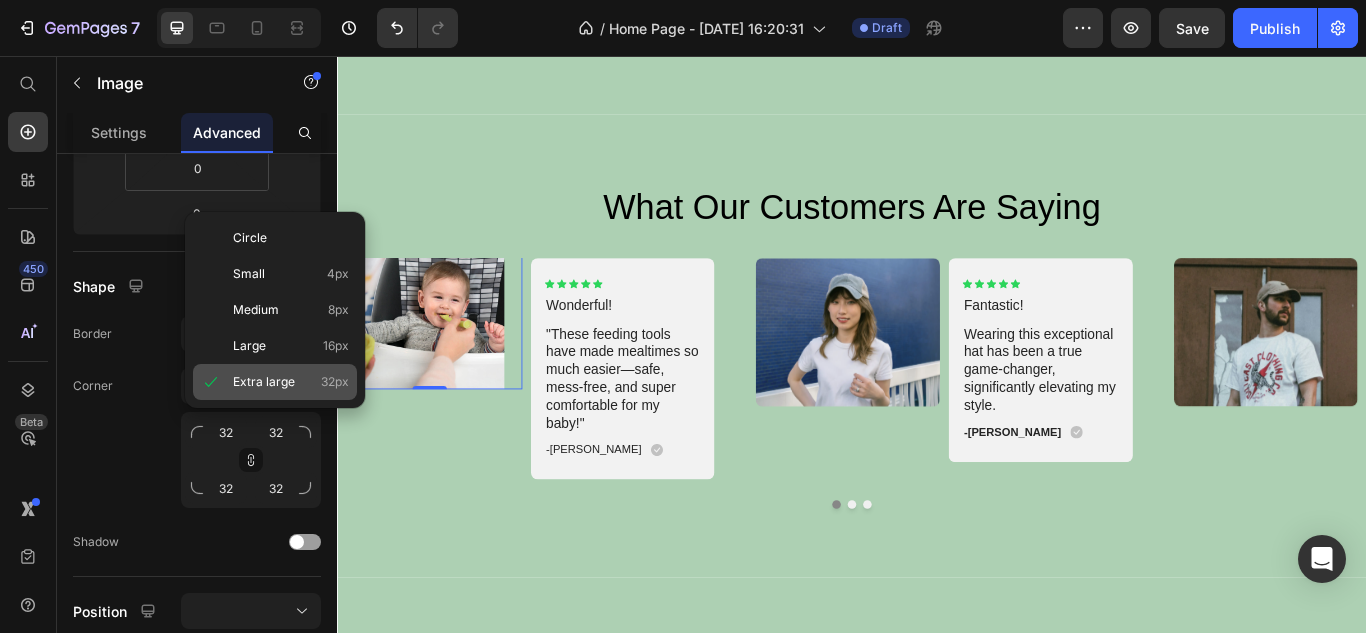 click on "Extra large" at bounding box center (264, 382) 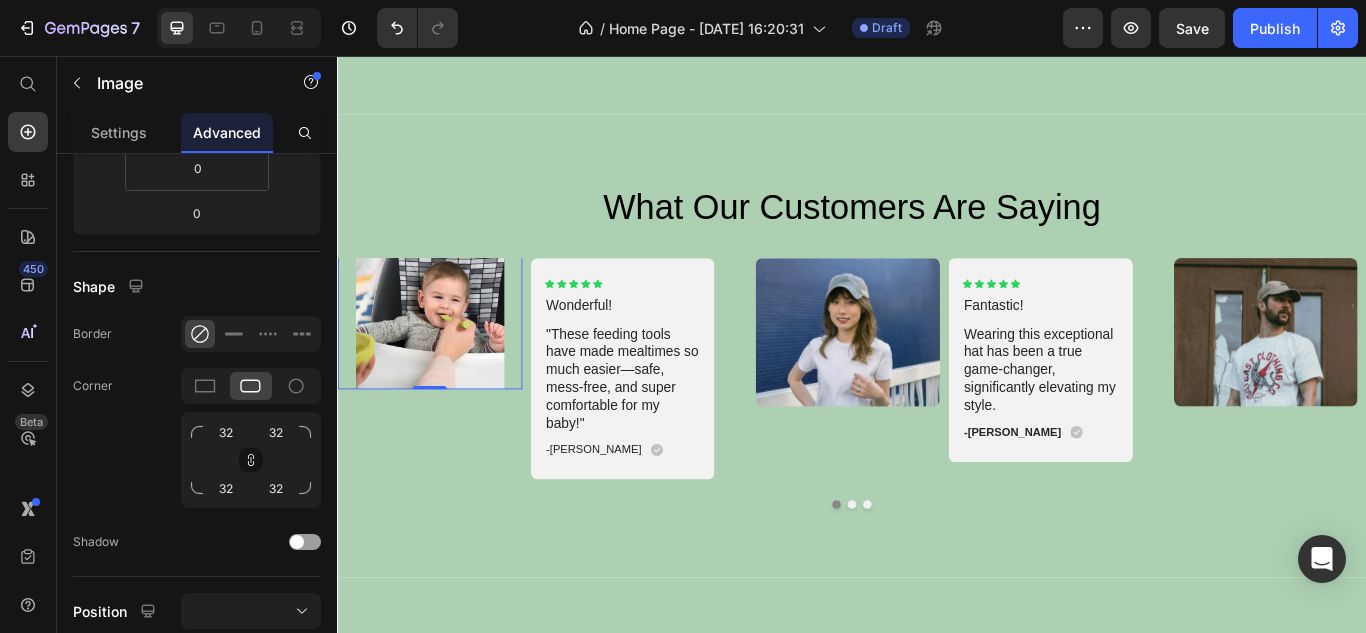click at bounding box center [444, 346] 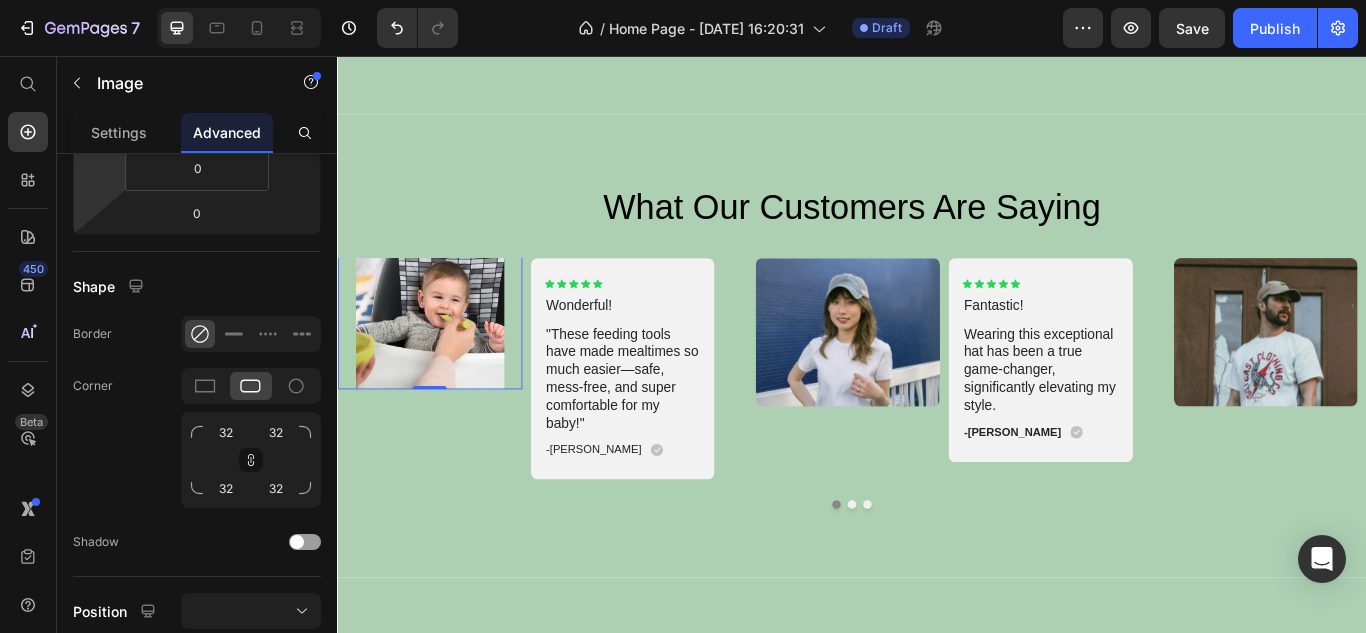 scroll, scrollTop: 0, scrollLeft: 0, axis: both 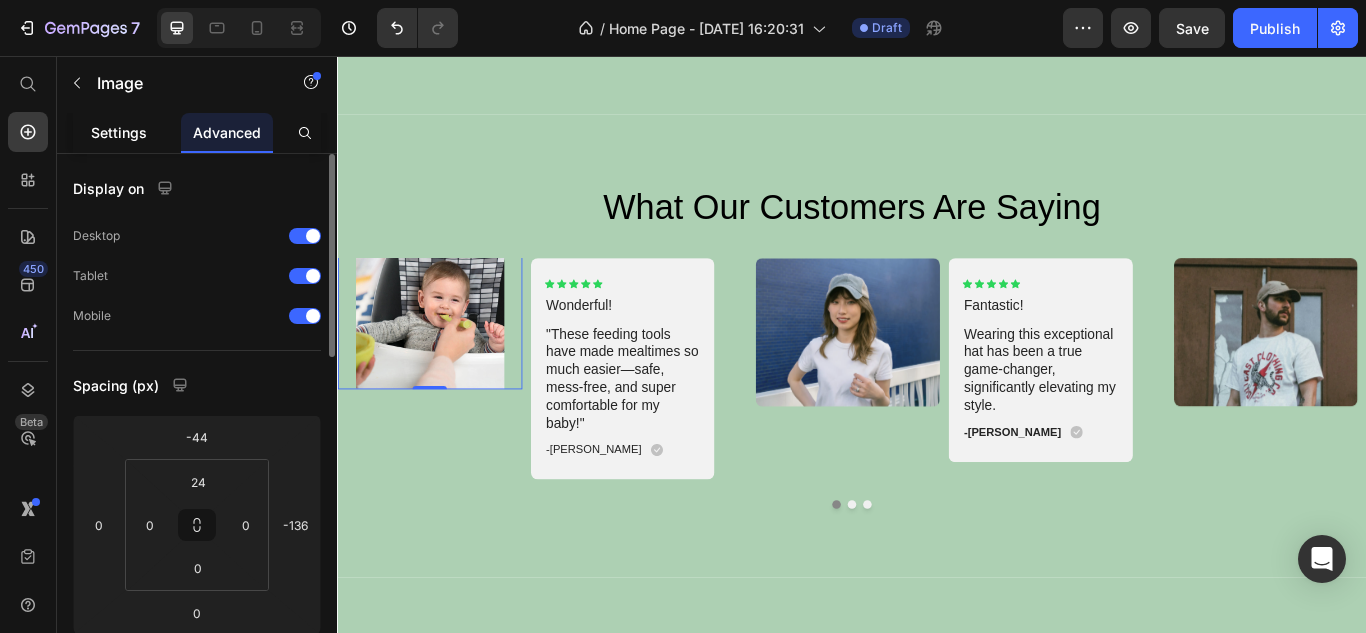 click on "Settings" 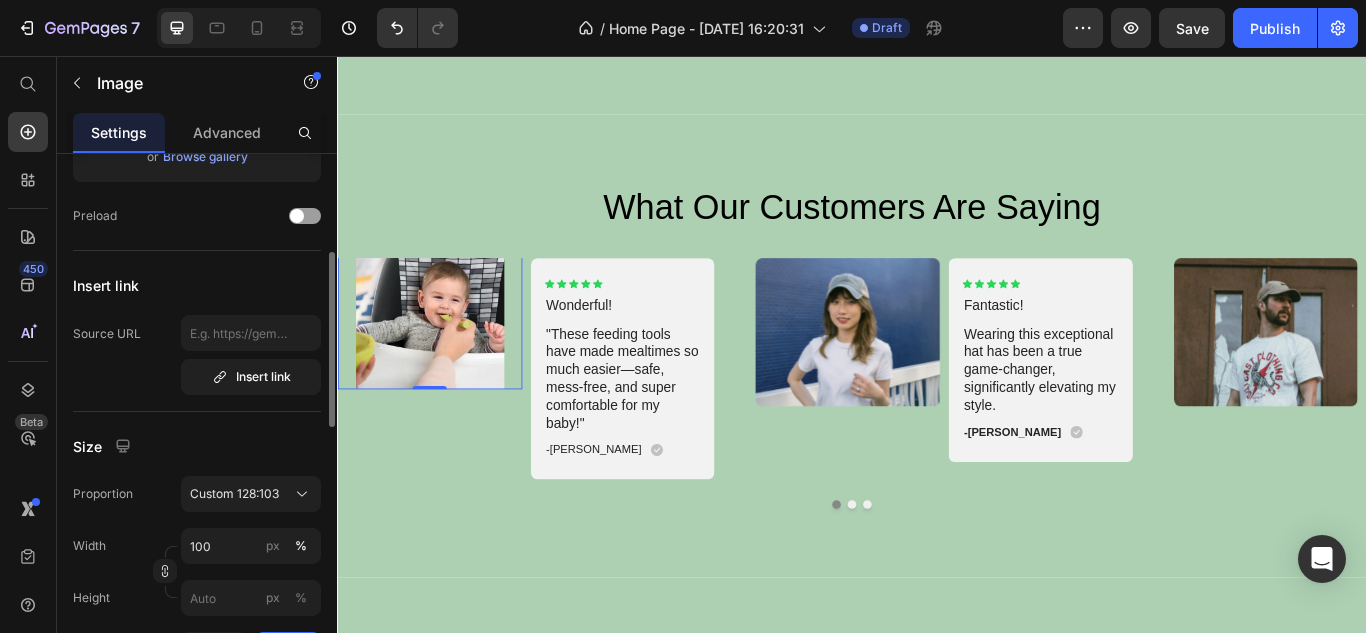 scroll, scrollTop: 400, scrollLeft: 0, axis: vertical 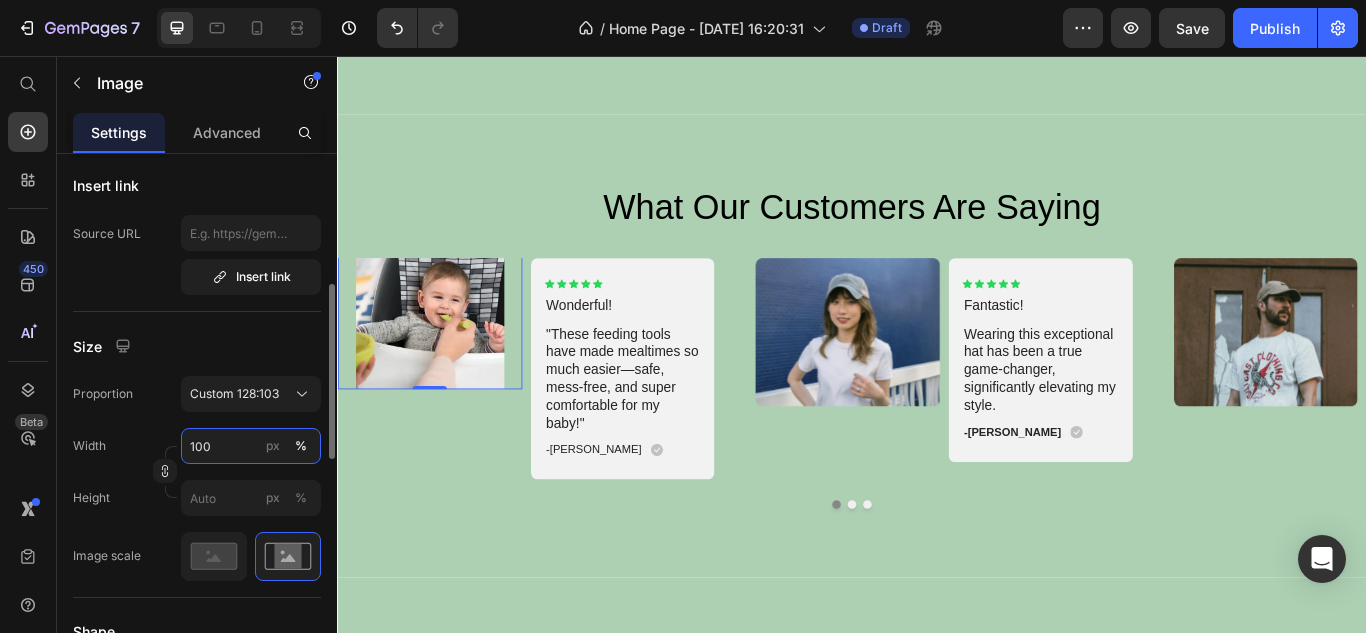 click on "100" at bounding box center (251, 446) 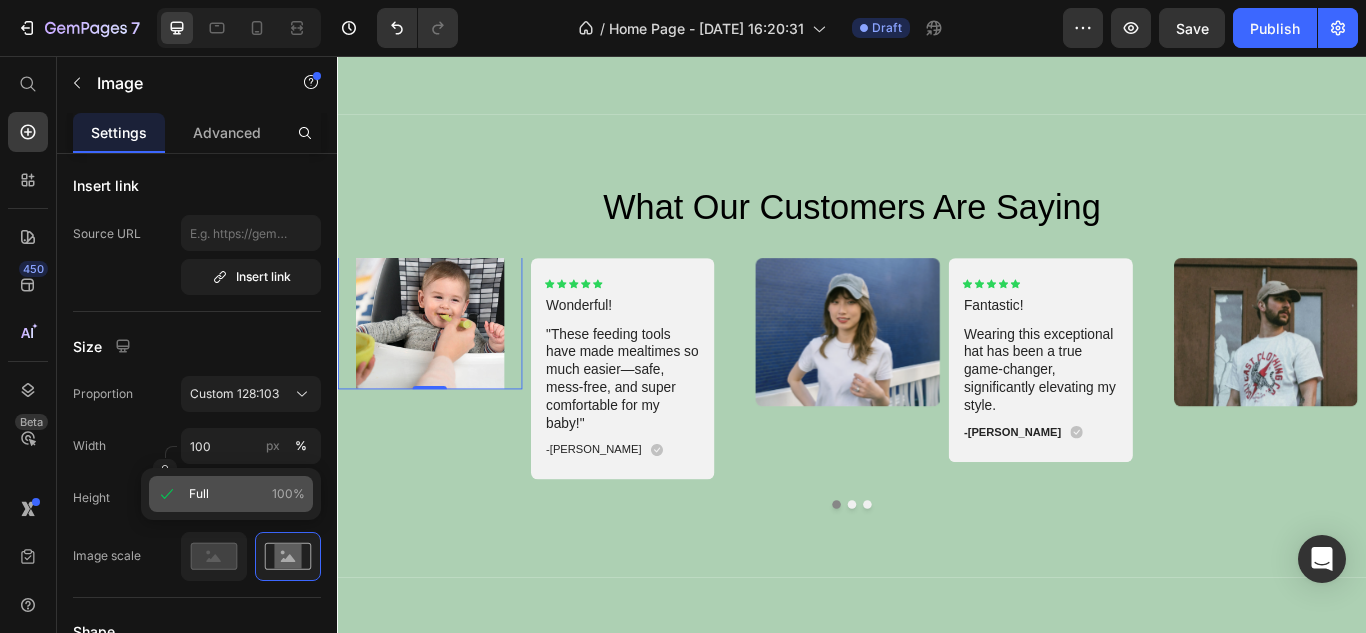 click on "Full 100%" at bounding box center (247, 494) 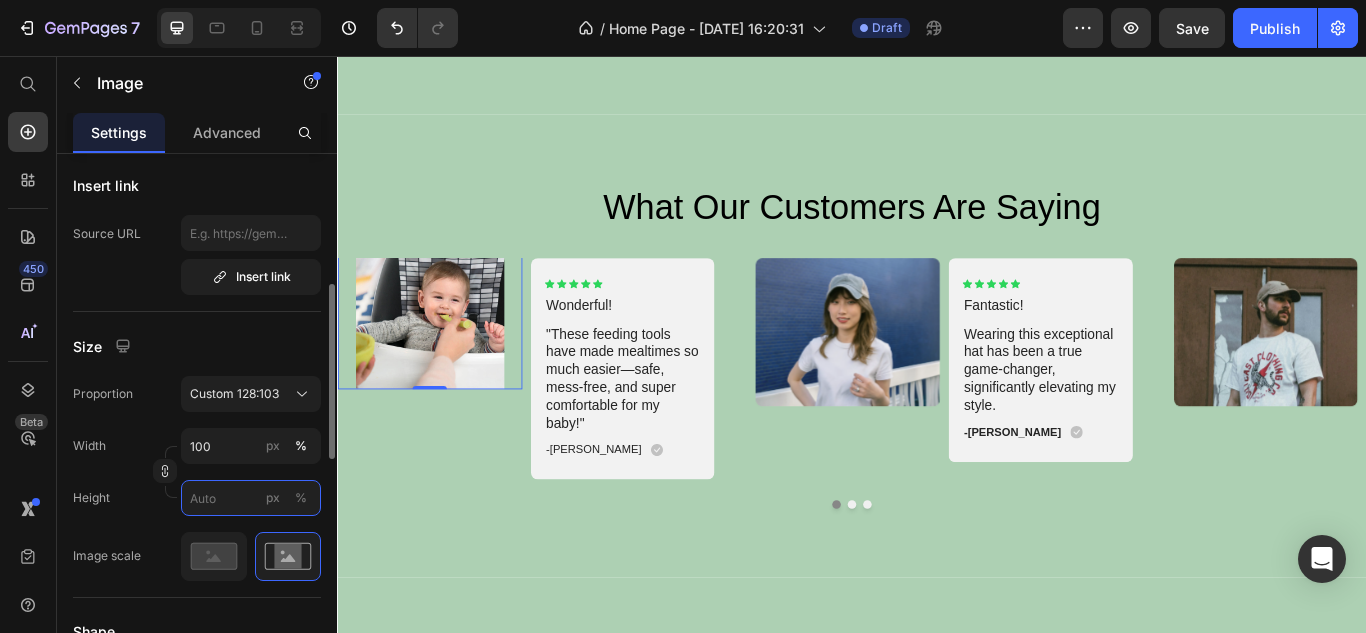 click on "px %" at bounding box center (251, 498) 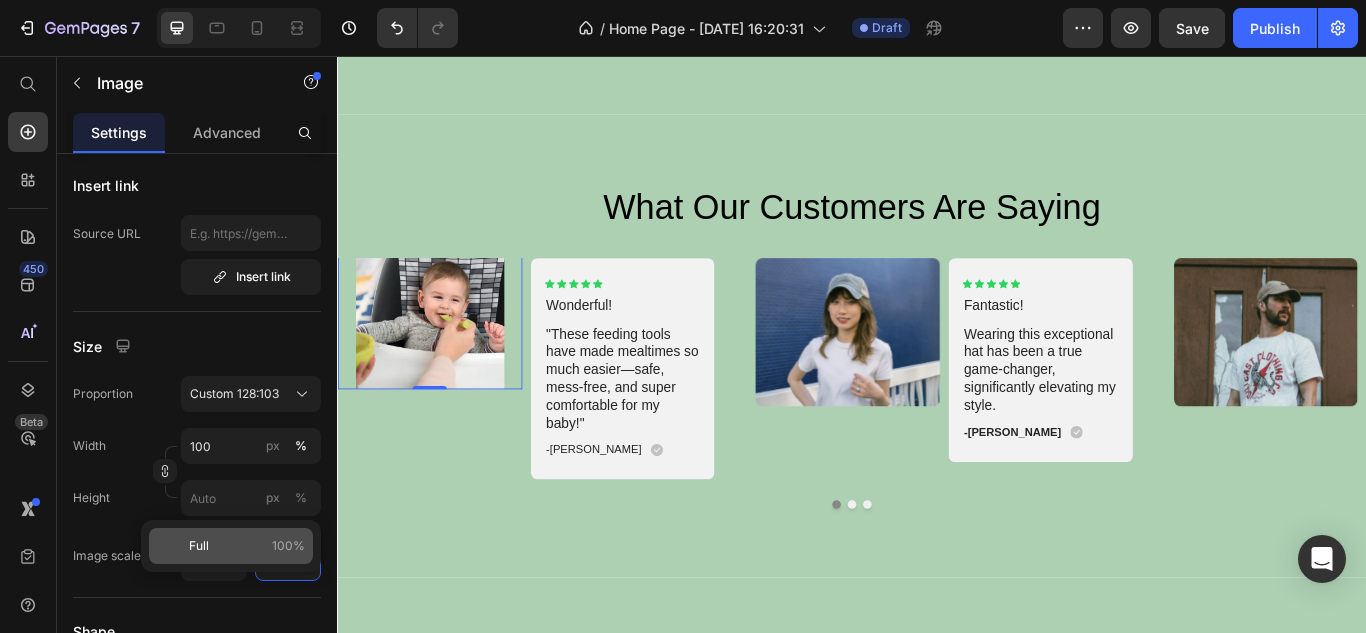 click on "Full 100%" at bounding box center (247, 546) 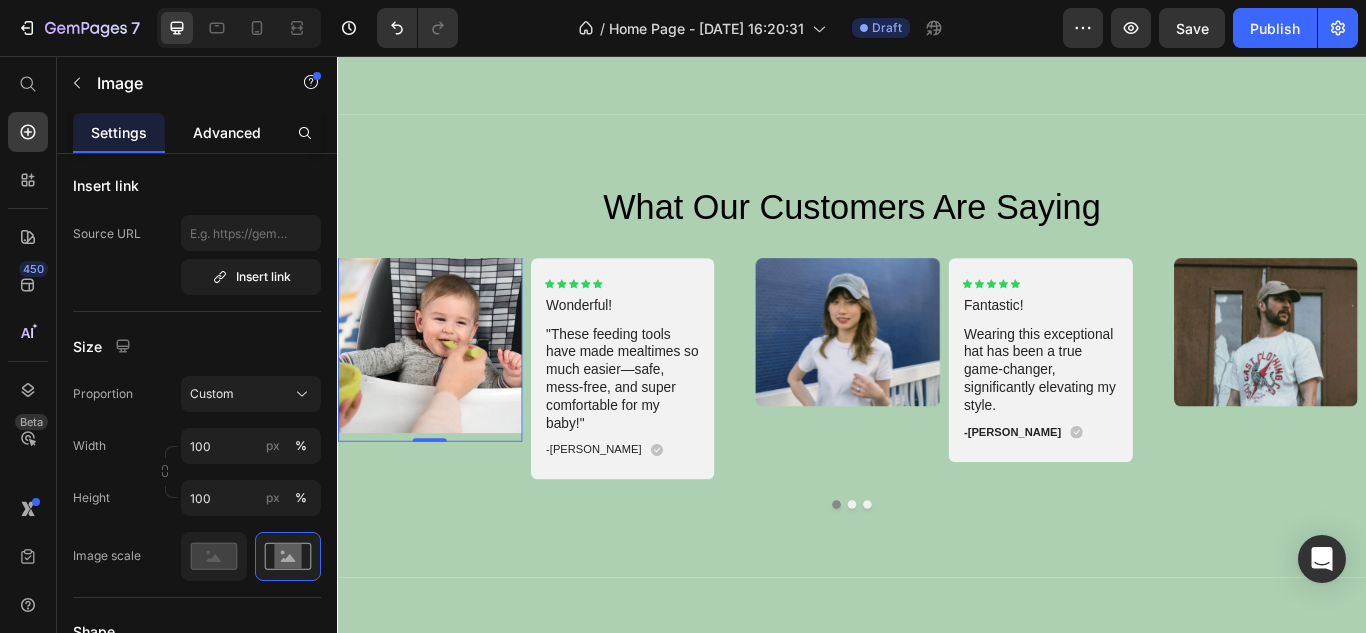 click on "Advanced" 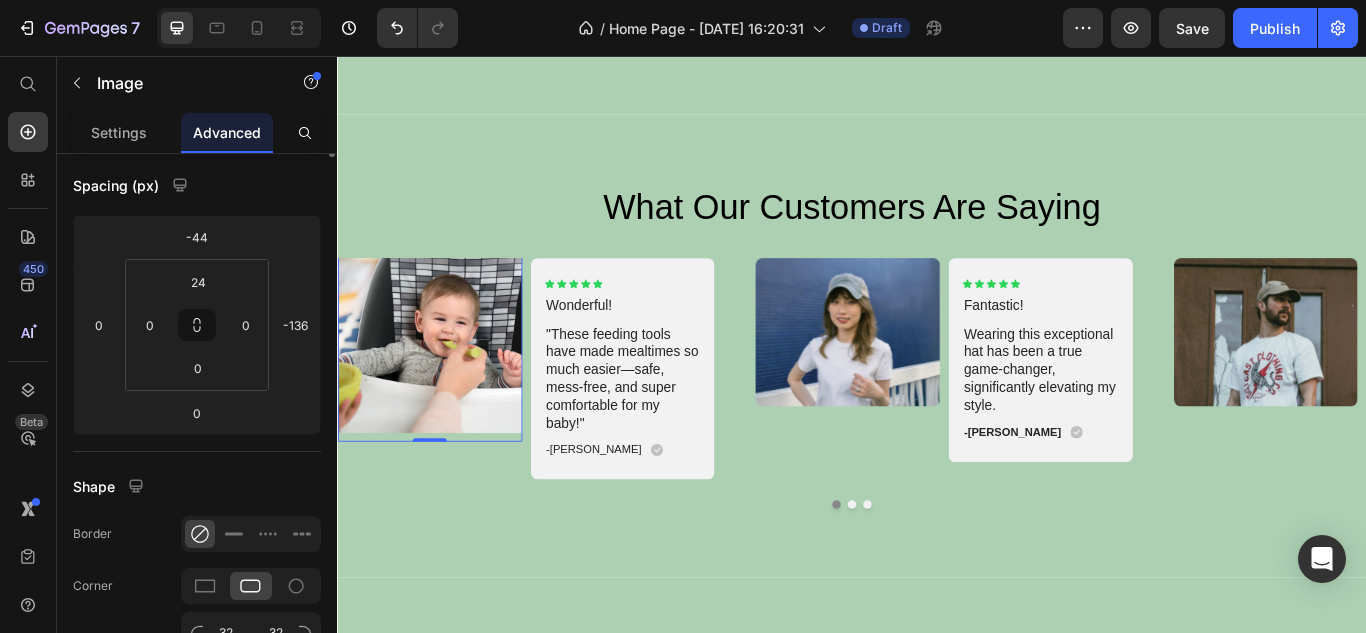 scroll, scrollTop: 300, scrollLeft: 0, axis: vertical 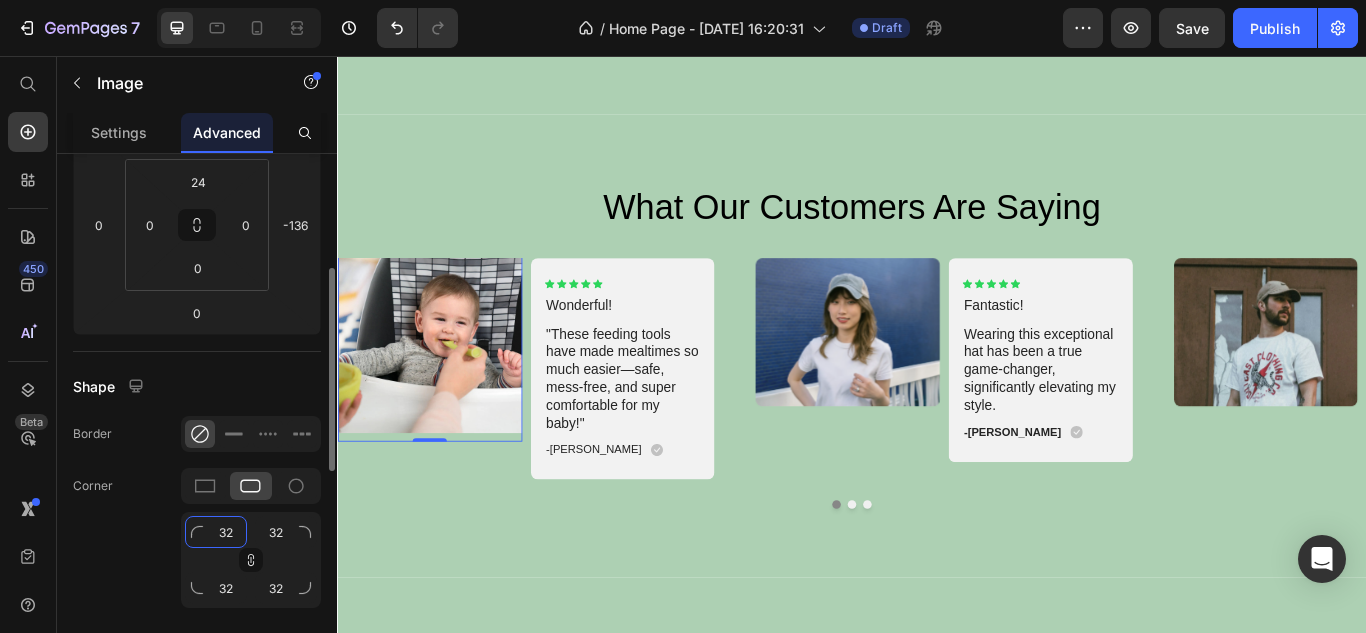 click on "32" 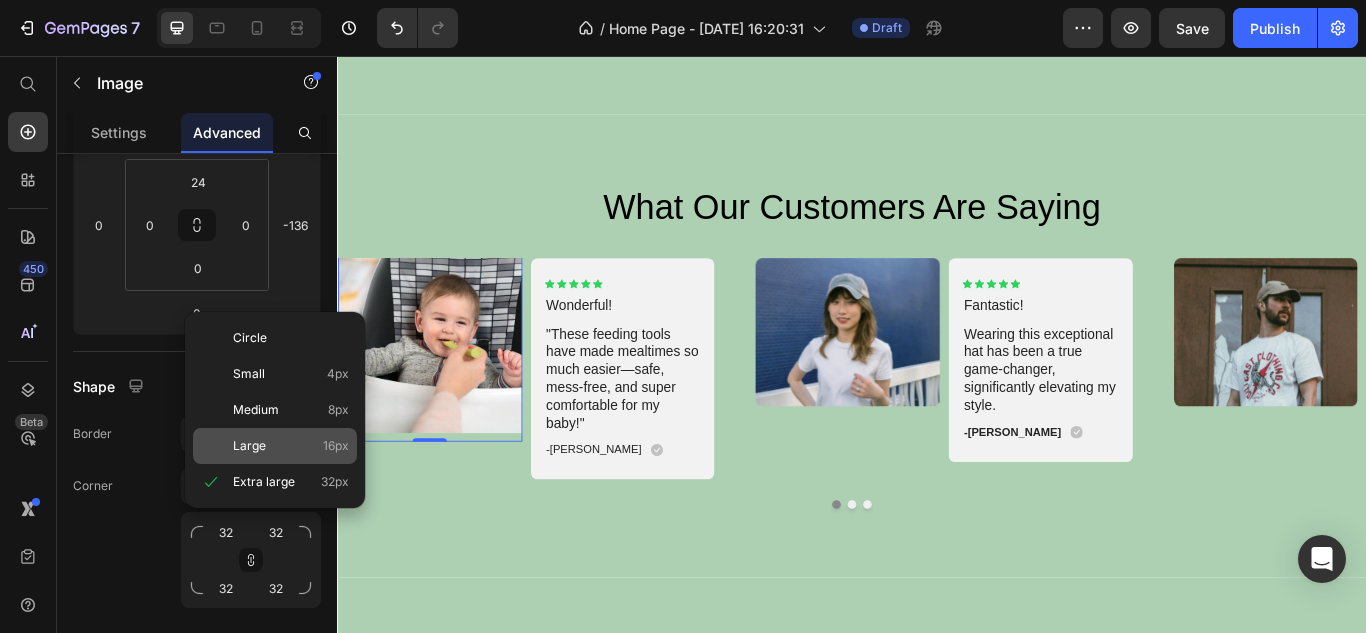 click on "Large 16px" at bounding box center [291, 446] 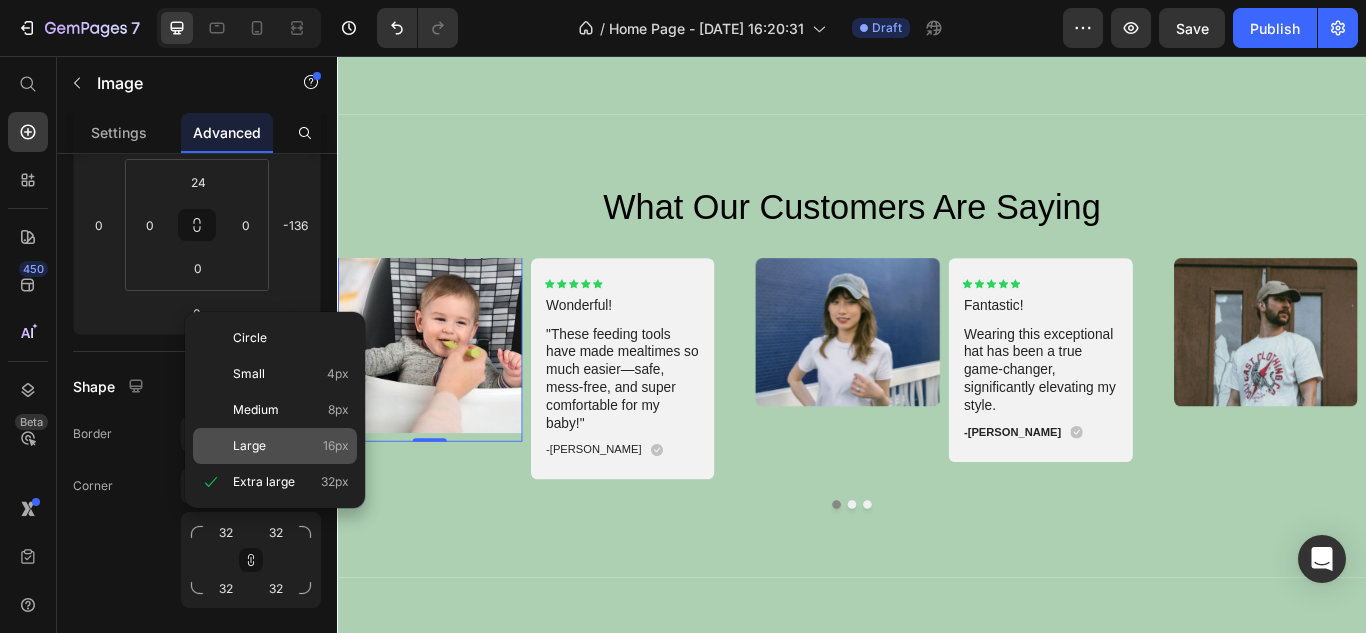 type on "16" 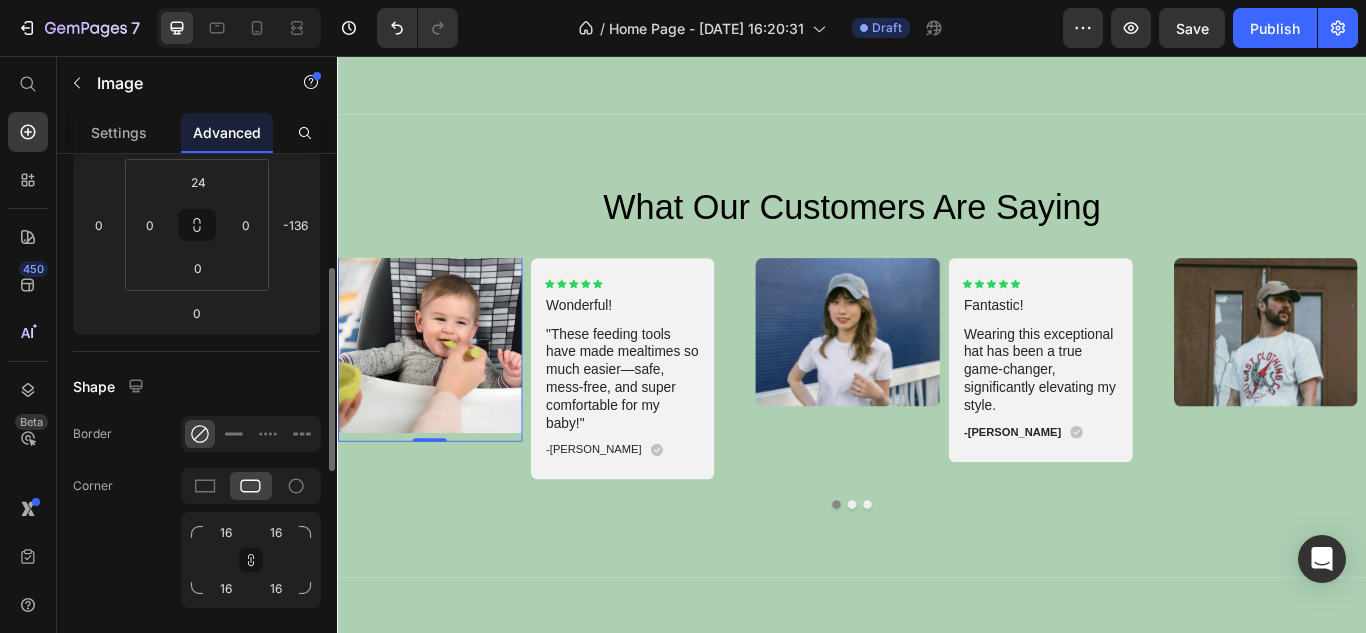 scroll, scrollTop: 400, scrollLeft: 0, axis: vertical 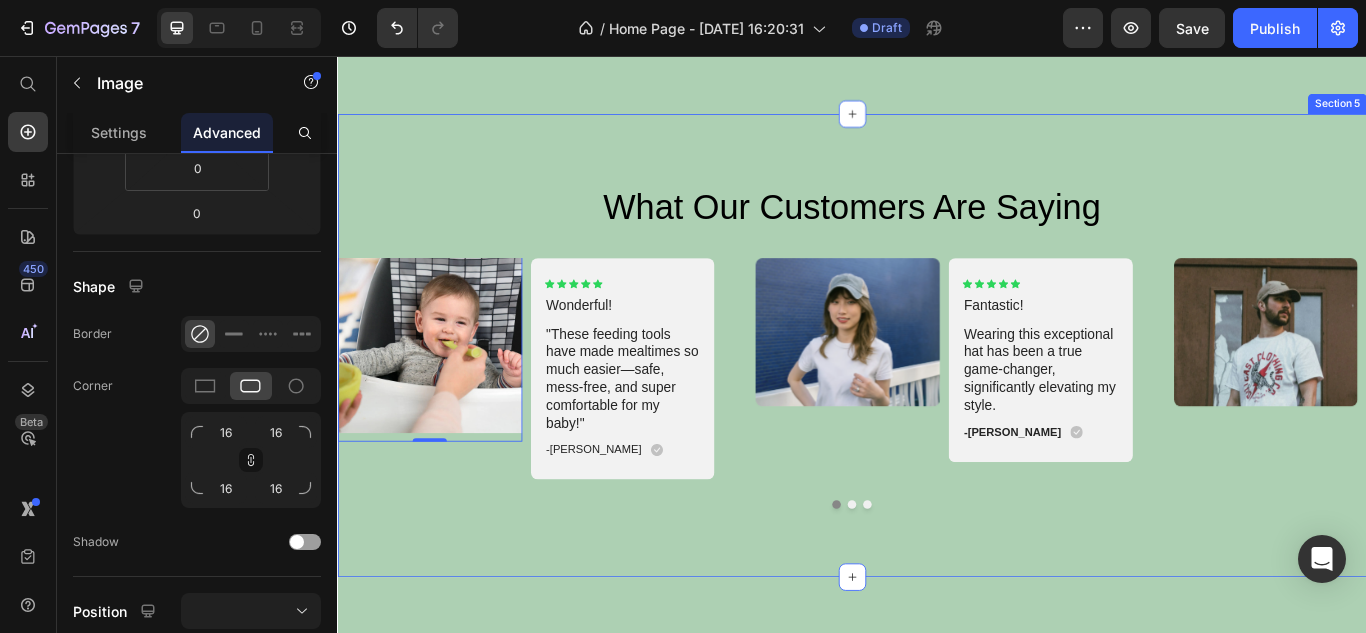 click on "What Our Customers Are Saying Heading Image   0
Icon
Icon
Icon
Icon
Icon Icon List Wonderful! Text Block "These feeding tools have made mealtimes so much easier—safe, mess-free, and super comfortable for my baby!" Text Block -[PERSON_NAME] Text Block
Icon Row Row Carousel Image
Icon
Icon
Icon
Icon
Icon Icon List Fantastic! Text Block Wearing this exceptional hat has been a true game-changer, significantly elevating my style. Text Block -[PERSON_NAME] Text Block
Icon Row Row Carousel Image
Icon
Icon
Icon
Icon
Icon Icon List Fantastic! Text Block “This hat has become an indispensable part of my everyday look, delivering both function and fashion.” Text Block -[PERSON_NAME] Text Block
Icon Row Row" at bounding box center [937, 394] 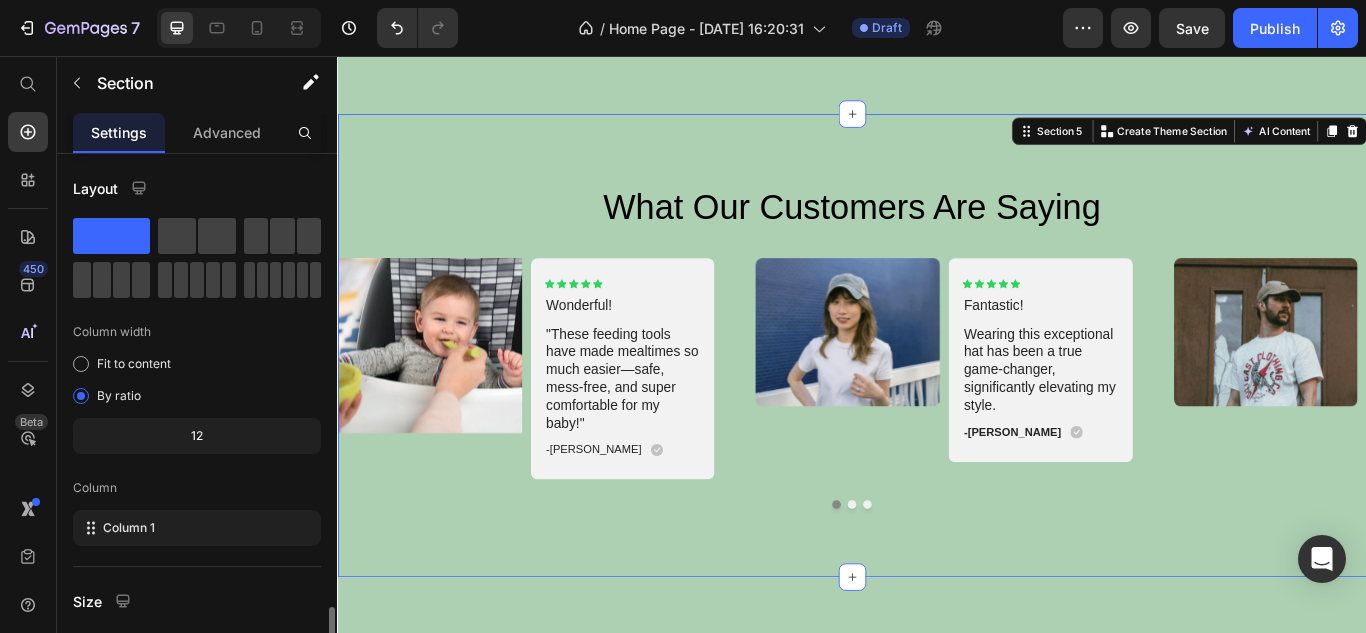 scroll, scrollTop: 272, scrollLeft: 0, axis: vertical 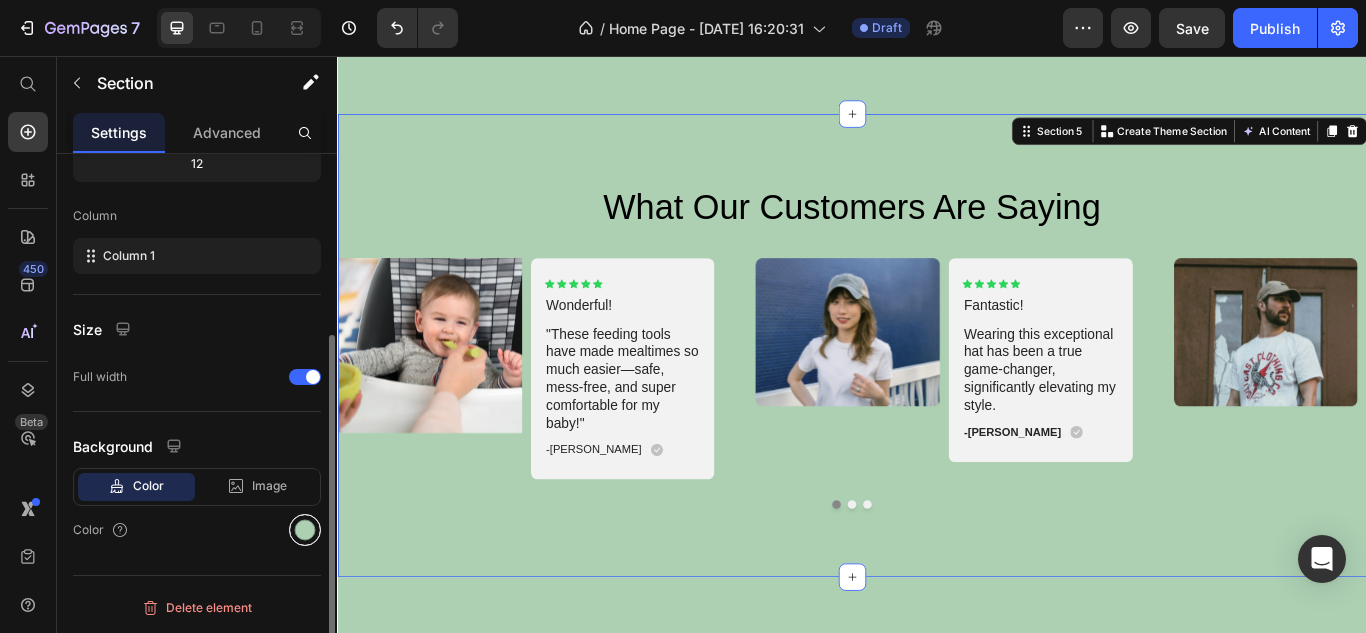 click at bounding box center (305, 530) 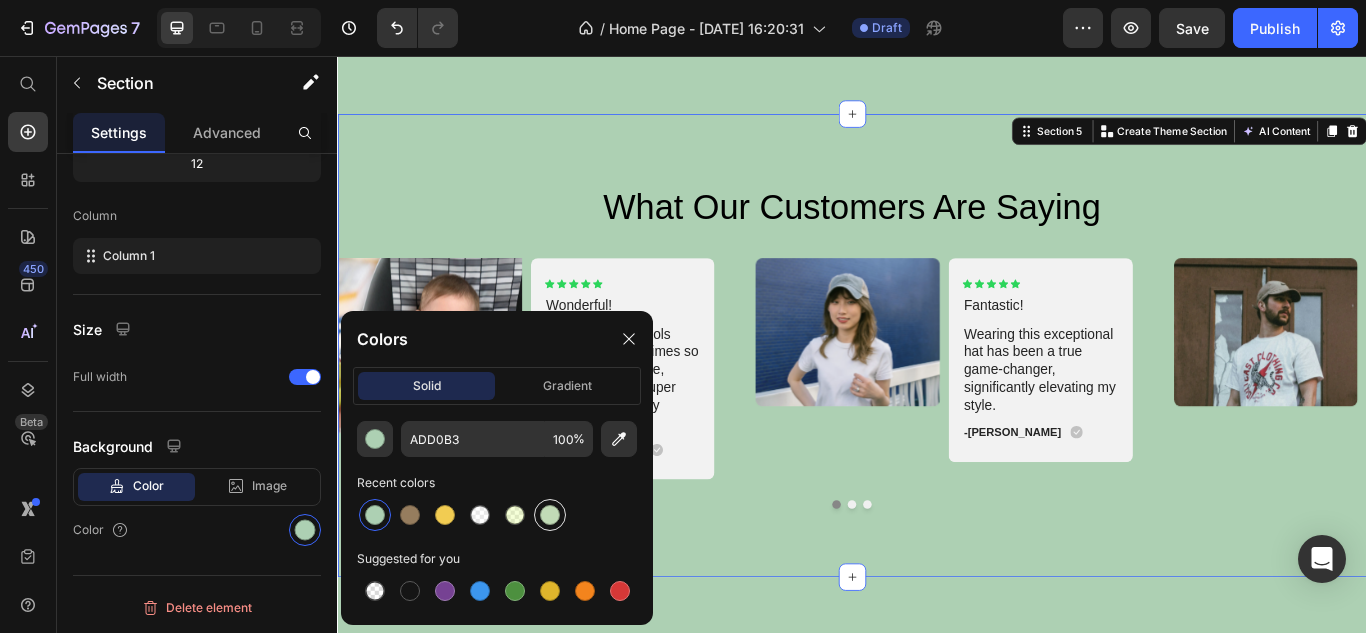 click at bounding box center [550, 515] 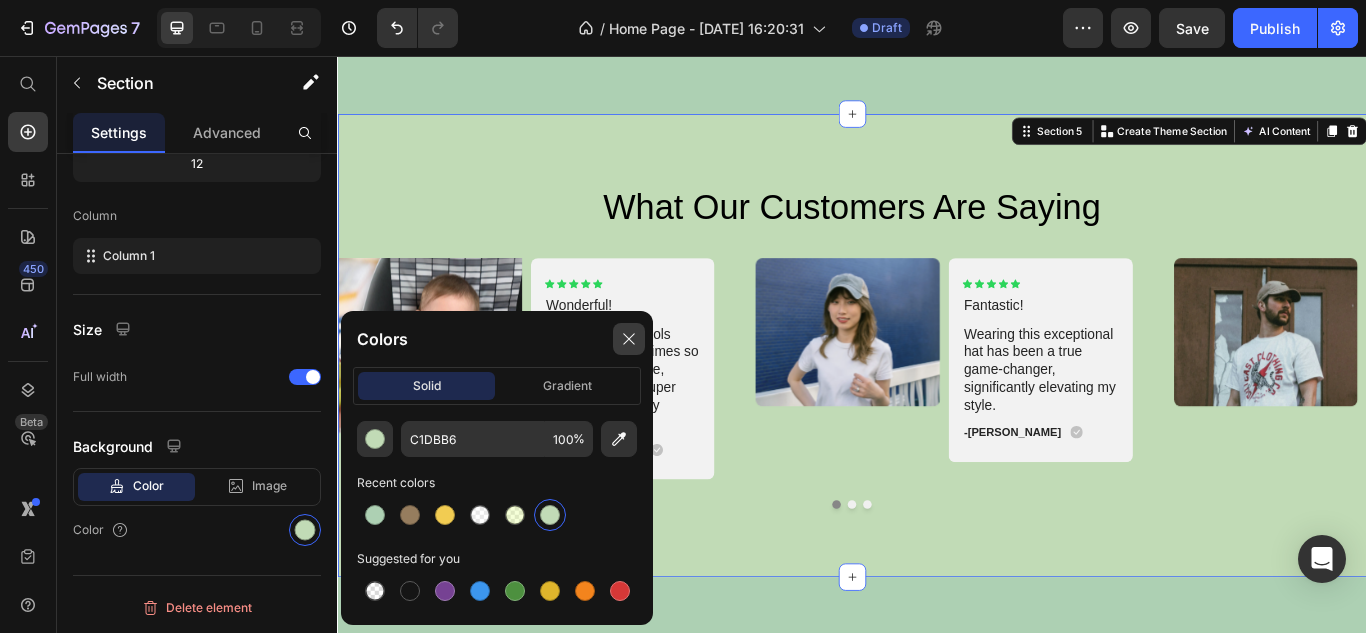 drag, startPoint x: 626, startPoint y: 329, endPoint x: 337, endPoint y: 379, distance: 293.29337 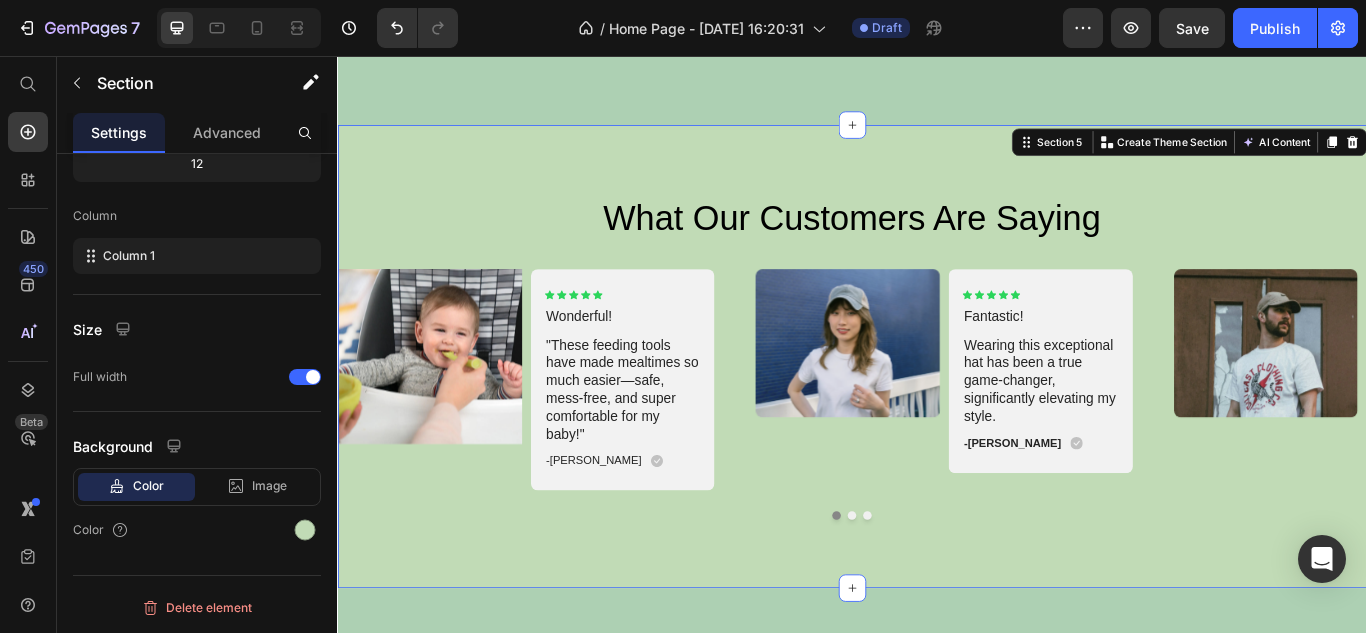 scroll, scrollTop: 1898, scrollLeft: 0, axis: vertical 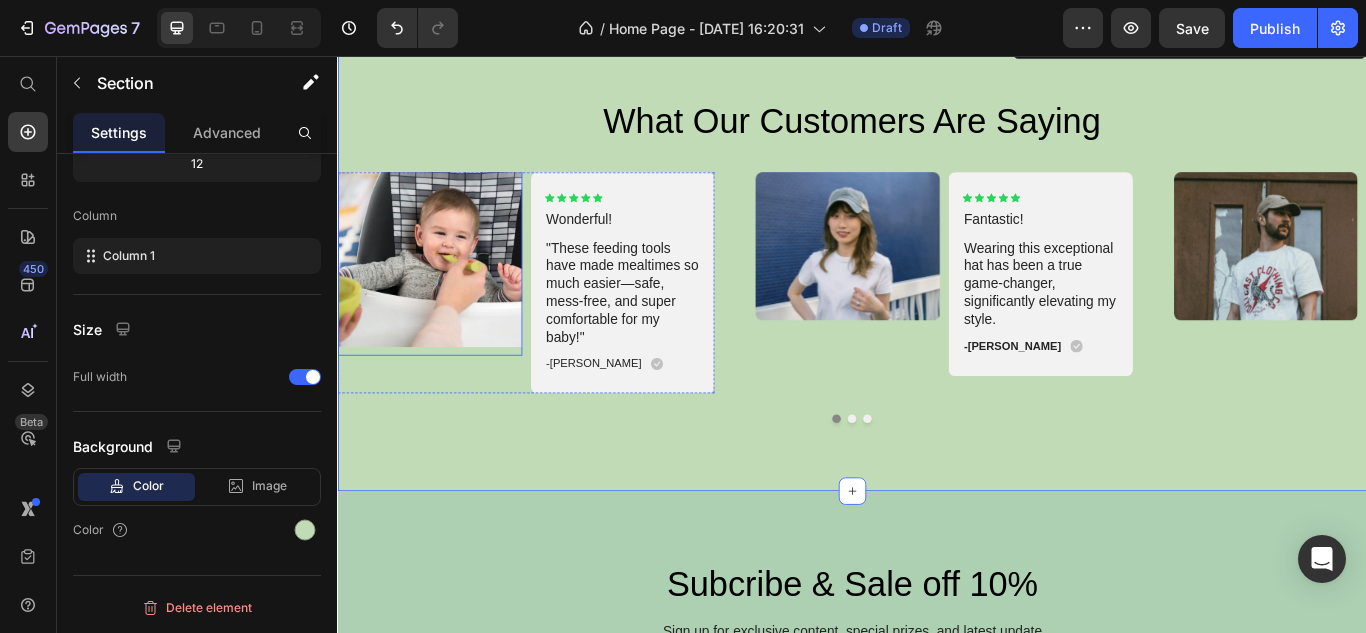 click at bounding box center [444, 277] 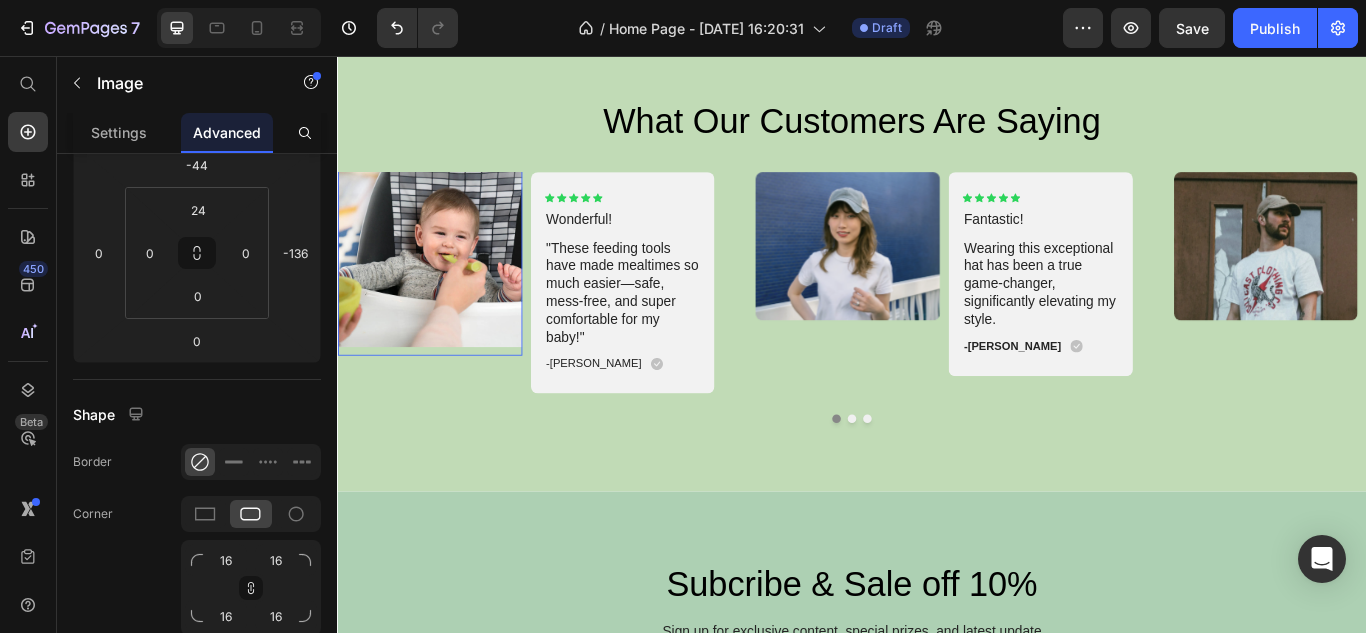 scroll, scrollTop: 0, scrollLeft: 0, axis: both 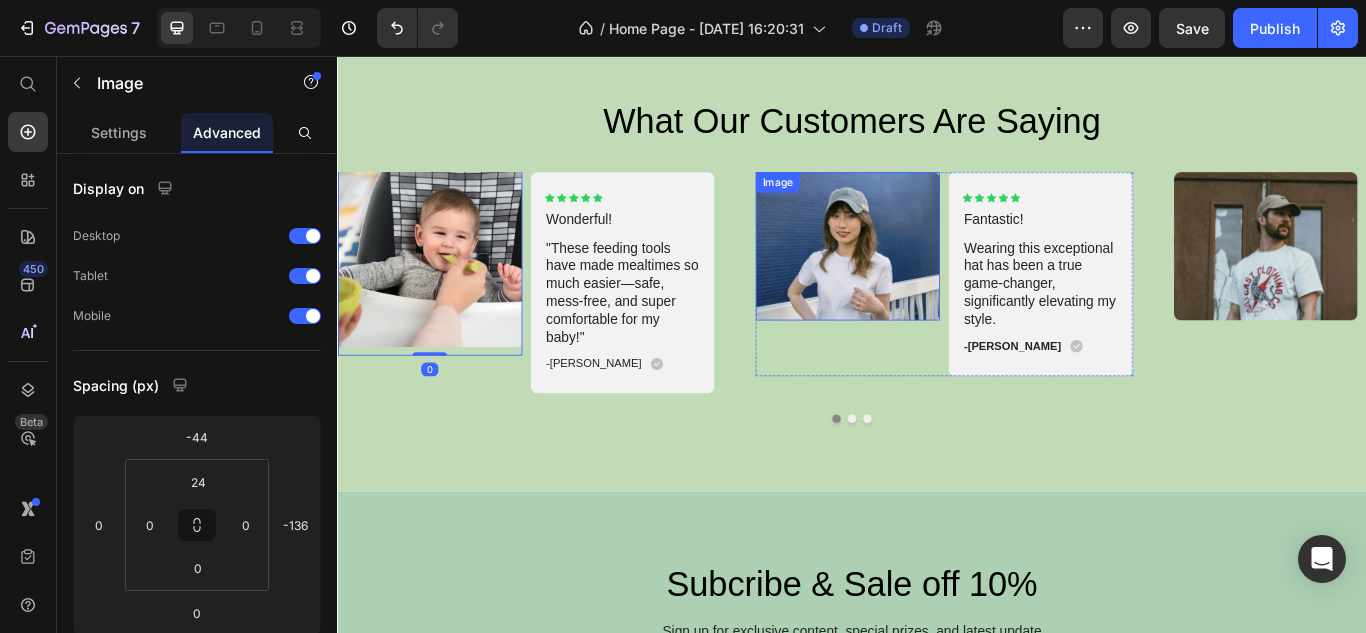 click at bounding box center (931, 278) 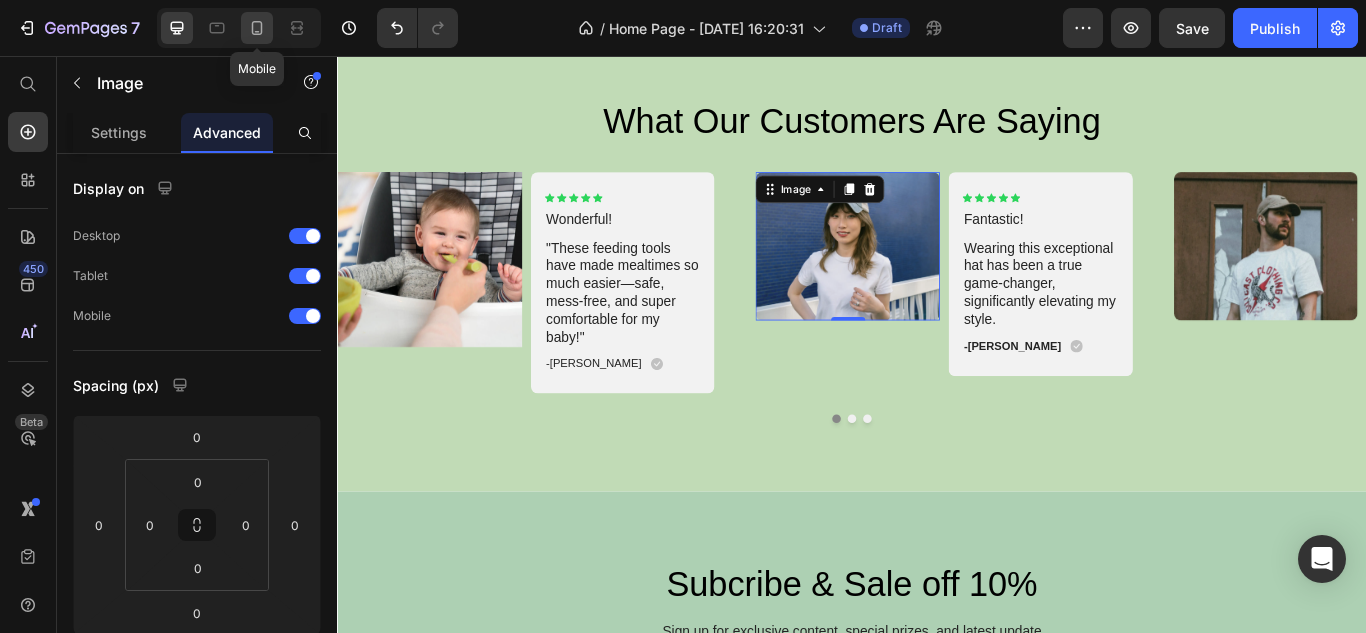 click 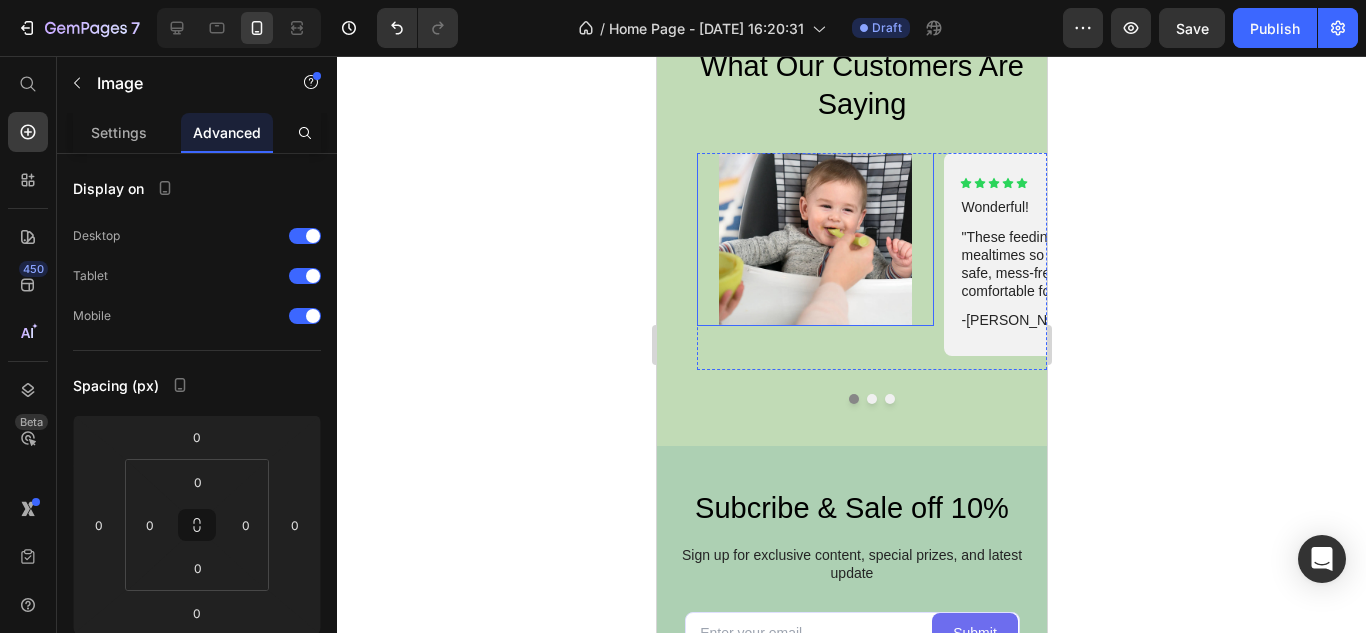 scroll, scrollTop: 1873, scrollLeft: 0, axis: vertical 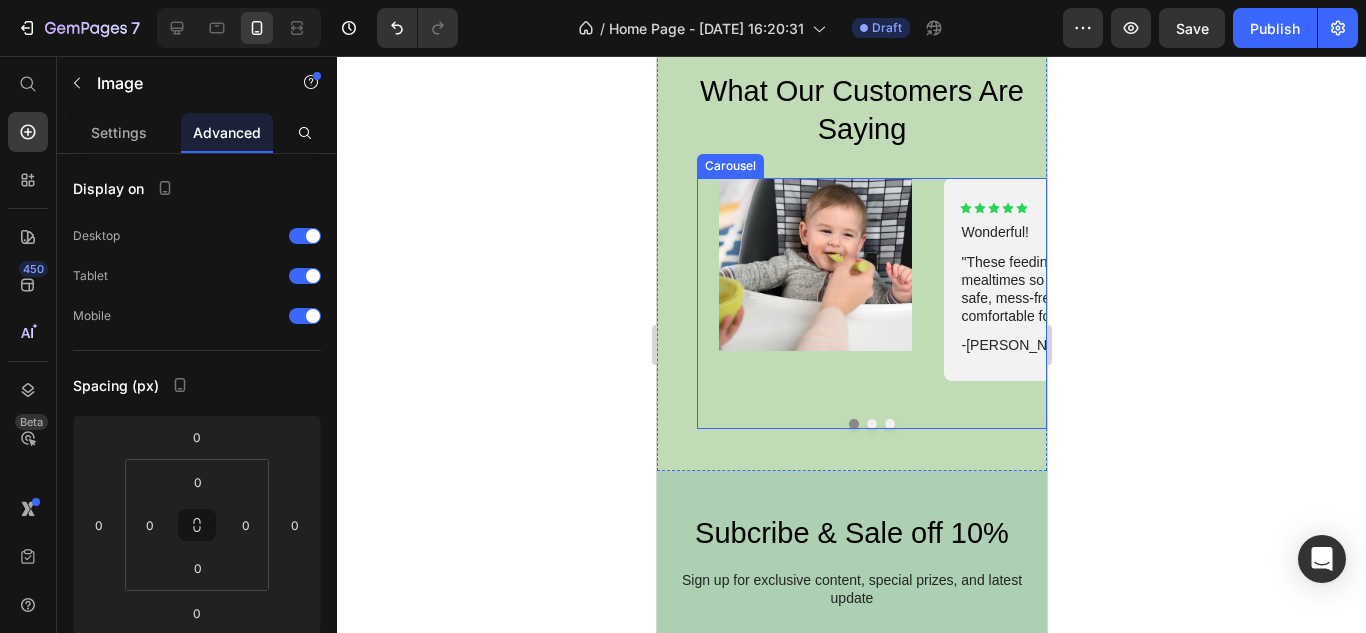 click at bounding box center (871, 424) 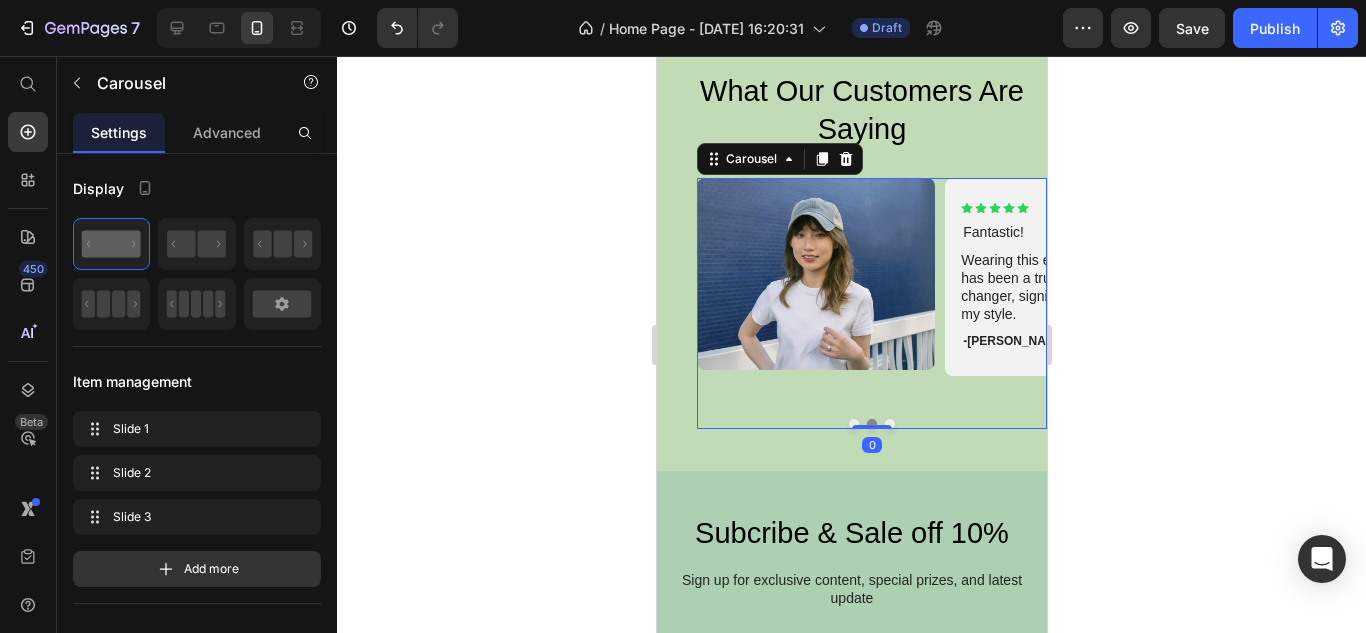 click at bounding box center (889, 424) 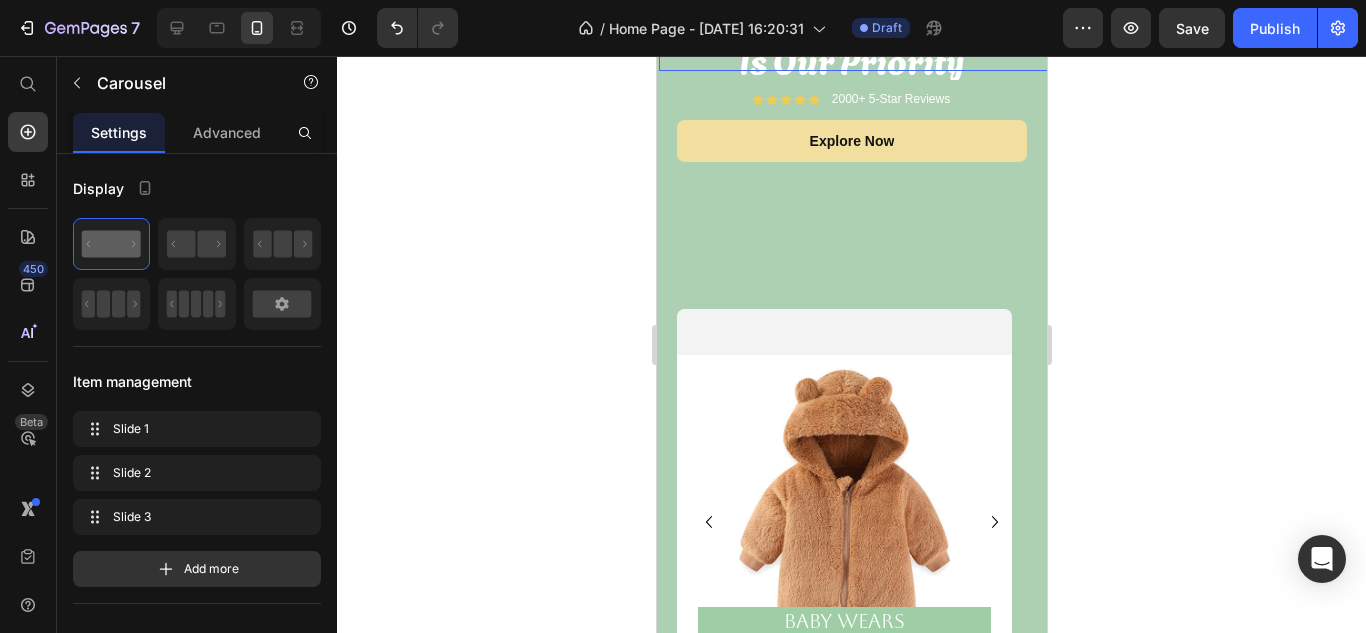 scroll, scrollTop: 0, scrollLeft: 0, axis: both 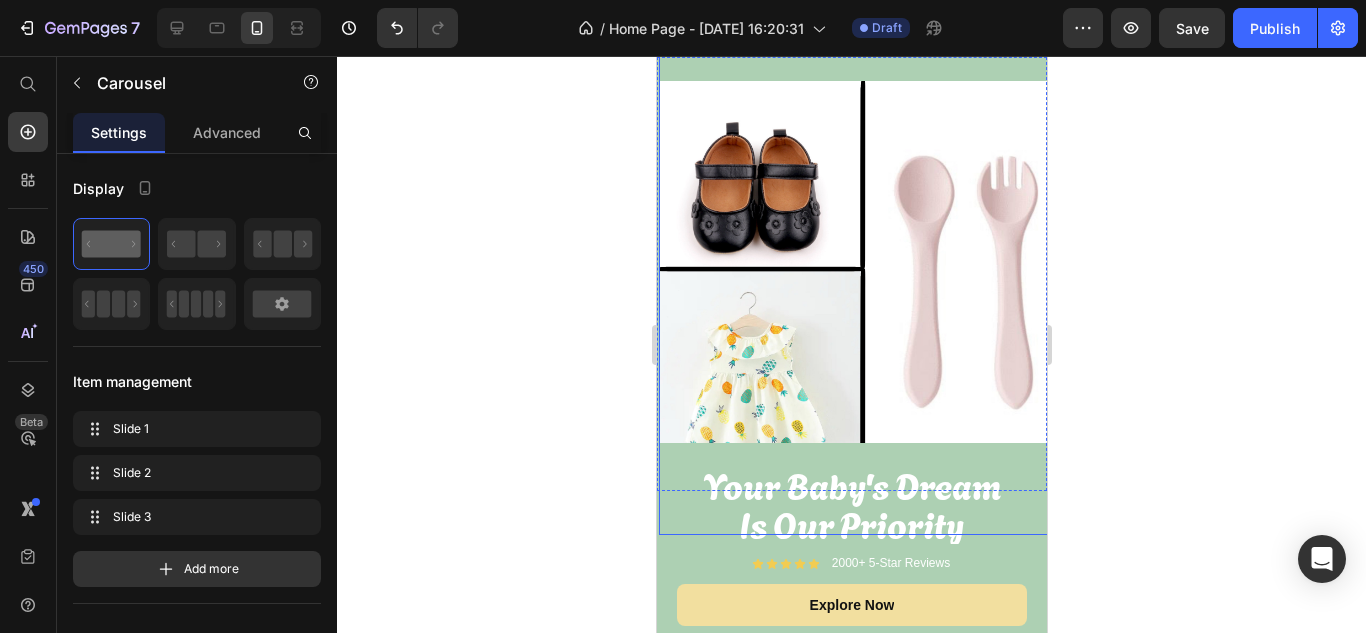 click at bounding box center (853, 272) 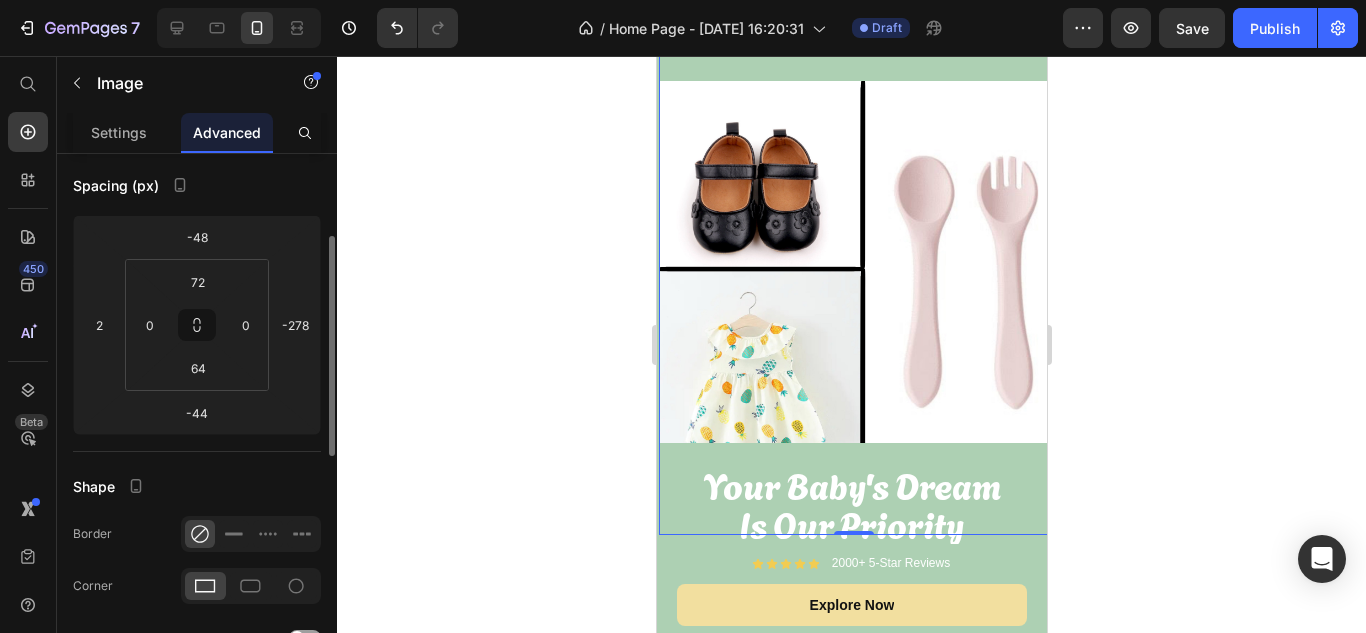 scroll, scrollTop: 0, scrollLeft: 0, axis: both 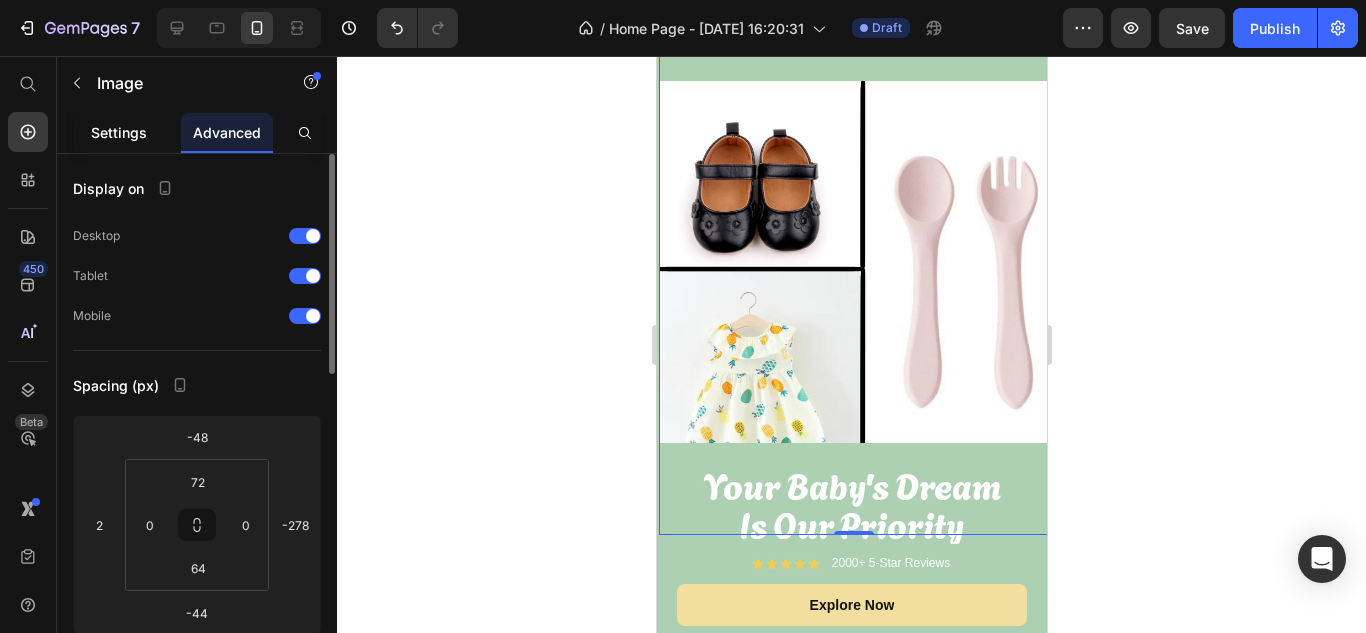 click on "Settings" at bounding box center [119, 132] 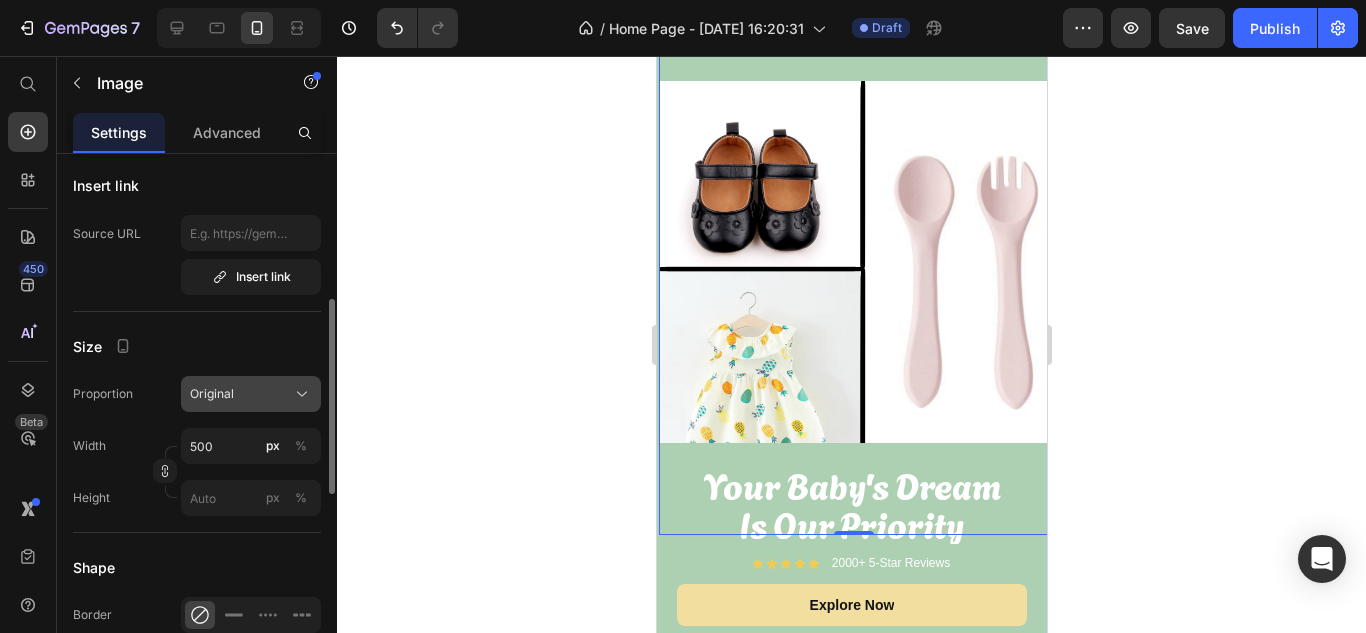 scroll, scrollTop: 600, scrollLeft: 0, axis: vertical 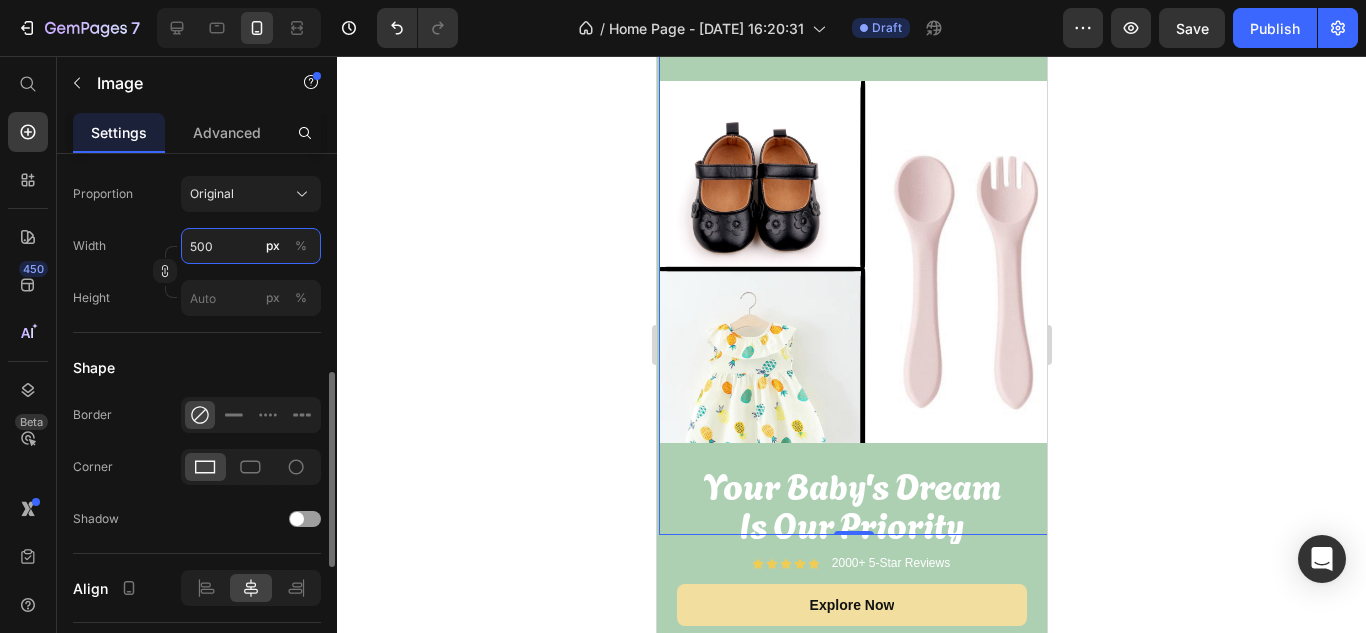 click on "500" at bounding box center (251, 246) 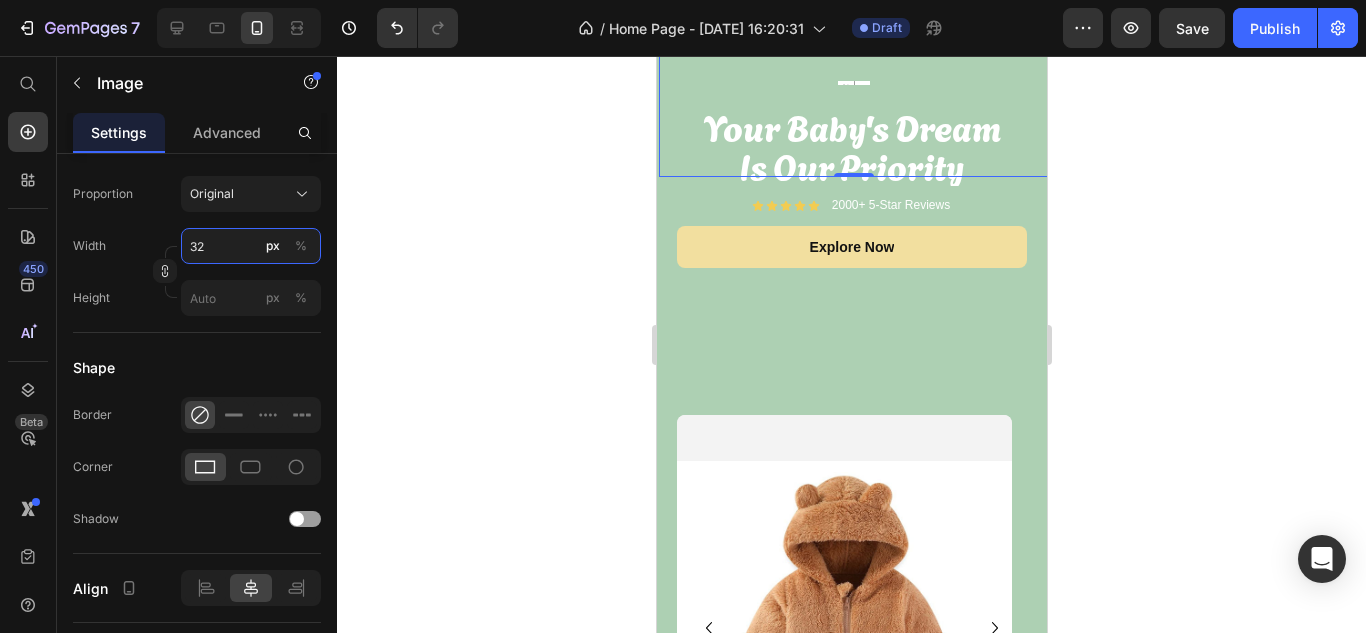 type on "3" 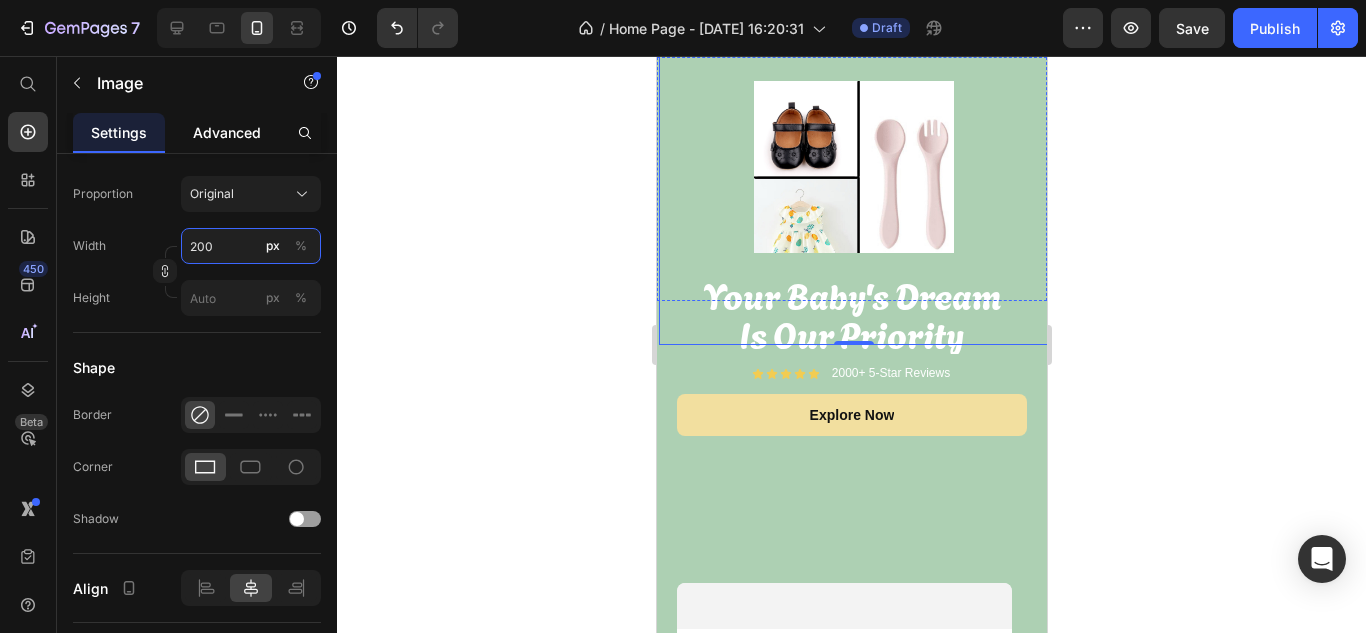 type on "200" 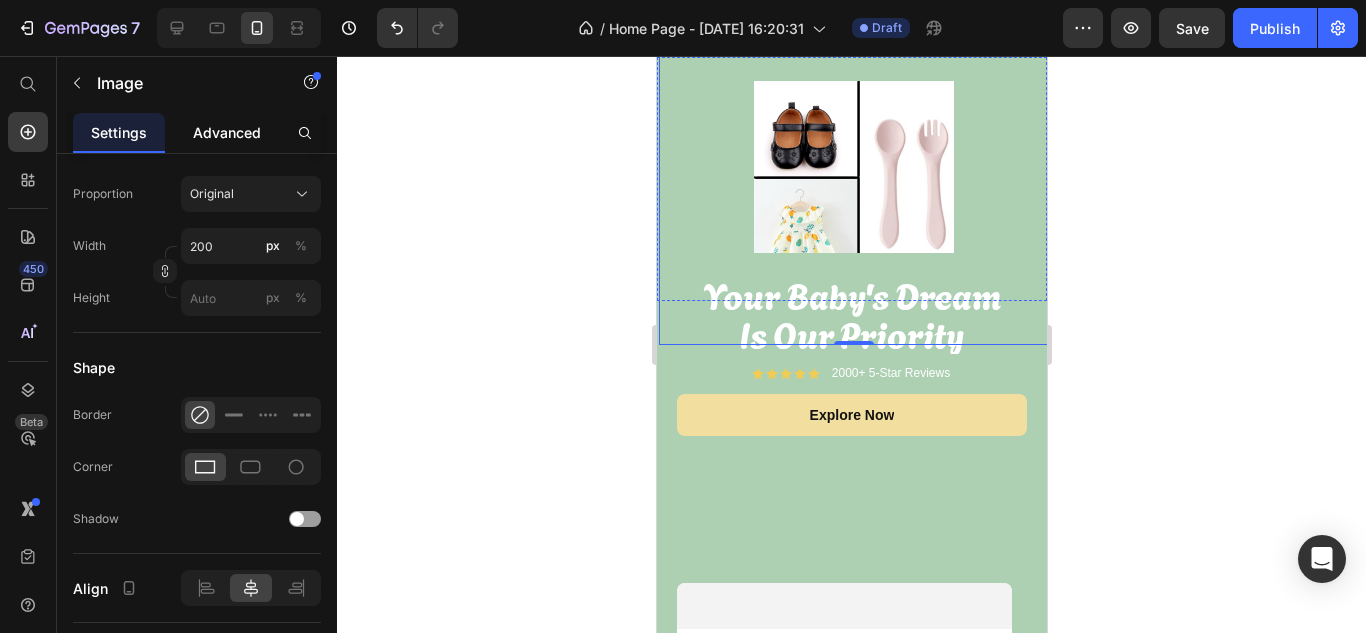 click on "Advanced" at bounding box center (227, 132) 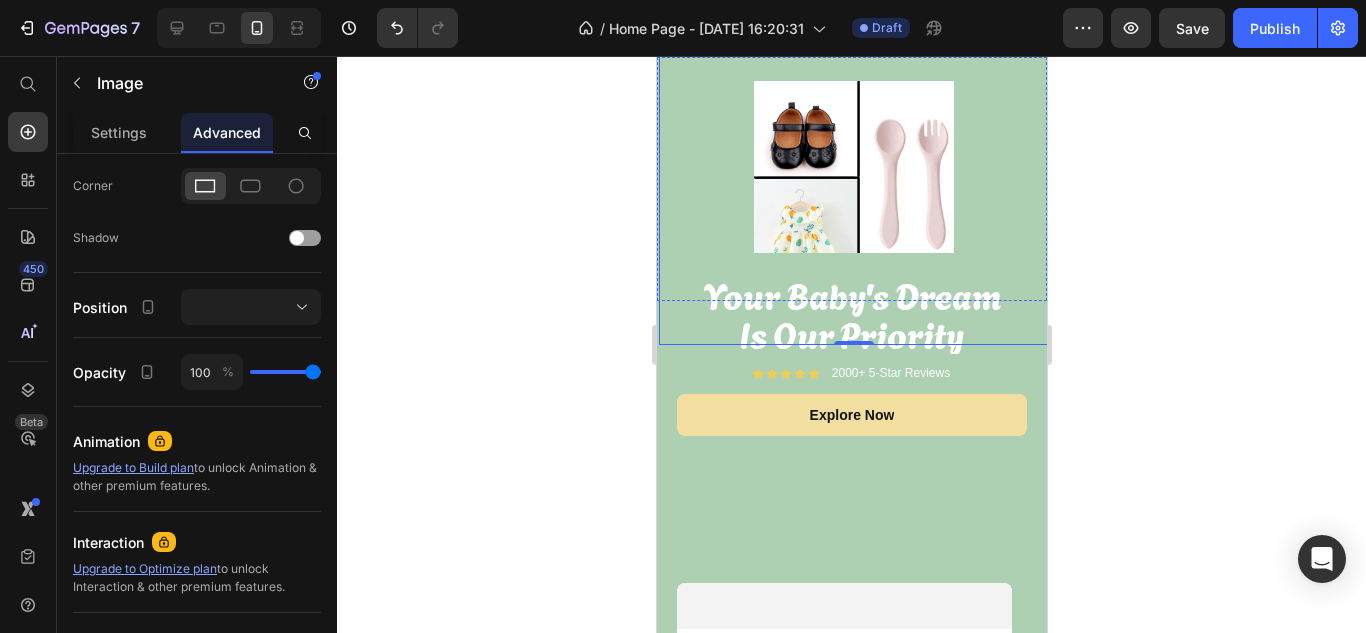 scroll, scrollTop: 0, scrollLeft: 0, axis: both 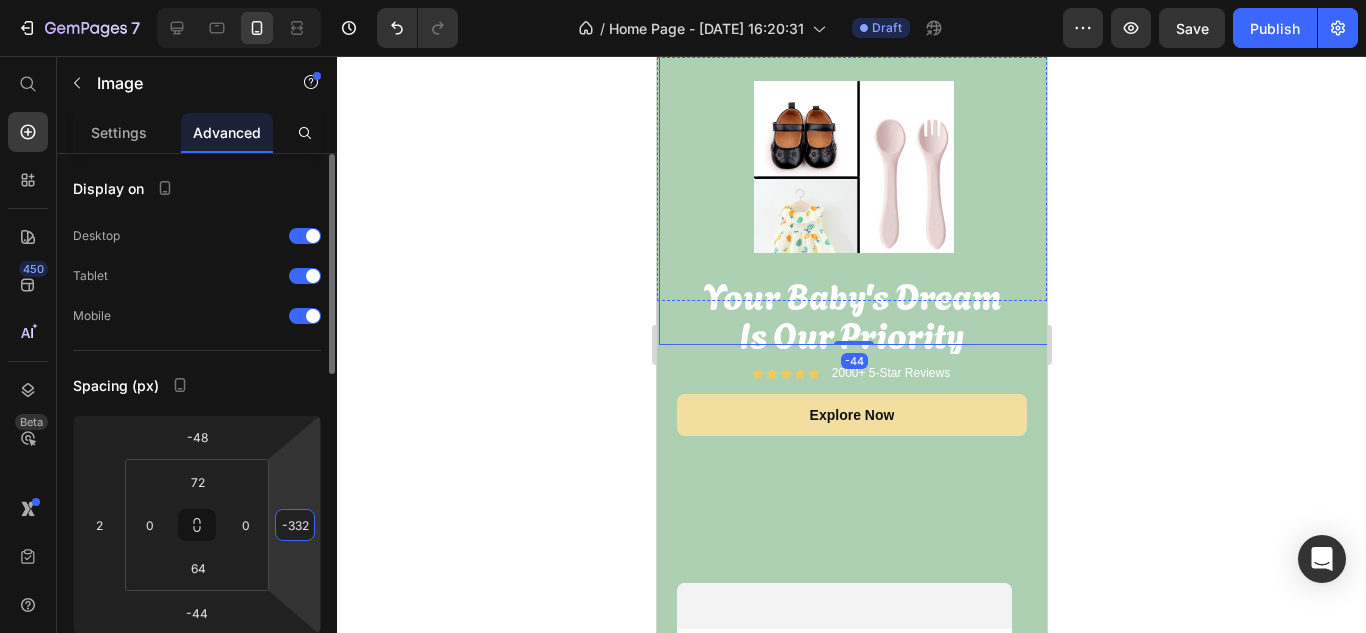 drag, startPoint x: 297, startPoint y: 548, endPoint x: 297, endPoint y: 572, distance: 24 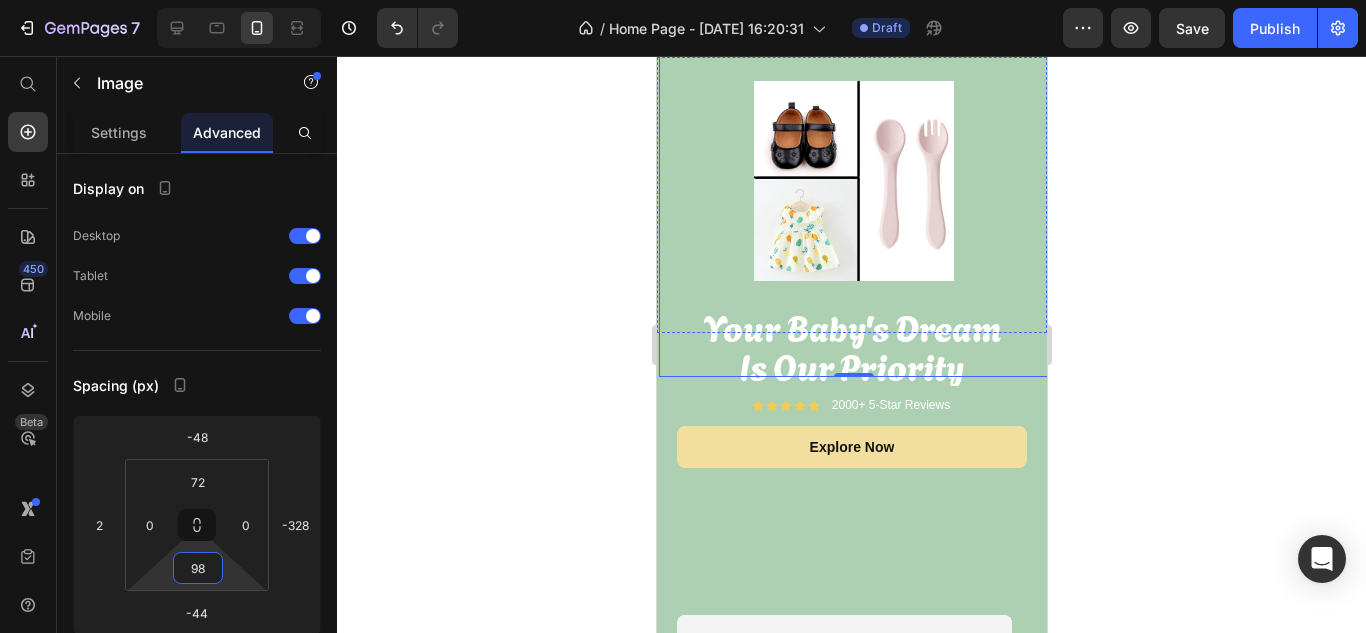 type on "100" 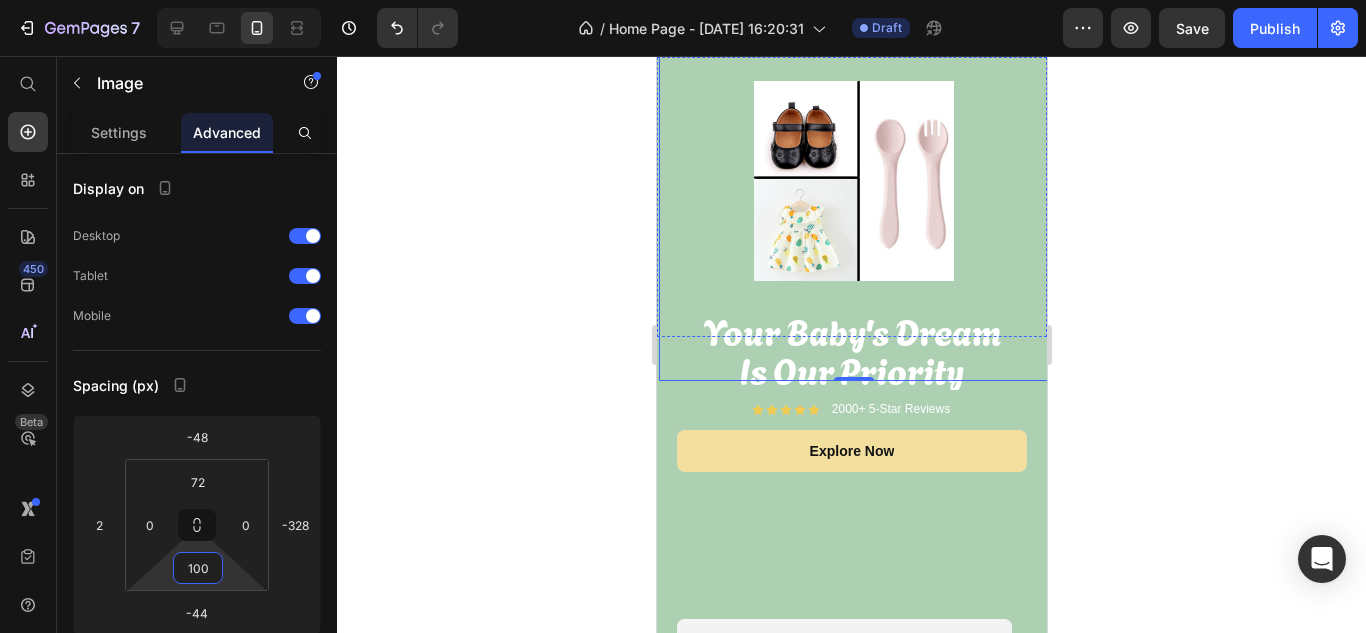 drag, startPoint x: 230, startPoint y: 569, endPoint x: 232, endPoint y: 551, distance: 18.110771 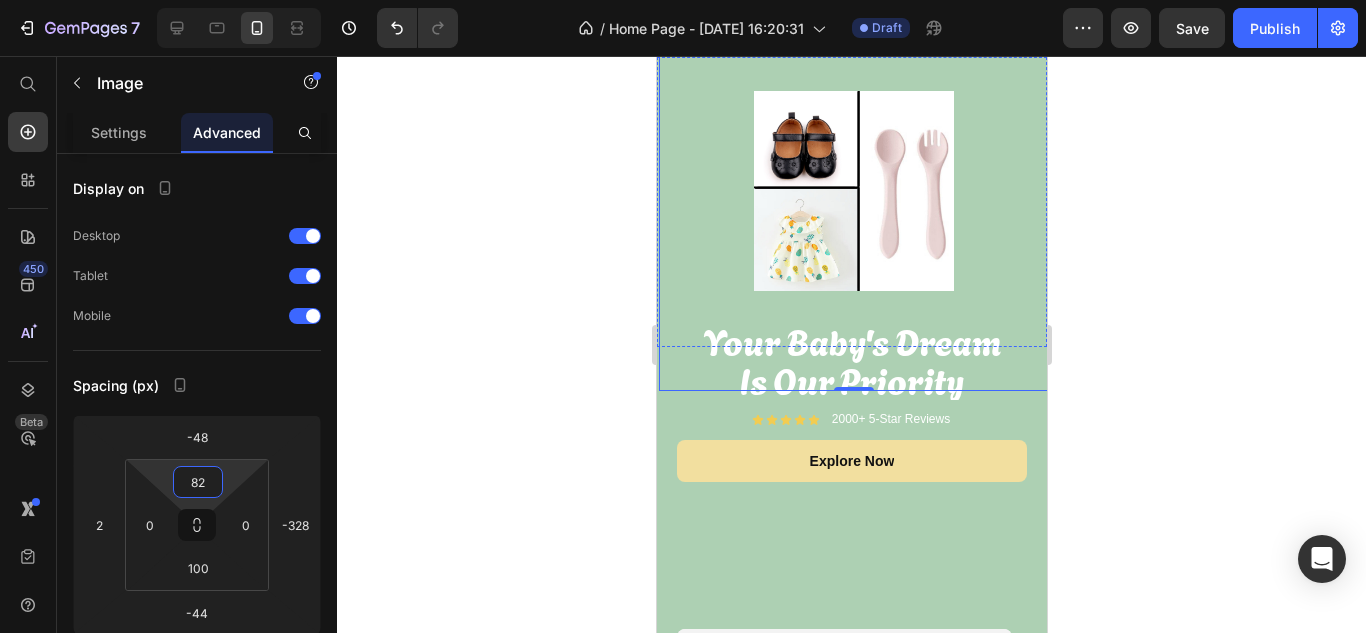 type on "80" 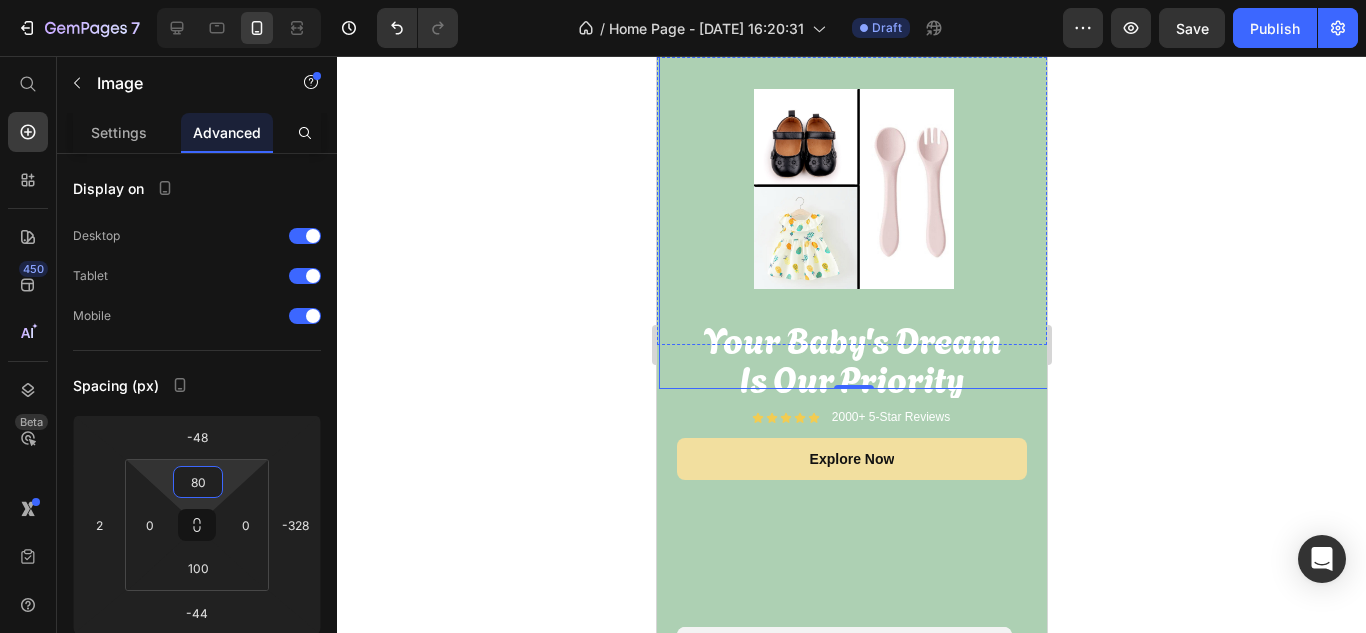 click on "7   /  Home Page - [DATE] 16:20:31 Draft Preview  Save   Publish  450 Beta Start with Sections Elements Hero Section Product Detail Brands Trusted Badges Guarantee Product Breakdown How to use Testimonials Compare Bundle FAQs Social Proof Brand Story Product List Collection Blog List Contact Sticky Add to Cart Custom Footer Browse Library 450 Layout
Row
Row
Row
Row Text
Heading
Text Block Button
Button
Button
Sticky Back to top Media
Image" at bounding box center (683, 0) 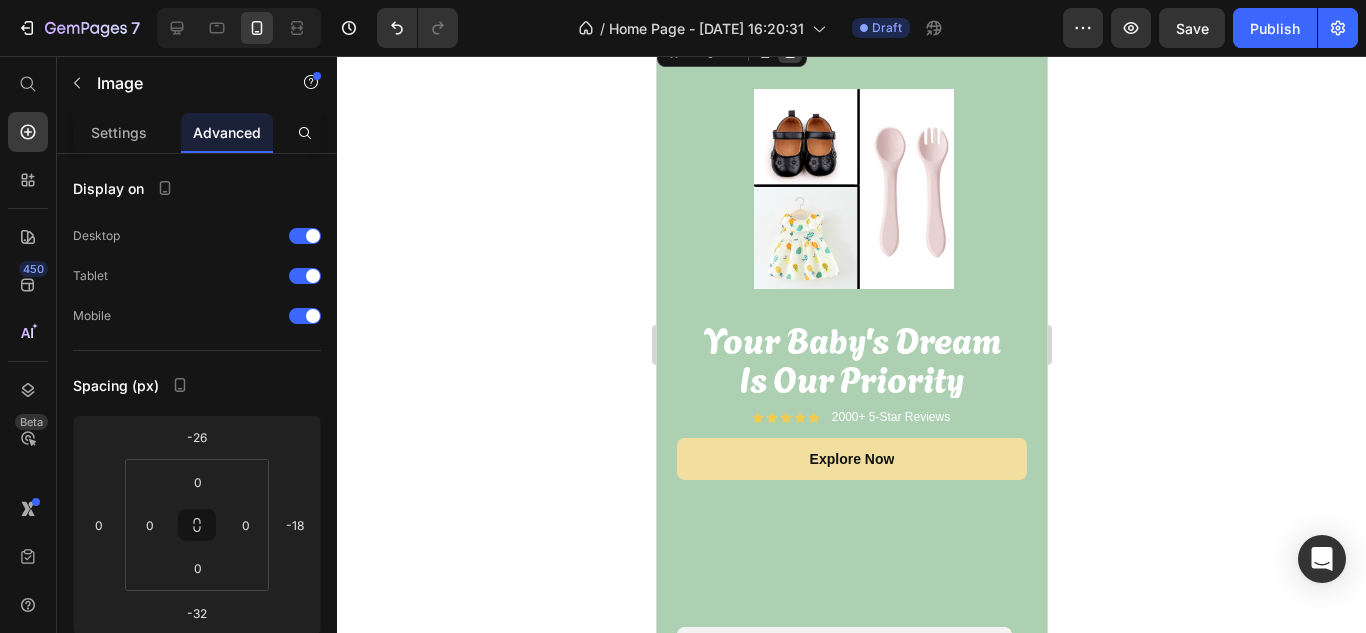 click at bounding box center [789, 51] 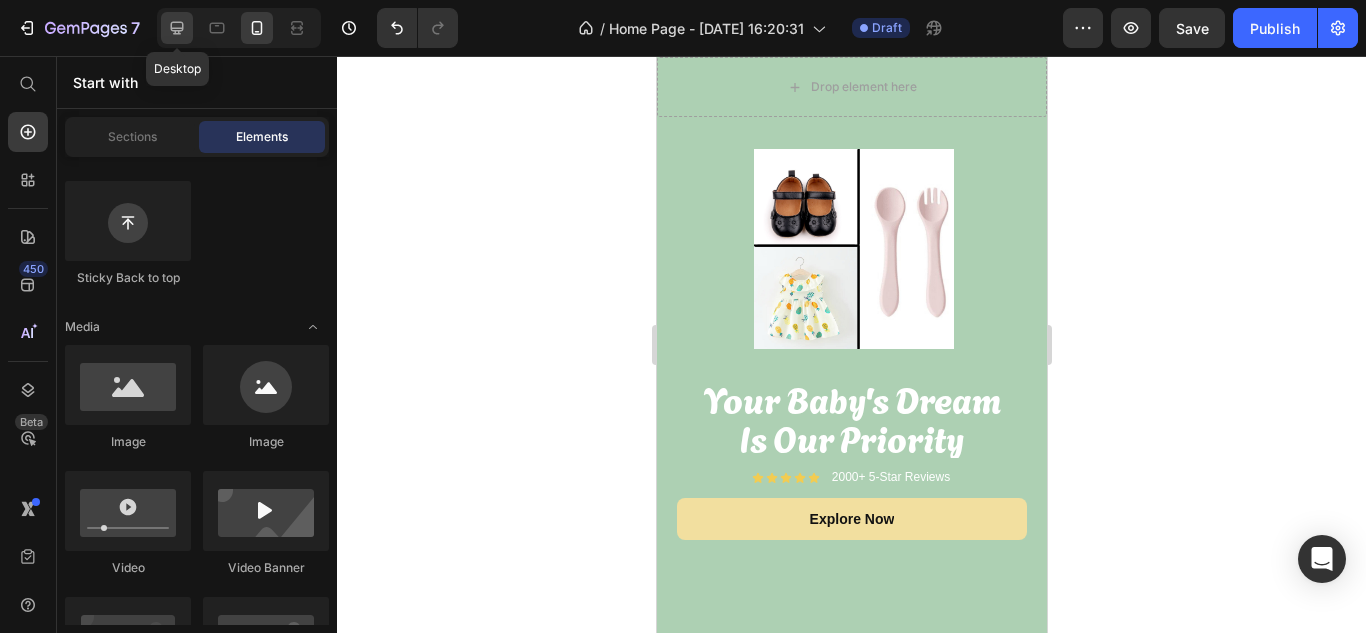 click 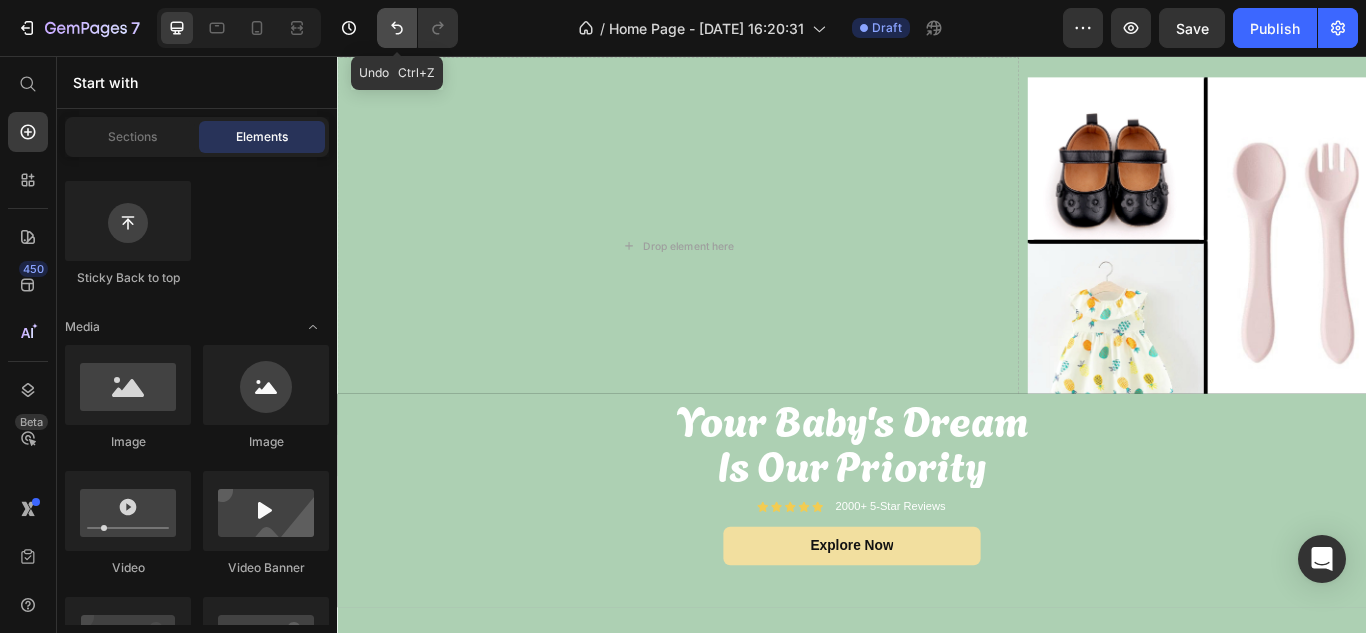 click 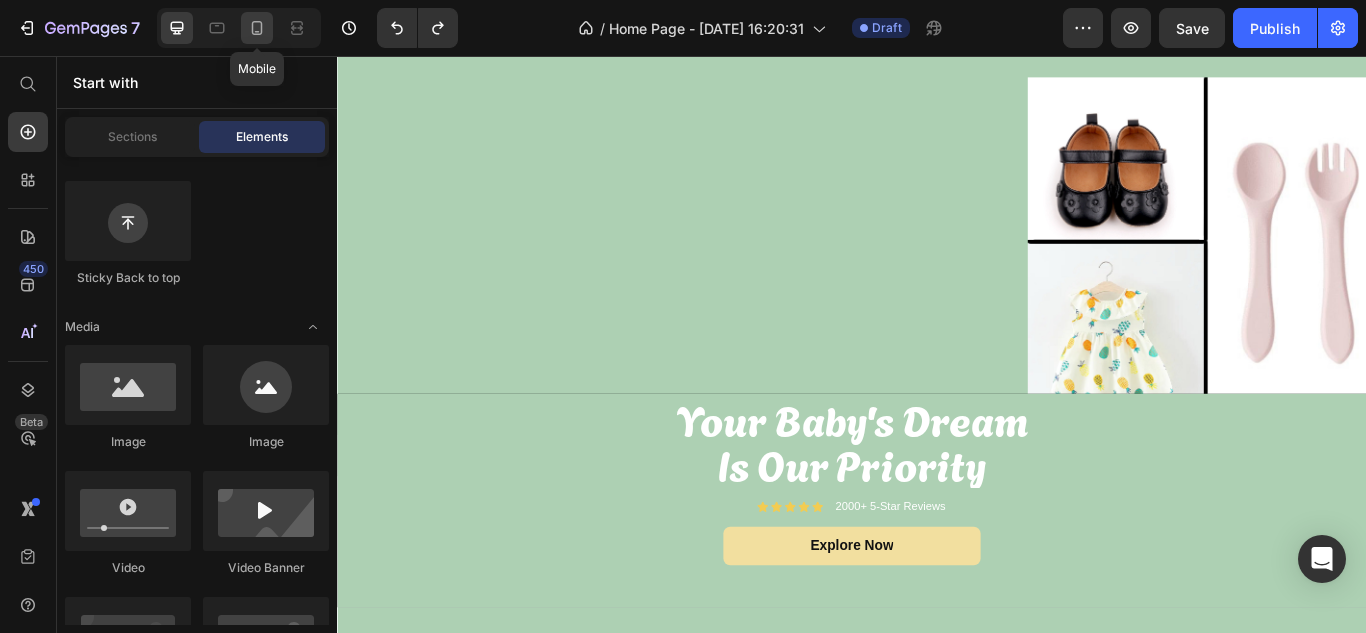 click 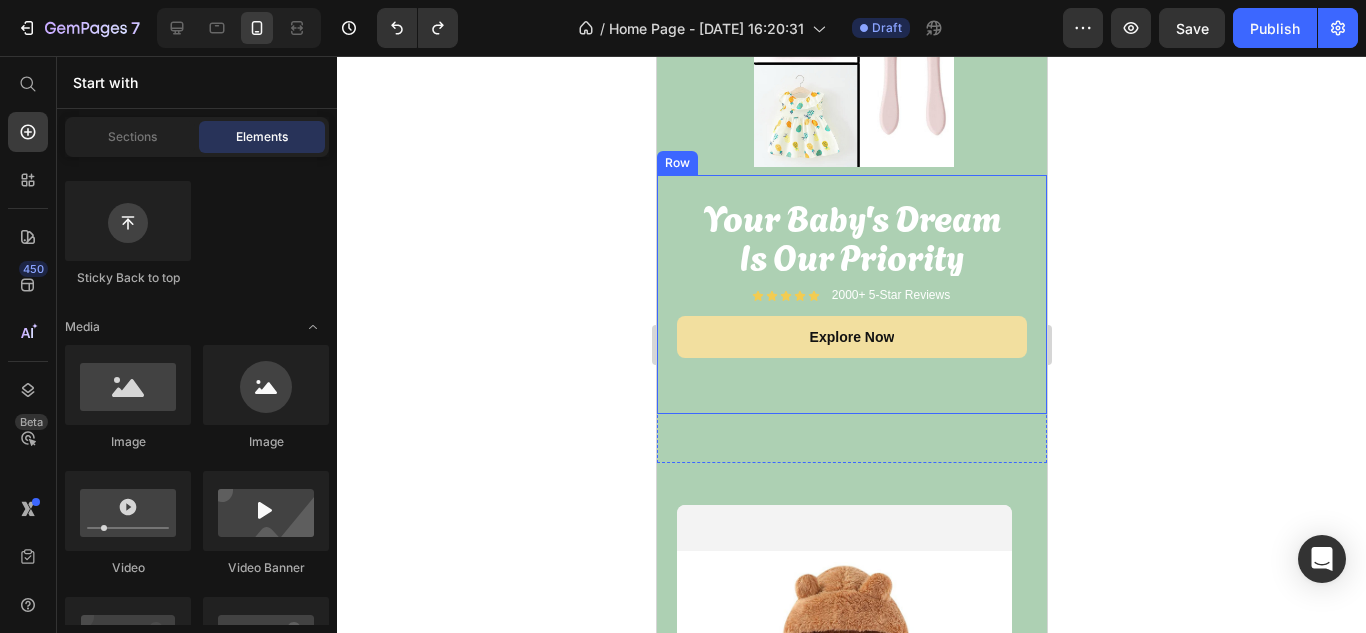 scroll, scrollTop: 0, scrollLeft: 0, axis: both 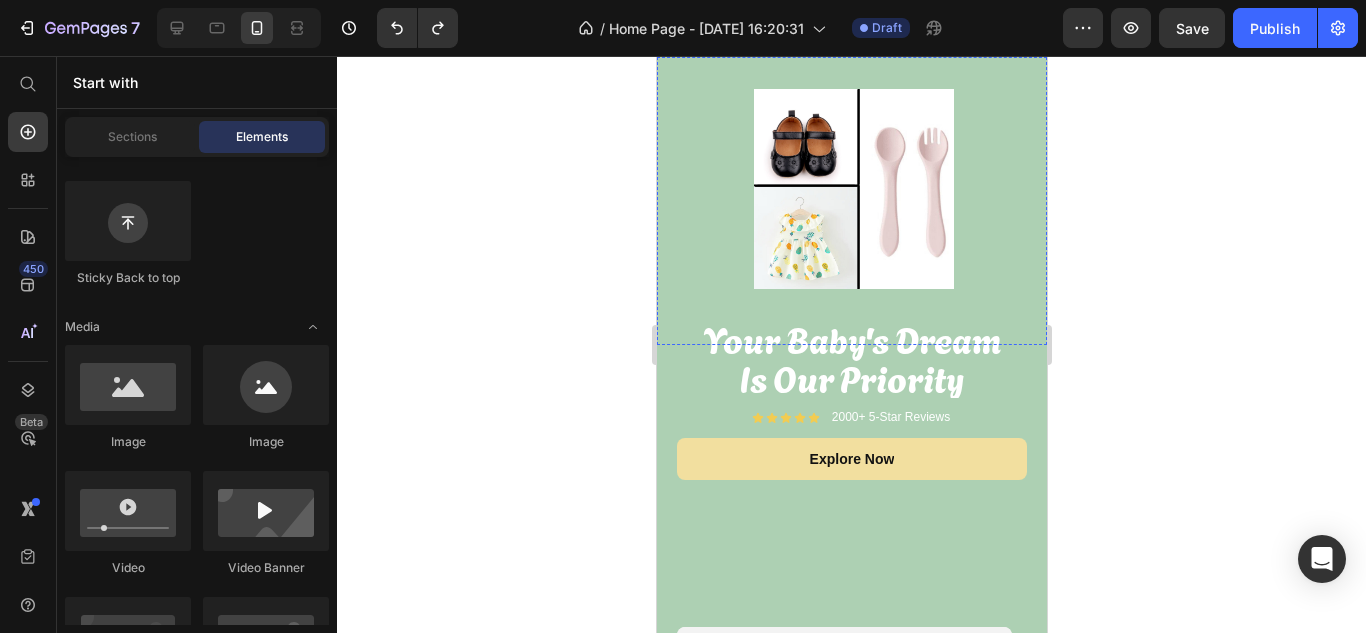 click at bounding box center [851, 31] 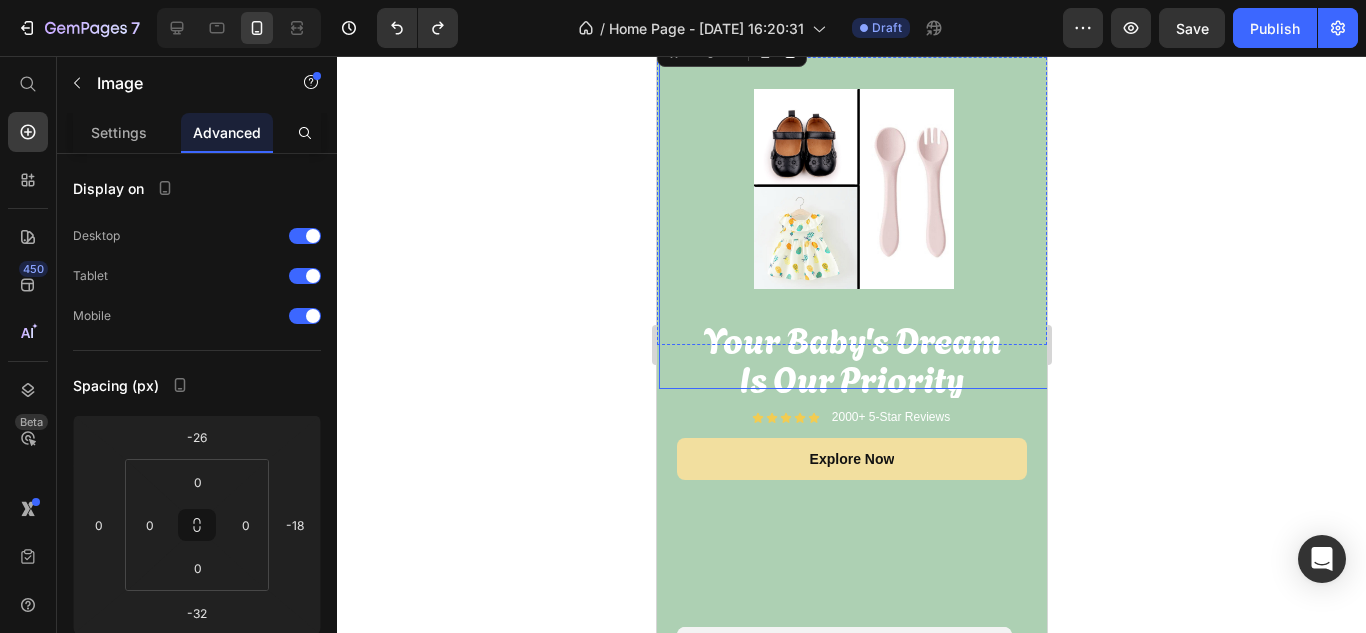 click at bounding box center [853, 199] 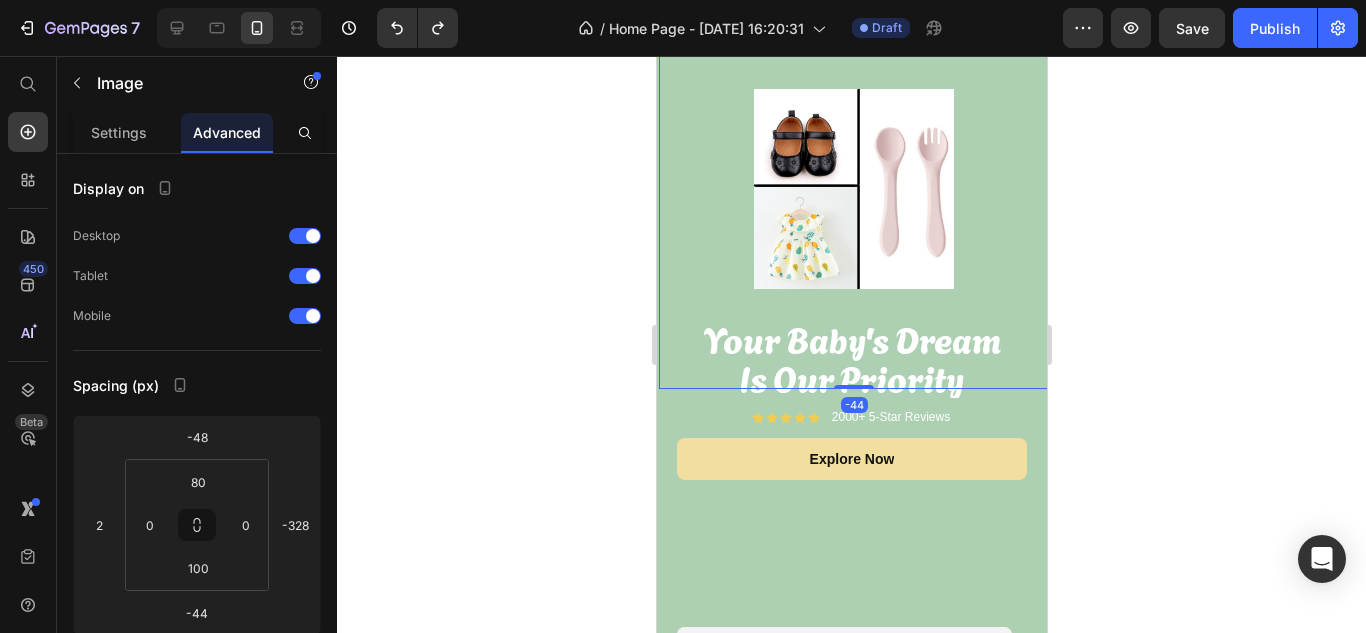 click 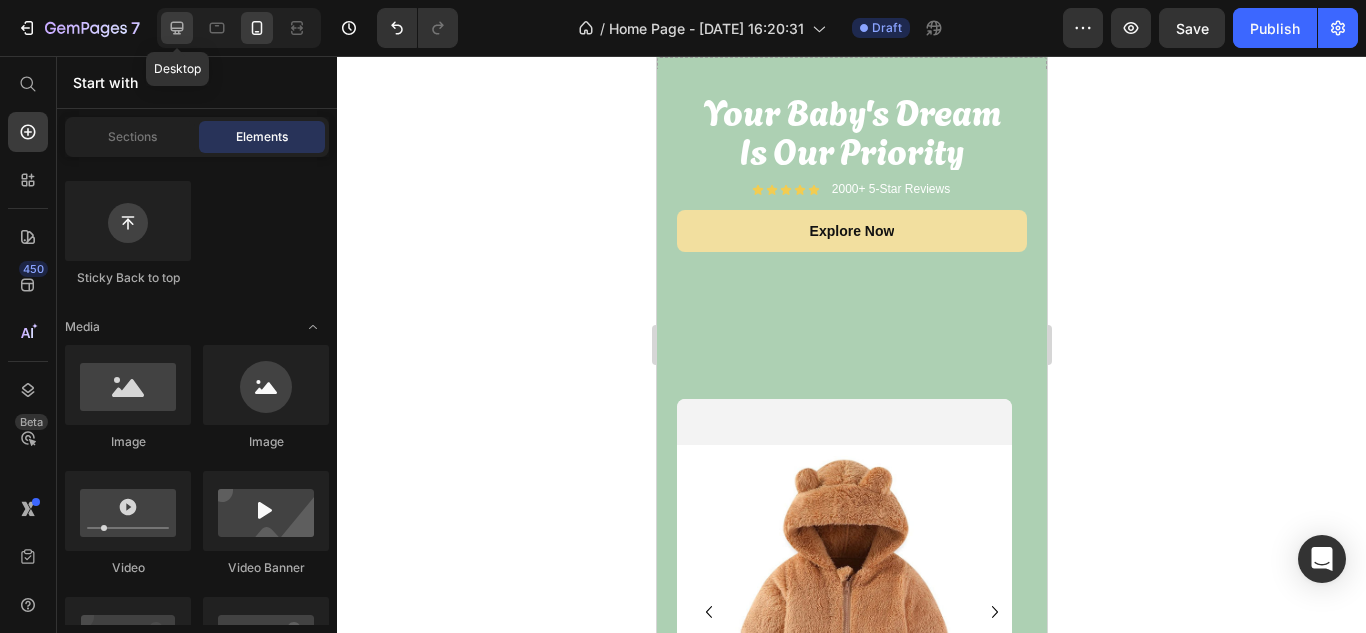 click 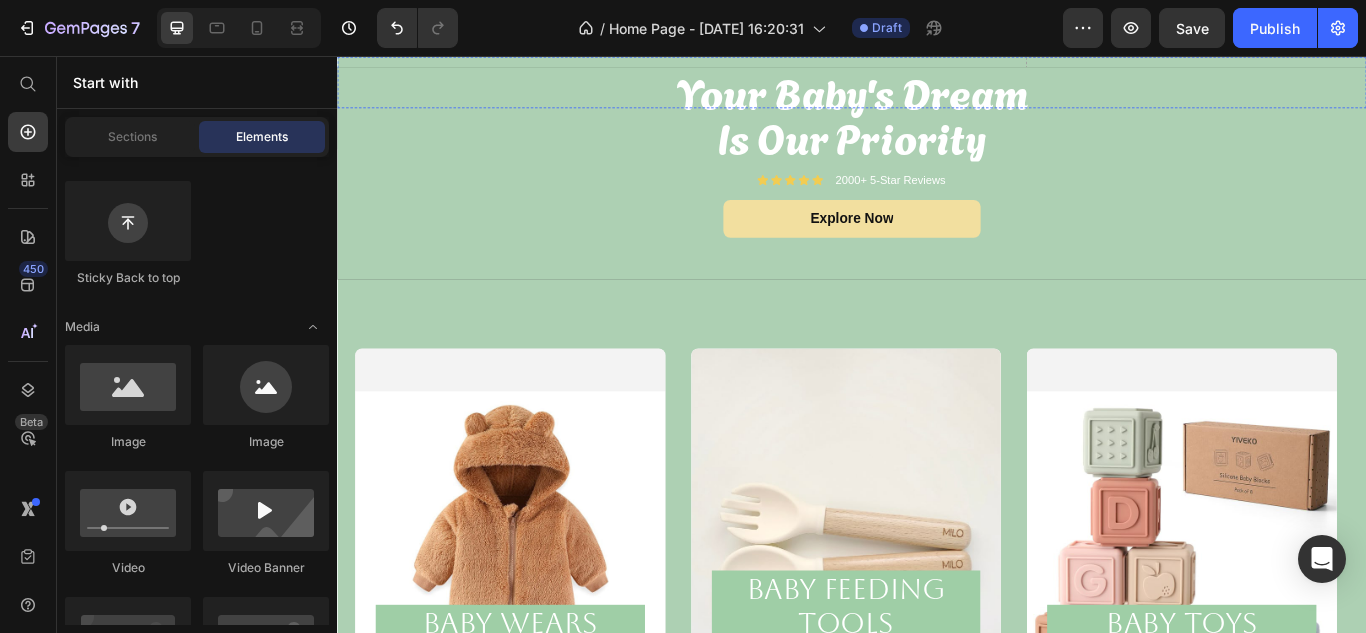 click at bounding box center [734, 31] 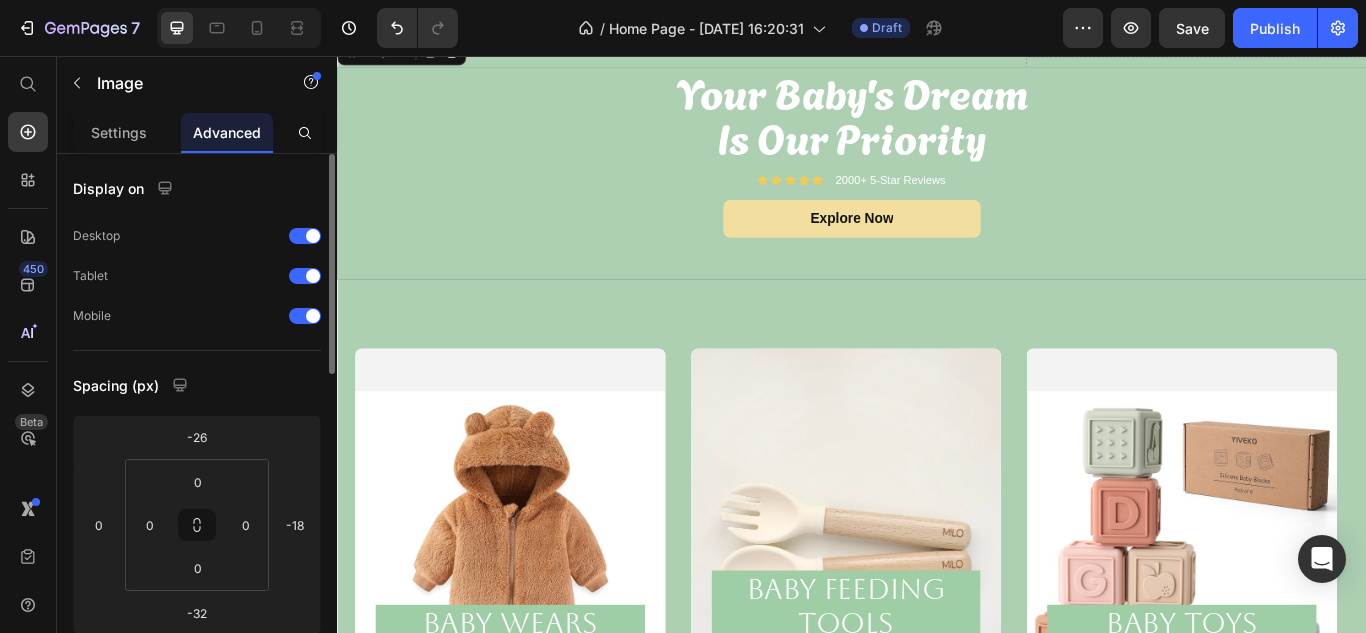 scroll, scrollTop: 200, scrollLeft: 0, axis: vertical 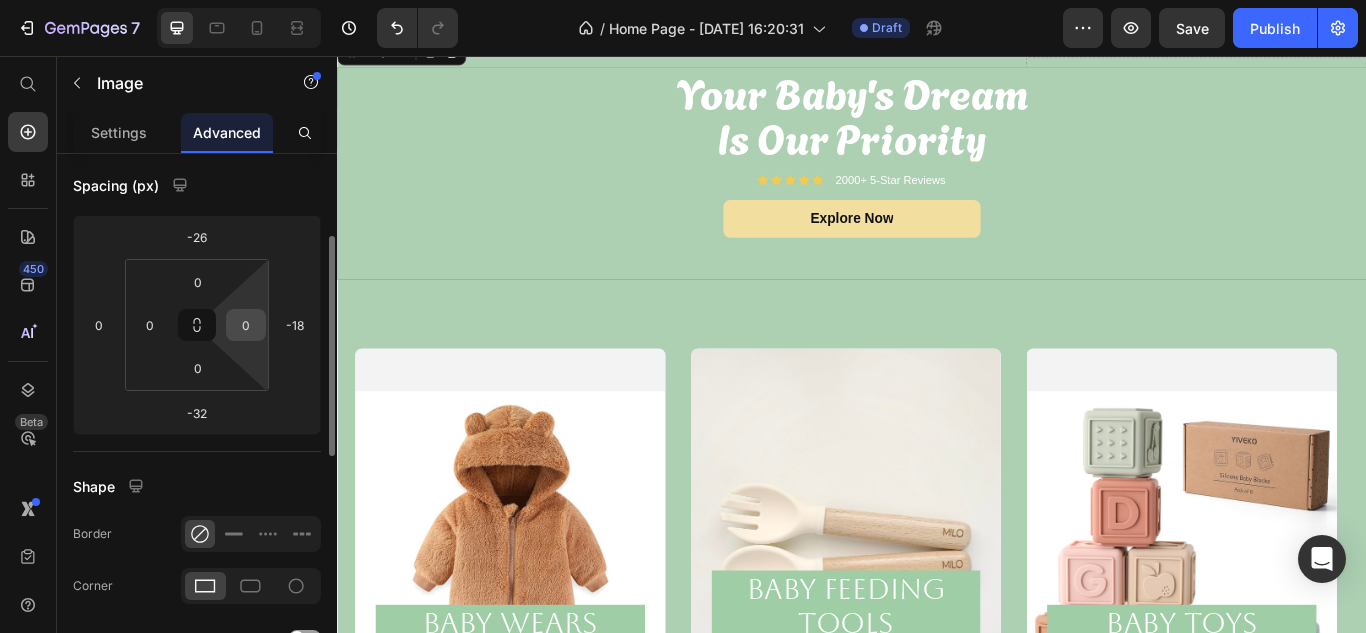click on "0" at bounding box center (246, 325) 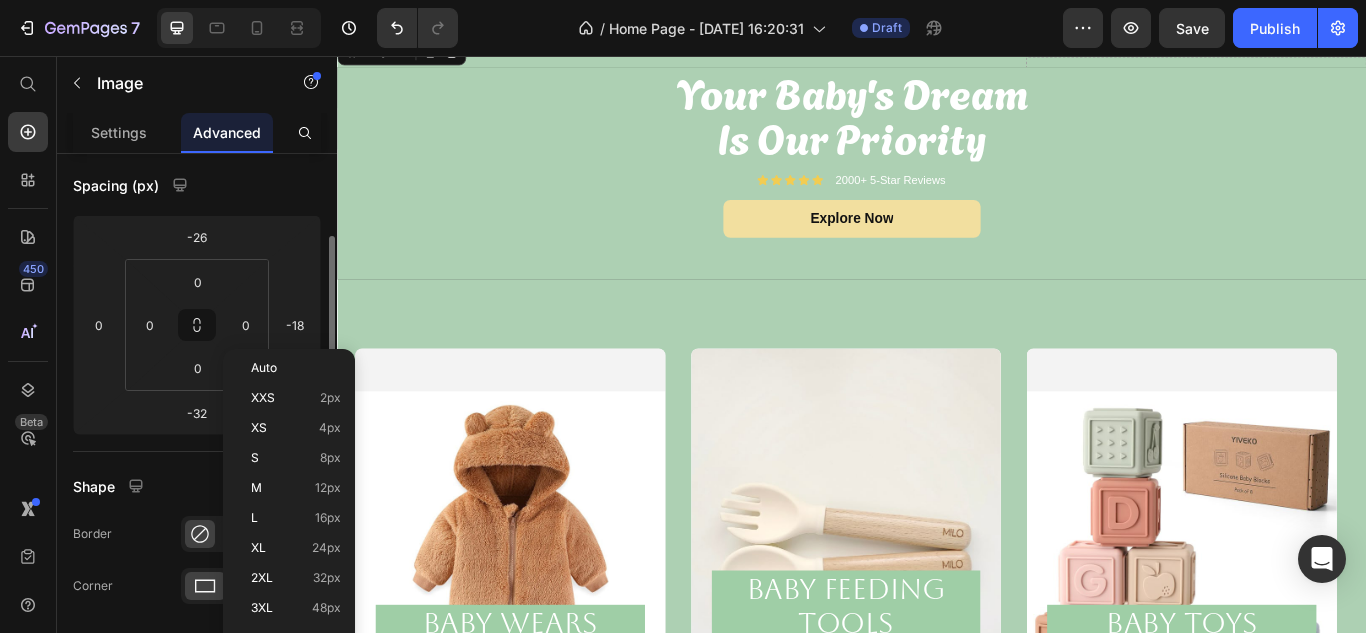 click on "0 0 0 0" at bounding box center (197, 325) 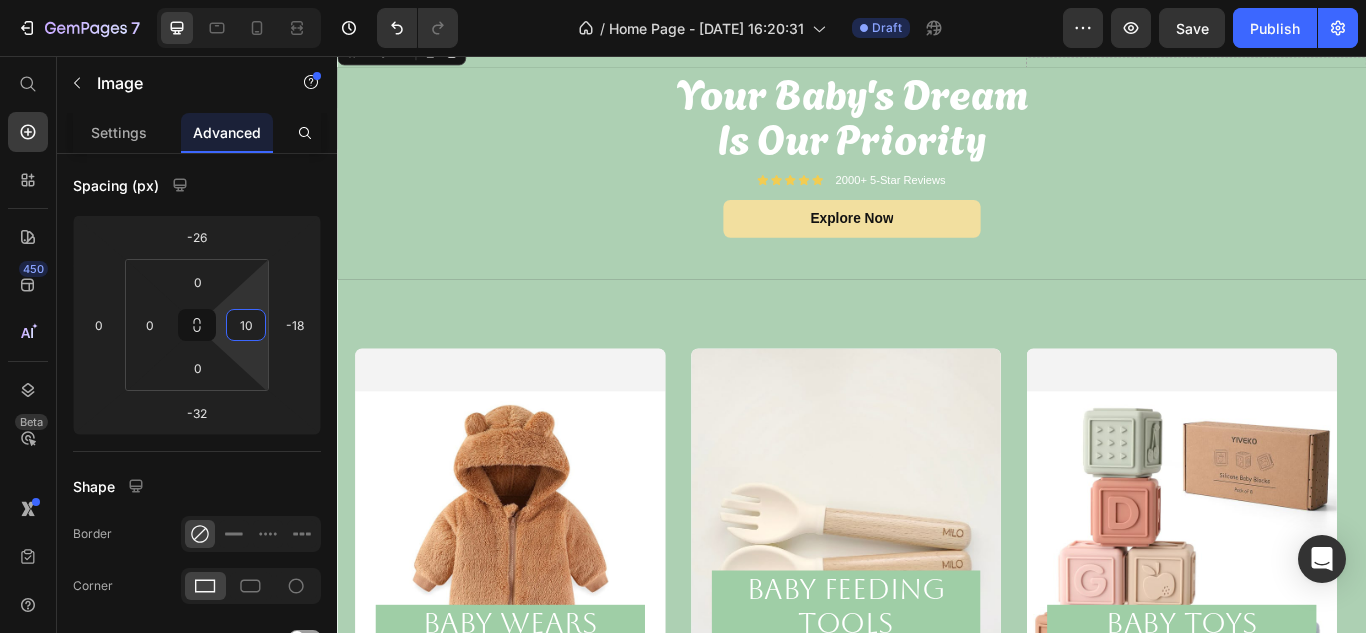 type on "0" 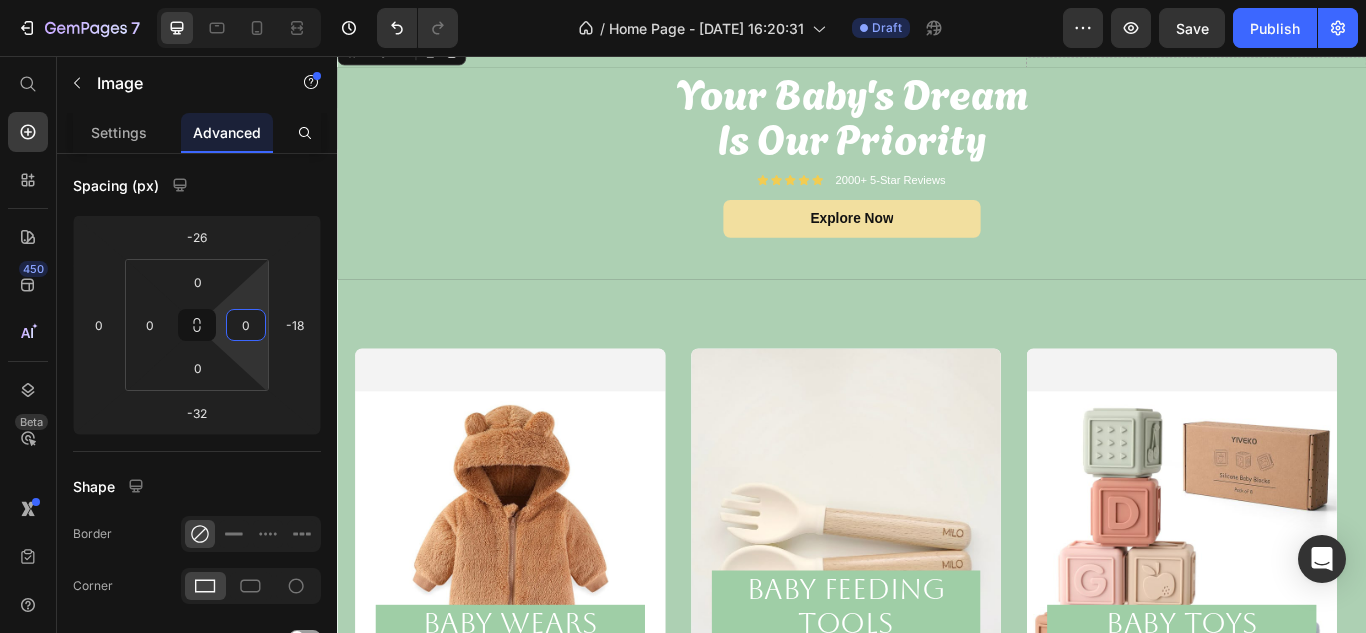 drag, startPoint x: 266, startPoint y: 335, endPoint x: 268, endPoint y: 354, distance: 19.104973 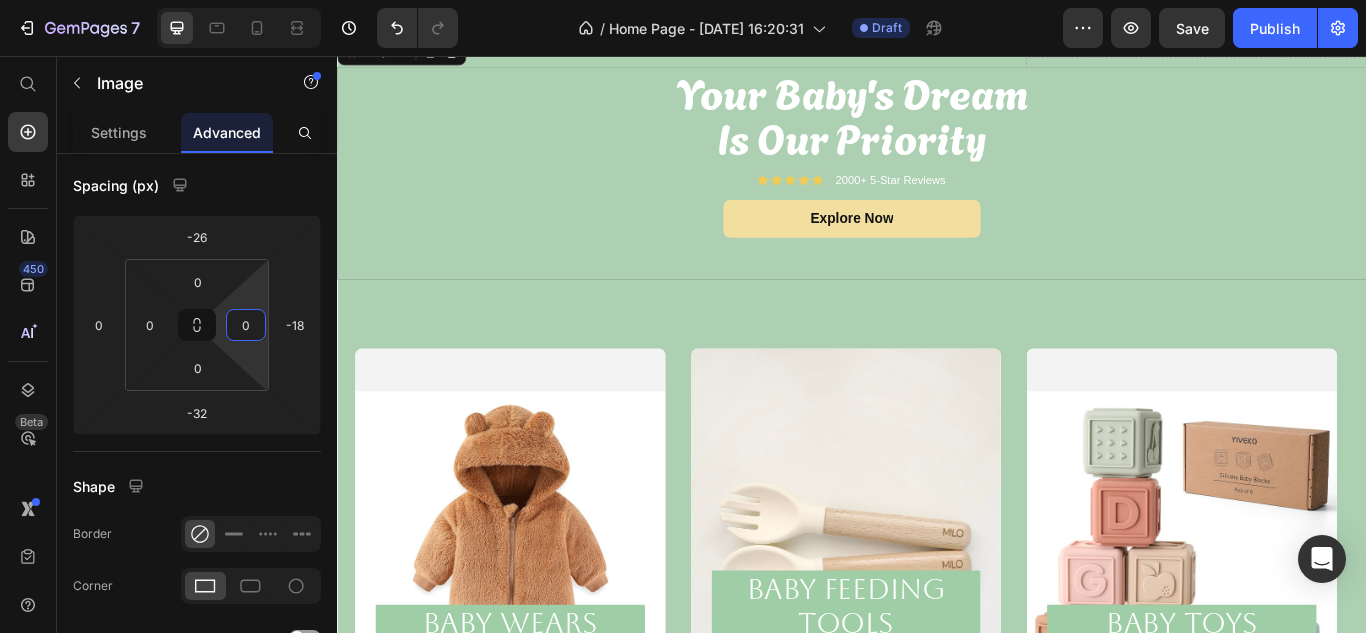 click on "7   /  Home Page - [DATE] 16:20:31 Draft Preview  Save   Publish  450 Beta Start with Sections Elements Hero Section Product Detail Brands Trusted Badges Guarantee Product Breakdown How to use Testimonials Compare Bundle FAQs Social Proof Brand Story Product List Collection Blog List Contact Sticky Add to Cart Custom Footer Browse Library 450 Layout
Row
Row
Row
Row Text
Heading
Text Block Button
Button
Button
Sticky Back to top Media
Image" 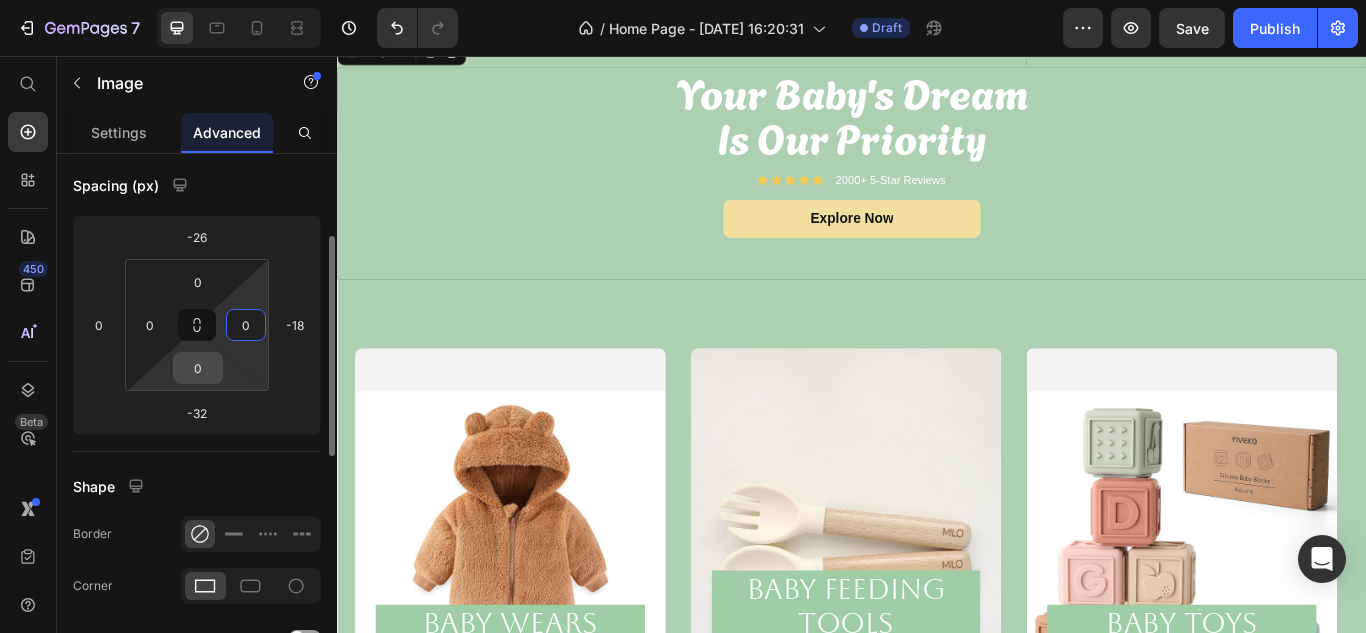 click on "0" at bounding box center [198, 368] 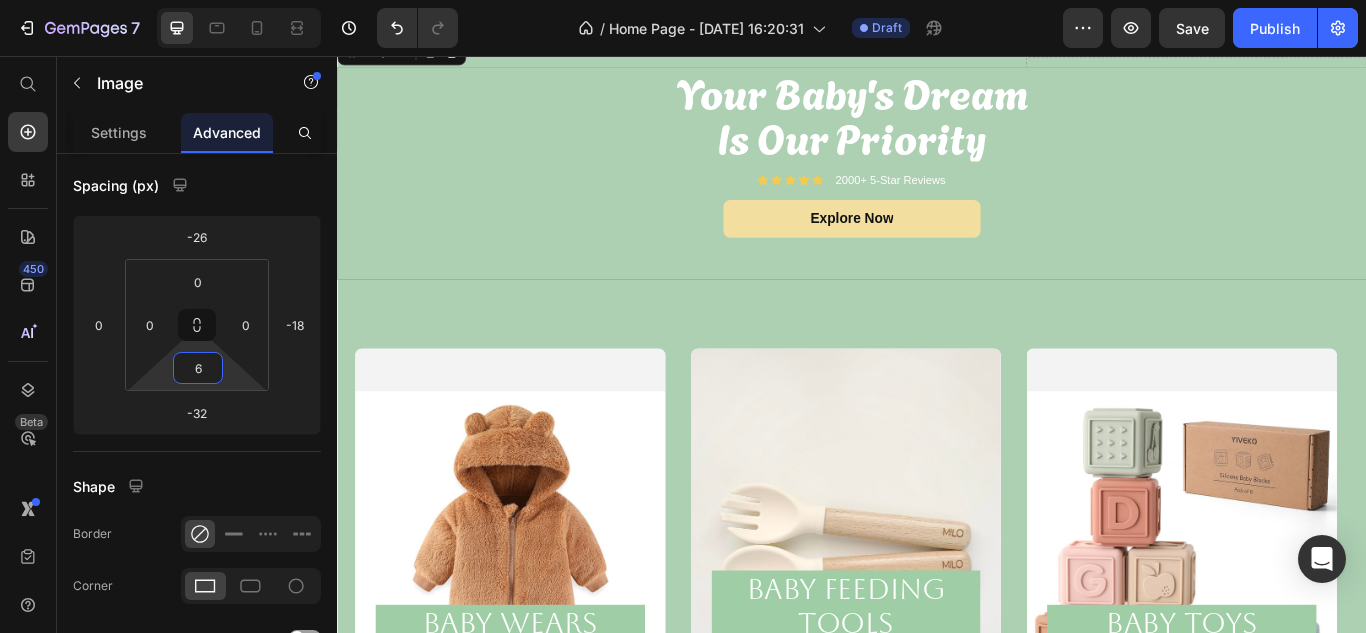 type on "4" 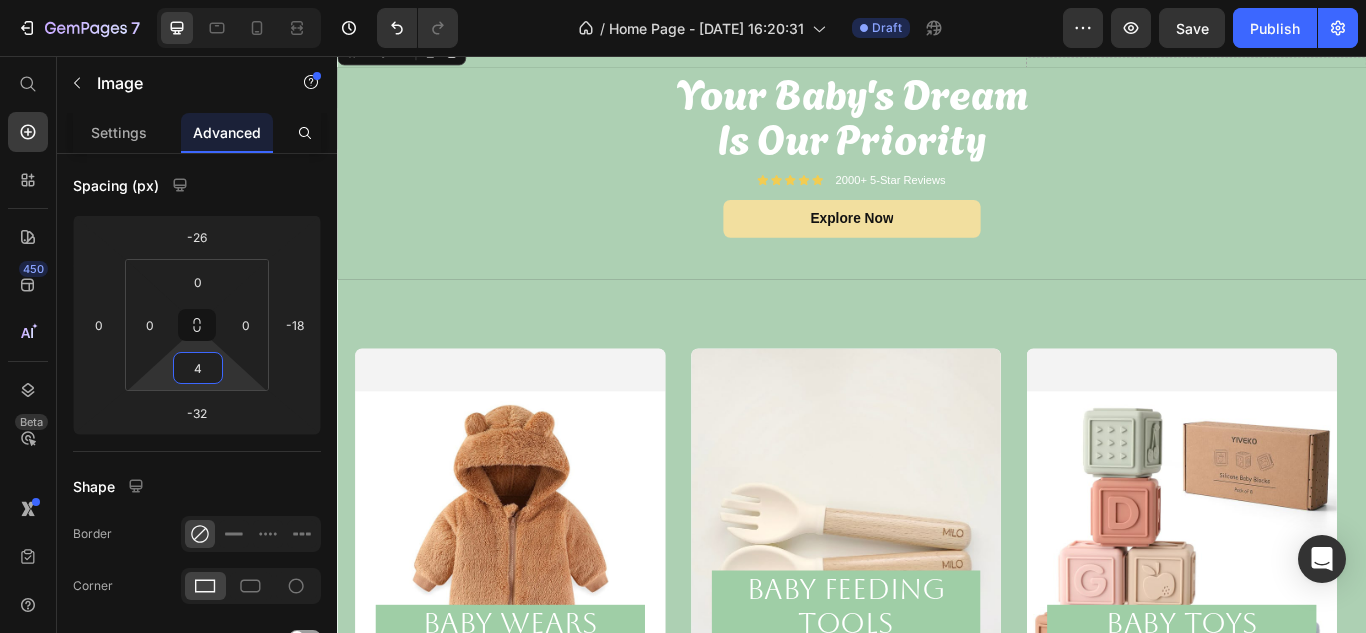 click on "7   /  Home Page - [DATE] 16:20:31 Draft Preview  Save   Publish  450 Beta Start with Sections Elements Hero Section Product Detail Brands Trusted Badges Guarantee Product Breakdown How to use Testimonials Compare Bundle FAQs Social Proof Brand Story Product List Collection Blog List Contact Sticky Add to Cart Custom Footer Browse Library 450 Layout
Row
Row
Row
Row Text
Heading
Text Block Button
Button
Button
Sticky Back to top Media
Image" at bounding box center [683, 0] 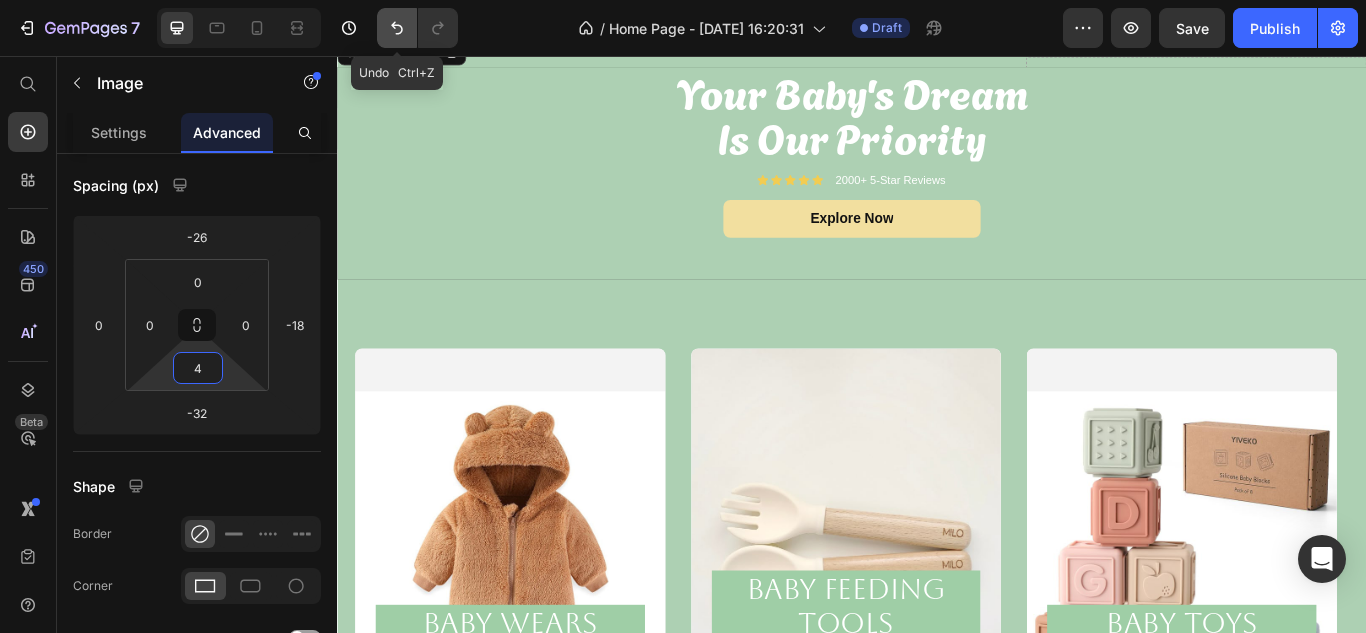 click 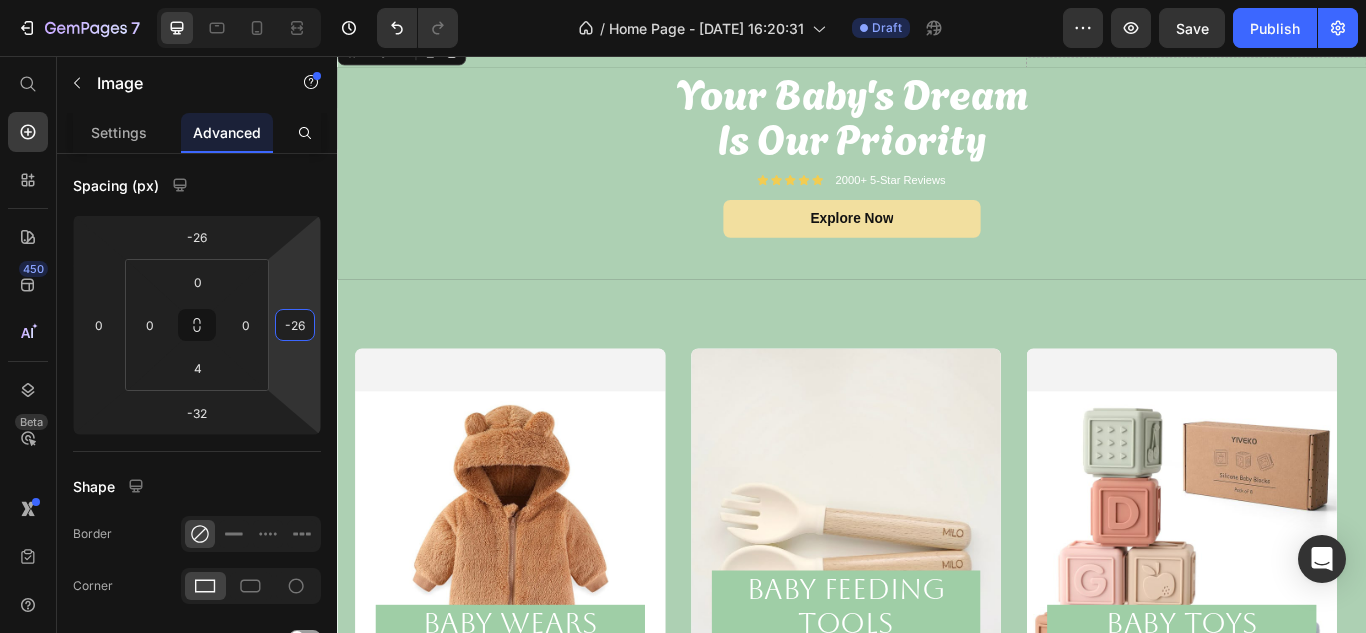 type on "-94" 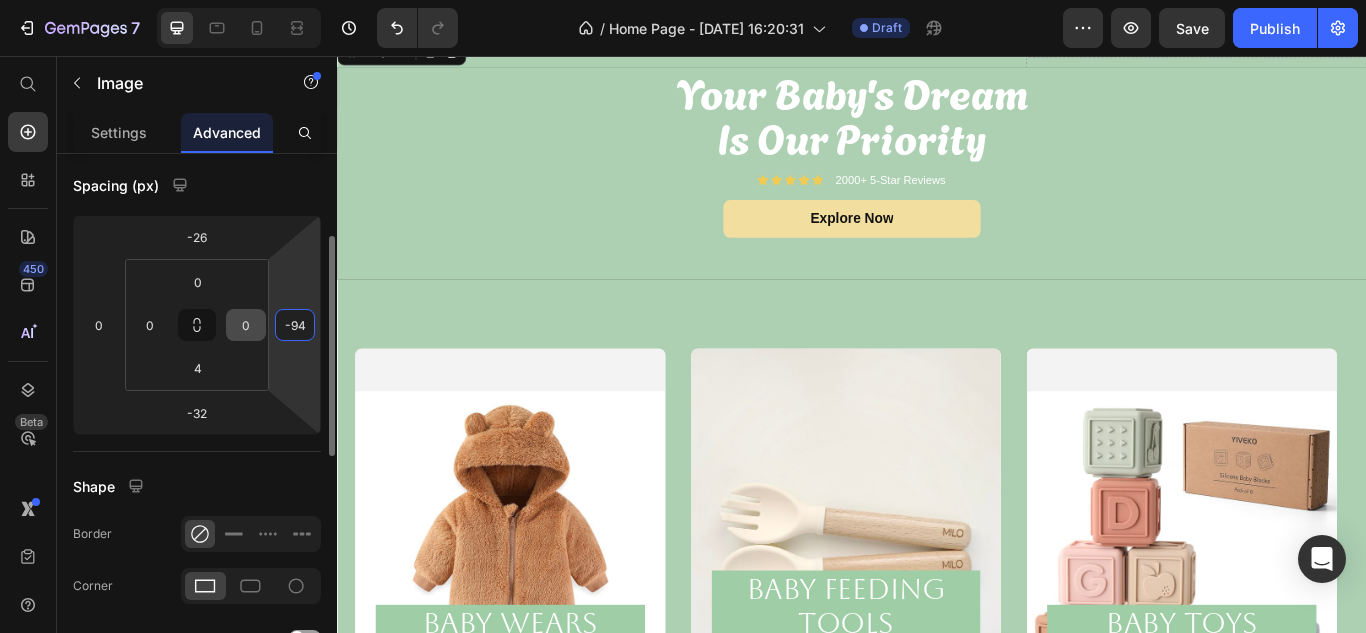 drag, startPoint x: 290, startPoint y: 307, endPoint x: 251, endPoint y: 322, distance: 41.785164 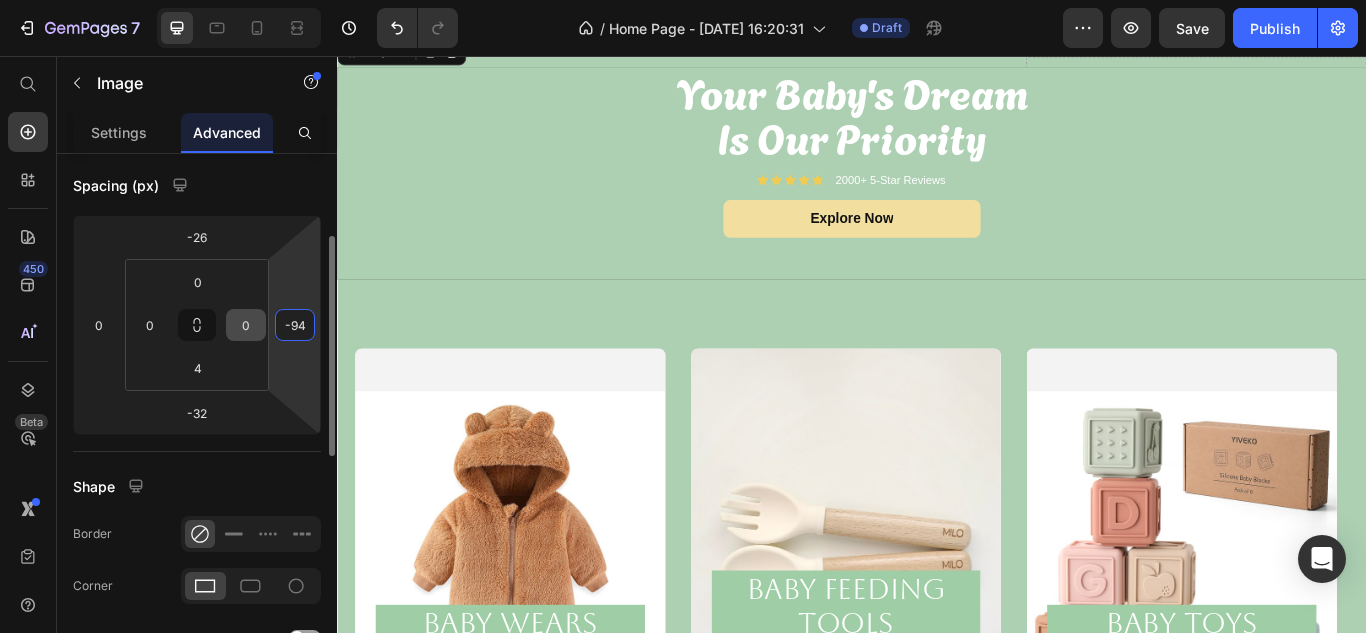 click on "7   /  Home Page - [DATE] 16:20:31 Draft Preview  Save   Publish  450 Beta Start with Sections Elements Hero Section Product Detail Brands Trusted Badges Guarantee Product Breakdown How to use Testimonials Compare Bundle FAQs Social Proof Brand Story Product List Collection Blog List Contact Sticky Add to Cart Custom Footer Browse Library 450 Layout
Row
Row
Row
Row Text
Heading
Text Block Button
Button
Button
Sticky Back to top Media
Image" 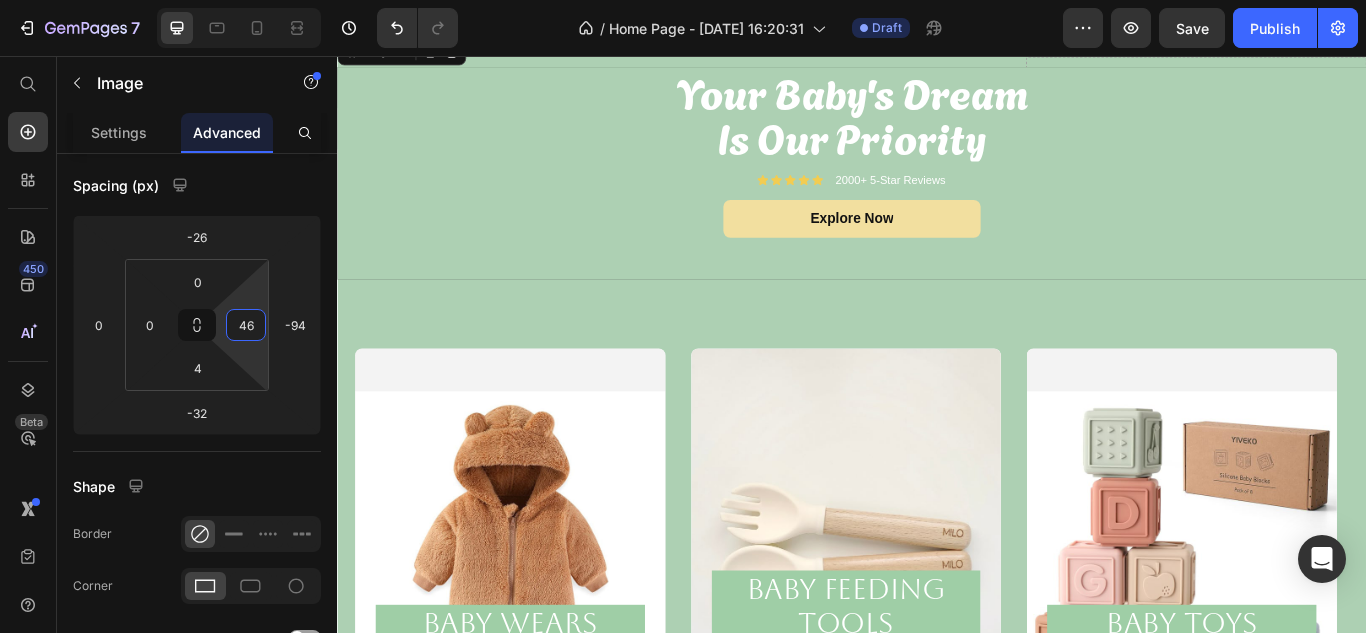 type on "0" 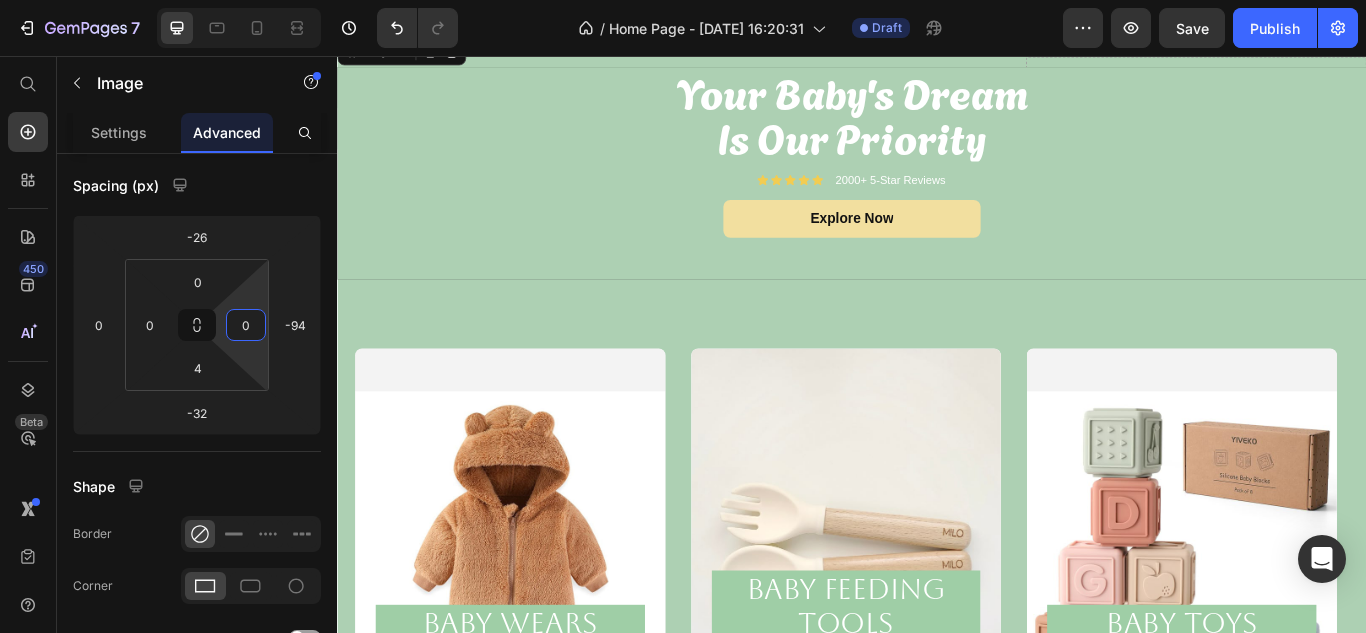 drag, startPoint x: 259, startPoint y: 298, endPoint x: 245, endPoint y: 345, distance: 49.0408 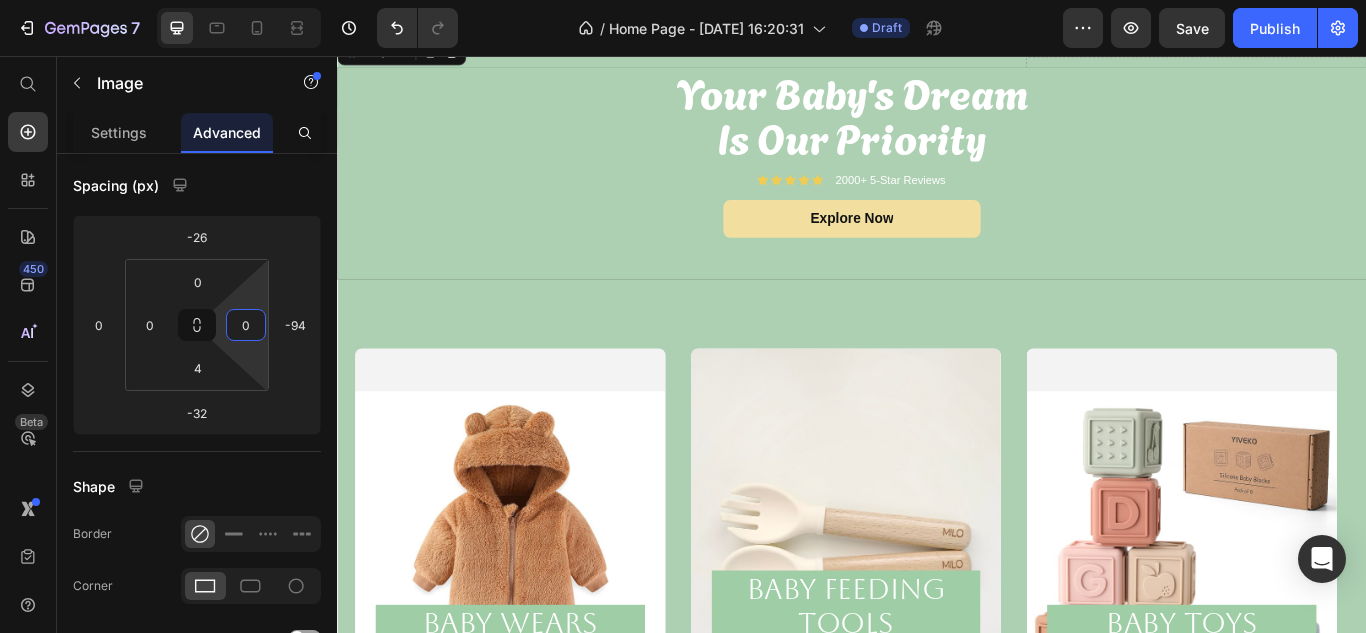 click on "7   /  Home Page - [DATE] 16:20:31 Draft Preview  Save   Publish  450 Beta Start with Sections Elements Hero Section Product Detail Brands Trusted Badges Guarantee Product Breakdown How to use Testimonials Compare Bundle FAQs Social Proof Brand Story Product List Collection Blog List Contact Sticky Add to Cart Custom Footer Browse Library 450 Layout
Row
Row
Row
Row Text
Heading
Text Block Button
Button
Button
Sticky Back to top Media
Image" at bounding box center [683, 0] 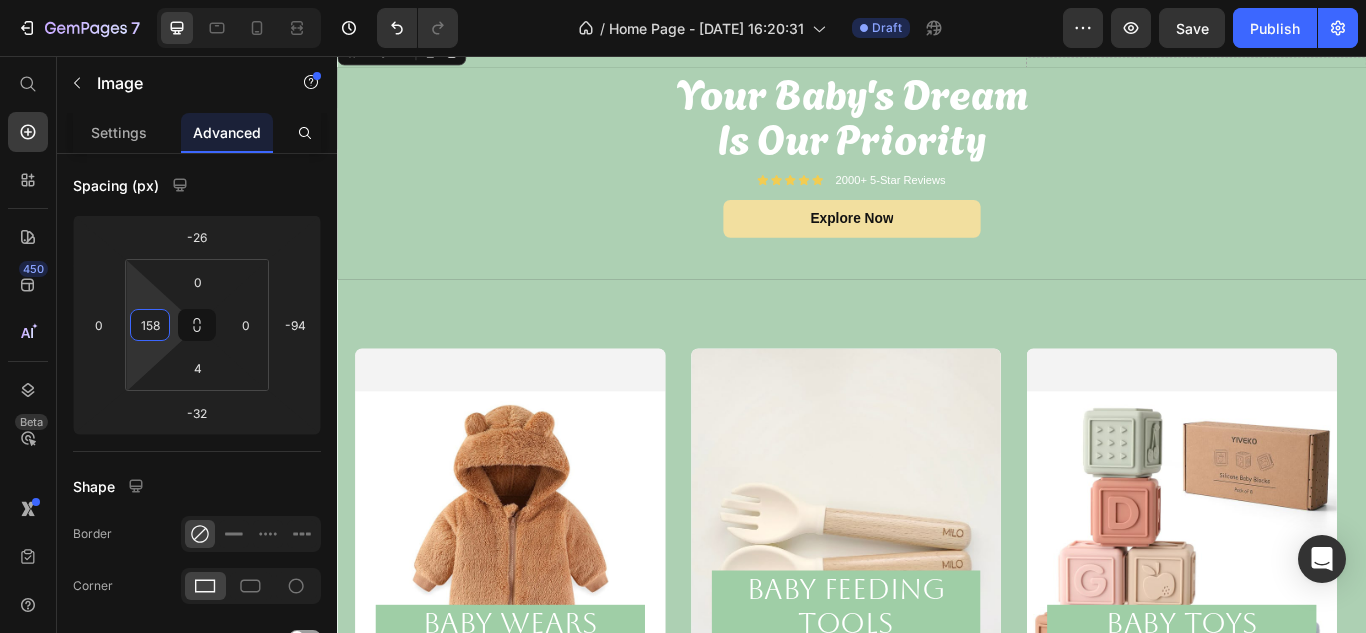type on "160" 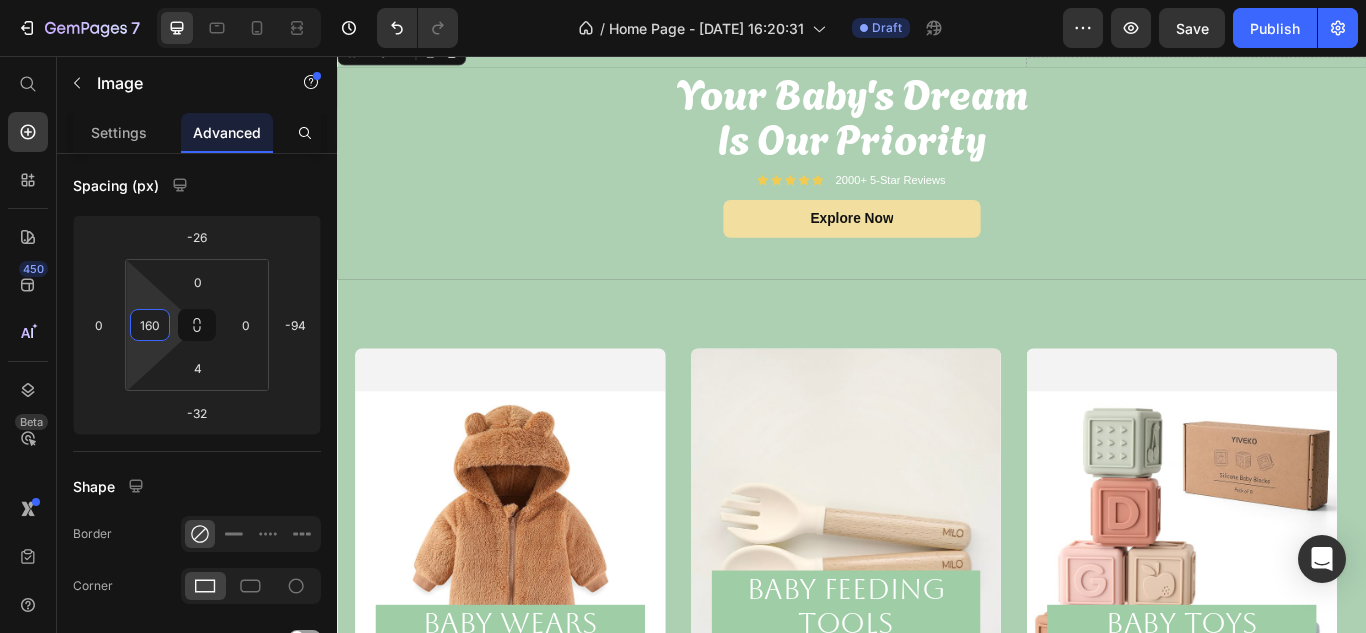 drag, startPoint x: 171, startPoint y: 309, endPoint x: 166, endPoint y: 229, distance: 80.1561 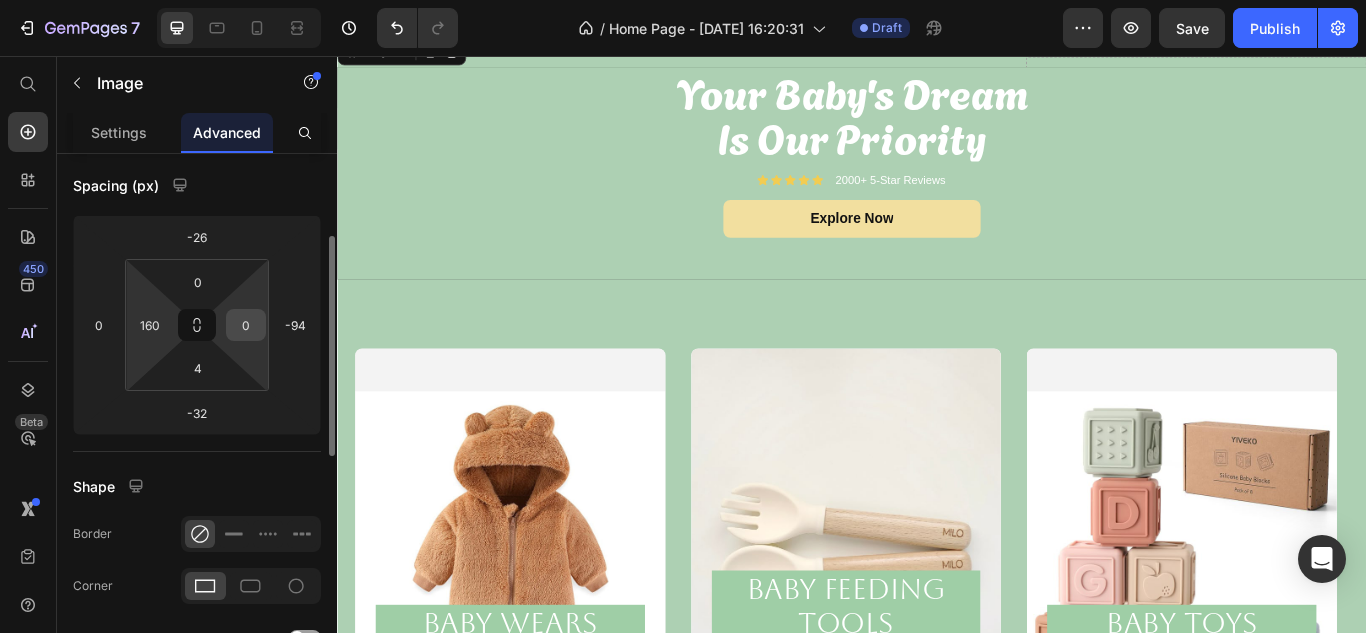 click on "0 160 4 0" at bounding box center (197, 325) 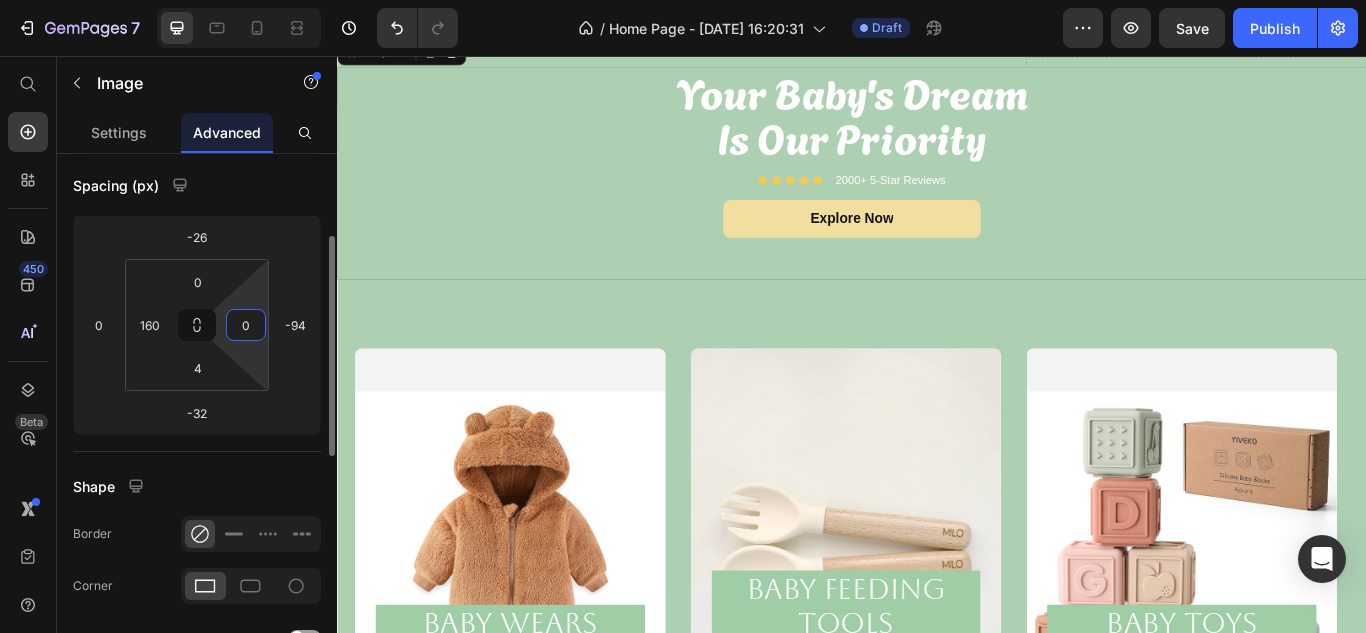 click on "0" at bounding box center (246, 325) 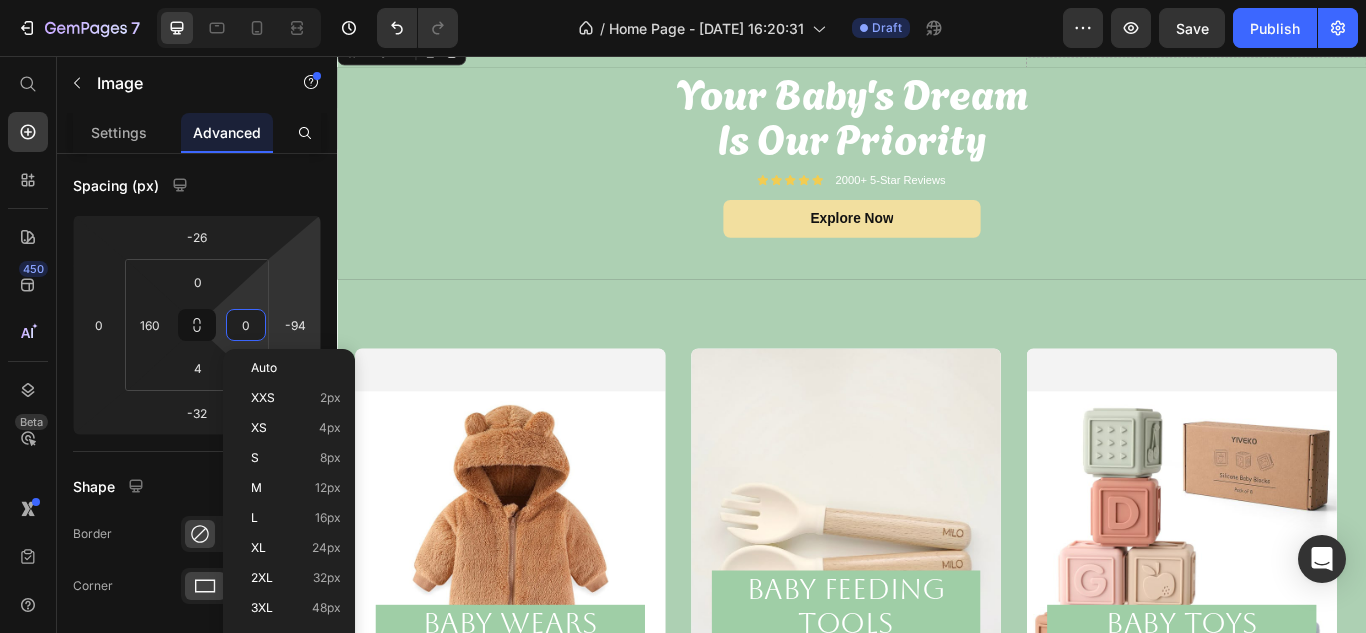 type on "-128" 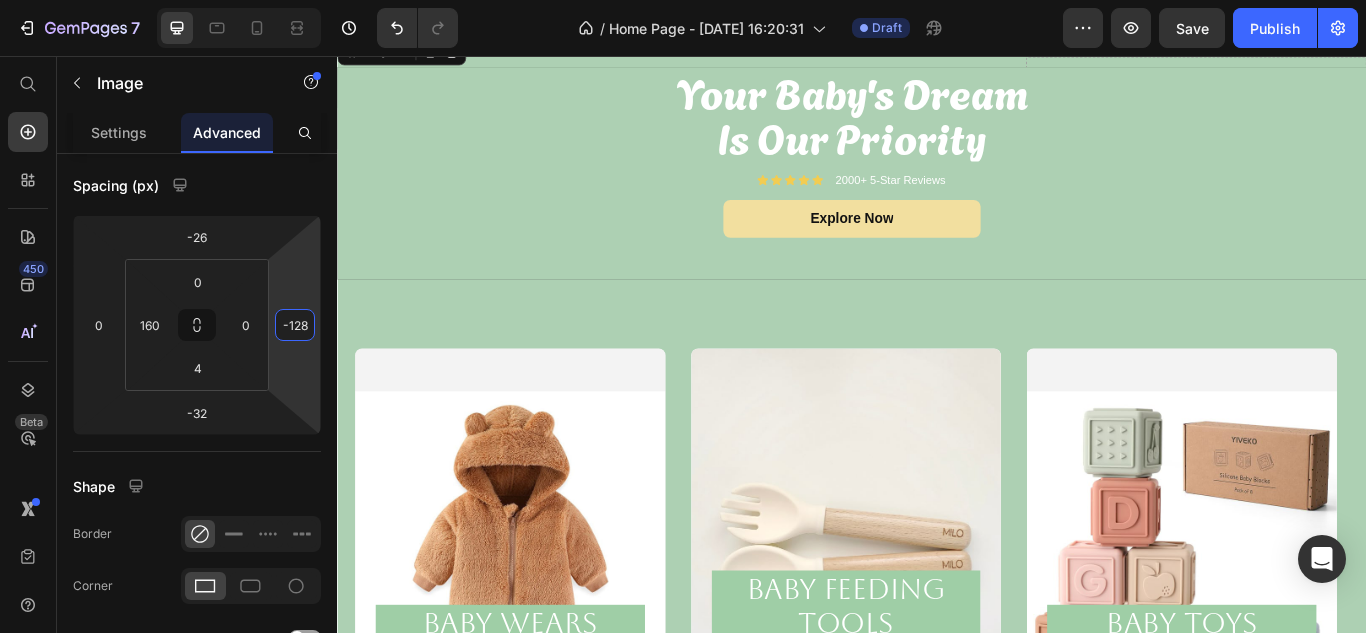 drag, startPoint x: 270, startPoint y: 321, endPoint x: 270, endPoint y: 338, distance: 17 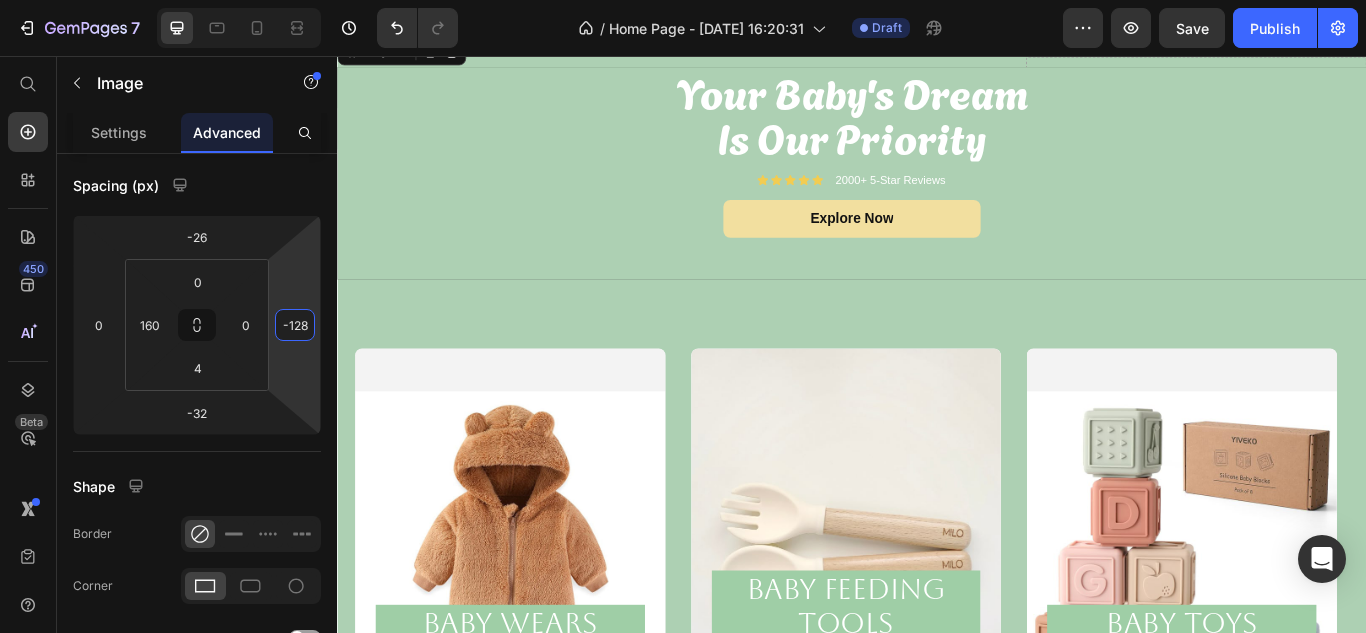click on "7   /  Home Page - [DATE] 16:20:31 Draft Preview  Save   Publish  450 Beta Start with Sections Elements Hero Section Product Detail Brands Trusted Badges Guarantee Product Breakdown How to use Testimonials Compare Bundle FAQs Social Proof Brand Story Product List Collection Blog List Contact Sticky Add to Cart Custom Footer Browse Library 450 Layout
Row
Row
Row
Row Text
Heading
Text Block Button
Button
Button
Sticky Back to top Media
Image" 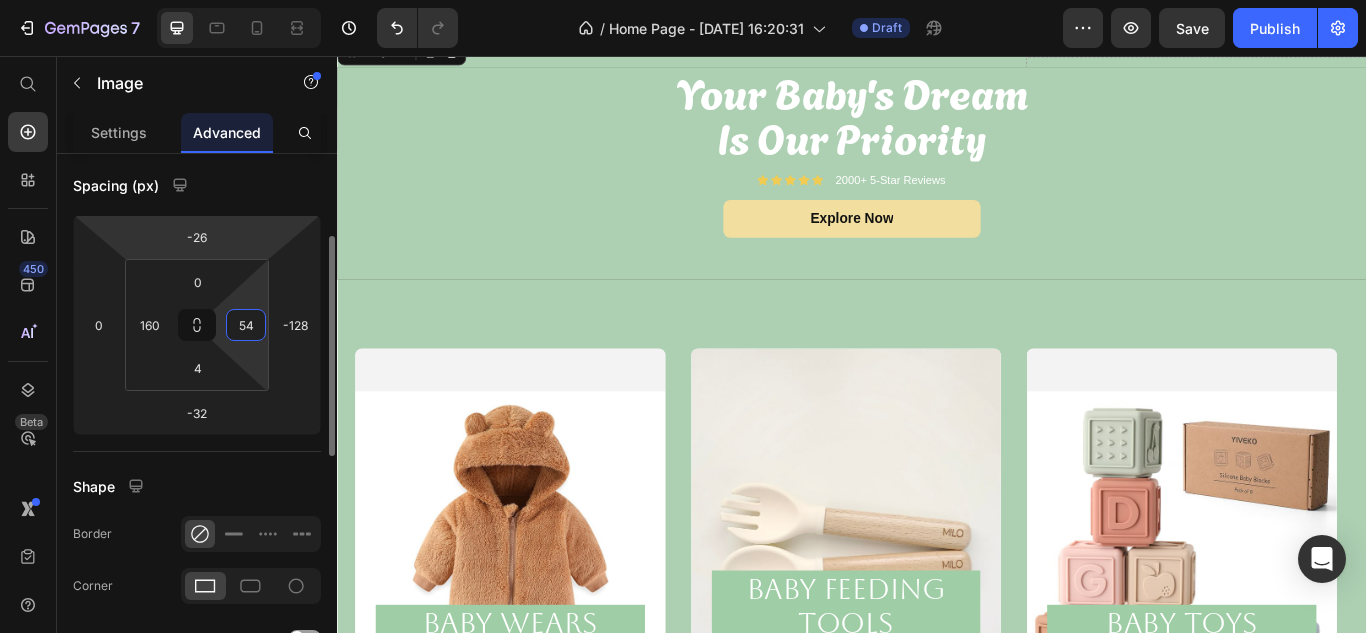 drag, startPoint x: 261, startPoint y: 296, endPoint x: 263, endPoint y: 240, distance: 56.0357 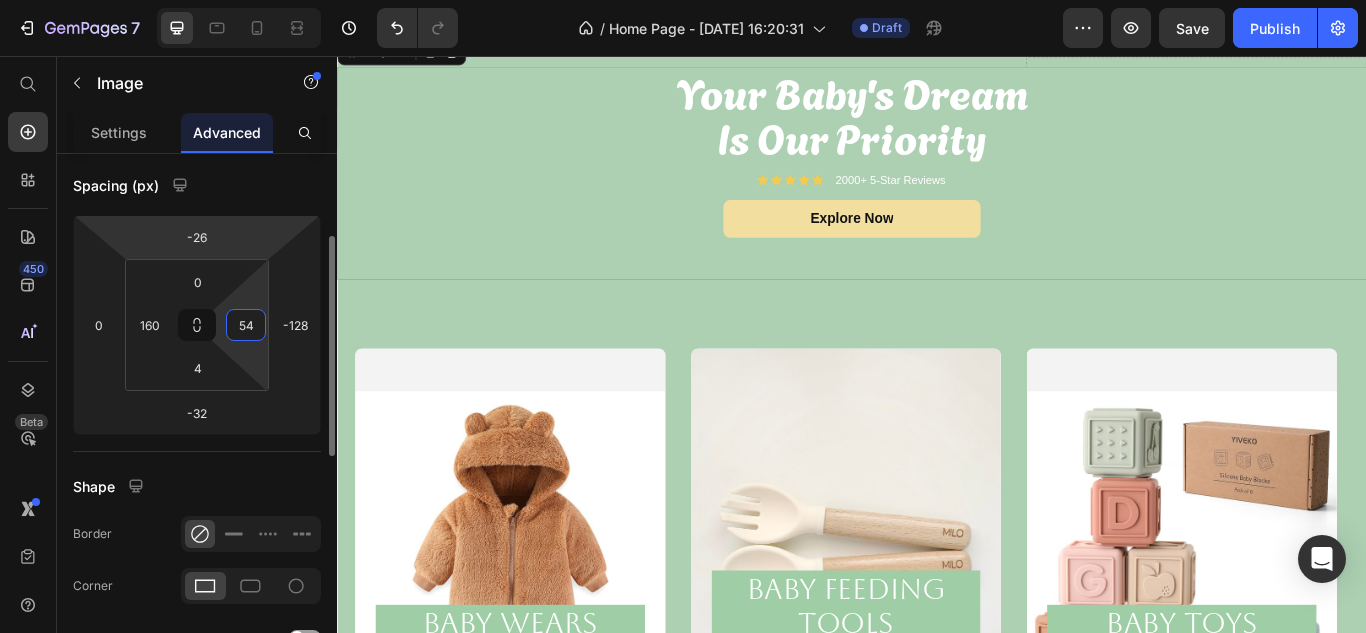 click on "7   /  Home Page - [DATE] 16:20:31 Draft Preview  Save   Publish  450 Beta Start with Sections Elements Hero Section Product Detail Brands Trusted Badges Guarantee Product Breakdown How to use Testimonials Compare Bundle FAQs Social Proof Brand Story Product List Collection Blog List Contact Sticky Add to Cart Custom Footer Browse Library 450 Layout
Row
Row
Row
Row Text
Heading
Text Block Button
Button
Button
Sticky Back to top Media
Image" 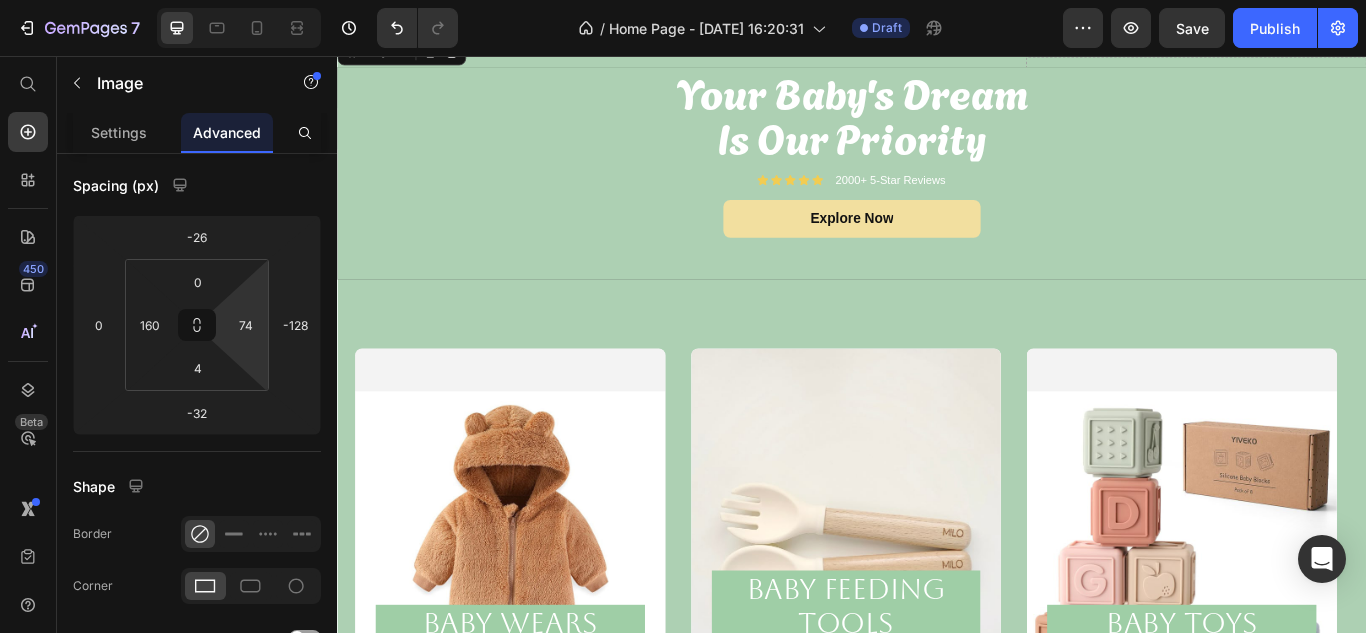 type on "0" 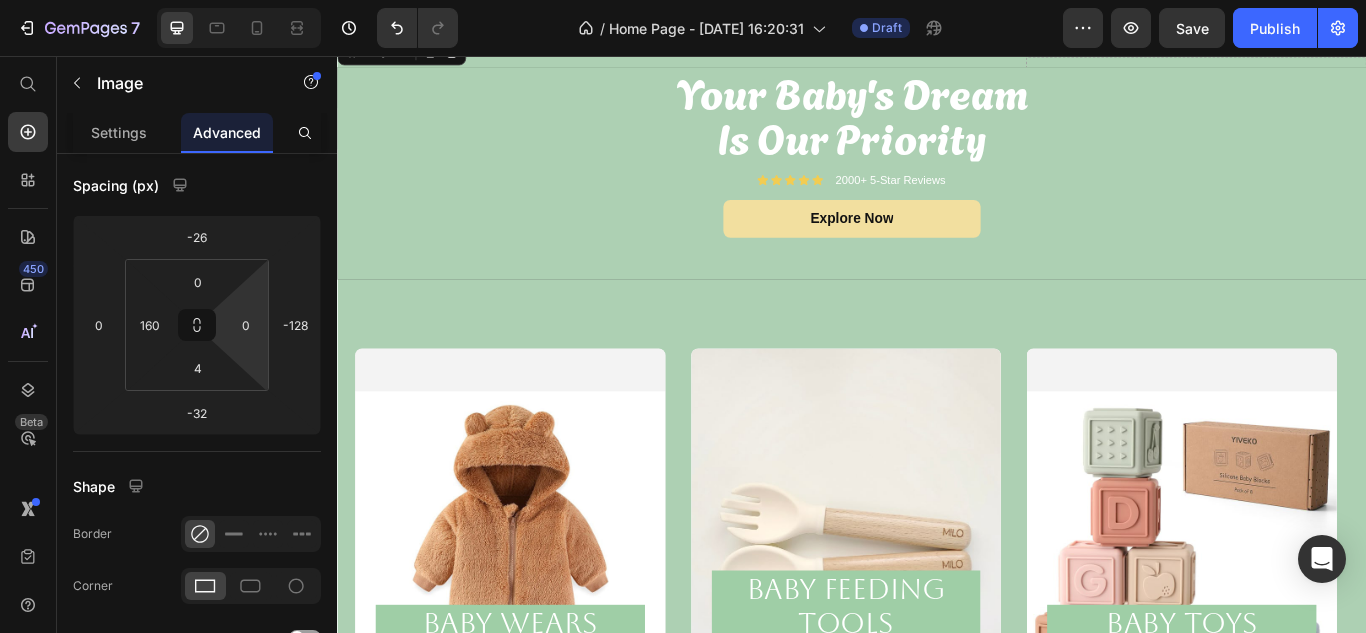 drag, startPoint x: 255, startPoint y: 299, endPoint x: 251, endPoint y: 435, distance: 136.0588 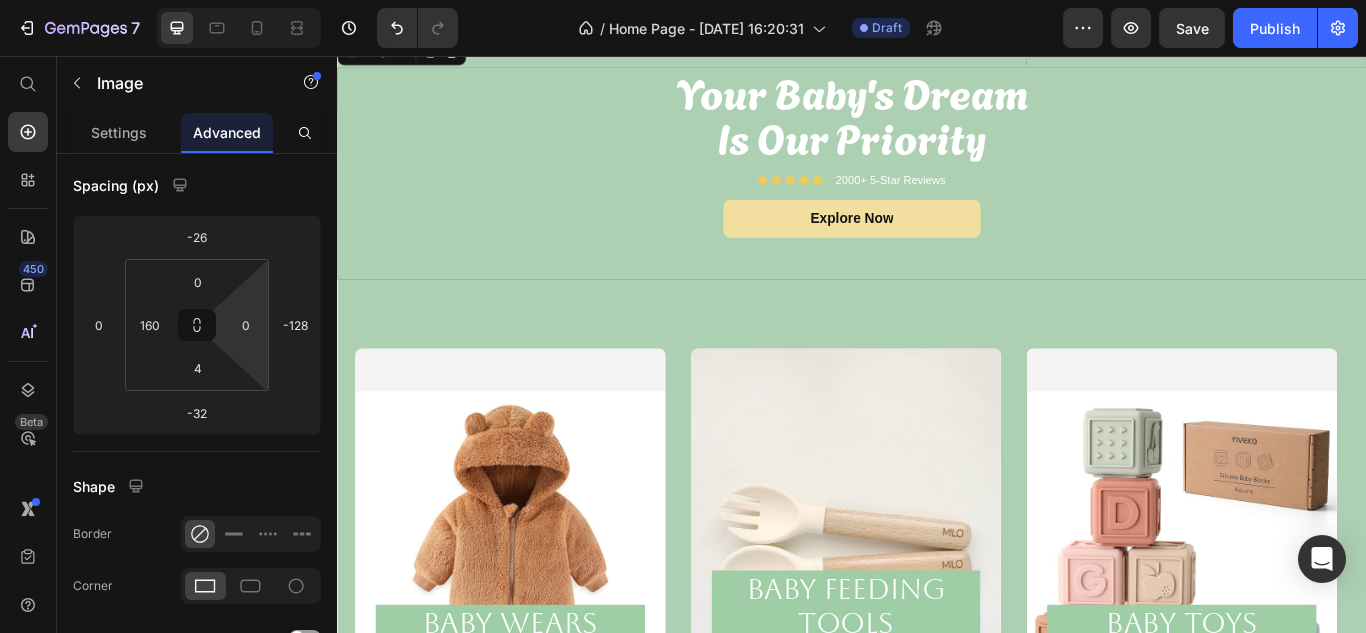 click on "7   /  Home Page - [DATE] 16:20:31 Draft Preview  Save   Publish  450 Beta Start with Sections Elements Hero Section Product Detail Brands Trusted Badges Guarantee Product Breakdown How to use Testimonials Compare Bundle FAQs Social Proof Brand Story Product List Collection Blog List Contact Sticky Add to Cart Custom Footer Browse Library 450 Layout
Row
Row
Row
Row Text
Heading
Text Block Button
Button
Button
Sticky Back to top Media
Image" 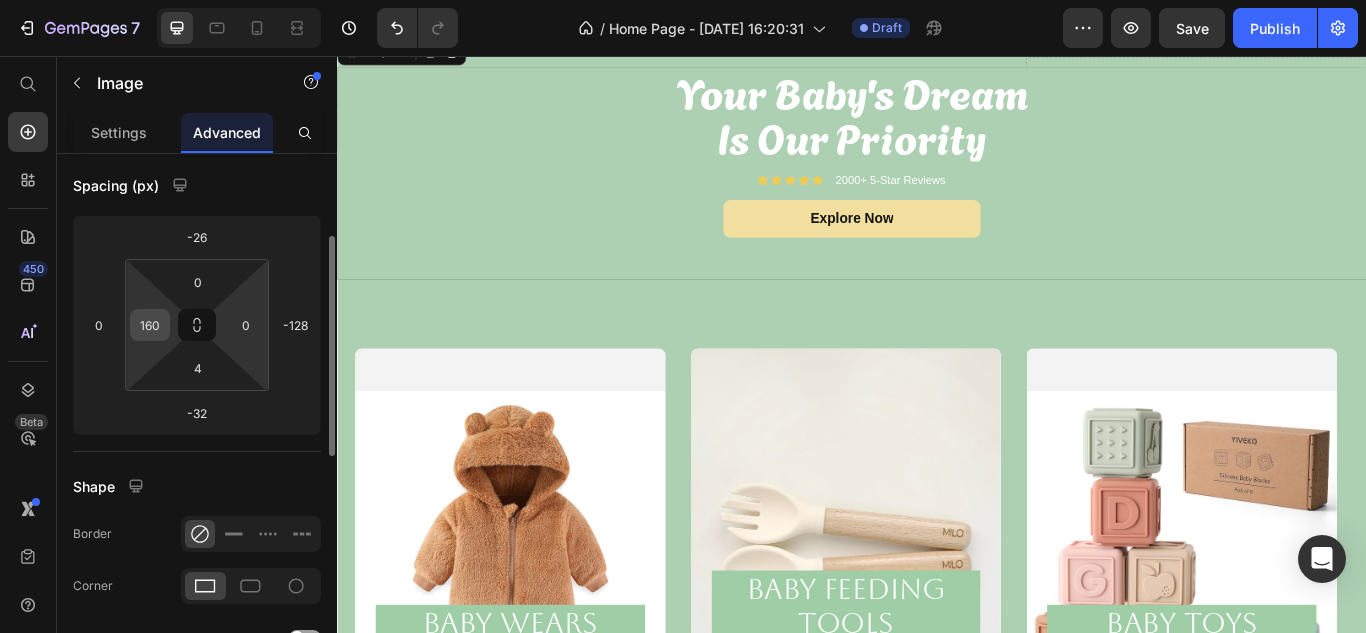 click on "160" at bounding box center [150, 325] 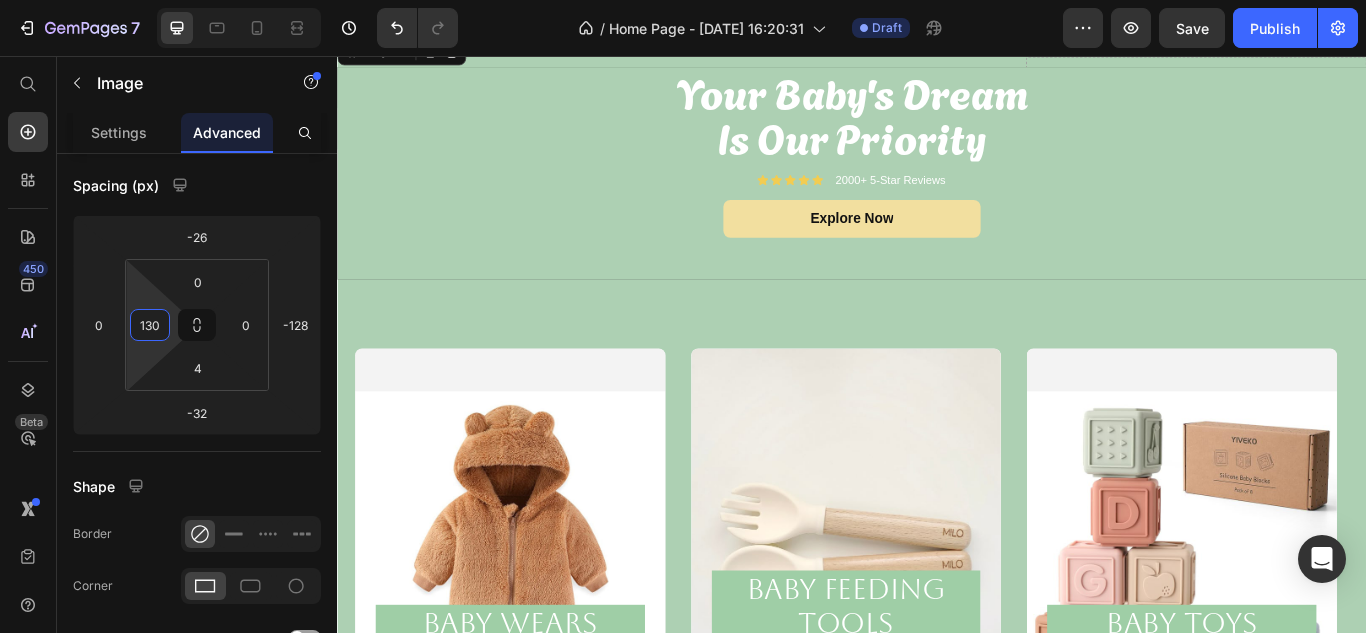 type on "140" 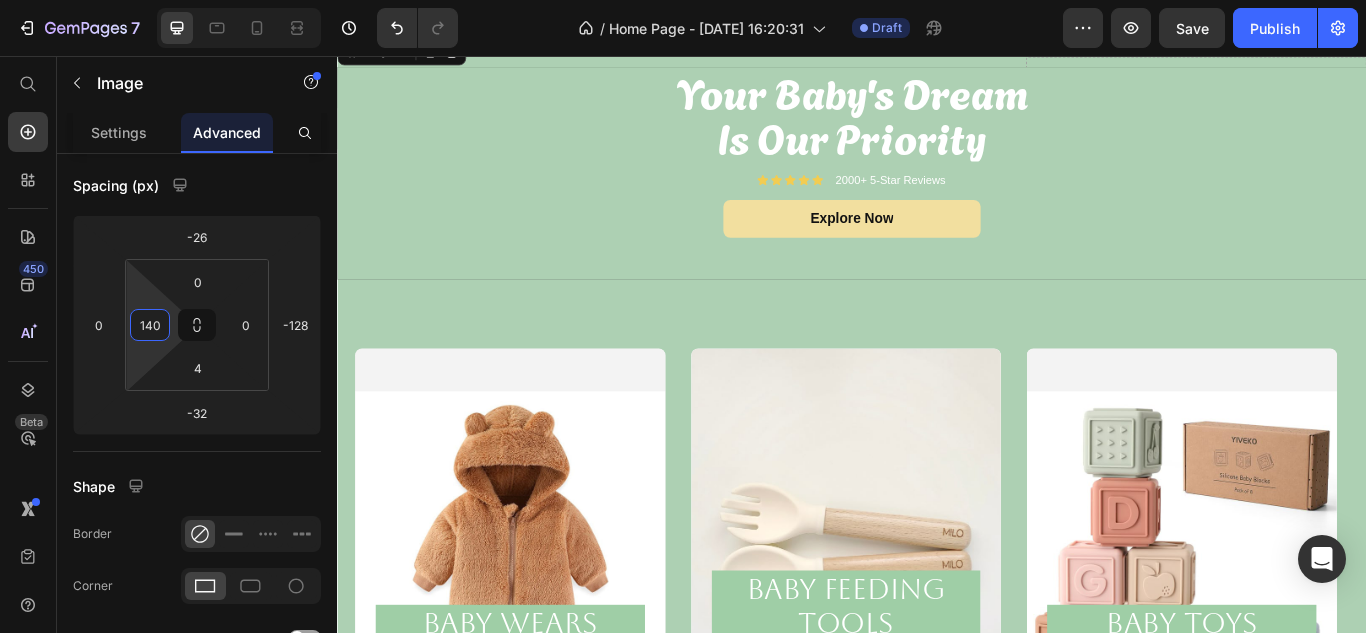 drag, startPoint x: 174, startPoint y: 320, endPoint x: 177, endPoint y: 330, distance: 10.440307 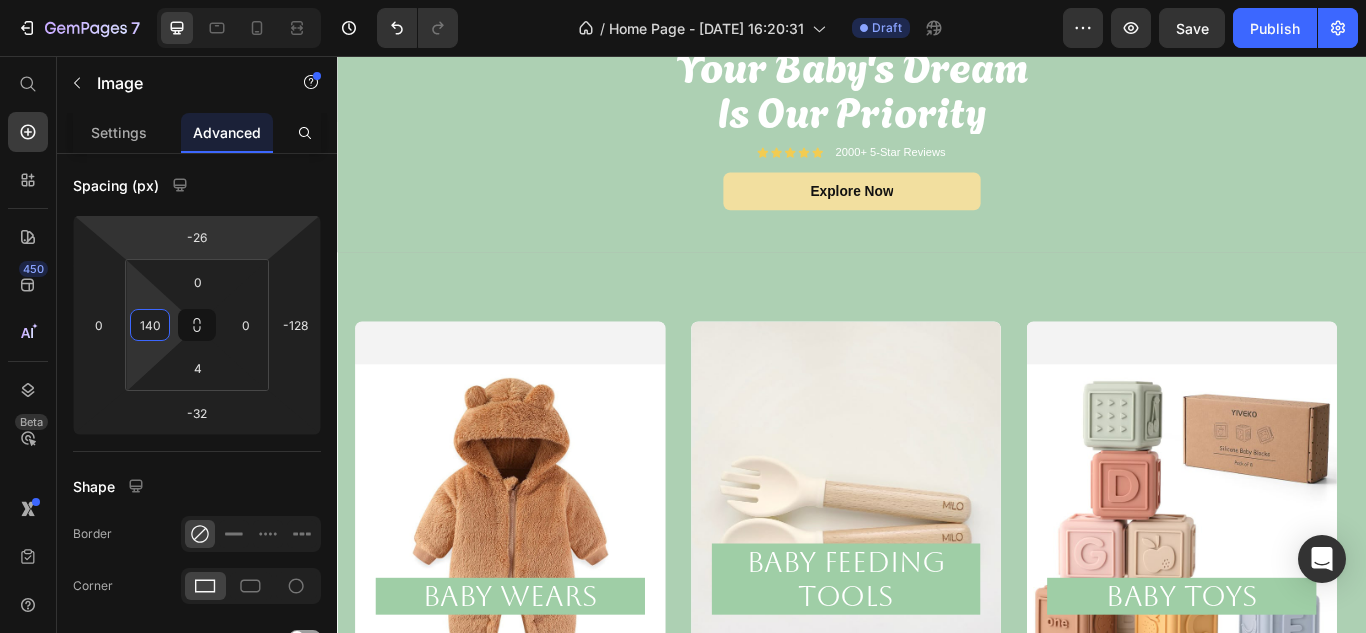 scroll, scrollTop: 0, scrollLeft: 0, axis: both 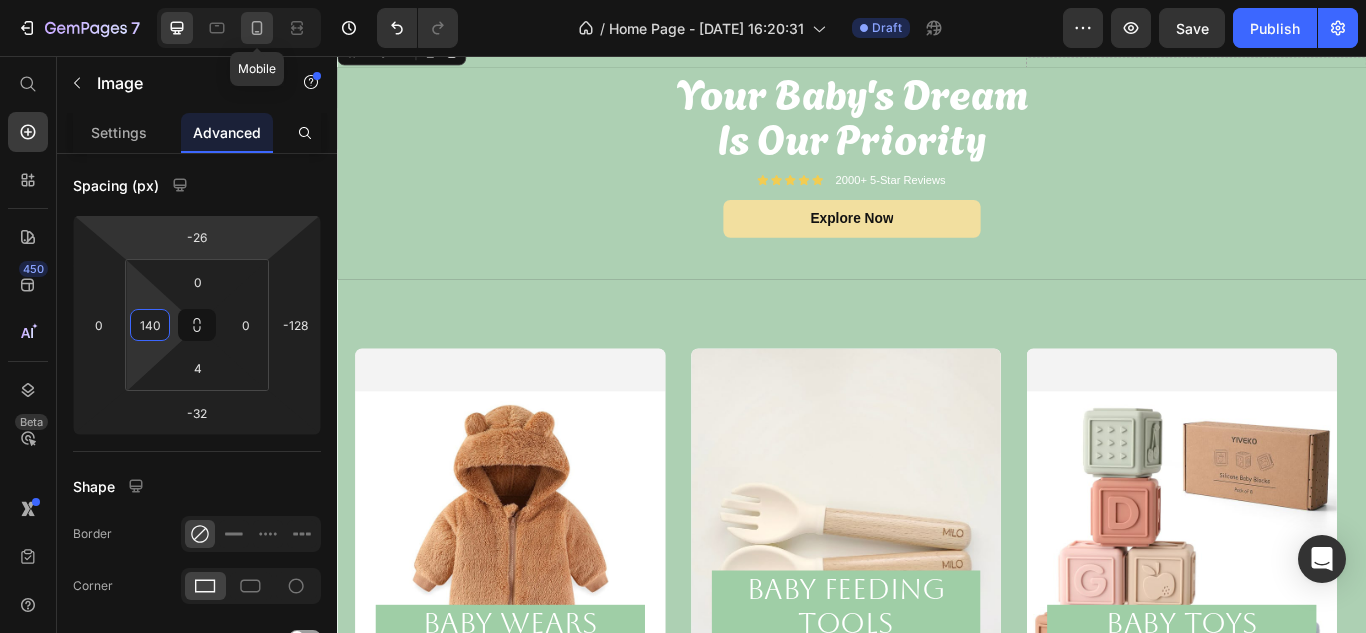 click 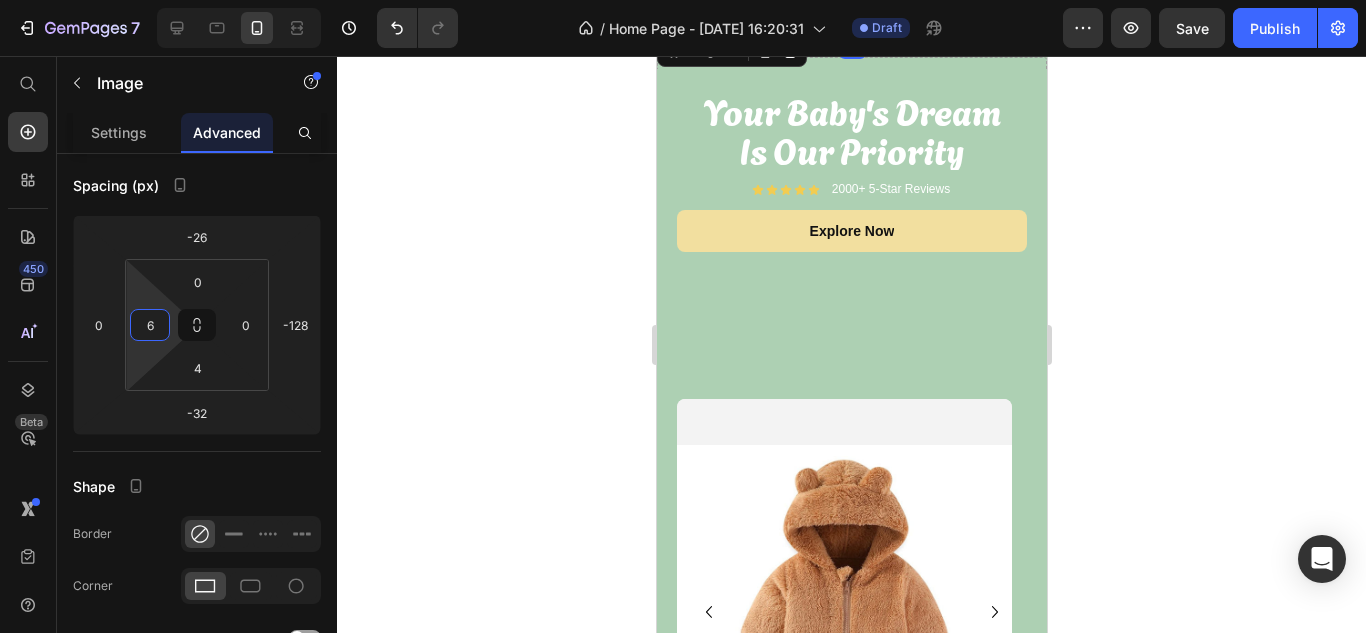 type on "0" 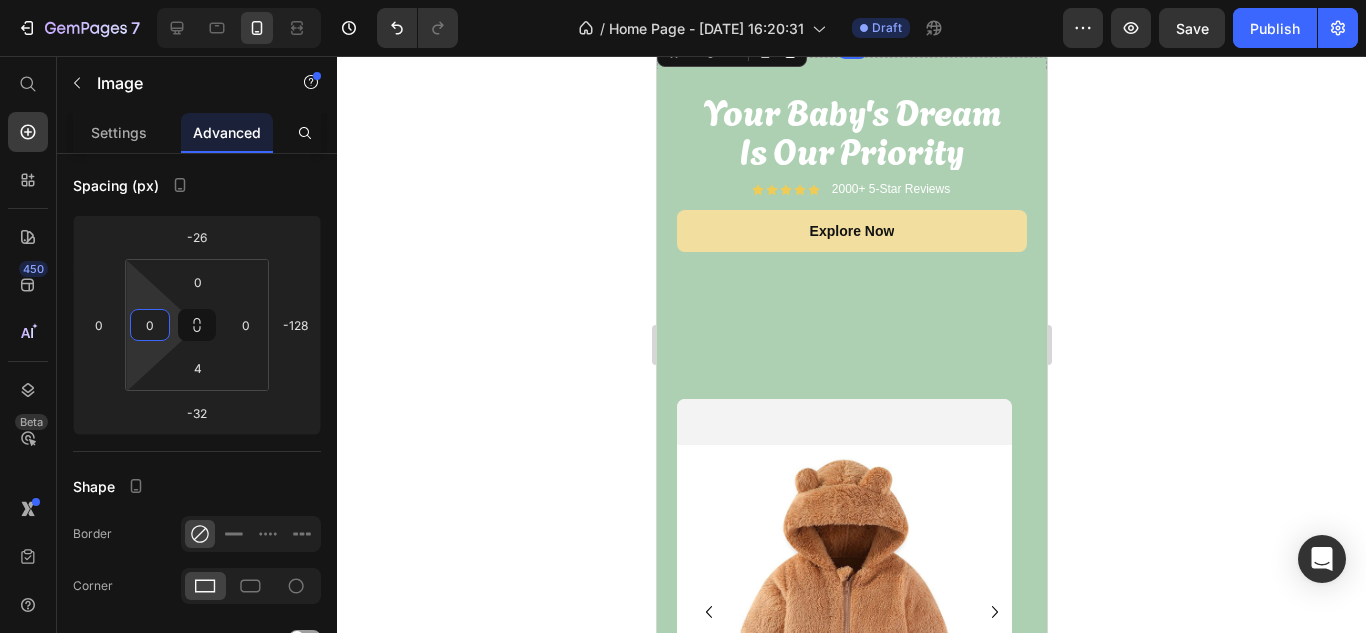 drag, startPoint x: 171, startPoint y: 318, endPoint x: 156, endPoint y: 406, distance: 89.26926 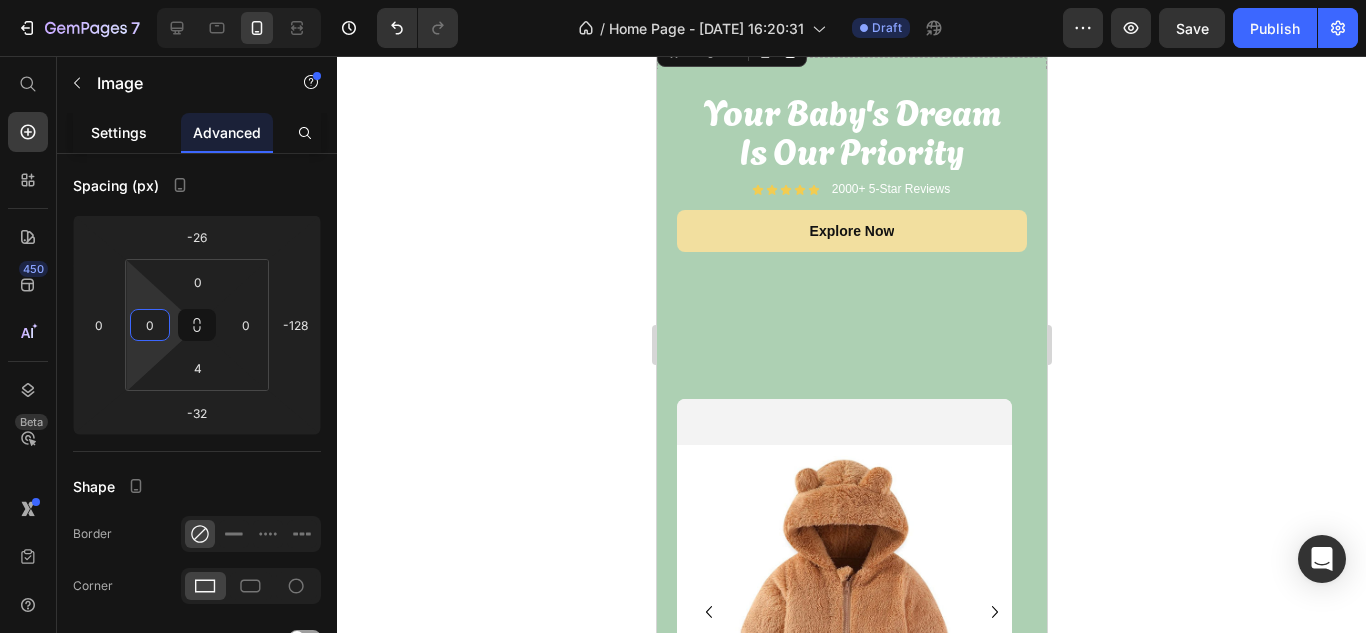 click on "Settings" at bounding box center (119, 132) 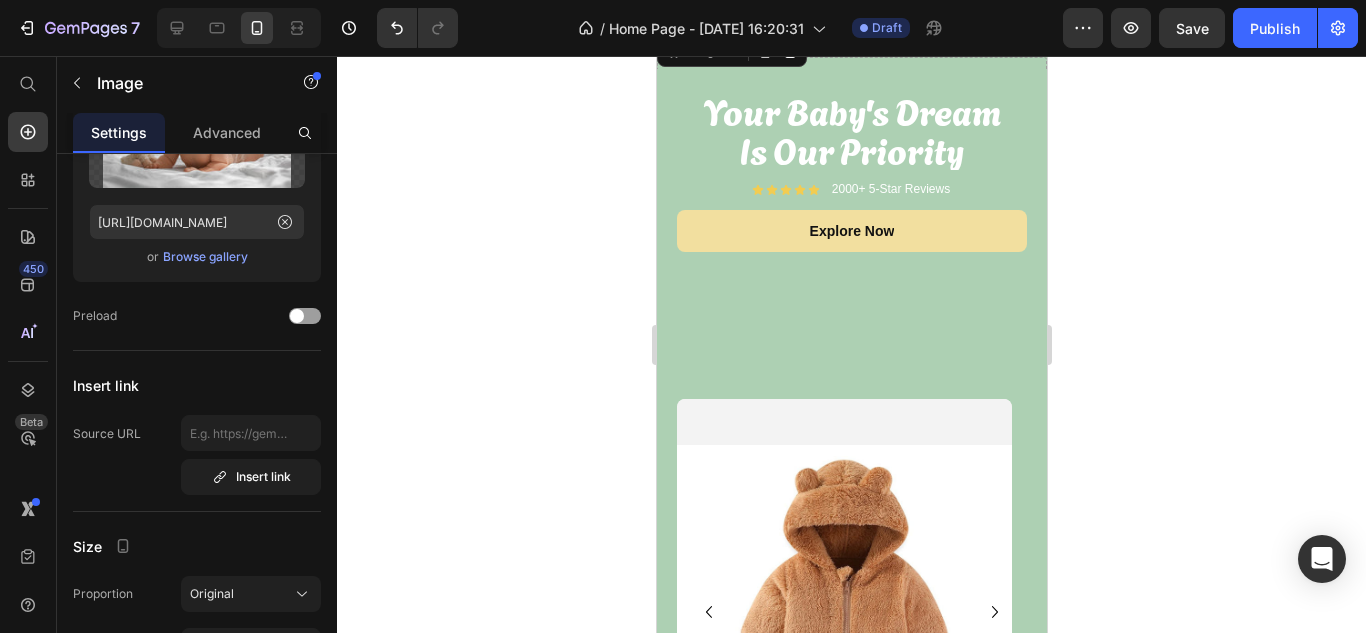 scroll, scrollTop: 0, scrollLeft: 0, axis: both 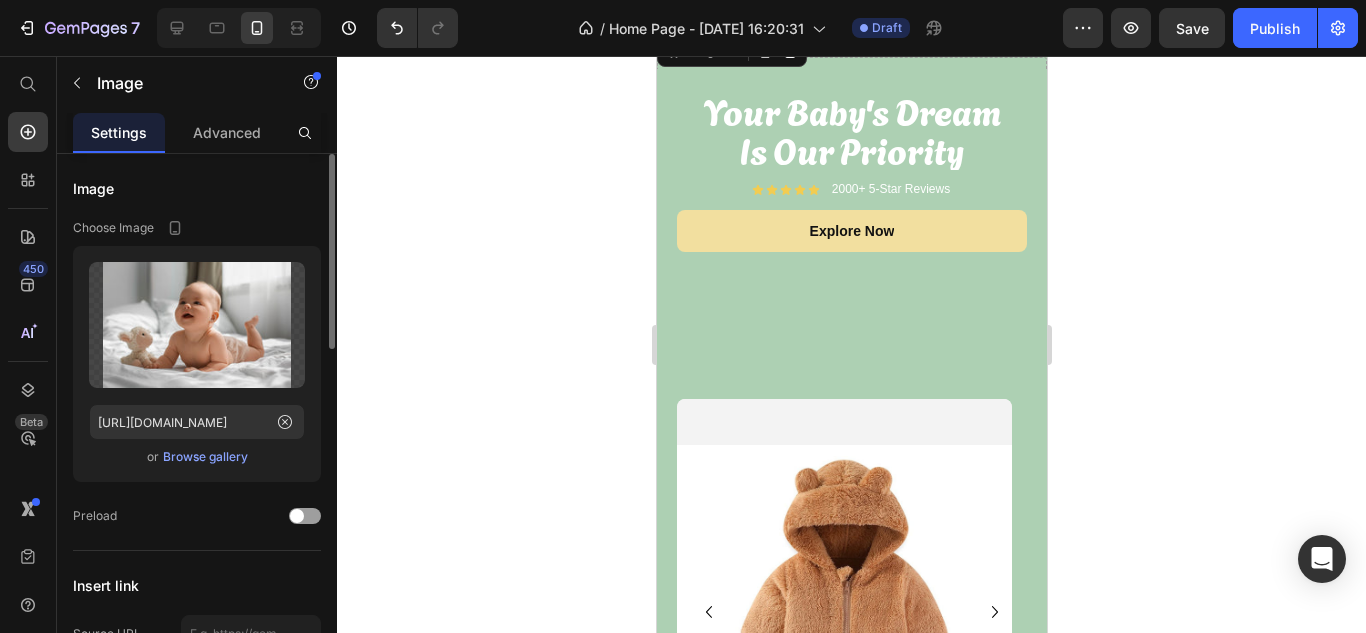 click on "Settings" at bounding box center (119, 132) 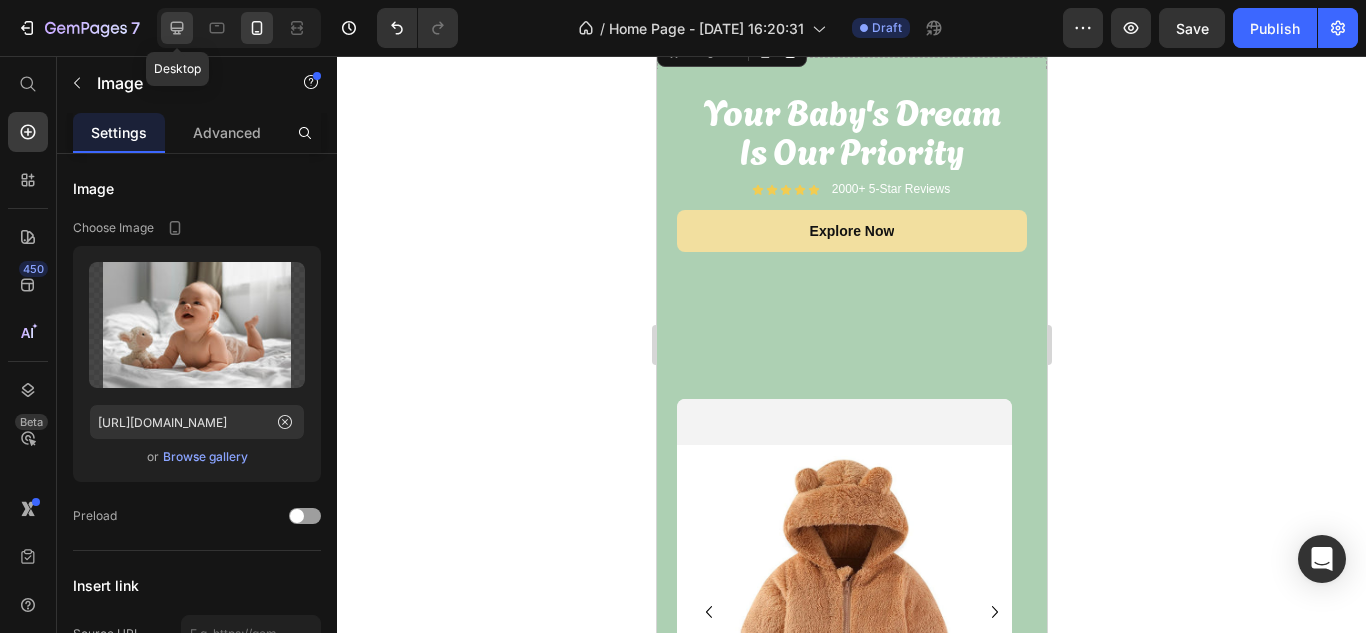 click 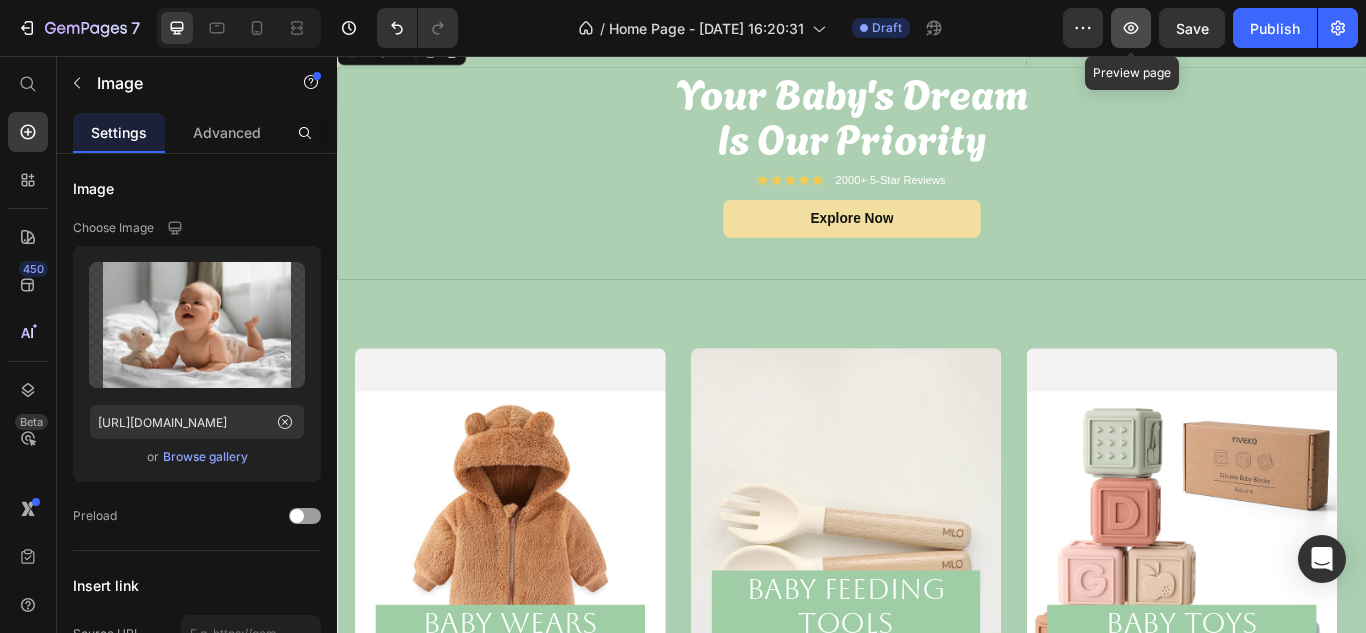 click 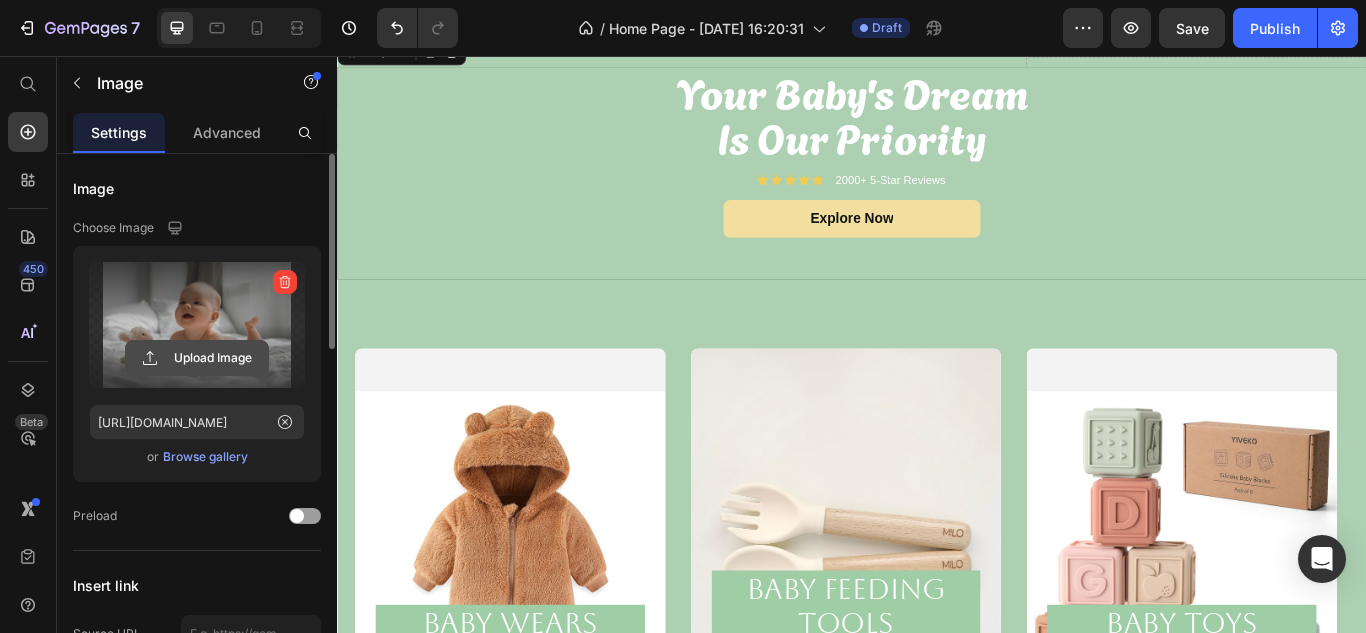 click 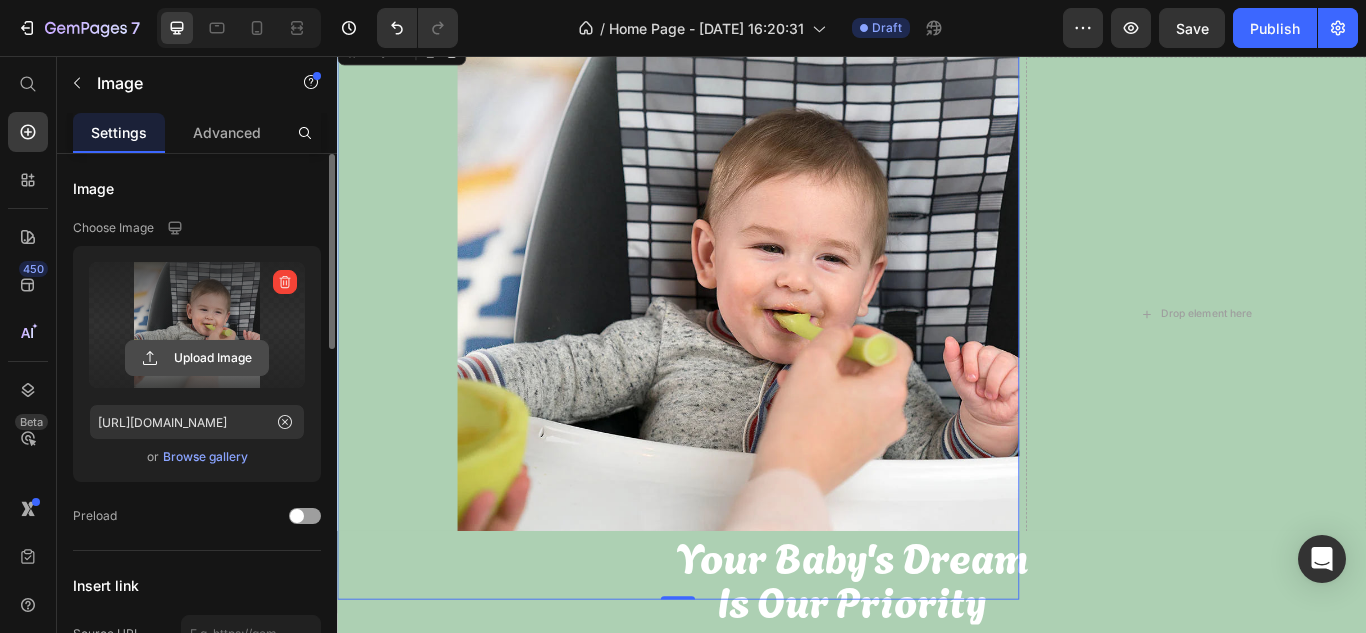 click 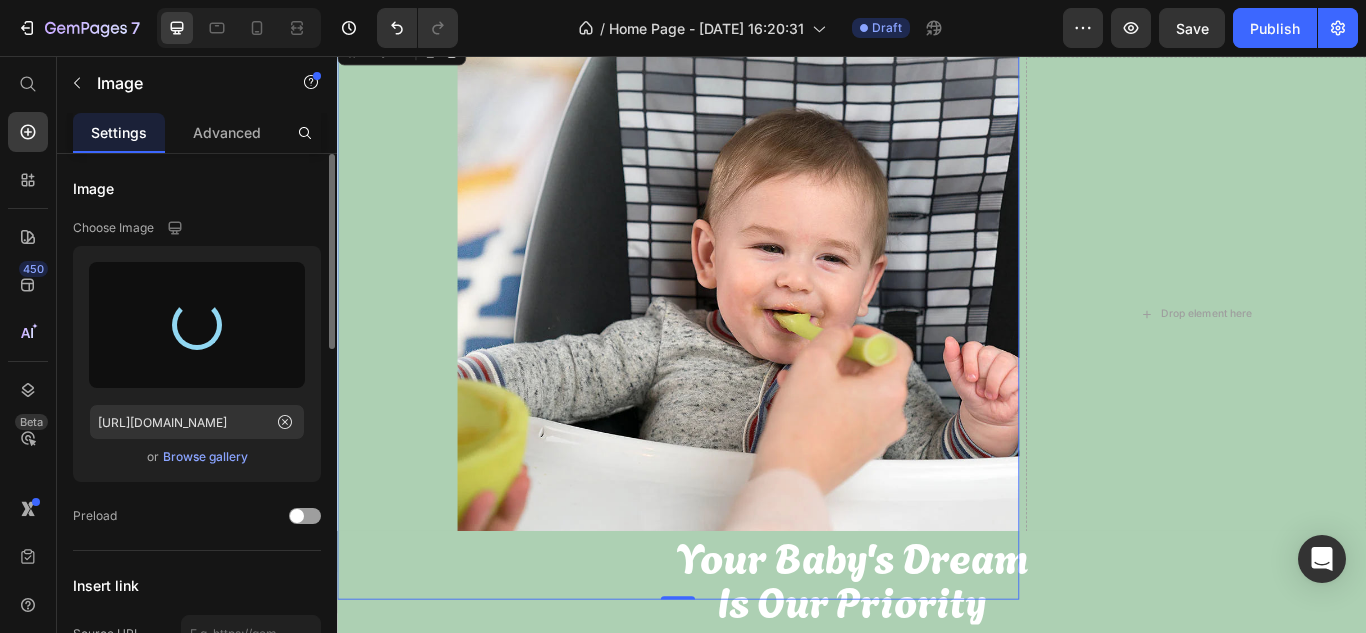 type on "[URL][DOMAIN_NAME]" 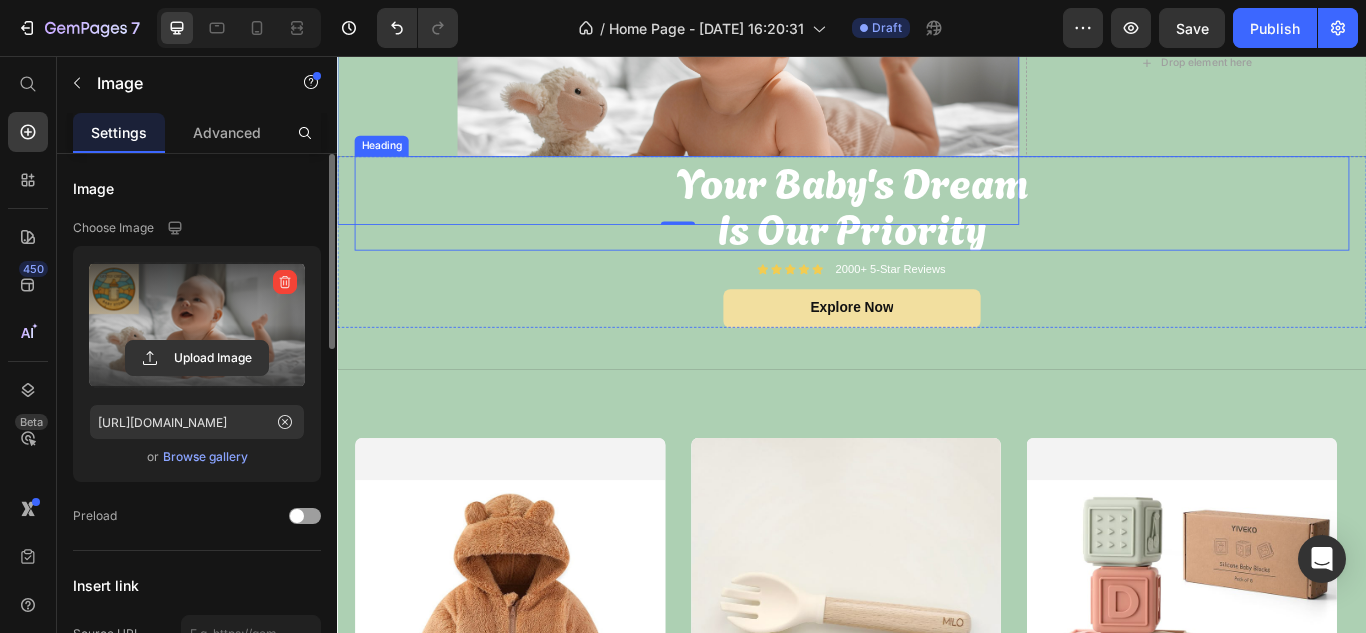 scroll, scrollTop: 0, scrollLeft: 0, axis: both 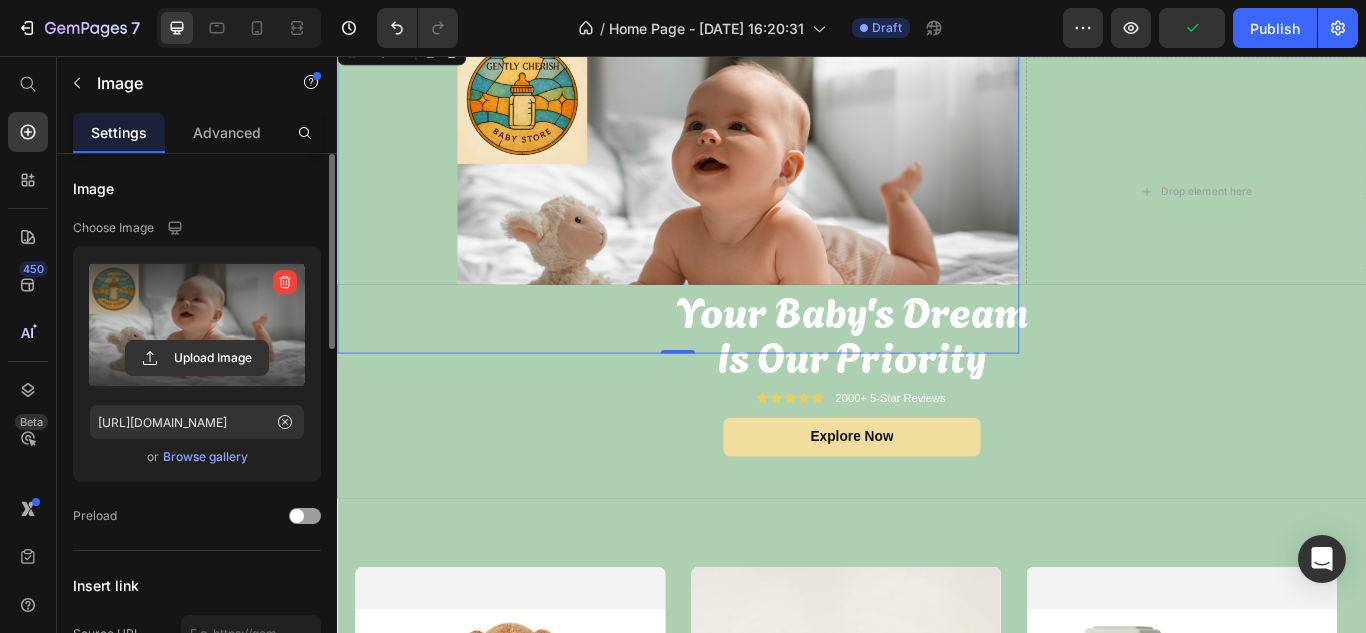 click at bounding box center [734, 217] 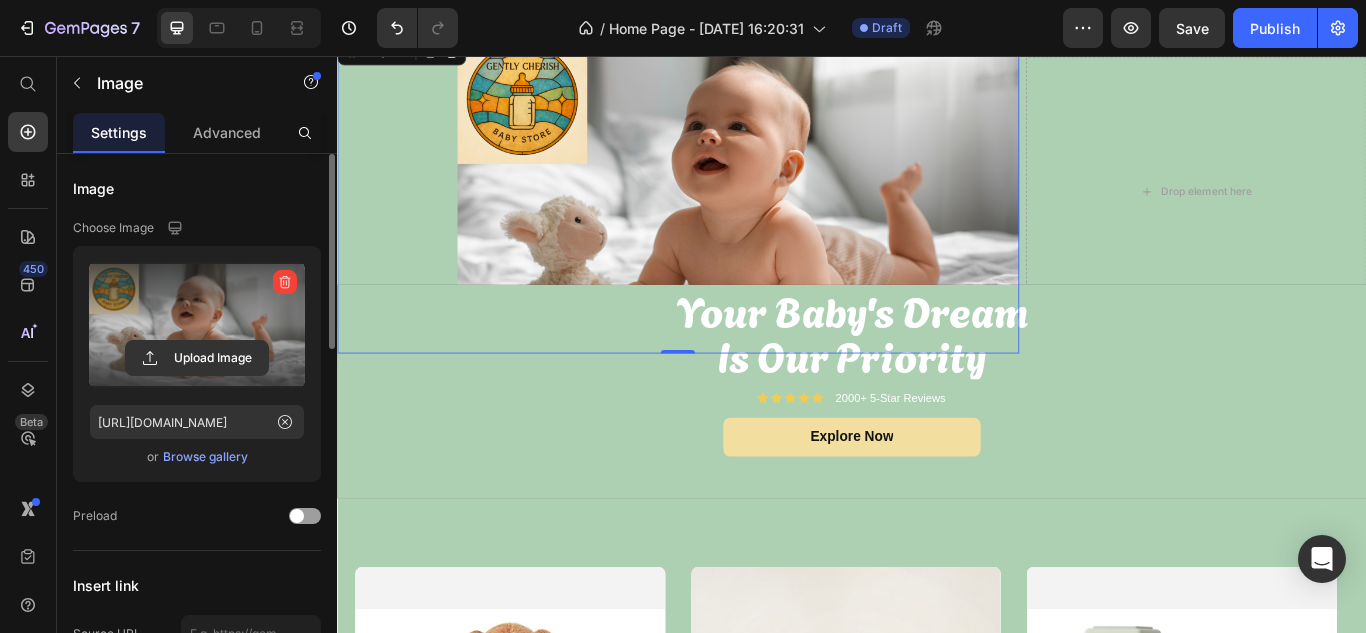 click on "Image" at bounding box center (412, 51) 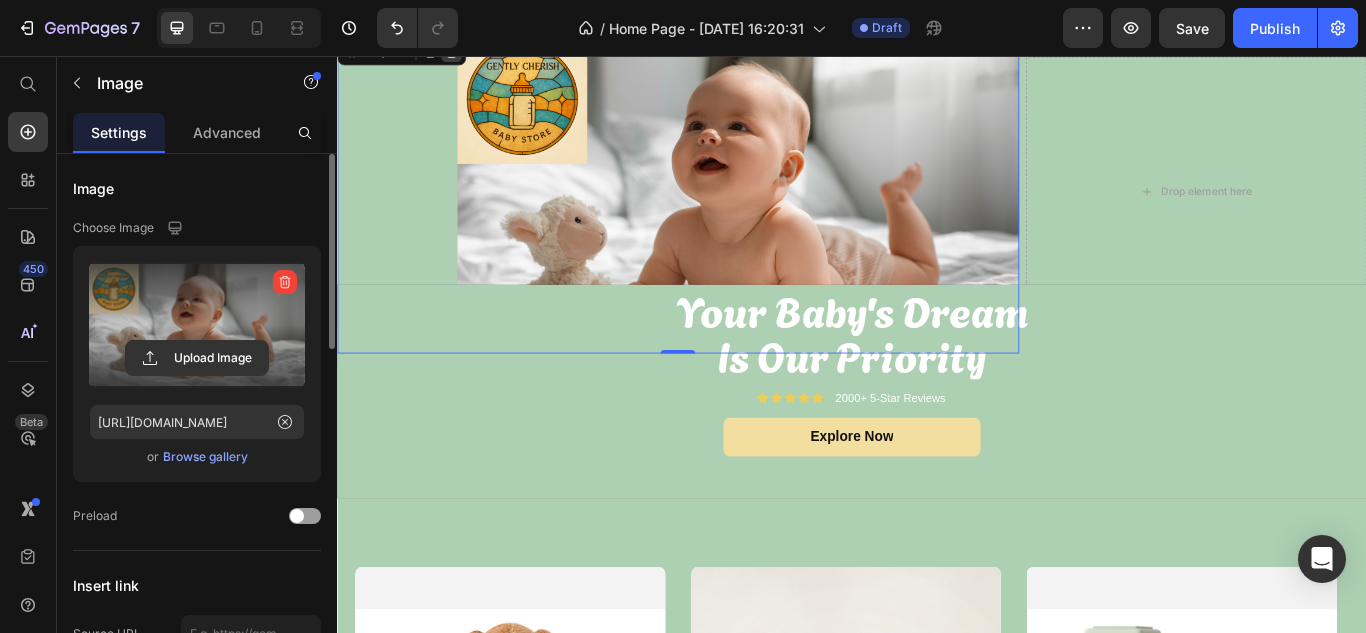 click at bounding box center [470, 51] 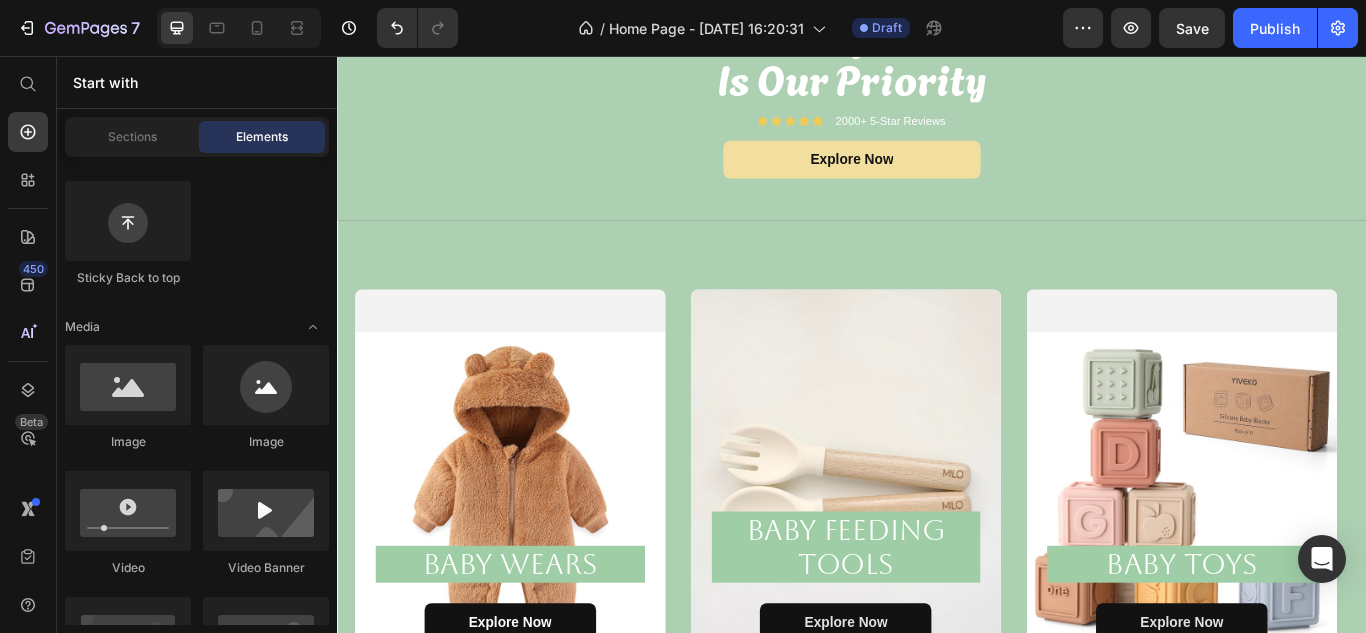 scroll, scrollTop: 0, scrollLeft: 0, axis: both 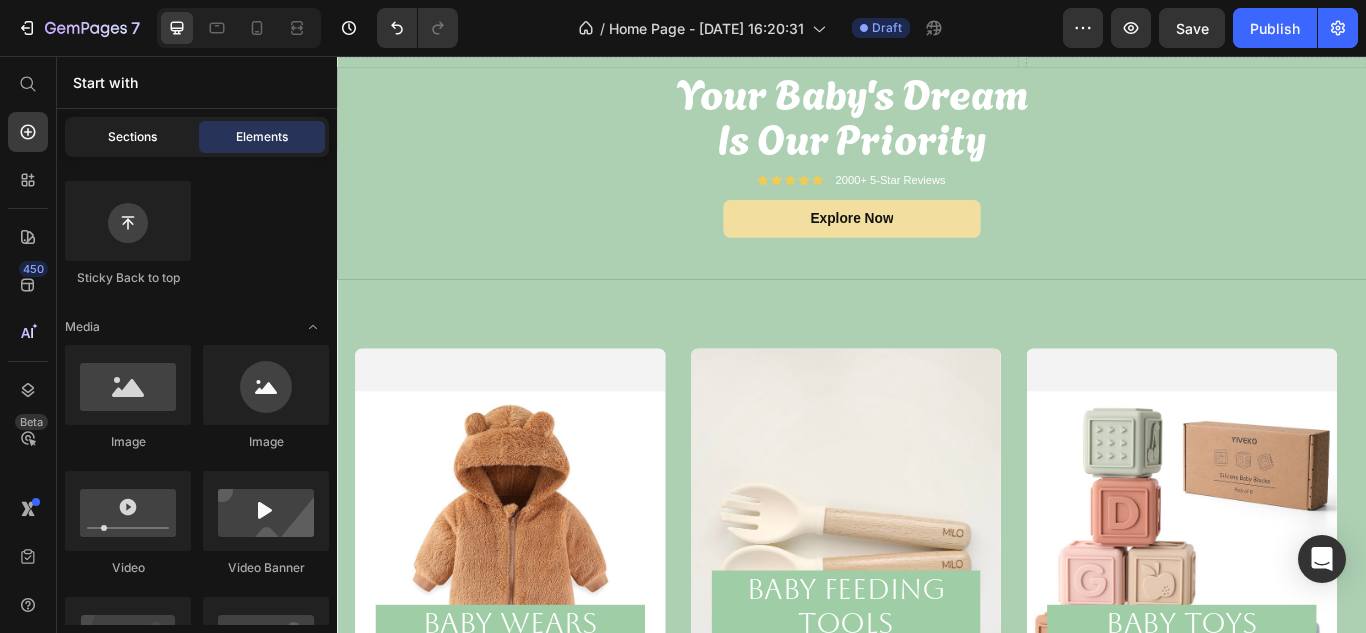 click on "Sections" at bounding box center [132, 137] 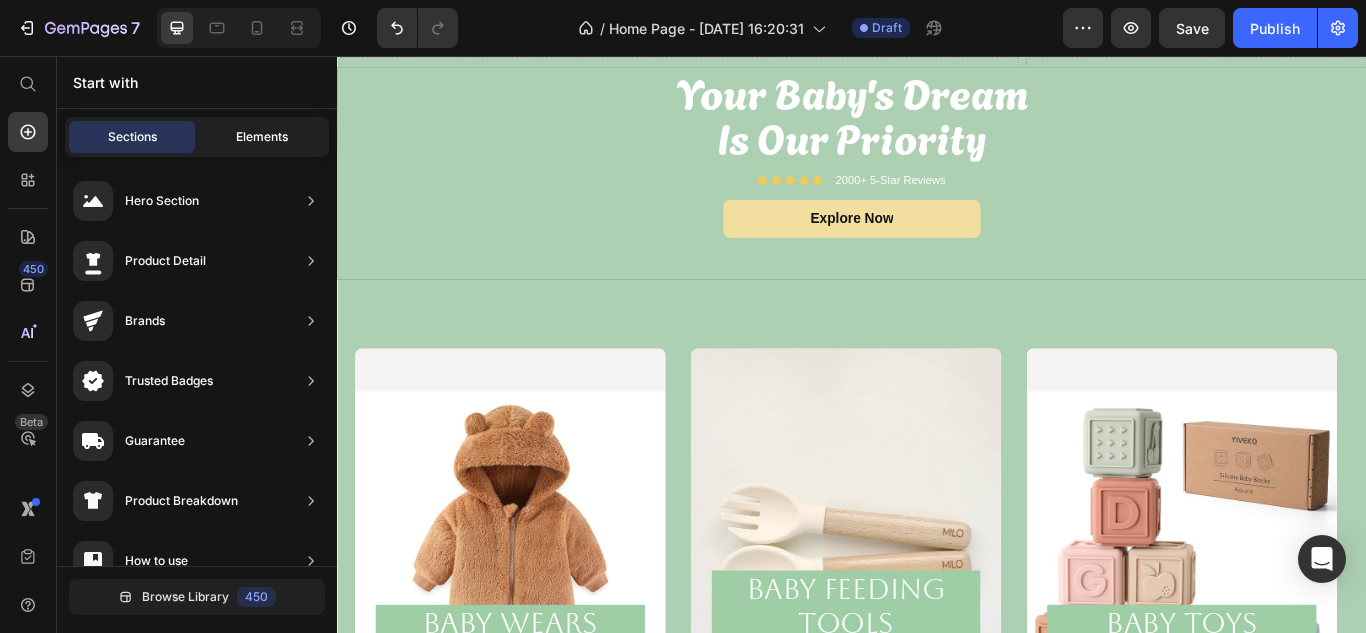 click on "Elements" at bounding box center [262, 137] 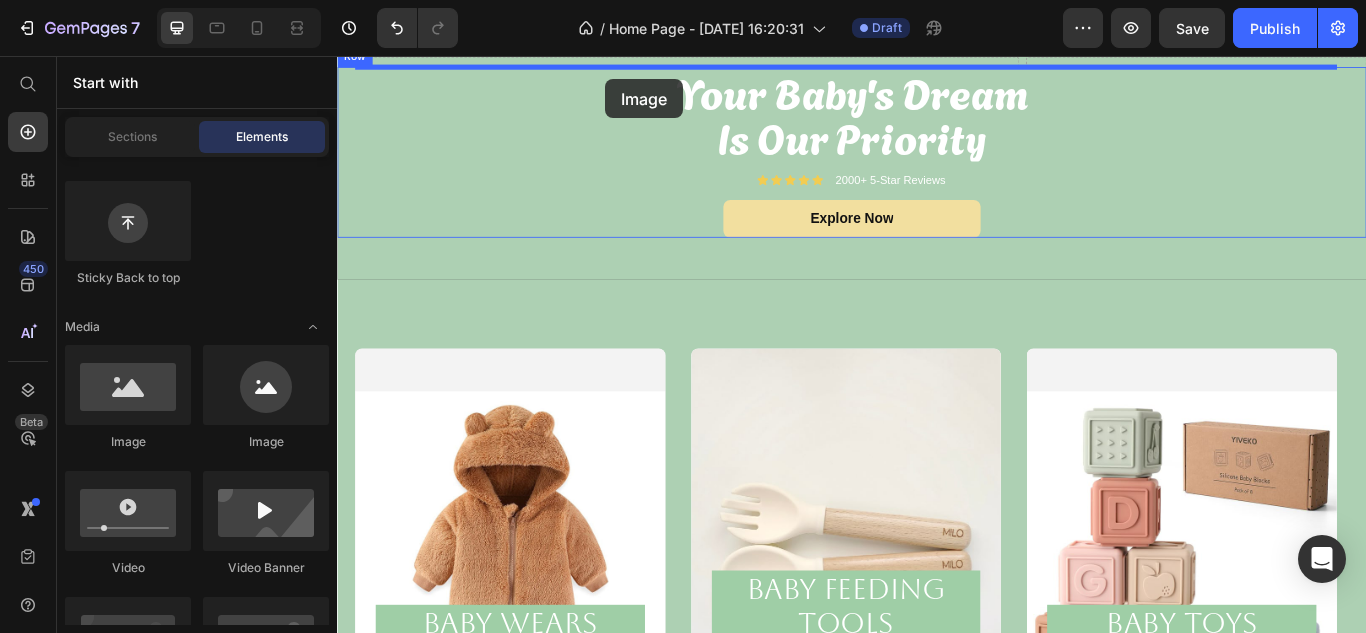 drag, startPoint x: 501, startPoint y: 461, endPoint x: 650, endPoint y: 83, distance: 406.30655 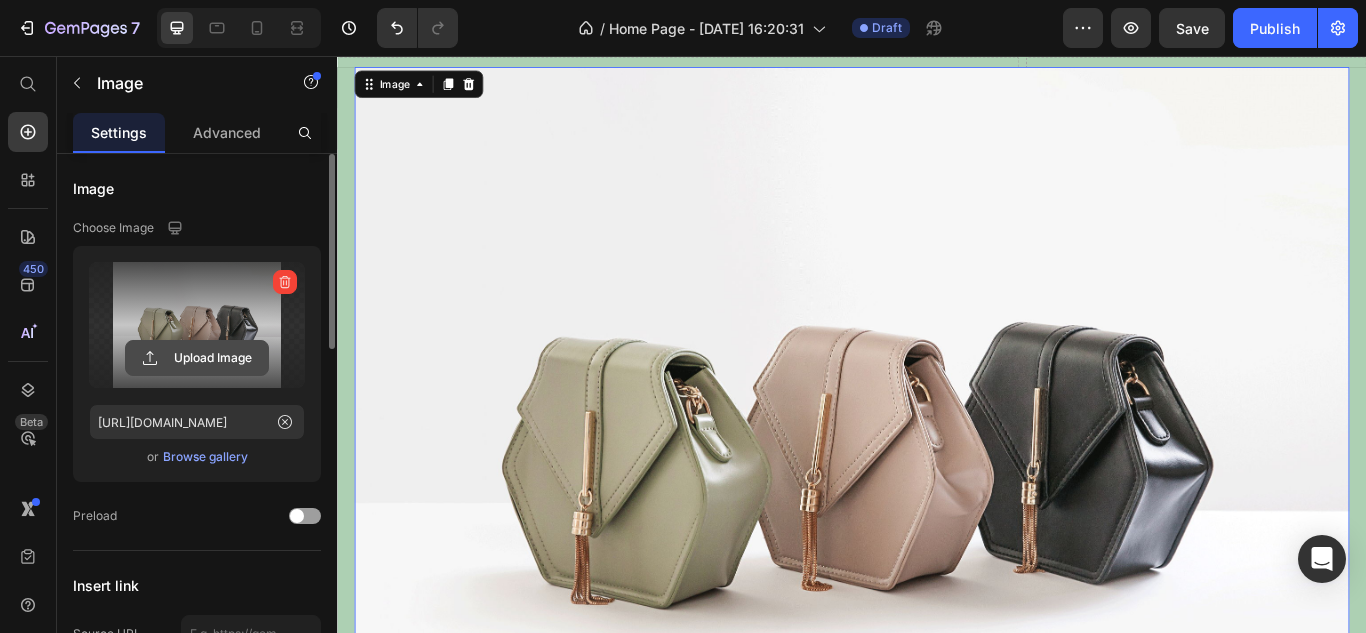click 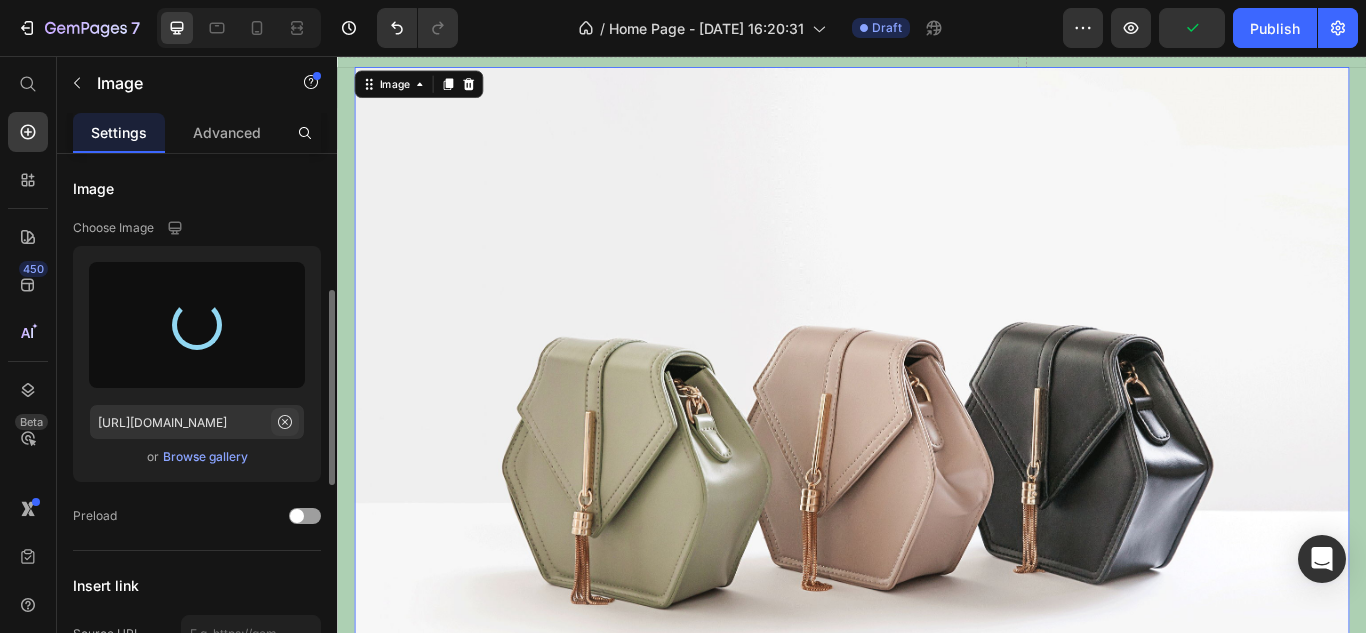 scroll, scrollTop: 200, scrollLeft: 0, axis: vertical 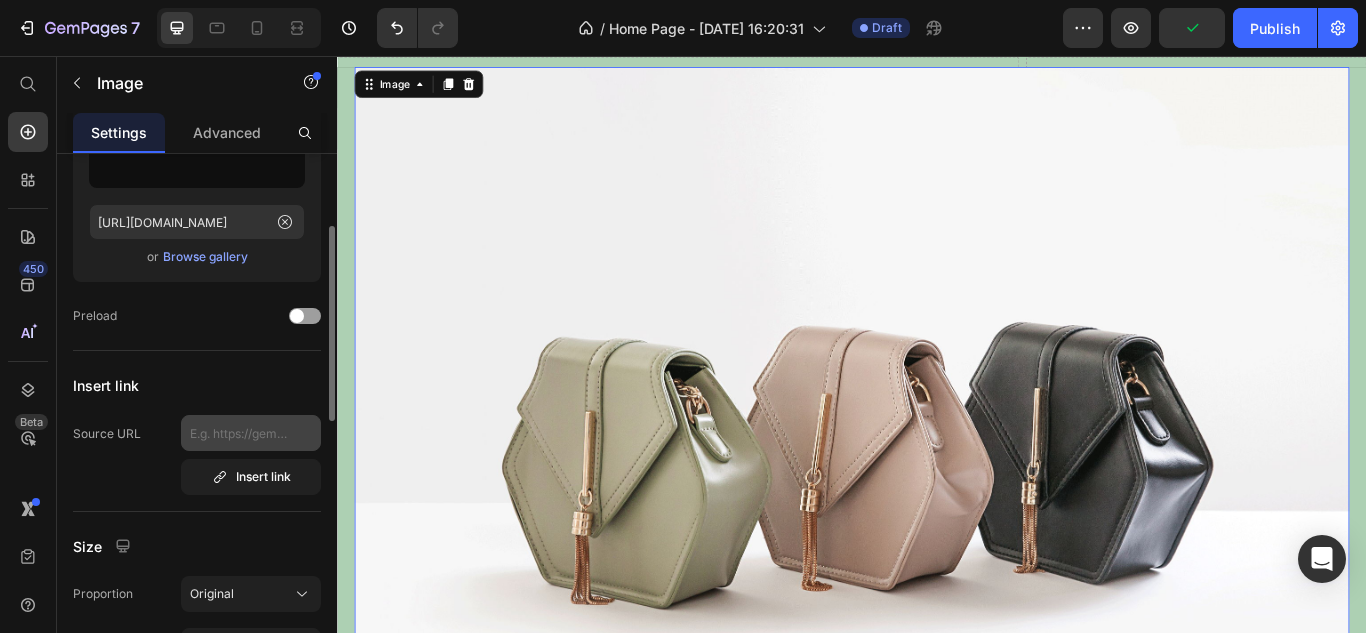type on "[URL][DOMAIN_NAME]" 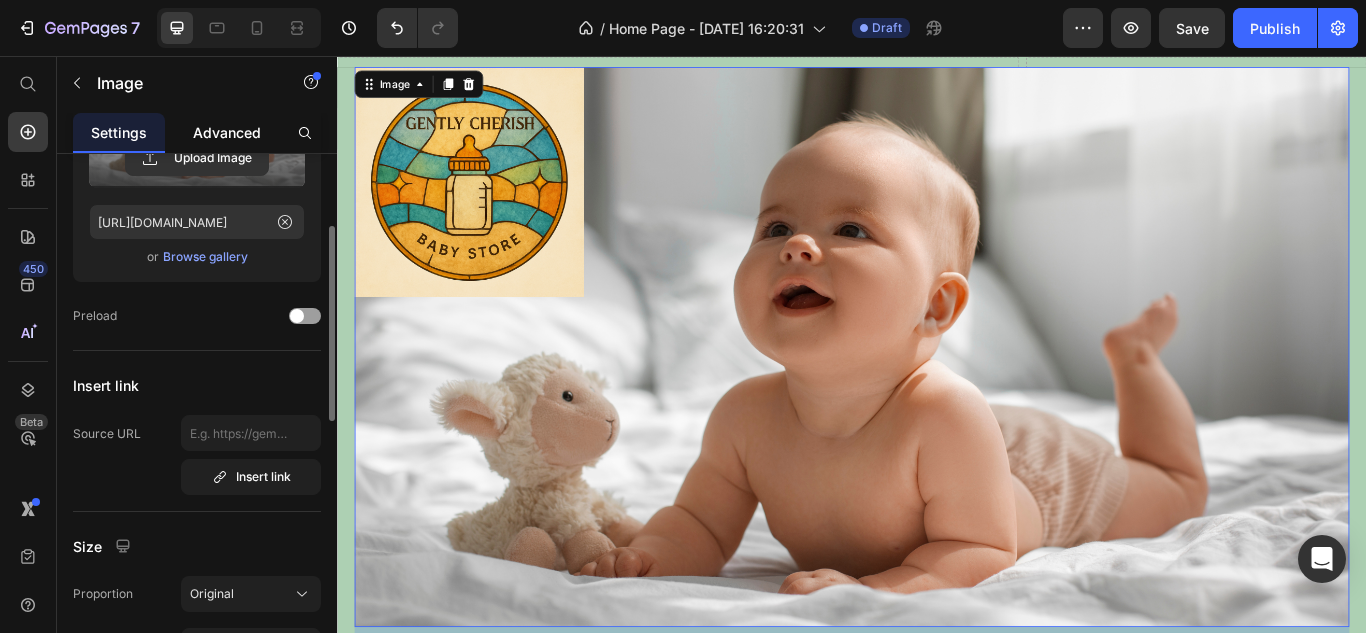 click on "Advanced" at bounding box center [227, 132] 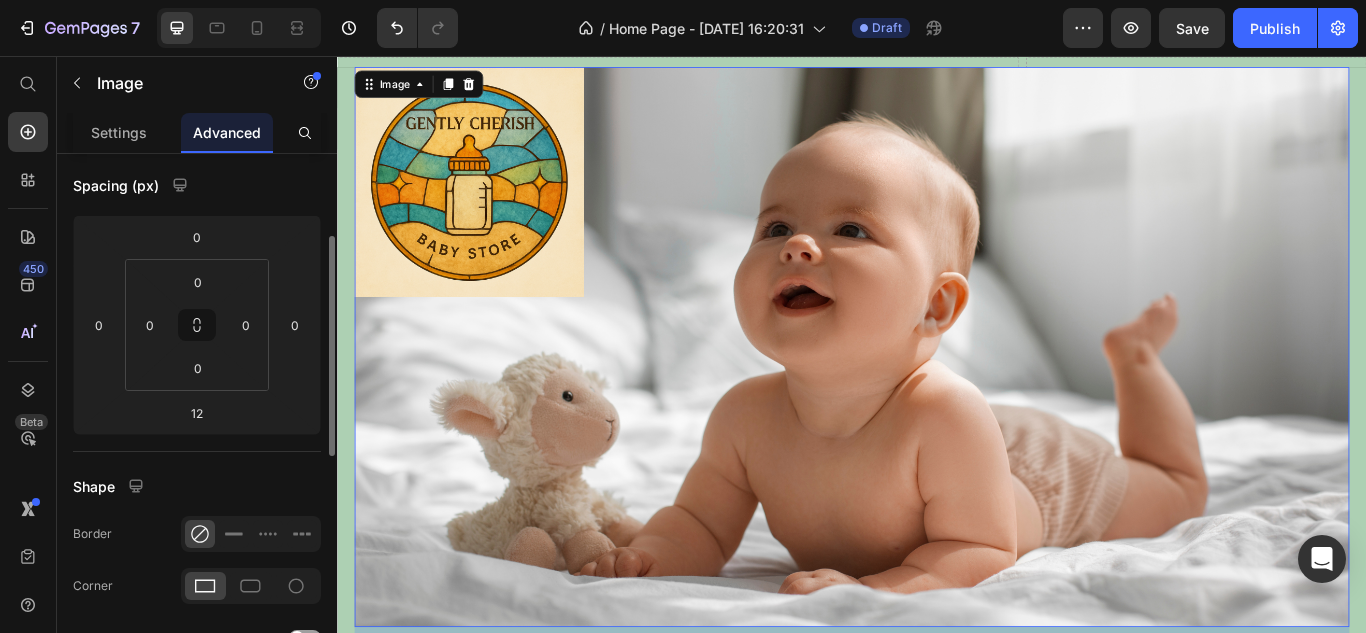 scroll, scrollTop: 0, scrollLeft: 0, axis: both 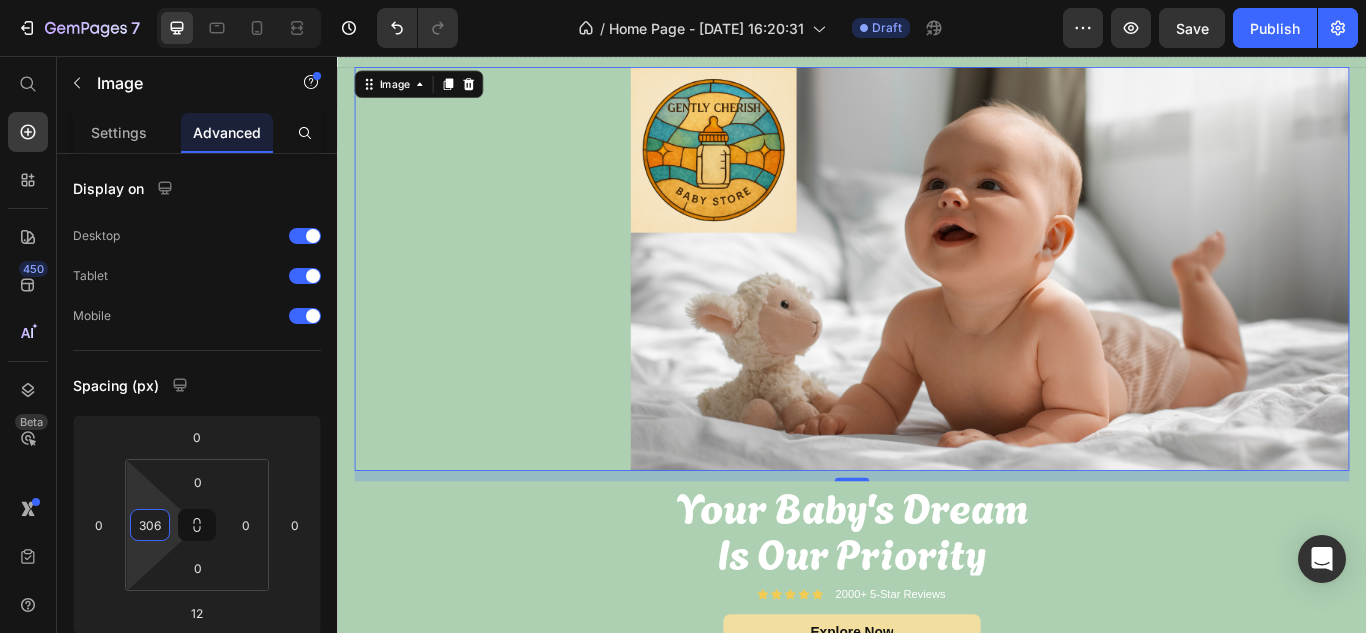 type on "322" 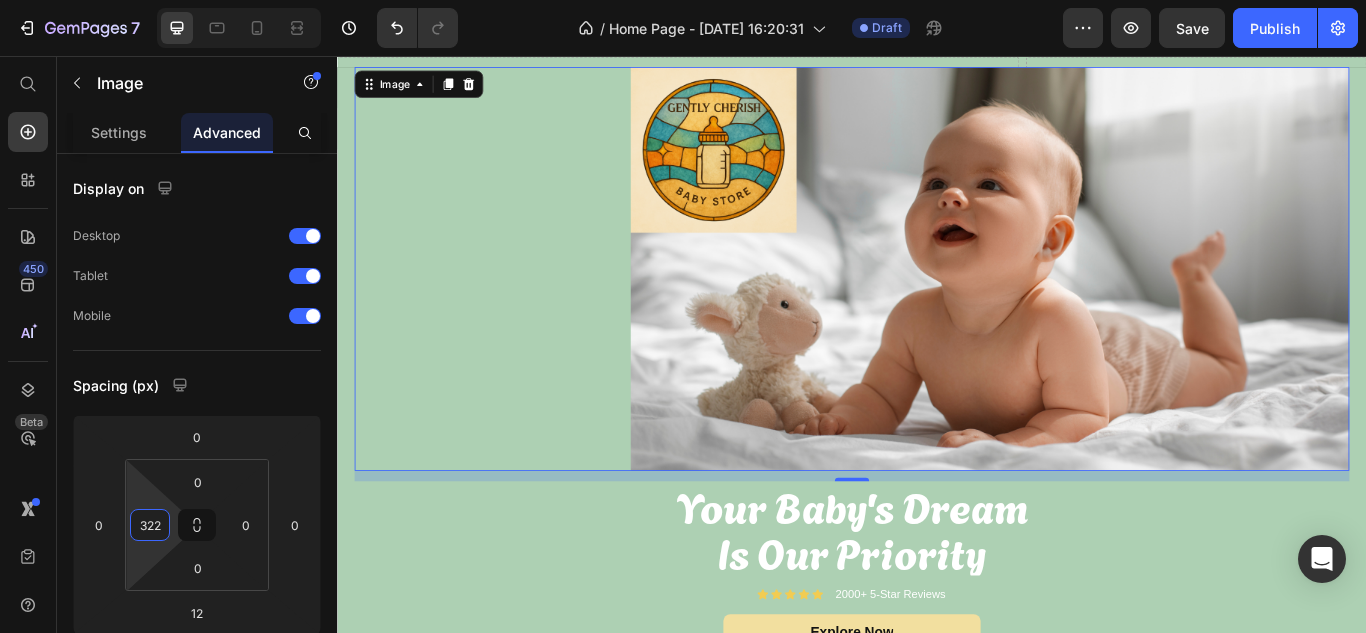 drag, startPoint x: 174, startPoint y: 530, endPoint x: 194, endPoint y: 369, distance: 162.23749 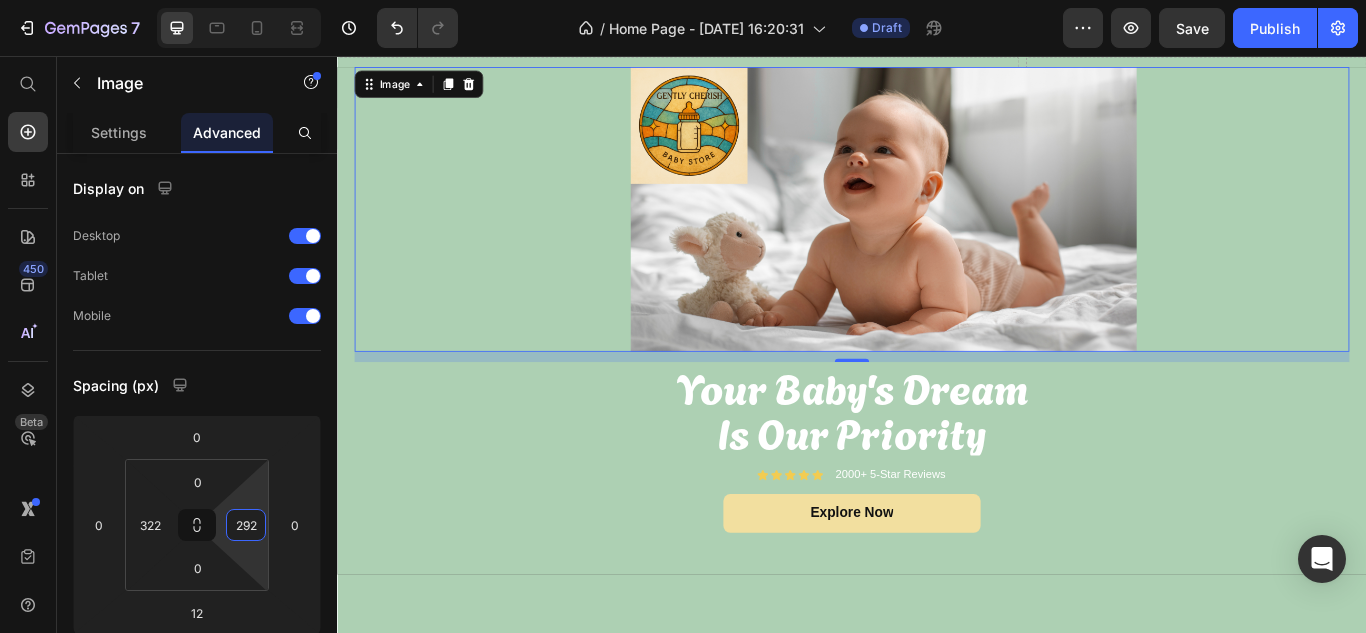 type on "294" 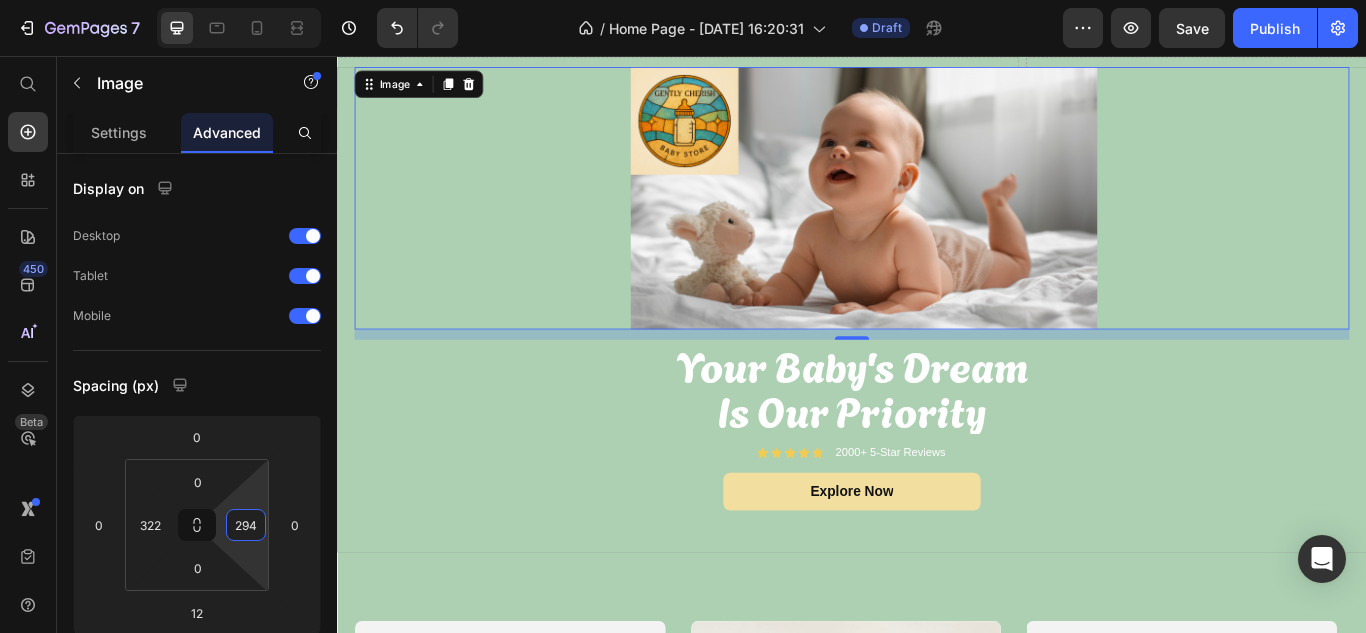 drag, startPoint x: 262, startPoint y: 501, endPoint x: 240, endPoint y: 354, distance: 148.63715 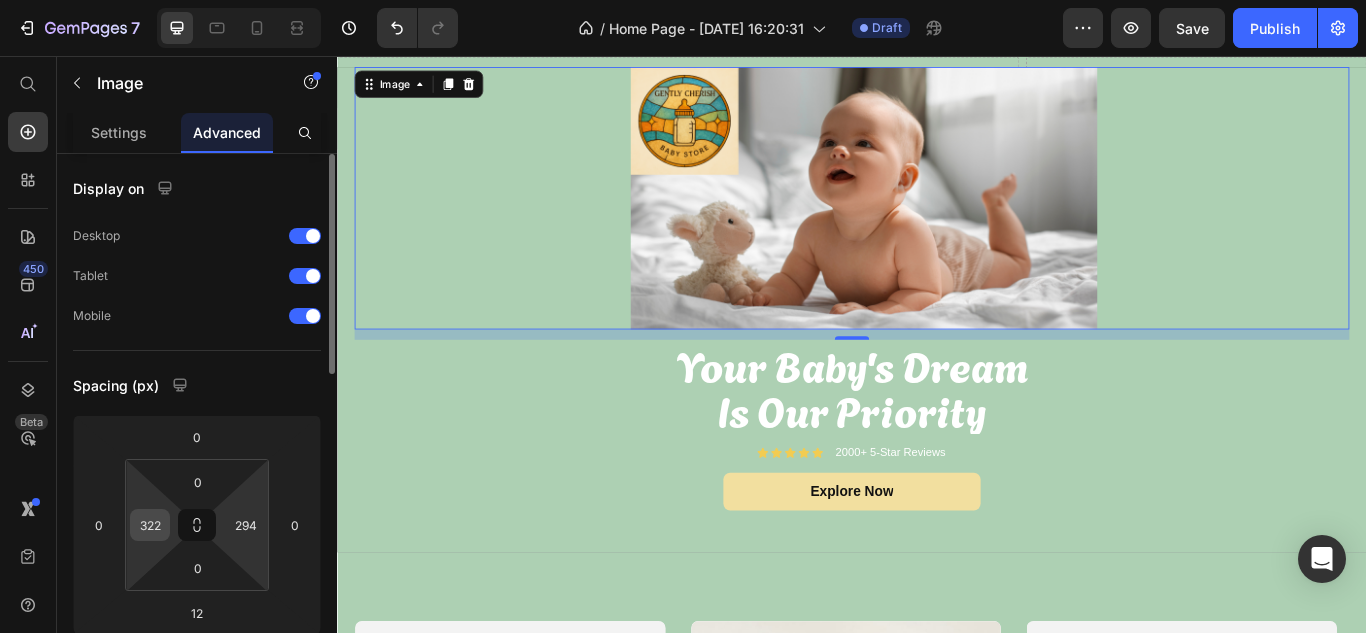 click on "322" at bounding box center (150, 525) 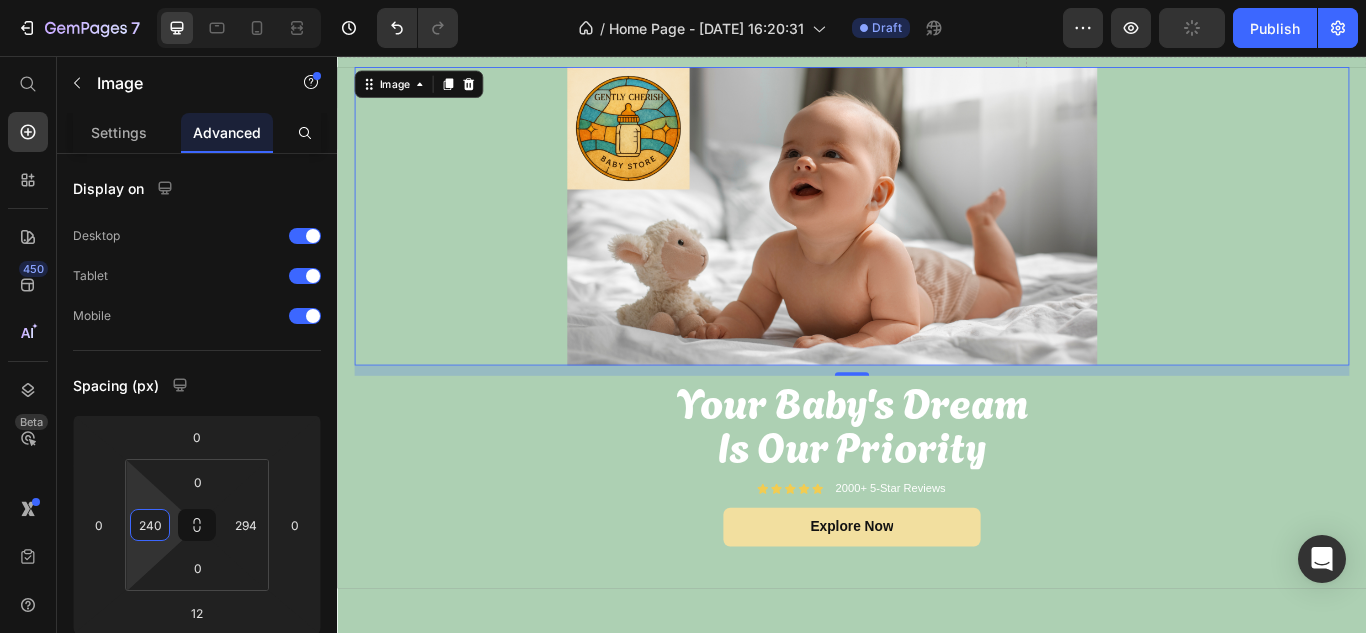 type on "230" 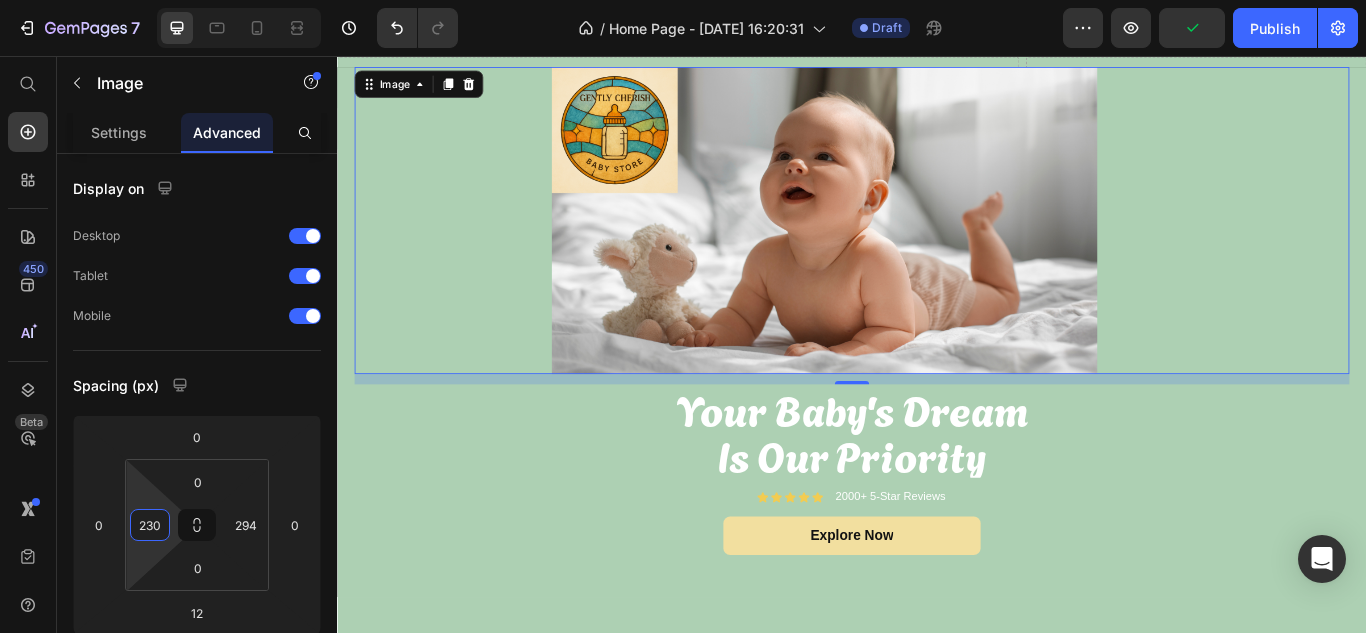 drag, startPoint x: 173, startPoint y: 505, endPoint x: 180, endPoint y: 551, distance: 46.52956 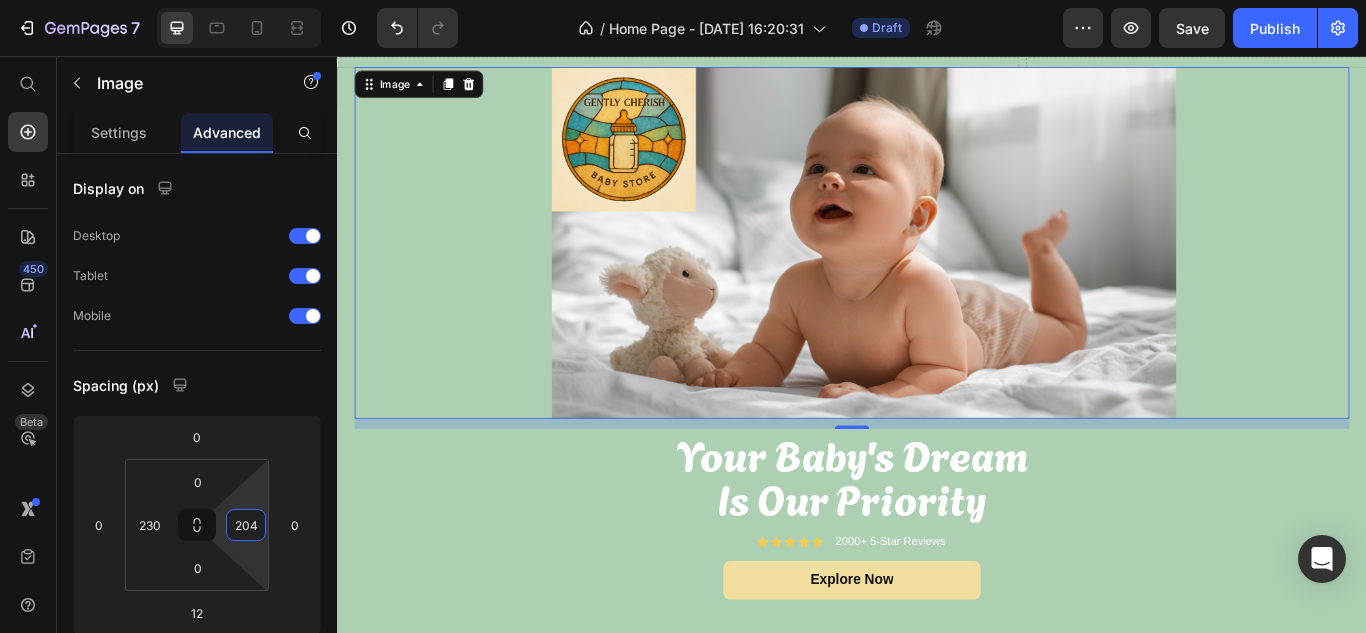 type on "206" 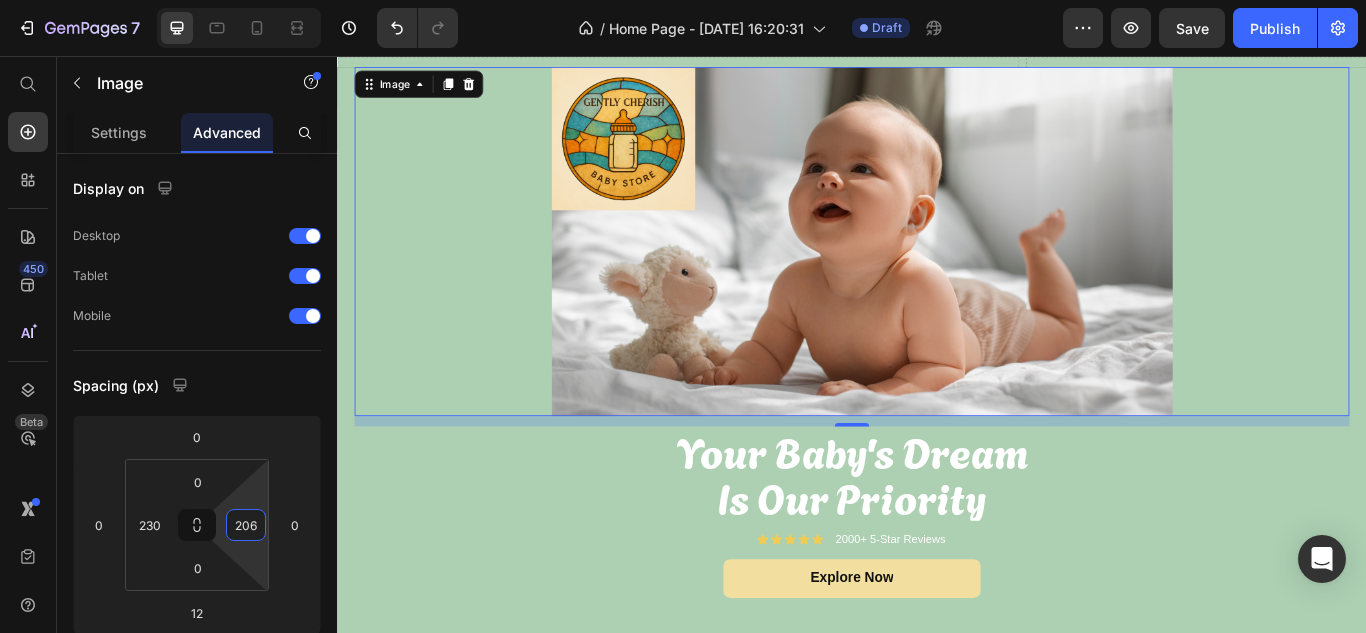 drag, startPoint x: 261, startPoint y: 510, endPoint x: 263, endPoint y: 539, distance: 29.068884 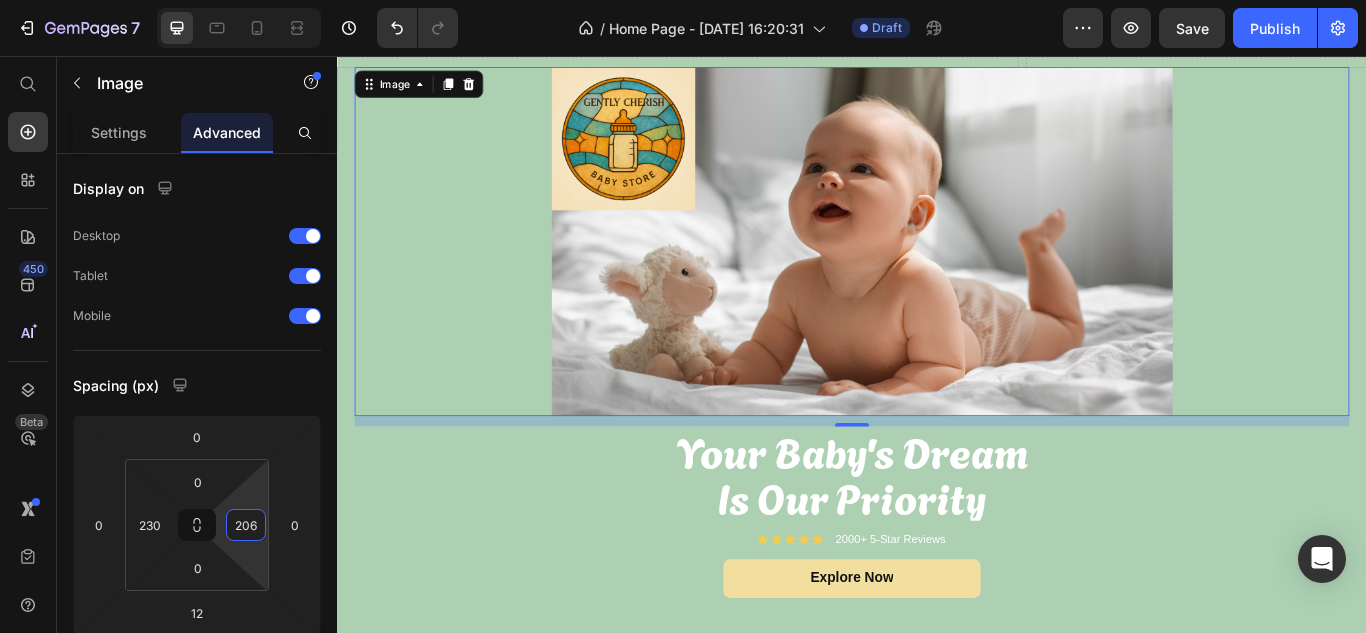 click on "7   /  Home Page - [DATE] 16:20:31 Draft Preview  Save   Publish  450 Beta Start with Sections Elements Hero Section Product Detail Brands Trusted Badges Guarantee Product Breakdown How to use Testimonials Compare Bundle FAQs Social Proof Brand Story Product List Collection Blog List Contact Sticky Add to Cart Custom Footer Browse Library 450 Layout
Row
Row
Row
Row Text
Heading
Text Block Button
Button
Button
Sticky Back to top Media
Image" 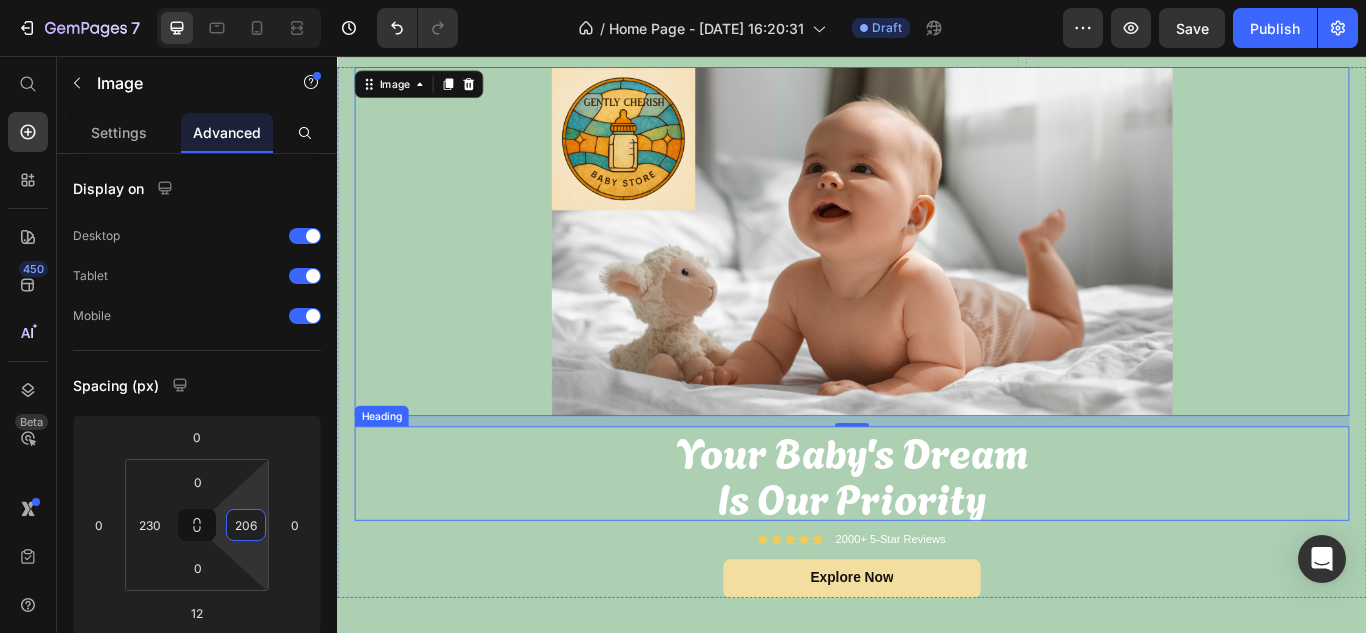 click on "Your Baby's Dream Is Our Priority" at bounding box center [937, 543] 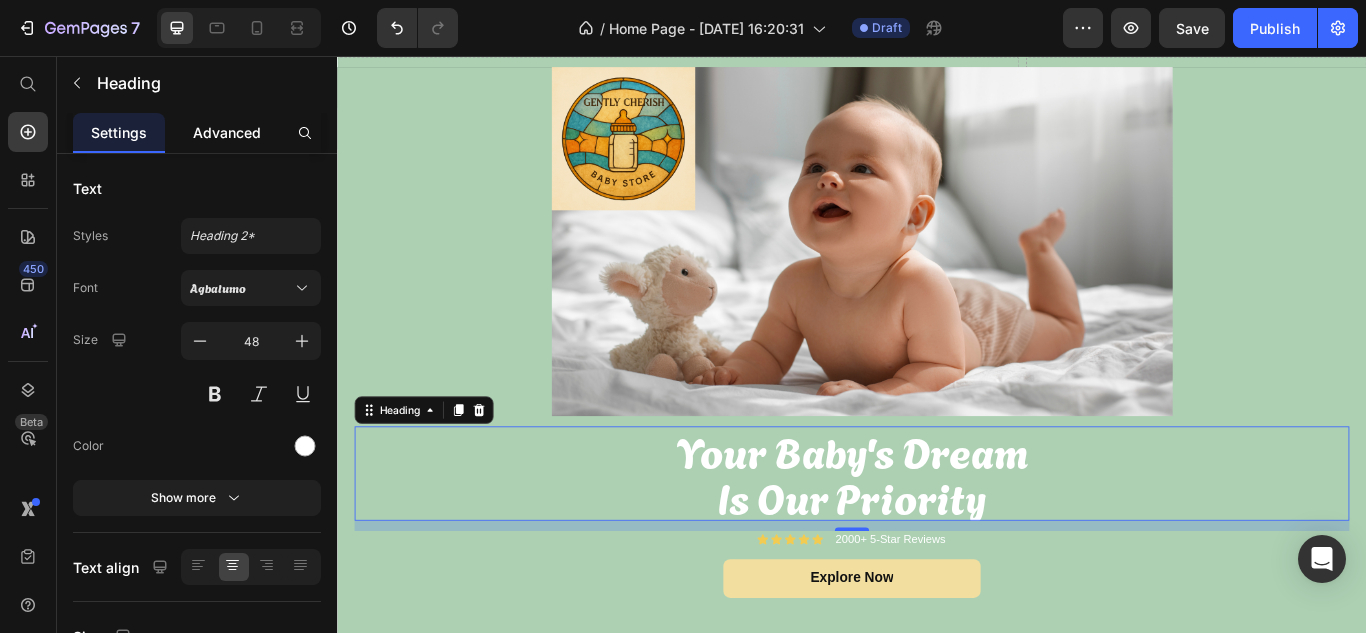 click on "Advanced" 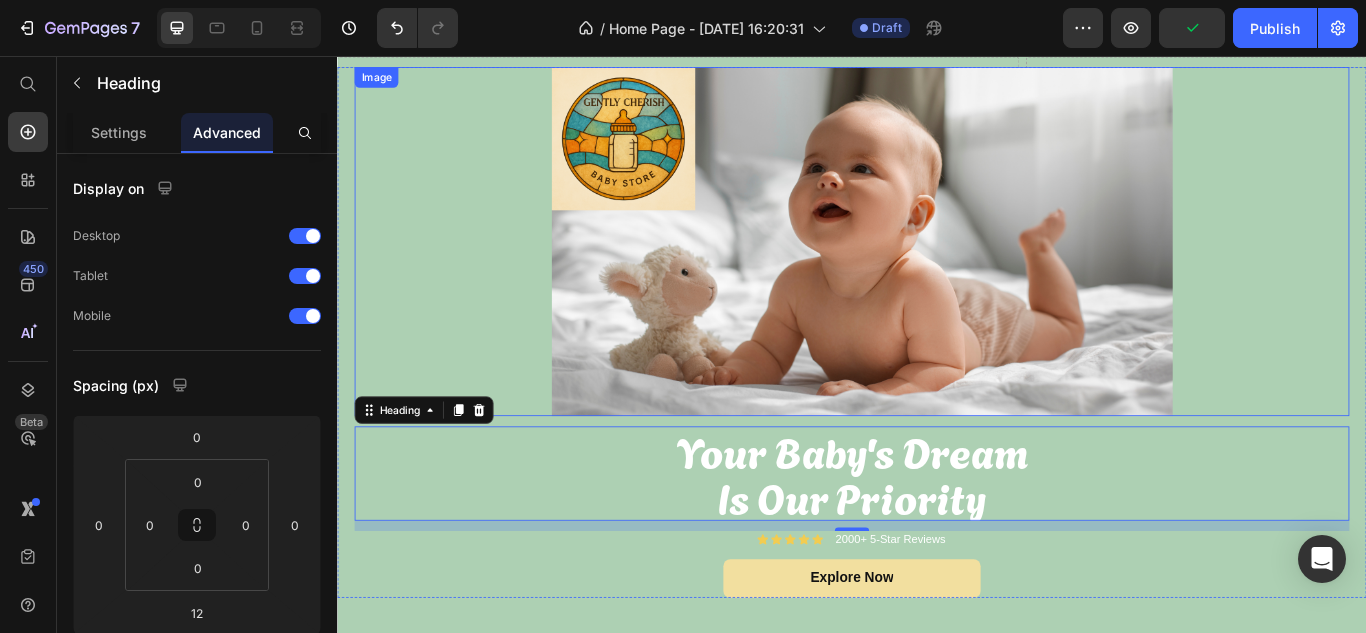 click at bounding box center [937, 272] 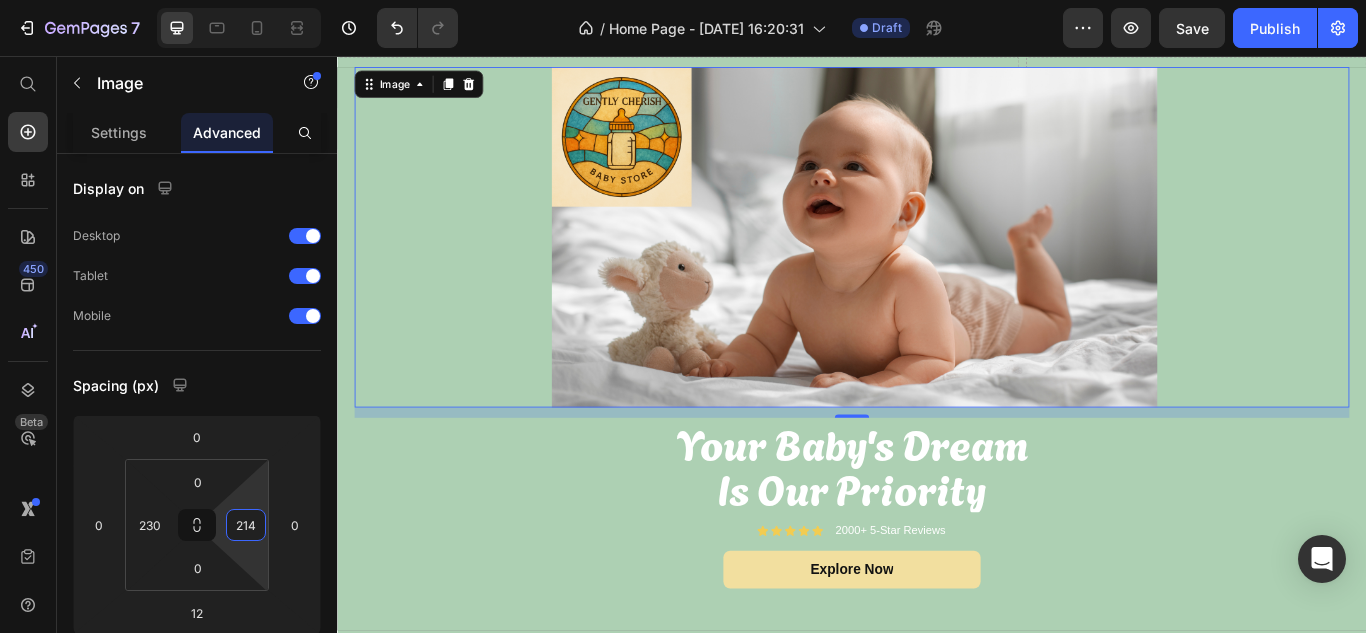 type on "212" 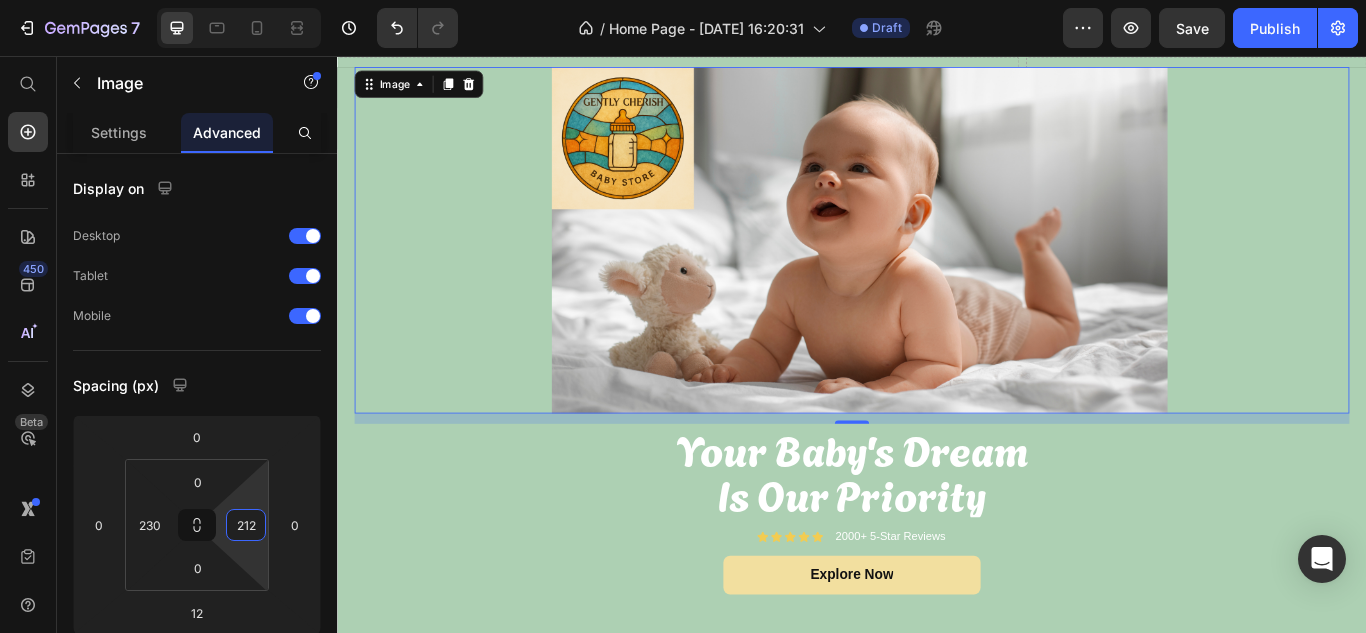 click on "7   /  Home Page - [DATE] 16:20:31 Draft Preview  Save   Publish  450 Beta Start with Sections Elements Hero Section Product Detail Brands Trusted Badges Guarantee Product Breakdown How to use Testimonials Compare Bundle FAQs Social Proof Brand Story Product List Collection Blog List Contact Sticky Add to Cart Custom Footer Browse Library 450 Layout
Row
Row
Row
Row Text
Heading
Text Block Button
Button
Button
Sticky Back to top Media
Image" 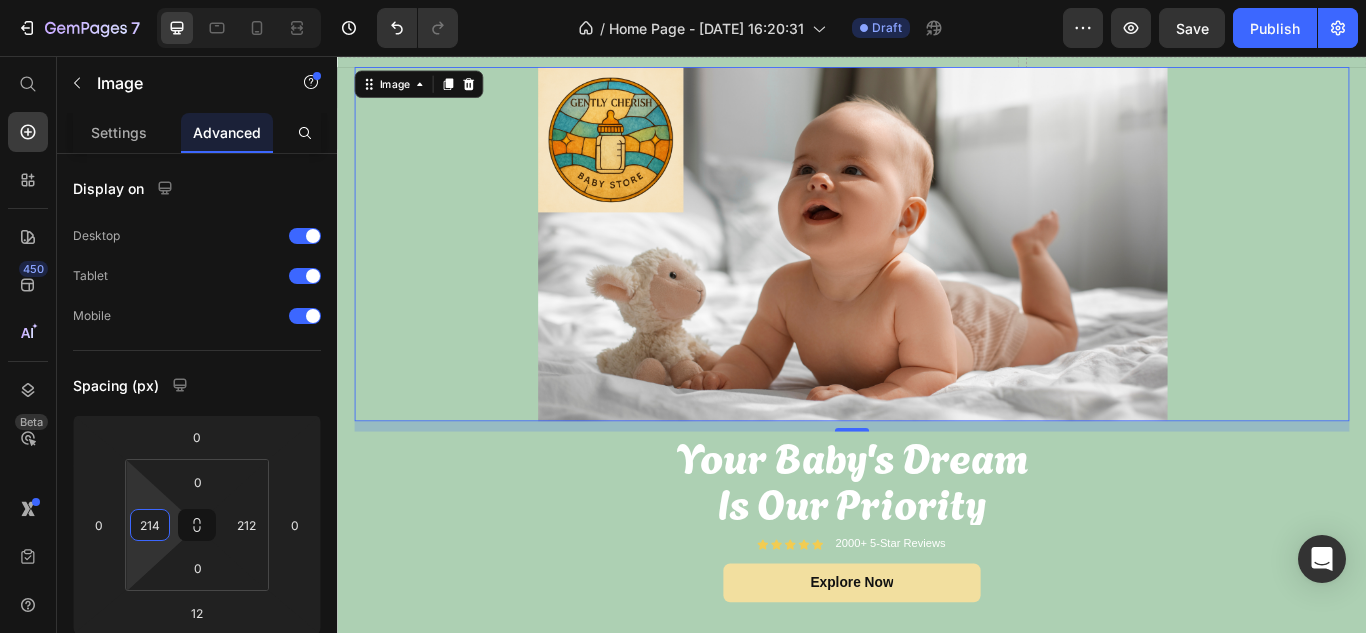 type on "204" 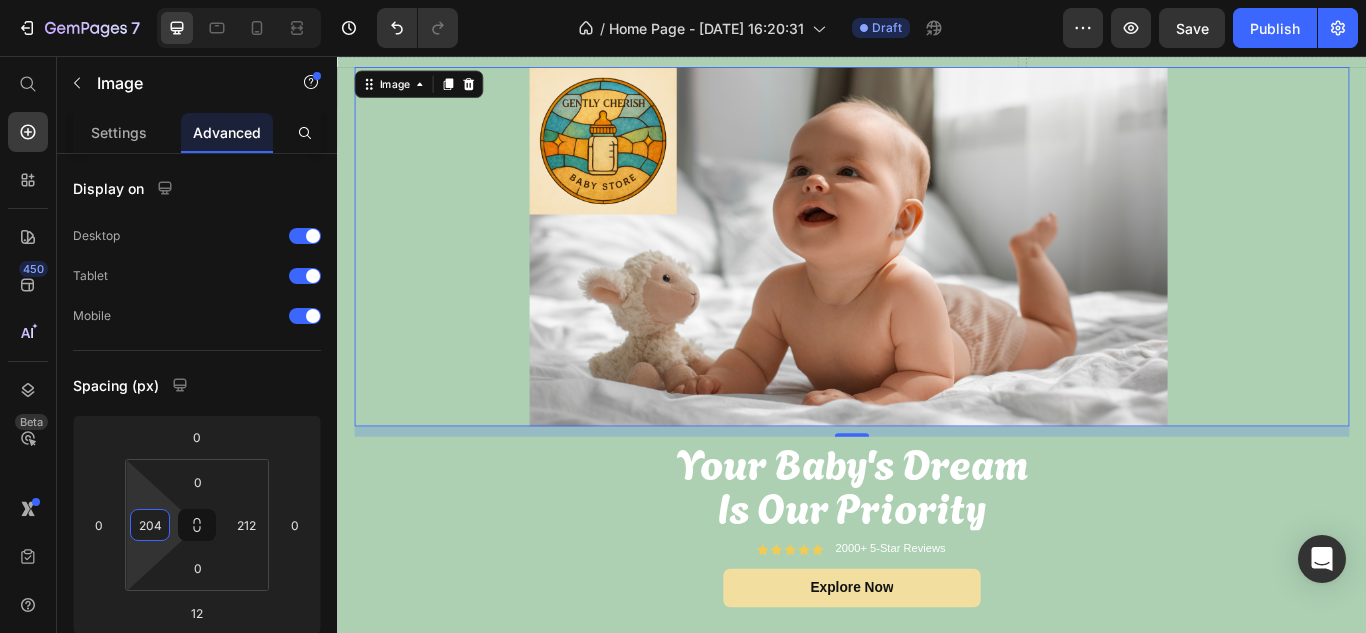 drag, startPoint x: 160, startPoint y: 504, endPoint x: 168, endPoint y: 517, distance: 15.264338 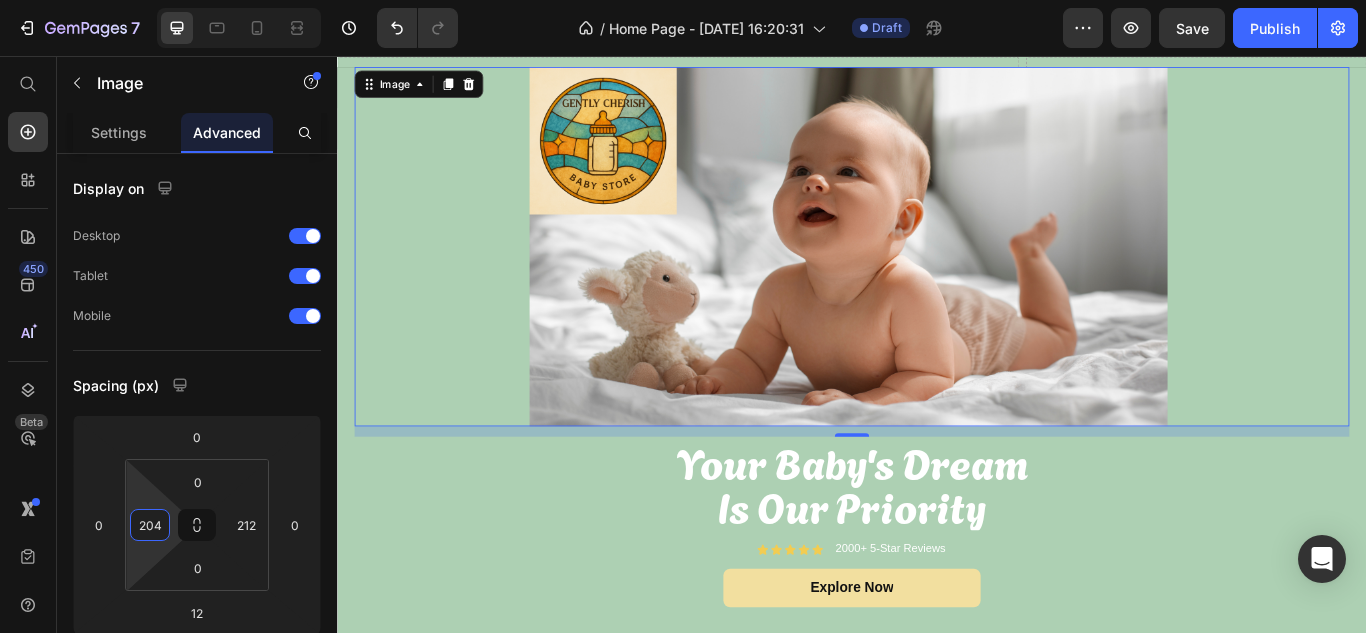 click on "7   /  Home Page - [DATE] 16:20:31 Draft Preview  Save   Publish  450 Beta Start with Sections Elements Hero Section Product Detail Brands Trusted Badges Guarantee Product Breakdown How to use Testimonials Compare Bundle FAQs Social Proof Brand Story Product List Collection Blog List Contact Sticky Add to Cart Custom Footer Browse Library 450 Layout
Row
Row
Row
Row Text
Heading
Text Block Button
Button
Button
Sticky Back to top Media
Image" at bounding box center [683, 0] 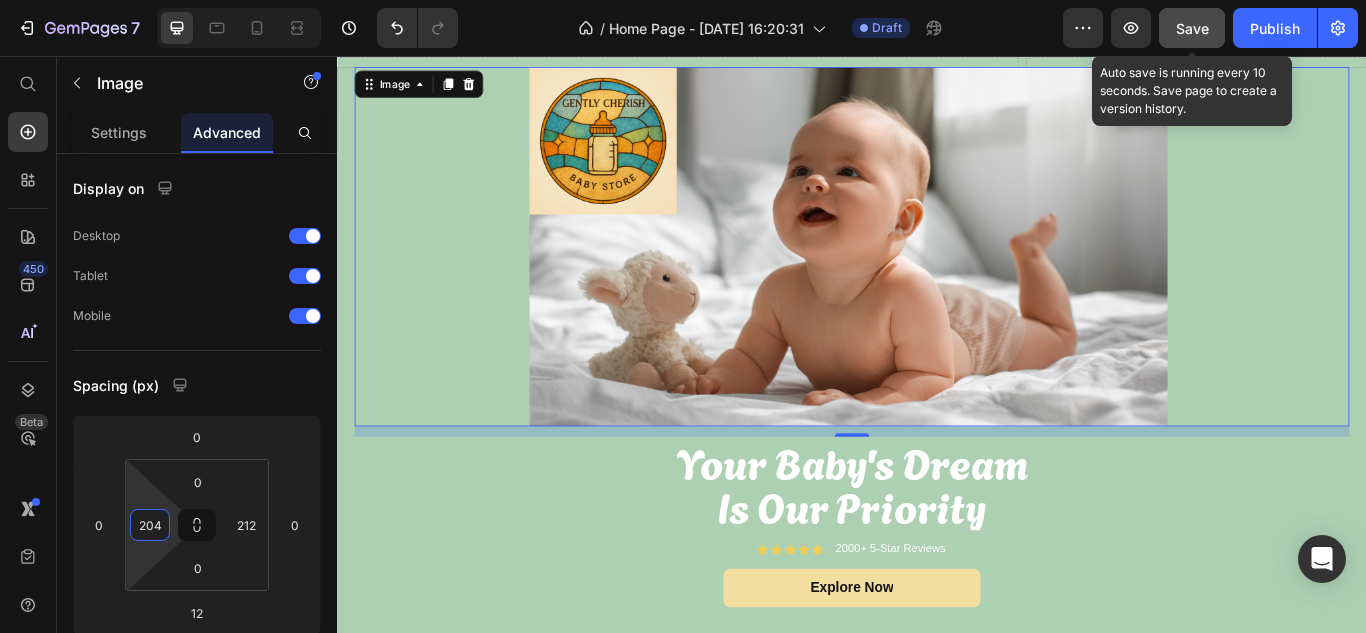 click on "Save" 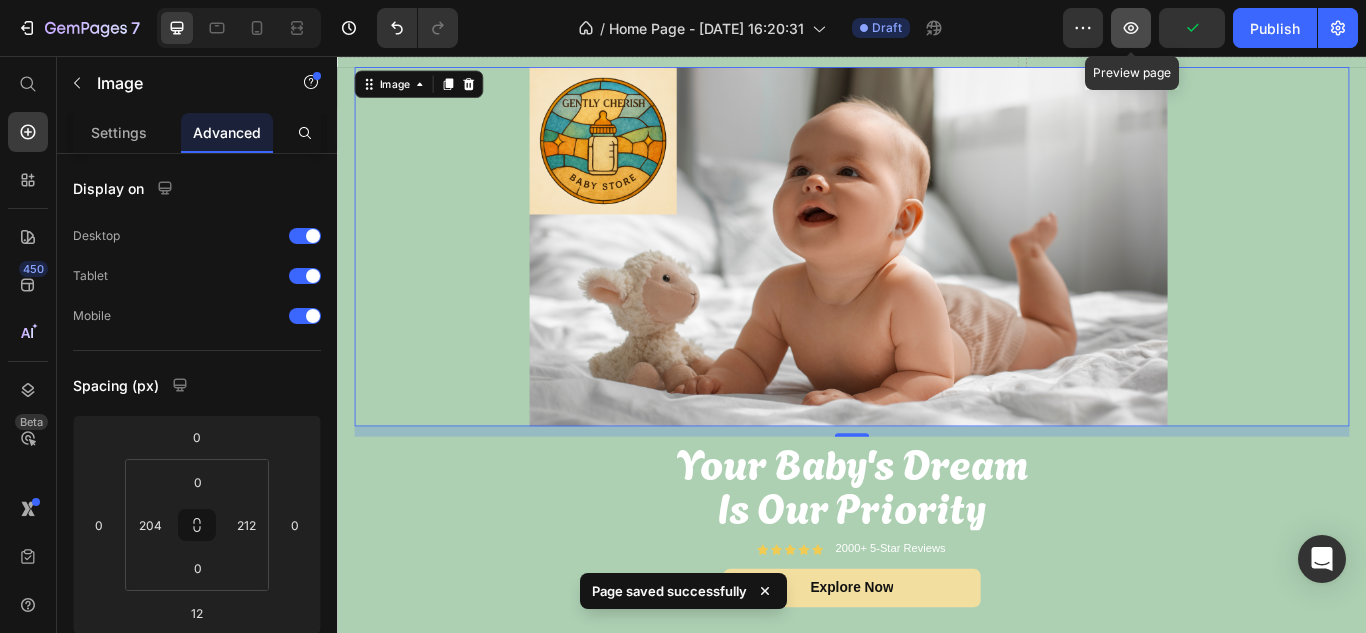 click 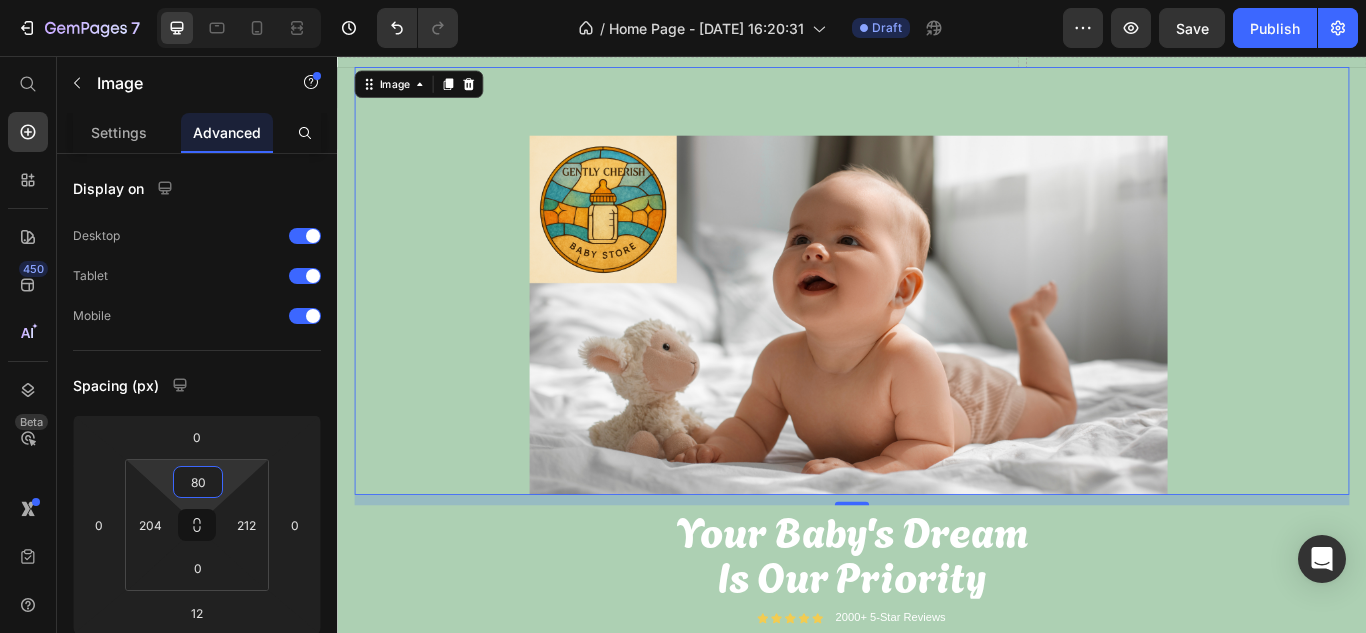 click on "7   /  Home Page - [DATE] 16:20:31 Draft Preview  Save   Publish  450 Beta Start with Sections Elements Hero Section Product Detail Brands Trusted Badges Guarantee Product Breakdown How to use Testimonials Compare Bundle FAQs Social Proof Brand Story Product List Collection Blog List Contact Sticky Add to Cart Custom Footer Browse Library 450 Layout
Row
Row
Row
Row Text
Heading
Text Block Button
Button
Button
Sticky Back to top Media
Image" at bounding box center [683, 0] 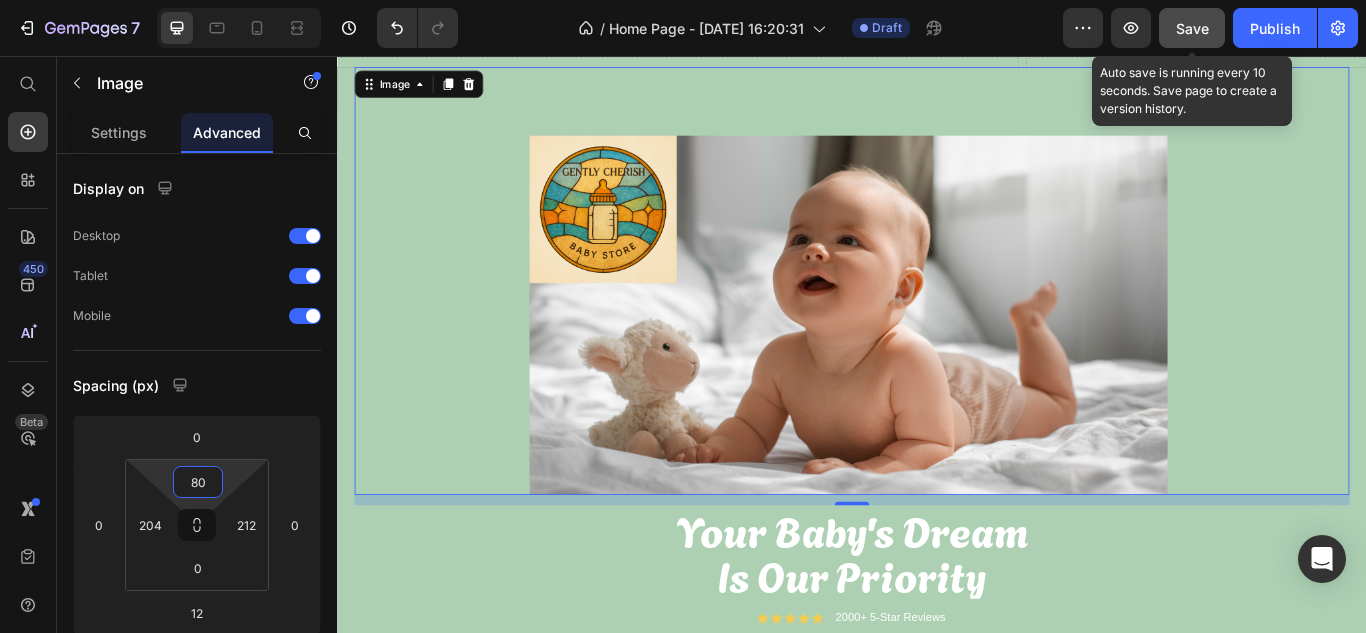 click on "Save" at bounding box center [1192, 28] 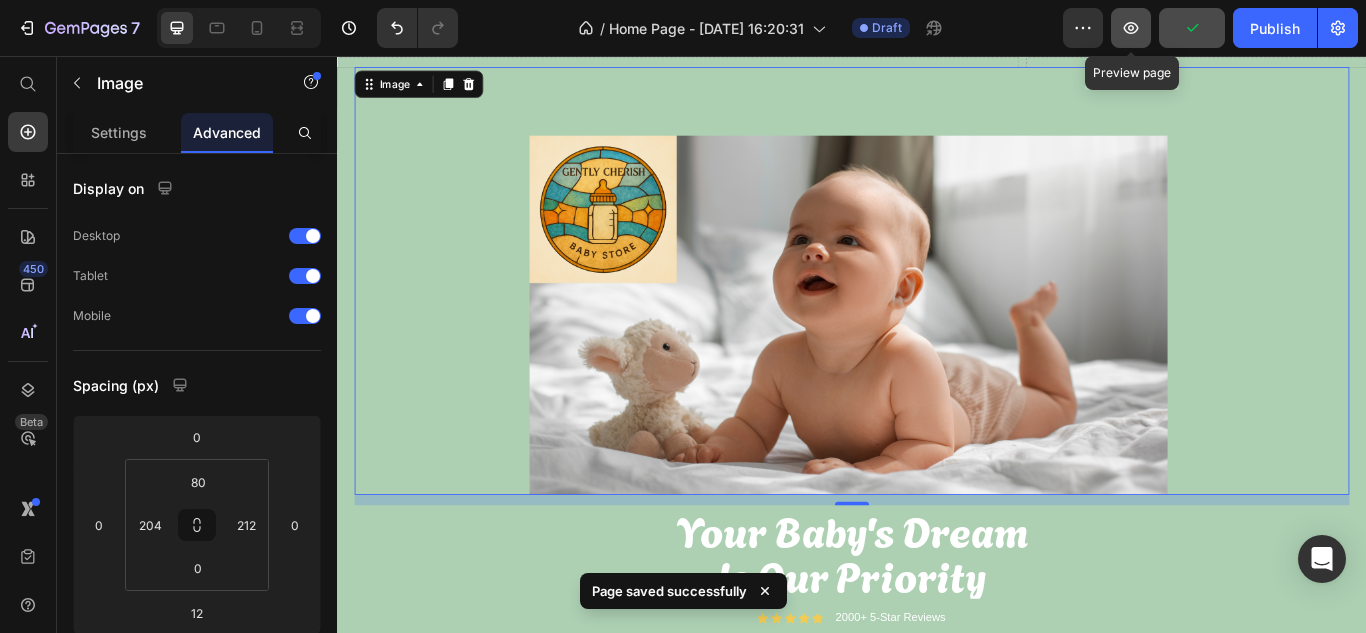 click 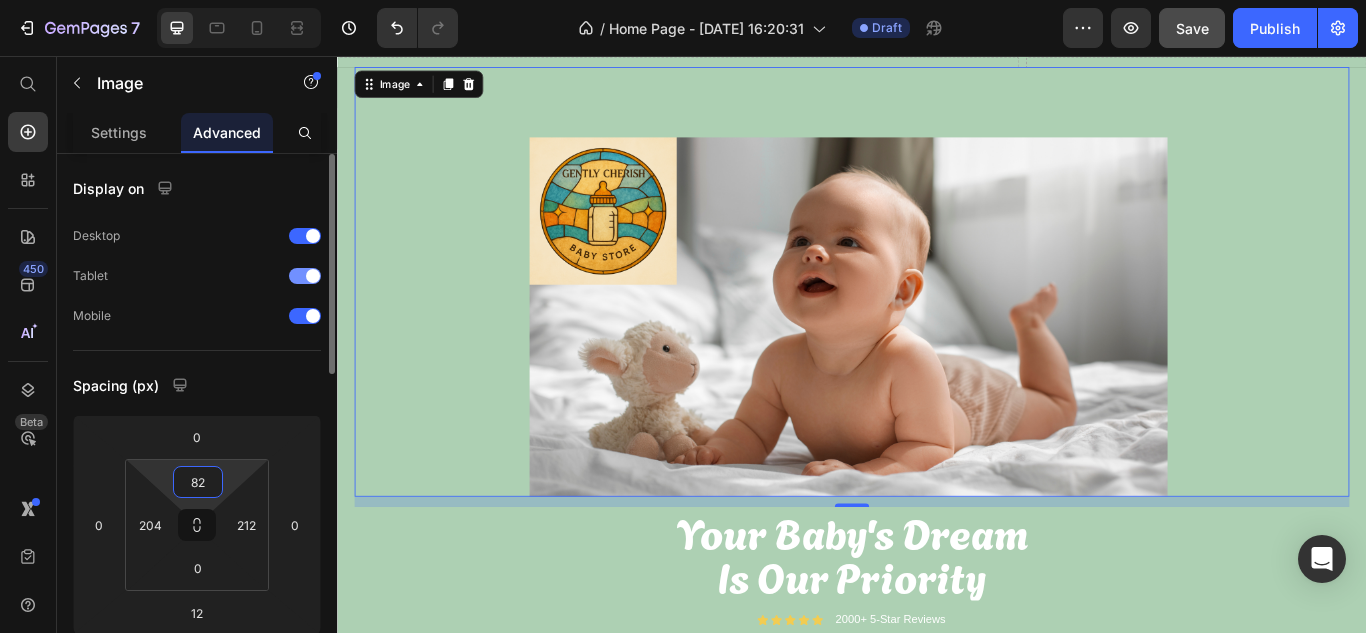 drag, startPoint x: 226, startPoint y: 482, endPoint x: 279, endPoint y: 279, distance: 209.80467 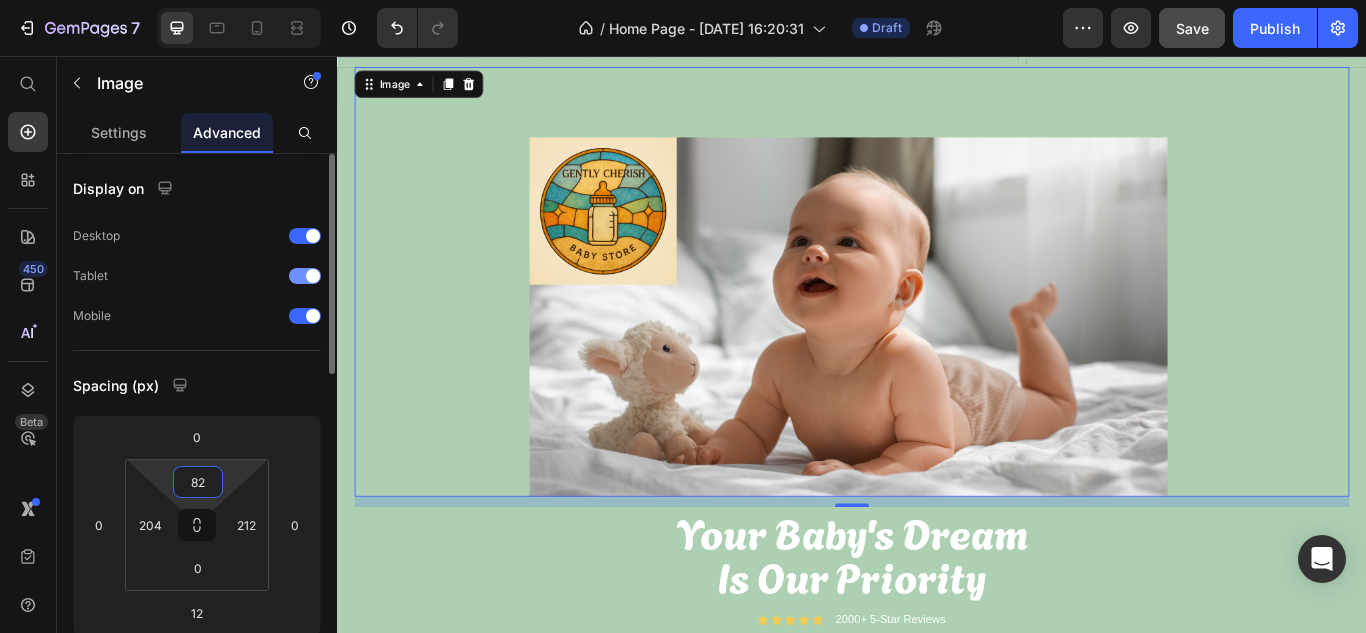 click on "7   /  Home Page - [DATE] 16:20:31 Draft Preview  Save   Publish  450 Beta Start with Sections Elements Hero Section Product Detail Brands Trusted Badges Guarantee Product Breakdown How to use Testimonials Compare Bundle FAQs Social Proof Brand Story Product List Collection Blog List Contact Sticky Add to Cart Custom Footer Browse Library 450 Layout
Row
Row
Row
Row Text
Heading
Text Block Button
Button
Button
Sticky Back to top Media
Image" at bounding box center [683, 0] 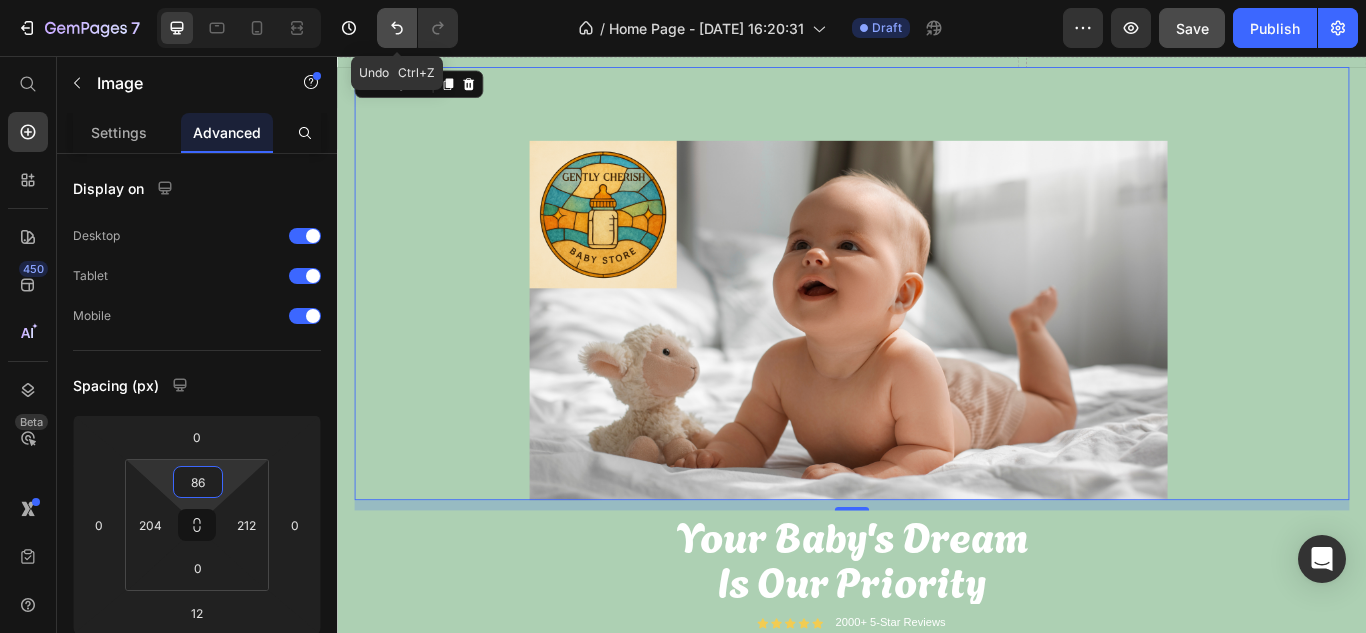 click 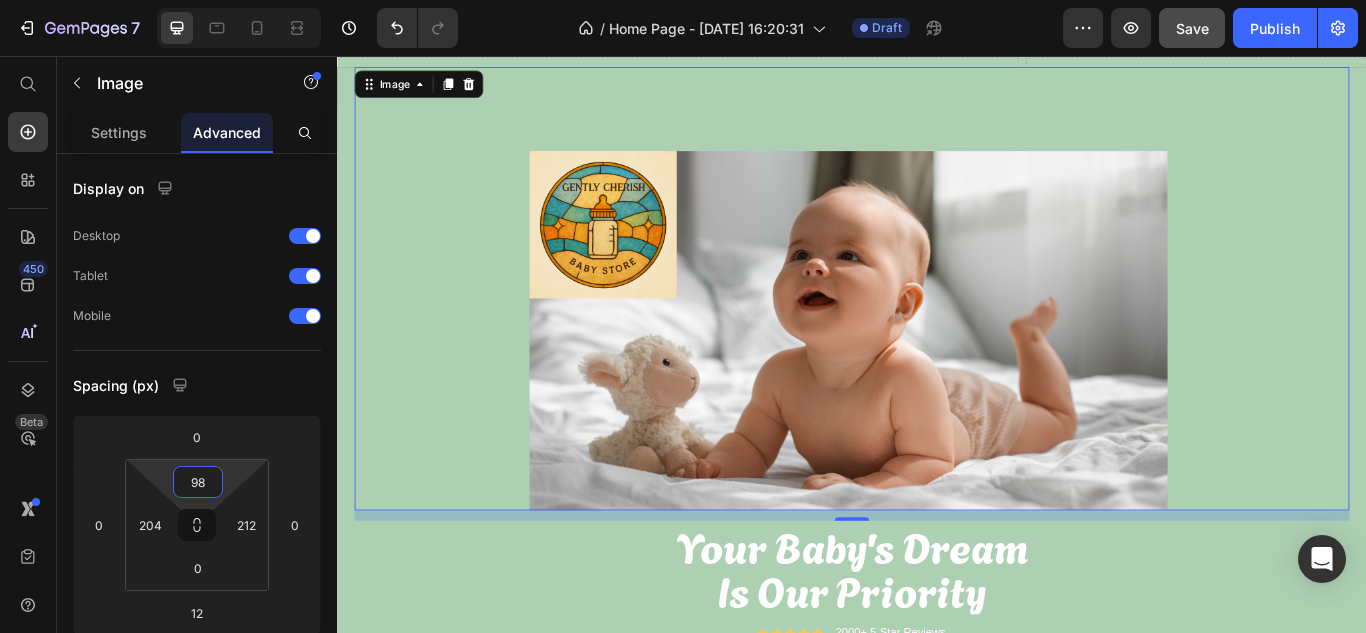 type on "96" 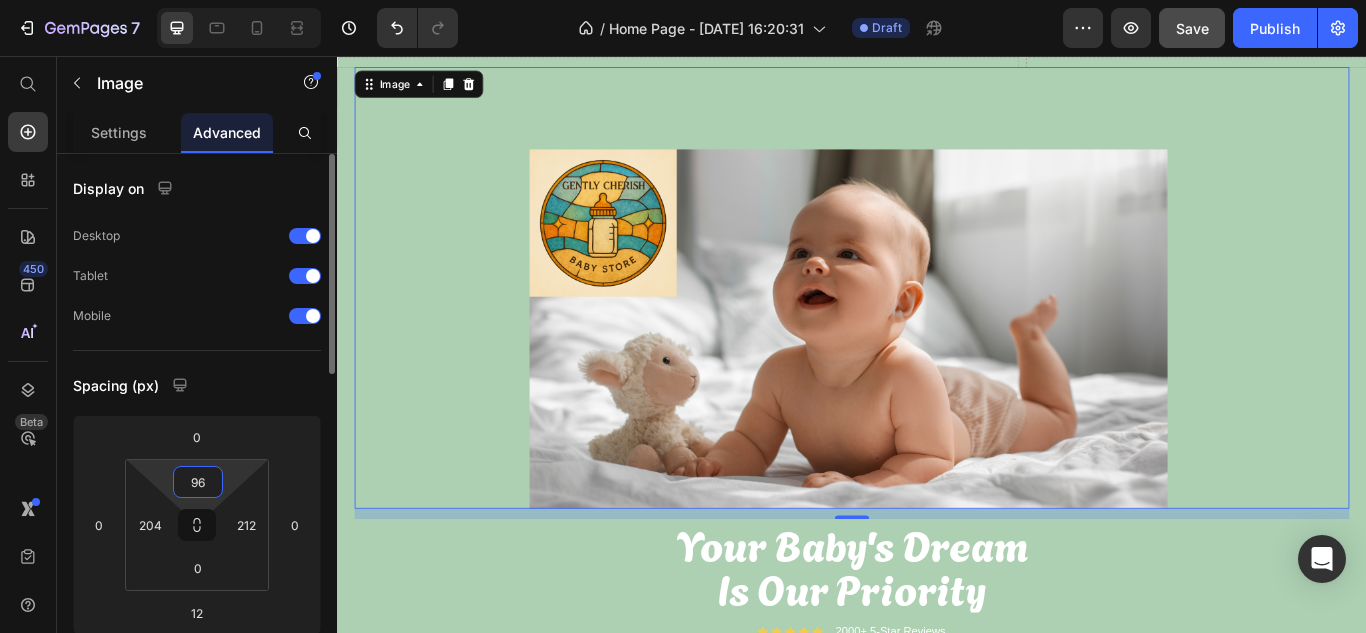 click on "7   /  Home Page - [DATE] 16:20:31 Draft Preview  Save   Publish  450 Beta Start with Sections Elements Hero Section Product Detail Brands Trusted Badges Guarantee Product Breakdown How to use Testimonials Compare Bundle FAQs Social Proof Brand Story Product List Collection Blog List Contact Sticky Add to Cart Custom Footer Browse Library 450 Layout
Row
Row
Row
Row Text
Heading
Text Block Button
Button
Button
Sticky Back to top Media
Image" at bounding box center (683, 0) 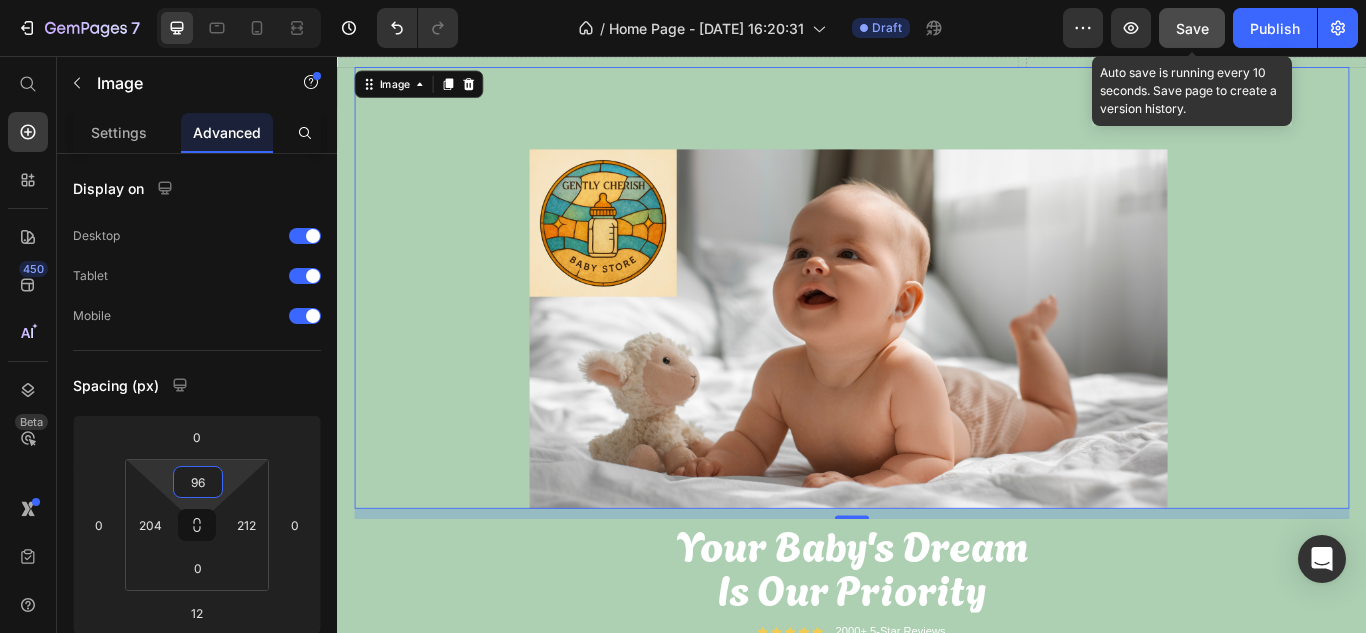 click on "Save" at bounding box center [1192, 28] 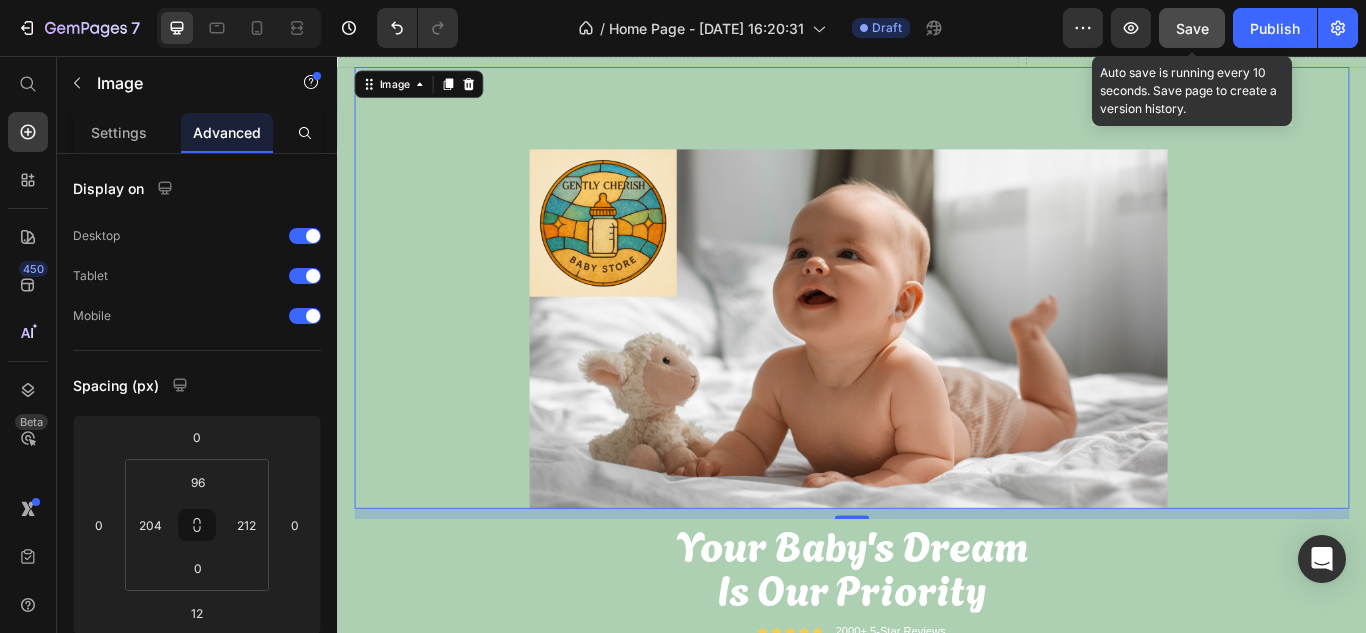 click on "Save" 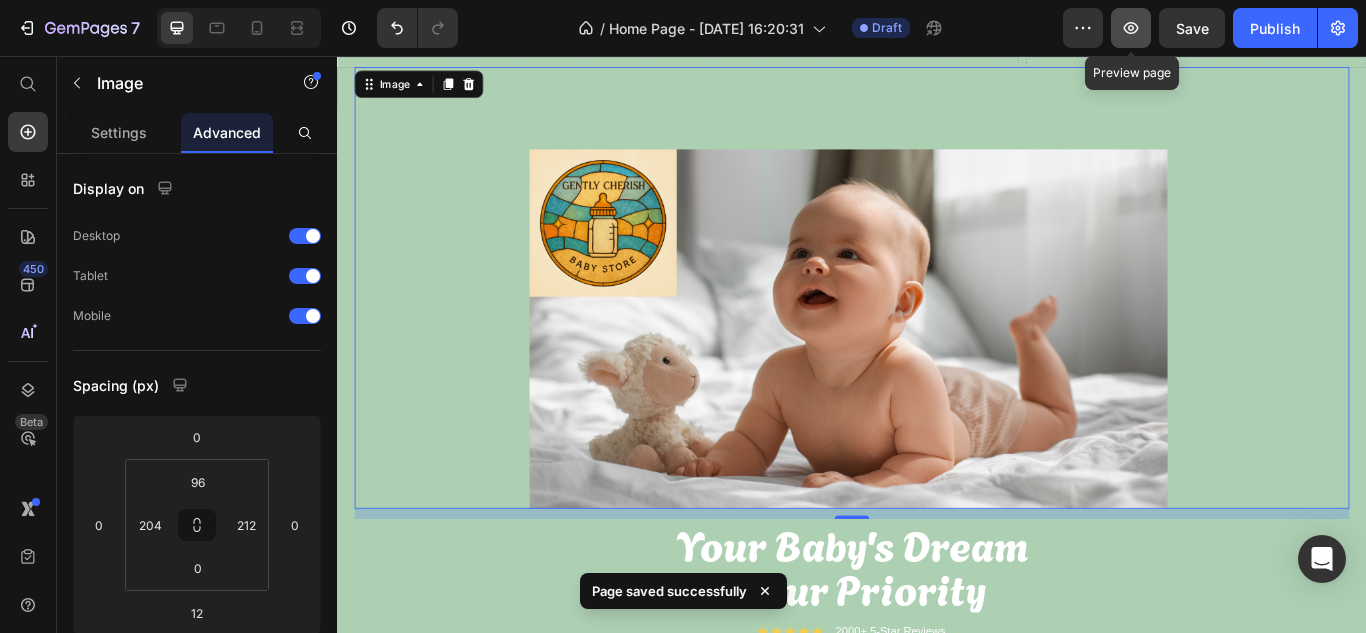 click 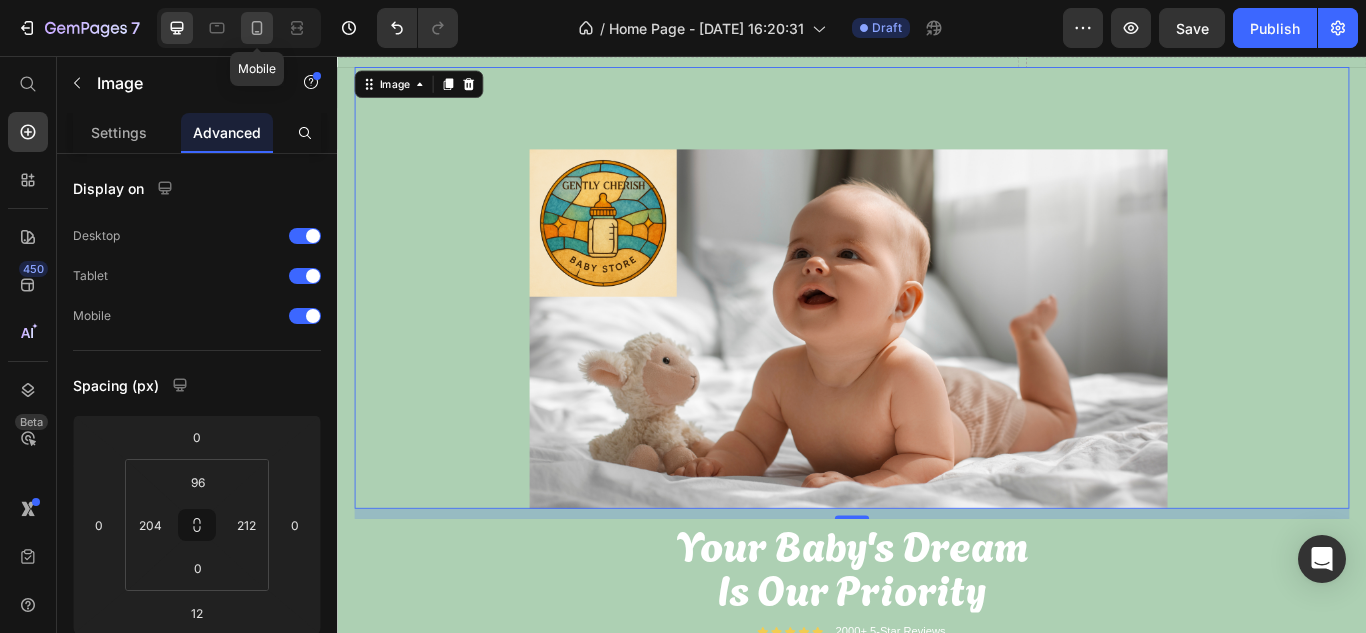 click 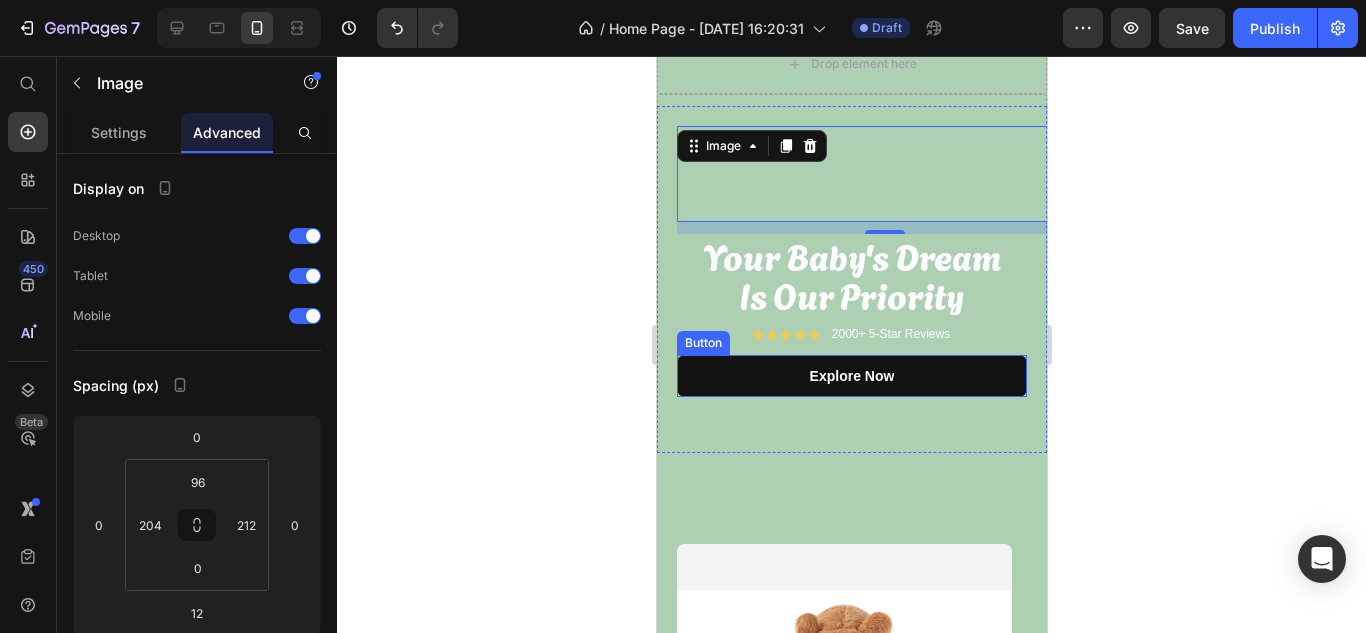 scroll, scrollTop: 0, scrollLeft: 0, axis: both 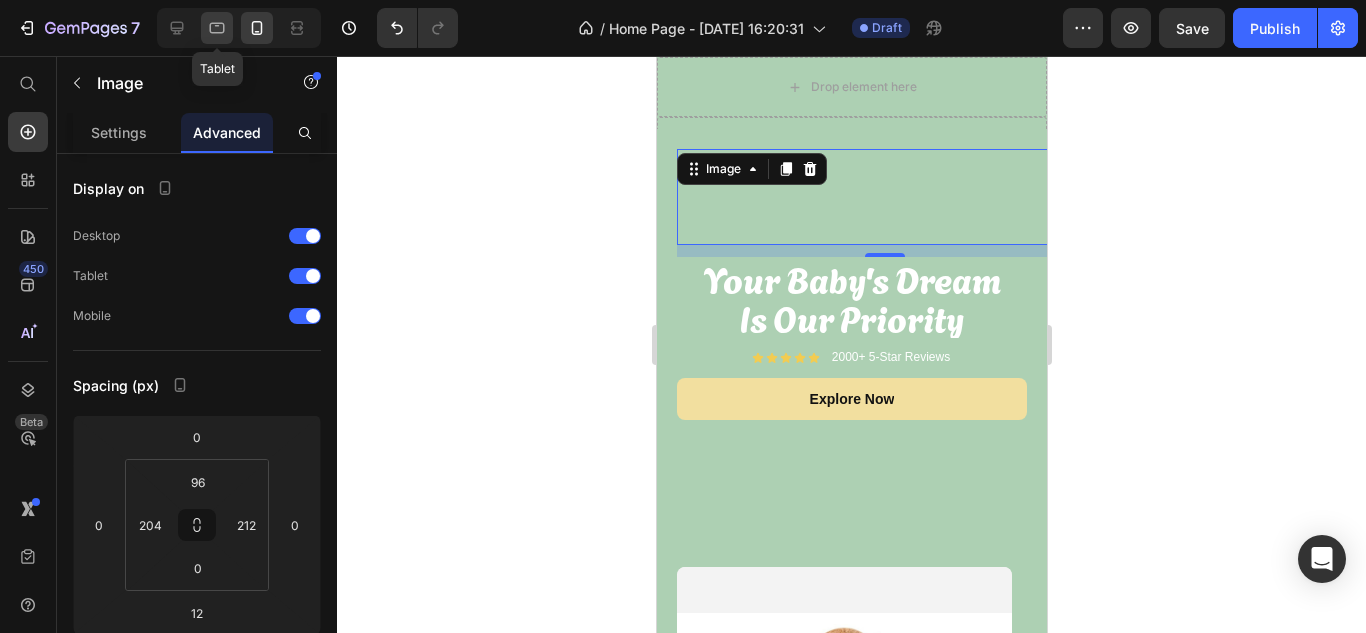 click 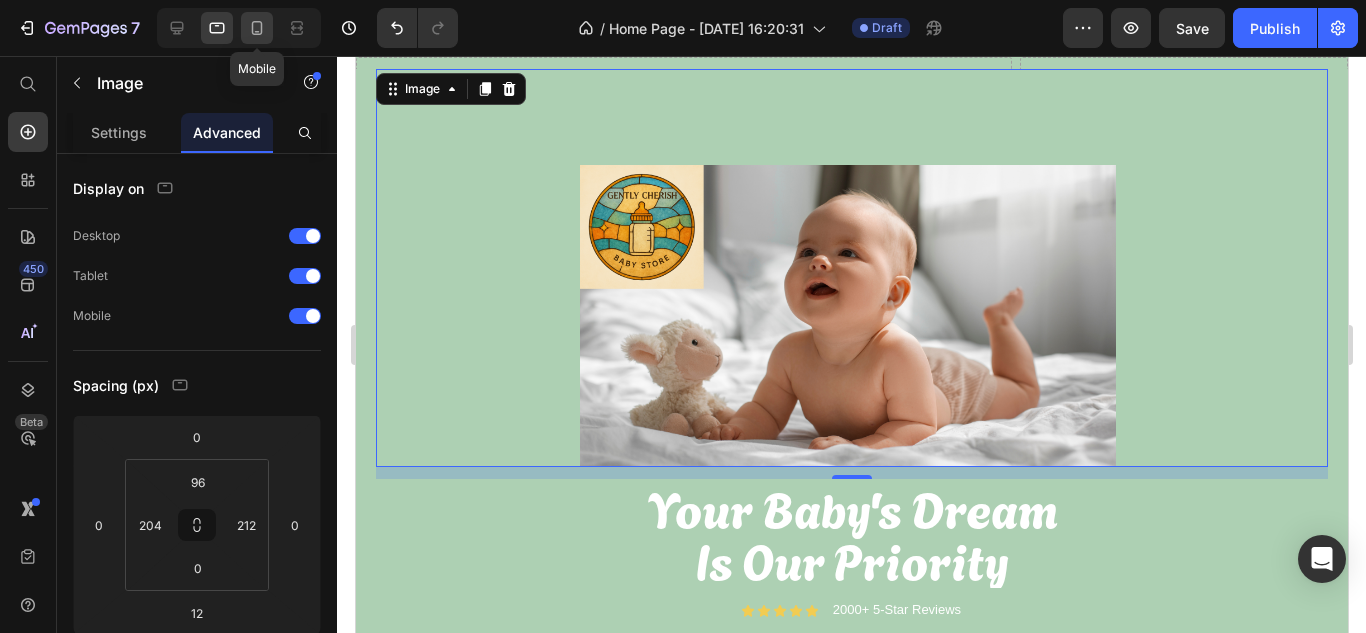 click 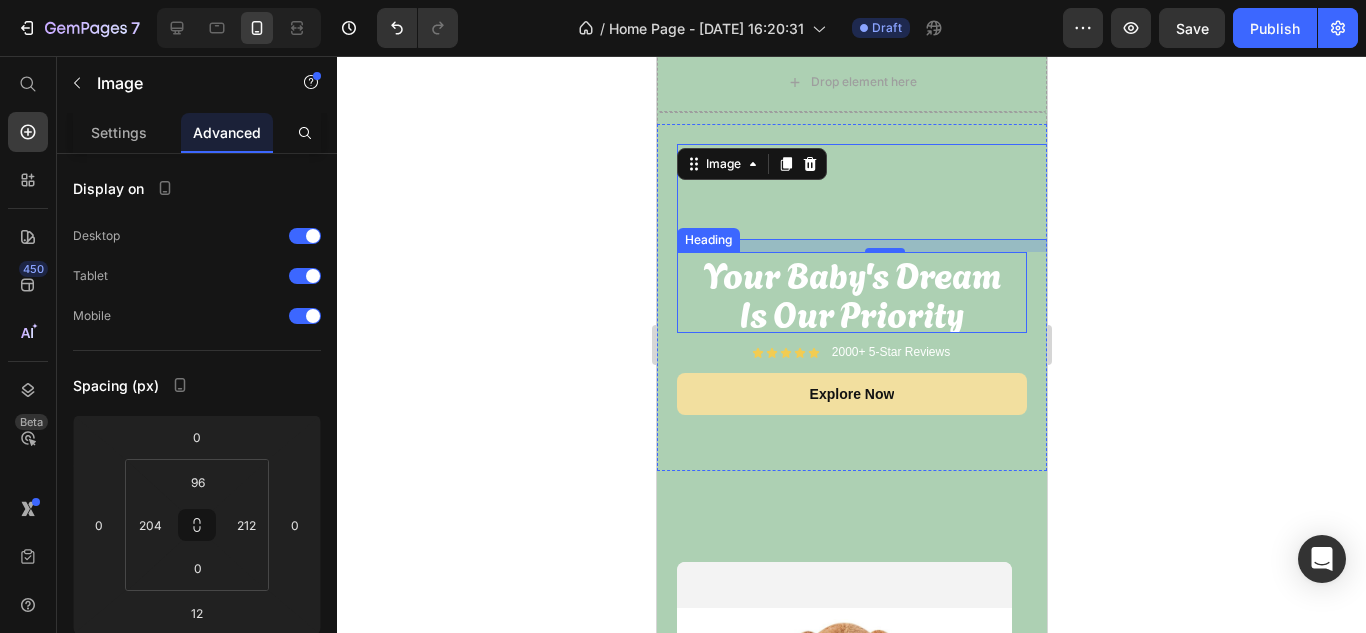 scroll, scrollTop: 0, scrollLeft: 0, axis: both 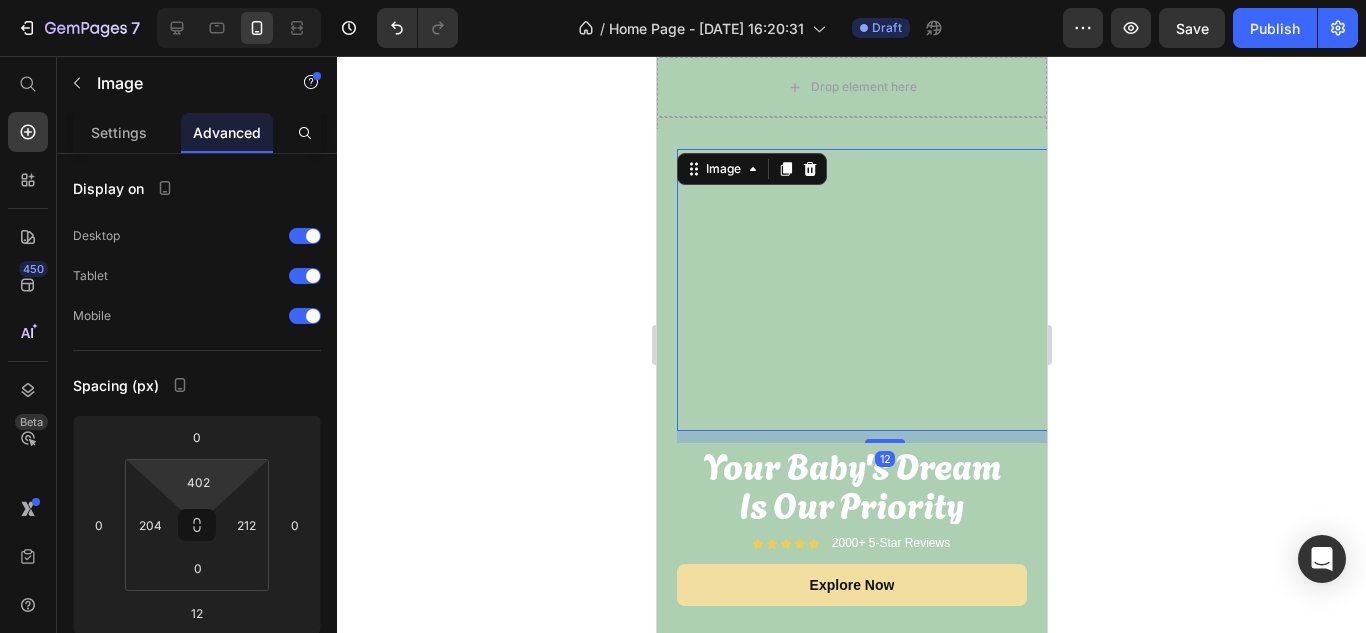 type on "404" 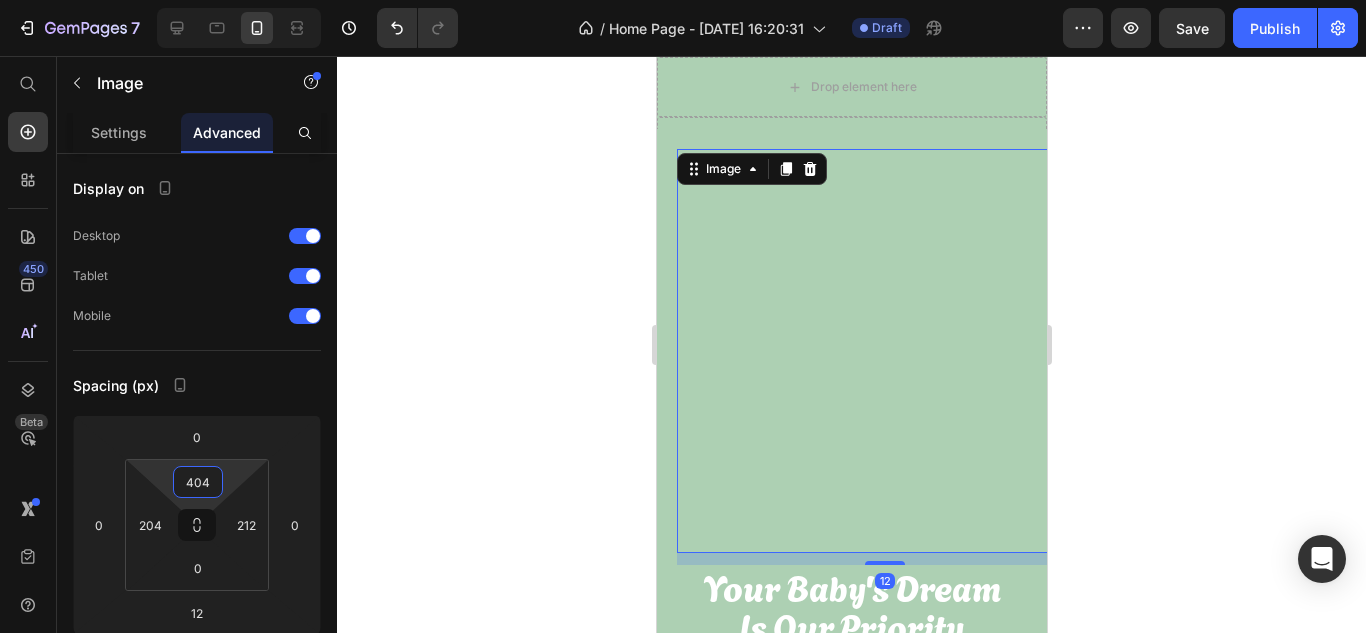 drag, startPoint x: 229, startPoint y: 481, endPoint x: 234, endPoint y: 327, distance: 154.08115 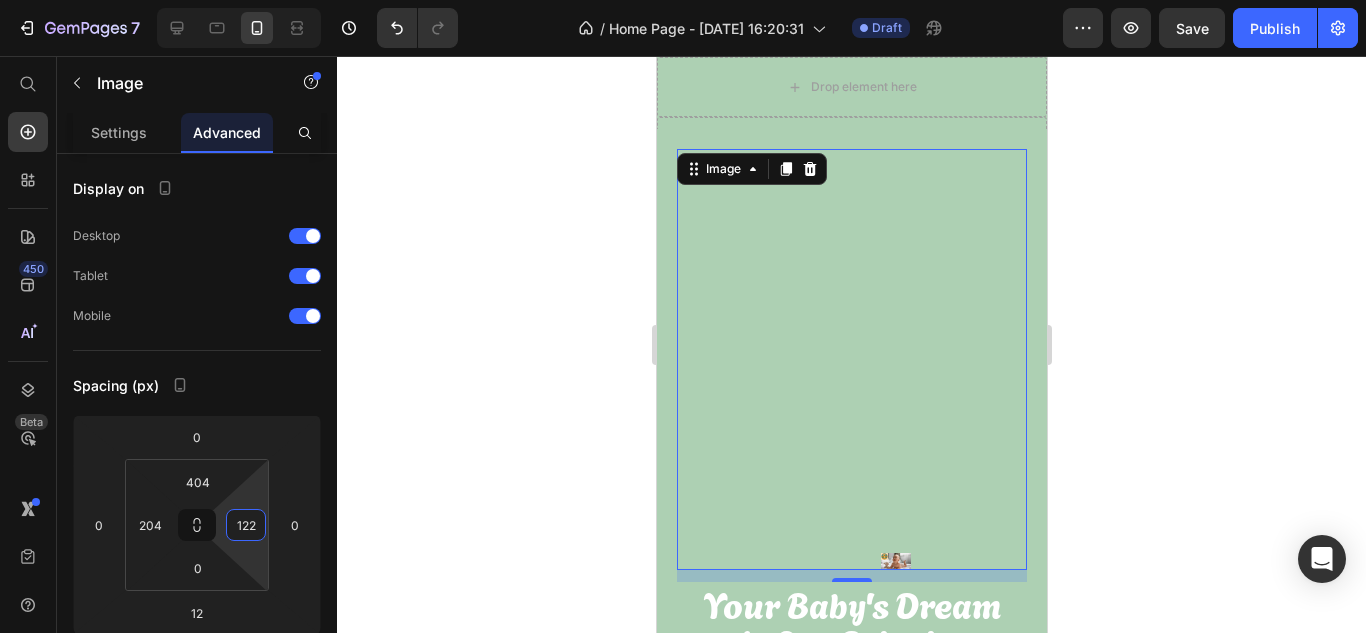 type on "0" 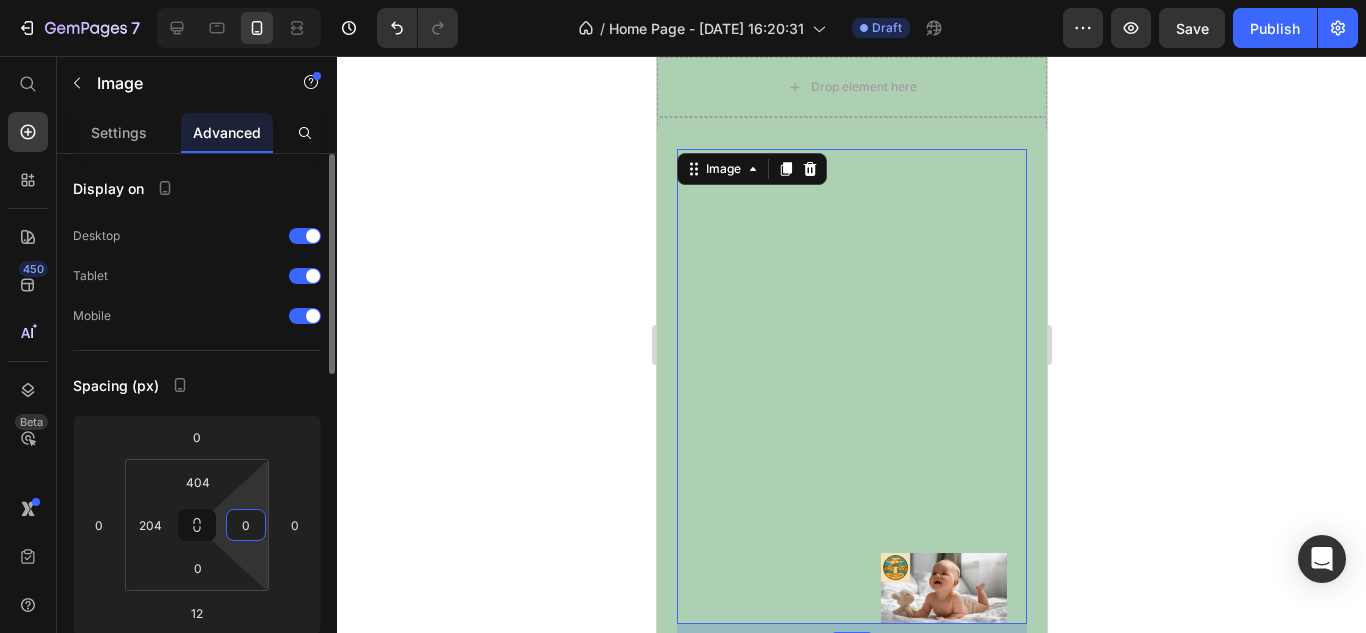 drag, startPoint x: 266, startPoint y: 509, endPoint x: 245, endPoint y: 569, distance: 63.56886 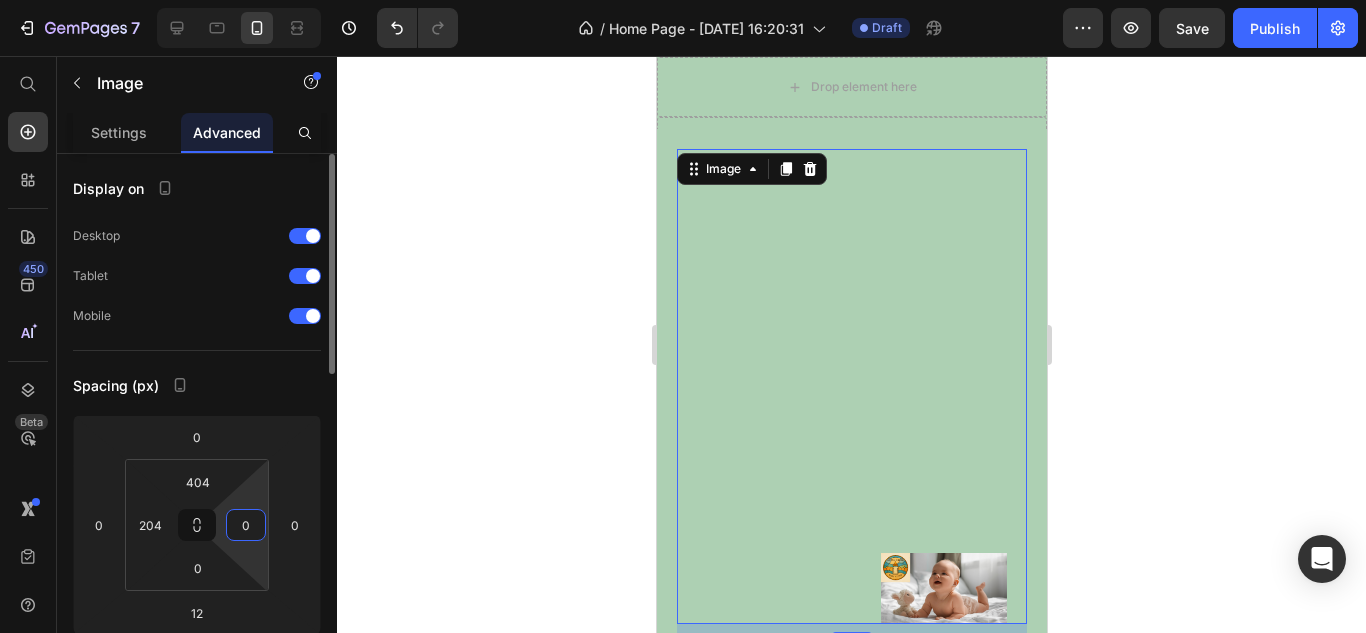click on "7   /  Home Page - [DATE] 16:20:31 Draft Preview  Save   Publish  450 Beta Start with Sections Elements Hero Section Product Detail Brands Trusted Badges Guarantee Product Breakdown How to use Testimonials Compare Bundle FAQs Social Proof Brand Story Product List Collection Blog List Contact Sticky Add to Cart Custom Footer Browse Library 450 Layout
Row
Row
Row
Row Text
Heading
Text Block Button
Button
Button
Sticky Back to top Media
Image" at bounding box center (683, 0) 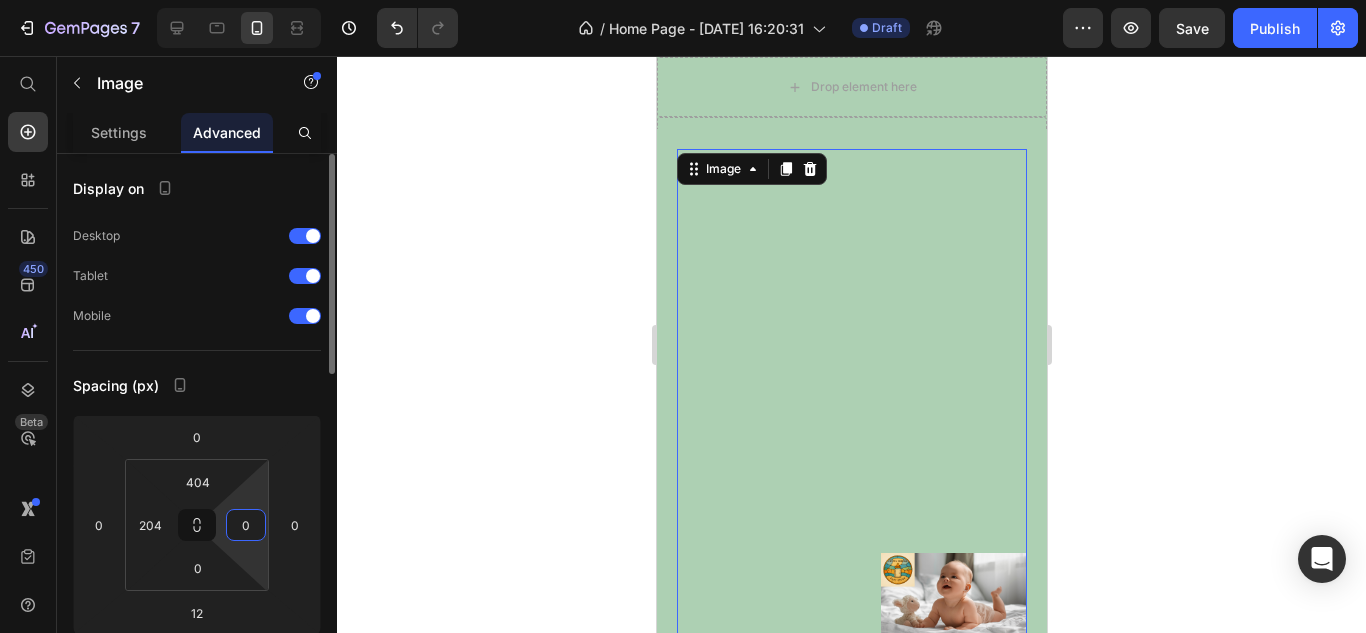 scroll, scrollTop: 100, scrollLeft: 0, axis: vertical 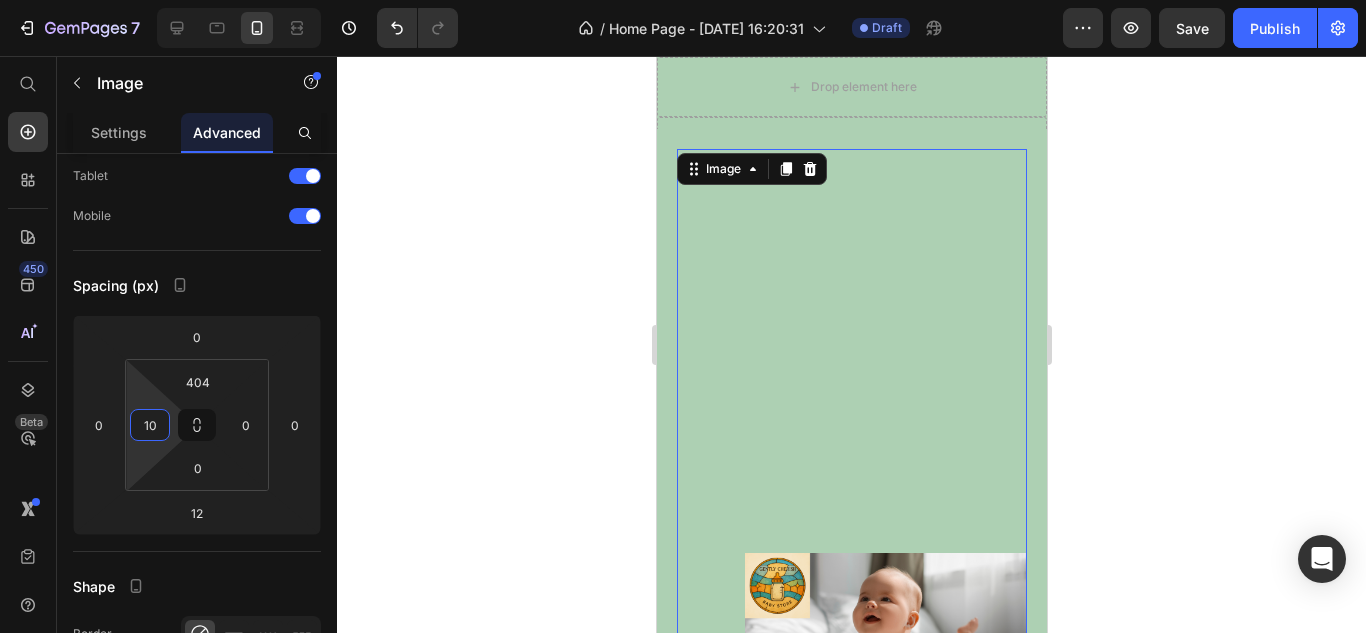 type on "0" 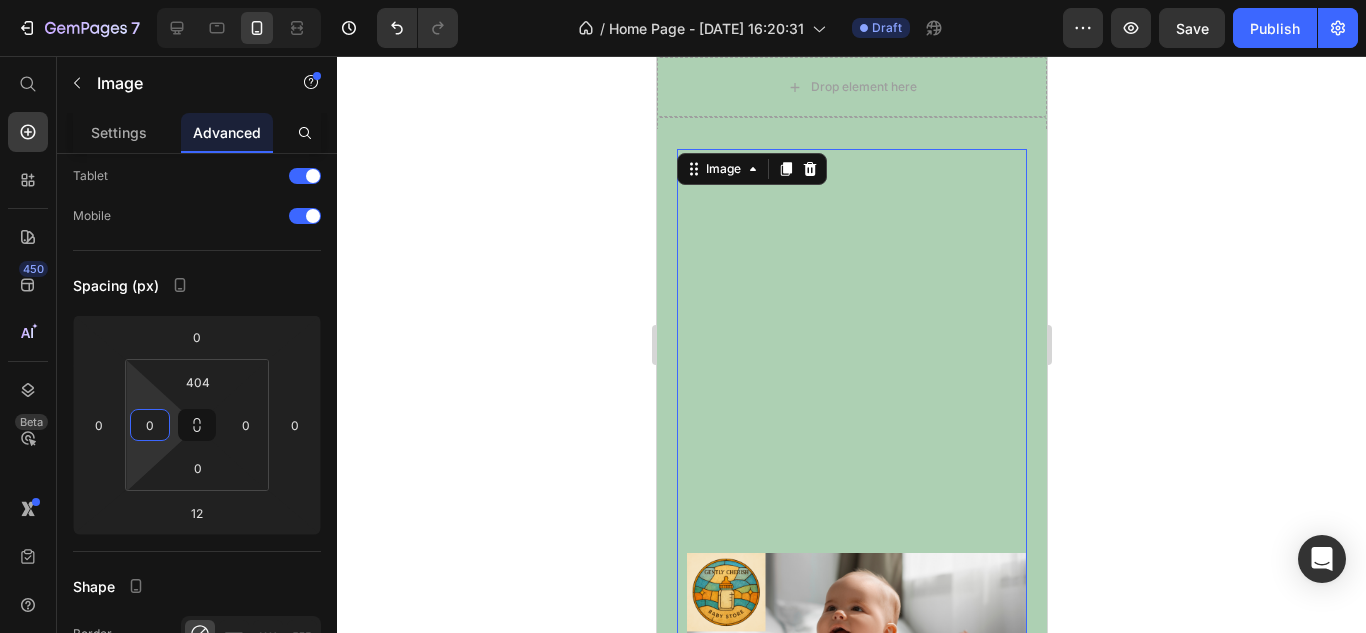 drag, startPoint x: 173, startPoint y: 408, endPoint x: 180, endPoint y: 575, distance: 167.14664 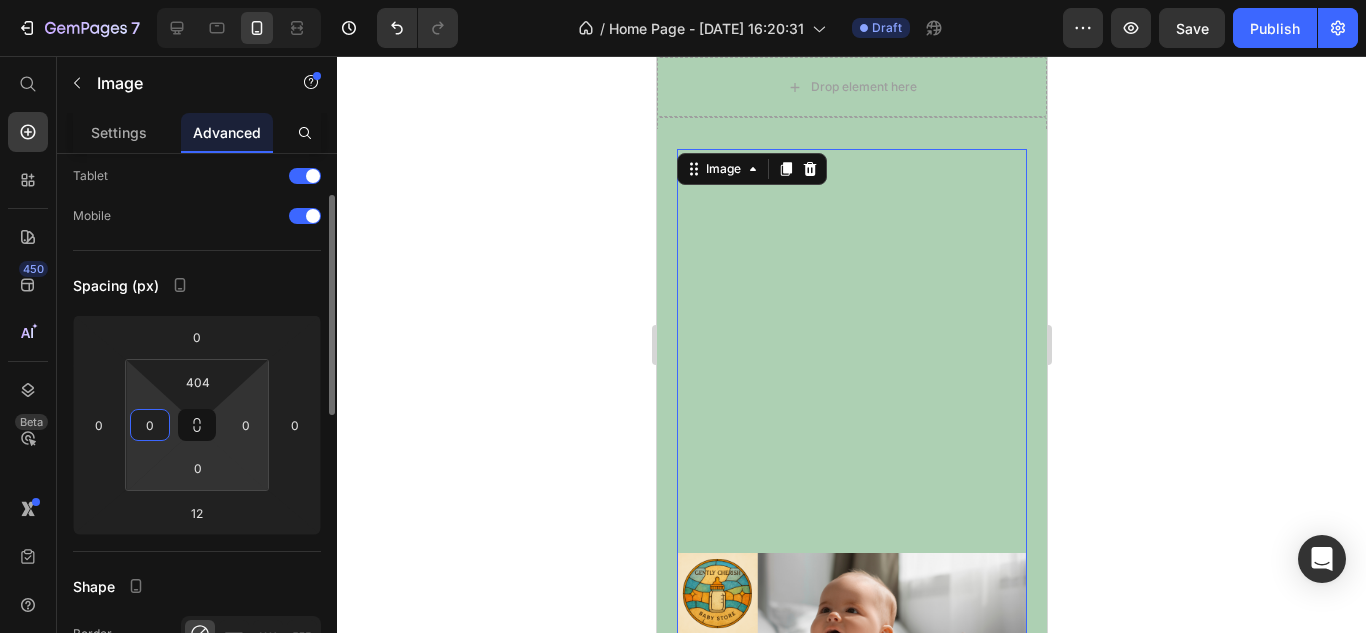 scroll, scrollTop: 200, scrollLeft: 0, axis: vertical 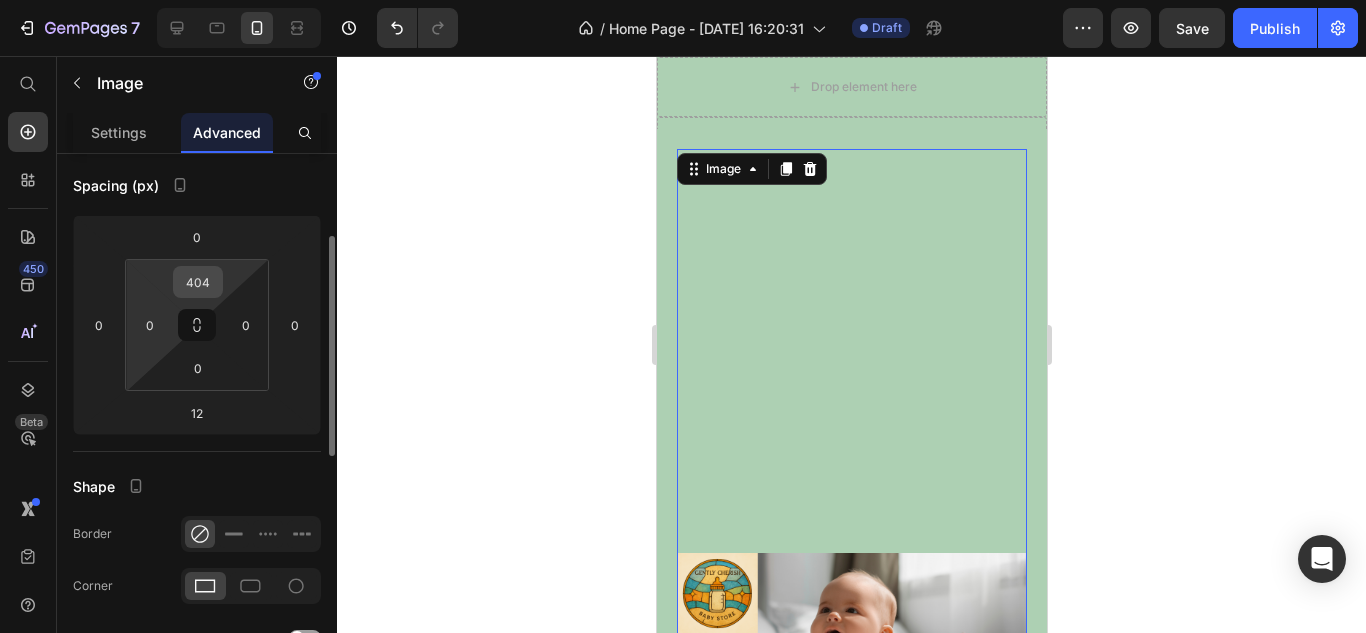 click on "404" at bounding box center (198, 282) 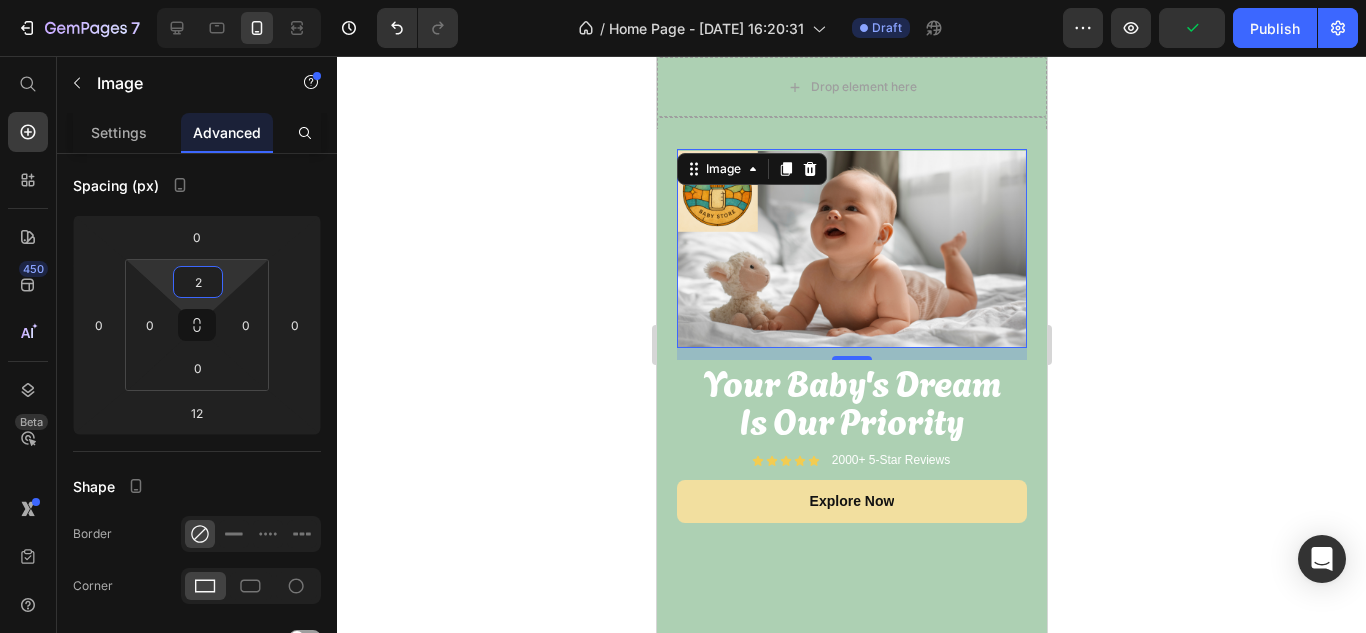 type on "0" 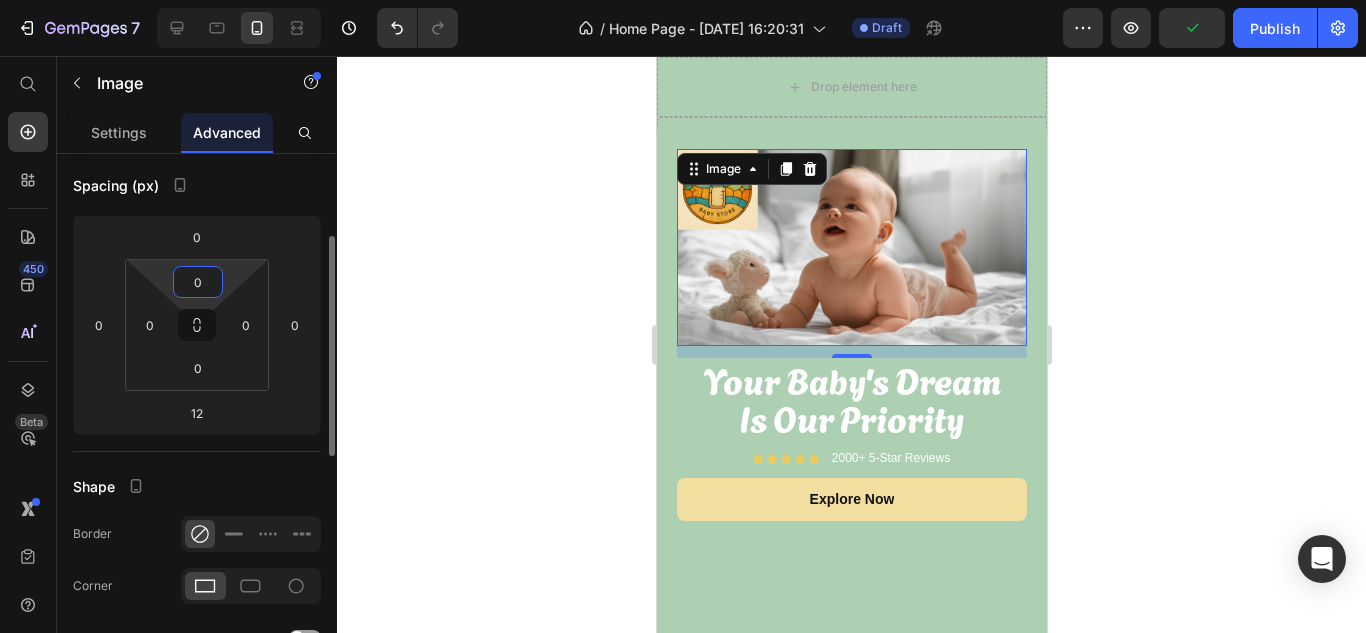 drag, startPoint x: 227, startPoint y: 276, endPoint x: 213, endPoint y: 466, distance: 190.51509 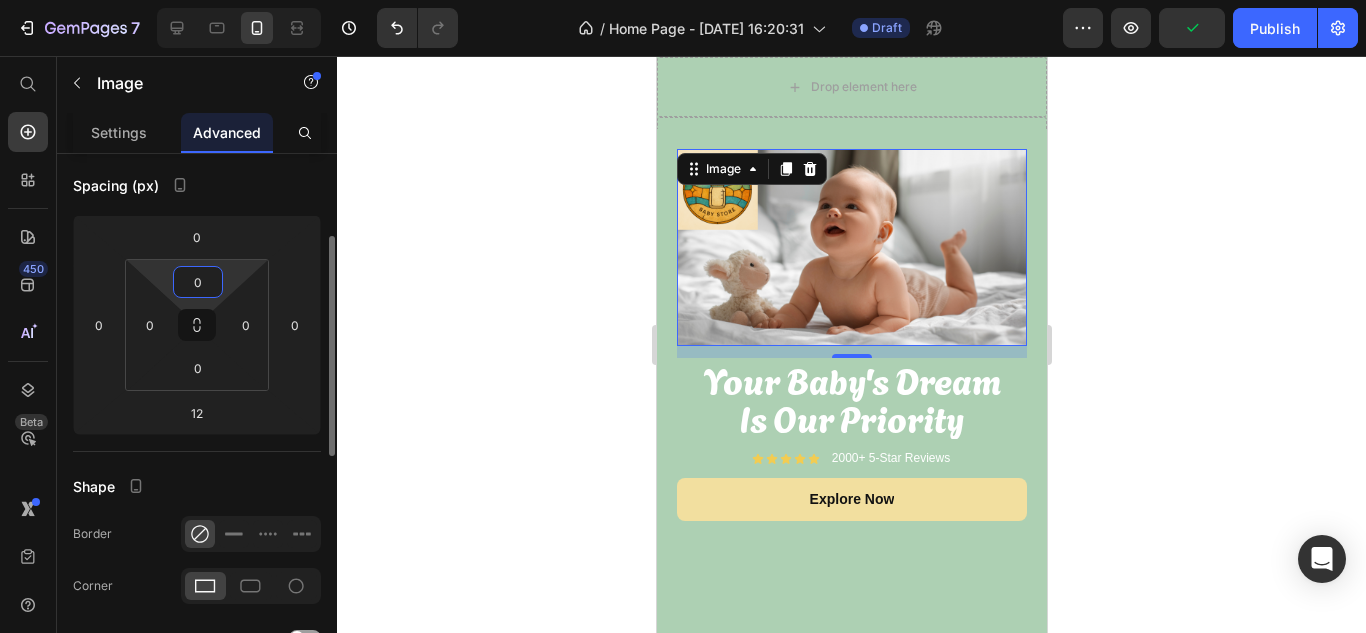 click on "7   /  Home Page - [DATE] 16:20:31 Draft Preview  Publish  450 Beta Start with Sections Elements Hero Section Product Detail Brands Trusted Badges Guarantee Product Breakdown How to use Testimonials Compare Bundle FAQs Social Proof Brand Story Product List Collection Blog List Contact Sticky Add to Cart Custom Footer Browse Library 450 Layout
Row
Row
Row
Row Text
Heading
Text Block Button
Button
Button
Sticky Back to top Media
Image" at bounding box center (683, 0) 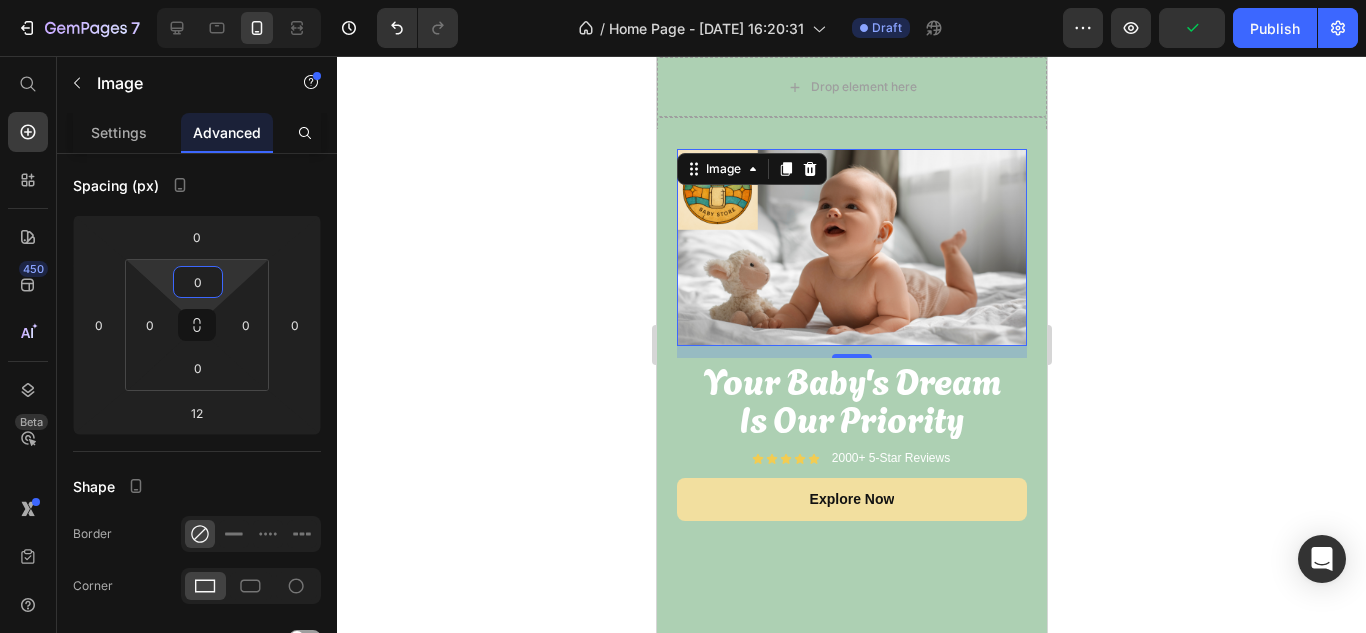 click 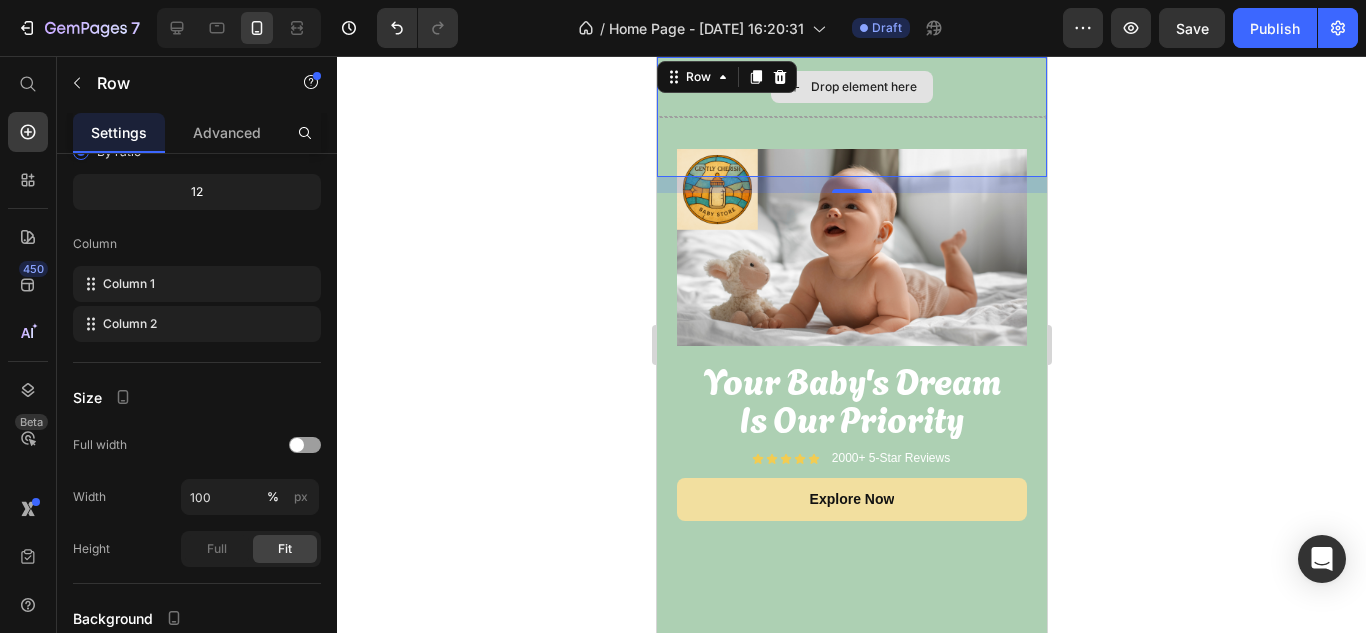 click on "Drop element here" at bounding box center (851, 87) 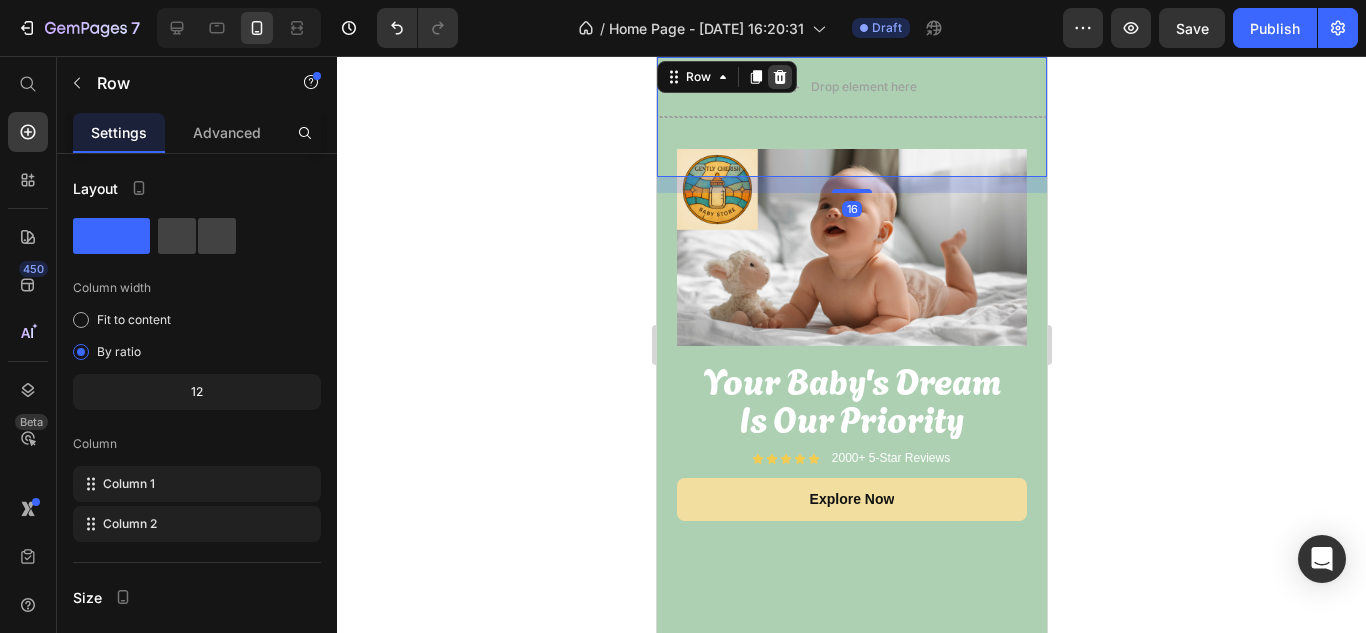 click at bounding box center [779, 77] 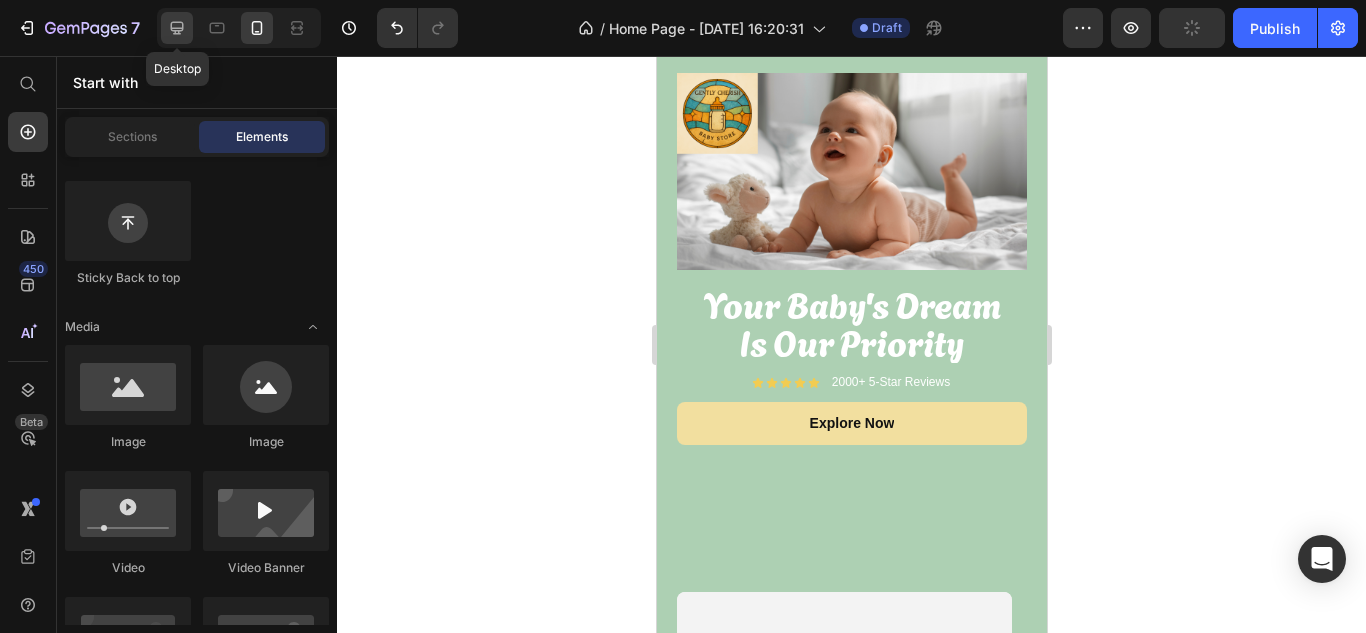 click 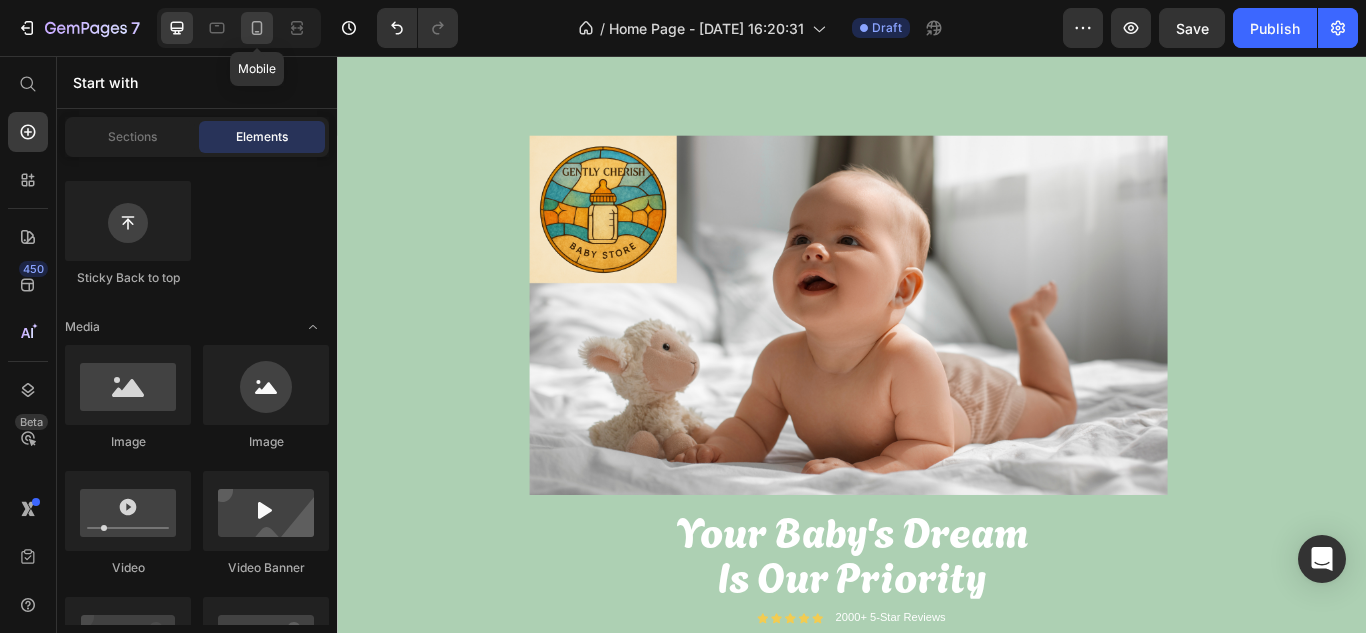 click 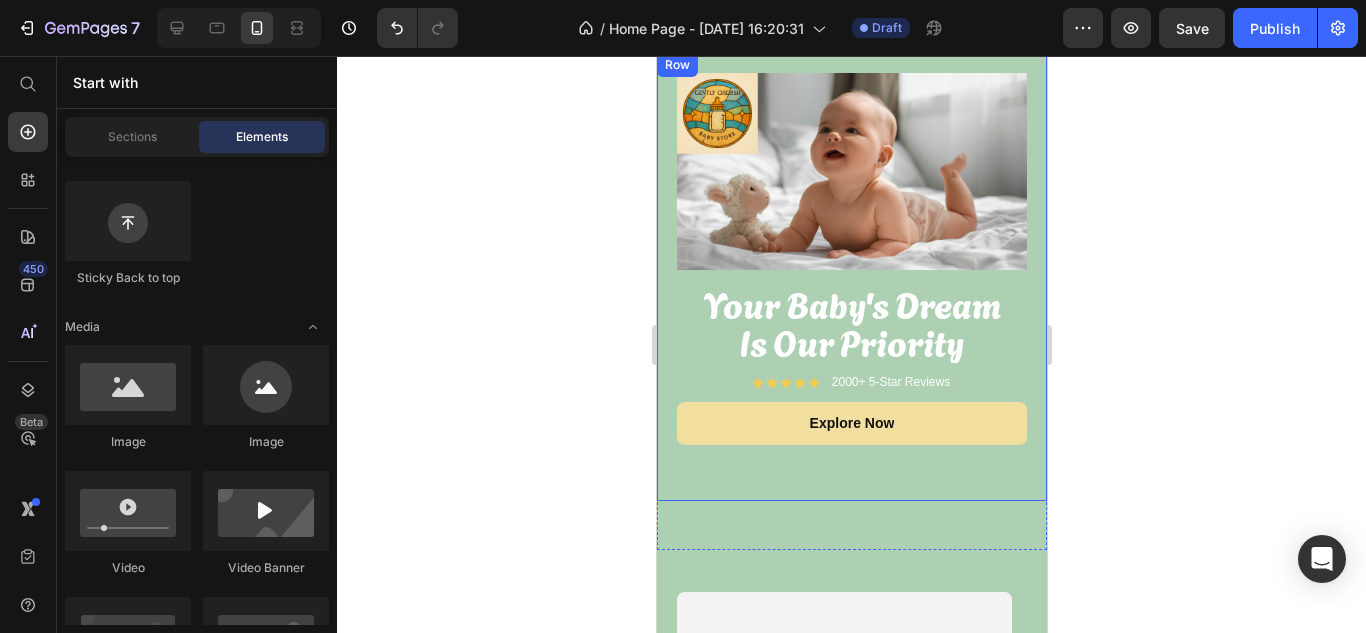 click on "Image Your Baby's Dream Is Our Priority  Heading
Icon
Icon
Icon
Icon
Icon Icon List 2000+ 5-Star Reviews Text Block Row explore now Button Row" at bounding box center (851, 277) 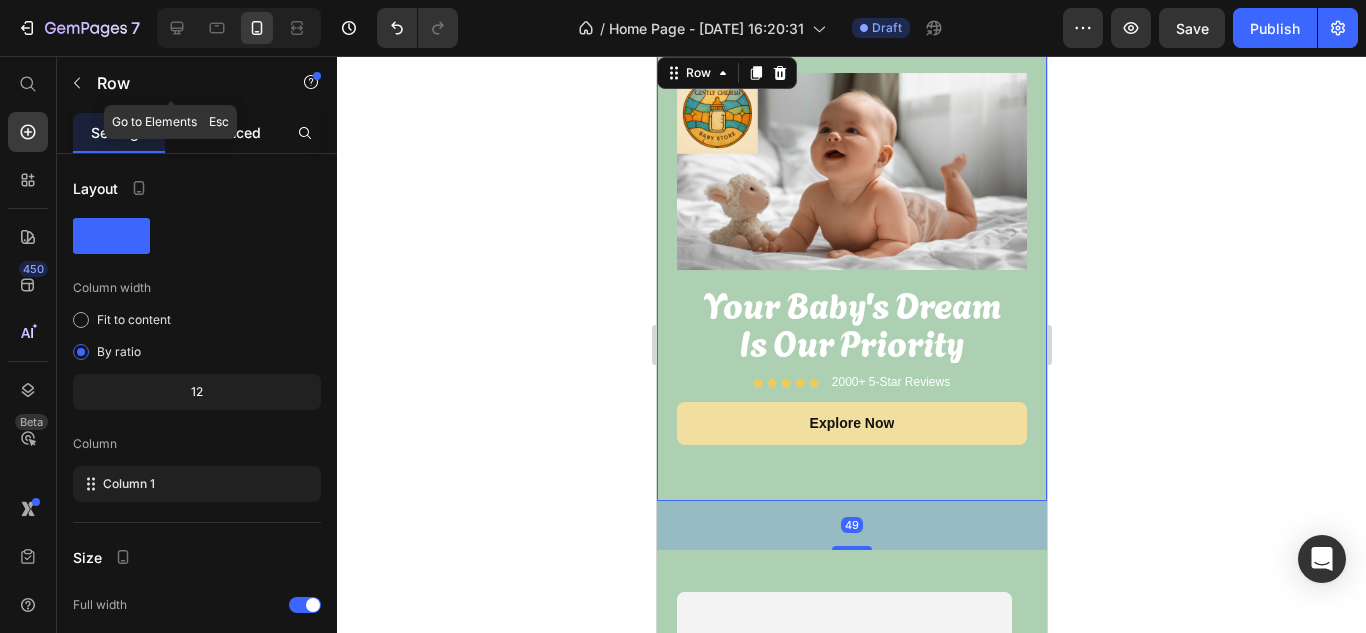 drag, startPoint x: 219, startPoint y: 111, endPoint x: 232, endPoint y: 138, distance: 29.966648 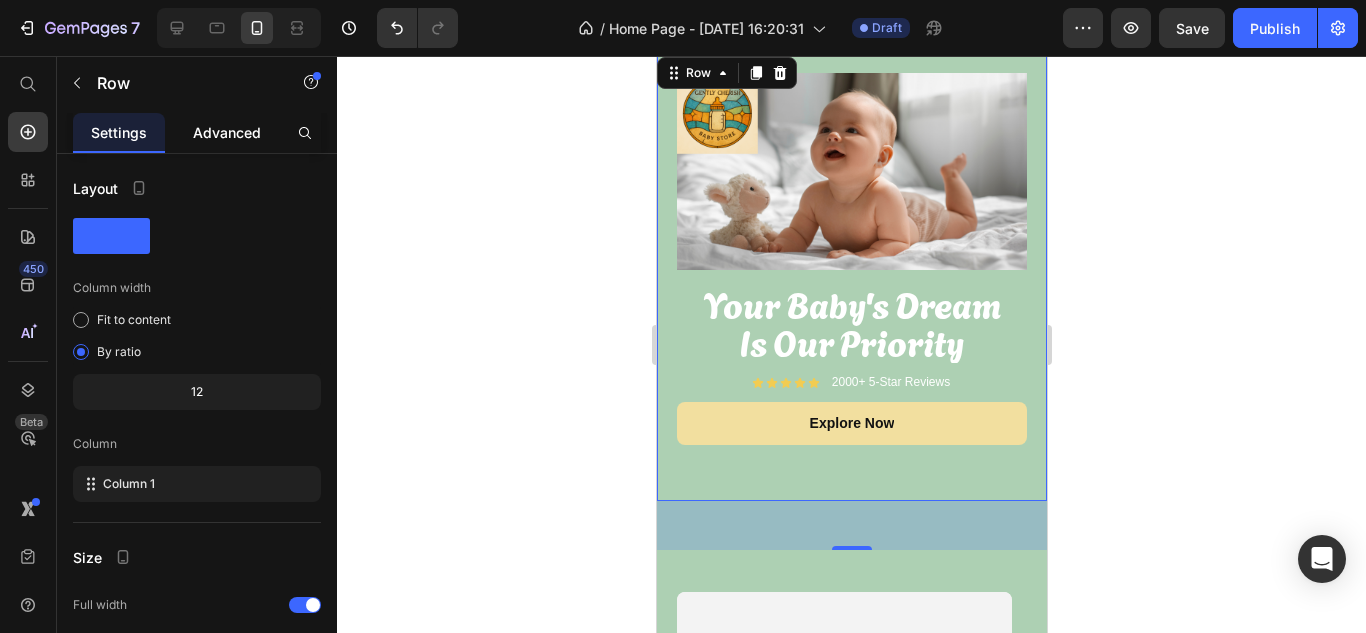 click on "Advanced" at bounding box center [227, 132] 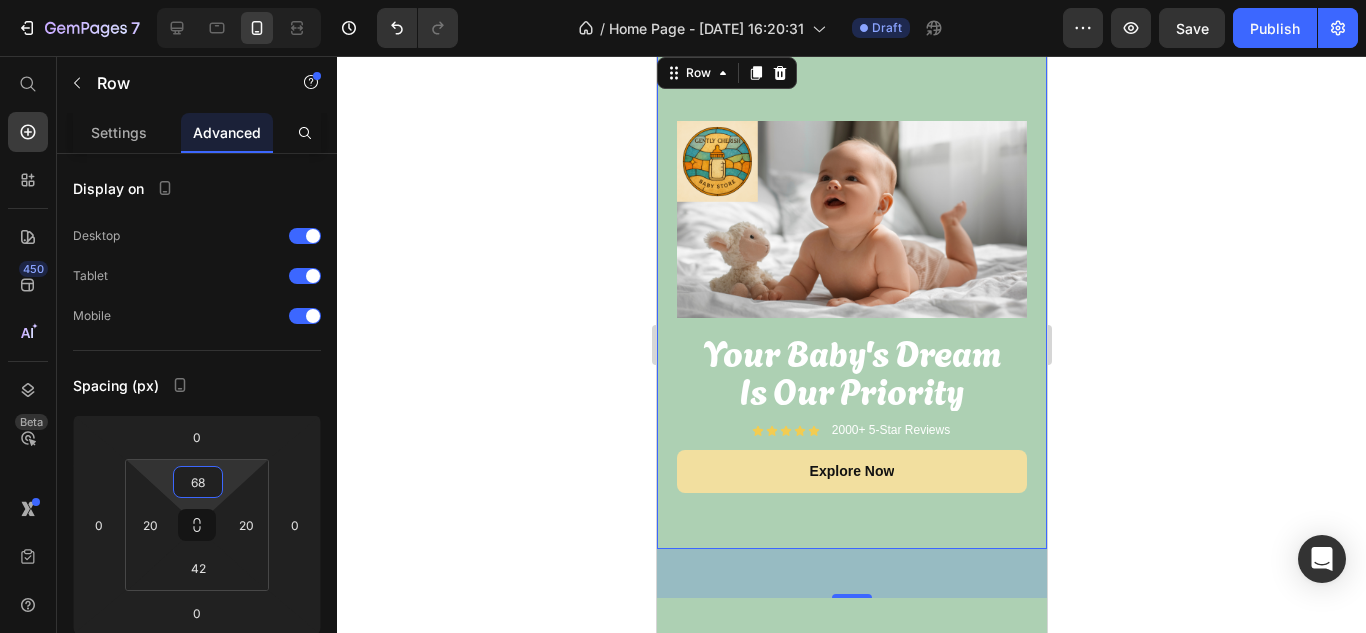 type on "70" 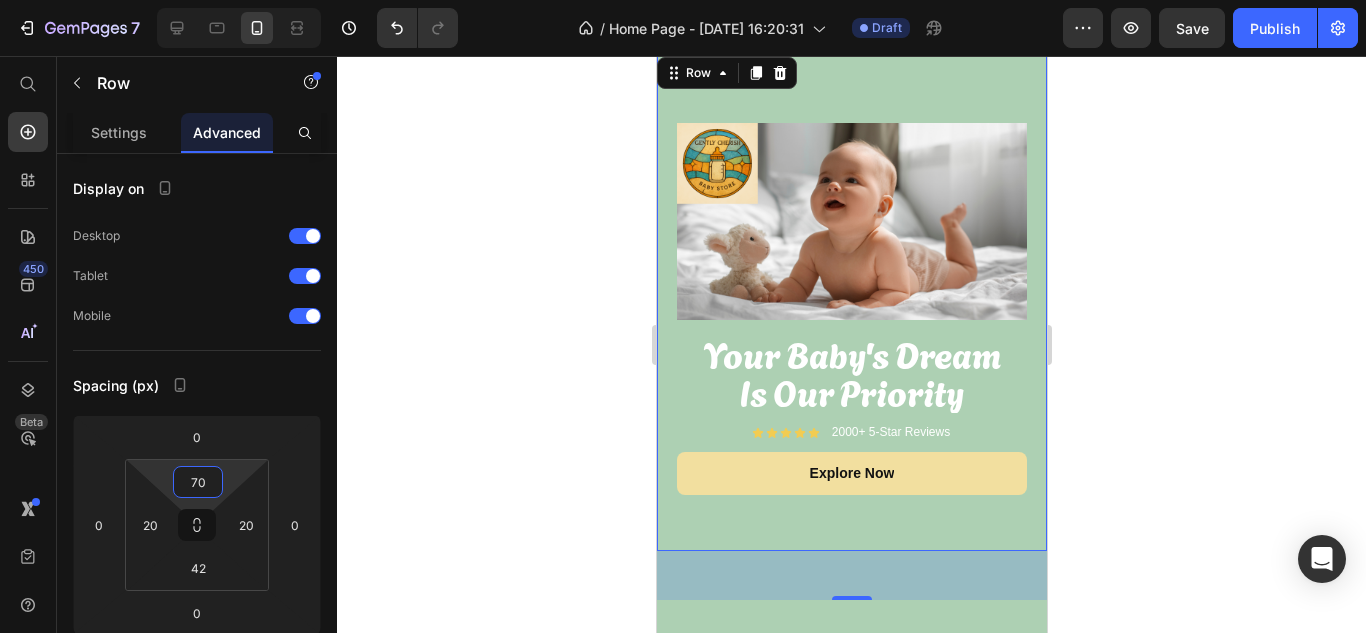 drag, startPoint x: 229, startPoint y: 467, endPoint x: 227, endPoint y: 442, distance: 25.079872 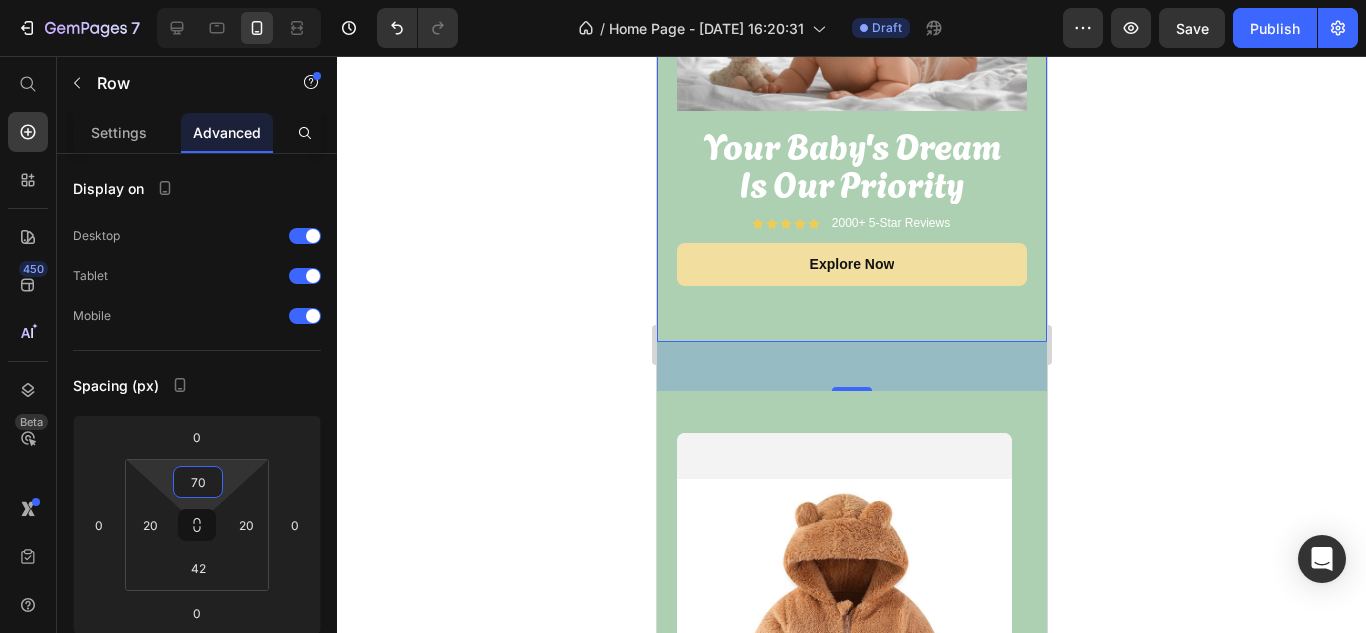 scroll, scrollTop: 400, scrollLeft: 0, axis: vertical 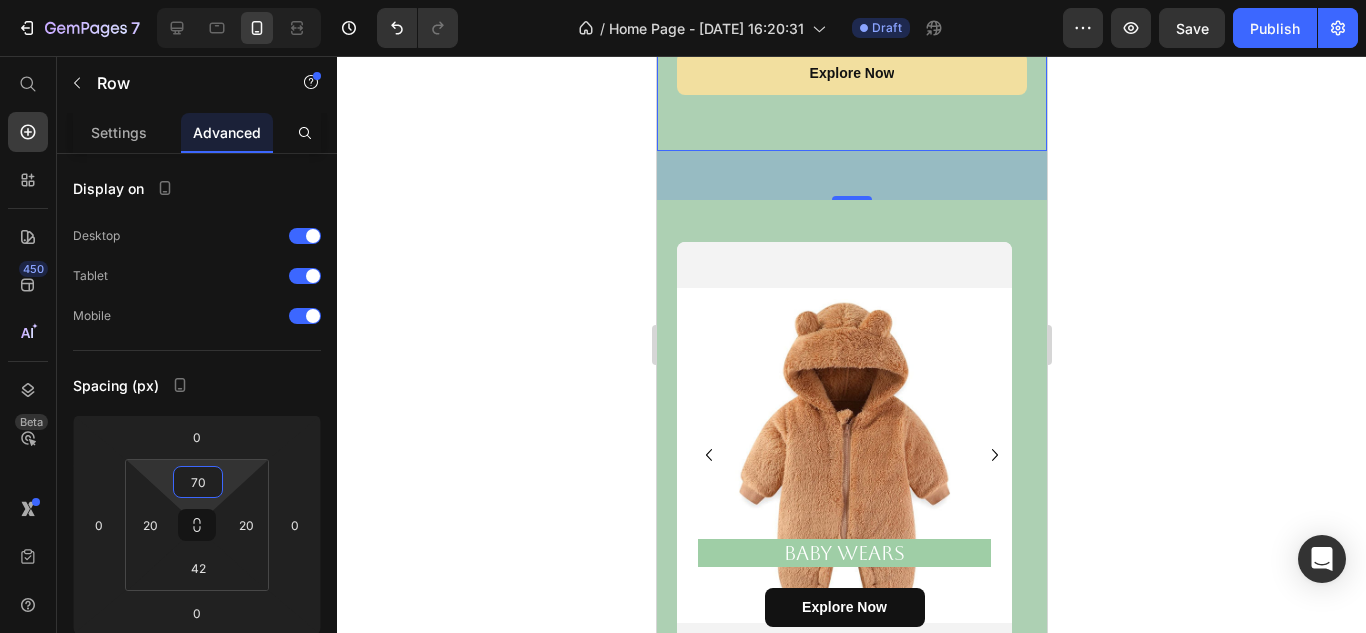 click 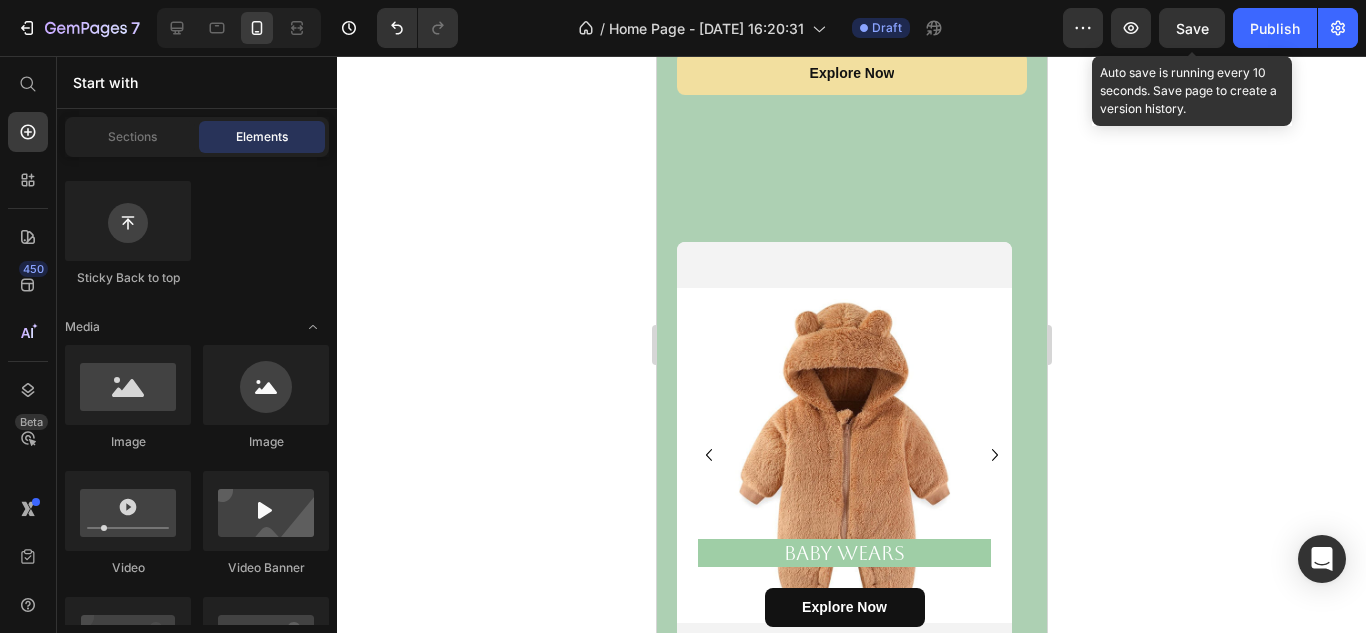 click on "Save" 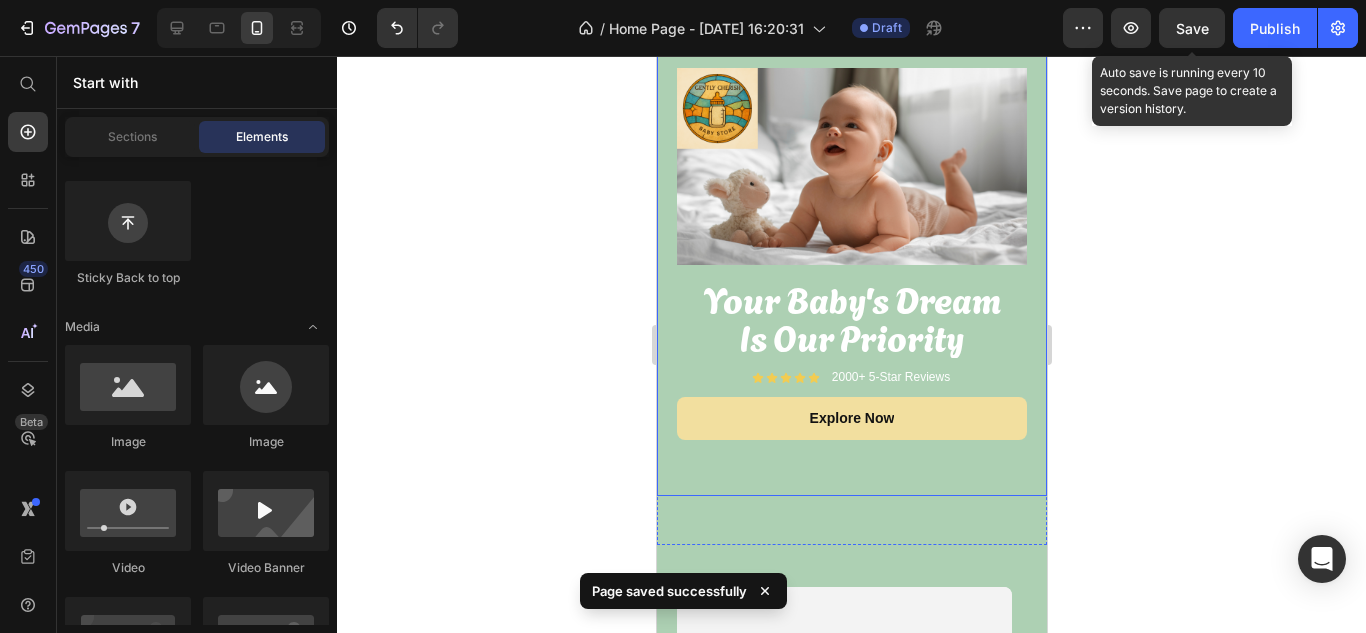 scroll, scrollTop: 100, scrollLeft: 0, axis: vertical 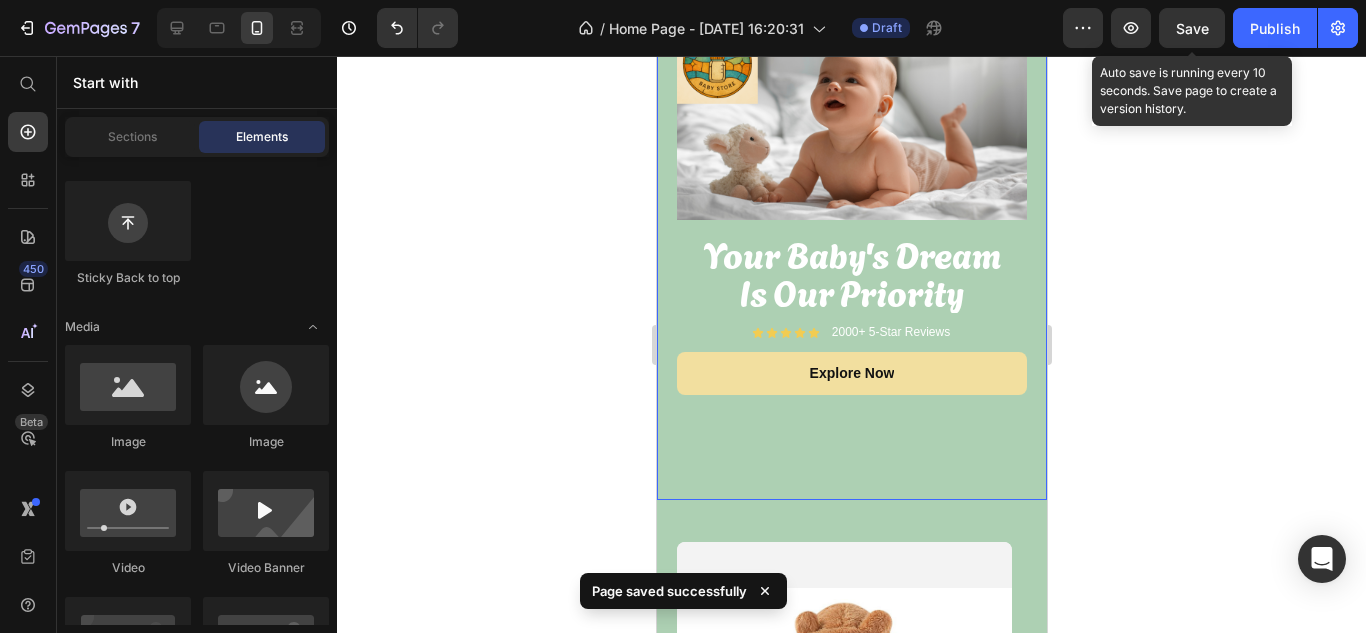 click on "Image Your Baby's Dream Is Our Priority  Heading
Icon
Icon
Icon
Icon
Icon Icon List 2000+ 5-Star Reviews Text Block Row explore now Button Row" at bounding box center [851, 226] 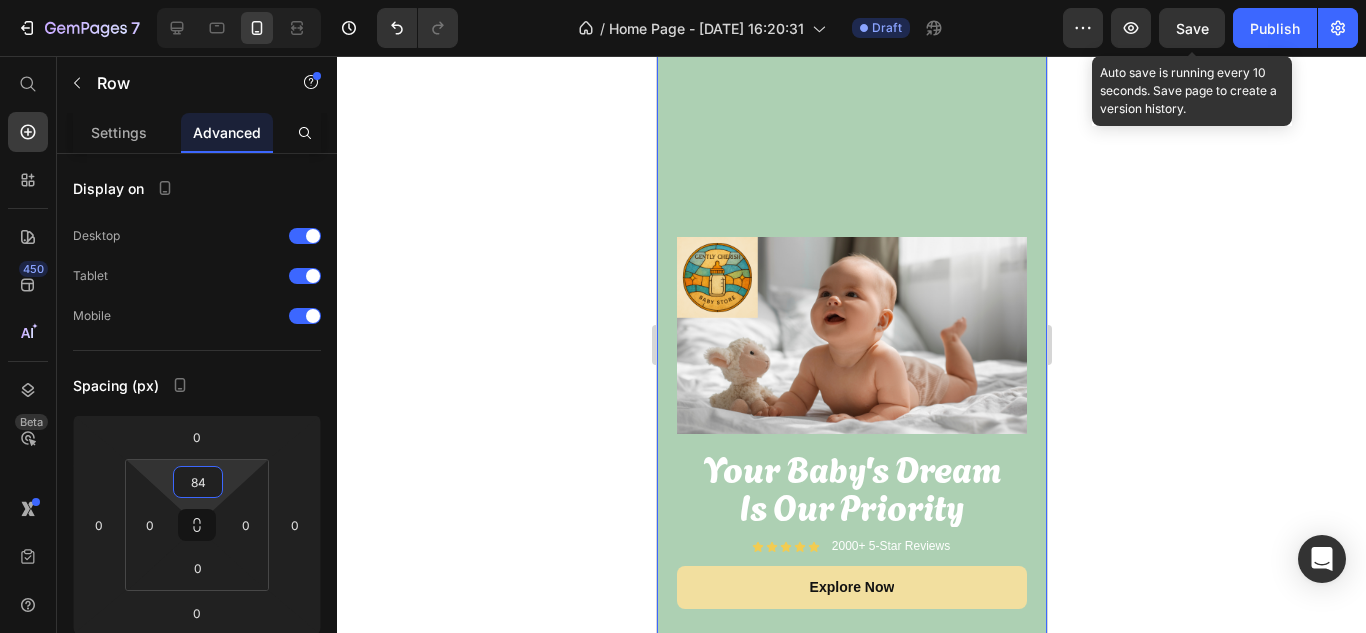 type on "0" 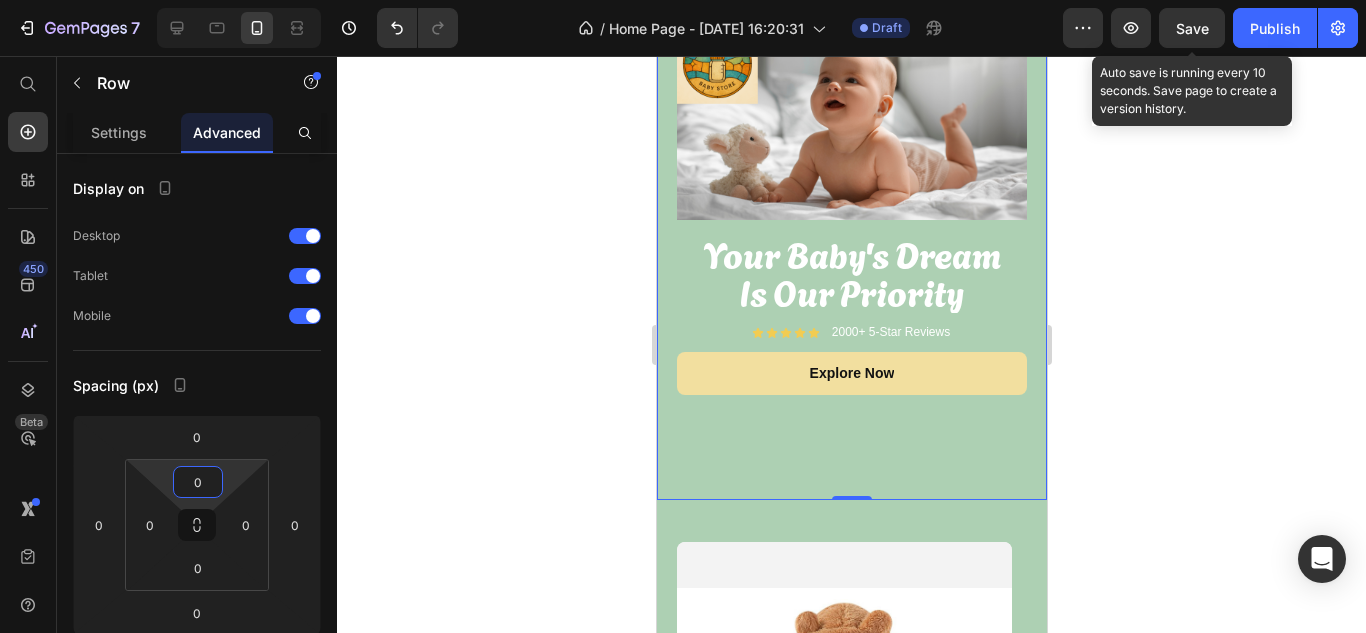drag, startPoint x: 229, startPoint y: 484, endPoint x: 248, endPoint y: 561, distance: 79.30952 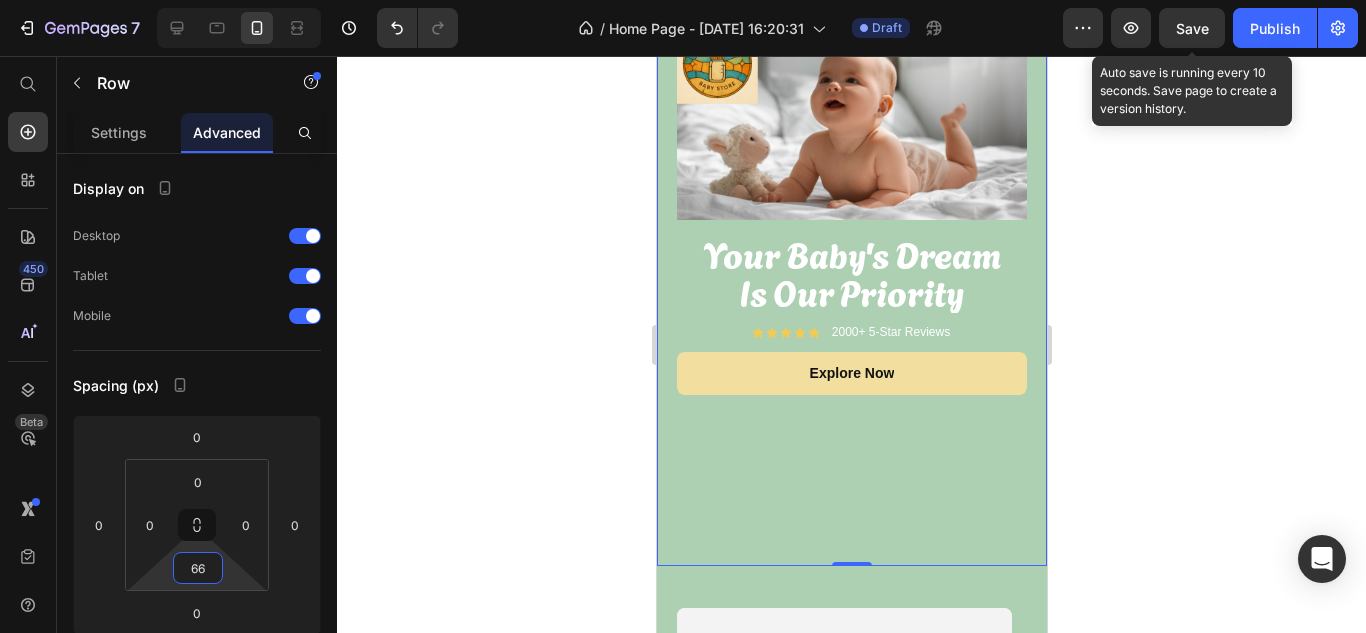 type on "0" 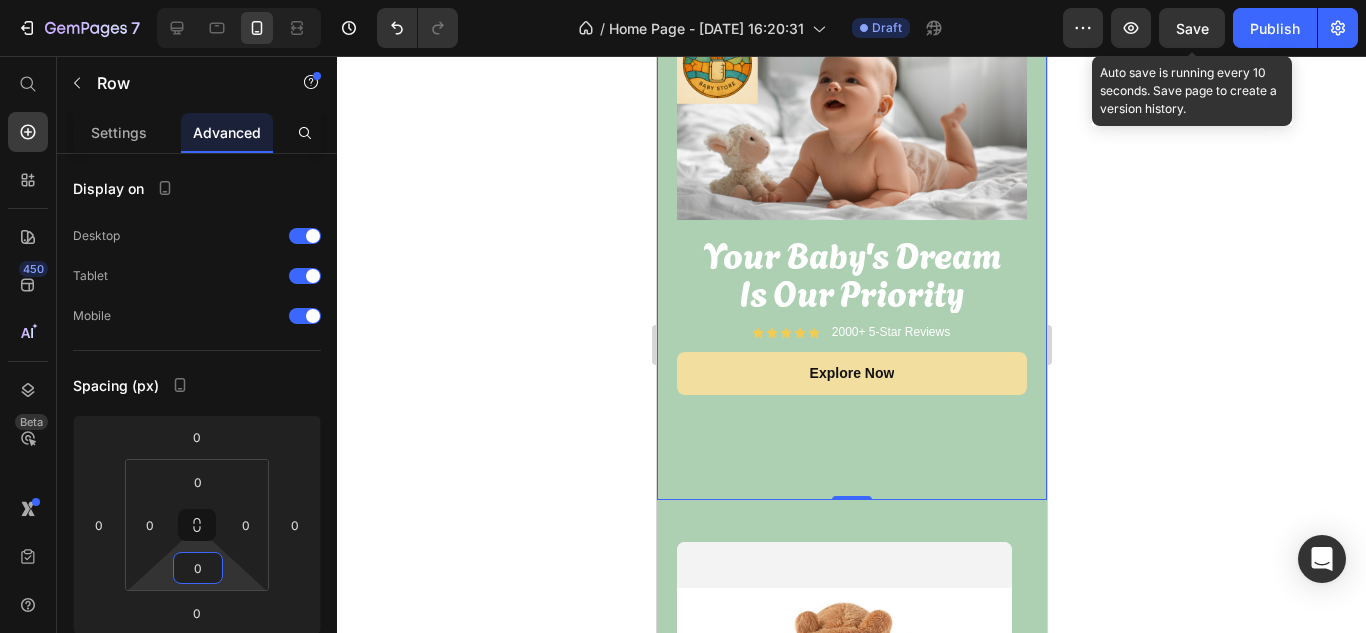 drag, startPoint x: 227, startPoint y: 567, endPoint x: 226, endPoint y: 612, distance: 45.01111 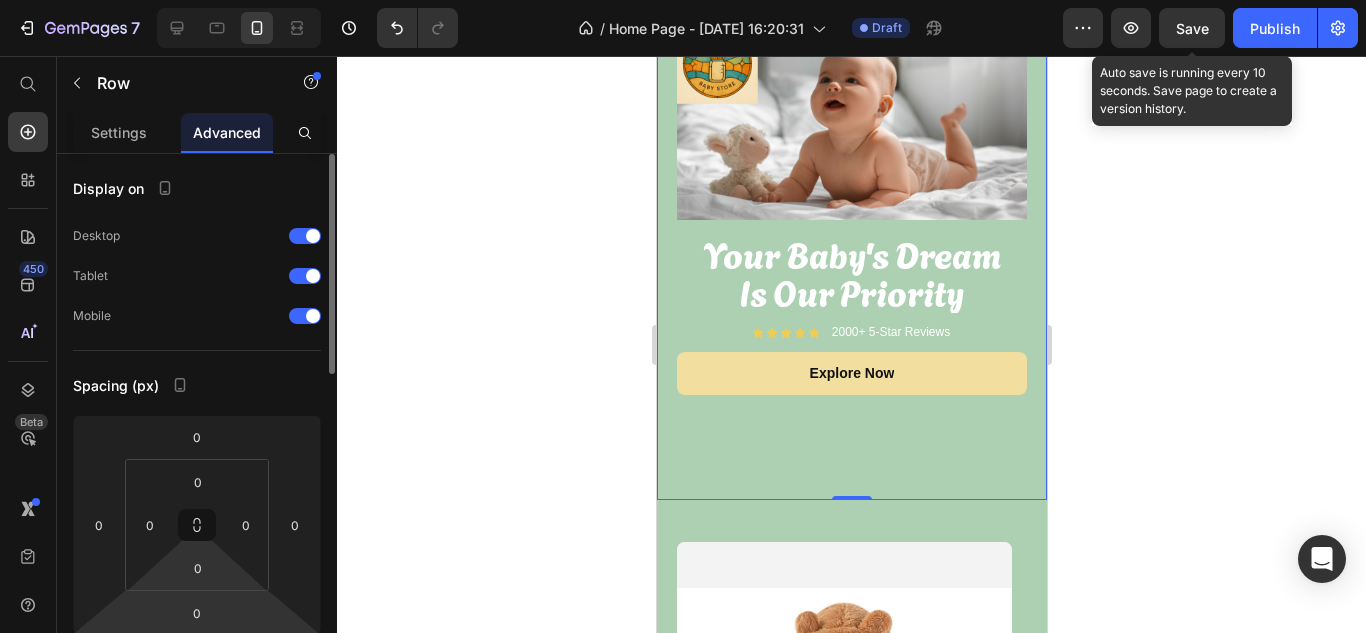 drag, startPoint x: 234, startPoint y: 584, endPoint x: 228, endPoint y: 593, distance: 10.816654 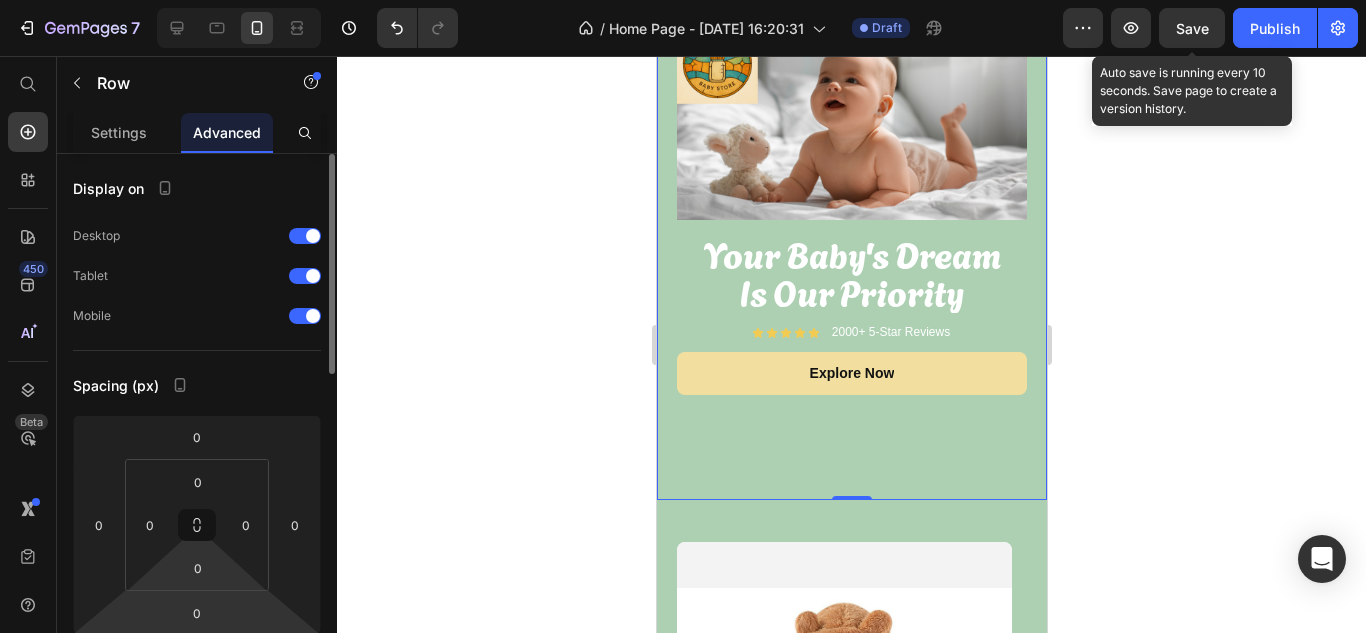 click on "7   /  Home Page - [DATE] 16:20:31 Draft Preview  Save  Auto save is running every 10 seconds. Save page to create a version history.  Publish  450 Beta Start with Sections Elements Hero Section Product Detail Brands Trusted Badges Guarantee Product Breakdown How to use Testimonials Compare Bundle FAQs Social Proof Brand Story Product List Collection Blog List Contact Sticky Add to Cart Custom Footer Browse Library 450 Layout
Row
Row
Row
Row Text
Heading
Text Block Button
Button
Button
Sticky Back to top Media" at bounding box center [683, 0] 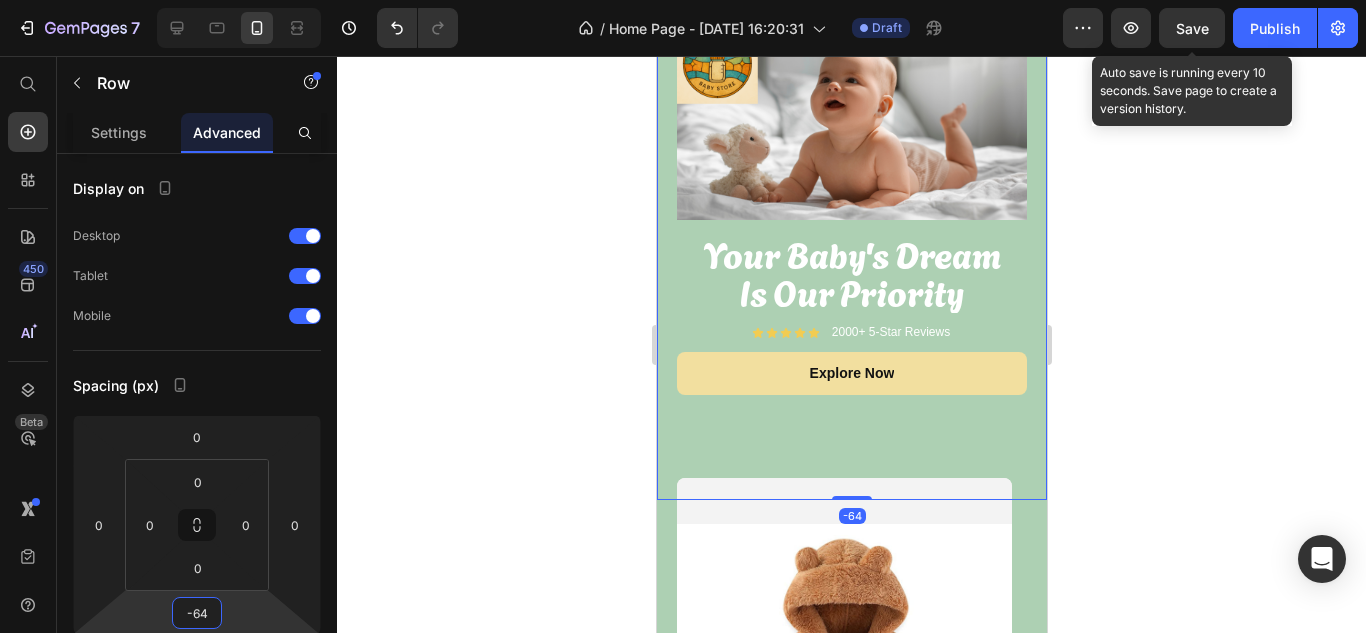 drag, startPoint x: 225, startPoint y: 603, endPoint x: 396, endPoint y: 467, distance: 218.48799 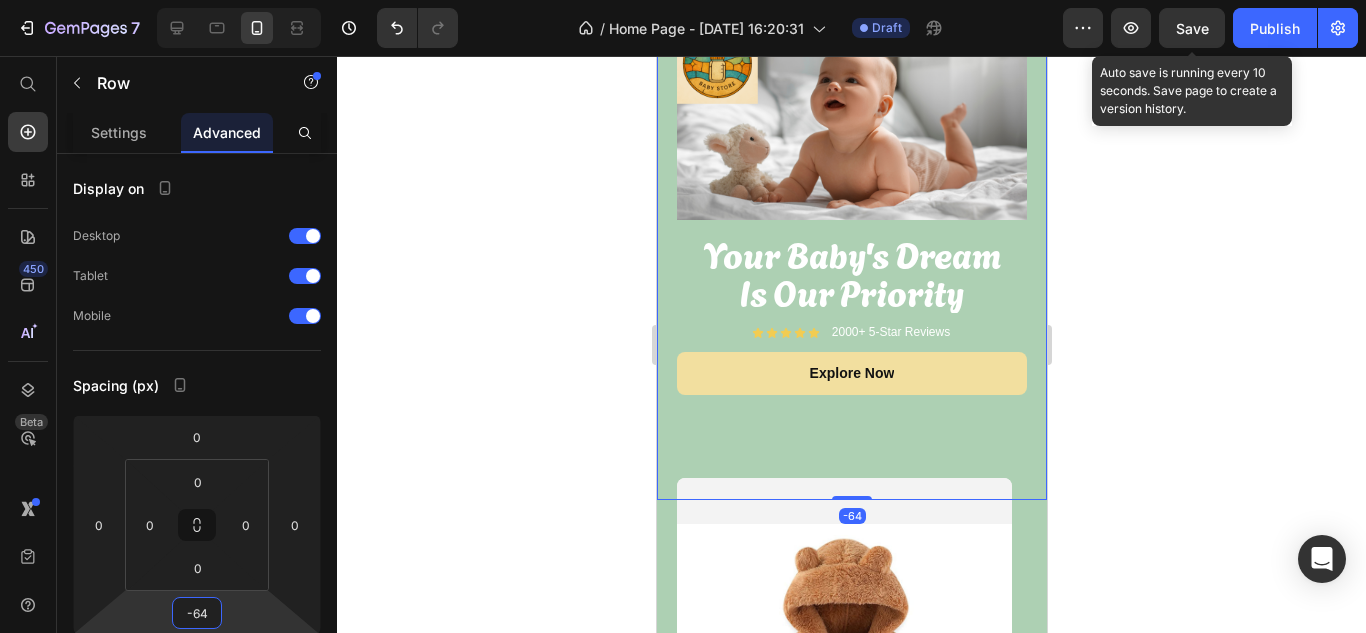 click on "7   /  Home Page - [DATE] 16:20:31 Draft Preview  Save  Auto save is running every 10 seconds. Save page to create a version history.  Publish  450 Beta Start with Sections Elements Hero Section Product Detail Brands Trusted Badges Guarantee Product Breakdown How to use Testimonials Compare Bundle FAQs Social Proof Brand Story Product List Collection Blog List Contact Sticky Add to Cart Custom Footer Browse Library 450 Layout
Row
Row
Row
Row Text
Heading
Text Block Button
Button
Button
Sticky Back to top Media" at bounding box center [683, 0] 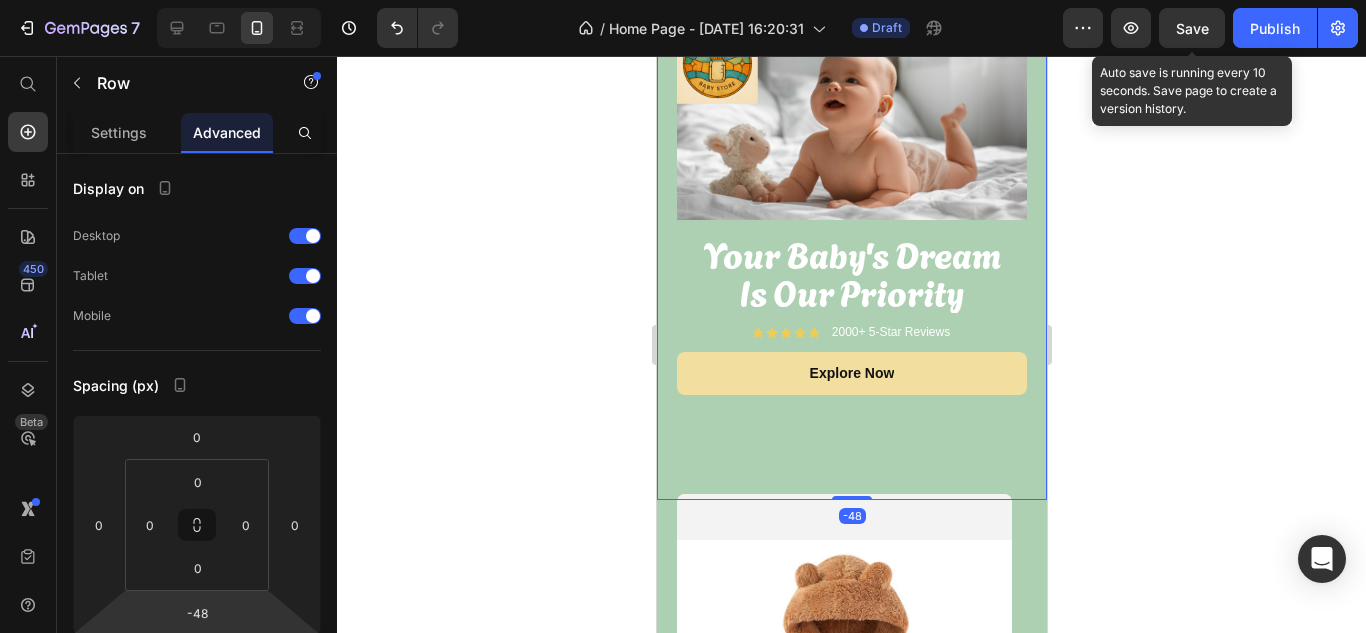 type on "-62" 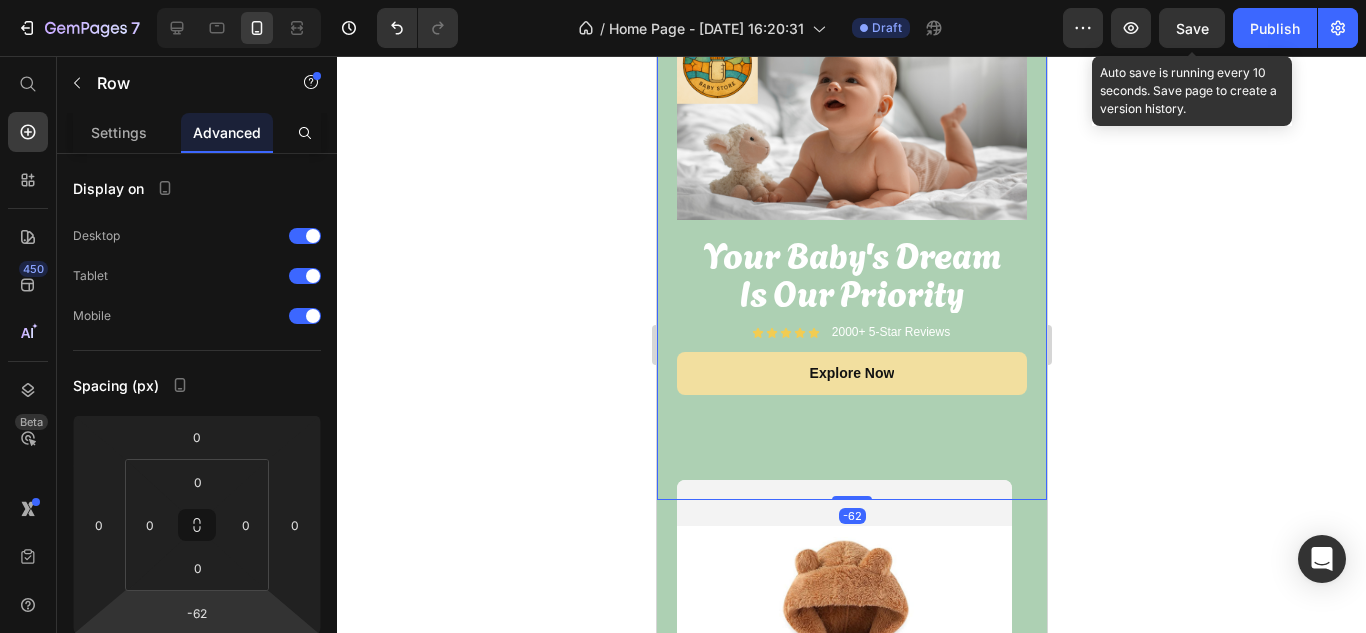 drag, startPoint x: 238, startPoint y: 601, endPoint x: 237, endPoint y: 611, distance: 10.049875 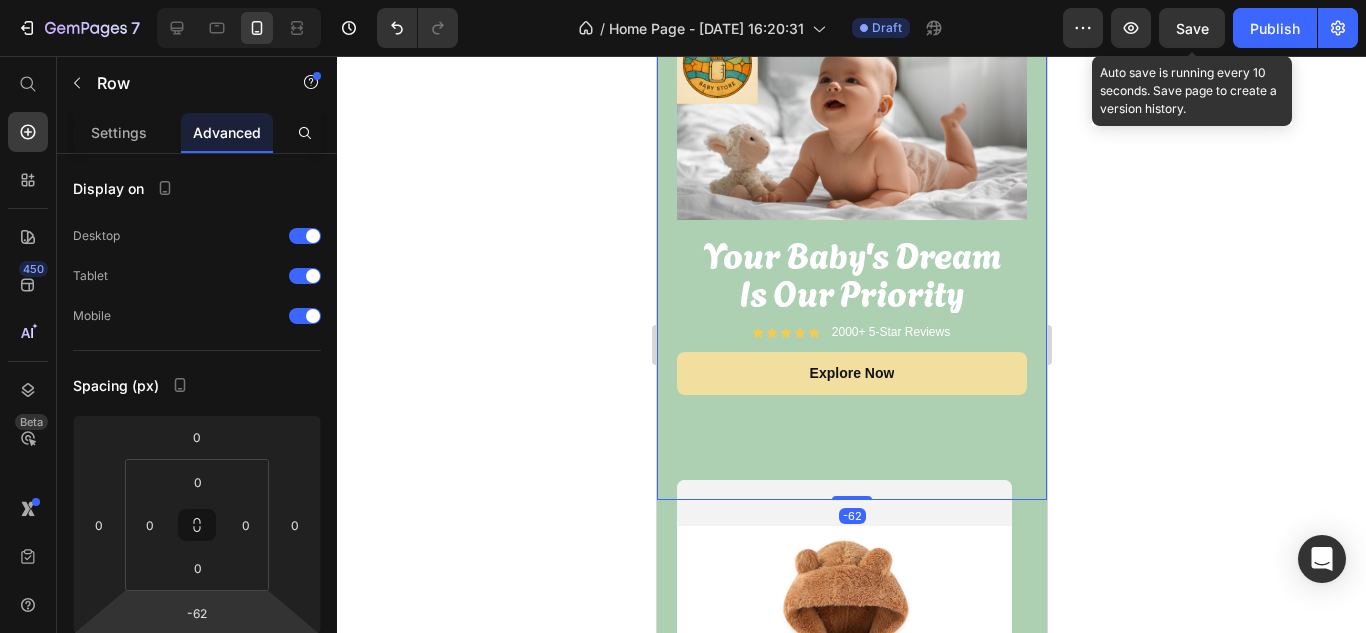 click 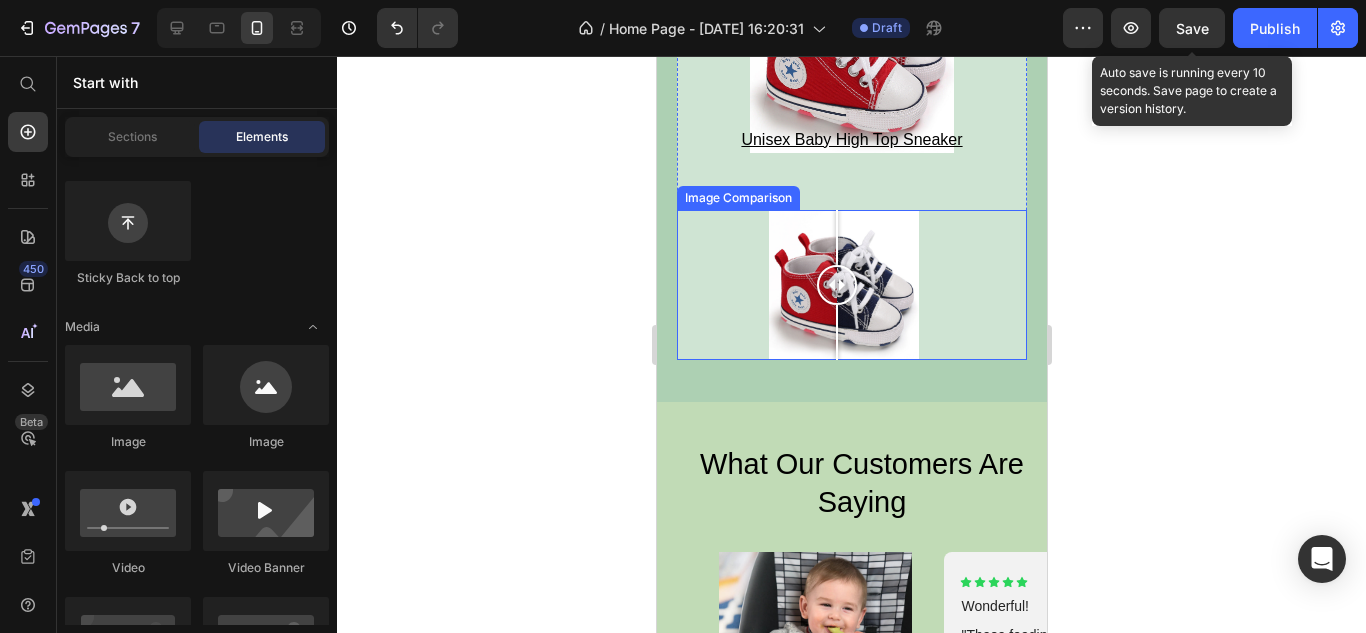 scroll, scrollTop: 1300, scrollLeft: 0, axis: vertical 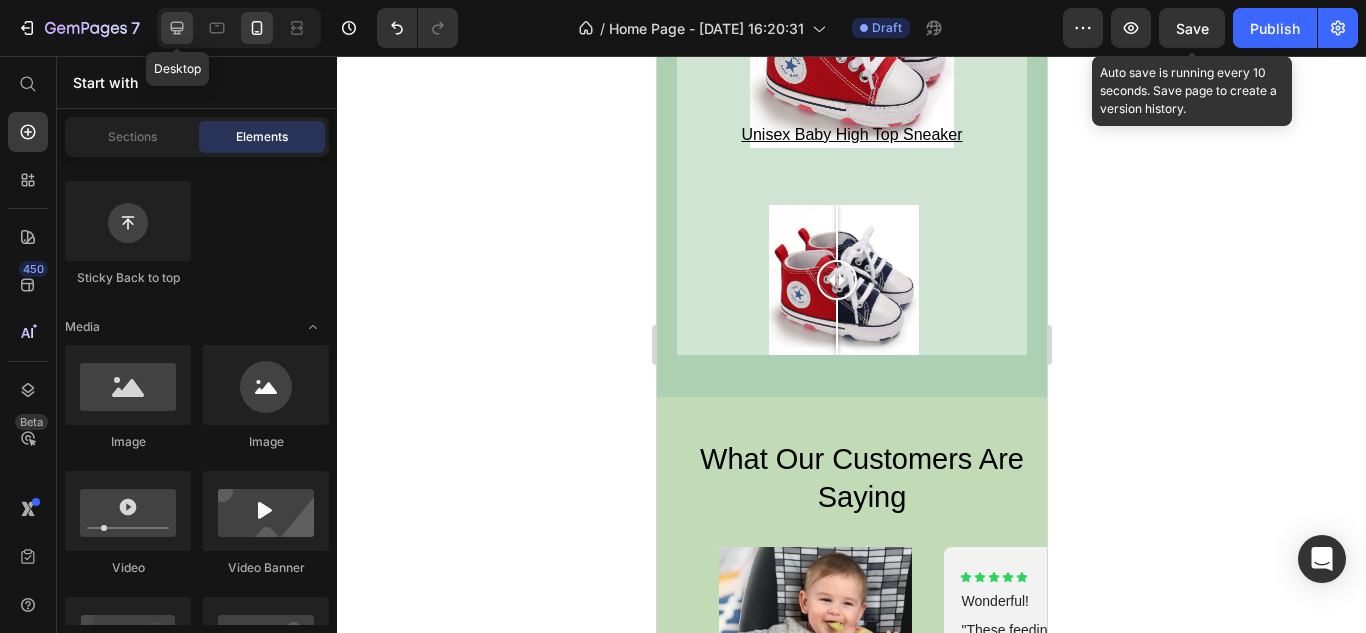 click 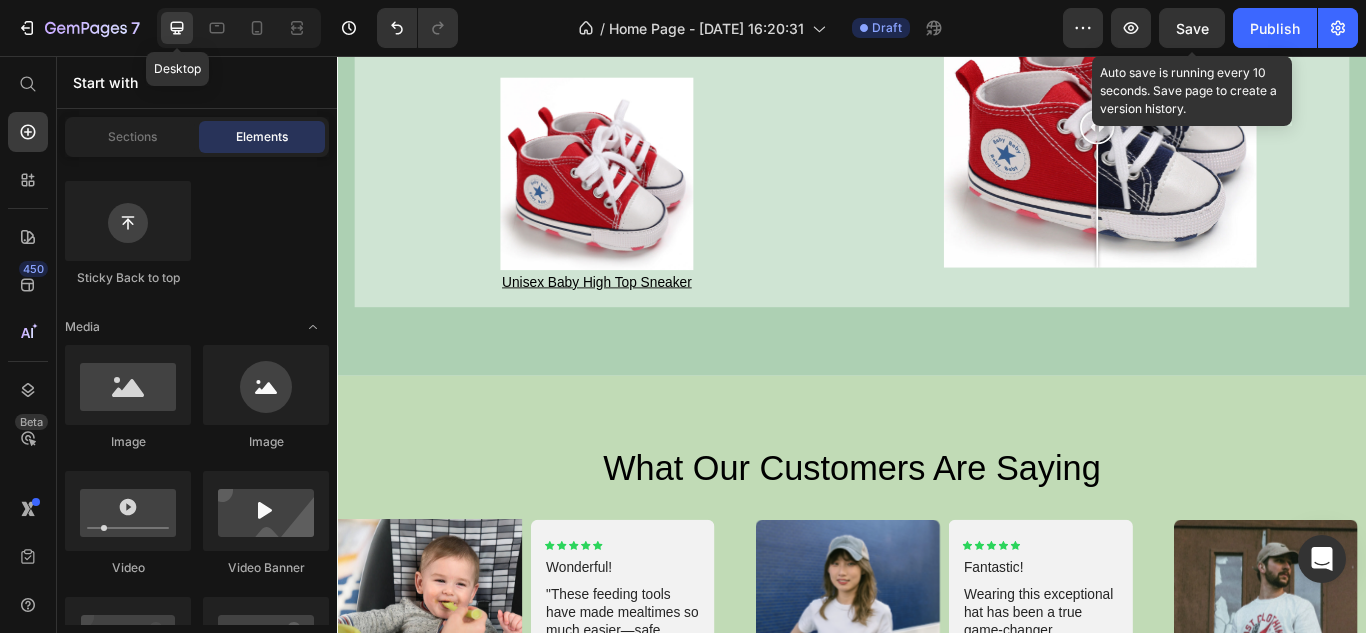 scroll, scrollTop: 1334, scrollLeft: 0, axis: vertical 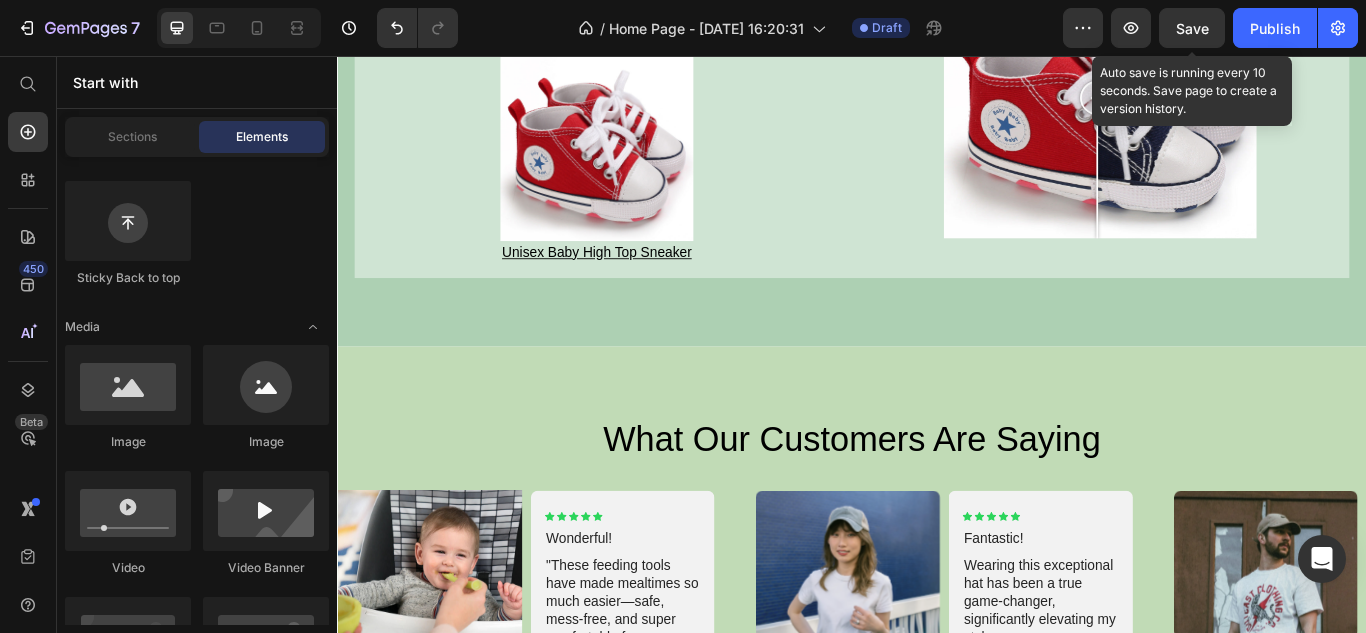 click on "Save" at bounding box center (1192, 28) 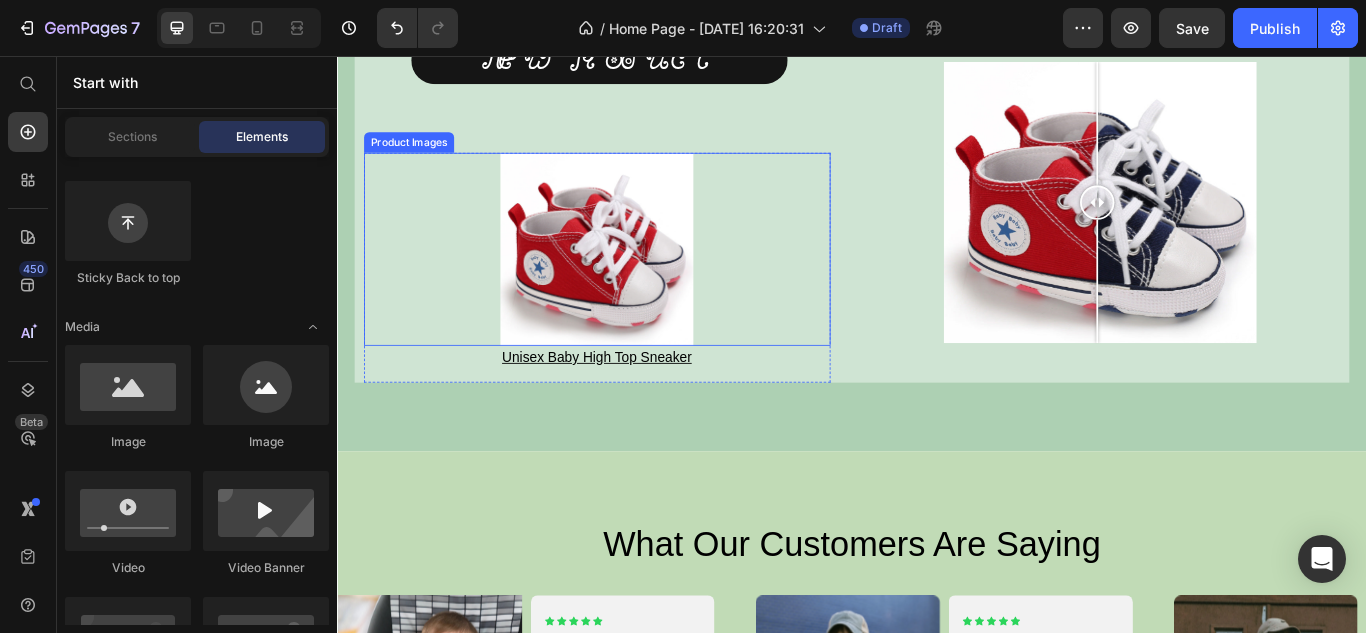 scroll, scrollTop: 1524, scrollLeft: 0, axis: vertical 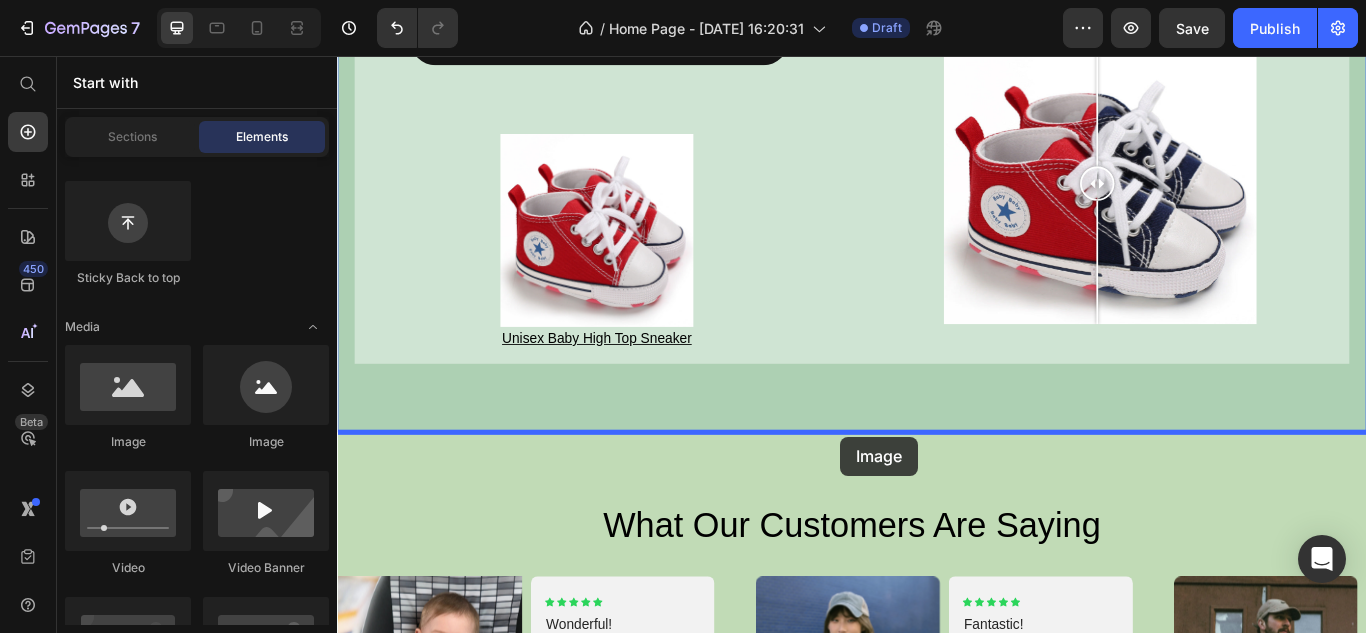 drag, startPoint x: 666, startPoint y: 455, endPoint x: 924, endPoint y: 500, distance: 261.89502 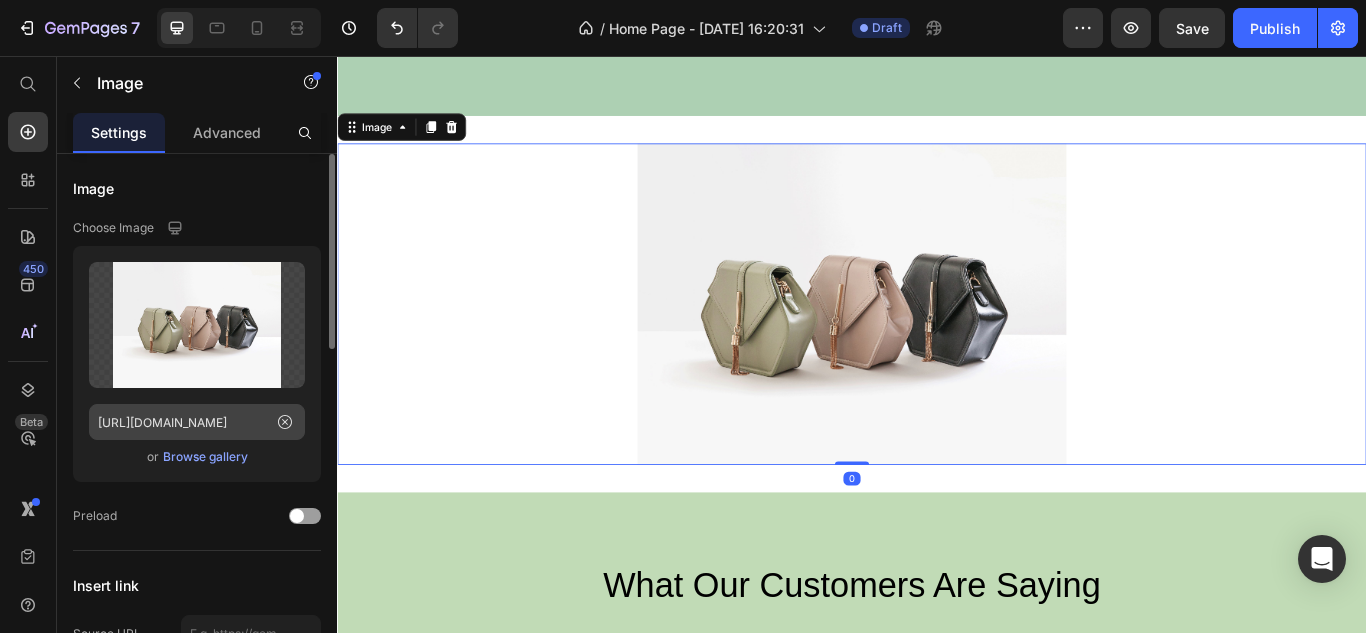 scroll, scrollTop: 1924, scrollLeft: 0, axis: vertical 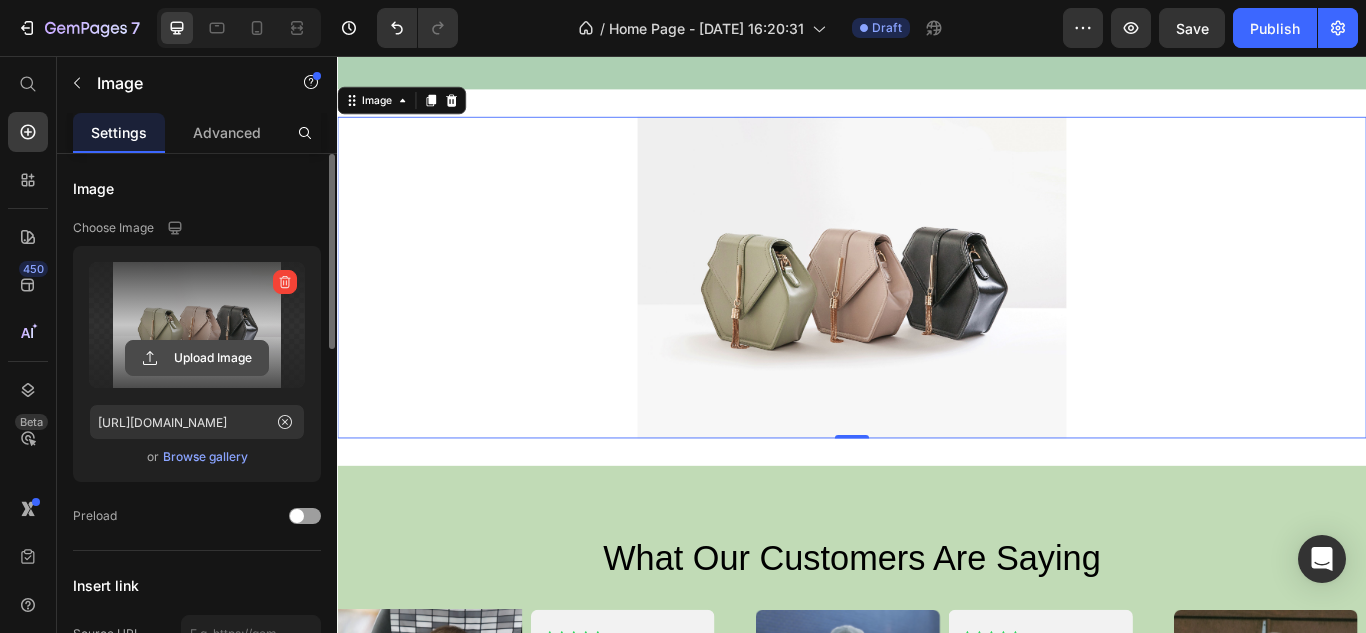 click 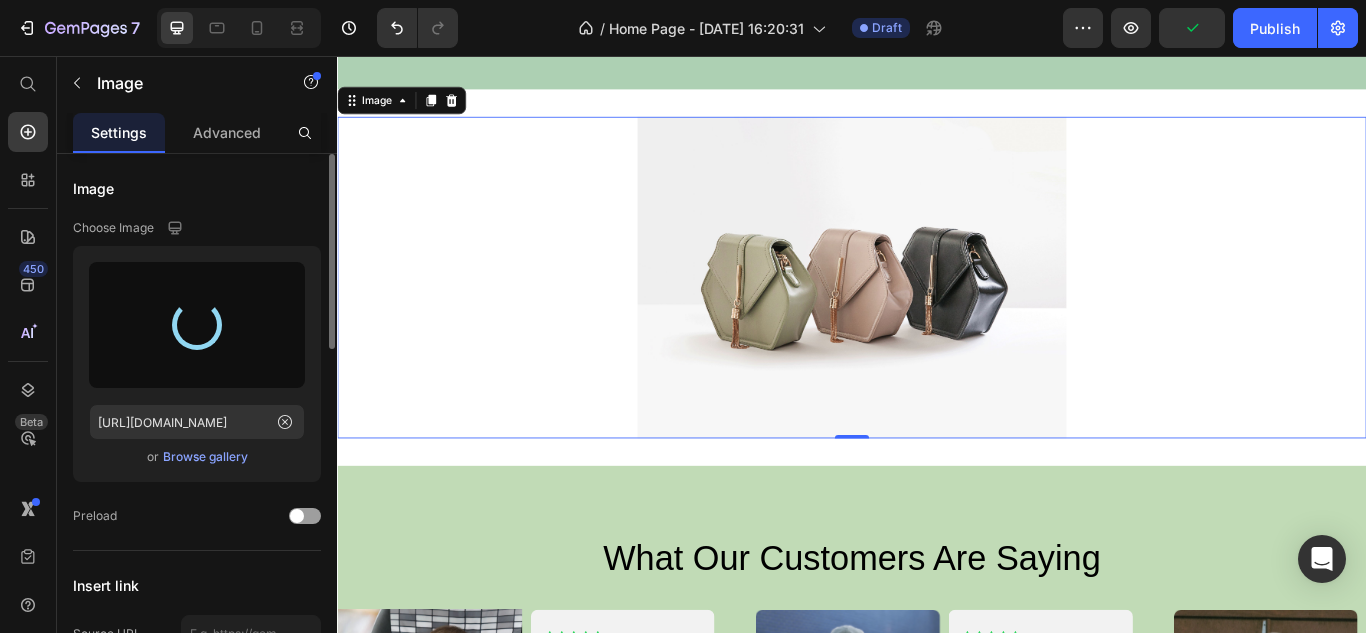 type on "[URL][DOMAIN_NAME]" 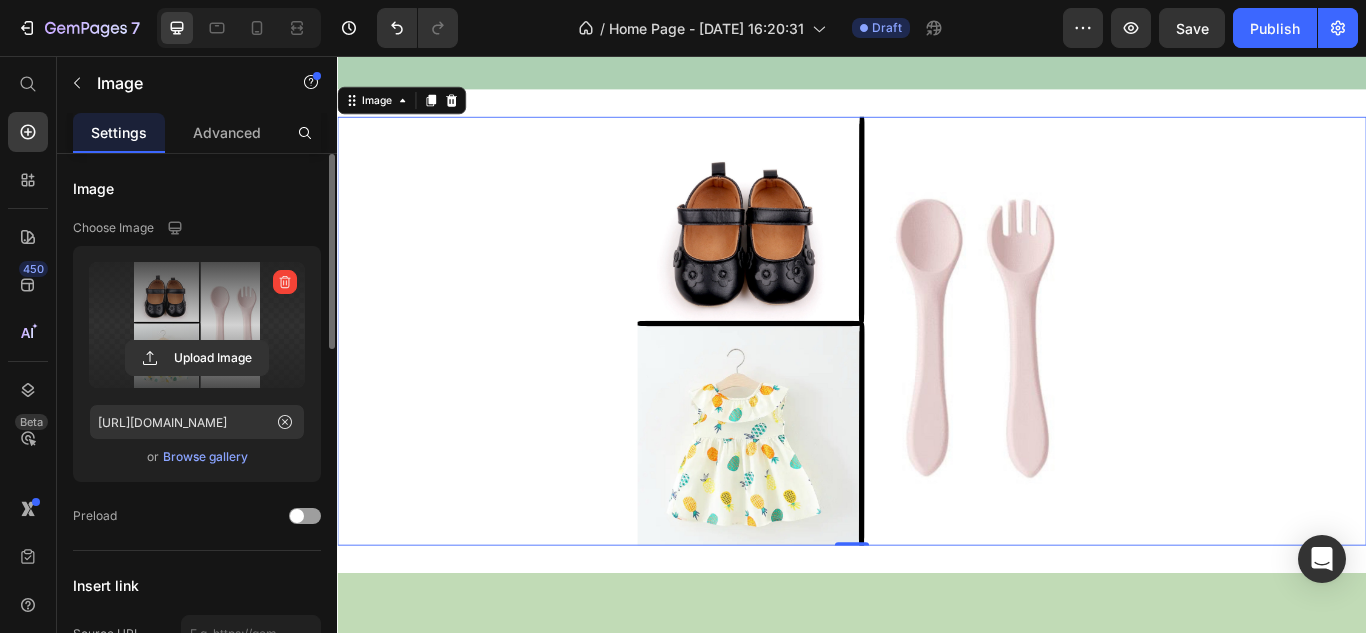 click at bounding box center [937, 377] 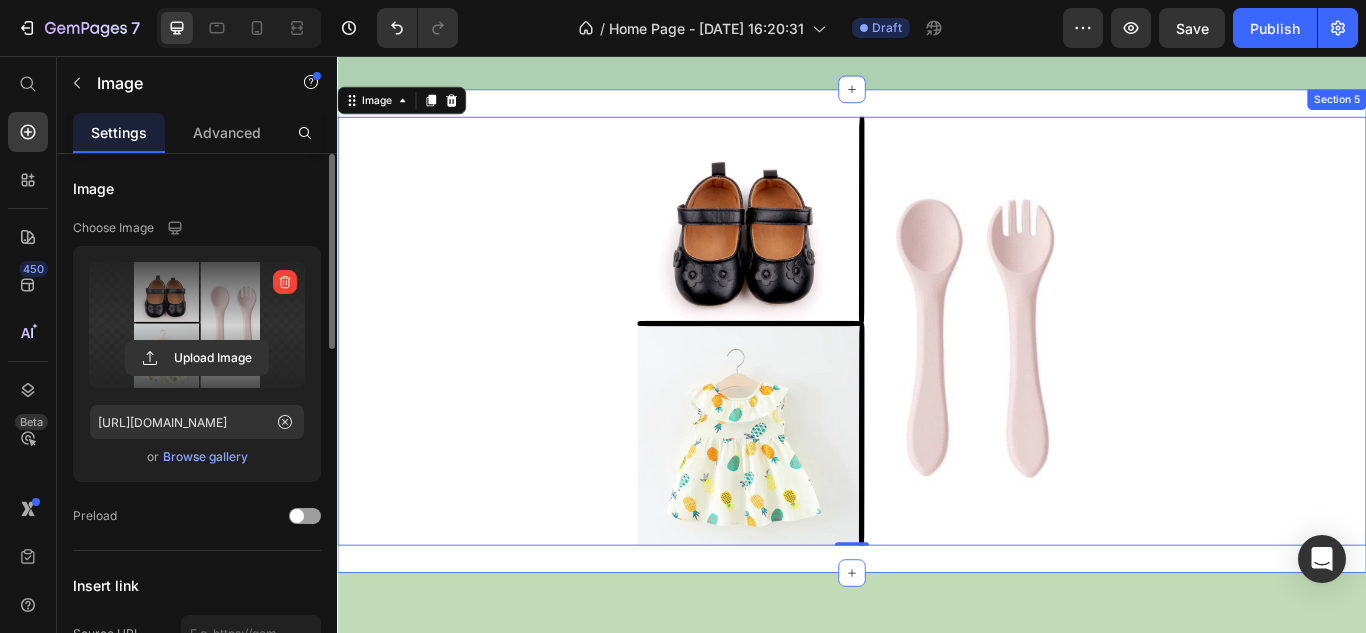 click on "Image   0 Section 5" at bounding box center (937, 377) 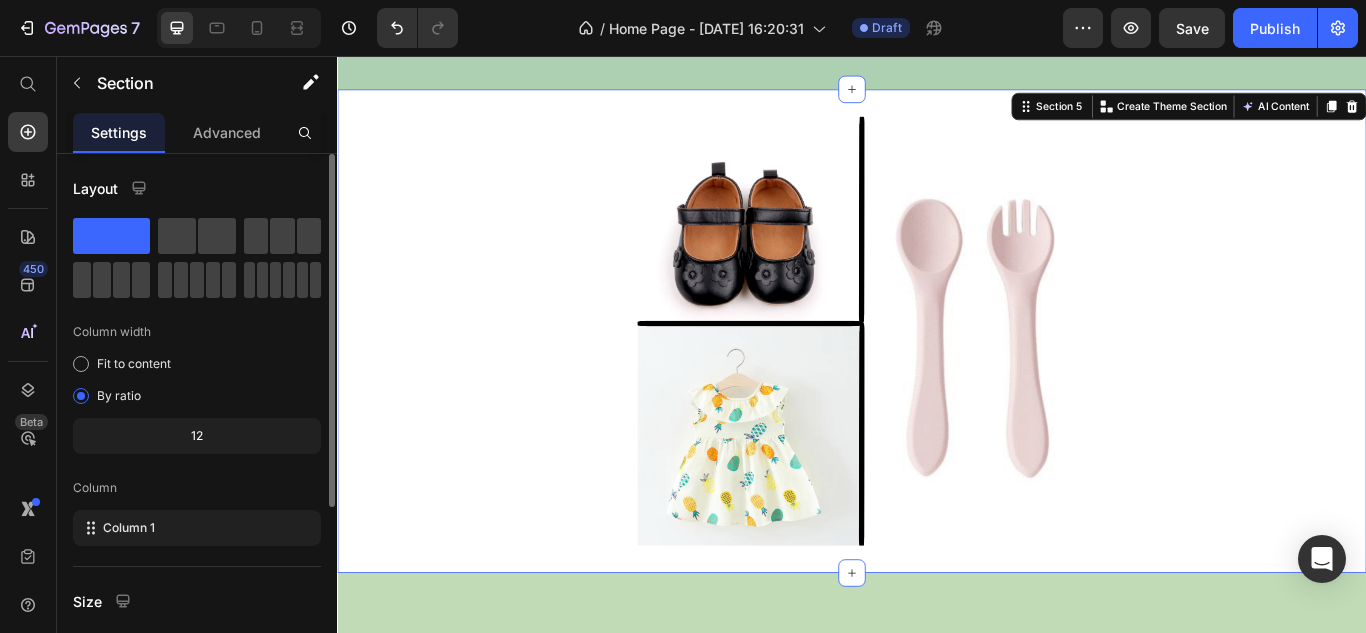 scroll, scrollTop: 272, scrollLeft: 0, axis: vertical 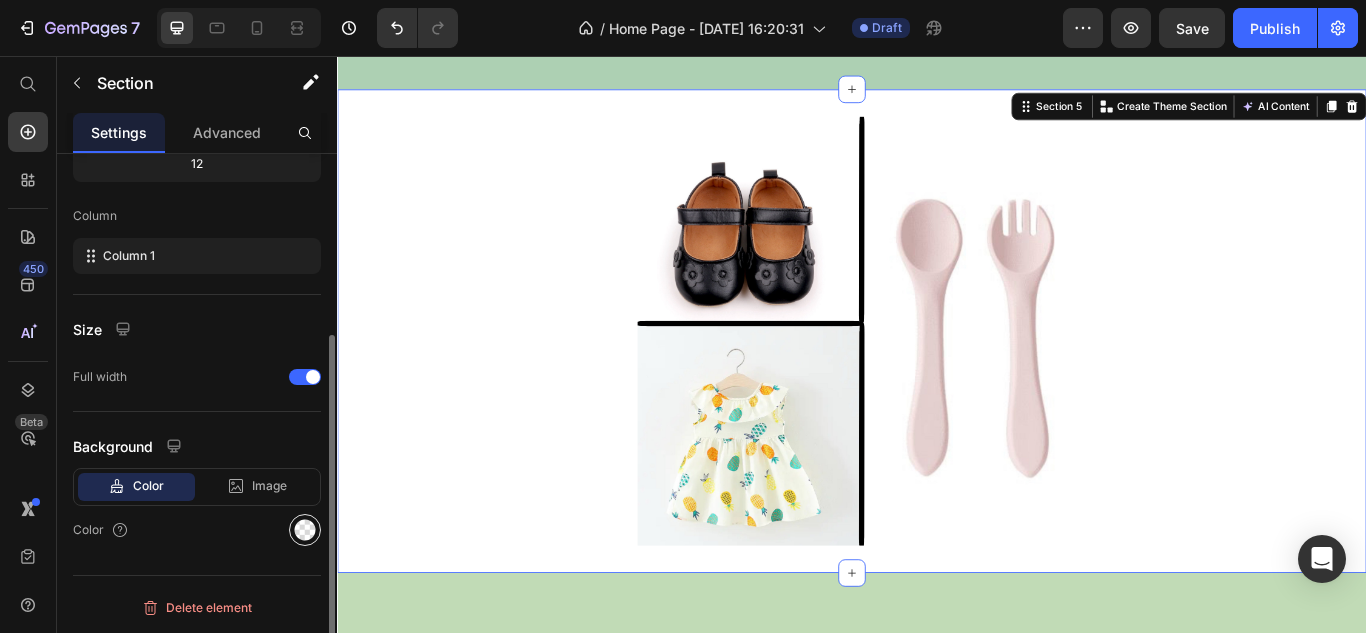click at bounding box center [305, 530] 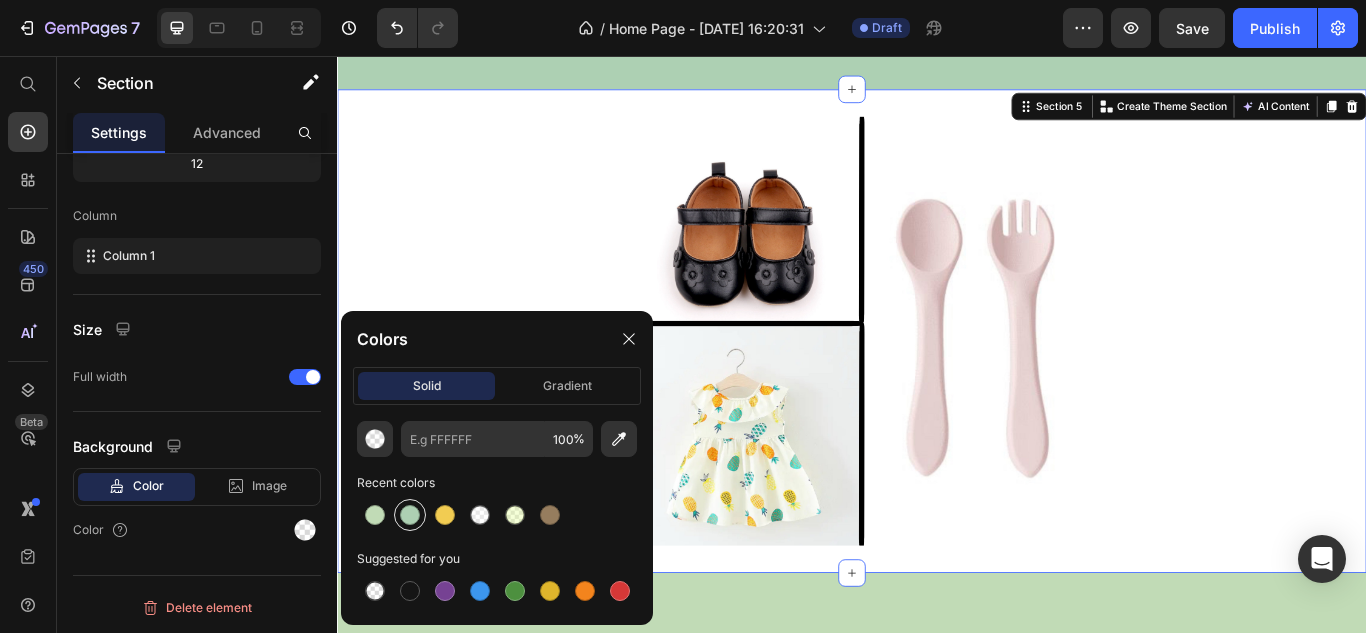 click at bounding box center (410, 515) 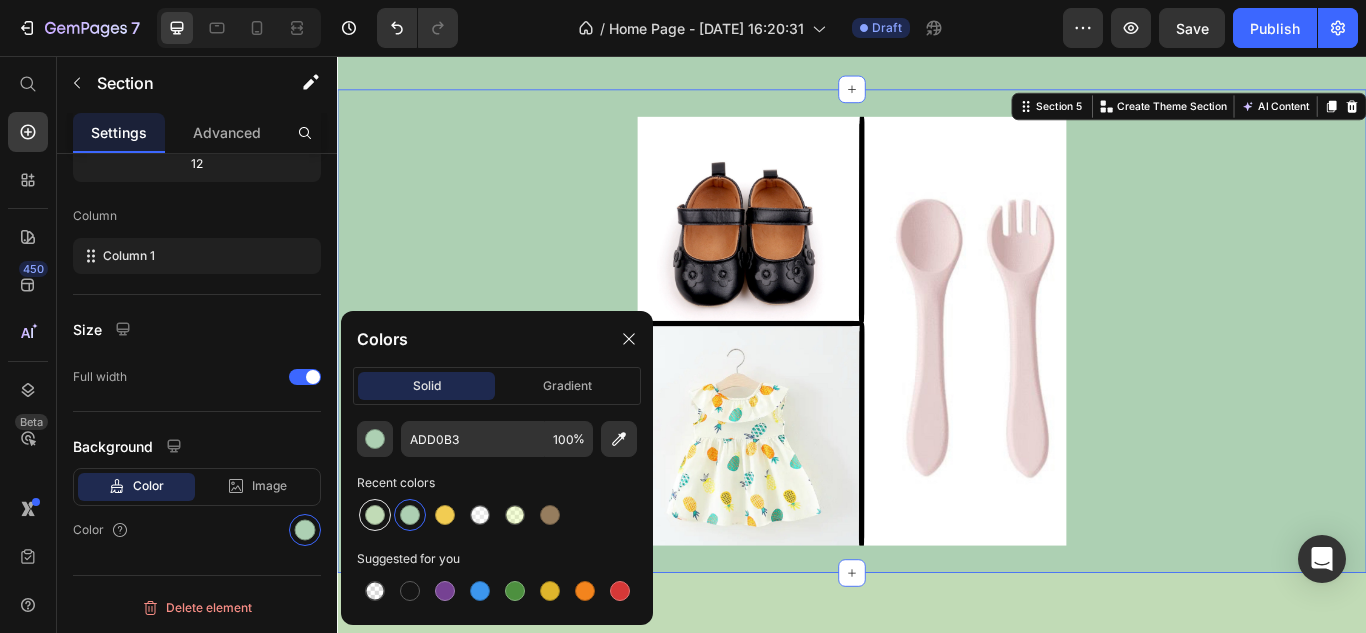 click at bounding box center [375, 515] 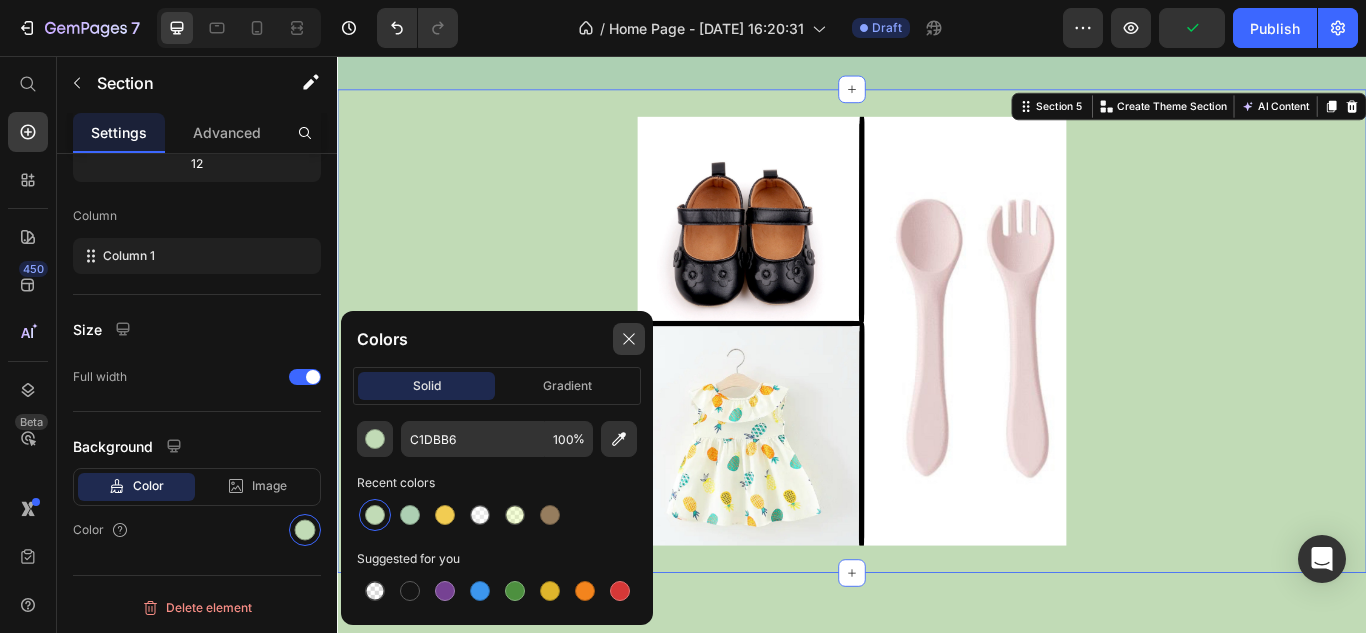 click at bounding box center (629, 339) 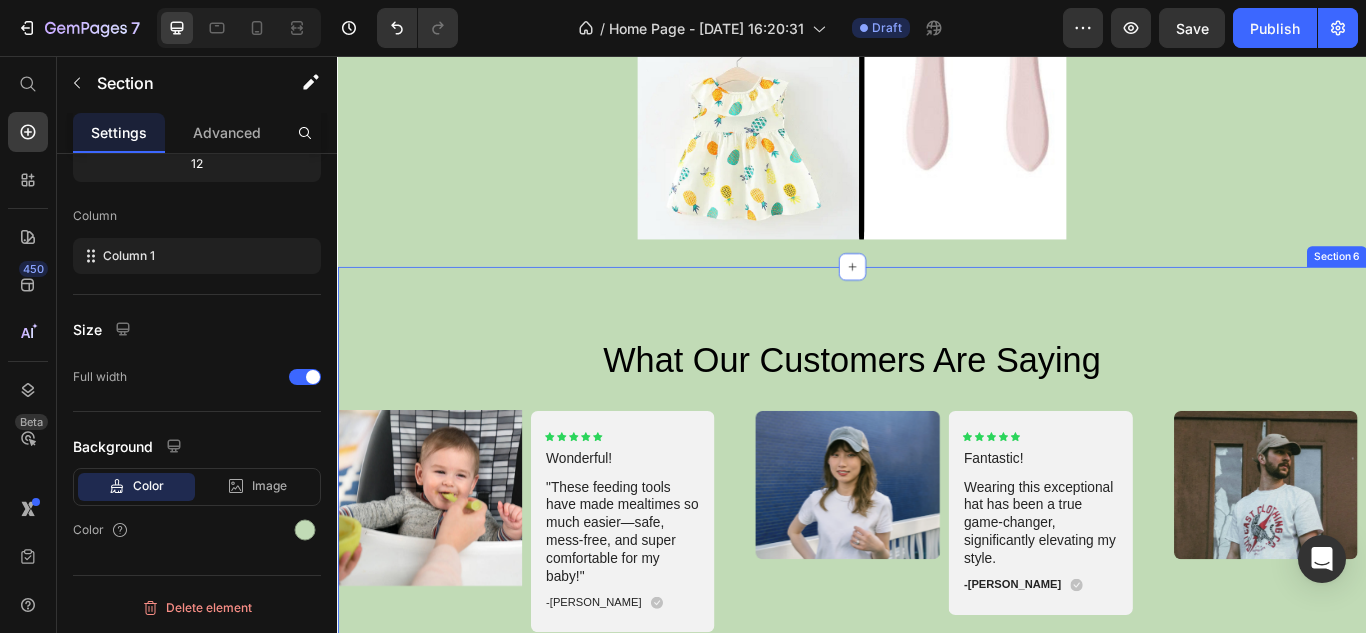 scroll, scrollTop: 2300, scrollLeft: 0, axis: vertical 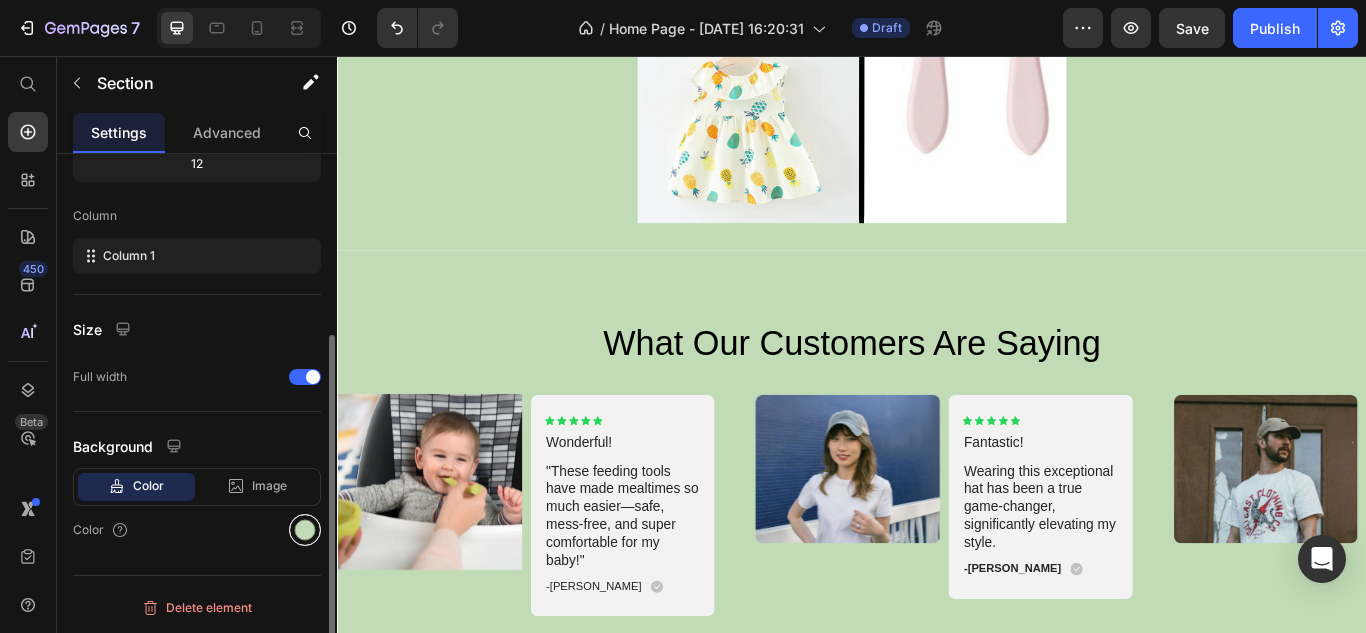 click at bounding box center (305, 530) 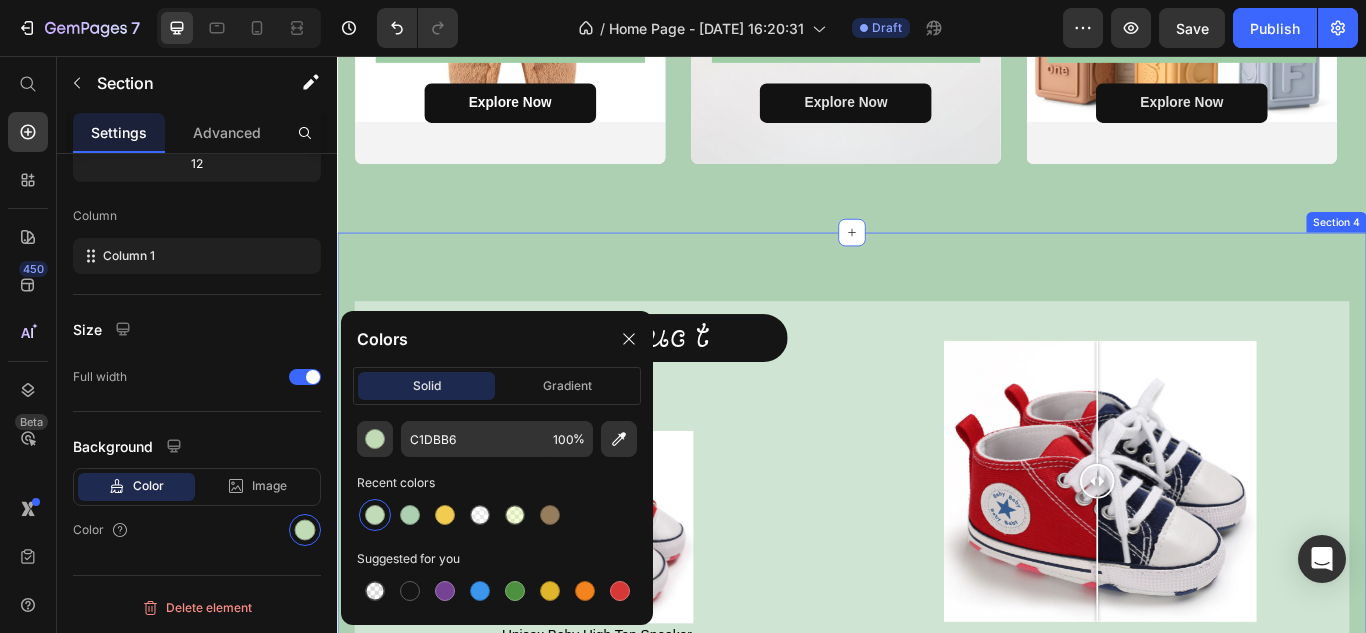 scroll, scrollTop: 1000, scrollLeft: 0, axis: vertical 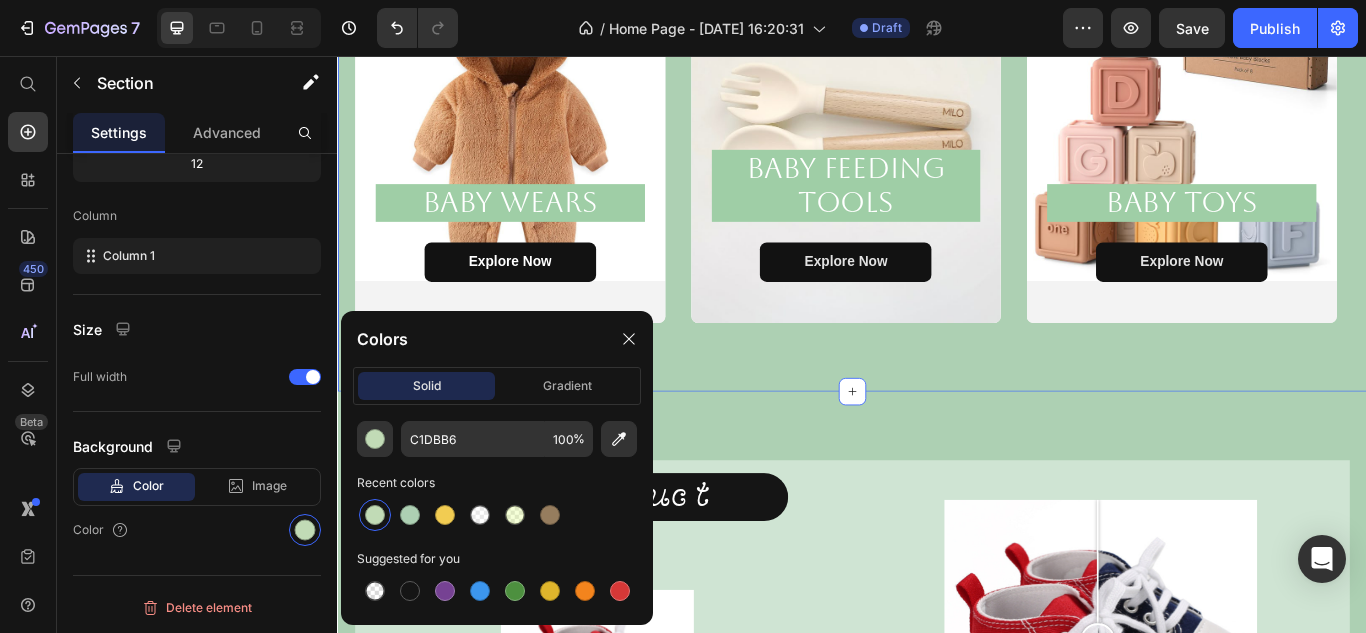 click on "Baby Wears Heading explore now Button Hero Banner Baby feeding Tools Heading explore now Button Hero Banner Baby Toys Heading explore now Button Hero Banner Carousel Section 3" at bounding box center [937, 138] 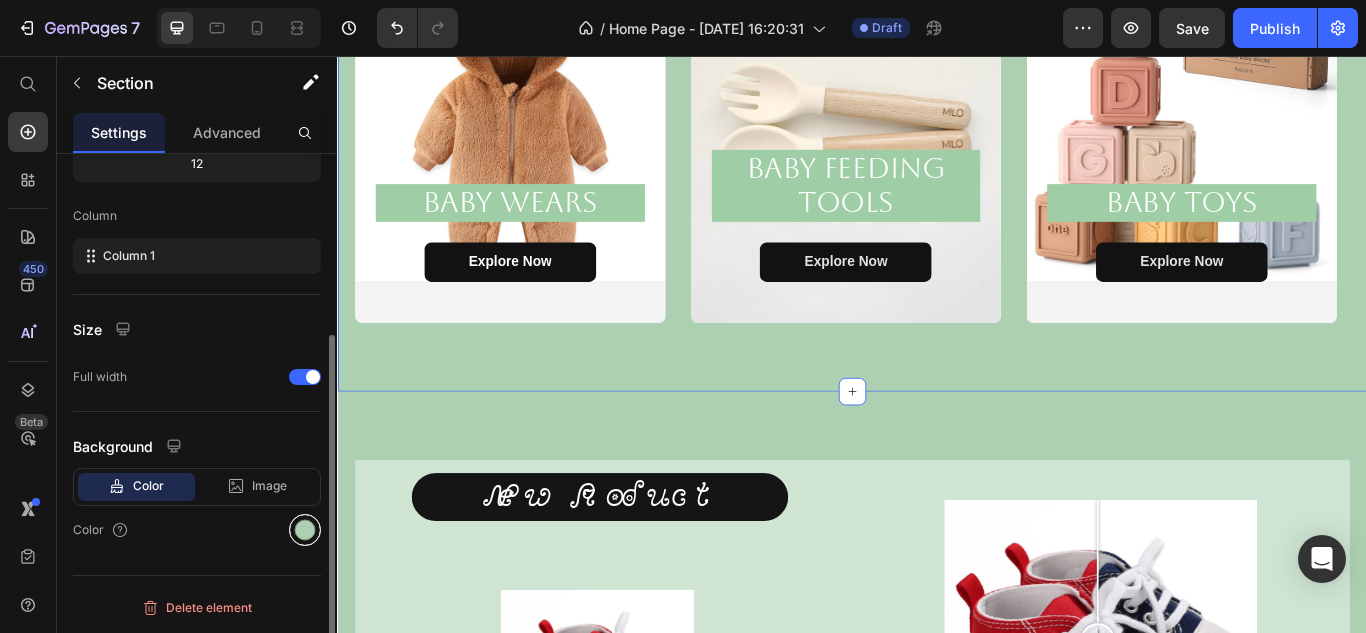 click at bounding box center [305, 530] 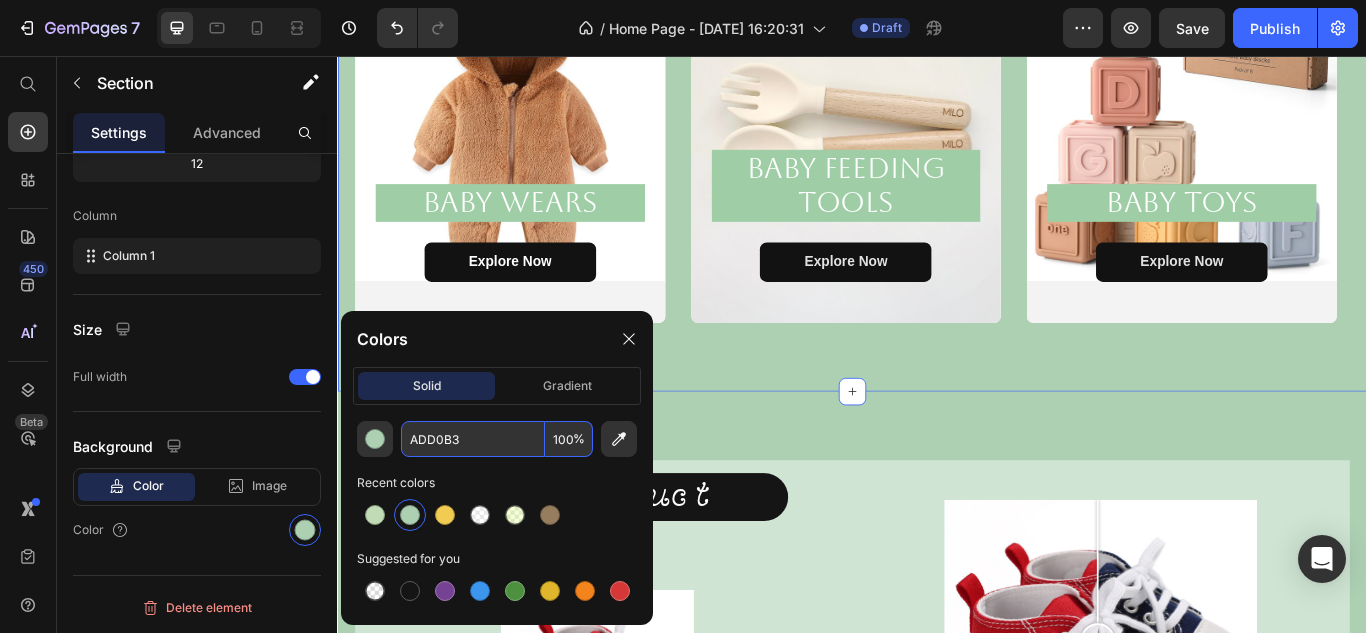 click on "ADD0B3" at bounding box center [473, 439] 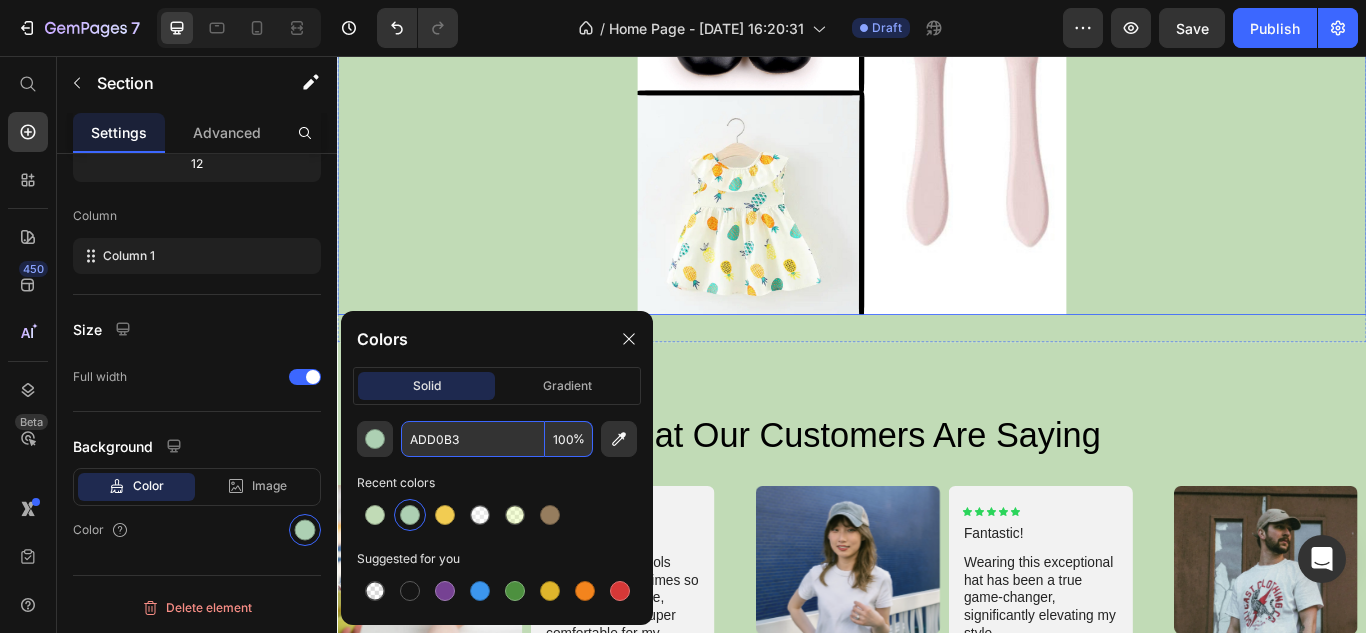 scroll, scrollTop: 2200, scrollLeft: 0, axis: vertical 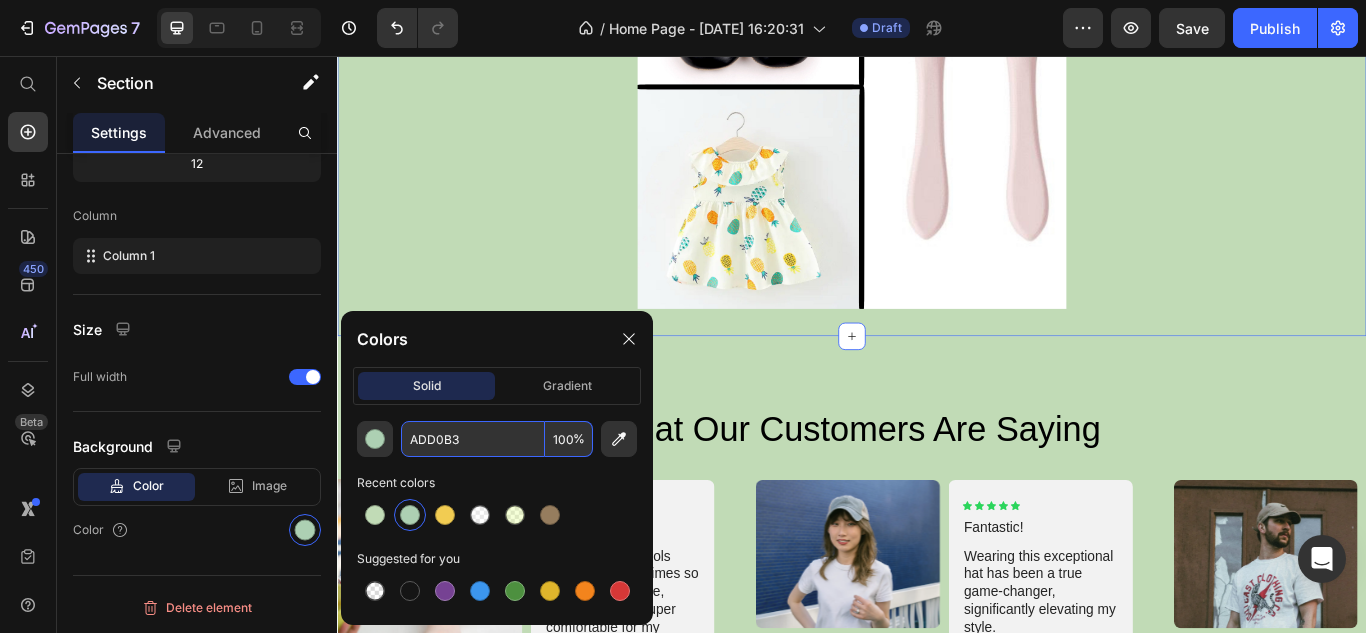 click on "Image Section 5" at bounding box center [937, 101] 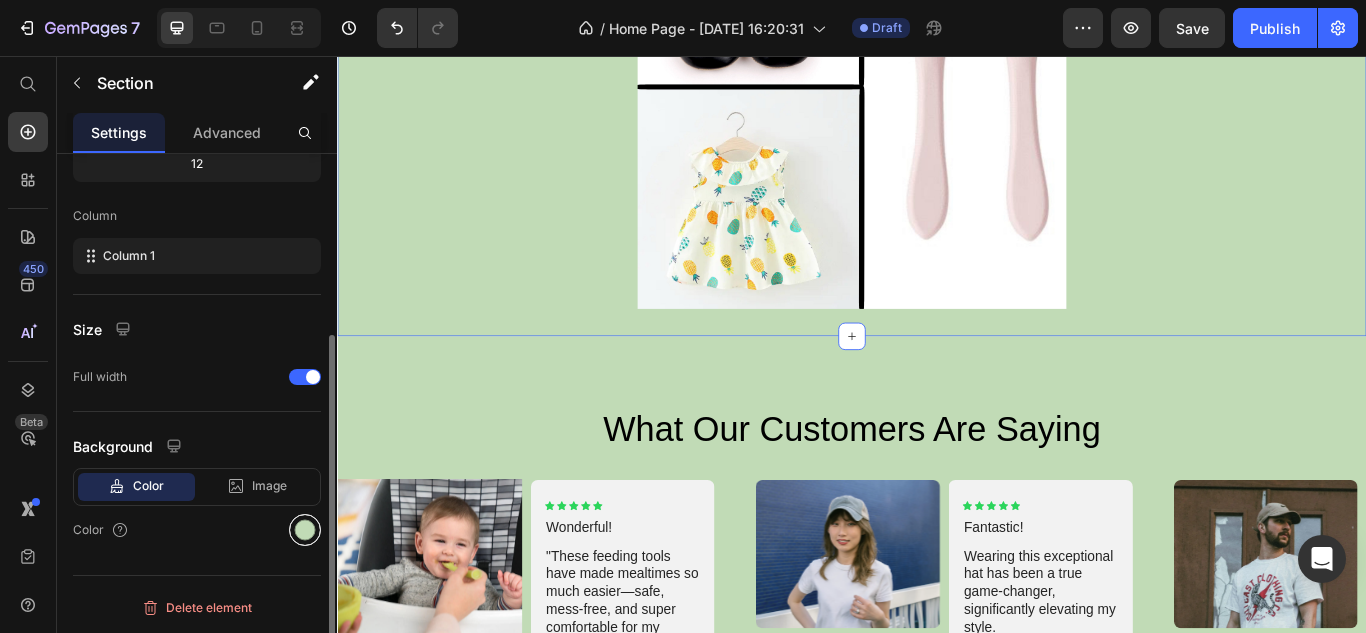 click at bounding box center (305, 530) 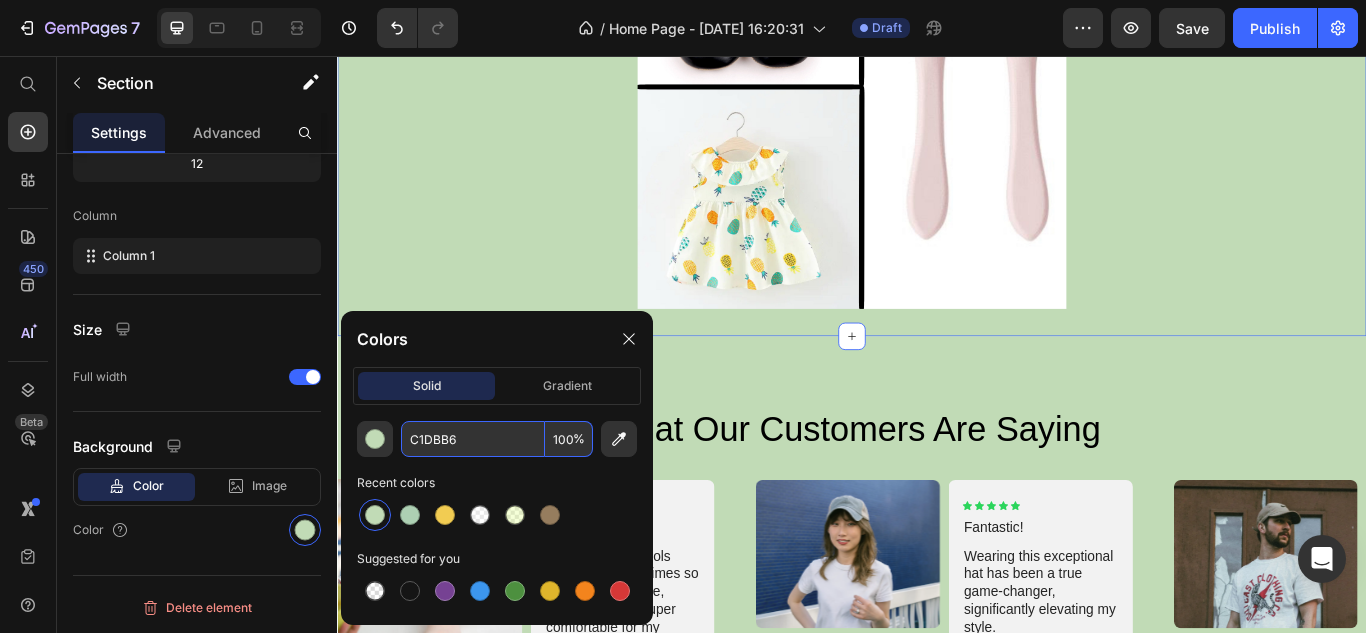 click on "C1DBB6" at bounding box center [473, 439] 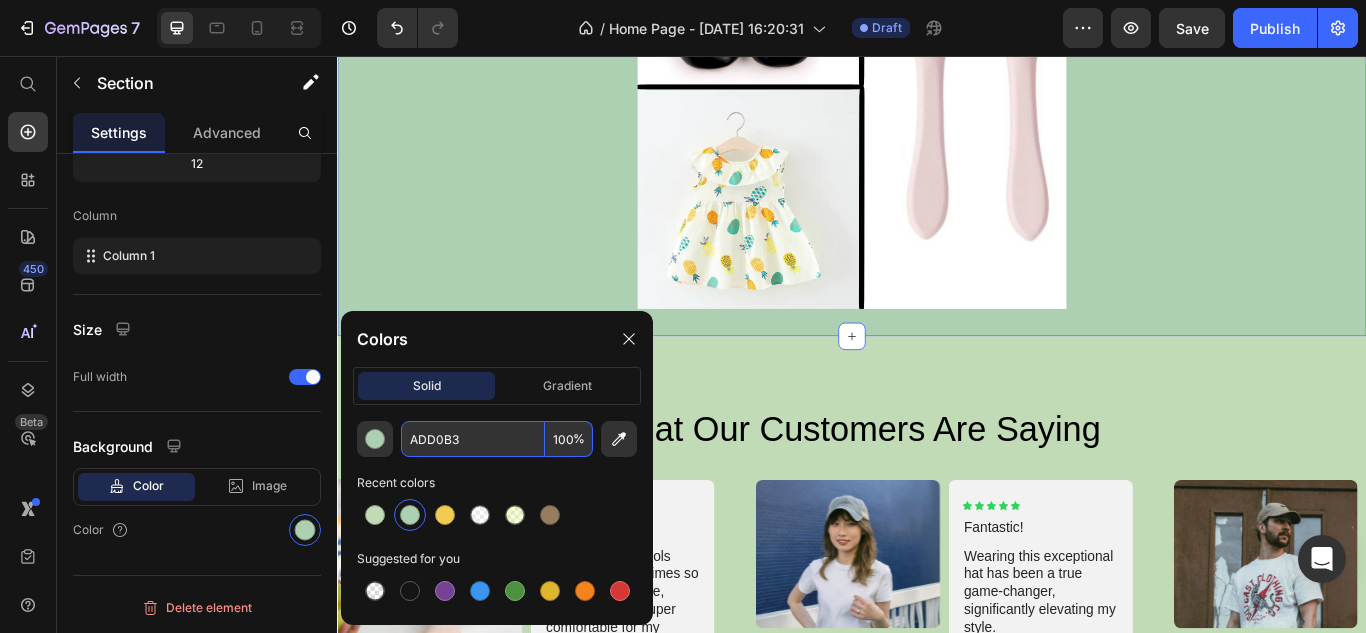 type on "ADD0B3" 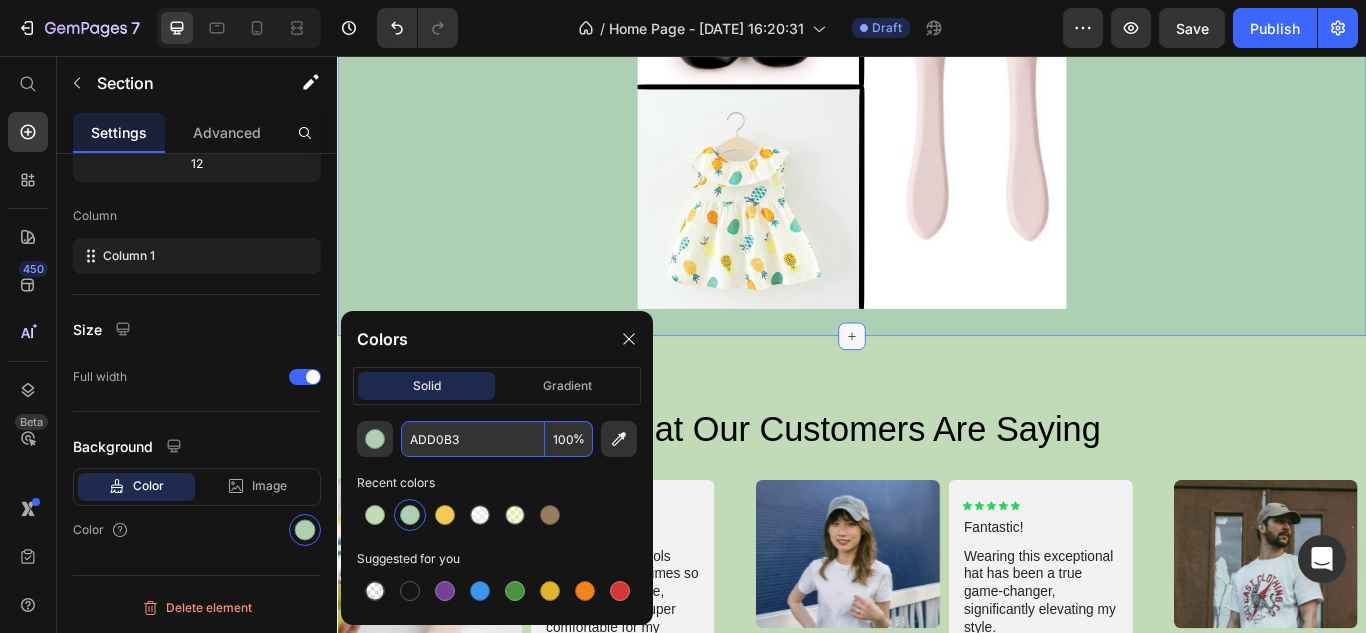 scroll, scrollTop: 2000, scrollLeft: 0, axis: vertical 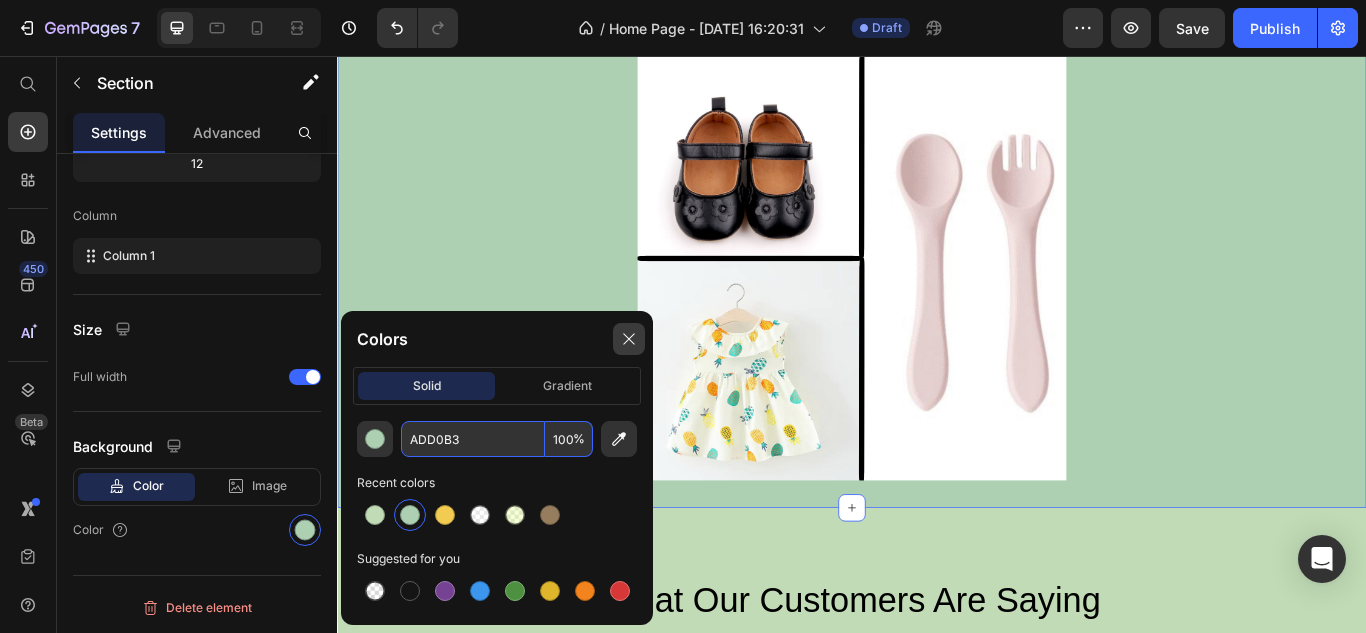 click at bounding box center (629, 339) 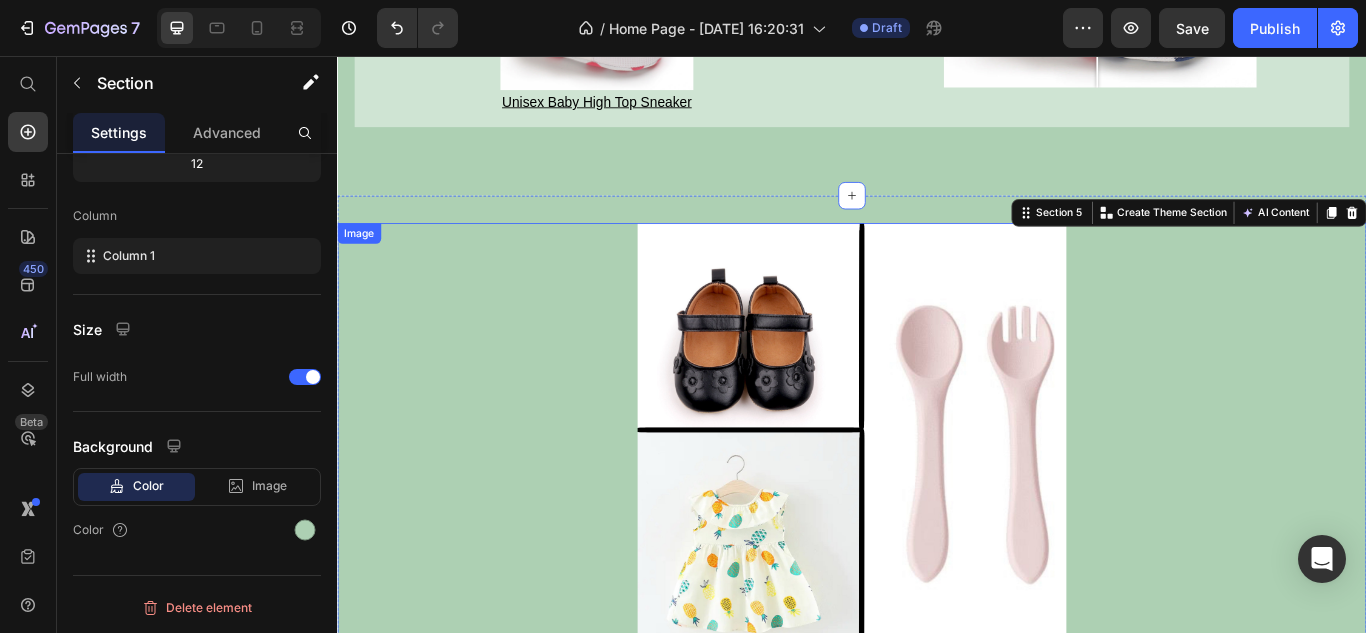 scroll, scrollTop: 2000, scrollLeft: 0, axis: vertical 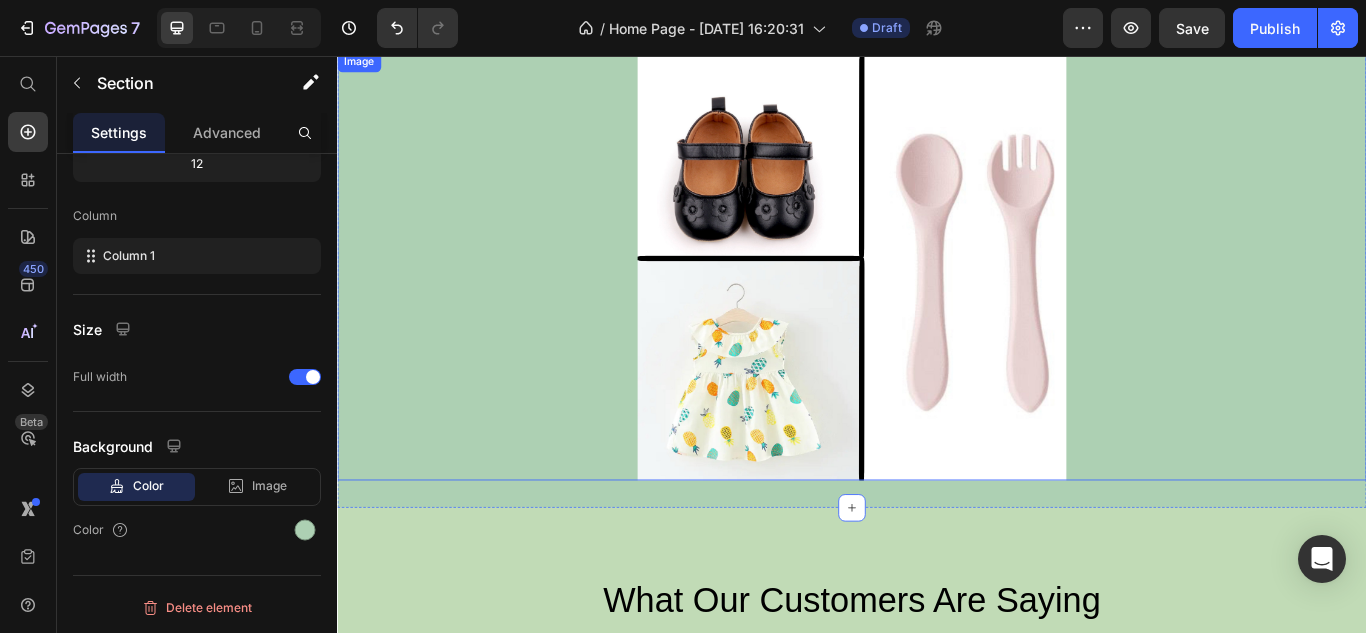click at bounding box center [937, 301] 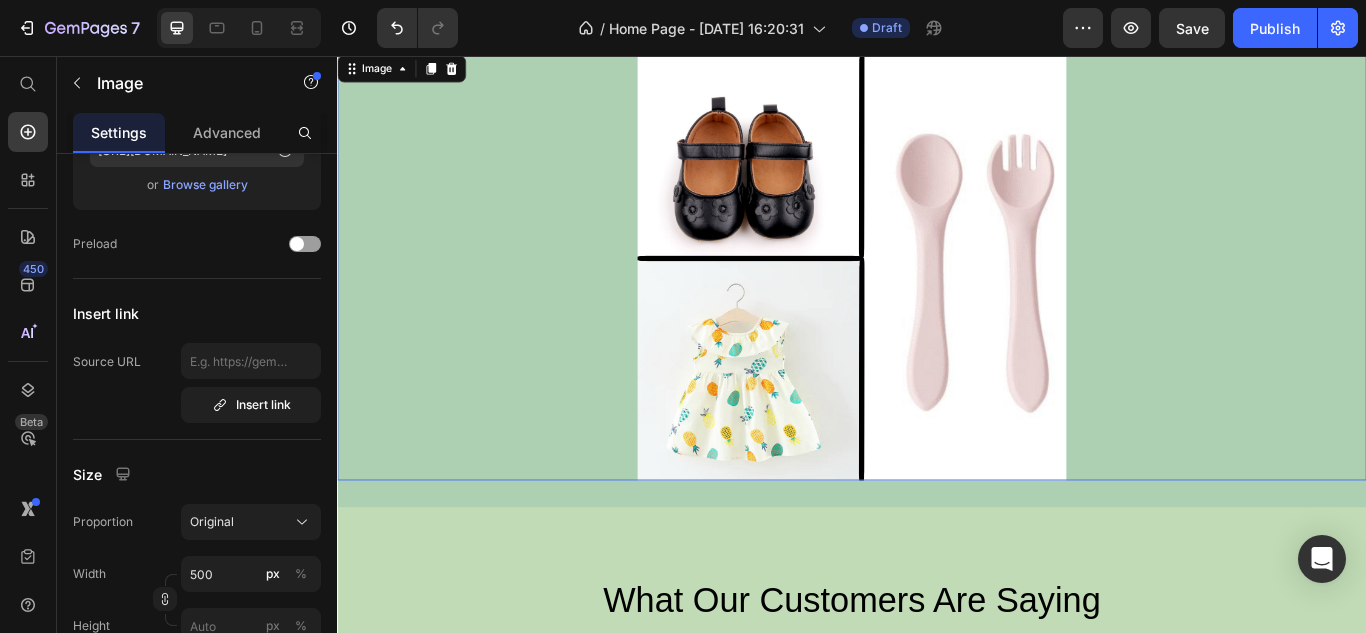 scroll, scrollTop: 0, scrollLeft: 0, axis: both 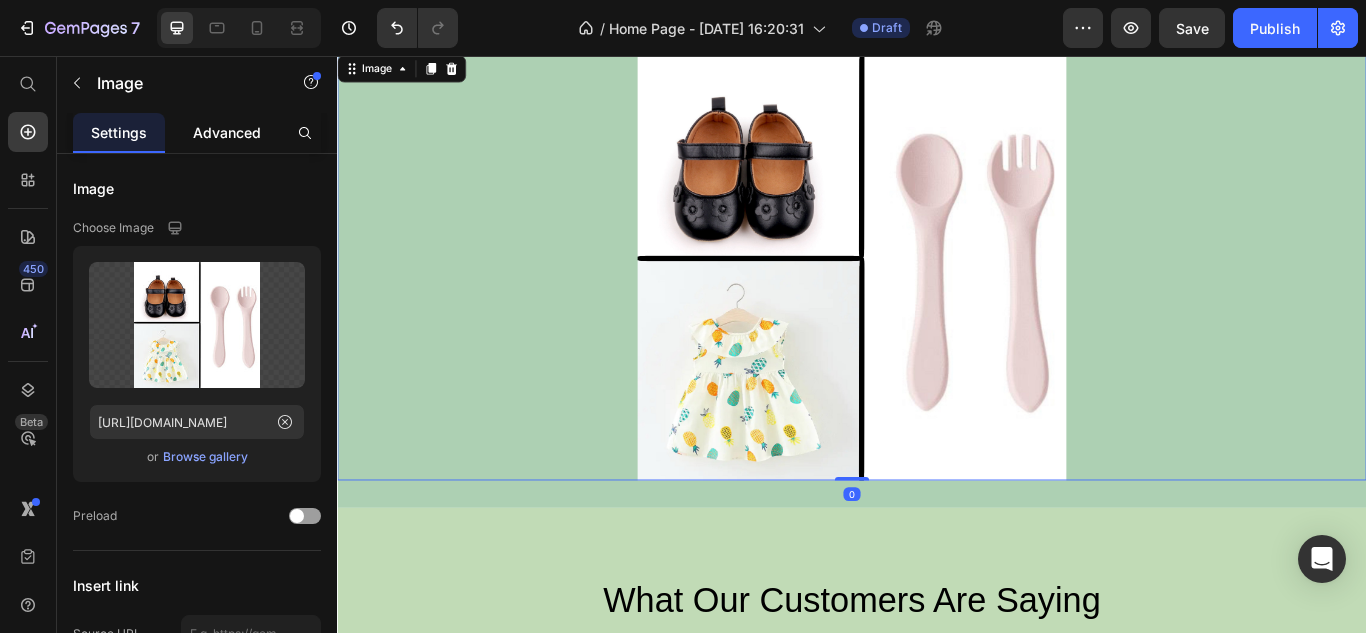 click on "Advanced" at bounding box center (227, 132) 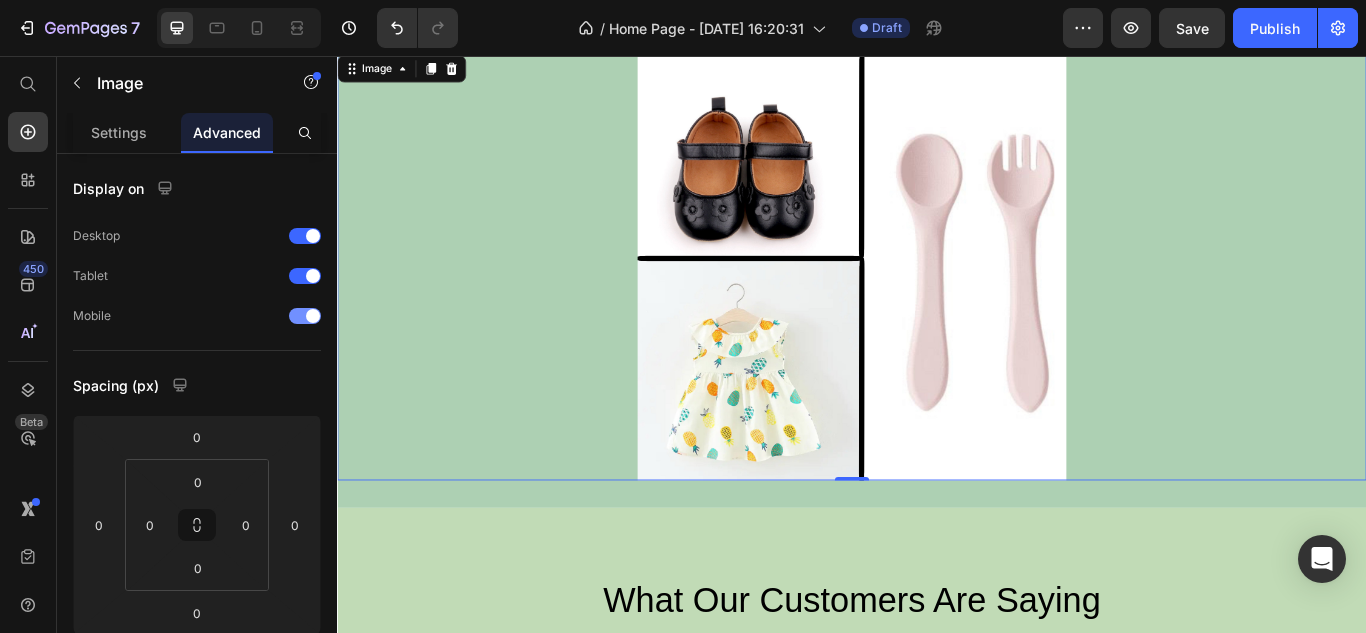 scroll, scrollTop: 100, scrollLeft: 0, axis: vertical 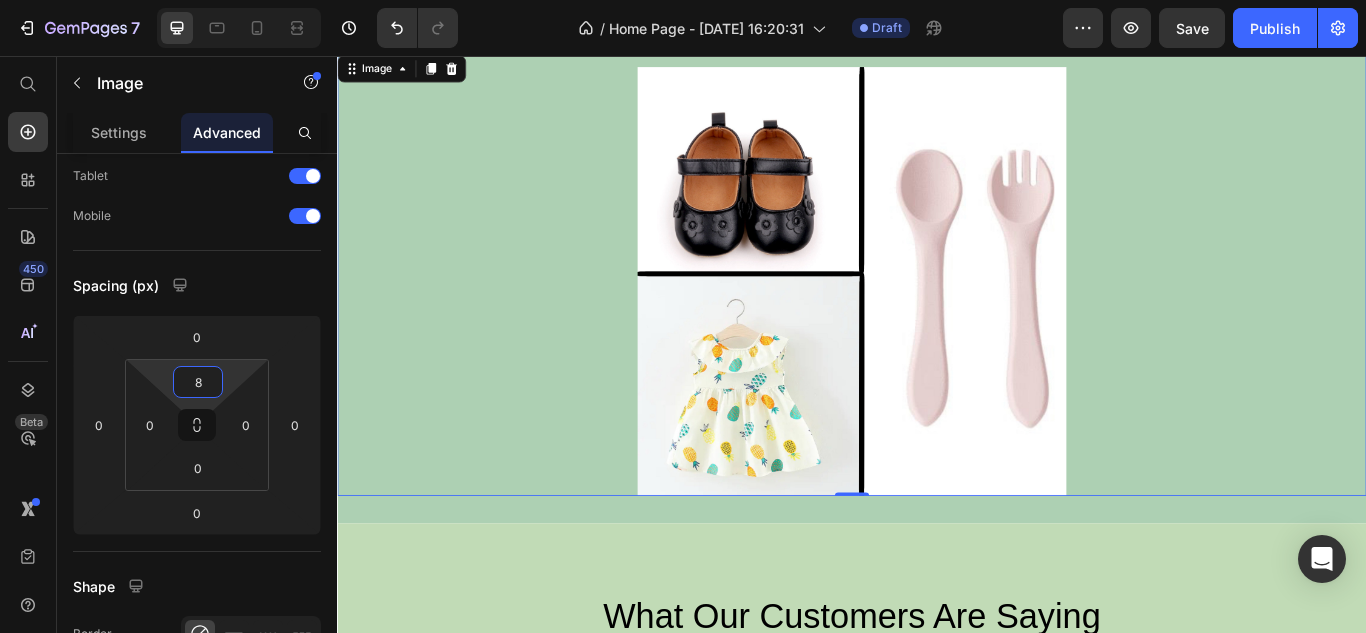 type on "0" 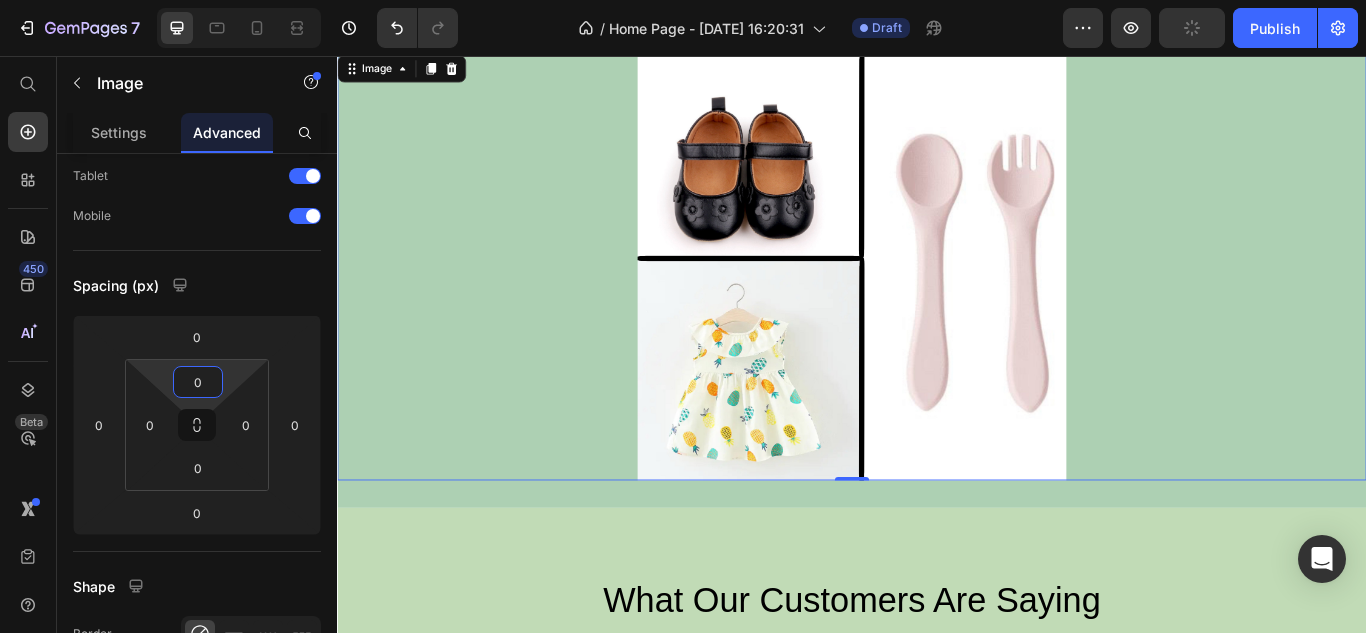 drag, startPoint x: 237, startPoint y: 375, endPoint x: 243, endPoint y: 398, distance: 23.769728 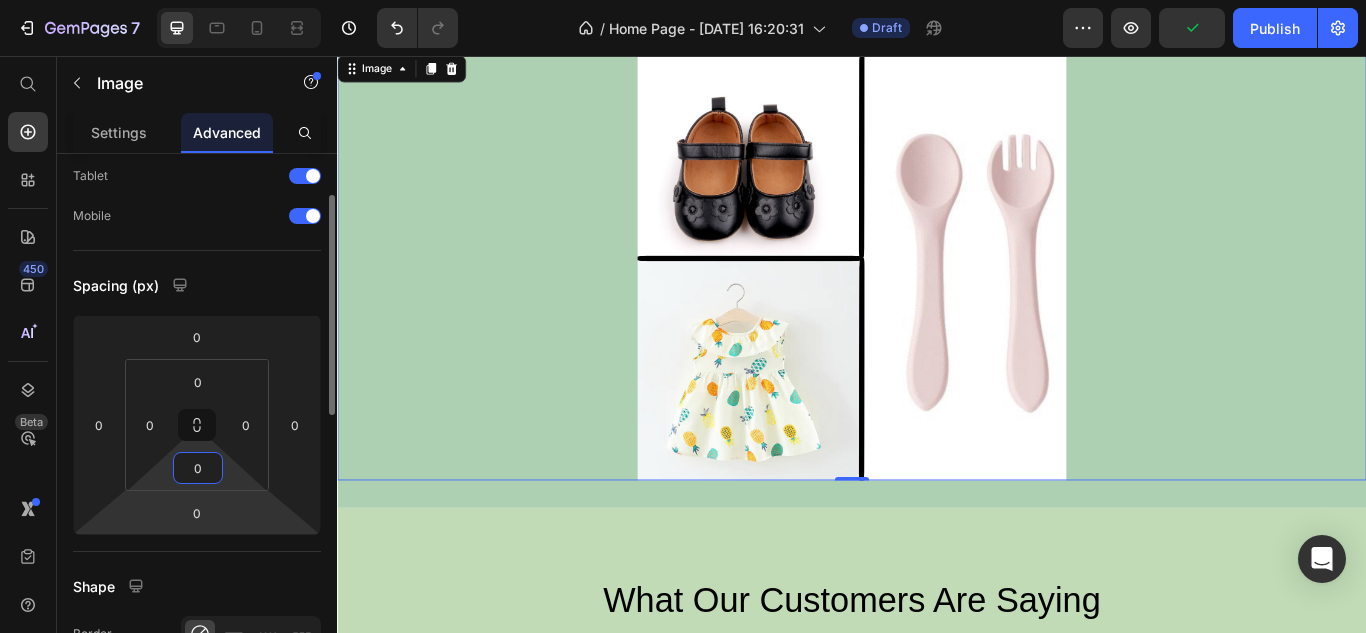 drag, startPoint x: 227, startPoint y: 471, endPoint x: 228, endPoint y: 500, distance: 29.017237 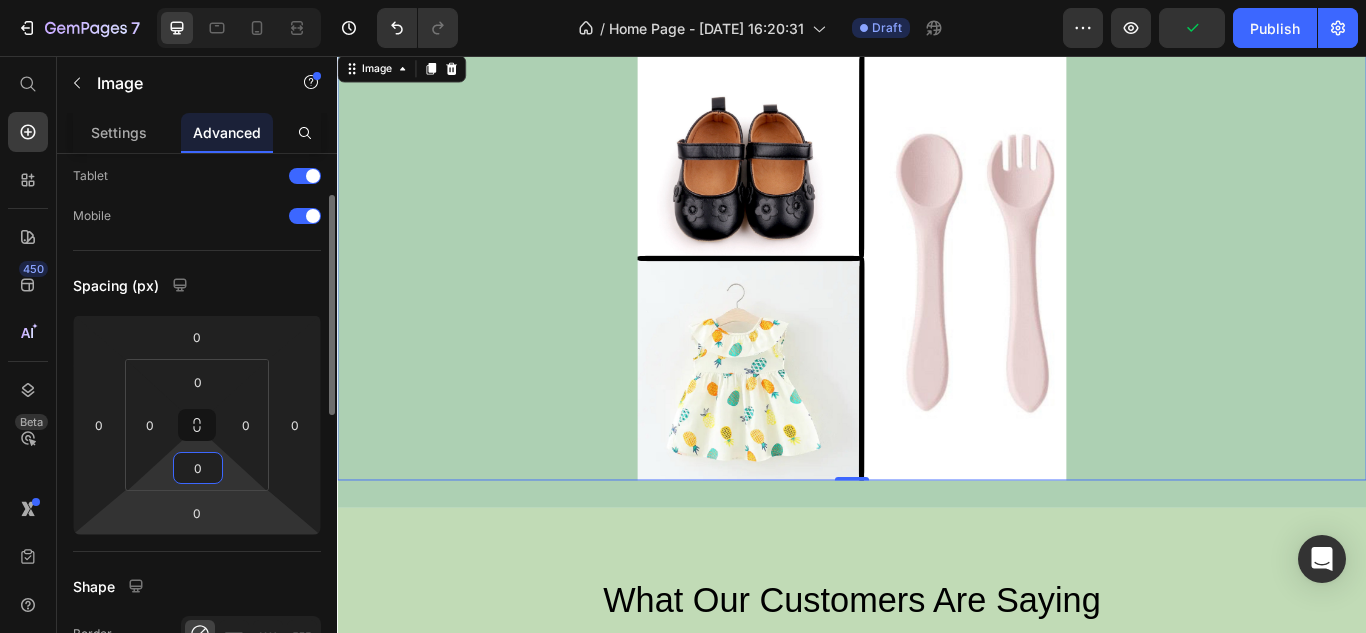 click on "7   /  Home Page - [DATE] 16:20:31 Draft Preview  Publish  450 Beta Start with Sections Elements Hero Section Product Detail Brands Trusted Badges Guarantee Product Breakdown How to use Testimonials Compare Bundle FAQs Social Proof Brand Story Product List Collection Blog List Contact Sticky Add to Cart Custom Footer Browse Library 450 Layout
Row
Row
Row
Row Text
Heading
Text Block Button
Button
Button
Sticky Back to top Media
Image" at bounding box center (683, 0) 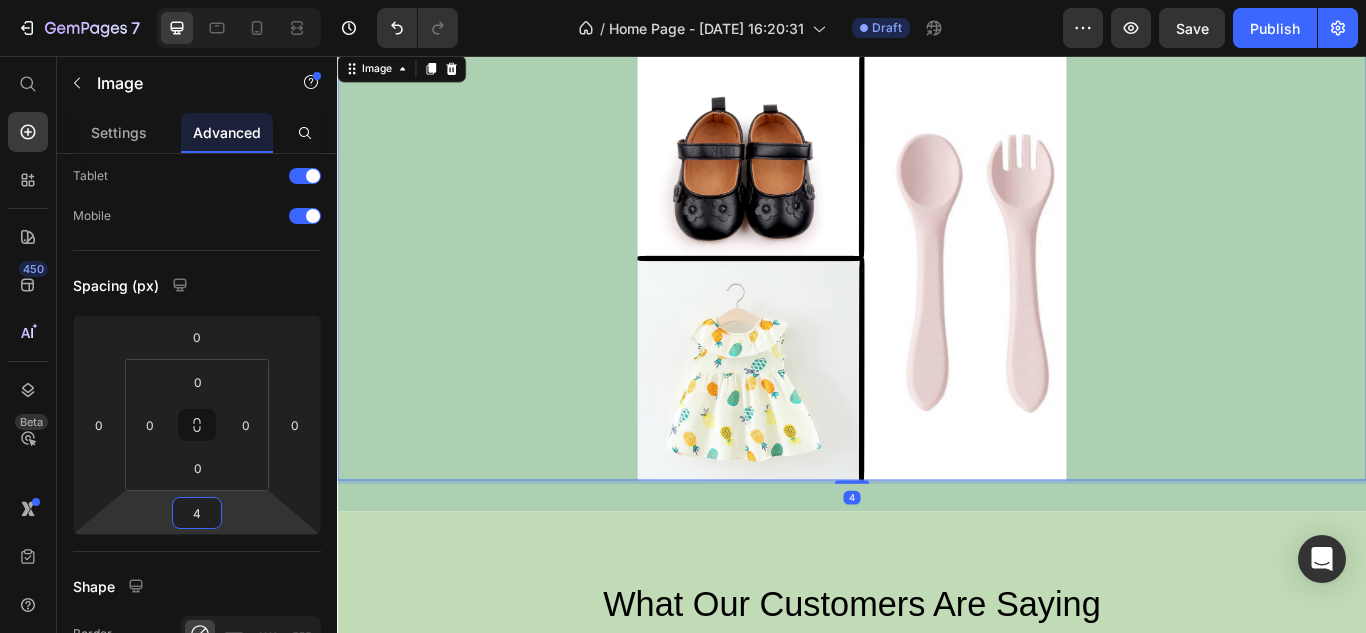 type on "0" 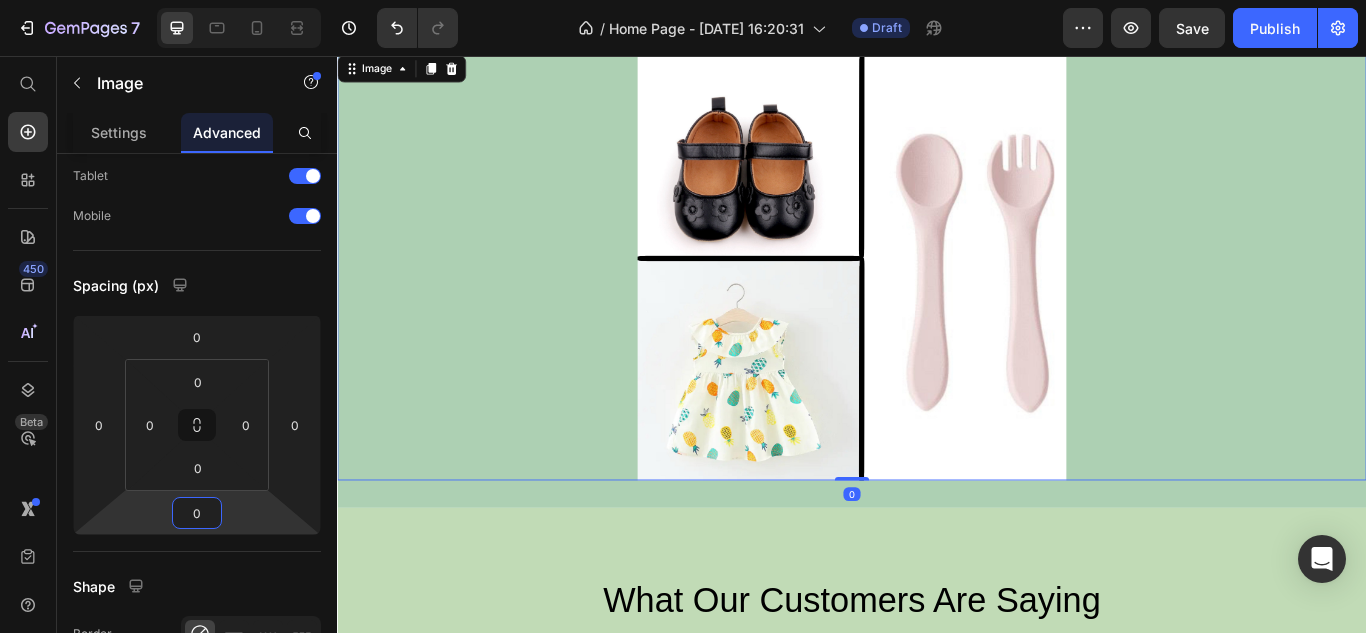 drag, startPoint x: 232, startPoint y: 524, endPoint x: 242, endPoint y: 499, distance: 26.925823 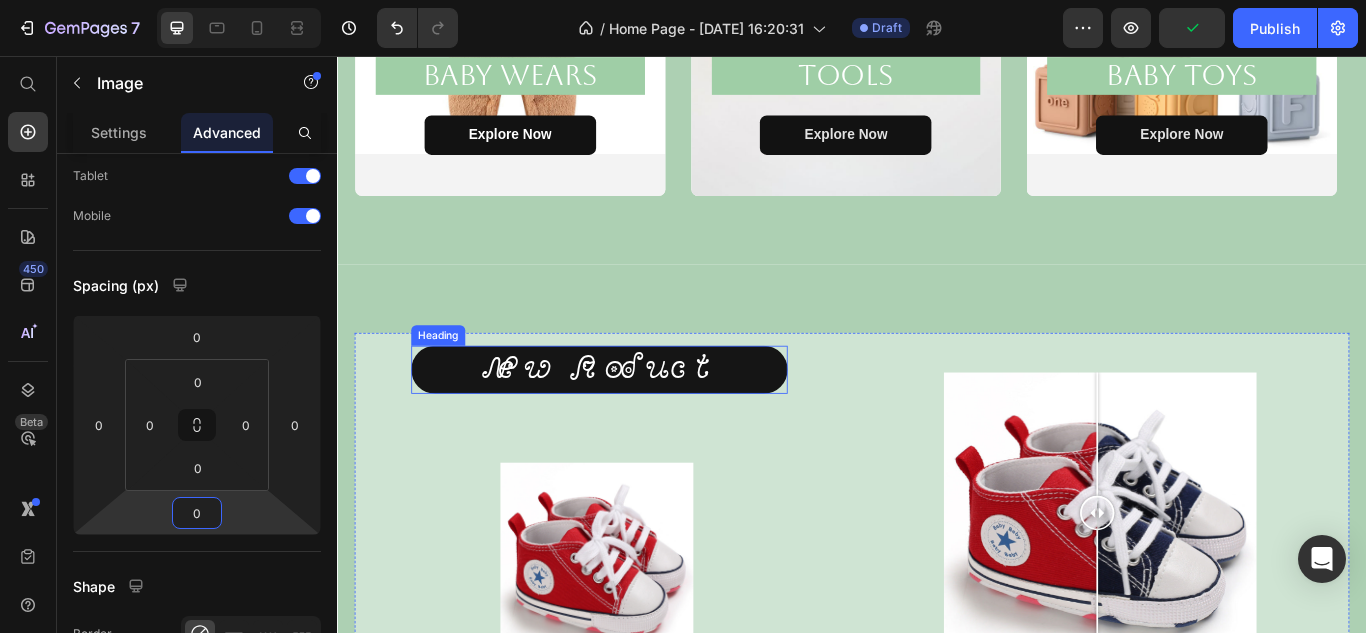 scroll, scrollTop: 1100, scrollLeft: 0, axis: vertical 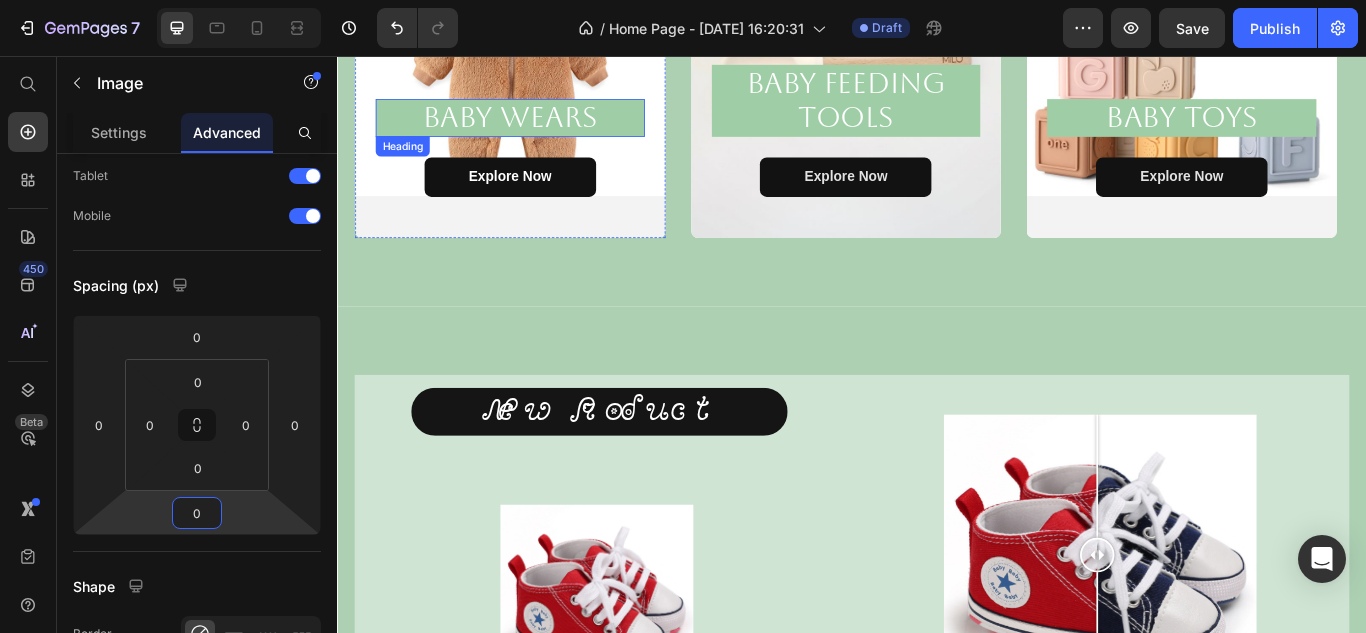click on "Baby Wears" at bounding box center [538, 128] 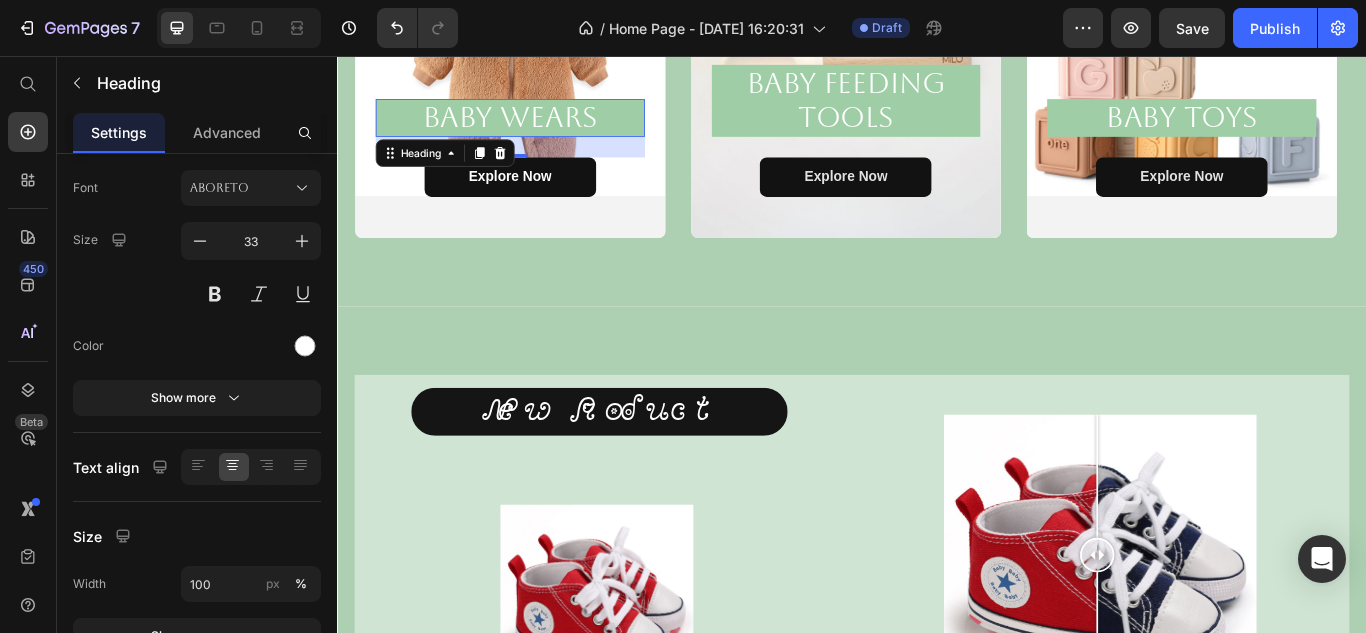scroll, scrollTop: 0, scrollLeft: 0, axis: both 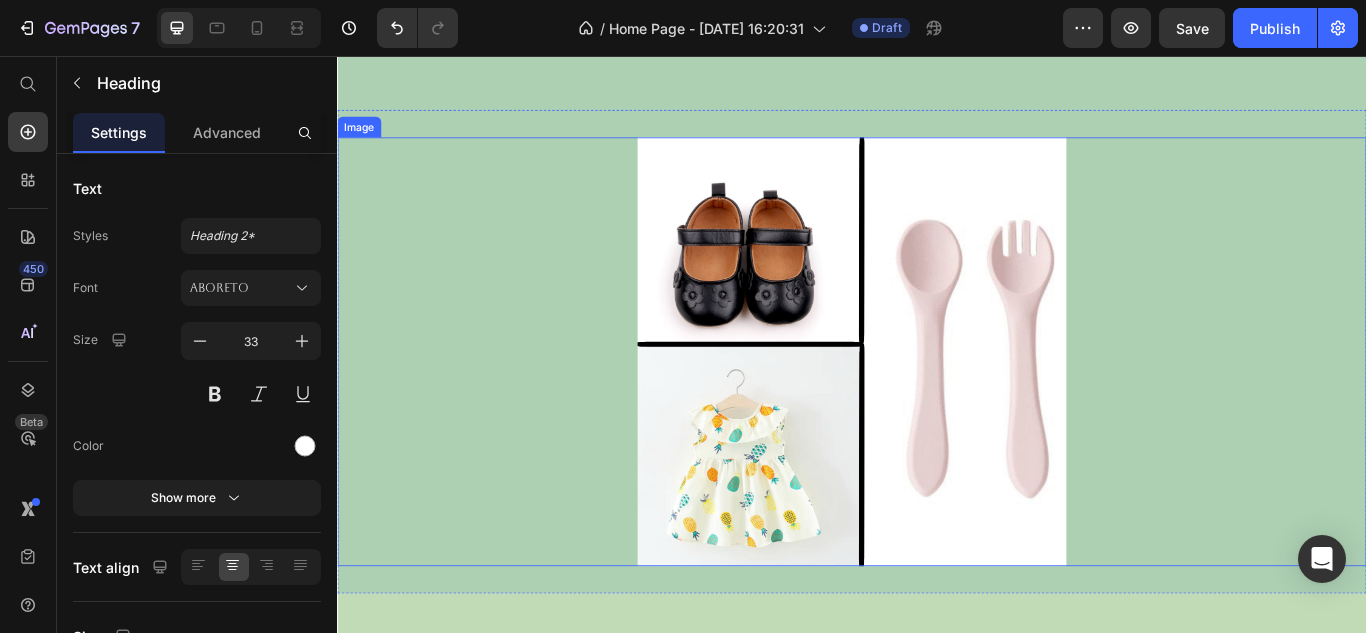 click at bounding box center [937, 401] 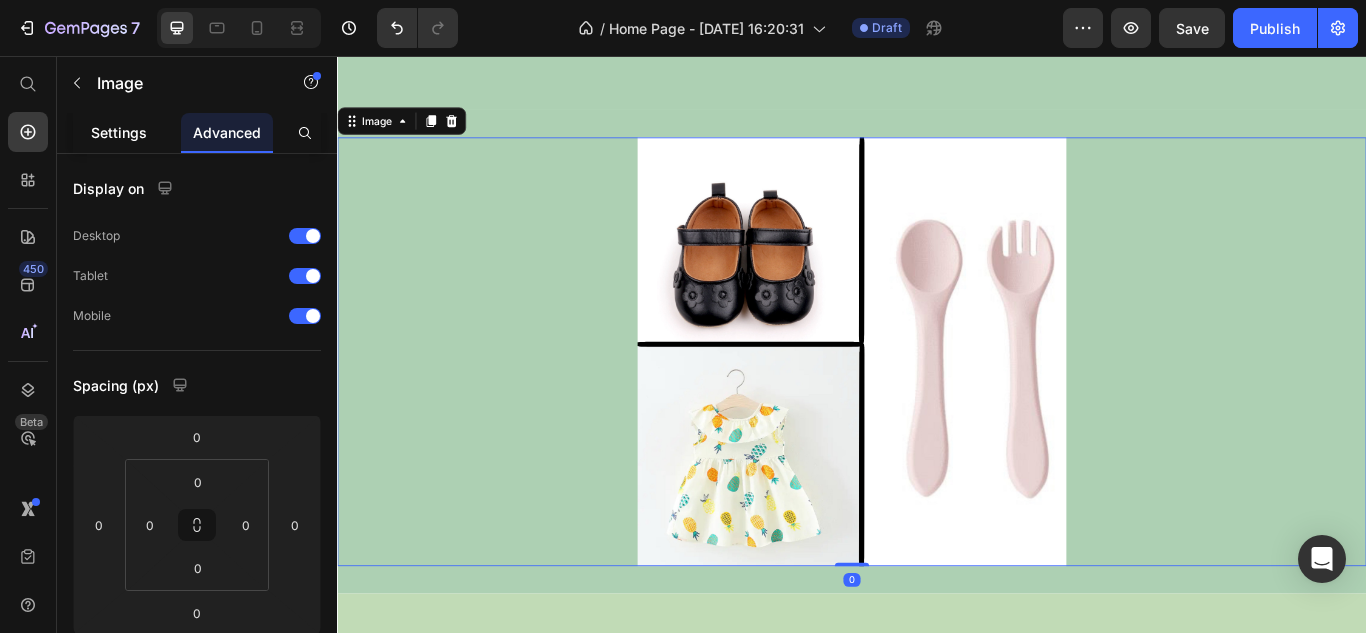 click on "Settings" at bounding box center (119, 132) 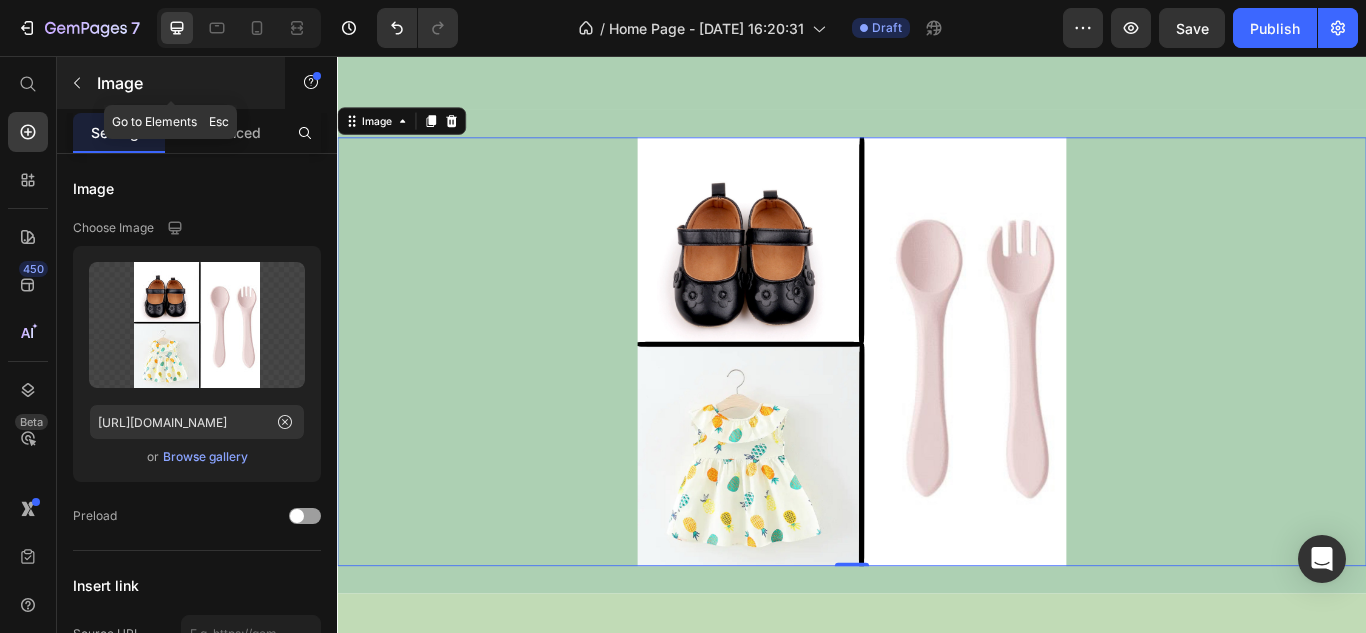 click 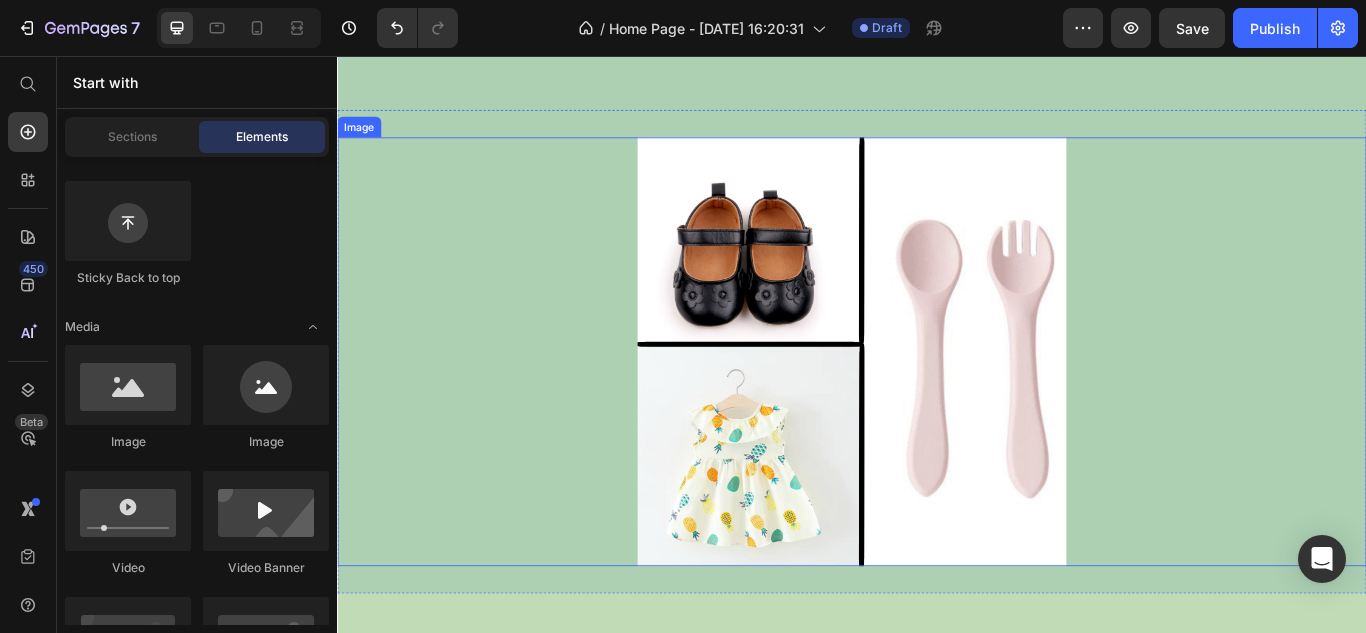 scroll, scrollTop: 2000, scrollLeft: 0, axis: vertical 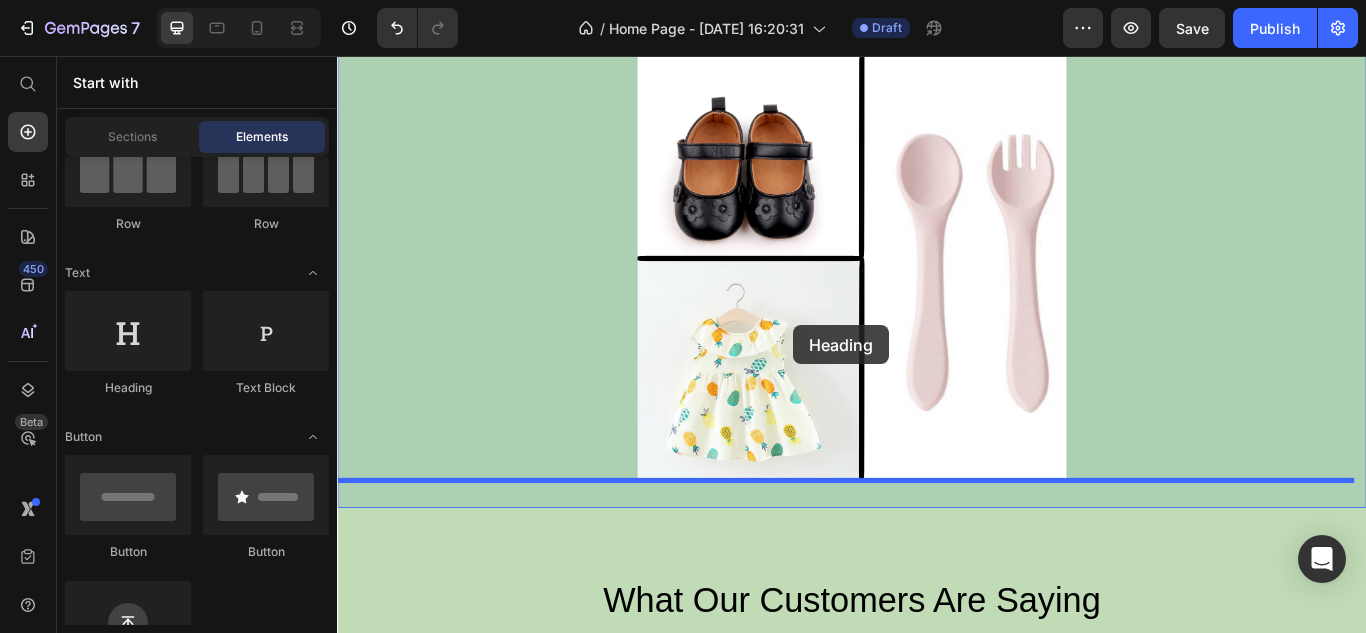 drag, startPoint x: 502, startPoint y: 402, endPoint x: 869, endPoint y: 370, distance: 368.39246 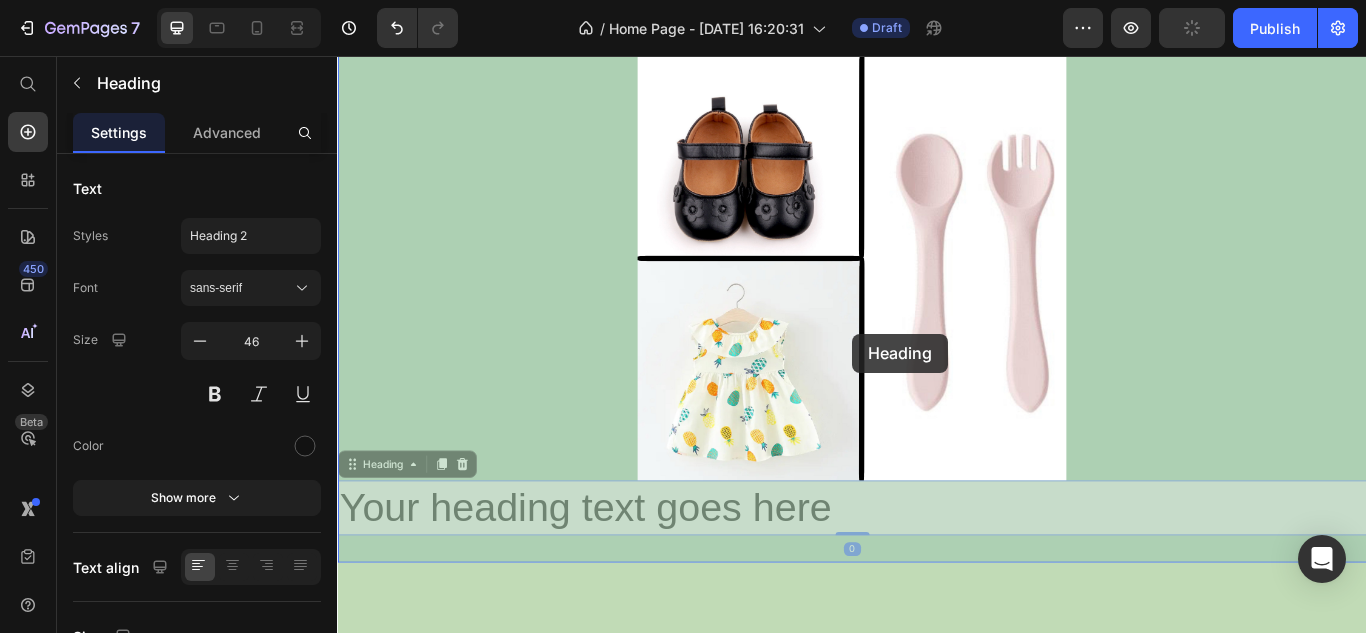 drag, startPoint x: 914, startPoint y: 578, endPoint x: 937, endPoint y: 380, distance: 199.33138 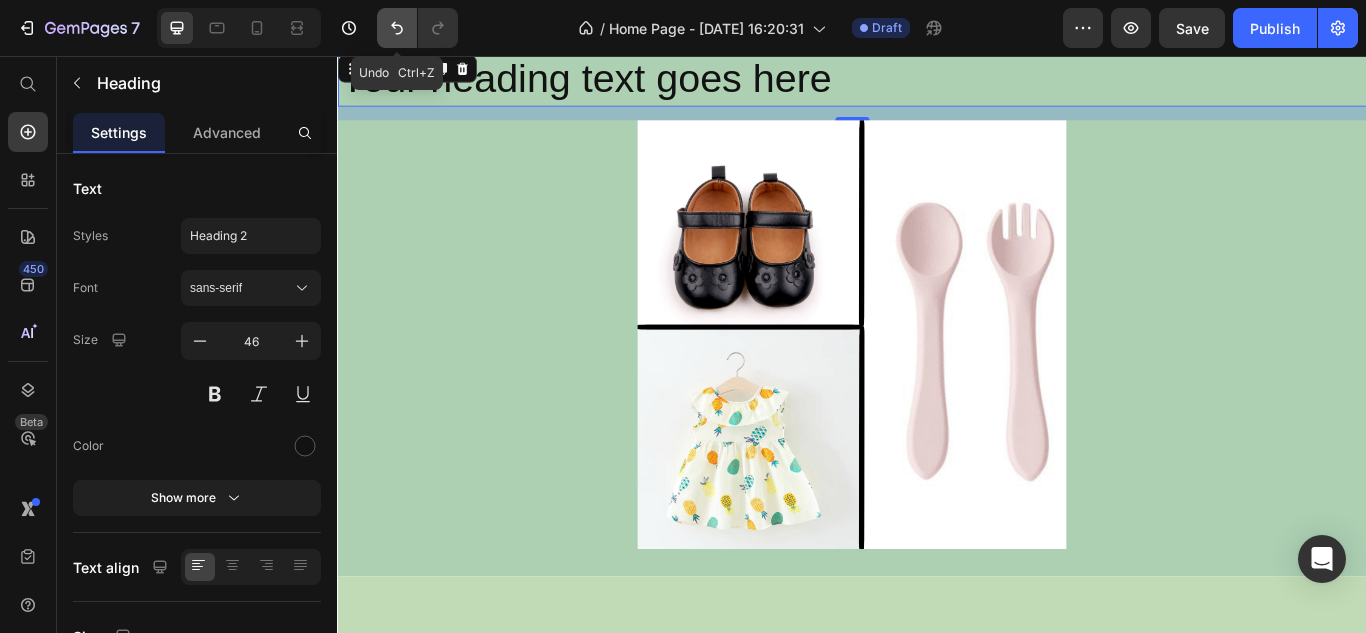 click 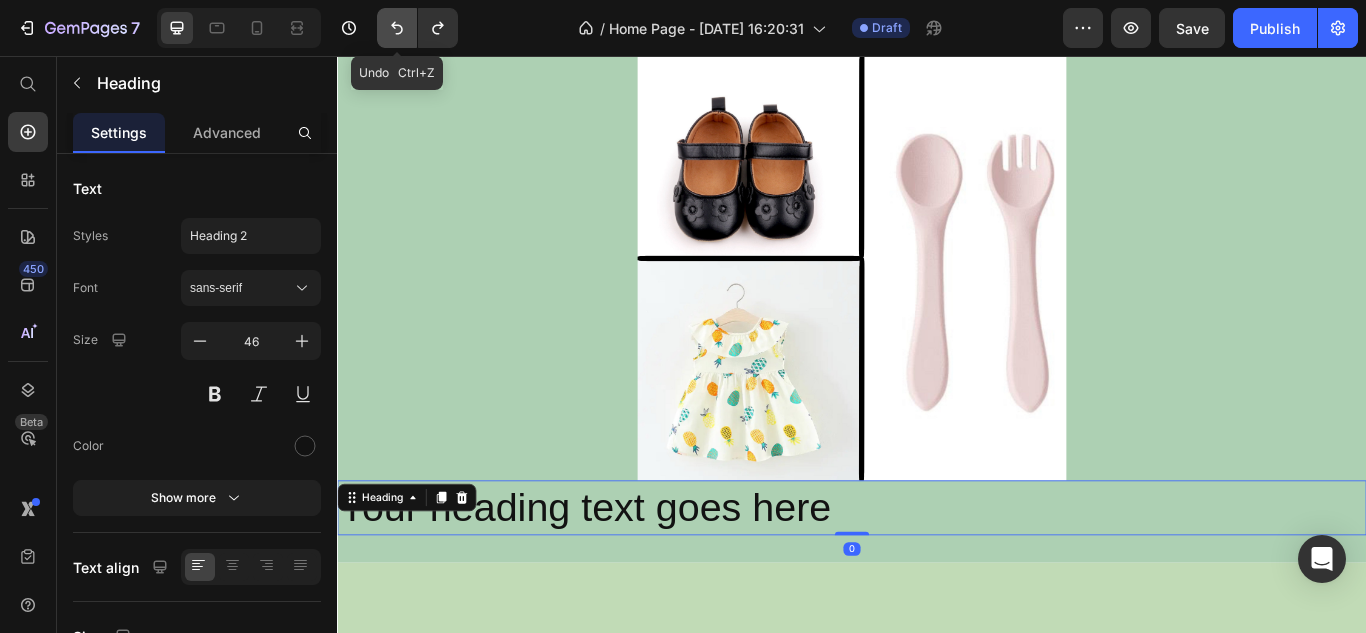 scroll, scrollTop: 1920, scrollLeft: 0, axis: vertical 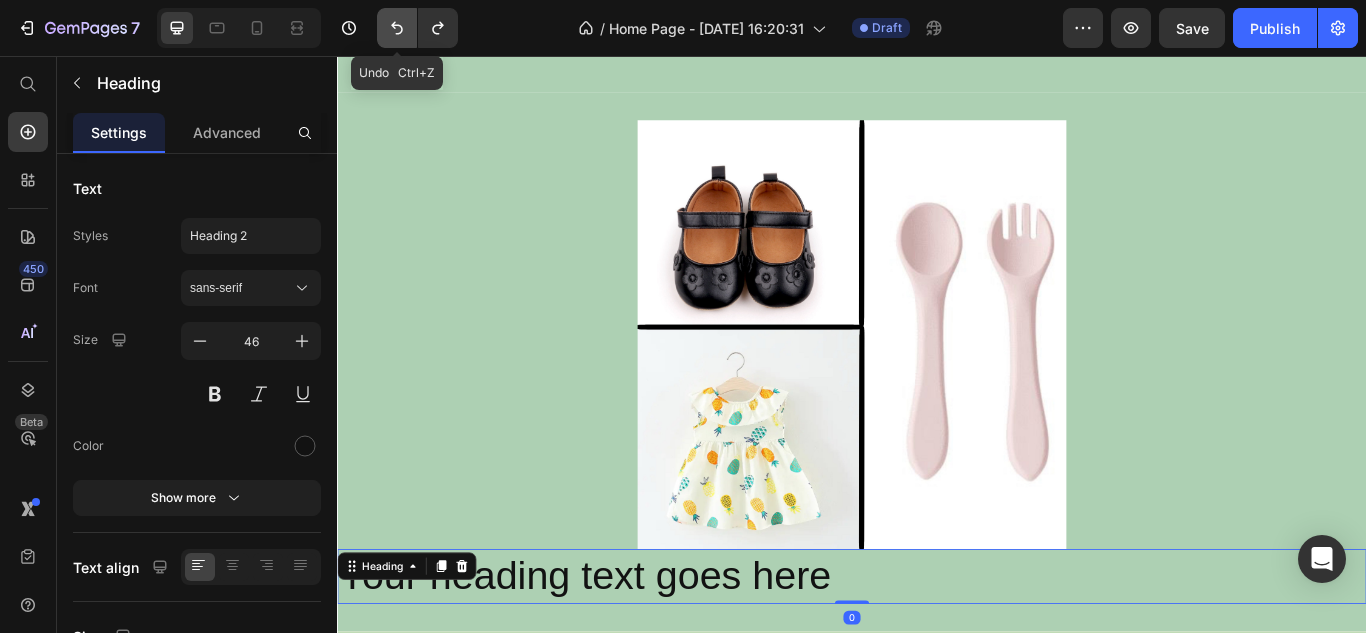 click 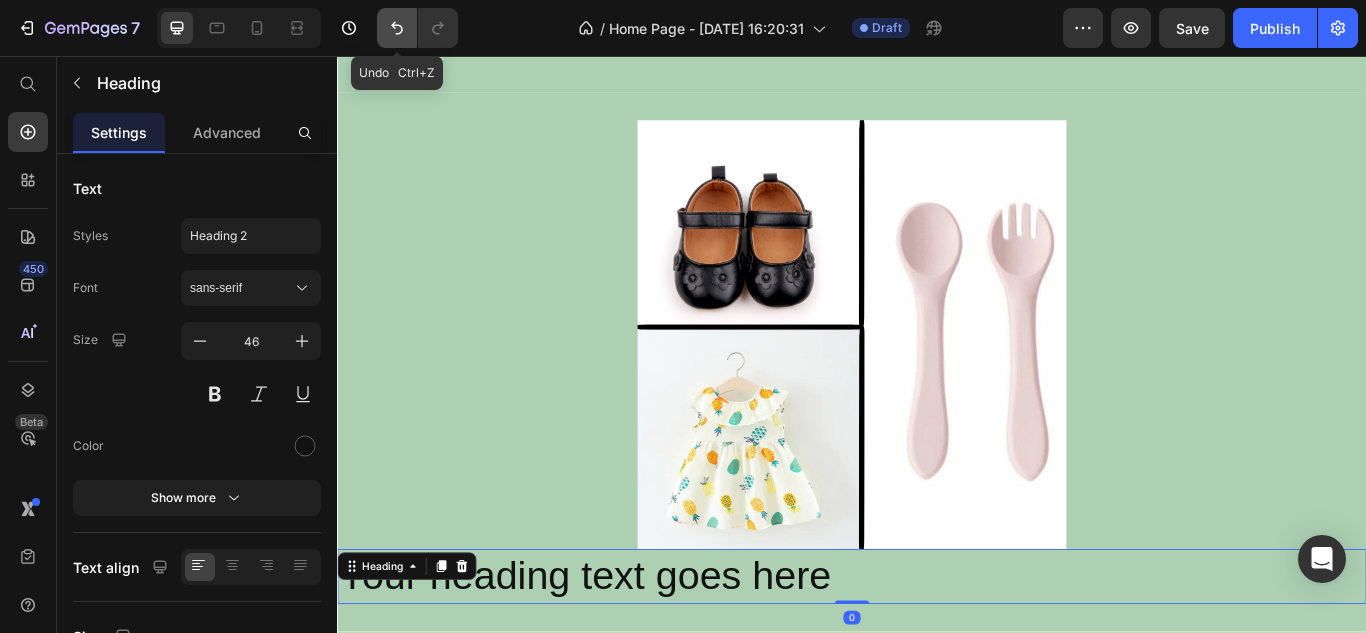click 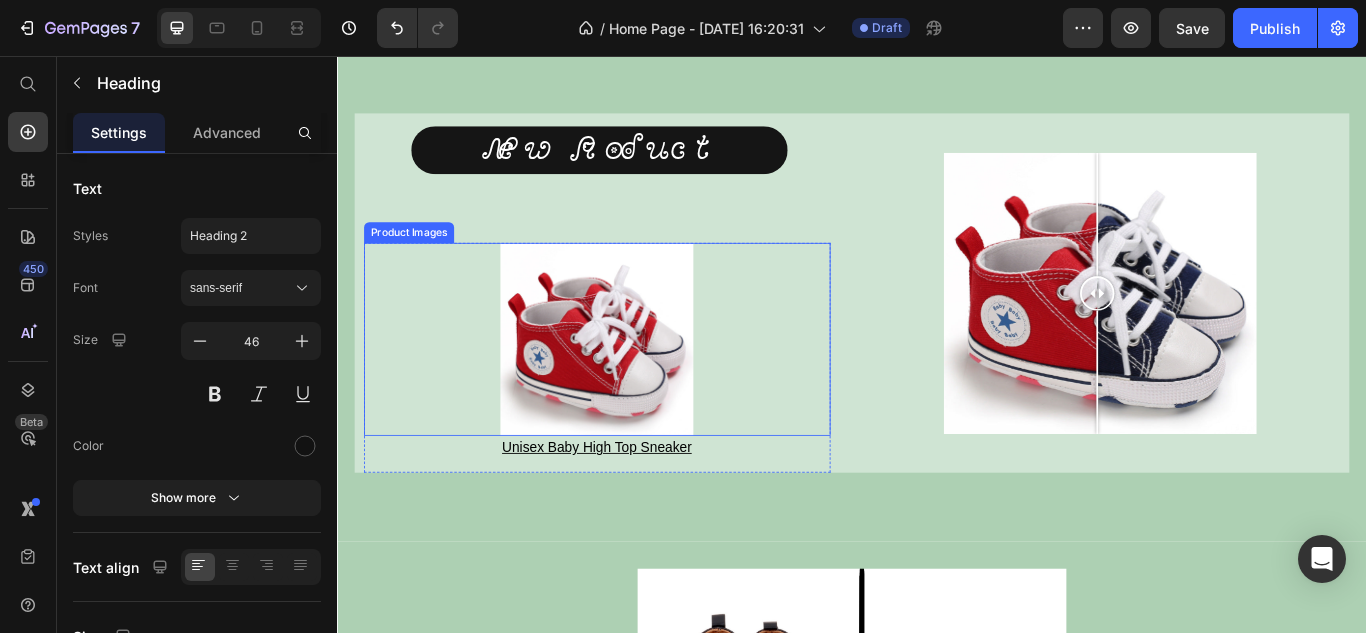scroll, scrollTop: 920, scrollLeft: 0, axis: vertical 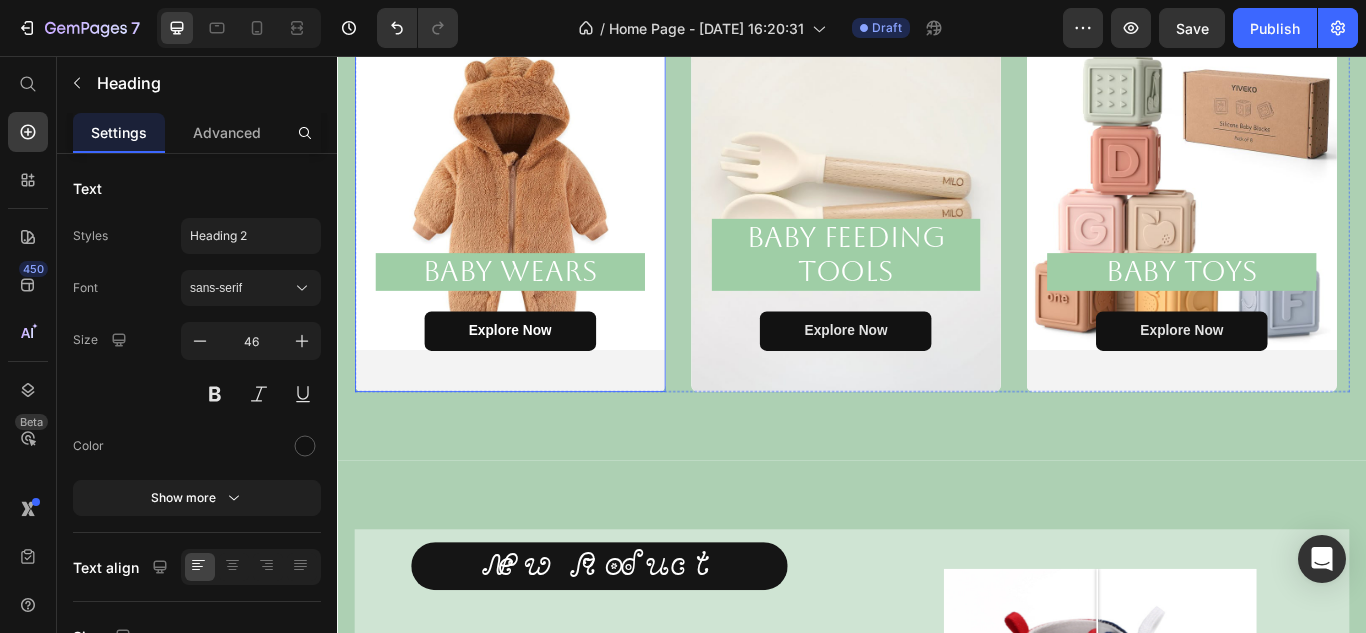 click at bounding box center [538, 218] 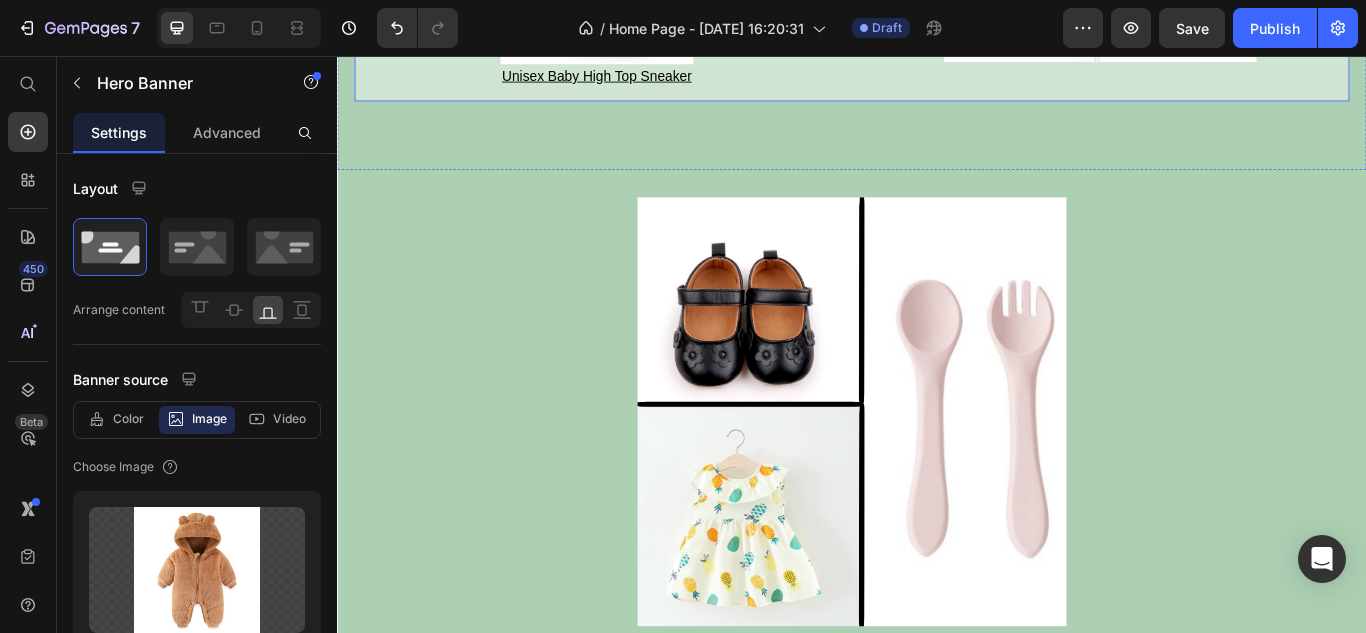 scroll, scrollTop: 2020, scrollLeft: 0, axis: vertical 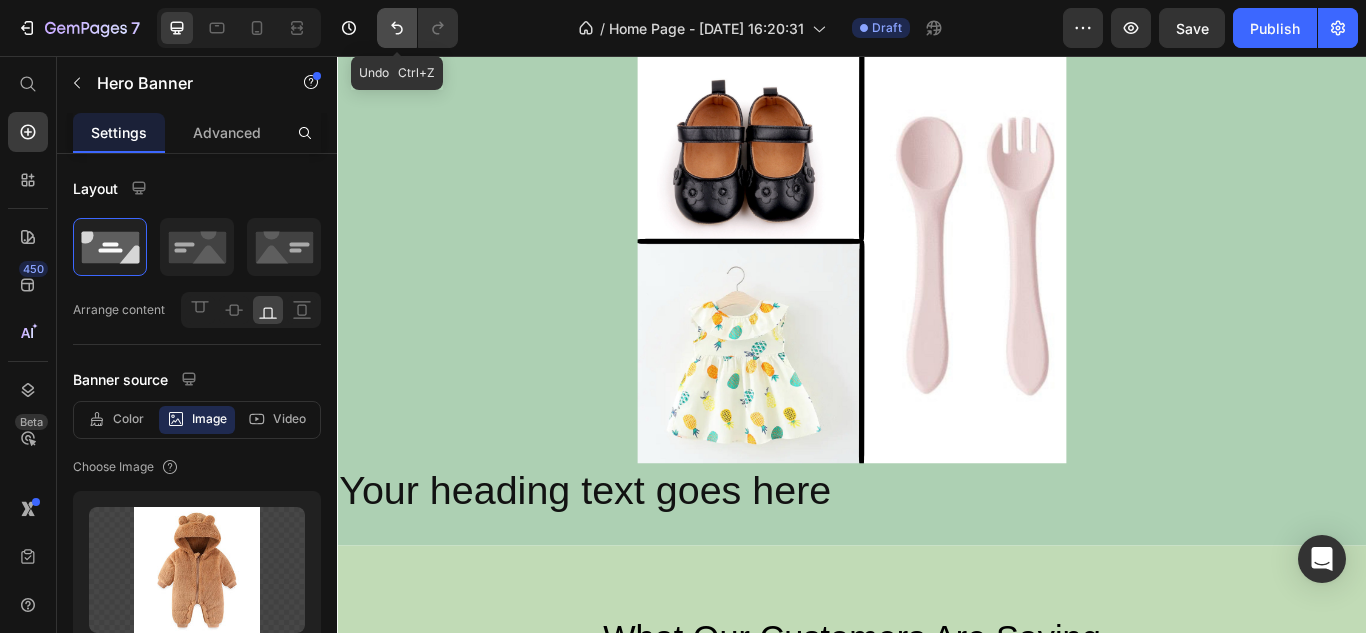 click 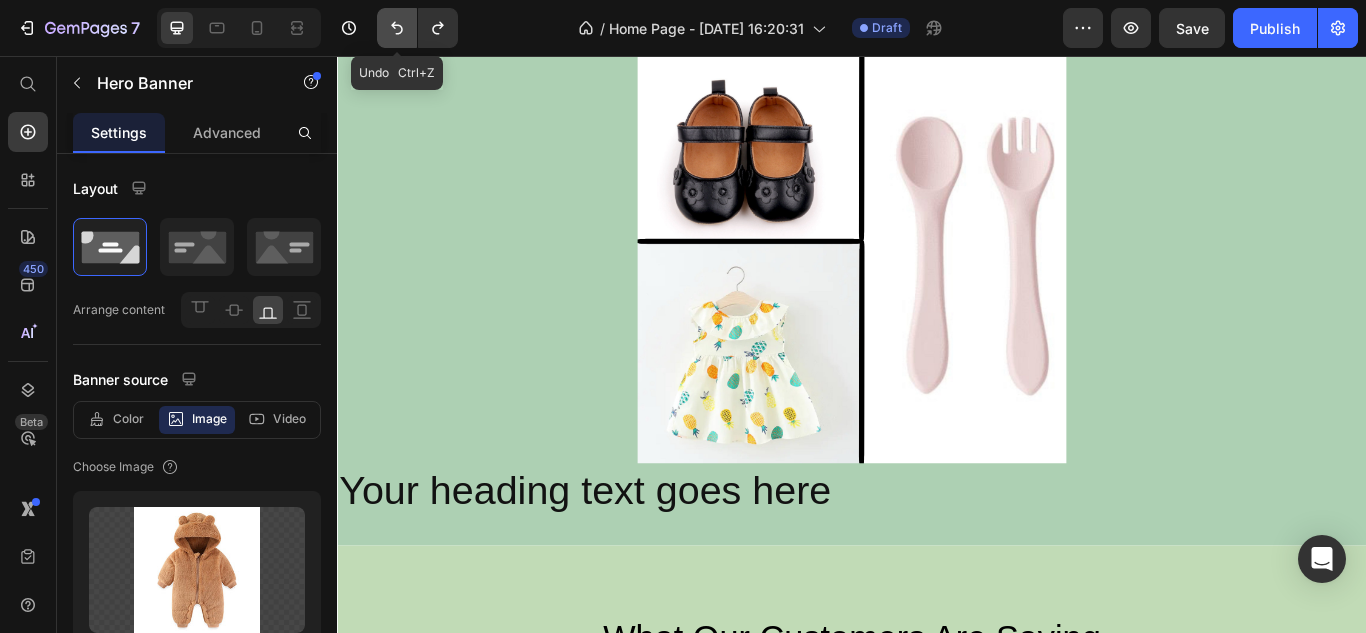 click 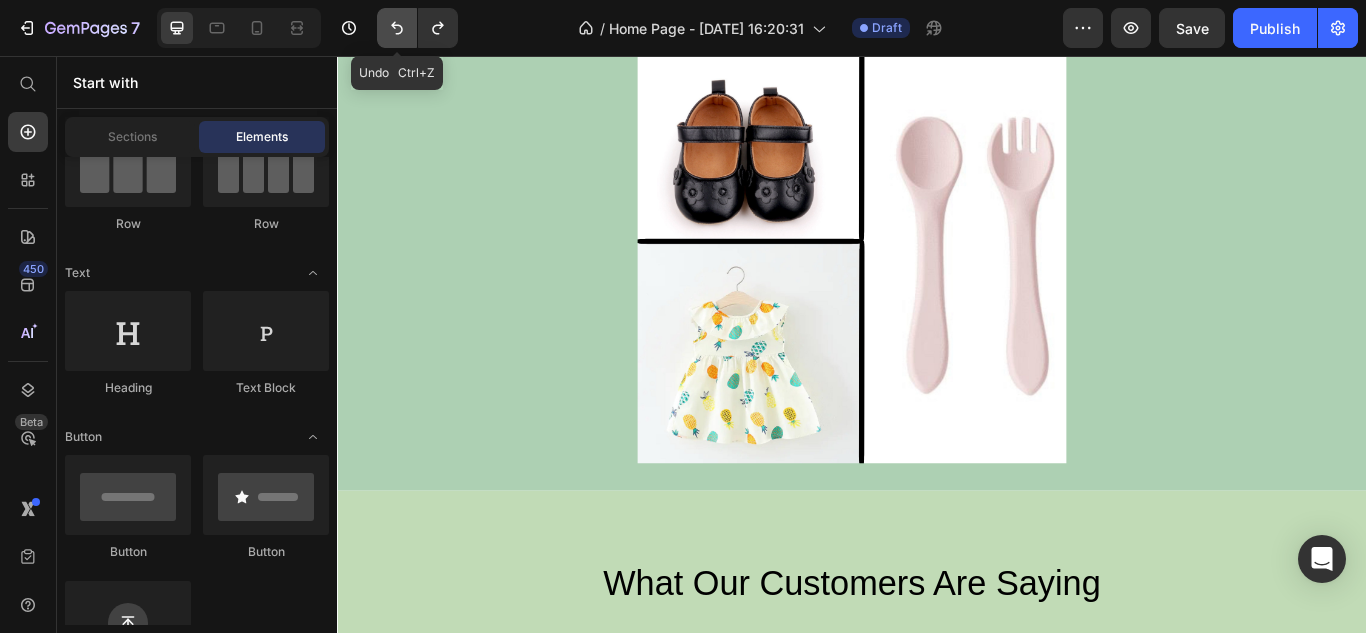 click 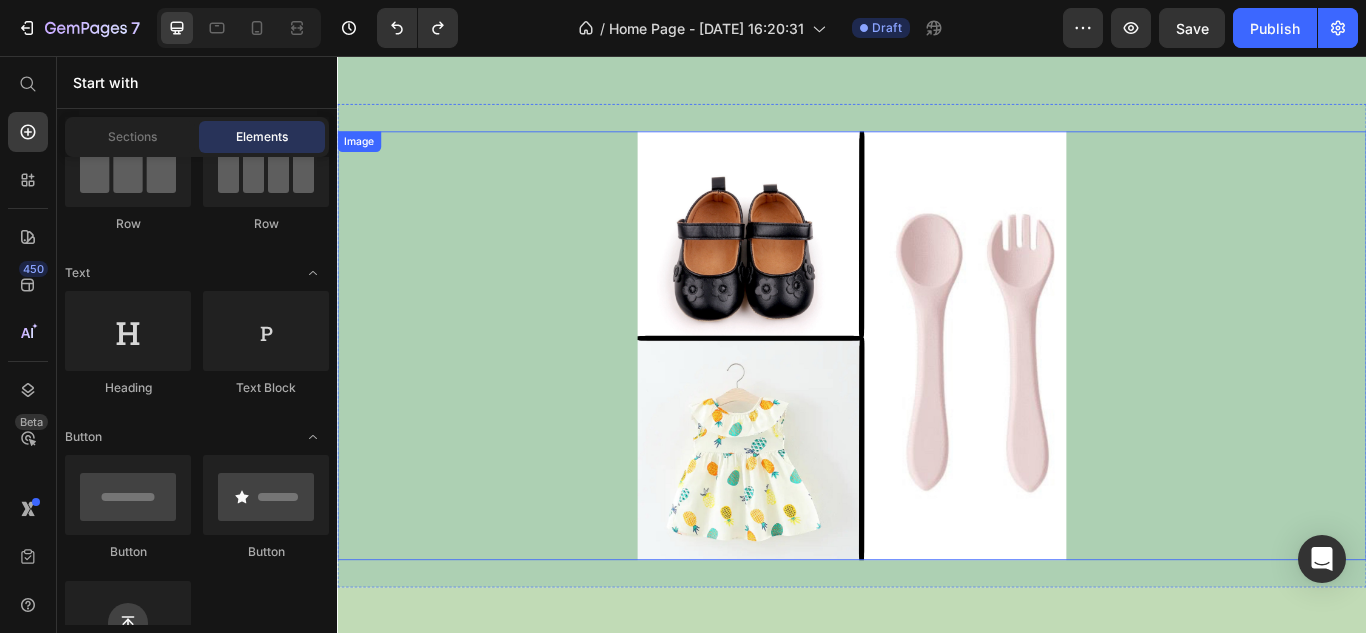 scroll, scrollTop: 1820, scrollLeft: 0, axis: vertical 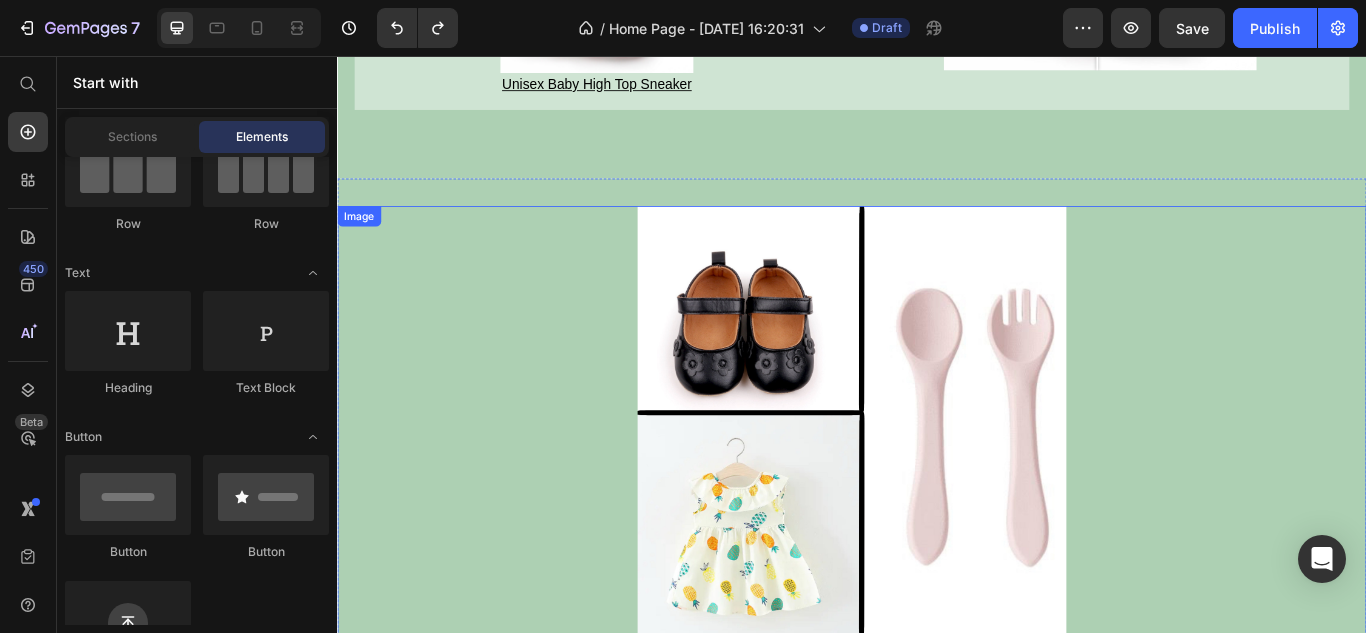 click at bounding box center (937, 481) 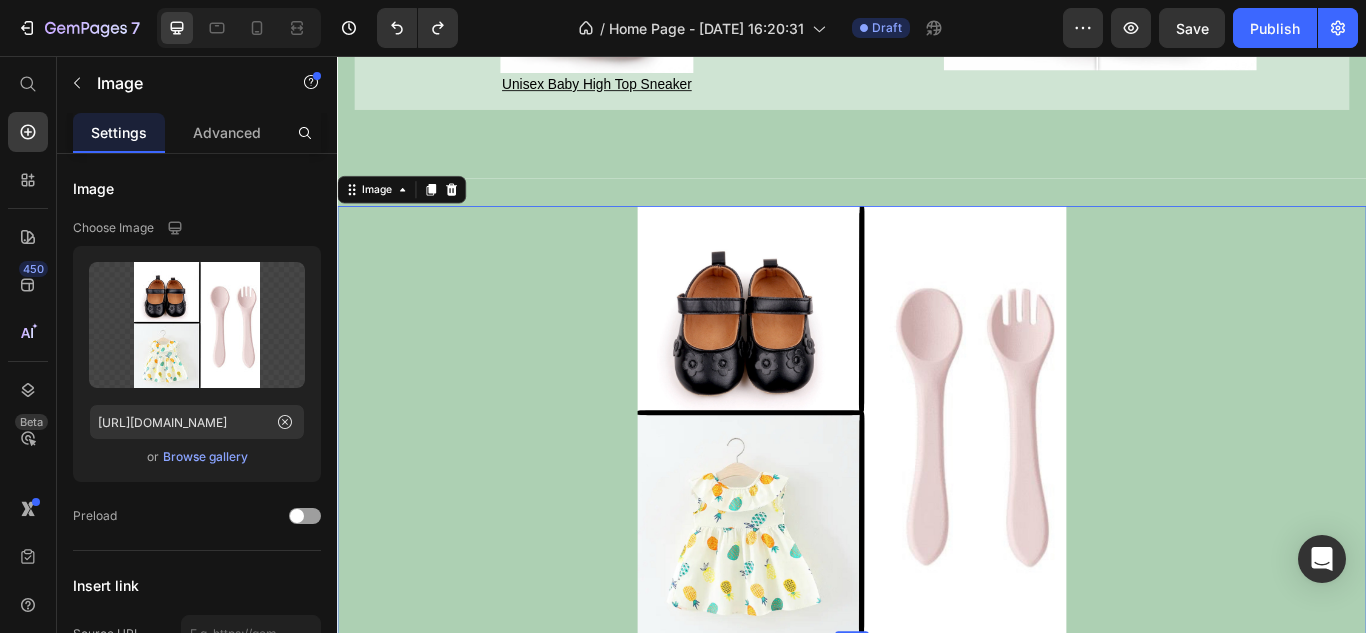 click on "Image" at bounding box center [412, 212] 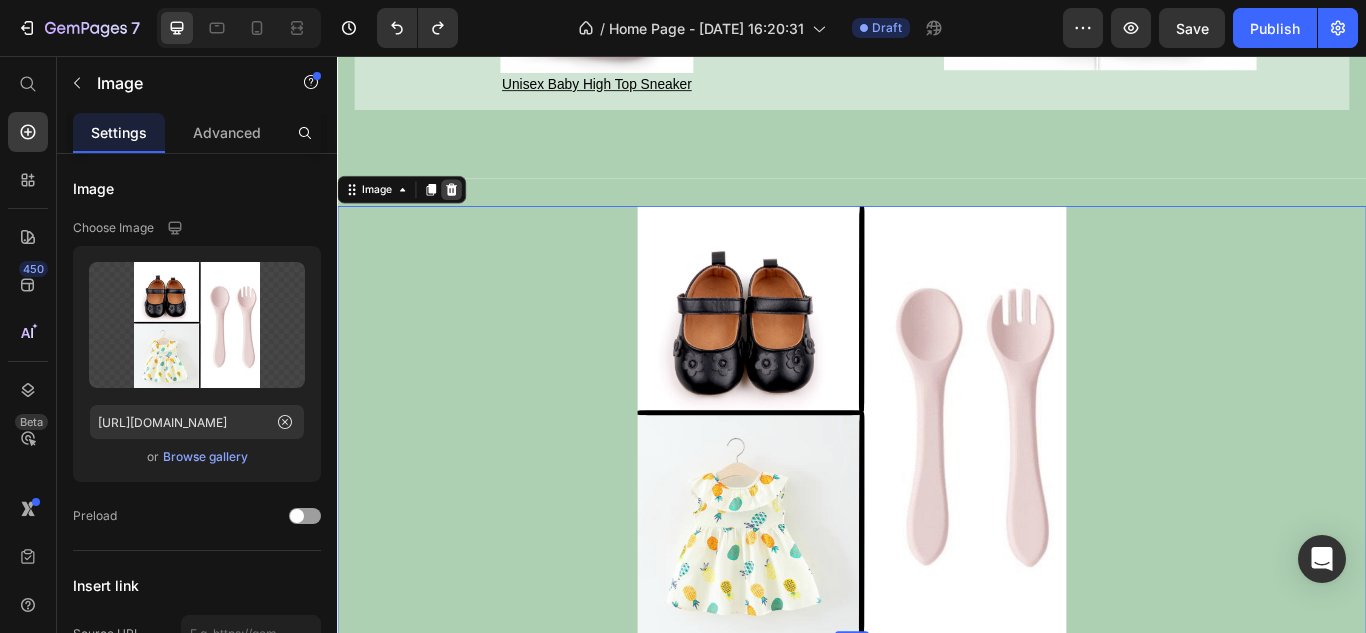 click 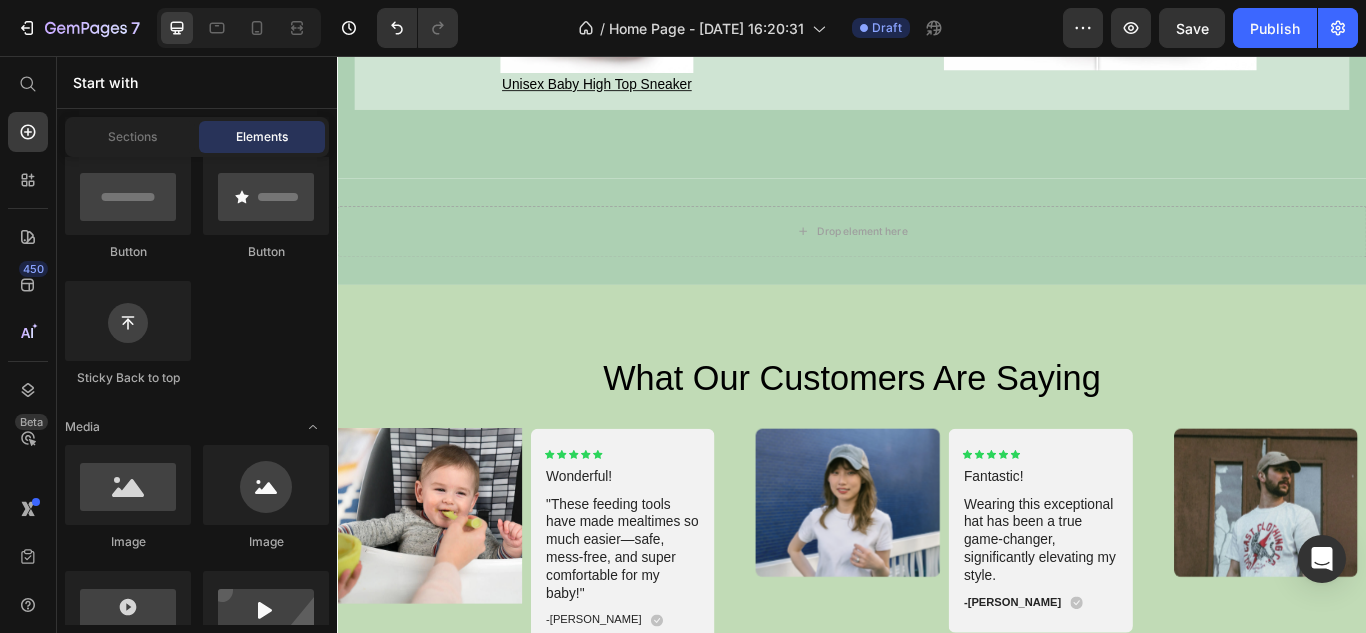 scroll, scrollTop: 1000, scrollLeft: 0, axis: vertical 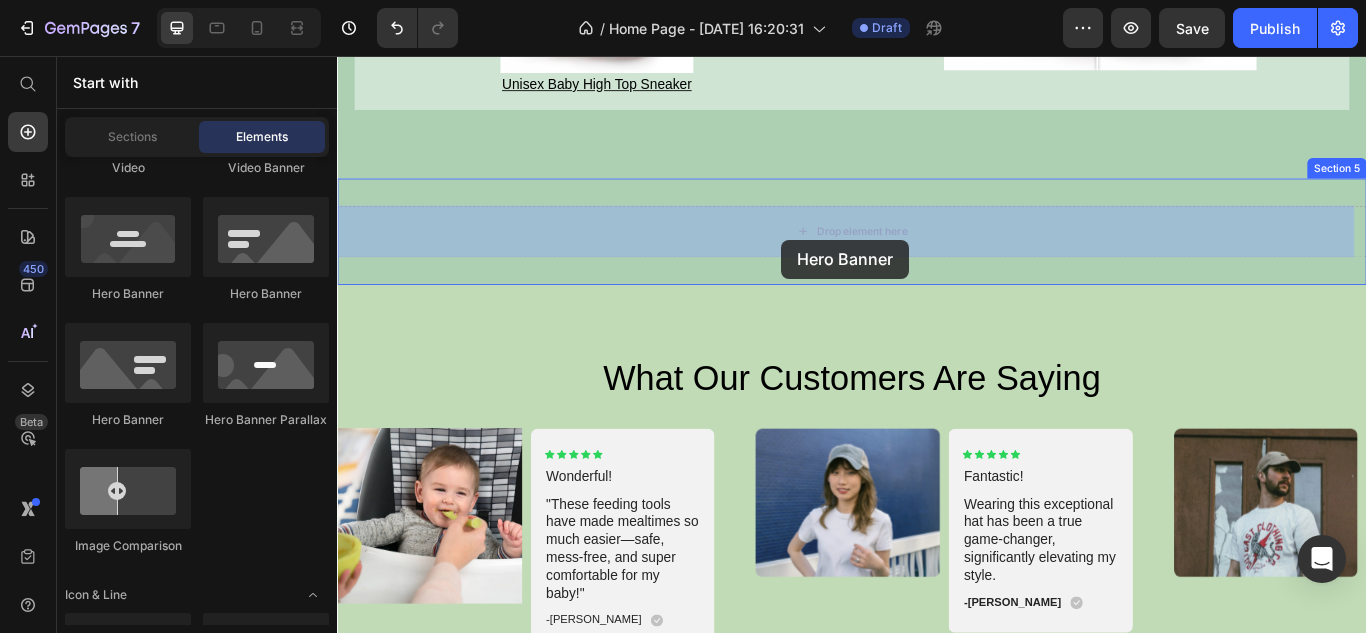drag, startPoint x: 542, startPoint y: 355, endPoint x: 857, endPoint y: 270, distance: 326.26675 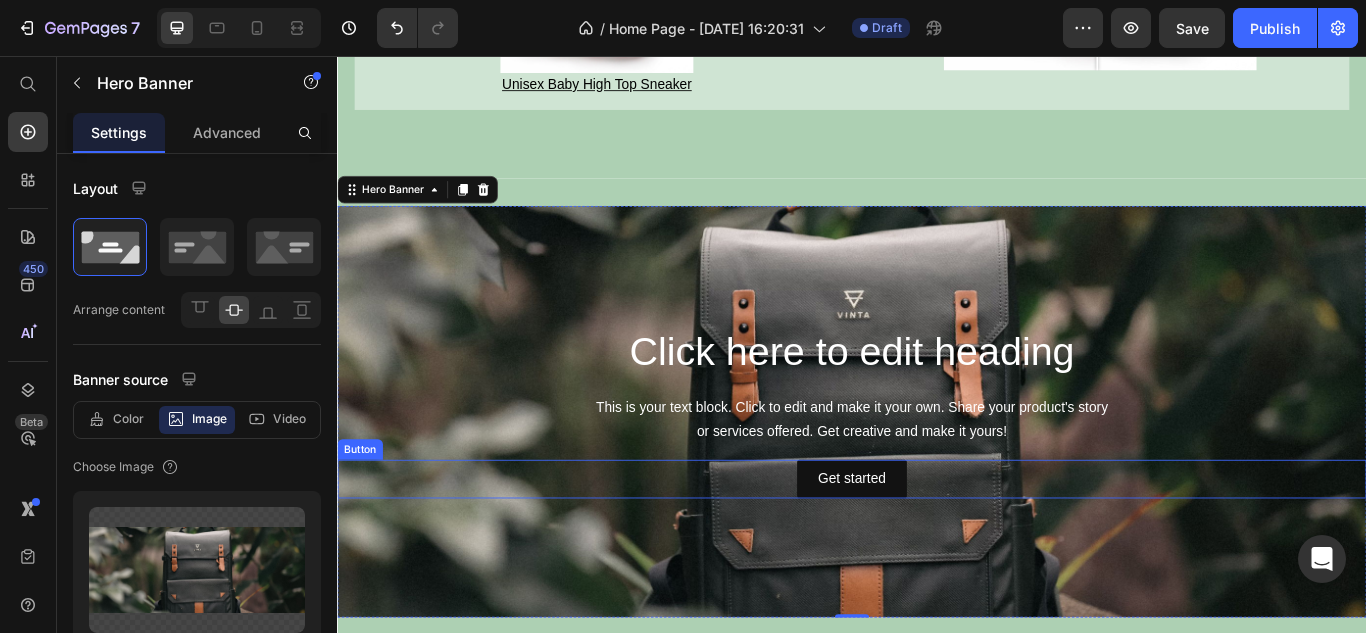 click on "Get started Button" at bounding box center [937, 549] 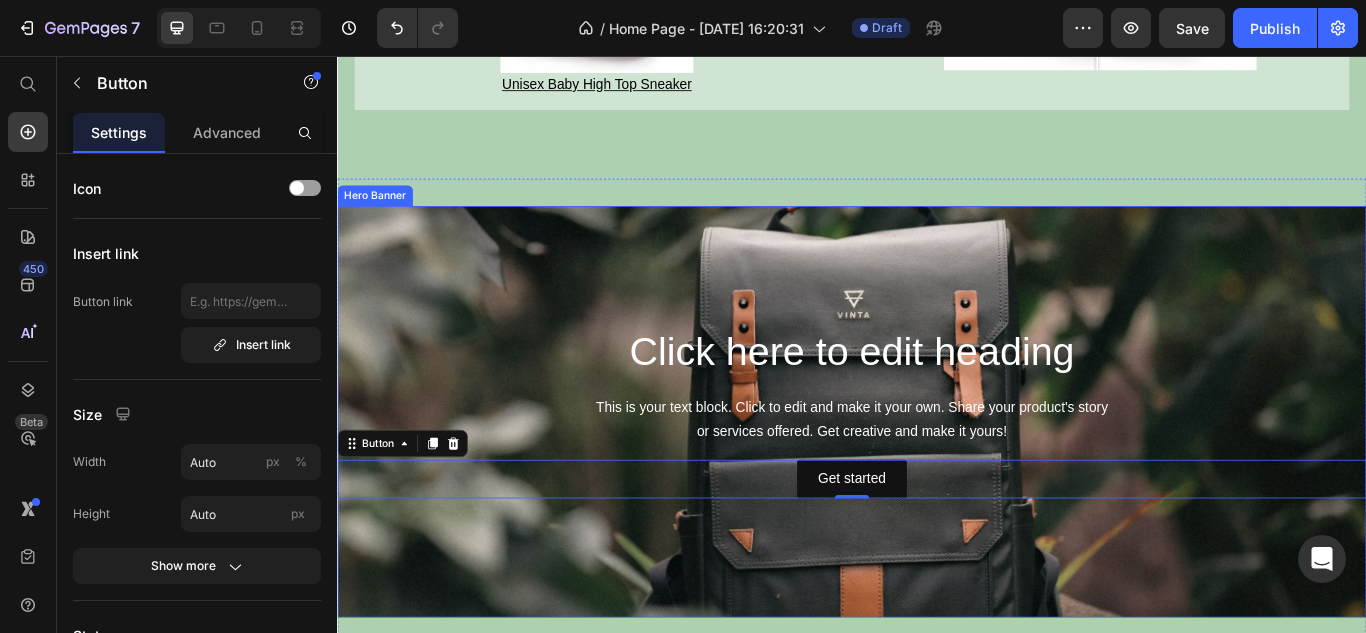 click at bounding box center [937, 471] 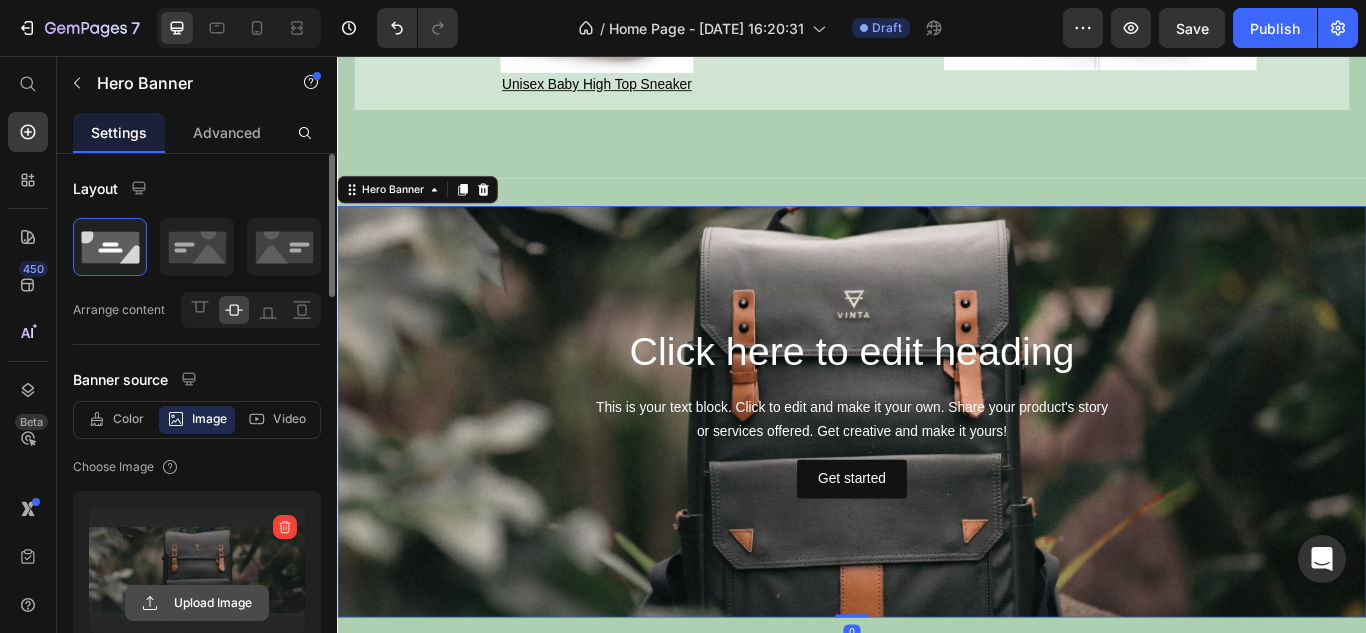click 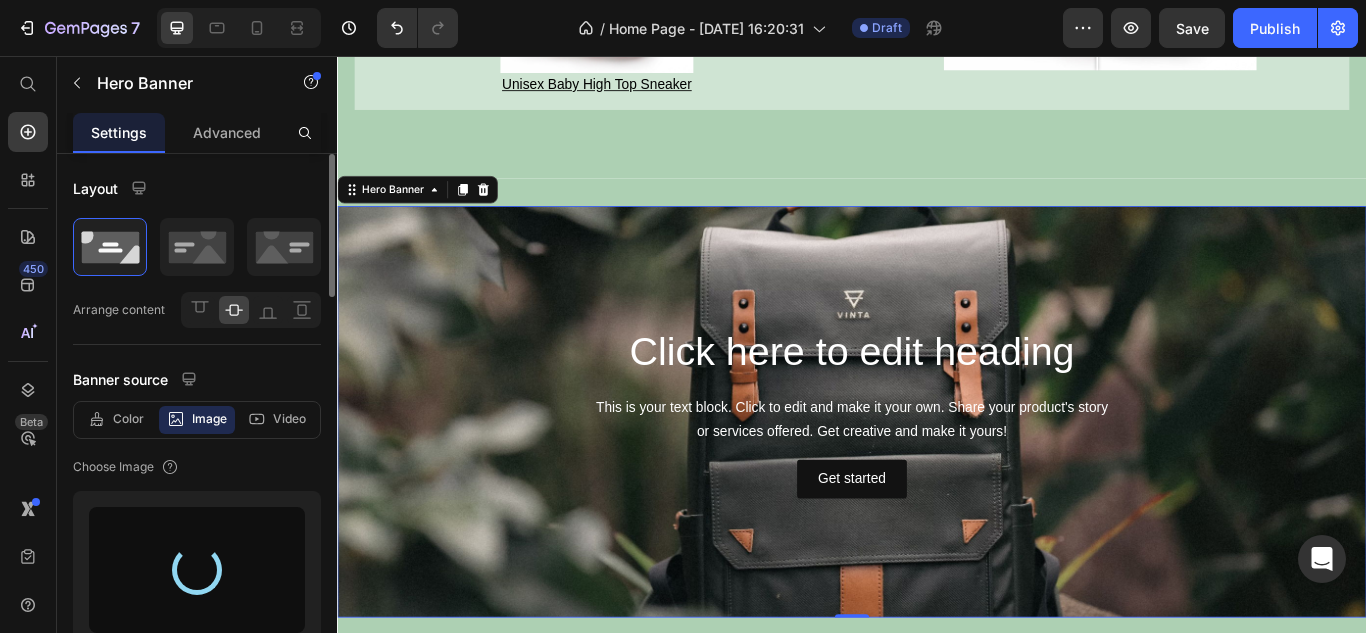 type on "[URL][DOMAIN_NAME]" 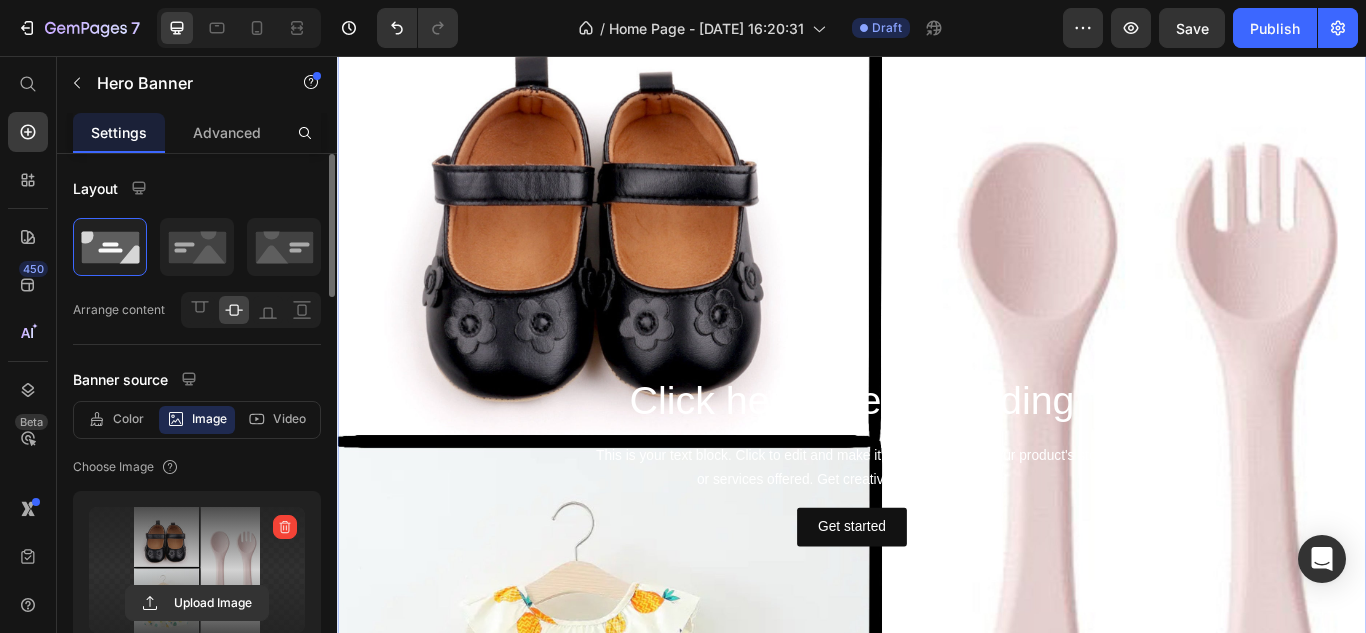 scroll, scrollTop: 1920, scrollLeft: 0, axis: vertical 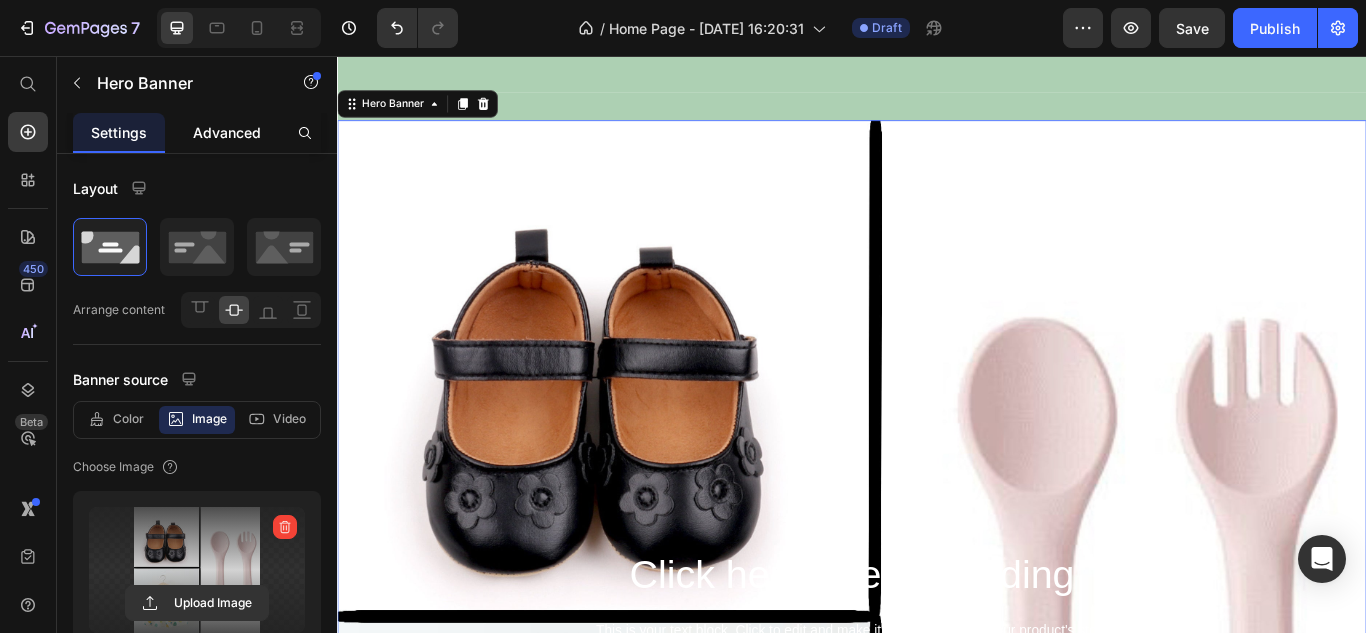 click on "Advanced" at bounding box center [227, 132] 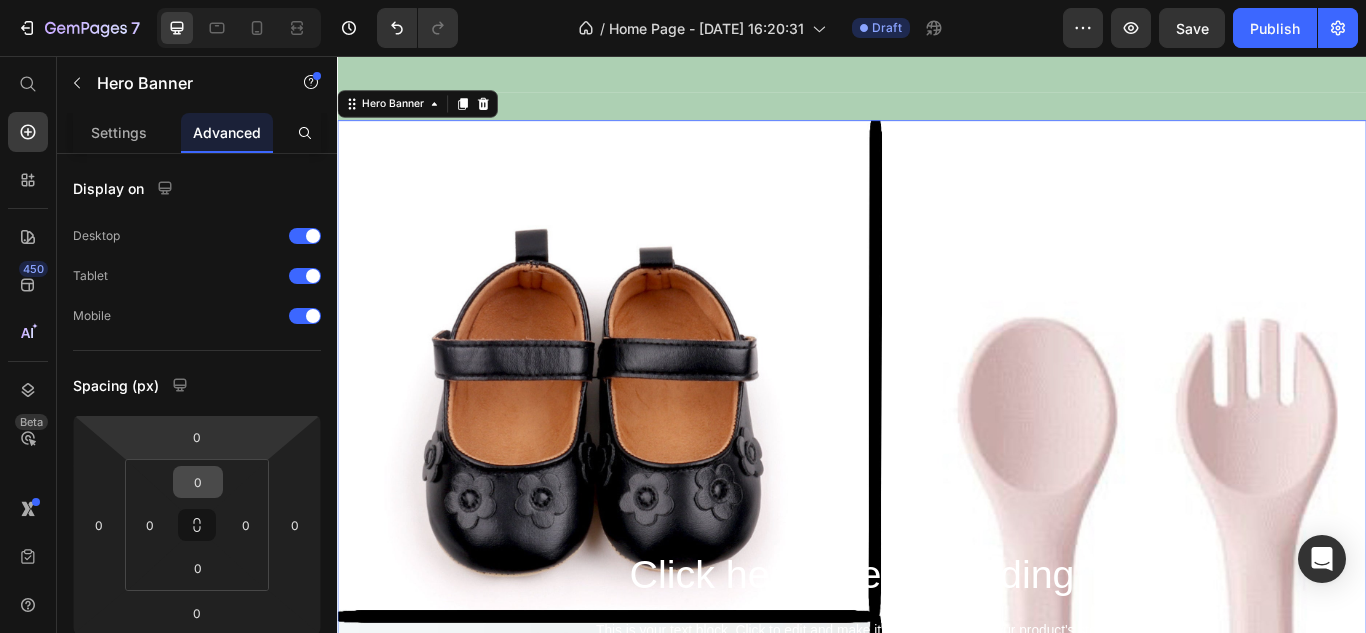 scroll, scrollTop: 100, scrollLeft: 0, axis: vertical 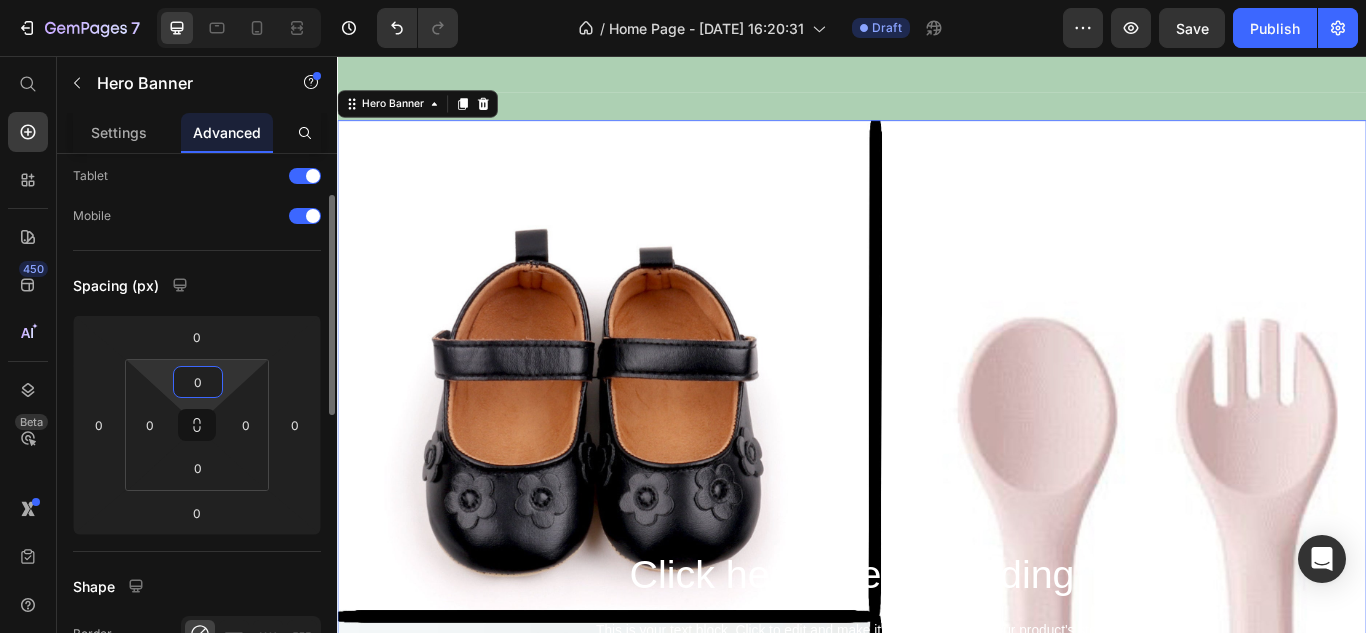 drag, startPoint x: 229, startPoint y: 378, endPoint x: 226, endPoint y: 390, distance: 12.369317 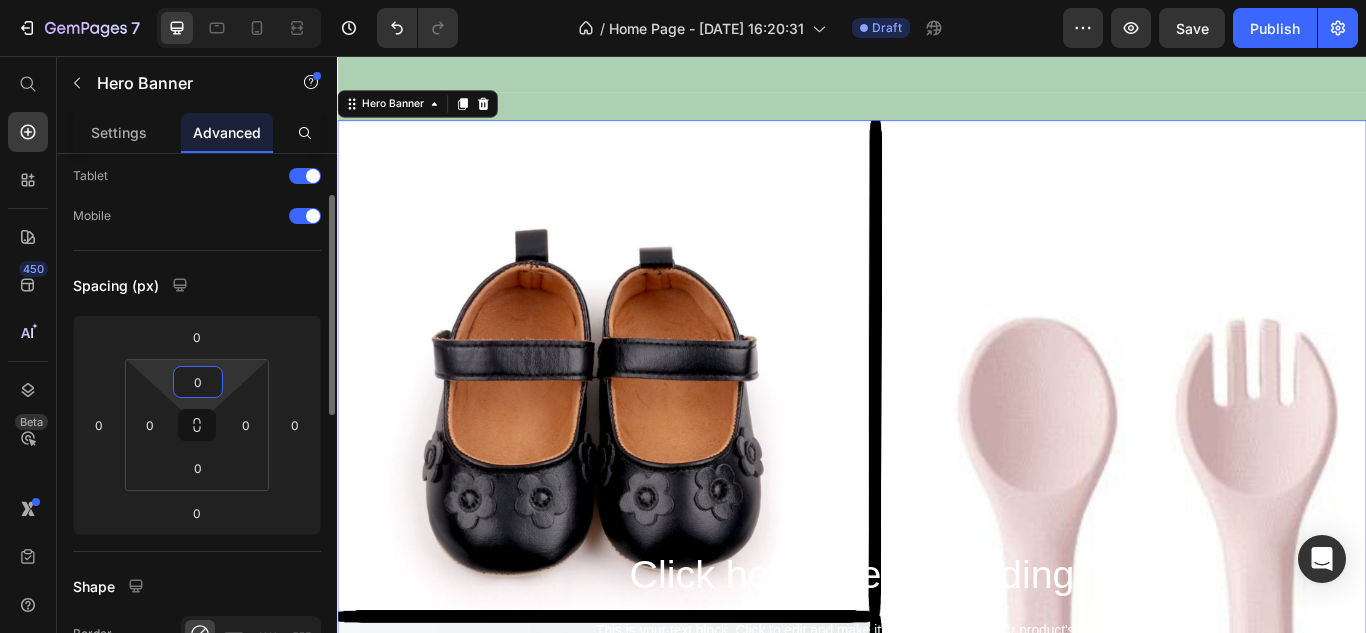 click on "7   /  Home Page - [DATE] 16:20:31 Draft Preview  Save   Publish  450 Beta Start with Sections Elements Hero Section Product Detail Brands Trusted Badges Guarantee Product Breakdown How to use Testimonials Compare Bundle FAQs Social Proof Brand Story Product List Collection Blog List Contact Sticky Add to Cart Custom Footer Browse Library 450 Layout
Row
Row
Row
Row Text
Heading
Text Block Button
Button
Button
Sticky Back to top Media
Image" at bounding box center [683, 0] 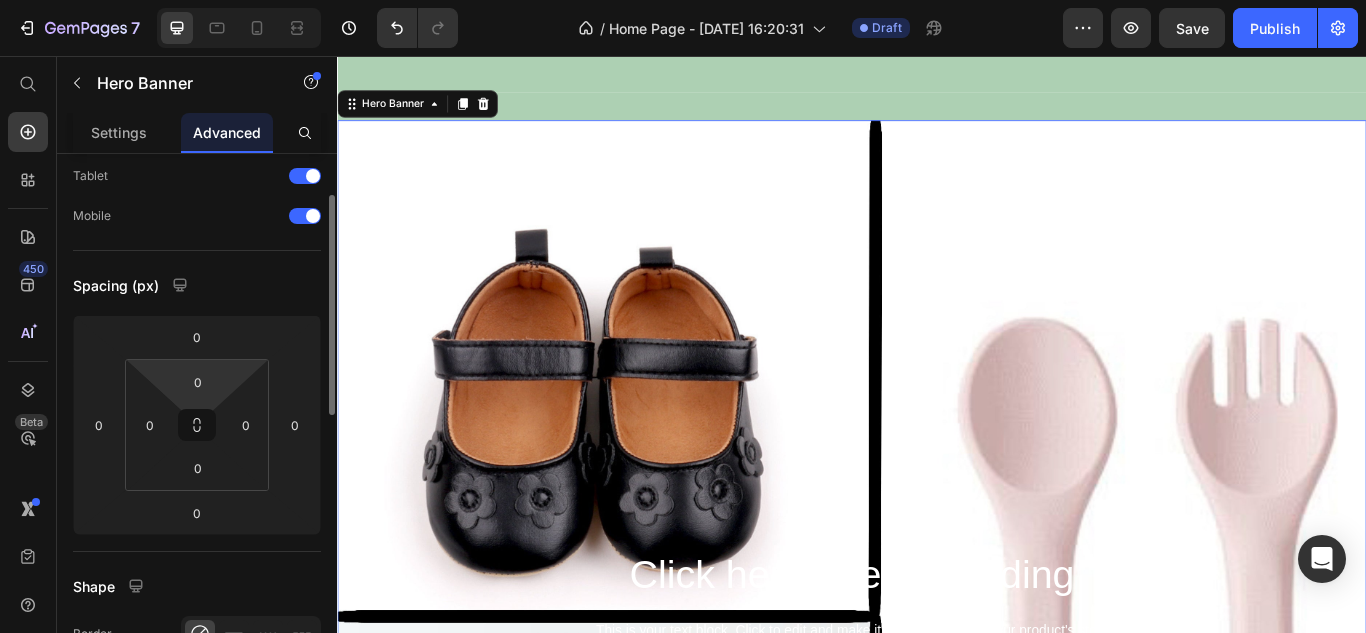 click on "7   /  Home Page - [DATE] 16:20:31 Draft Preview  Save   Publish  450 Beta Start with Sections Elements Hero Section Product Detail Brands Trusted Badges Guarantee Product Breakdown How to use Testimonials Compare Bundle FAQs Social Proof Brand Story Product List Collection Blog List Contact Sticky Add to Cart Custom Footer Browse Library 450 Layout
Row
Row
Row
Row Text
Heading
Text Block Button
Button
Button
Sticky Back to top Media
Image" at bounding box center [683, 0] 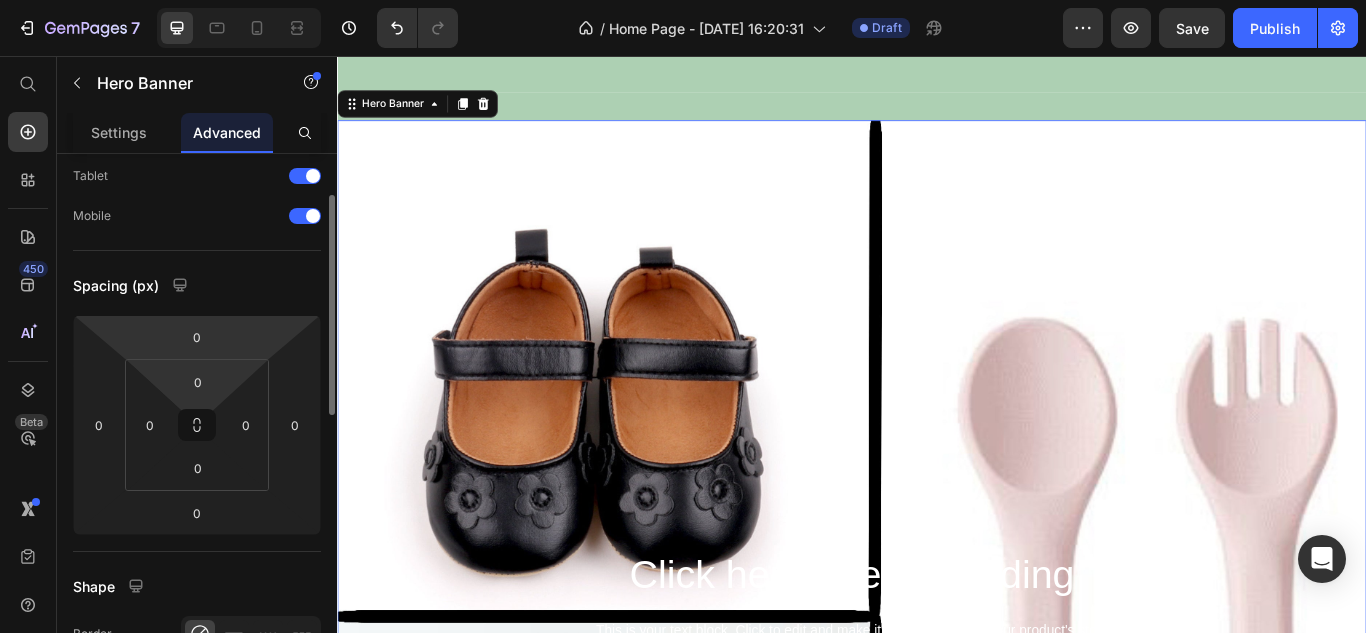 drag, startPoint x: 231, startPoint y: 376, endPoint x: 230, endPoint y: 345, distance: 31.016125 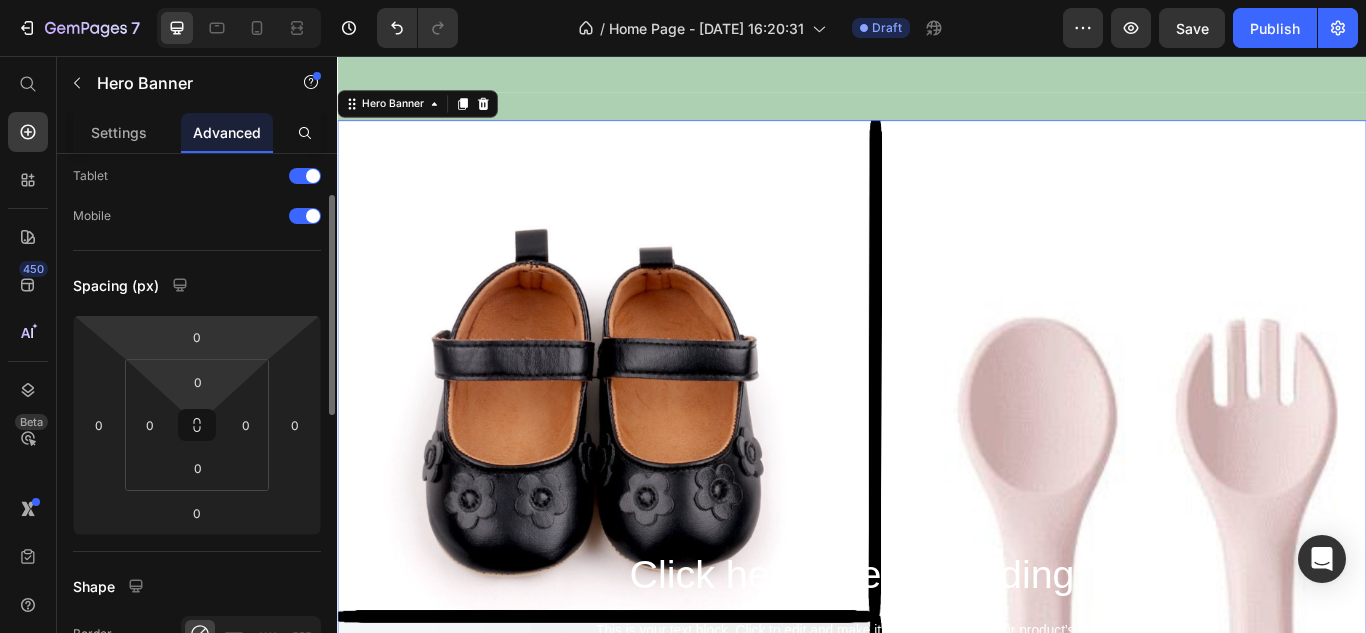 click on "7   /  Home Page - [DATE] 16:20:31 Draft Preview  Save   Publish  450 Beta Start with Sections Elements Hero Section Product Detail Brands Trusted Badges Guarantee Product Breakdown How to use Testimonials Compare Bundle FAQs Social Proof Brand Story Product List Collection Blog List Contact Sticky Add to Cart Custom Footer Browse Library 450 Layout
Row
Row
Row
Row Text
Heading
Text Block Button
Button
Button
Sticky Back to top Media
Image" at bounding box center [683, 0] 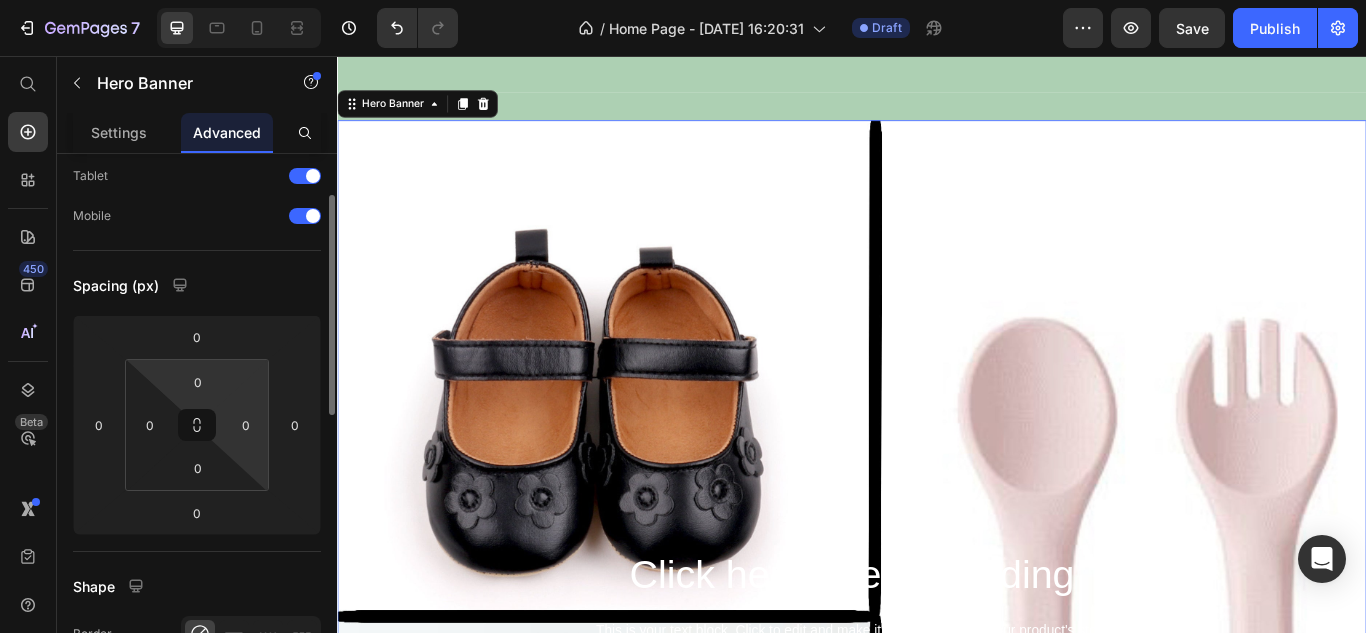 drag, startPoint x: 228, startPoint y: 375, endPoint x: 225, endPoint y: 426, distance: 51.088158 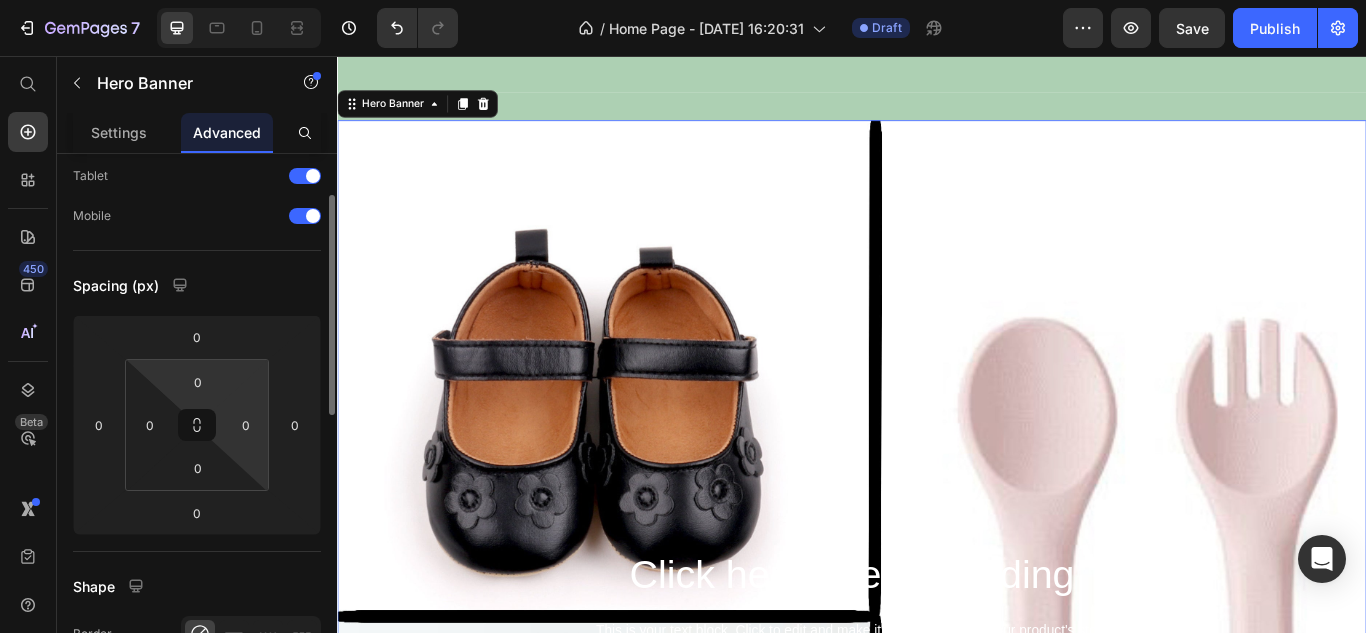 click on "7   /  Home Page - [DATE] 16:20:31 Draft Preview  Save   Publish  450 Beta Start with Sections Elements Hero Section Product Detail Brands Trusted Badges Guarantee Product Breakdown How to use Testimonials Compare Bundle FAQs Social Proof Brand Story Product List Collection Blog List Contact Sticky Add to Cart Custom Footer Browse Library 450 Layout
Row
Row
Row
Row Text
Heading
Text Block Button
Button
Button
Sticky Back to top Media
Image" at bounding box center [683, 0] 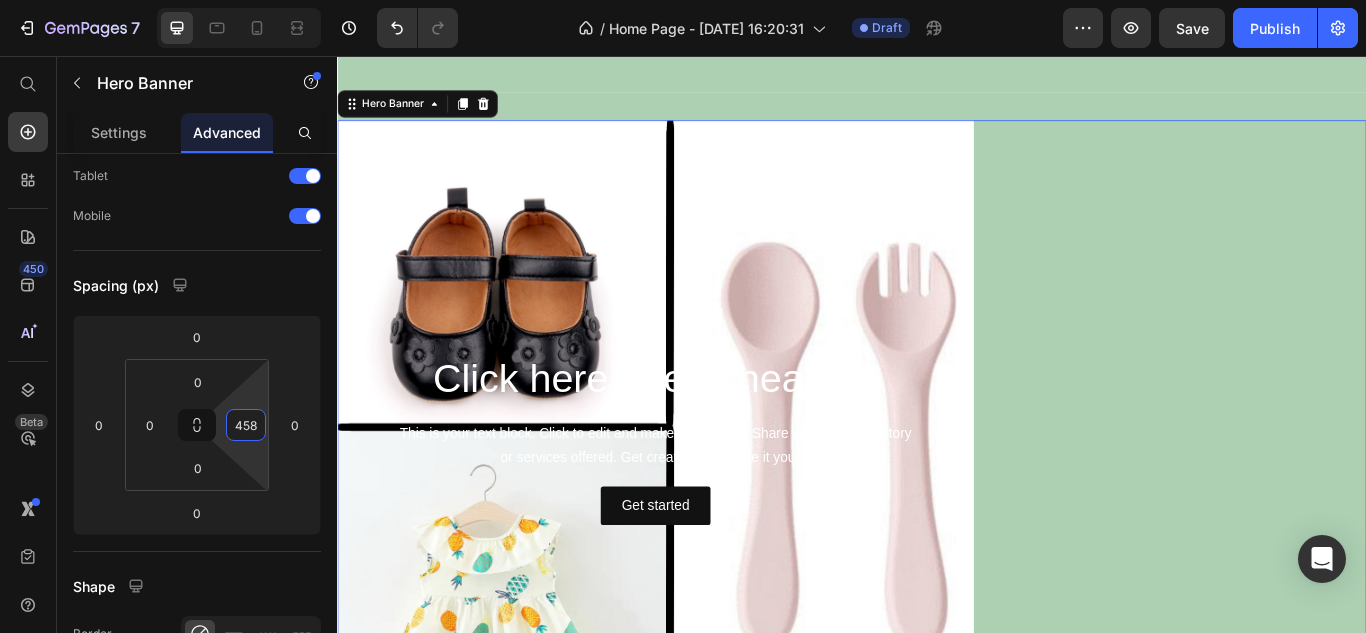 type on "476" 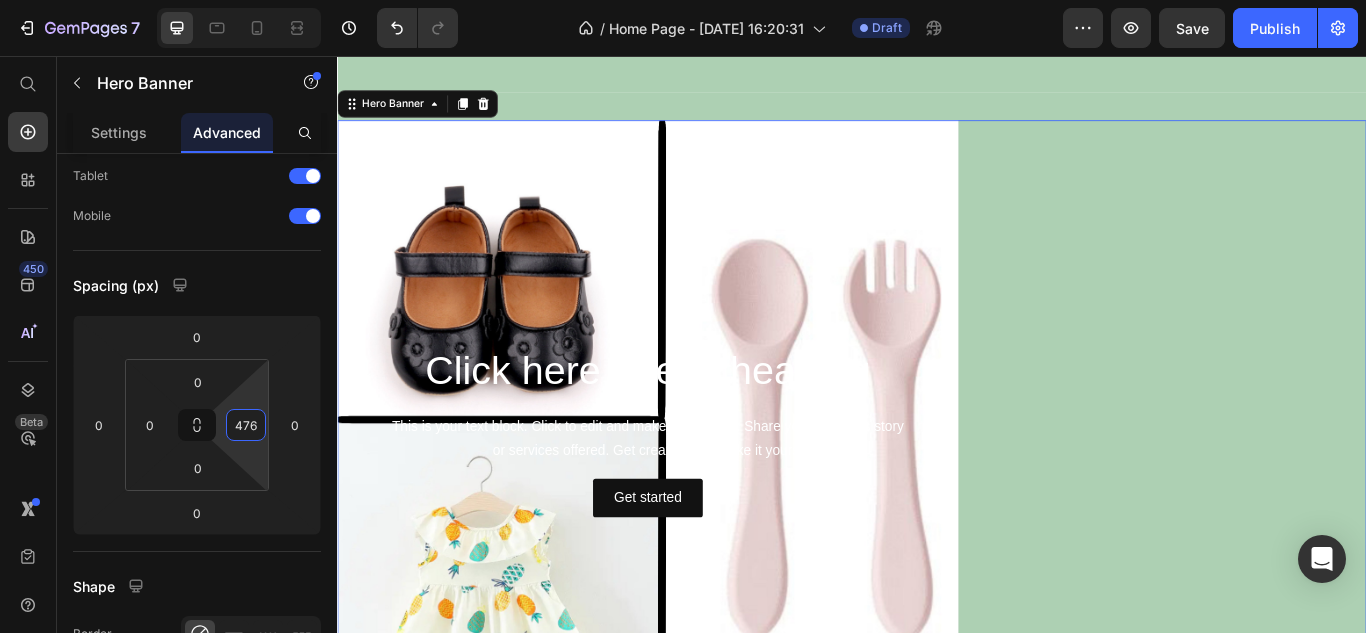 drag, startPoint x: 259, startPoint y: 402, endPoint x: 266, endPoint y: 164, distance: 238.10292 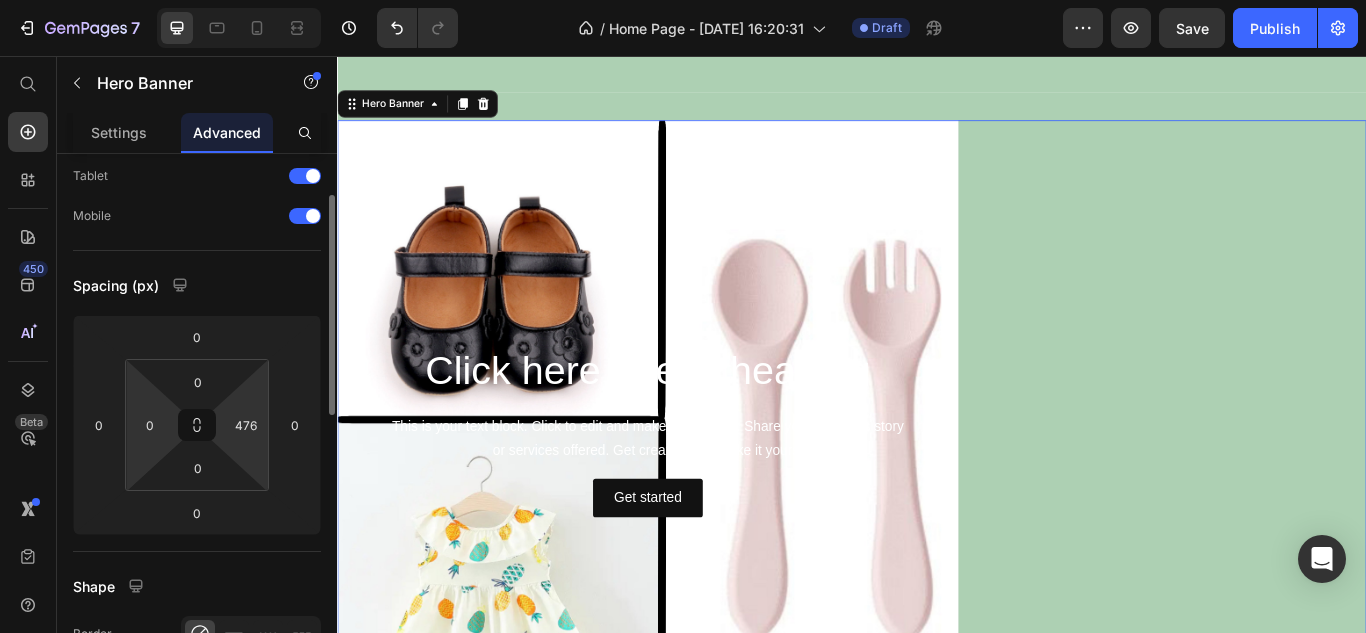 drag, startPoint x: 169, startPoint y: 409, endPoint x: 156, endPoint y: 402, distance: 14.764823 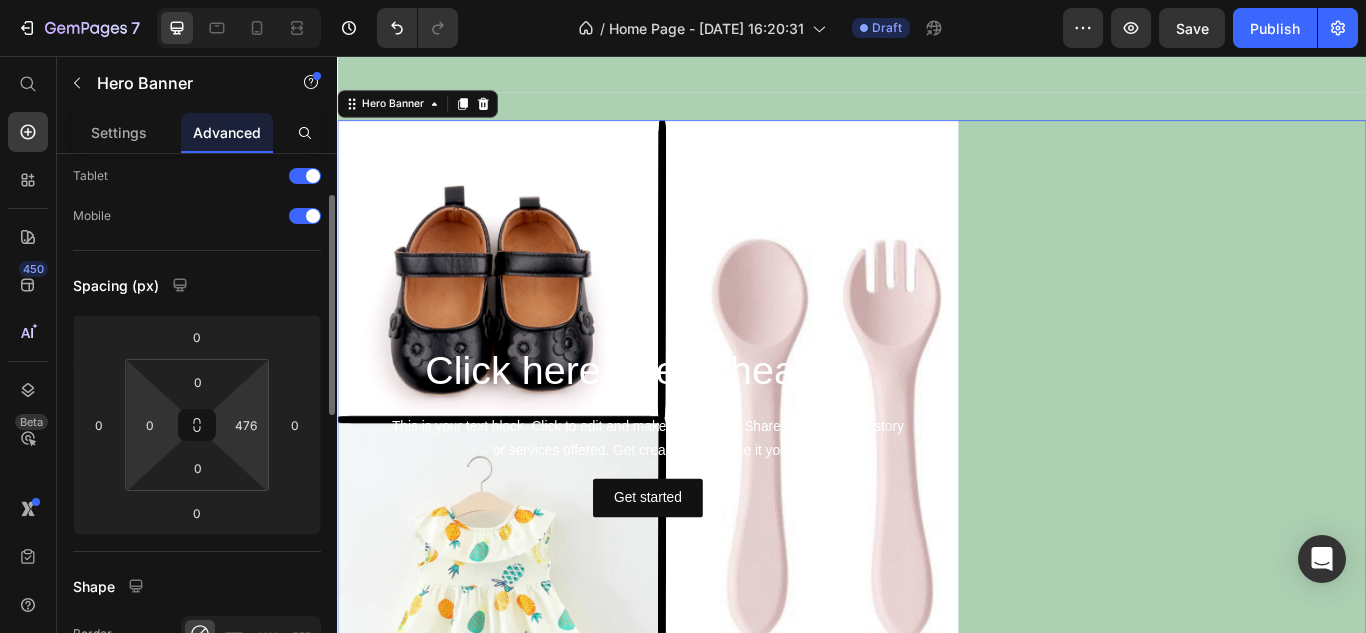 click on "Spacing (px) 0 0 0 0 0 0 0 476" 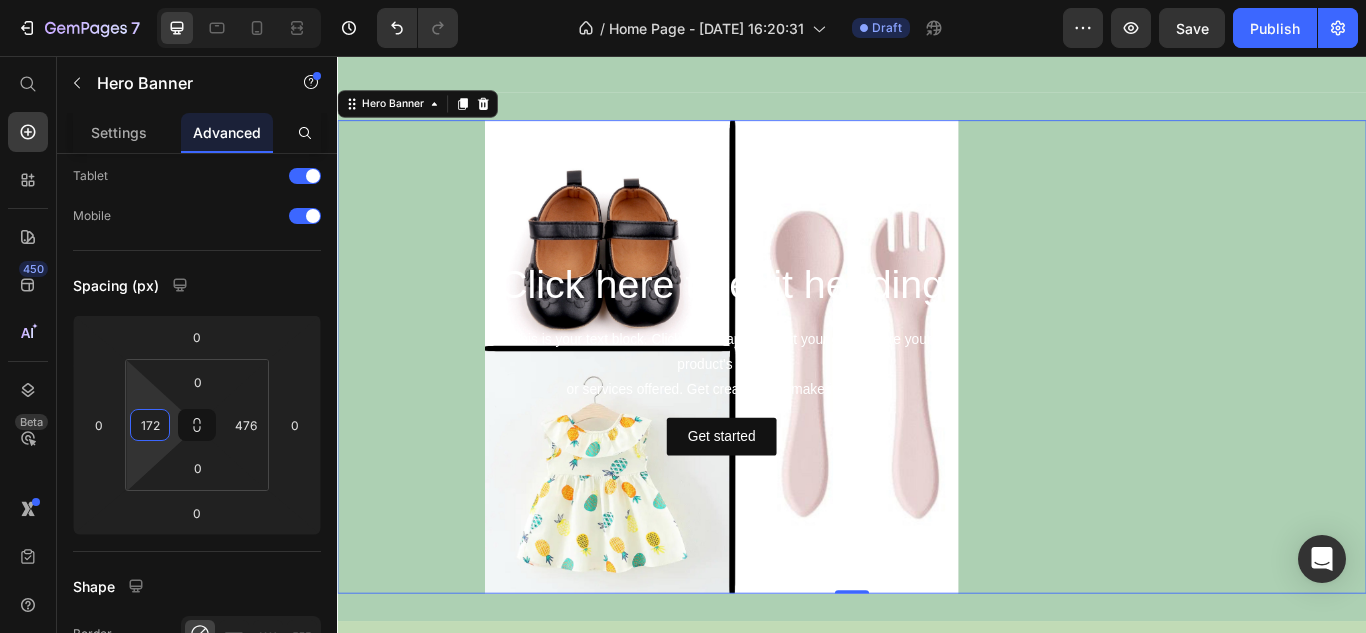 type on "170" 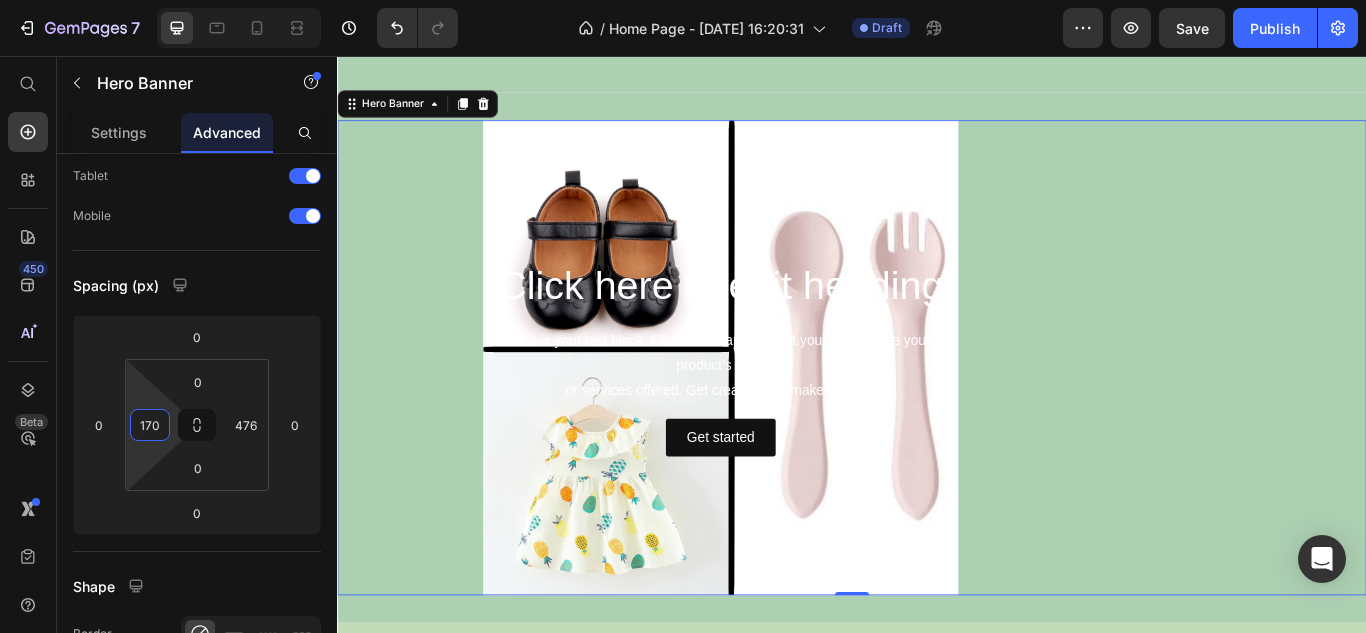 drag, startPoint x: 163, startPoint y: 399, endPoint x: 139, endPoint y: 314, distance: 88.32327 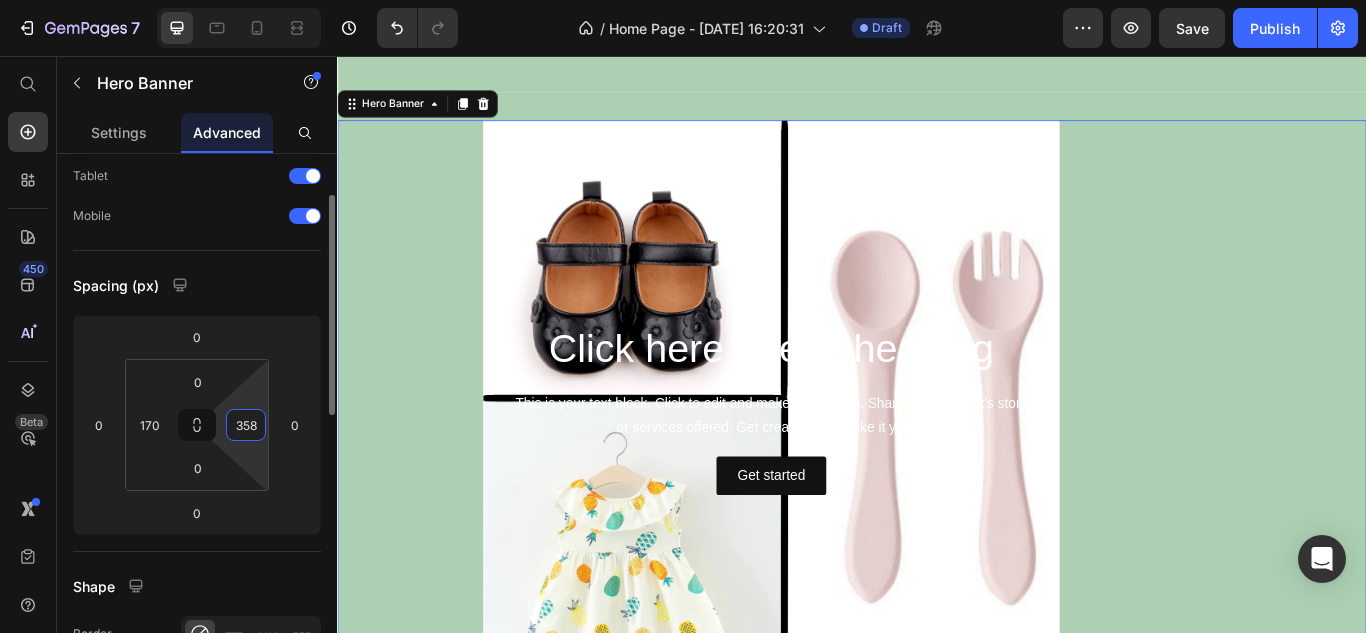 drag, startPoint x: 260, startPoint y: 400, endPoint x: 228, endPoint y: 415, distance: 35.341194 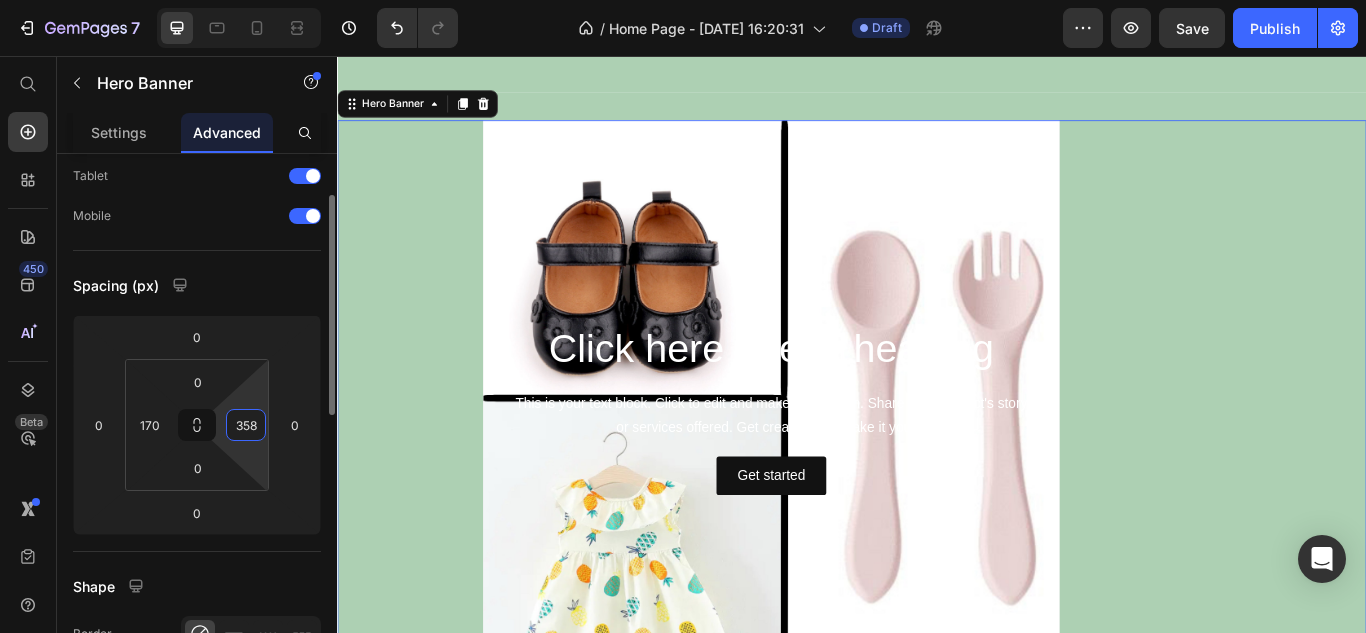 click on "7   /  Home Page - [DATE] 16:20:31 Draft Preview  Save   Publish  450 Beta Start with Sections Elements Hero Section Product Detail Brands Trusted Badges Guarantee Product Breakdown How to use Testimonials Compare Bundle FAQs Social Proof Brand Story Product List Collection Blog List Contact Sticky Add to Cart Custom Footer Browse Library 450 Layout
Row
Row
Row
Row Text
Heading
Text Block Button
Button
Button
Sticky Back to top Media
Image" 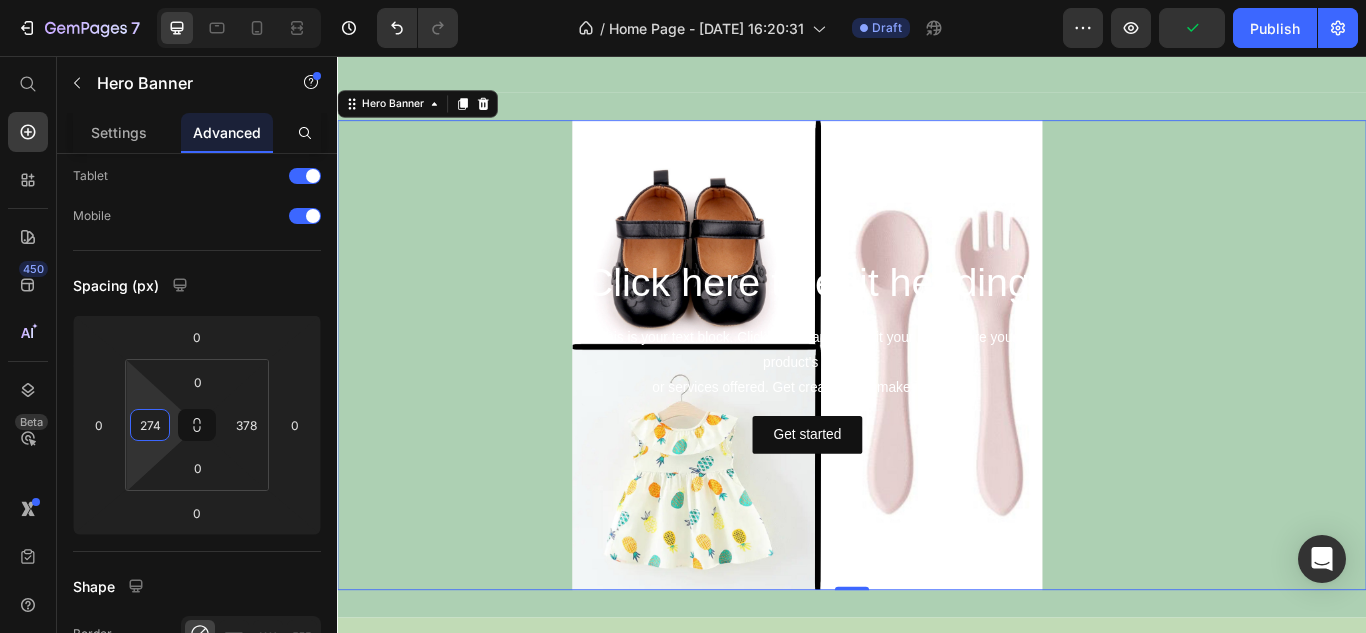 drag, startPoint x: 157, startPoint y: 405, endPoint x: 148, endPoint y: 353, distance: 52.773098 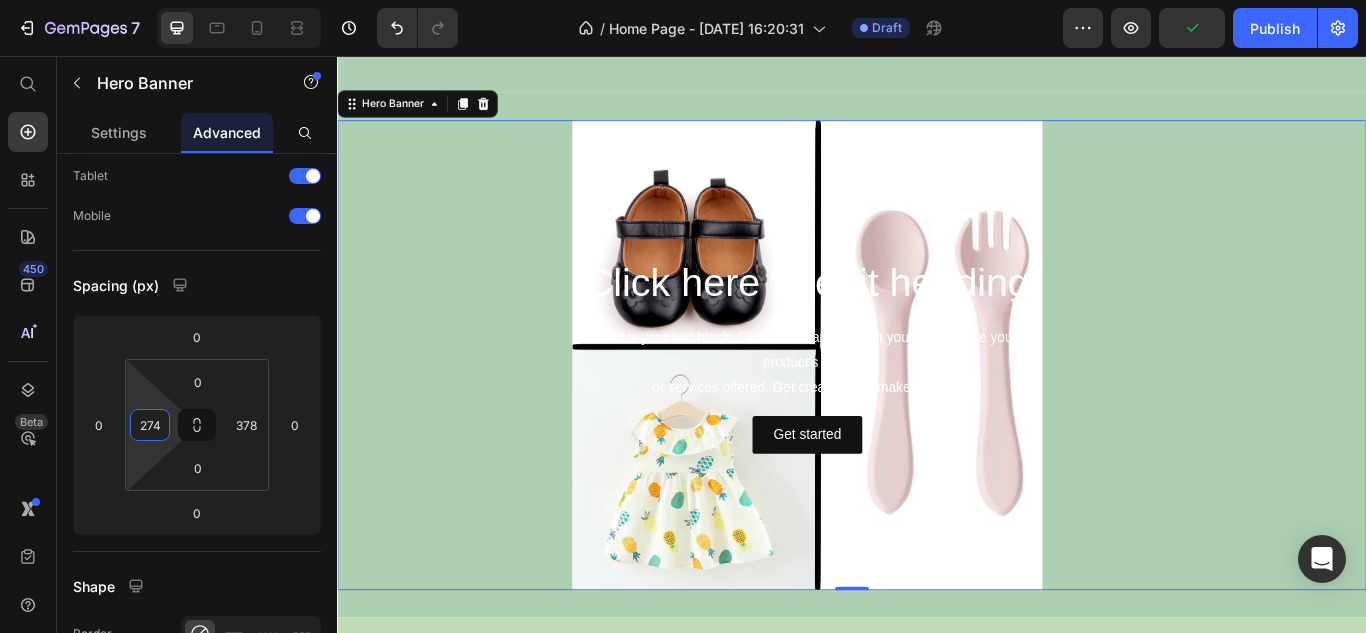 click on "7   /  Home Page - [DATE] 16:20:31 Draft Preview  Publish  450 Beta Start with Sections Elements Hero Section Product Detail Brands Trusted Badges Guarantee Product Breakdown How to use Testimonials Compare Bundle FAQs Social Proof Brand Story Product List Collection Blog List Contact Sticky Add to Cart Custom Footer Browse Library 450 Layout
Row
Row
Row
Row Text
Heading
Text Block Button
Button
Button
Sticky Back to top Media
Image" at bounding box center (683, 0) 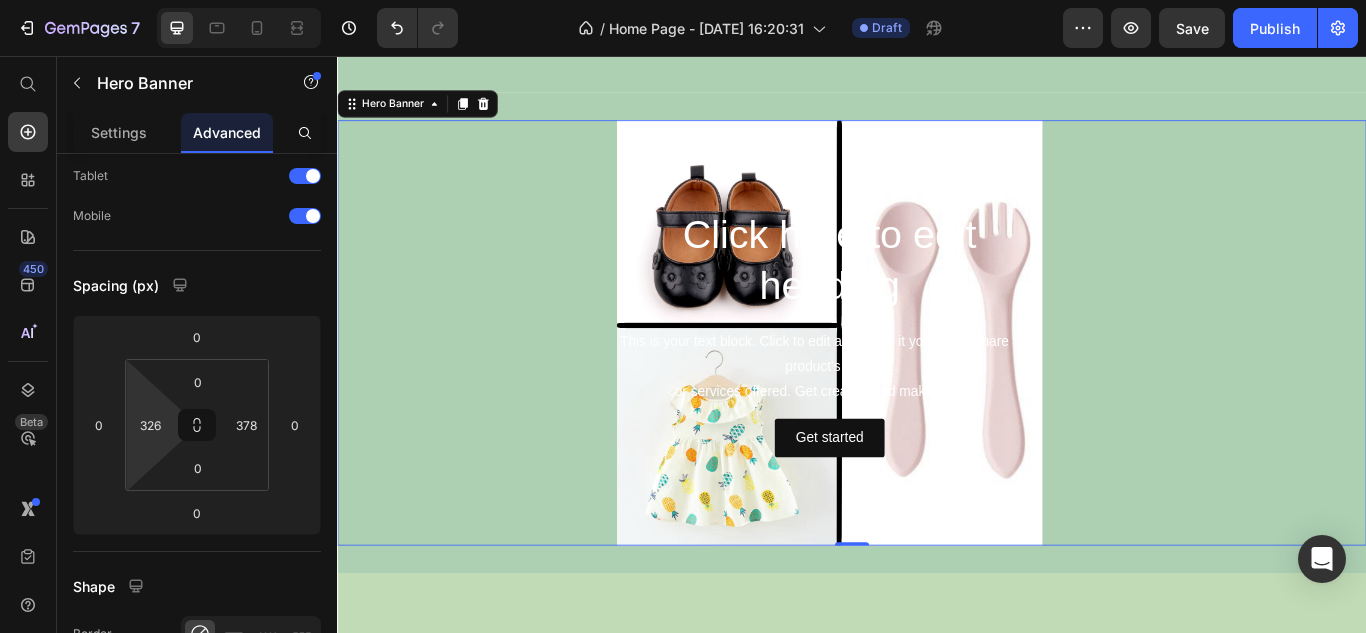 drag, startPoint x: 148, startPoint y: 401, endPoint x: 147, endPoint y: 375, distance: 26.019224 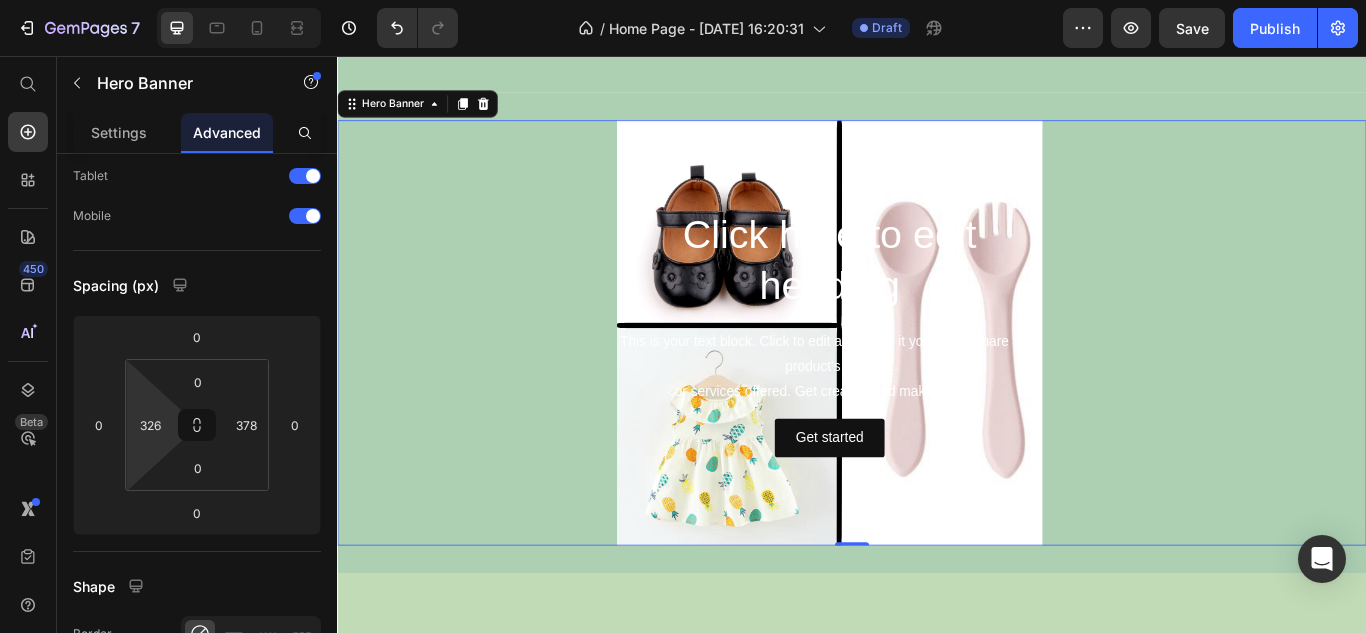 click on "7   /  Home Page - [DATE] 16:20:31 Draft Preview  Save   Publish  450 Beta Start with Sections Elements Hero Section Product Detail Brands Trusted Badges Guarantee Product Breakdown How to use Testimonials Compare Bundle FAQs Social Proof Brand Story Product List Collection Blog List Contact Sticky Add to Cart Custom Footer Browse Library 450 Layout
Row
Row
Row
Row Text
Heading
Text Block Button
Button
Button
Sticky Back to top Media
Image" at bounding box center [683, 0] 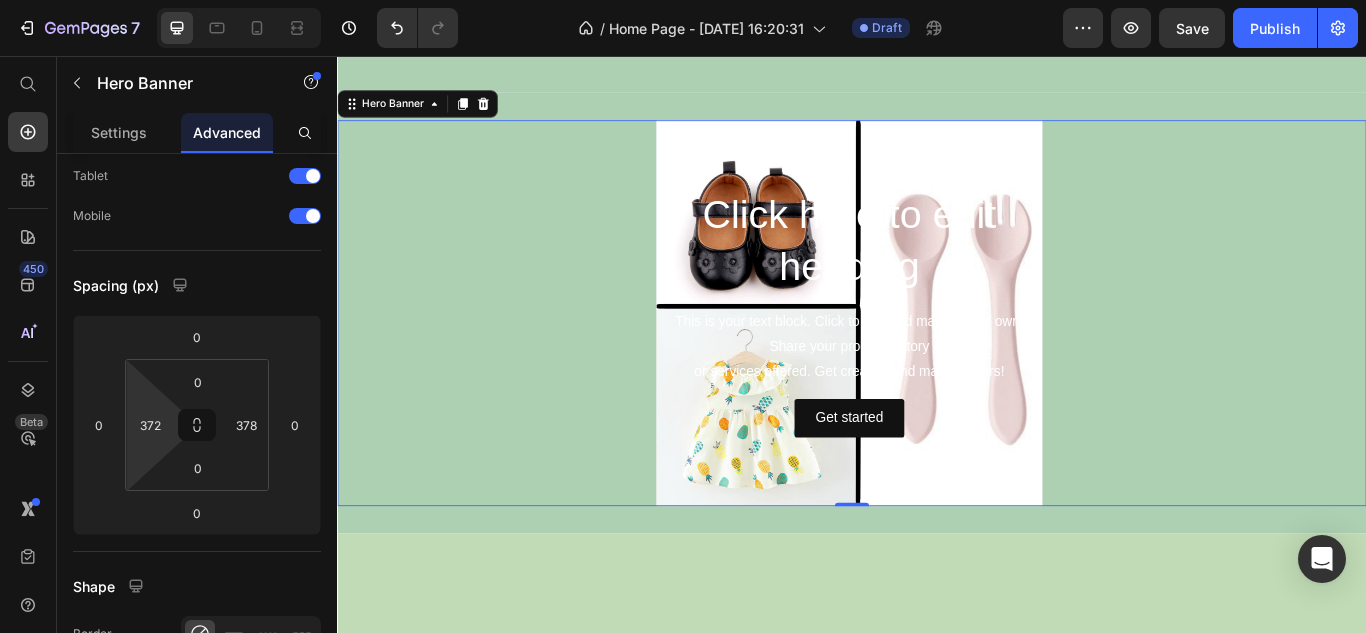 type on "380" 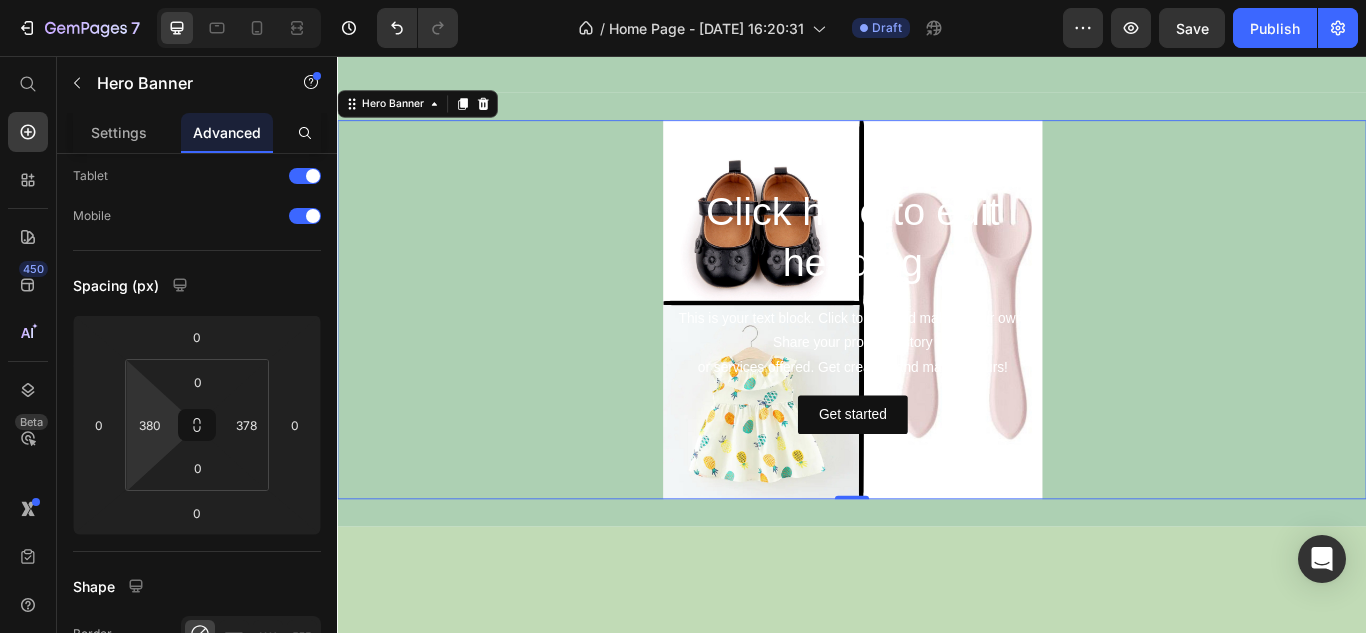 drag, startPoint x: 151, startPoint y: 403, endPoint x: 137, endPoint y: 376, distance: 30.413813 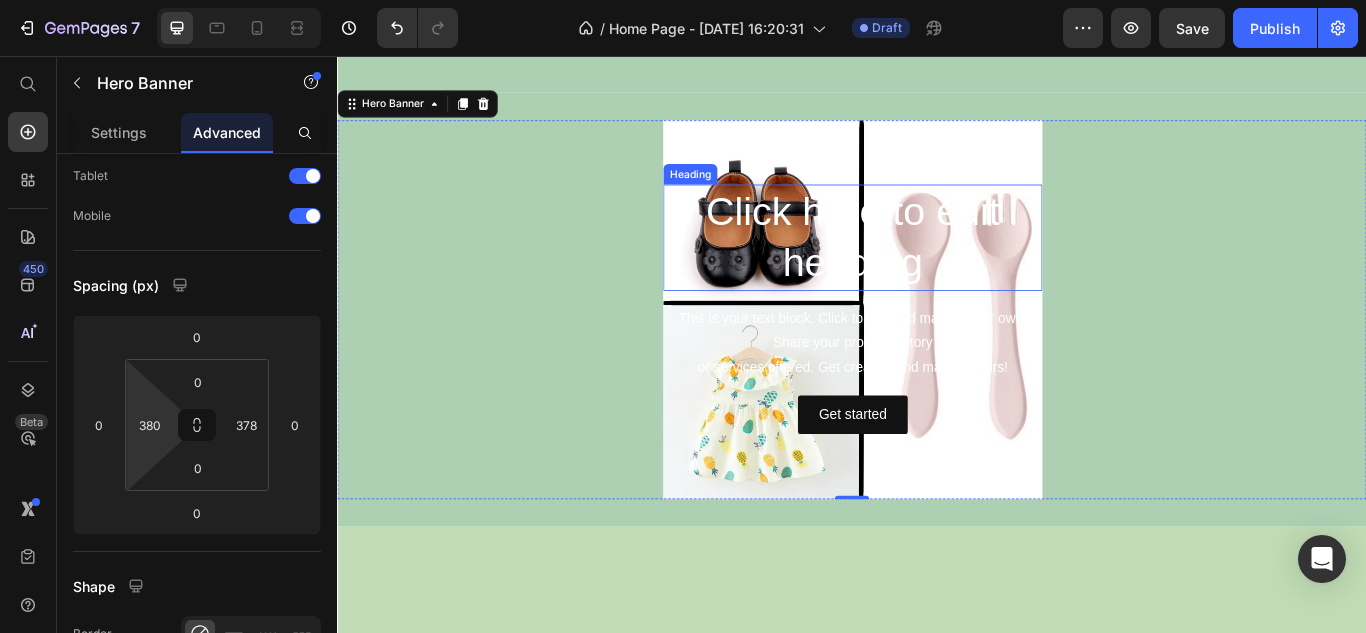 click on "Click here to edit heading" at bounding box center (938, 268) 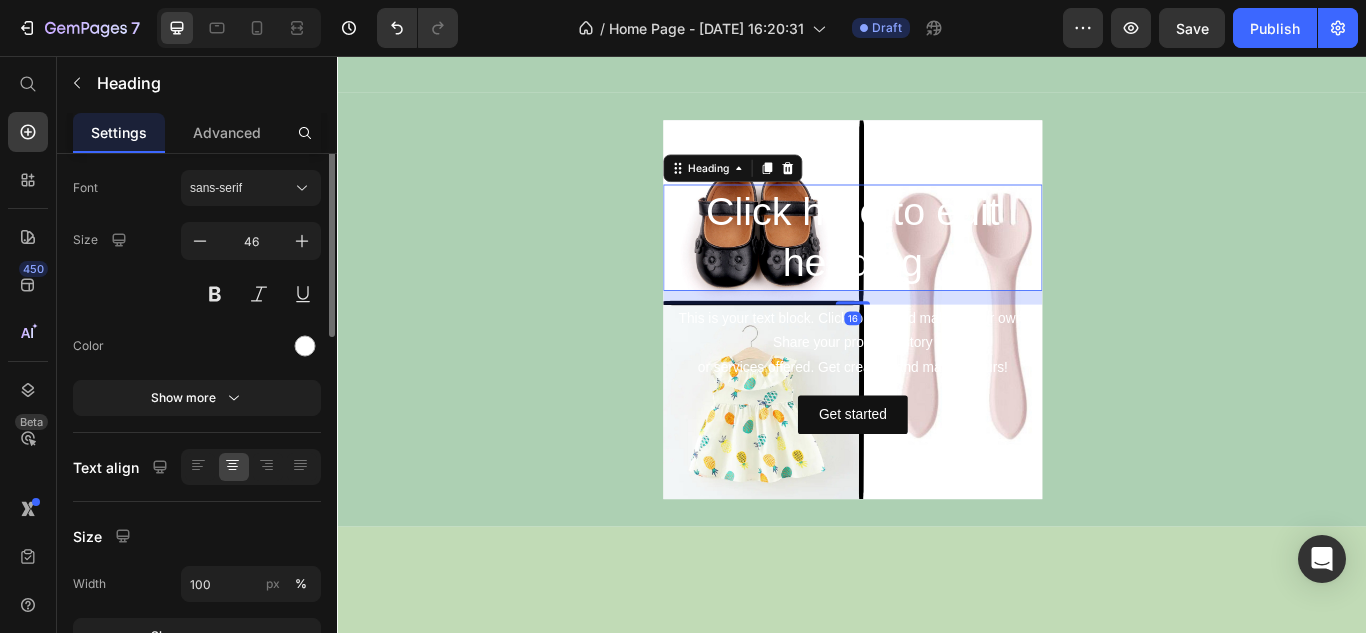scroll, scrollTop: 0, scrollLeft: 0, axis: both 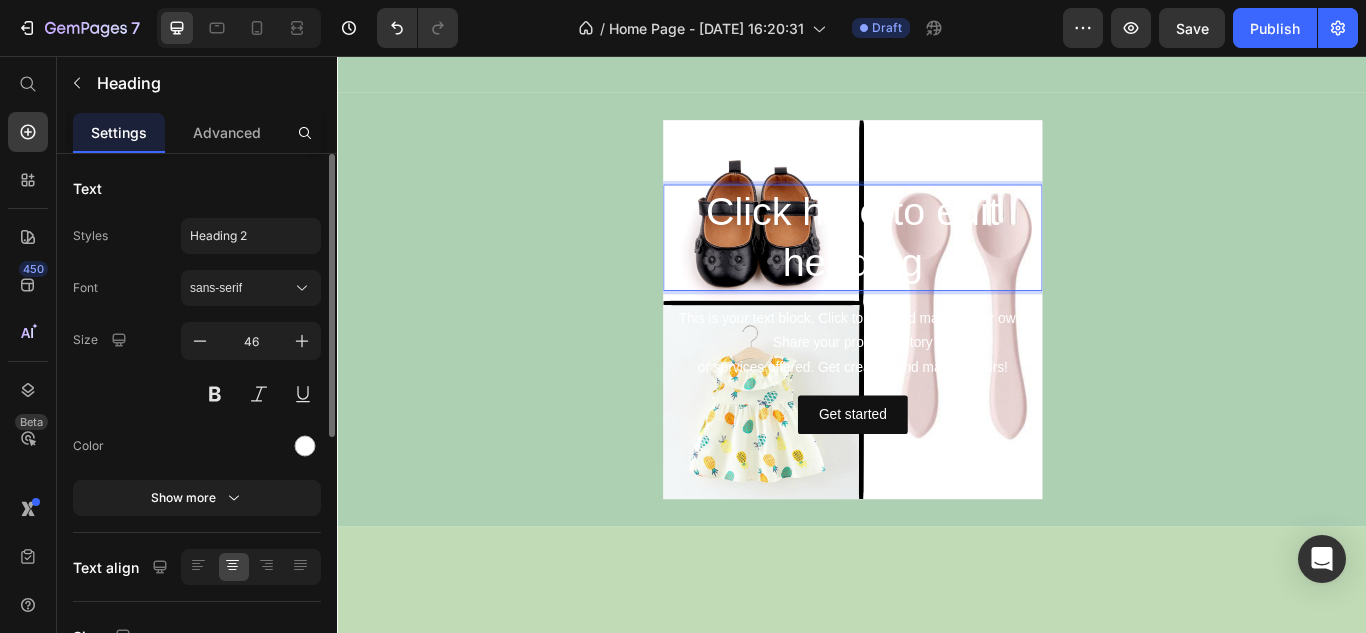 click on "Click here to edit heading" at bounding box center (938, 268) 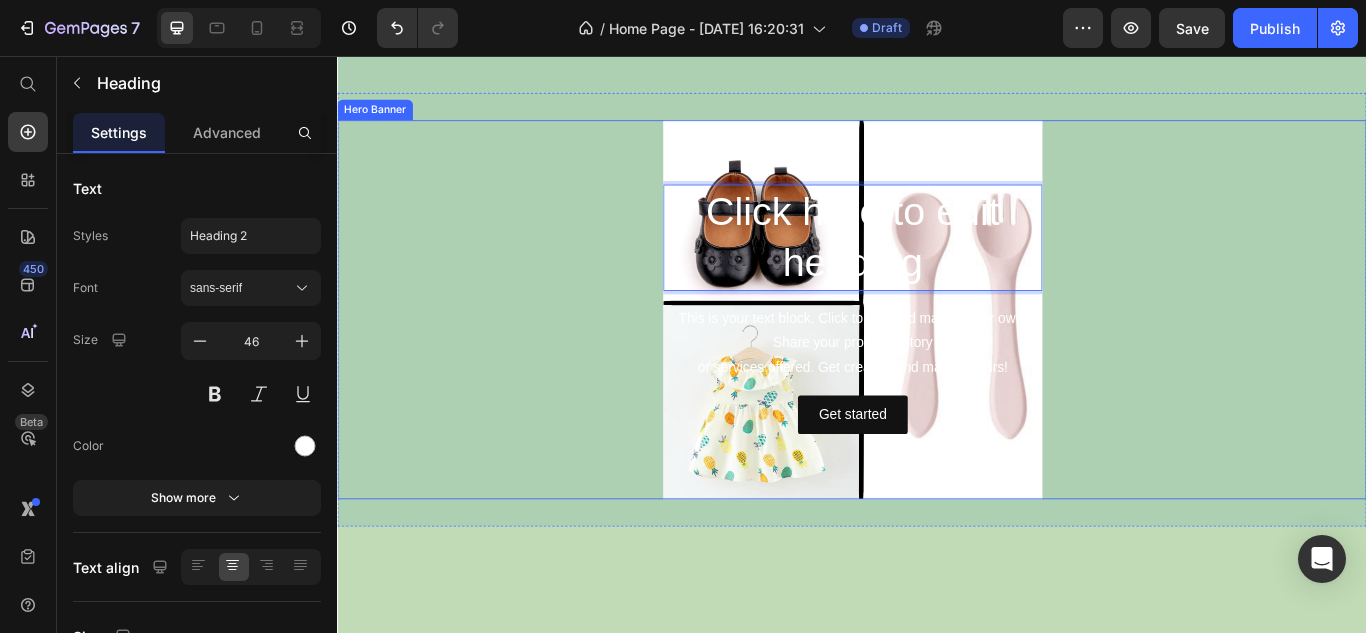 click on "This is your text block. Click to edit and make it your own. Share your product's story                   or services offered. Get creative and make it yours!" at bounding box center (938, 391) 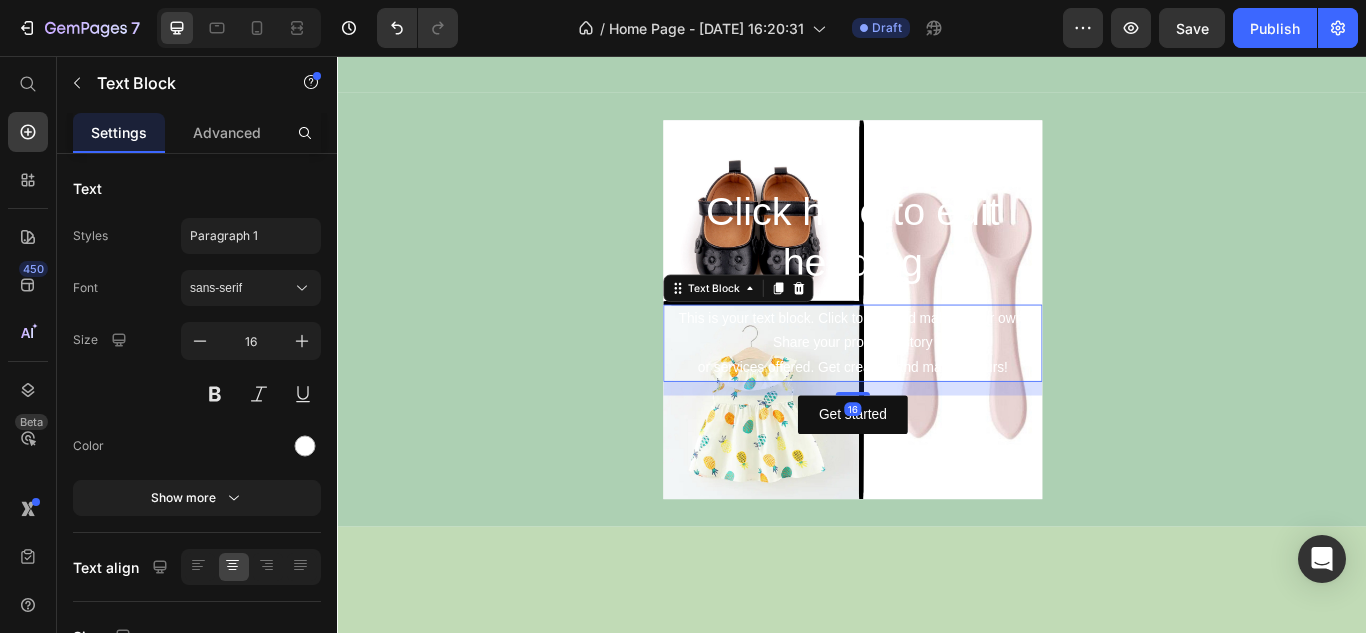 click on "This is your text block. Click to edit and make it your own. Share your product's story                   or services offered. Get creative and make it yours!" at bounding box center (938, 391) 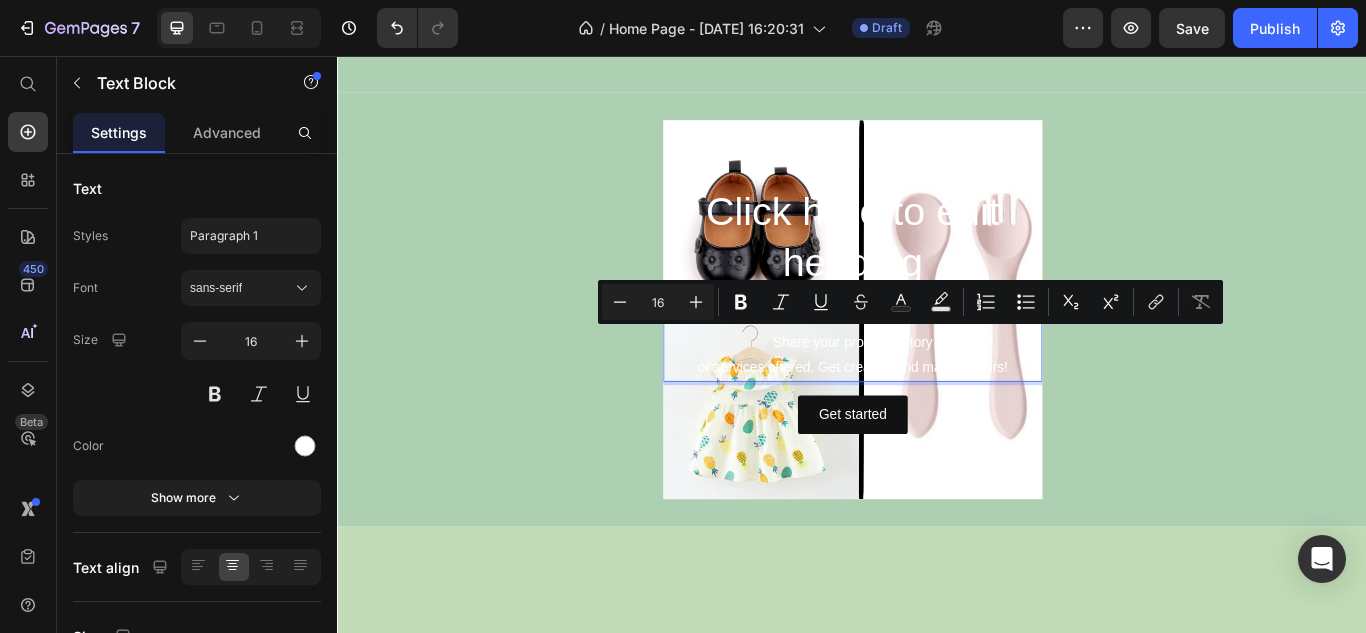 click on "This is your text block. Click to edit and make it your own. Share your product's story or services offered. Get creative and make it yours!" at bounding box center [938, 391] 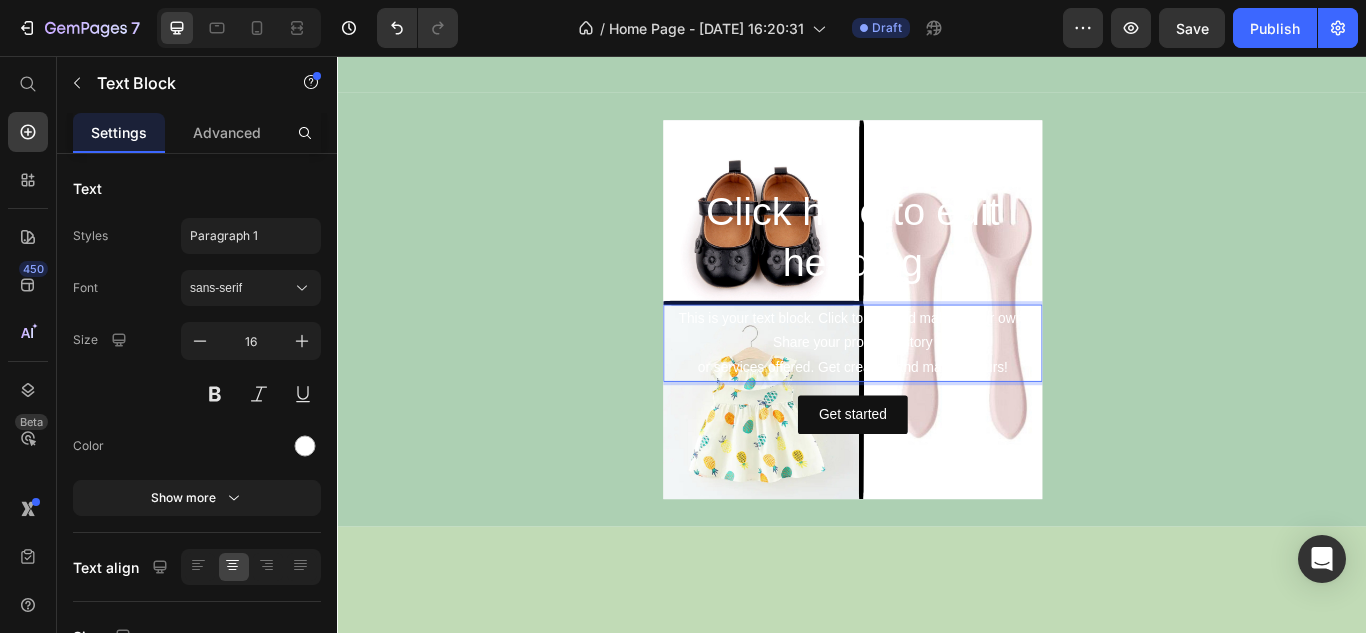 click on "This is your text block. Click to edit and make it your own. Share your product's story or services offered. Get creative and make it yours!" at bounding box center (938, 391) 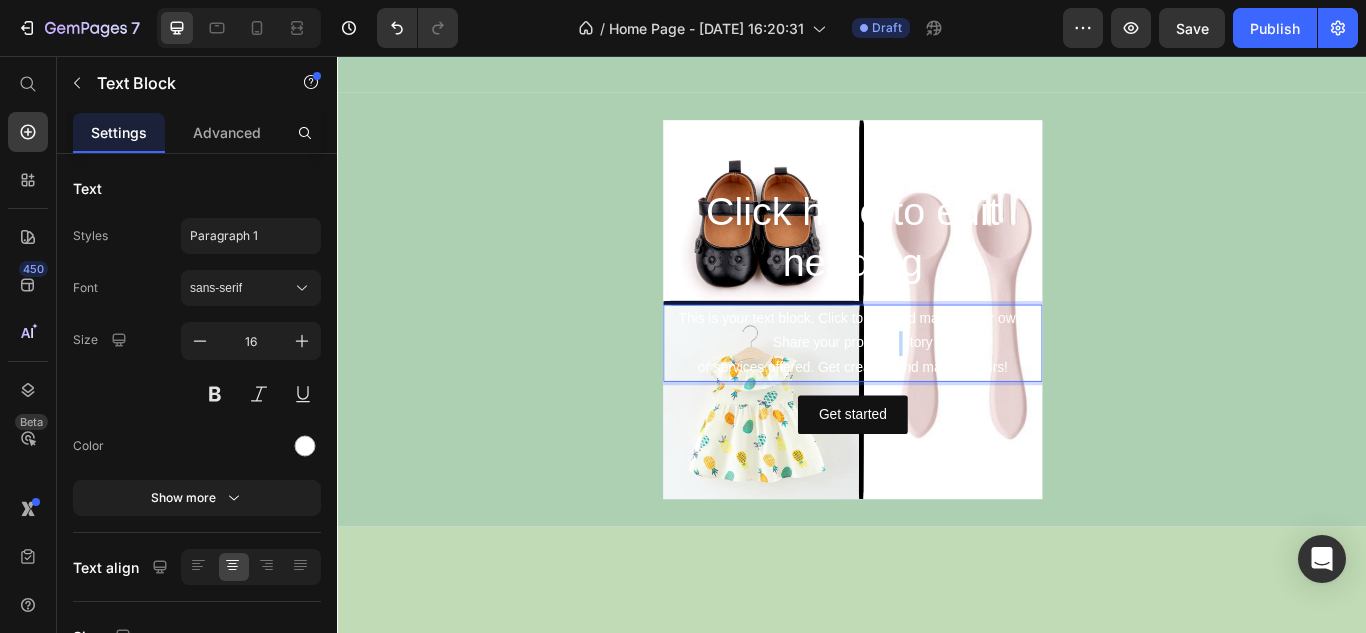 click on "This is your text block. Click to edit and make it your own. Share your product's story or services offered. Get creative and make it yours!" at bounding box center (938, 391) 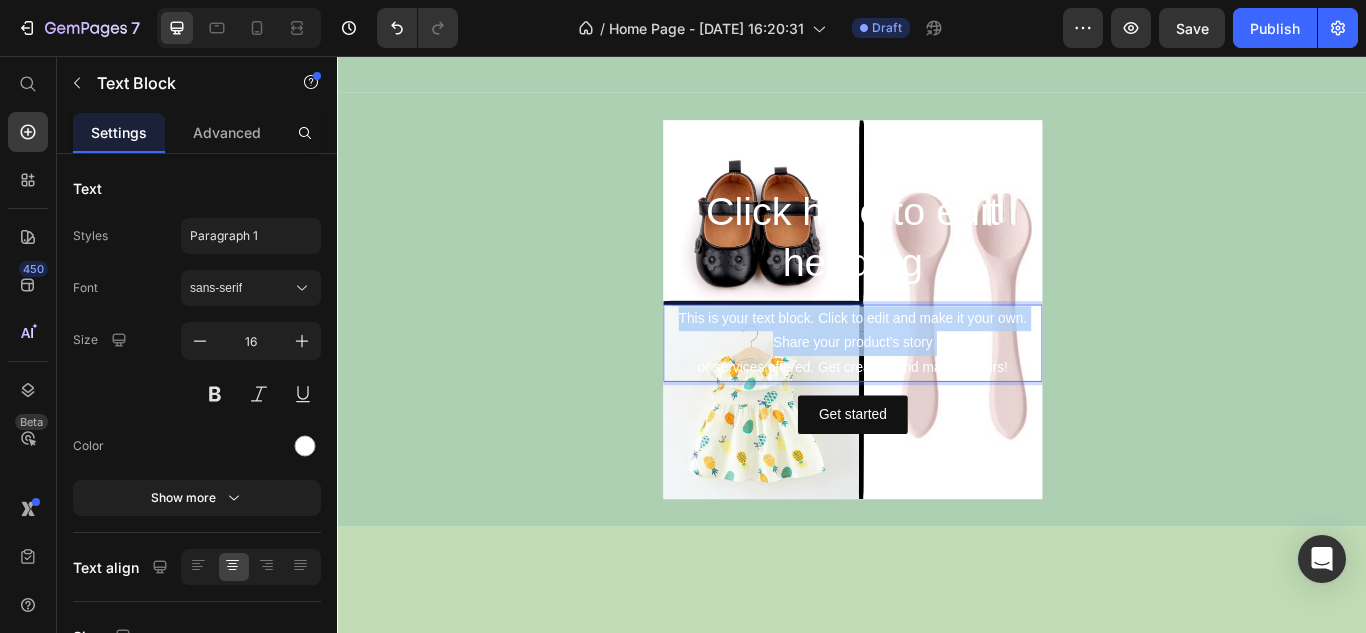 click on "This is your text block. Click to edit and make it your own. Share your product's story or services offered. Get creative and make it yours!" at bounding box center (938, 391) 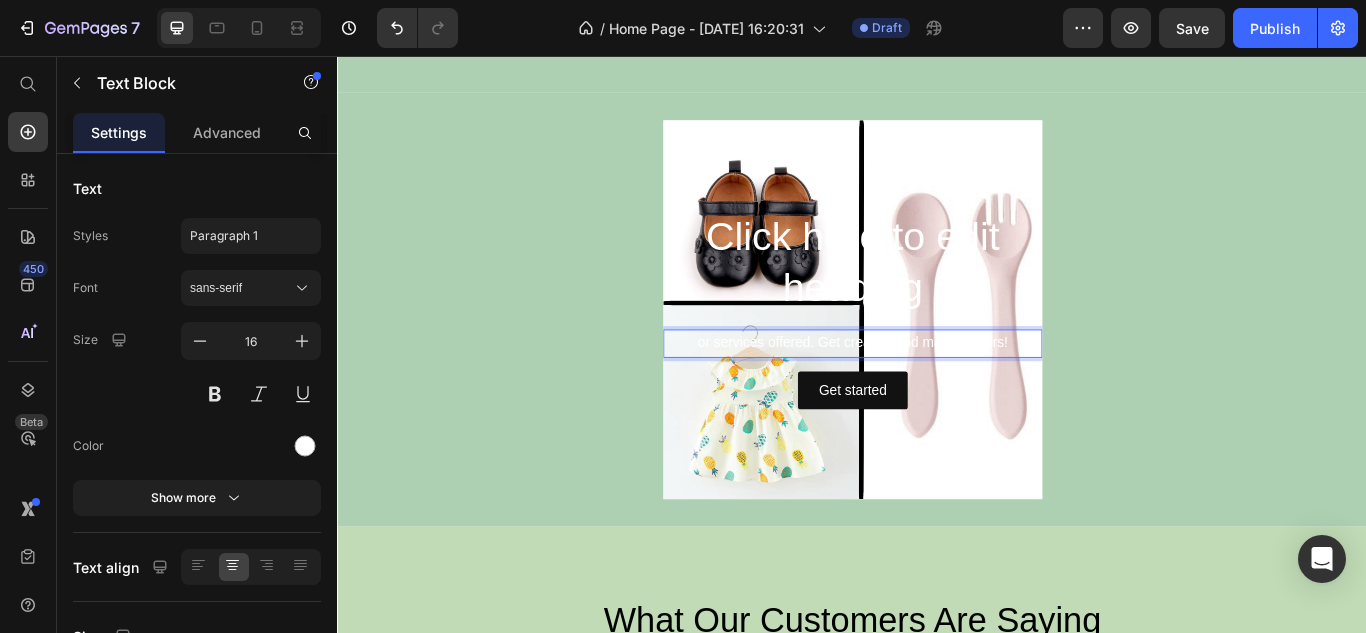scroll, scrollTop: 1948, scrollLeft: 0, axis: vertical 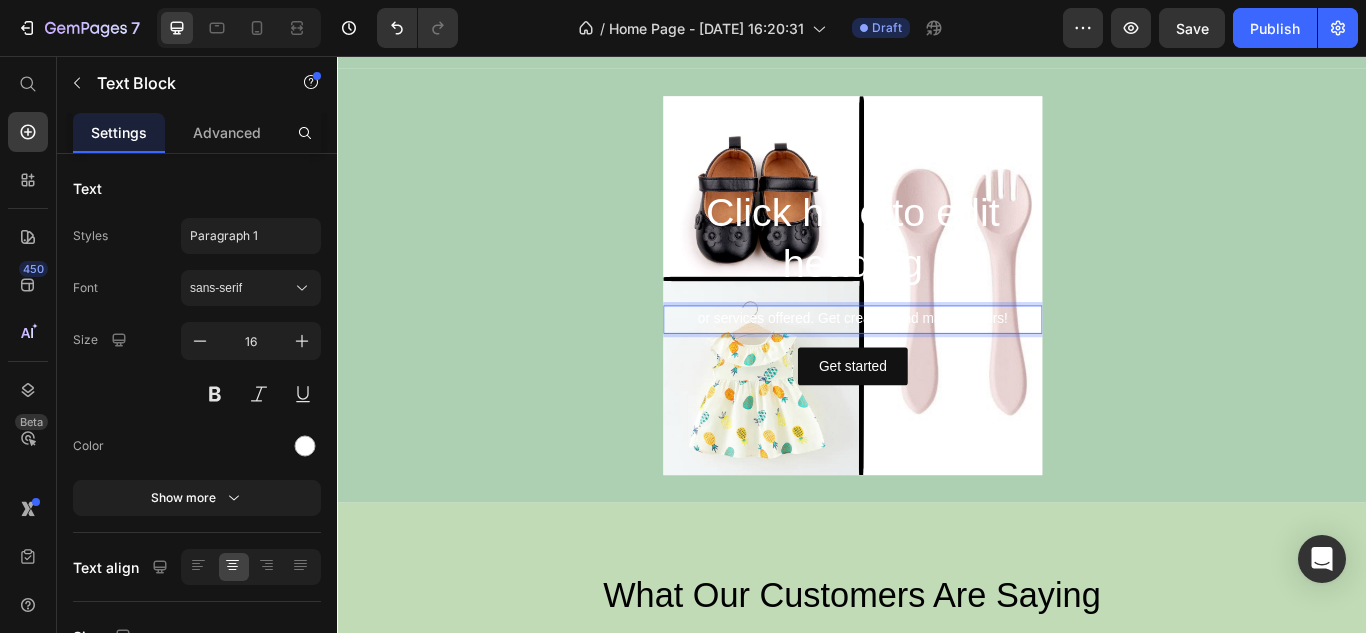 click on "or services offered. Get creative and make it yours!" at bounding box center (938, 363) 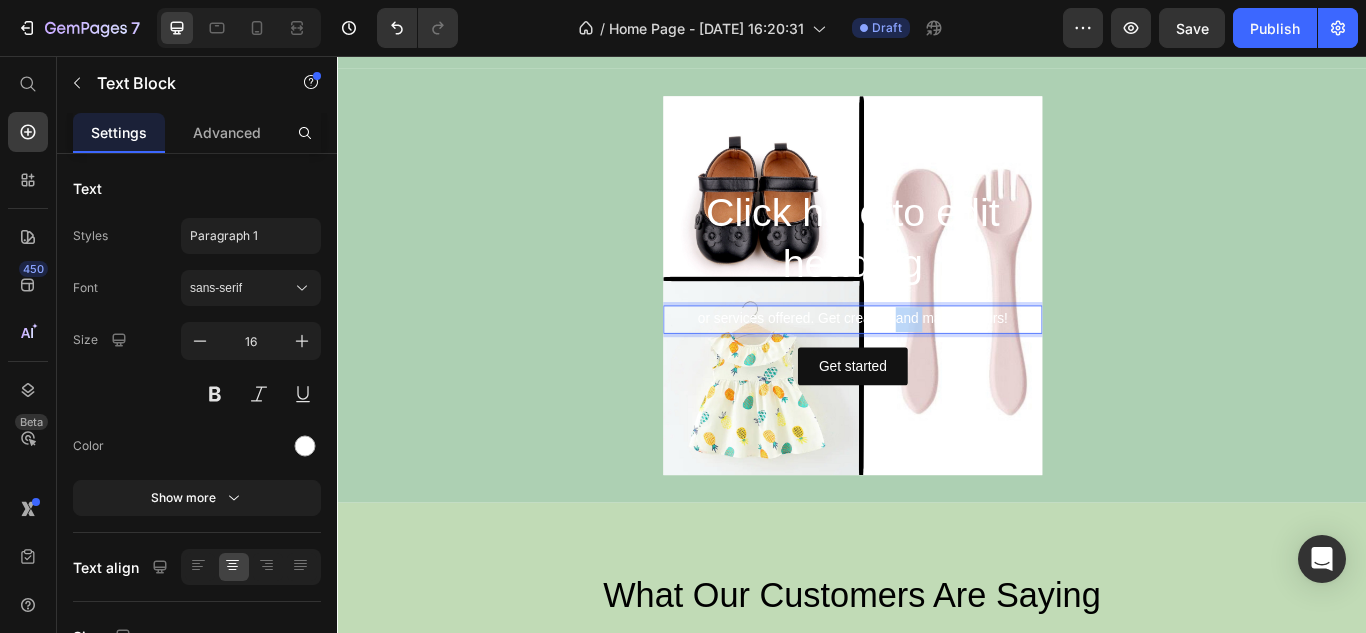 click on "or services offered. Get creative and make it yours!" at bounding box center [938, 363] 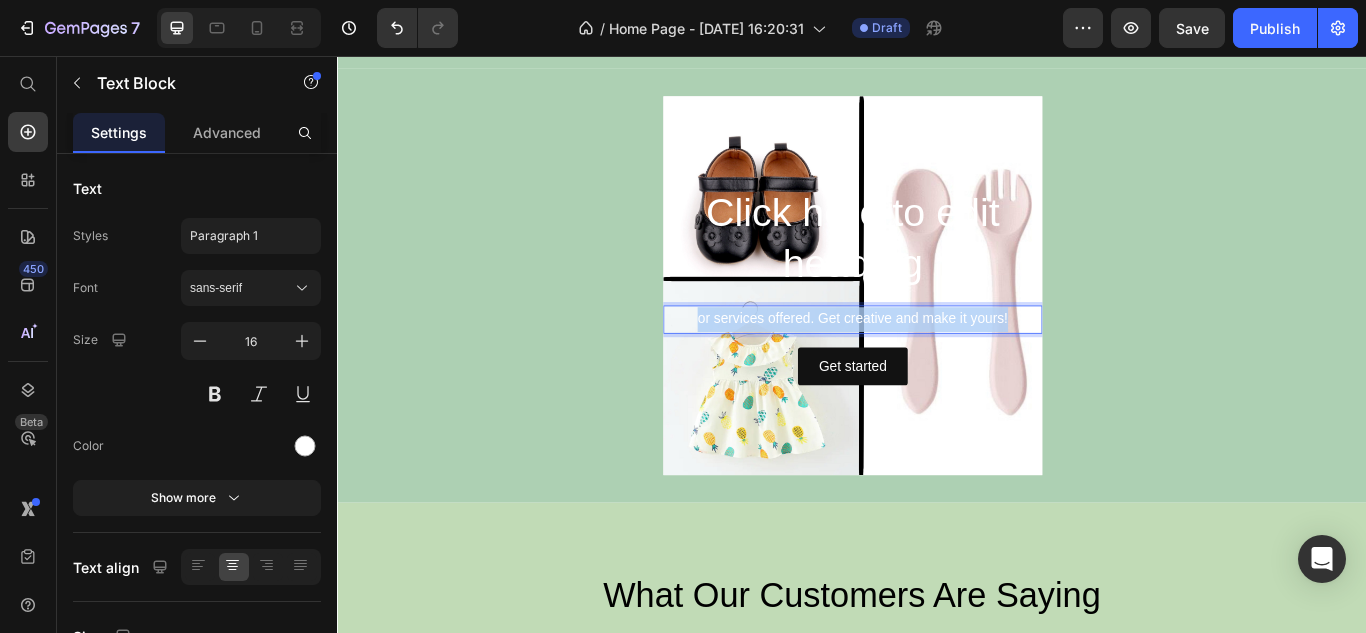 click on "or services offered. Get creative and make it yours!" at bounding box center [938, 363] 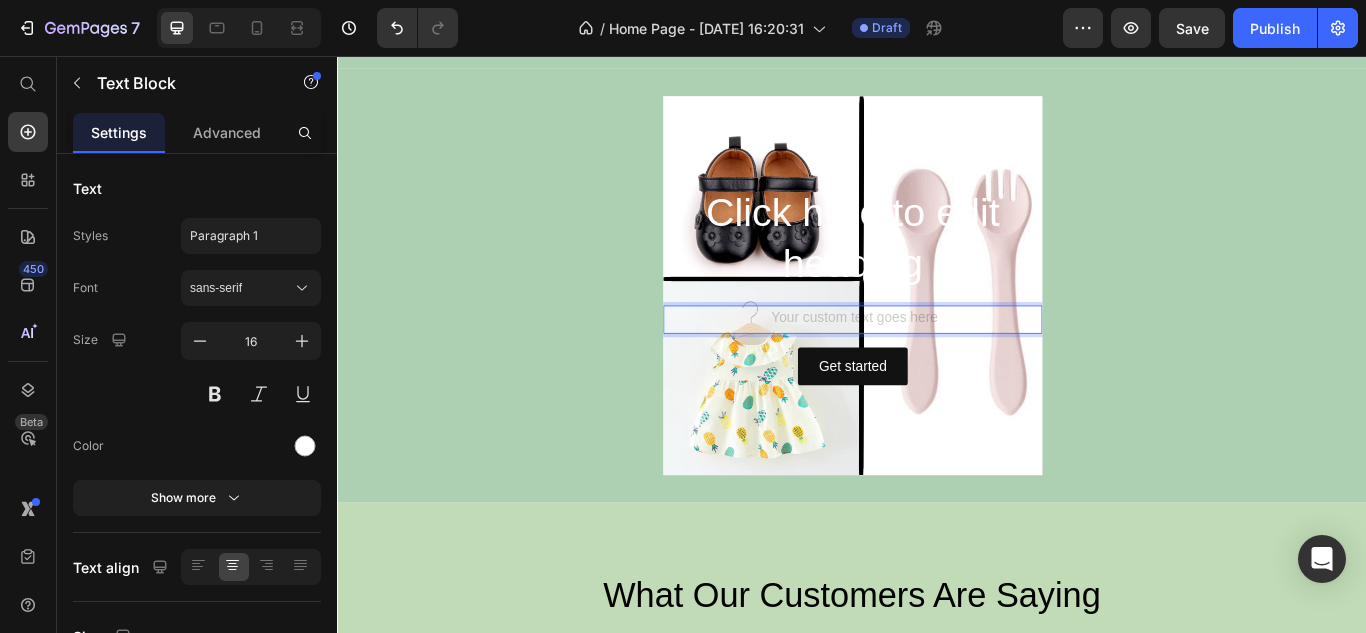scroll, scrollTop: 1933, scrollLeft: 0, axis: vertical 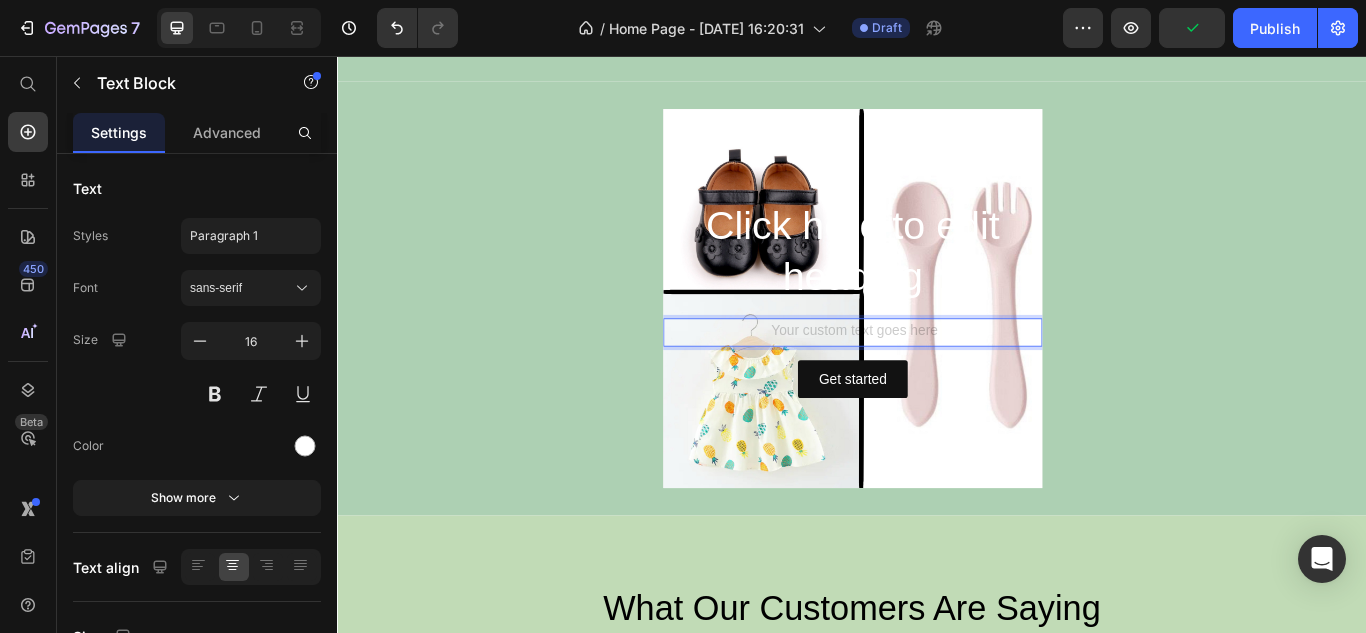 click at bounding box center (938, 378) 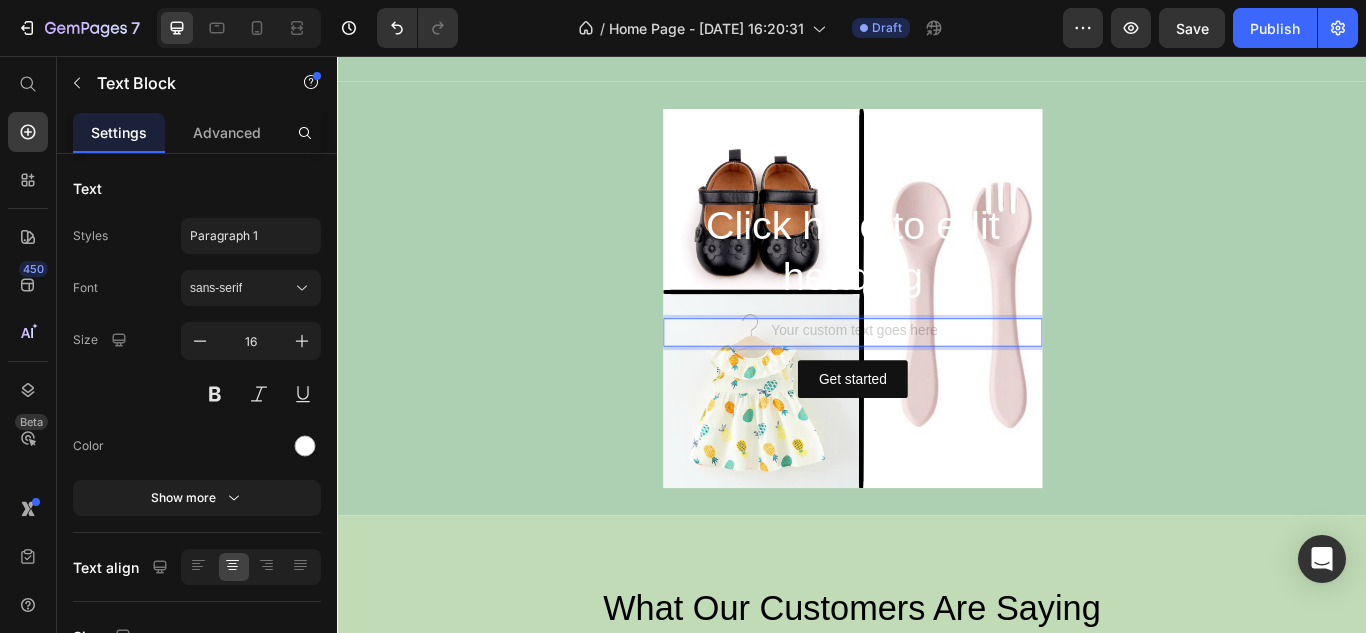 drag, startPoint x: 976, startPoint y: 366, endPoint x: 869, endPoint y: 309, distance: 121.235306 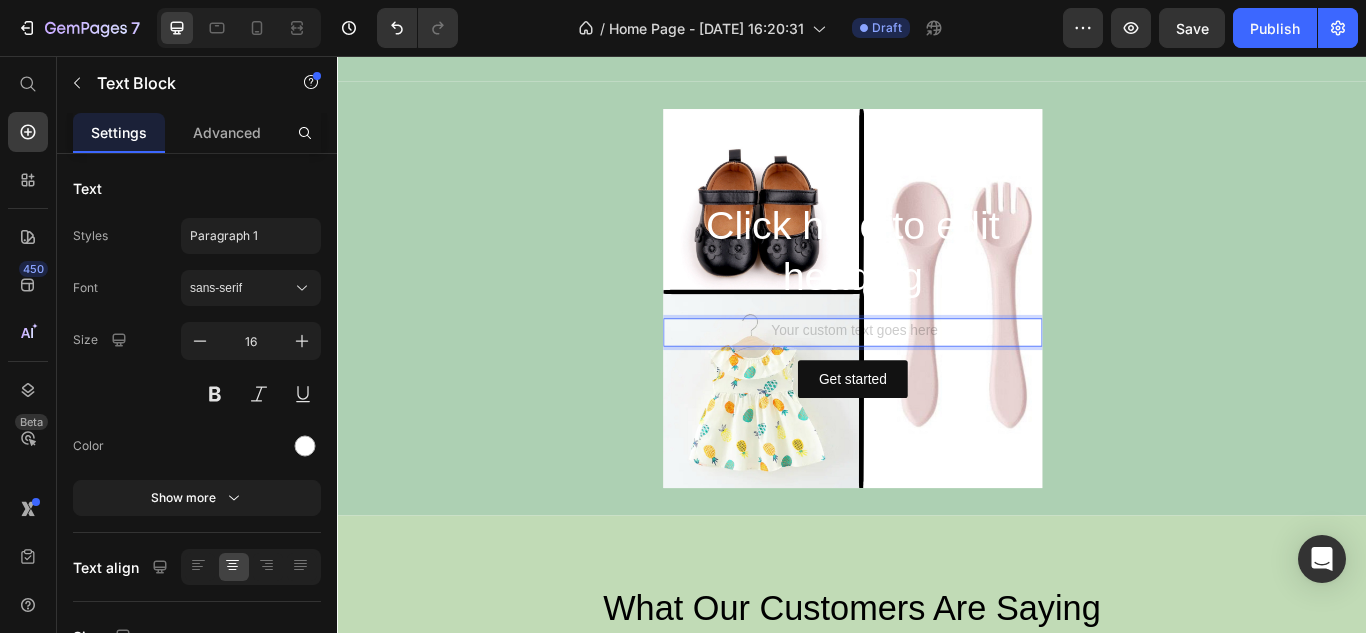 click on "Click here to edit heading" at bounding box center [938, 284] 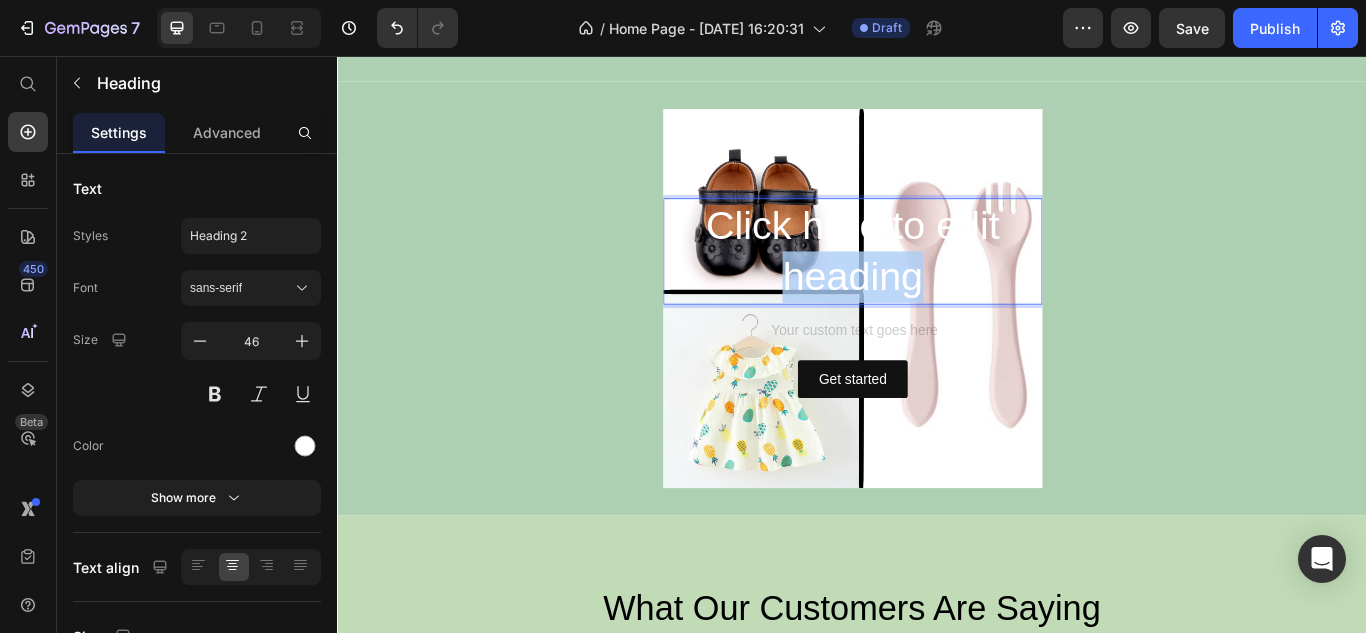 click on "Click here to edit heading" at bounding box center [938, 284] 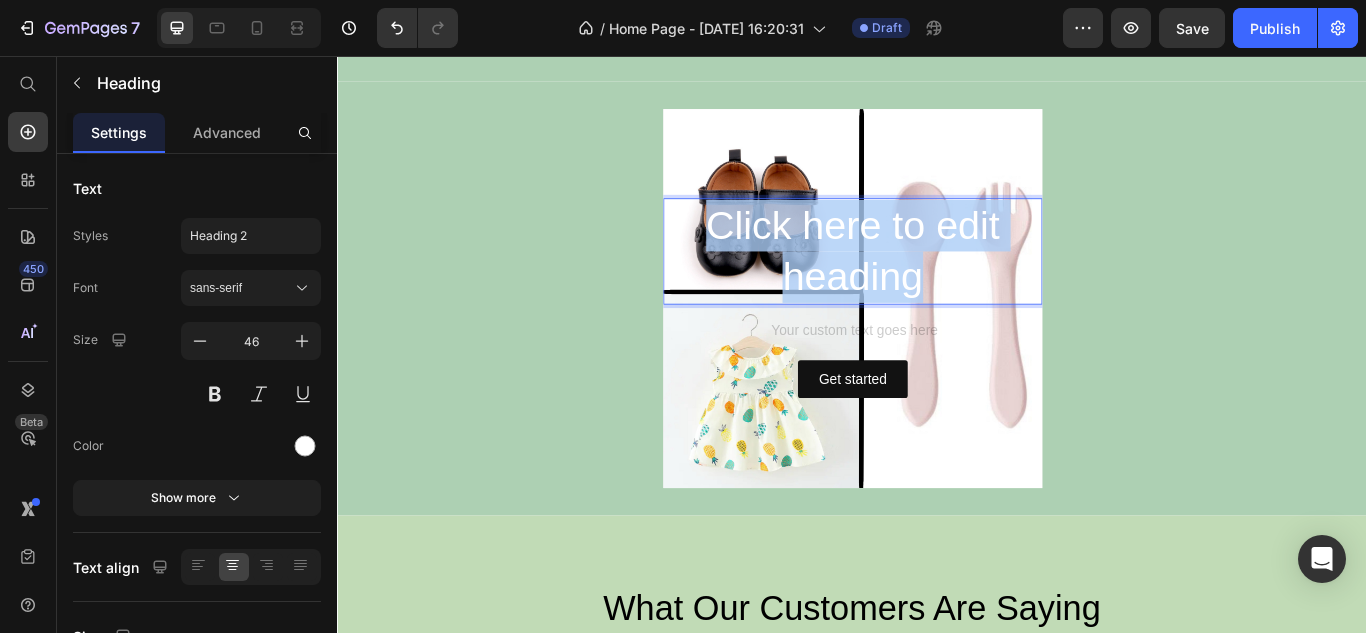 click on "Click here to edit heading" at bounding box center (938, 284) 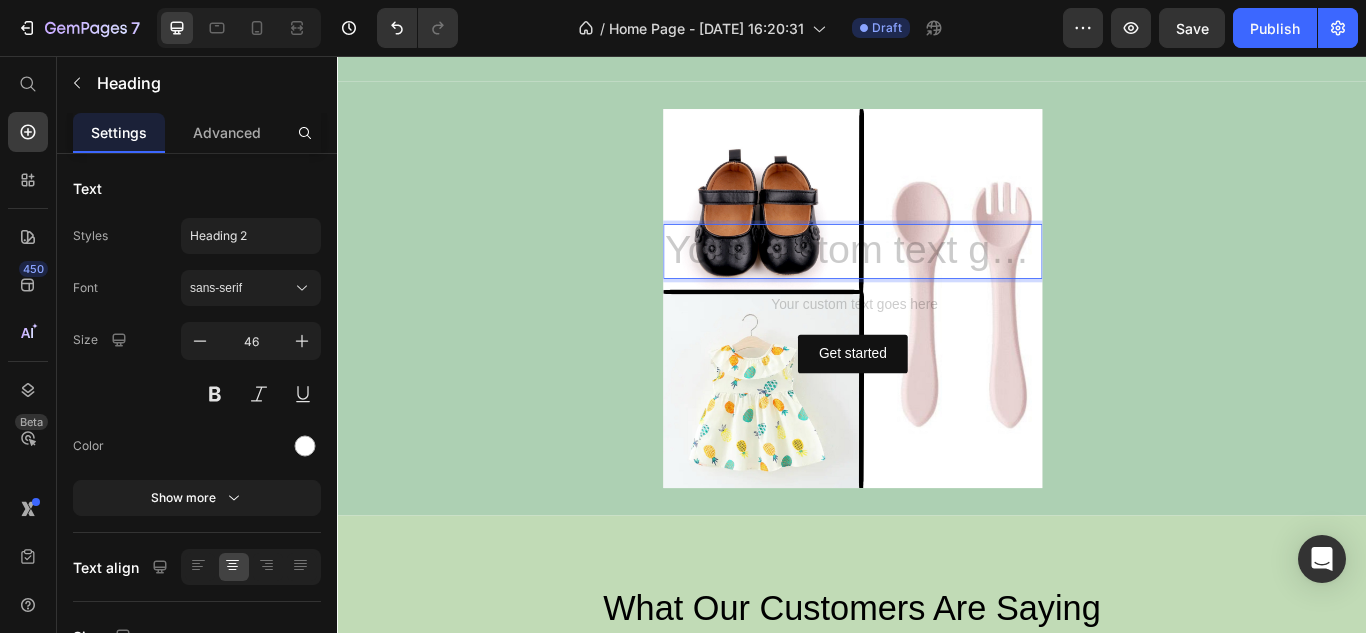 click at bounding box center [938, 284] 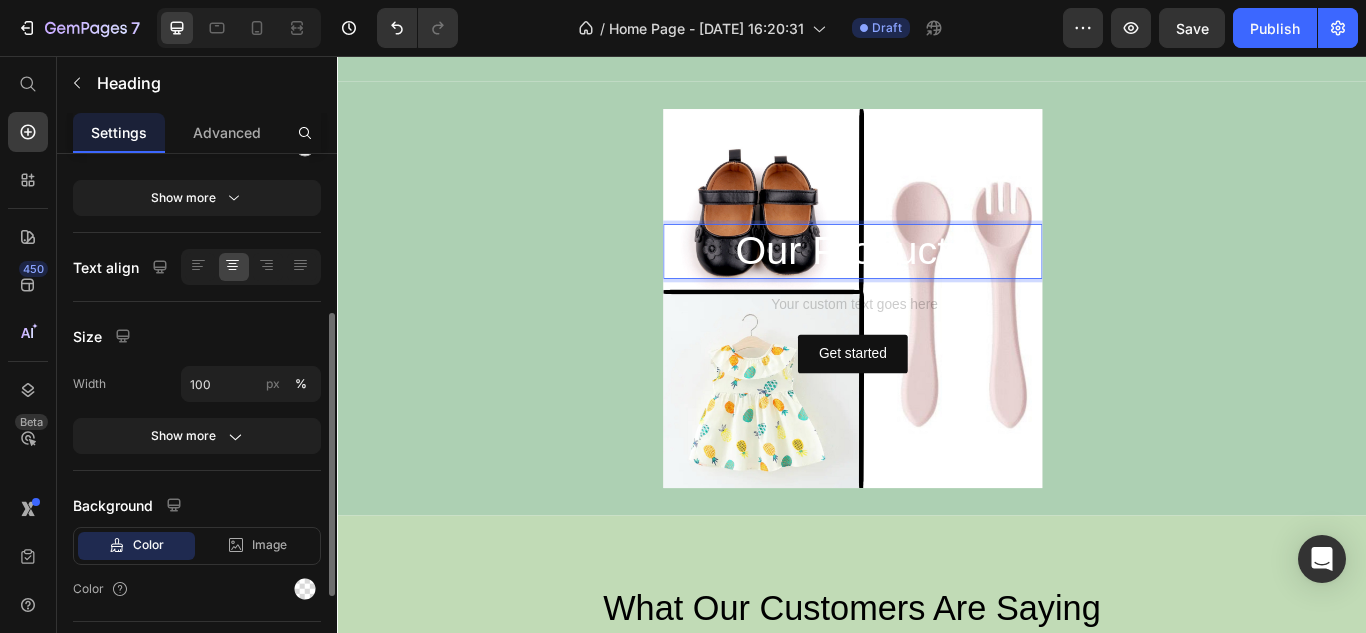 scroll, scrollTop: 200, scrollLeft: 0, axis: vertical 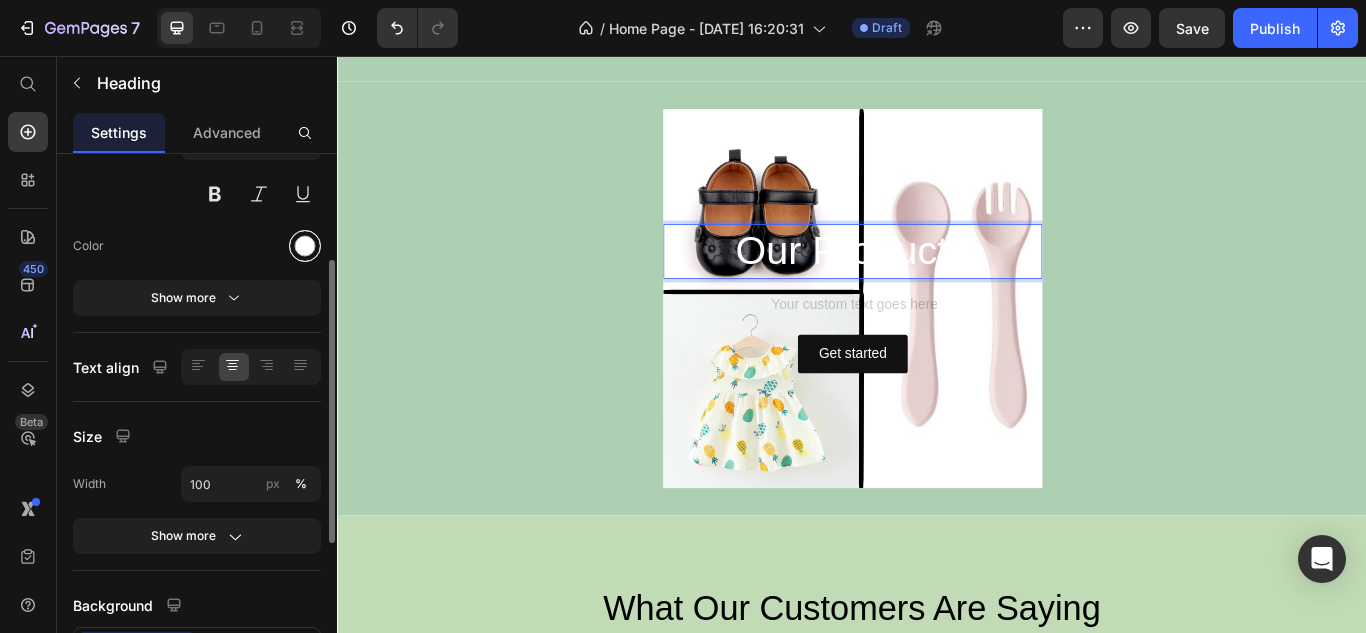 click at bounding box center [305, 246] 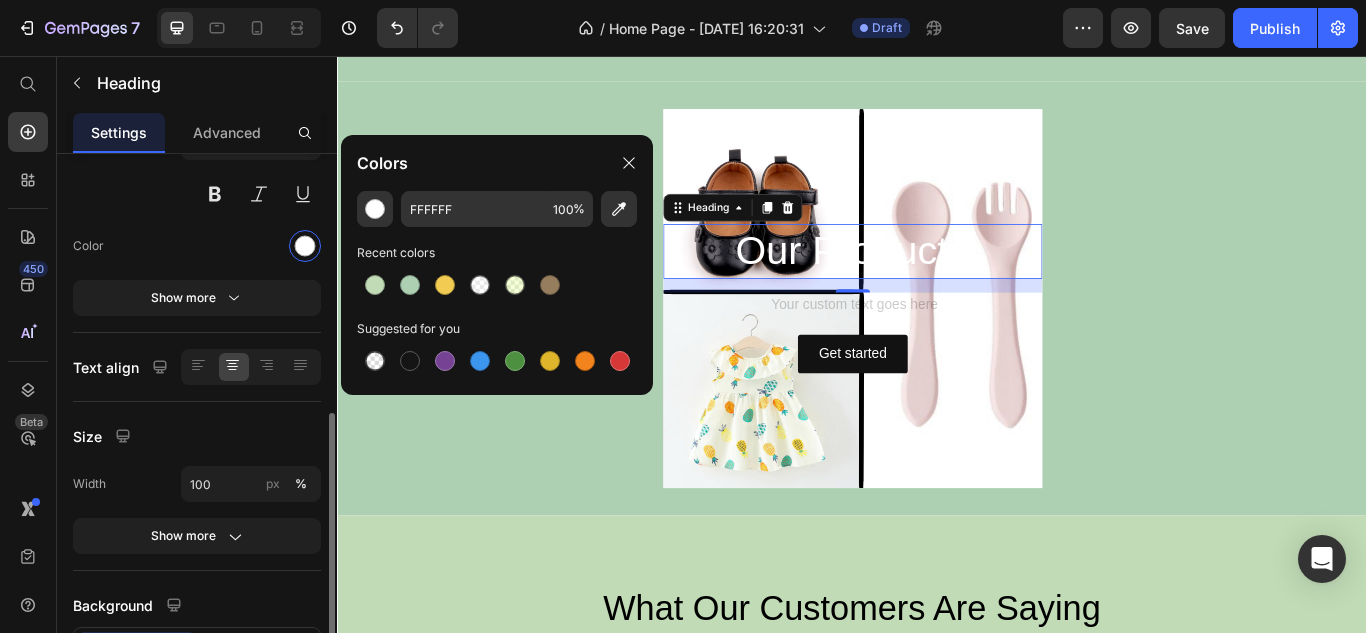scroll, scrollTop: 300, scrollLeft: 0, axis: vertical 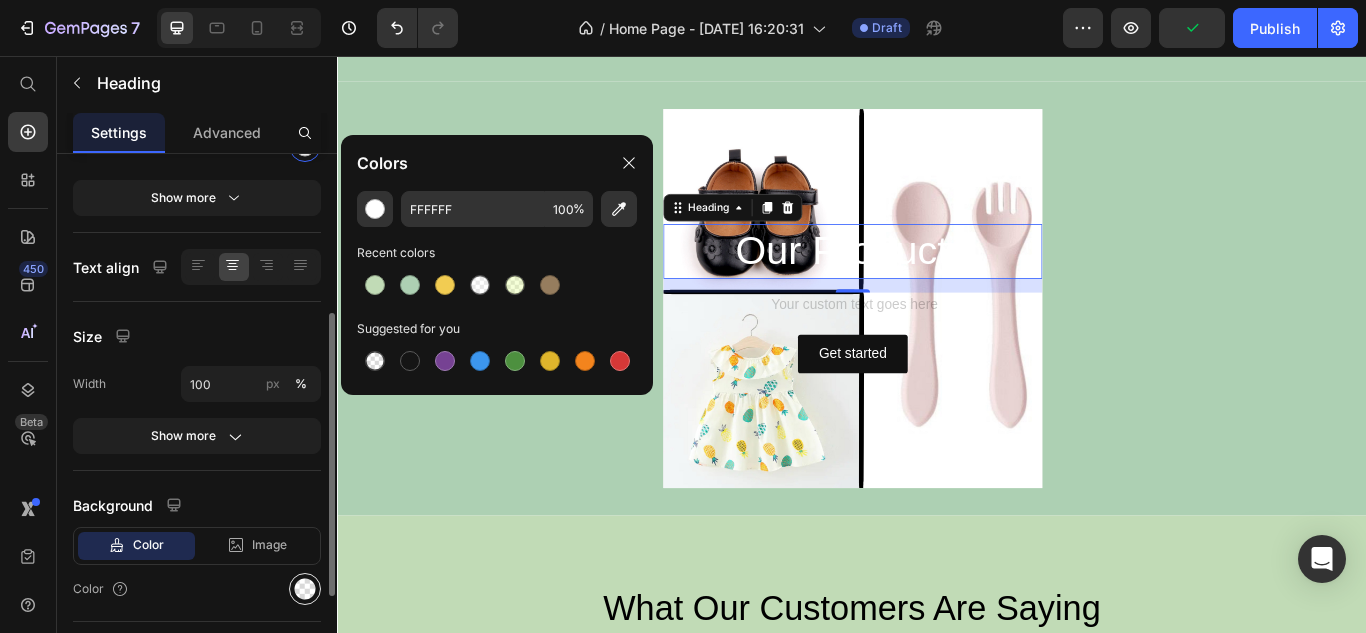 click at bounding box center (305, 589) 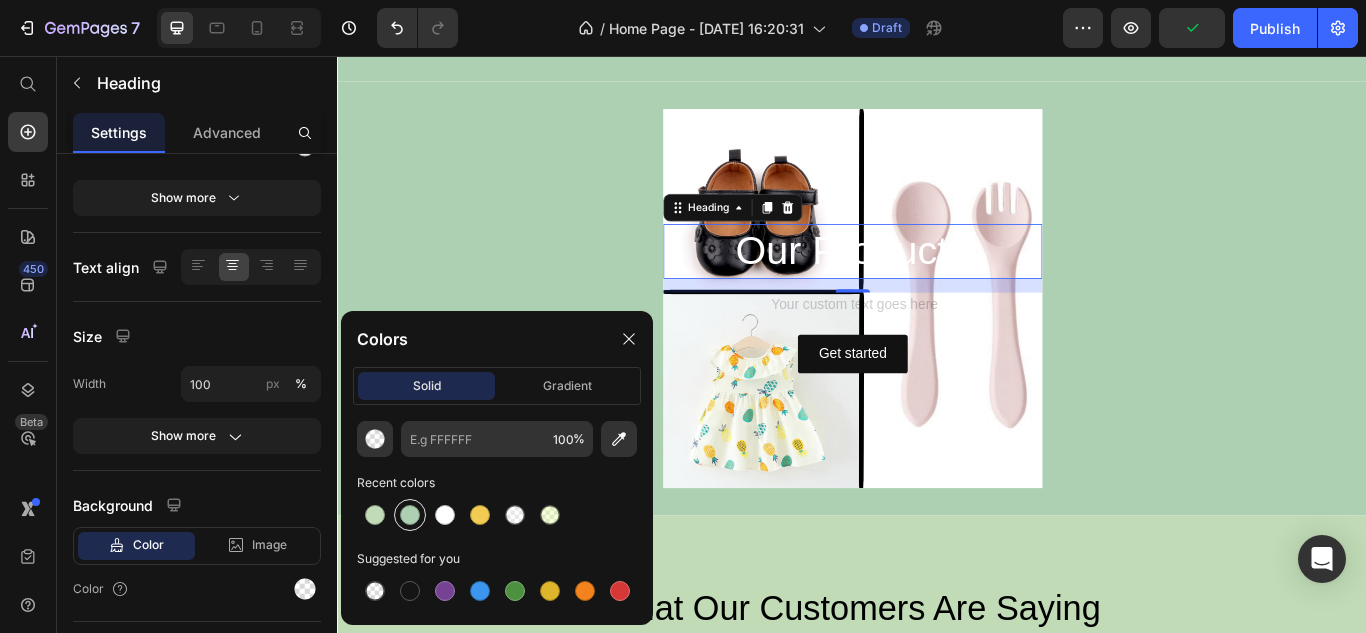 click at bounding box center [410, 515] 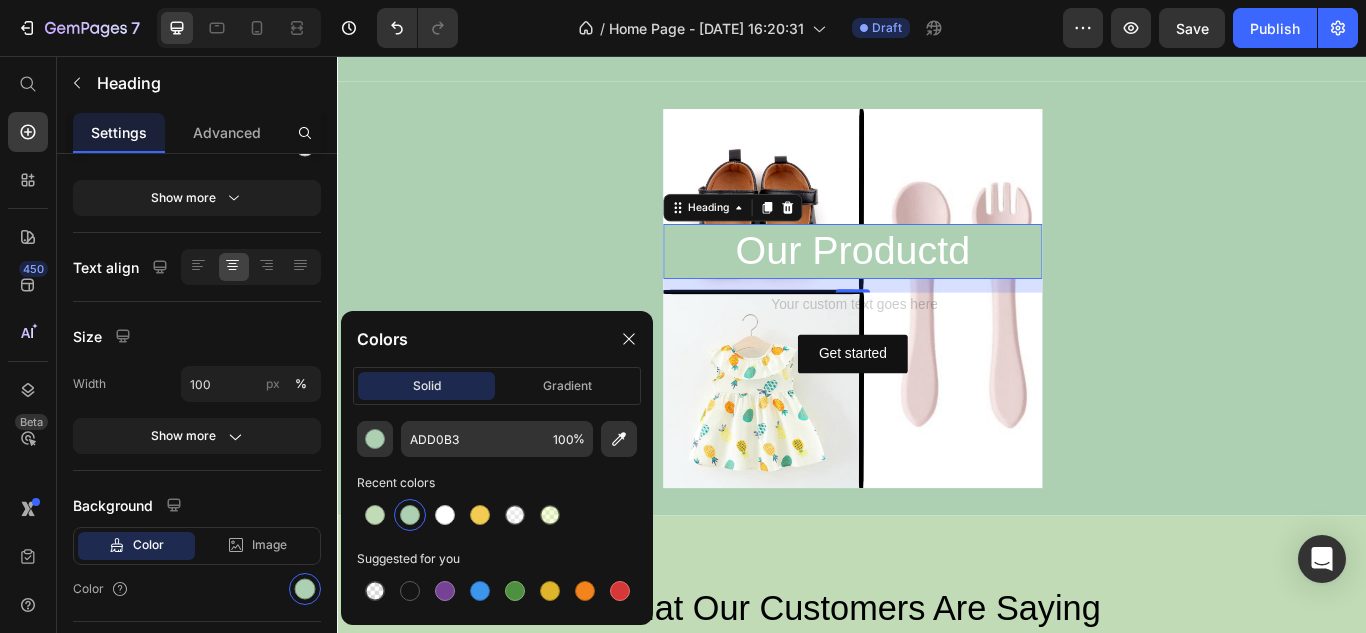 click on "Our Productd" at bounding box center [938, 284] 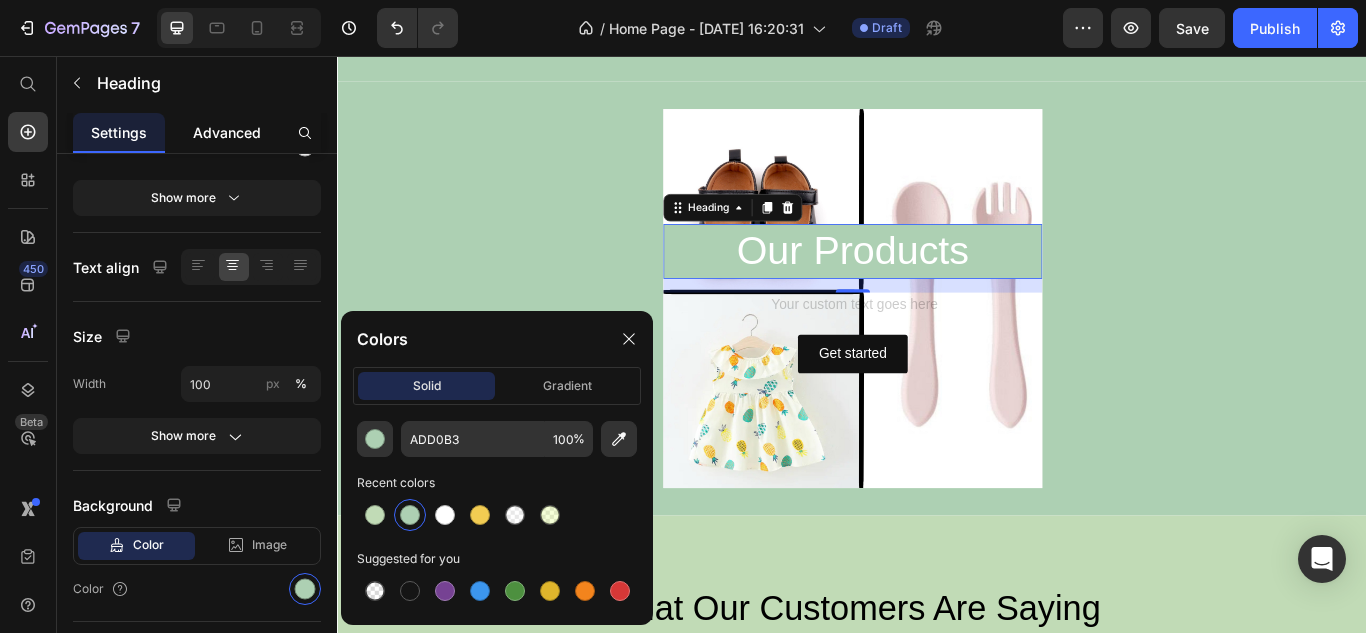 click on "Advanced" at bounding box center (227, 132) 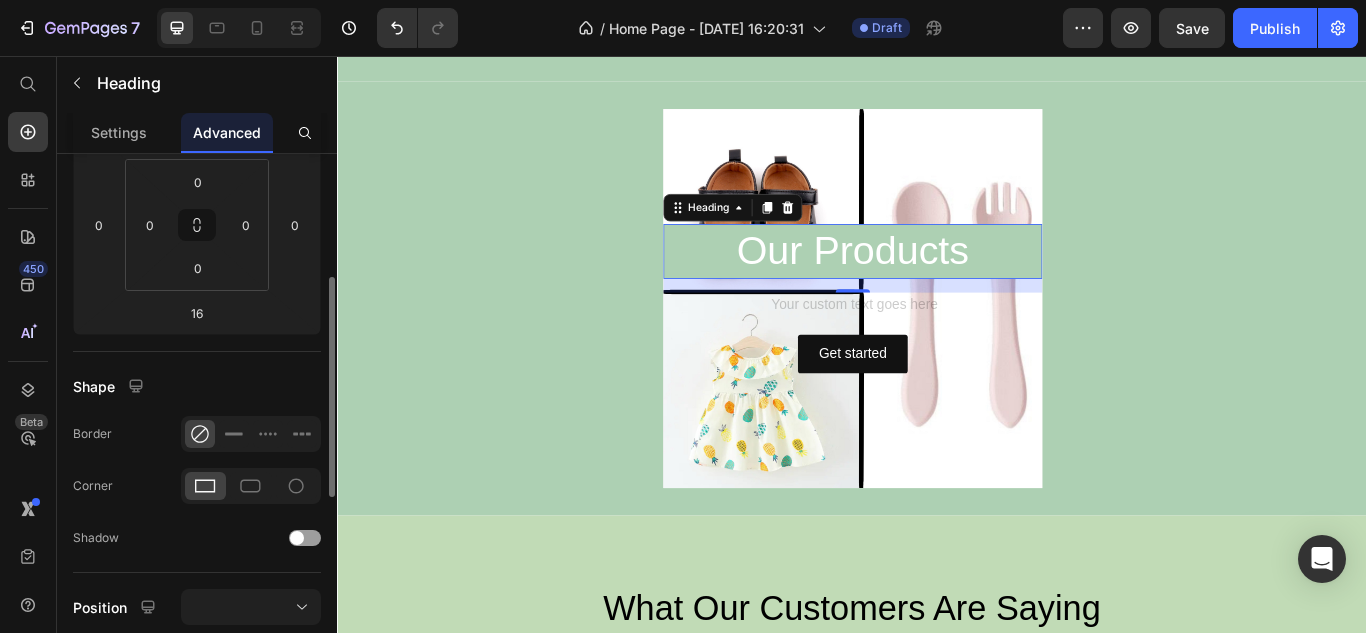 scroll, scrollTop: 100, scrollLeft: 0, axis: vertical 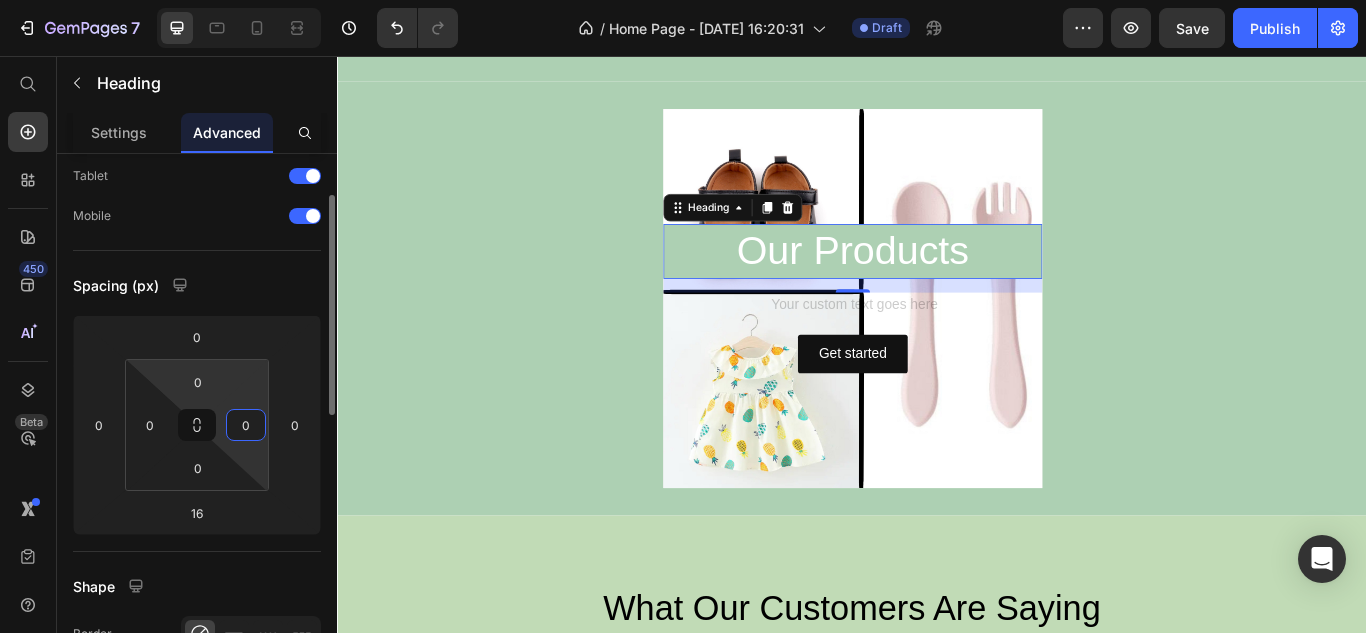 drag, startPoint x: 262, startPoint y: 447, endPoint x: 207, endPoint y: 401, distance: 71.70077 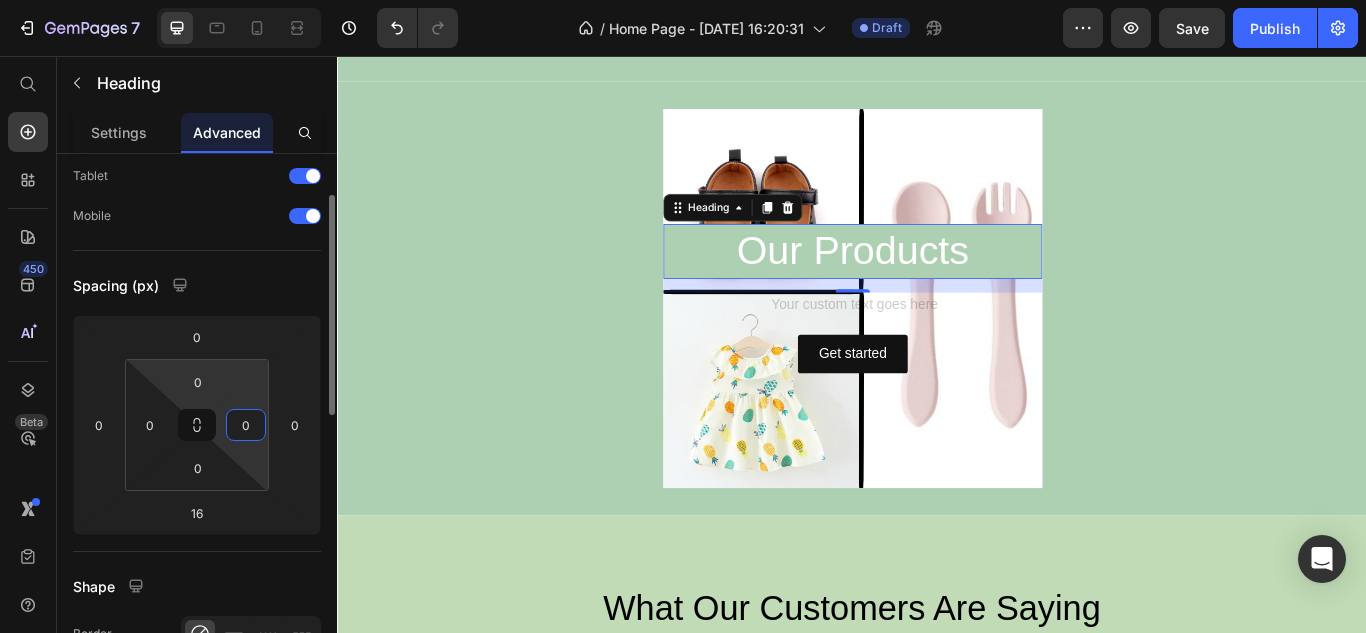 click on "7   /  Home Page - [DATE] 16:20:31 Draft Preview  Save   Publish  450 Beta Start with Sections Elements Hero Section Product Detail Brands Trusted Badges Guarantee Product Breakdown How to use Testimonials Compare Bundle FAQs Social Proof Brand Story Product List Collection Blog List Contact Sticky Add to Cart Custom Footer Browse Library 450 Layout
Row
Row
Row
Row Text
Heading
Text Block Button
Button
Button
Sticky Back to top Media
Image" 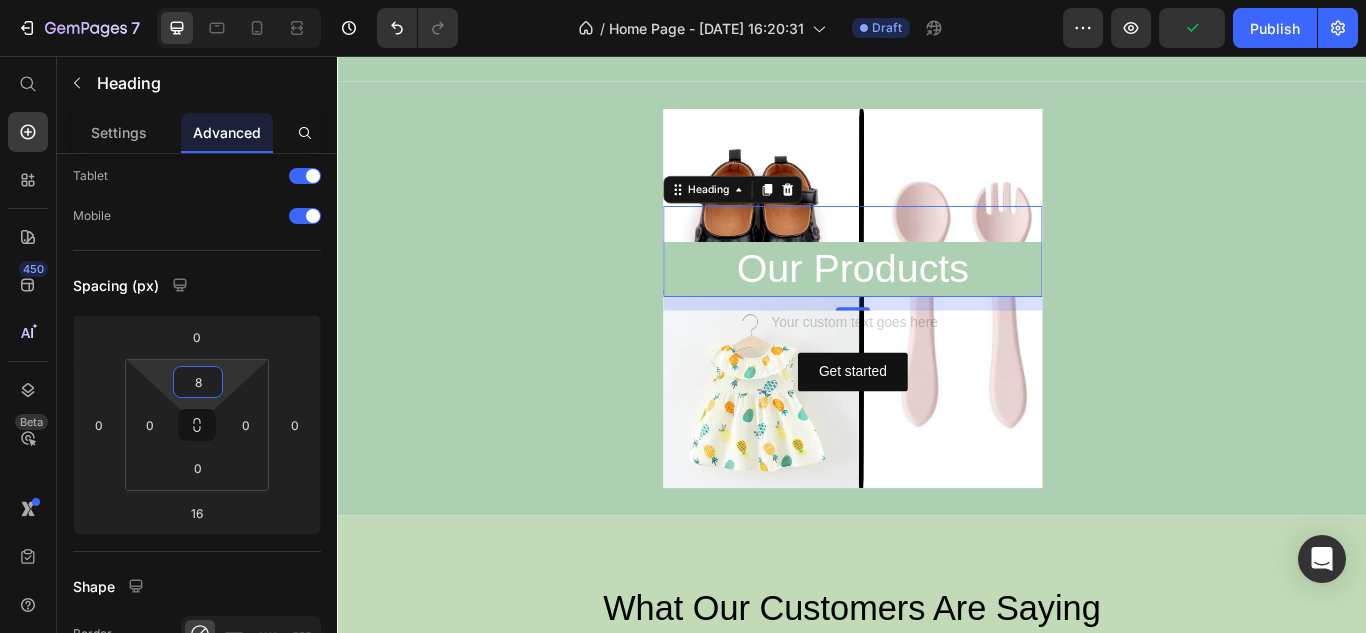 type on "0" 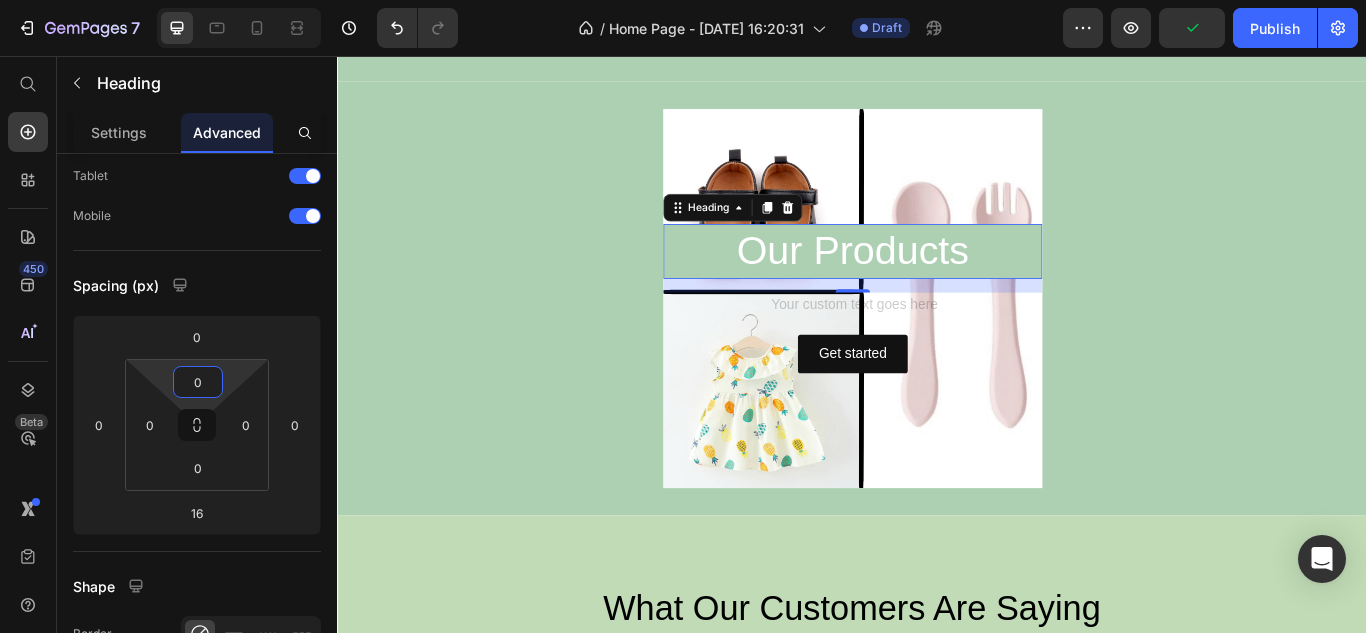 drag, startPoint x: 236, startPoint y: 401, endPoint x: 238, endPoint y: 493, distance: 92.021736 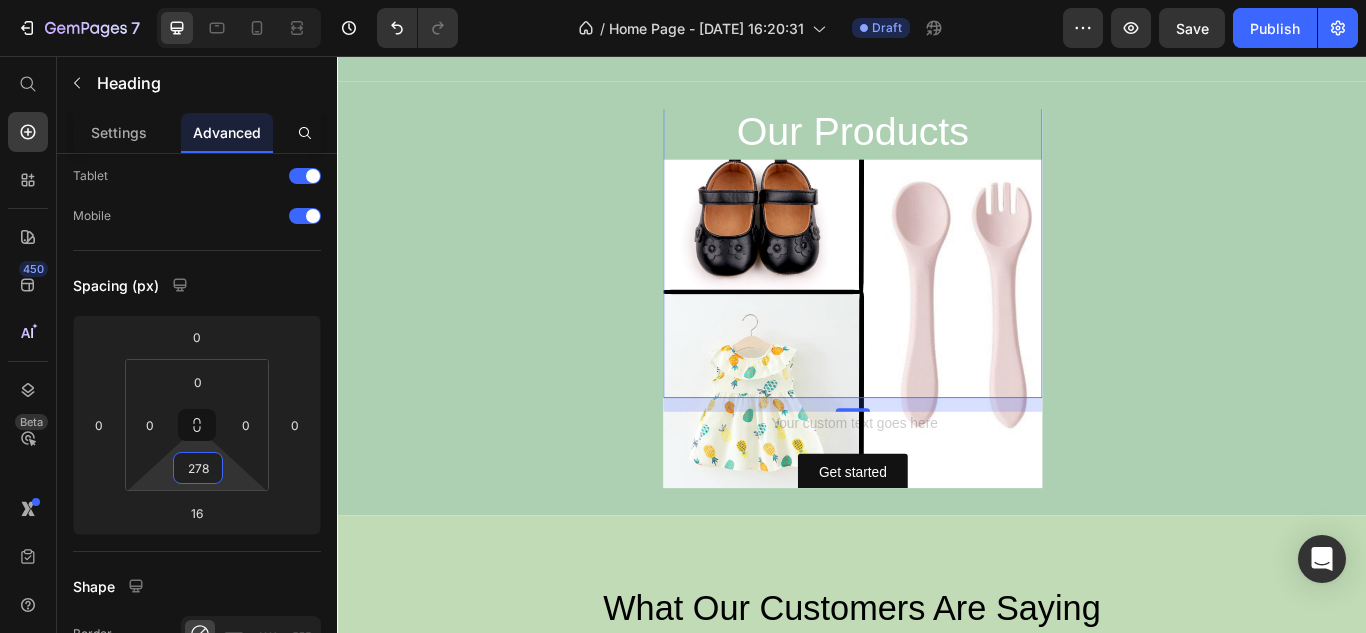 type on "276" 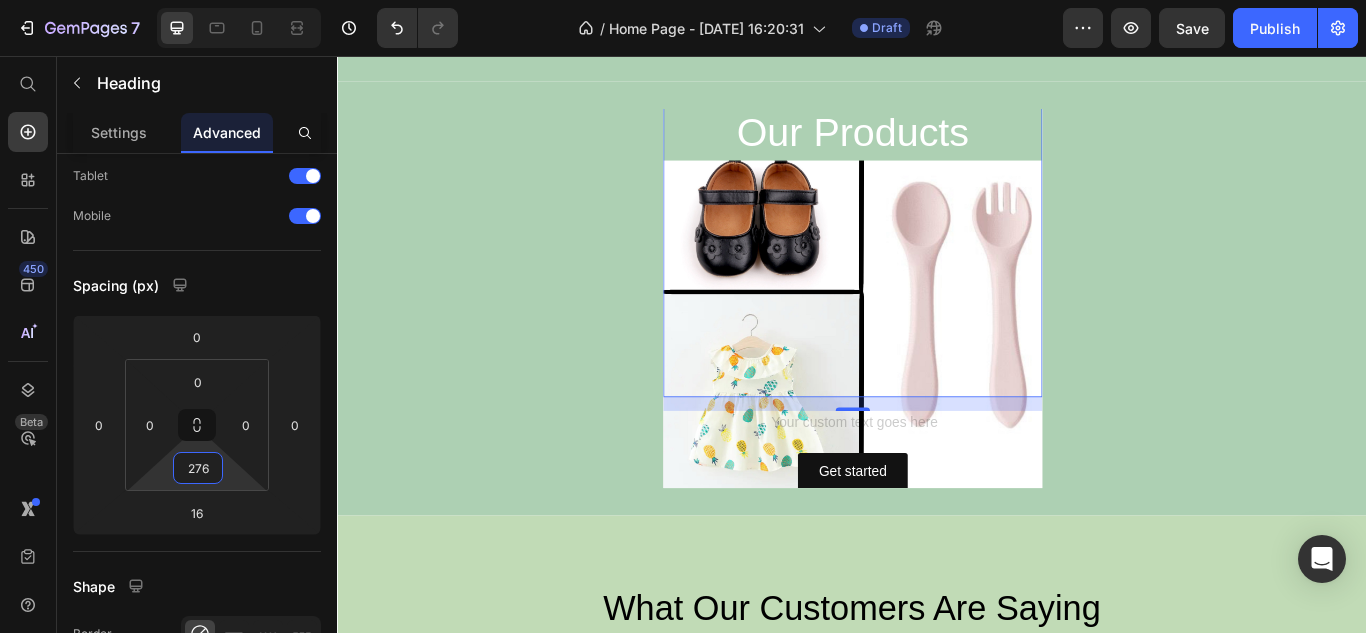 drag, startPoint x: 224, startPoint y: 442, endPoint x: 236, endPoint y: 336, distance: 106.677086 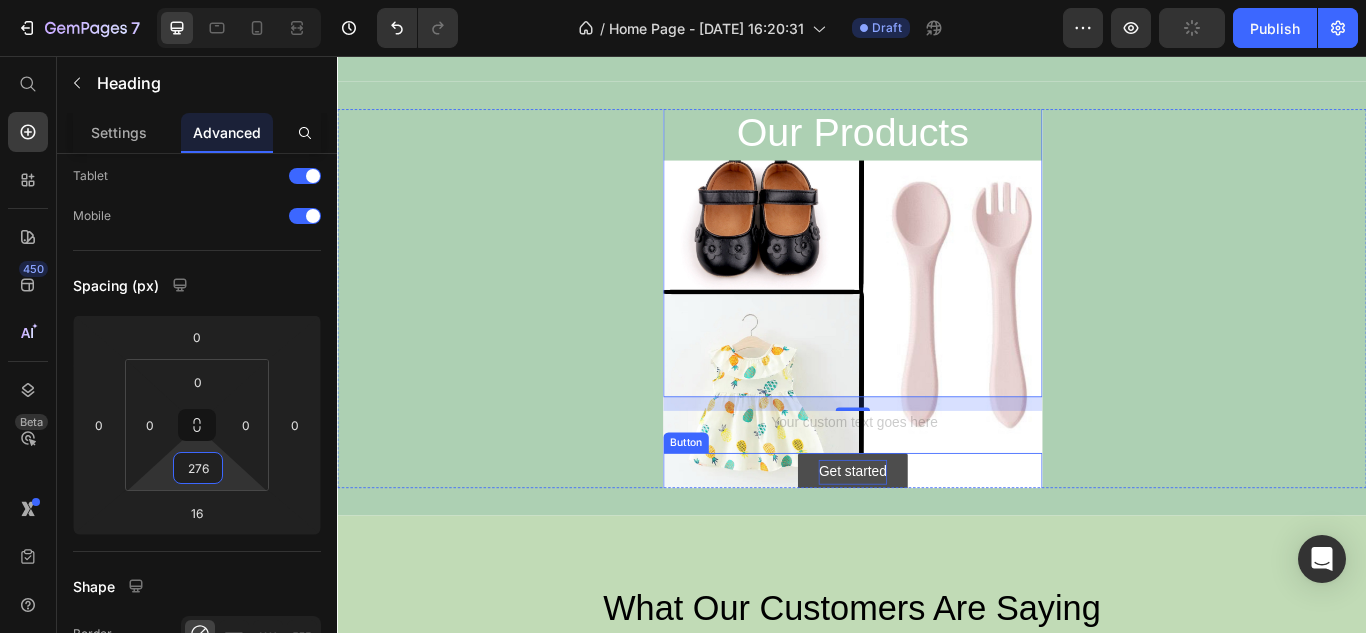 click on "Get started" at bounding box center (937, 541) 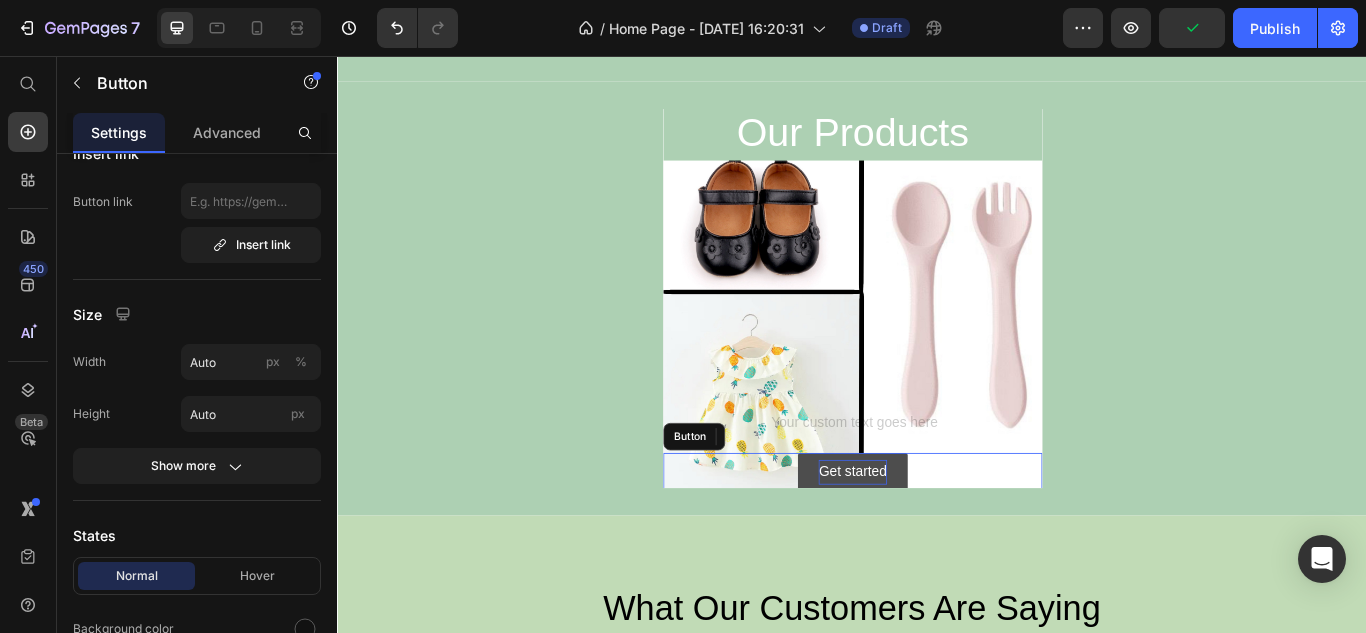 scroll, scrollTop: 0, scrollLeft: 0, axis: both 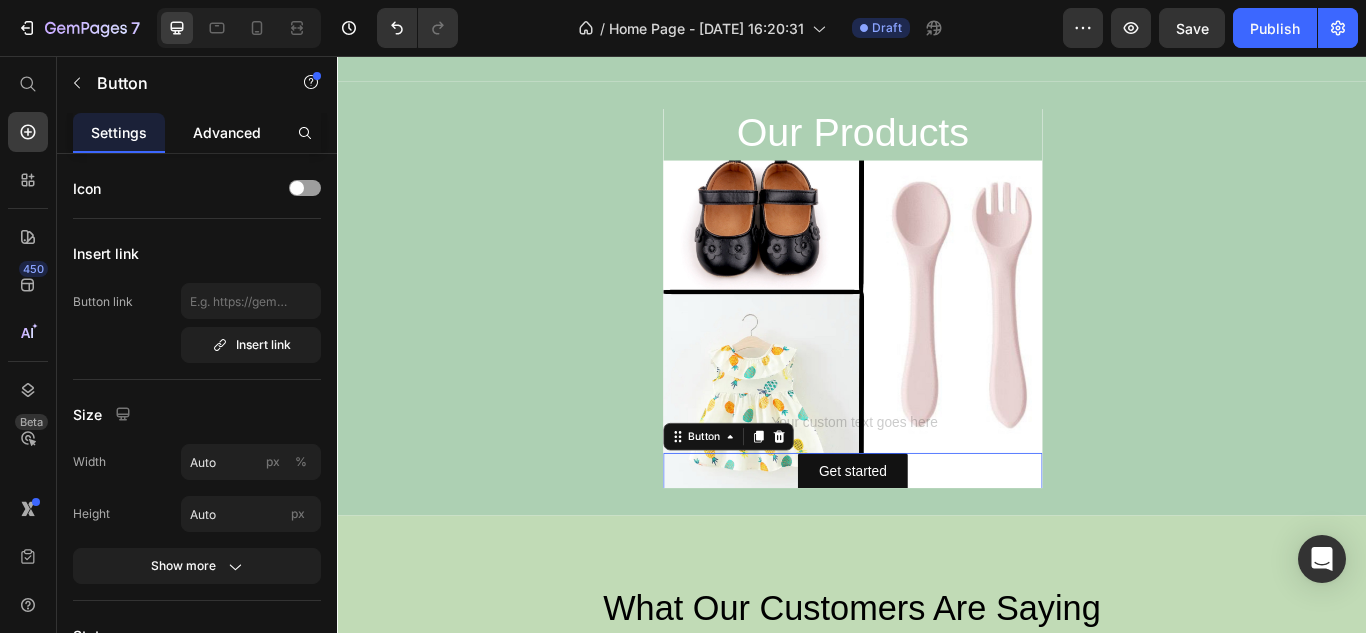 click on "Advanced" at bounding box center [227, 132] 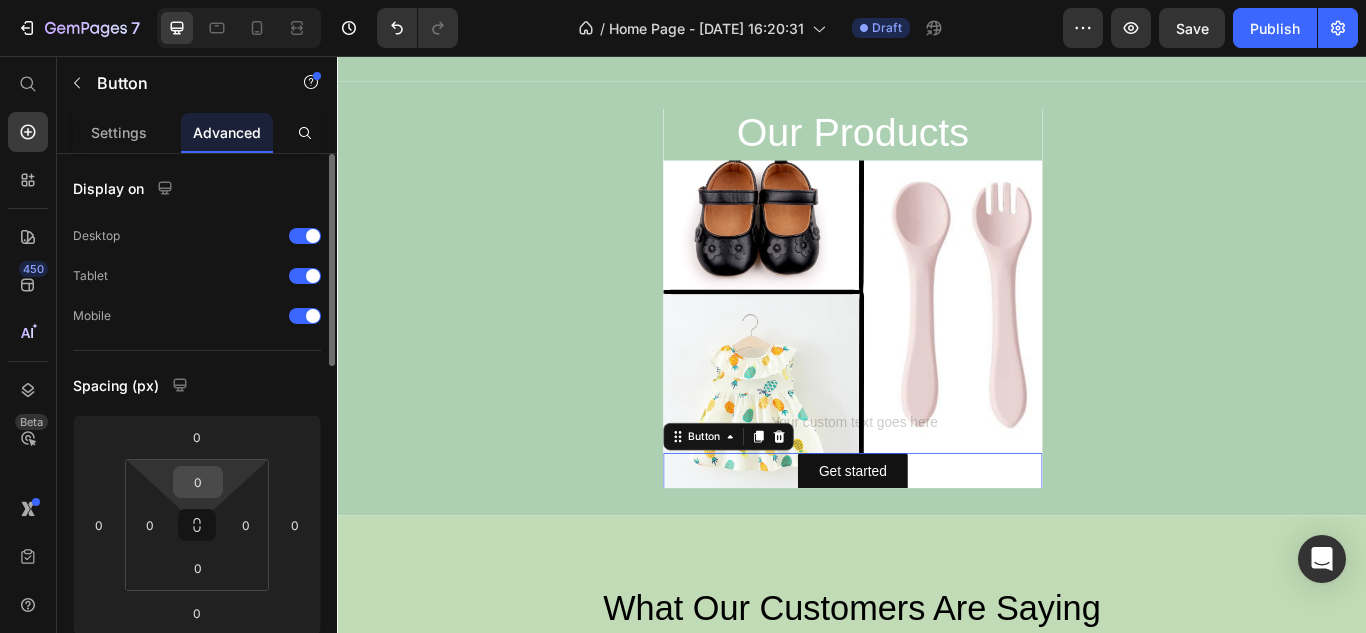 click on "0" at bounding box center [198, 482] 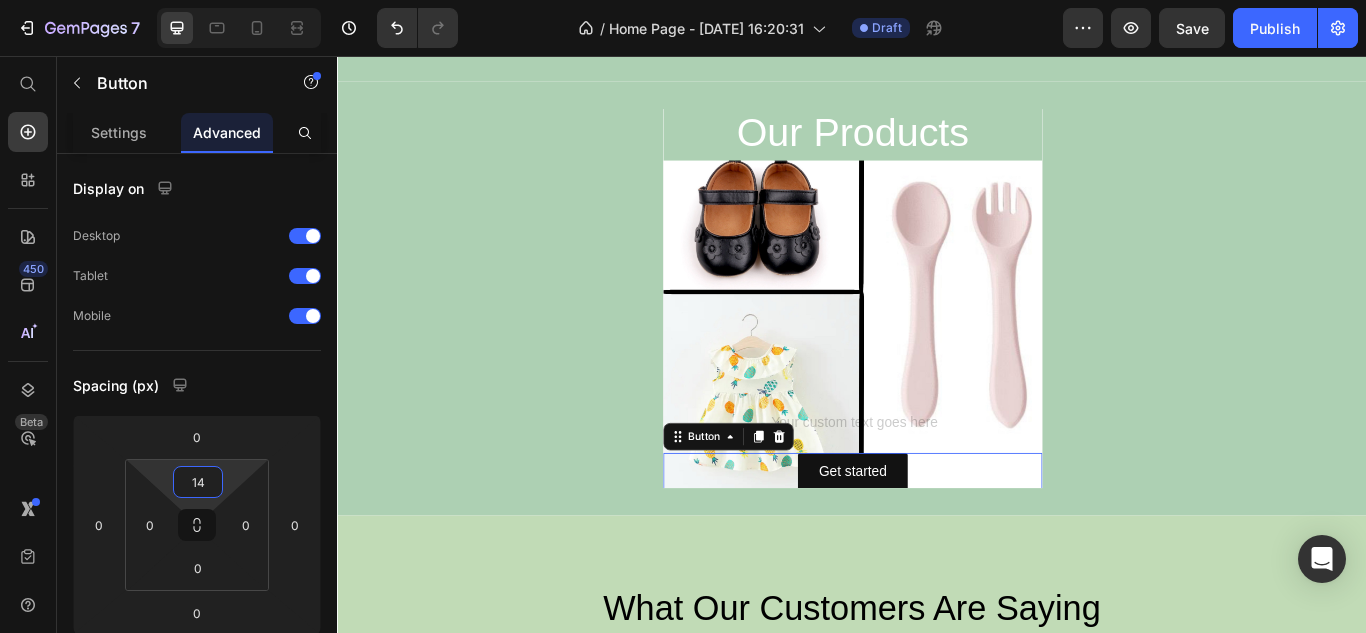 drag, startPoint x: 235, startPoint y: 513, endPoint x: 233, endPoint y: 466, distance: 47.042534 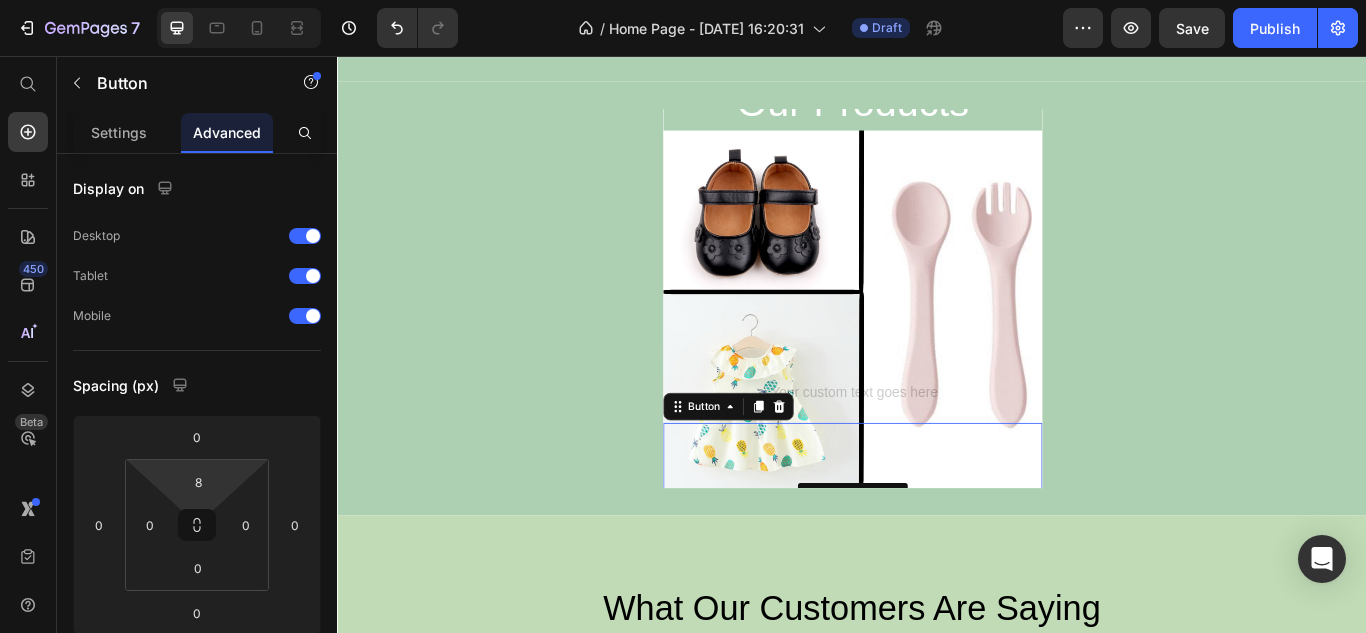 type on "0" 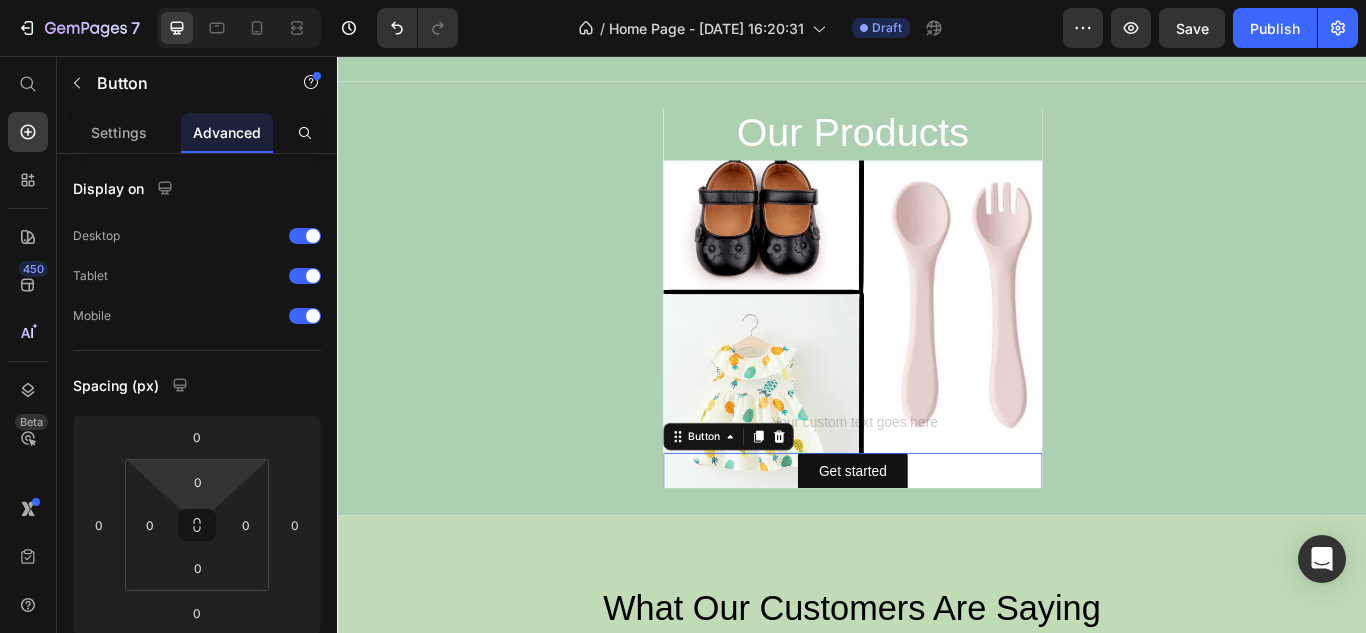 drag, startPoint x: 235, startPoint y: 483, endPoint x: 232, endPoint y: 551, distance: 68.06615 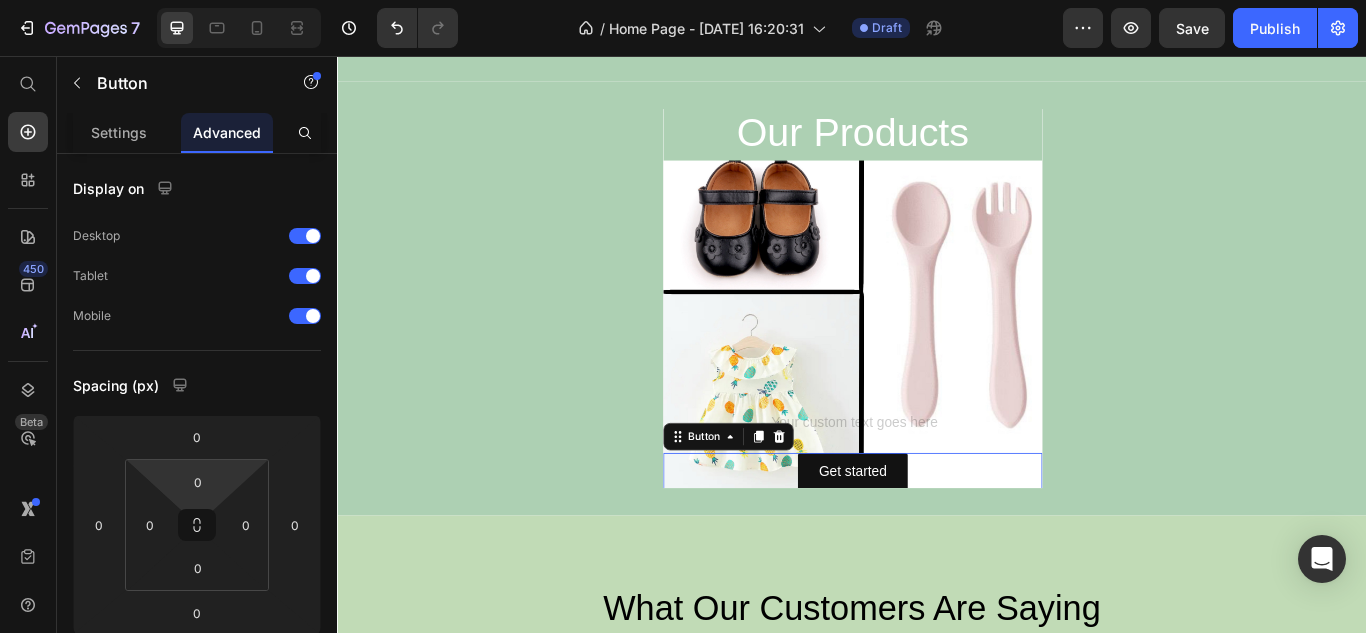 click on "7   /  Home Page - [DATE] 16:20:31 Draft Preview  Save   Publish  450 Beta Start with Sections Elements Hero Section Product Detail Brands Trusted Badges Guarantee Product Breakdown How to use Testimonials Compare Bundle FAQs Social Proof Brand Story Product List Collection Blog List Contact Sticky Add to Cart Custom Footer Browse Library 450 Layout
Row
Row
Row
Row Text
Heading
Text Block Button
Button
Button
Sticky Back to top Media
Image" at bounding box center [683, 0] 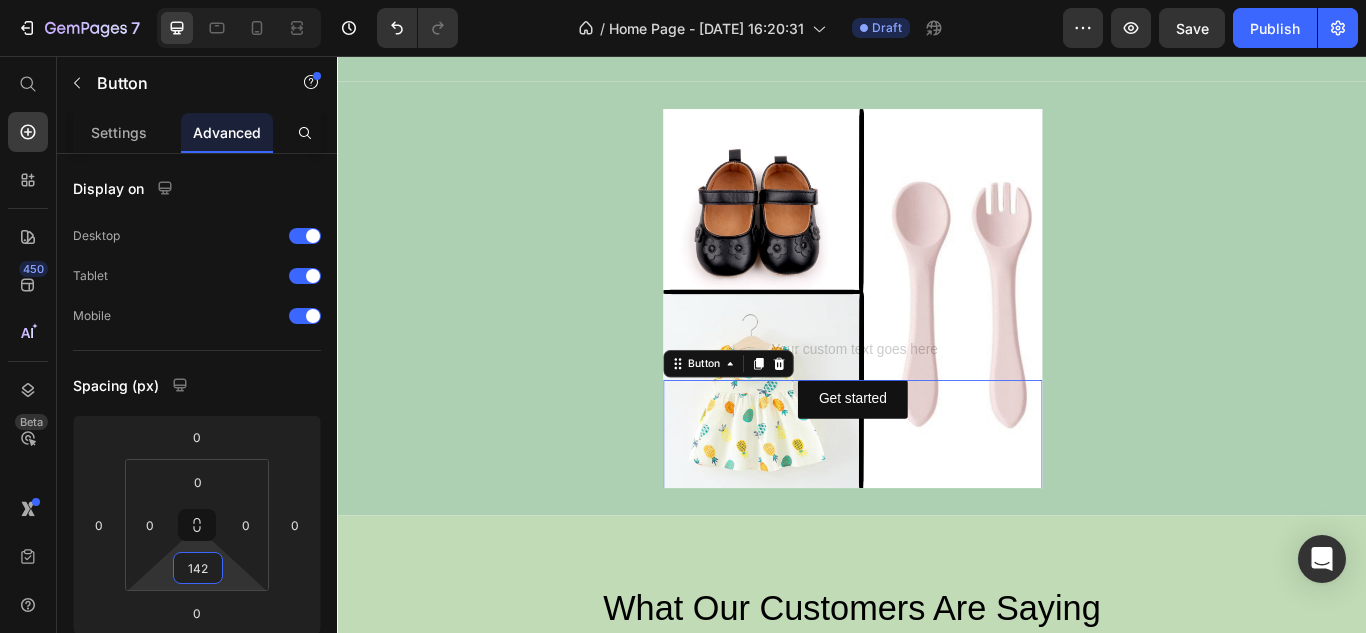type on "140" 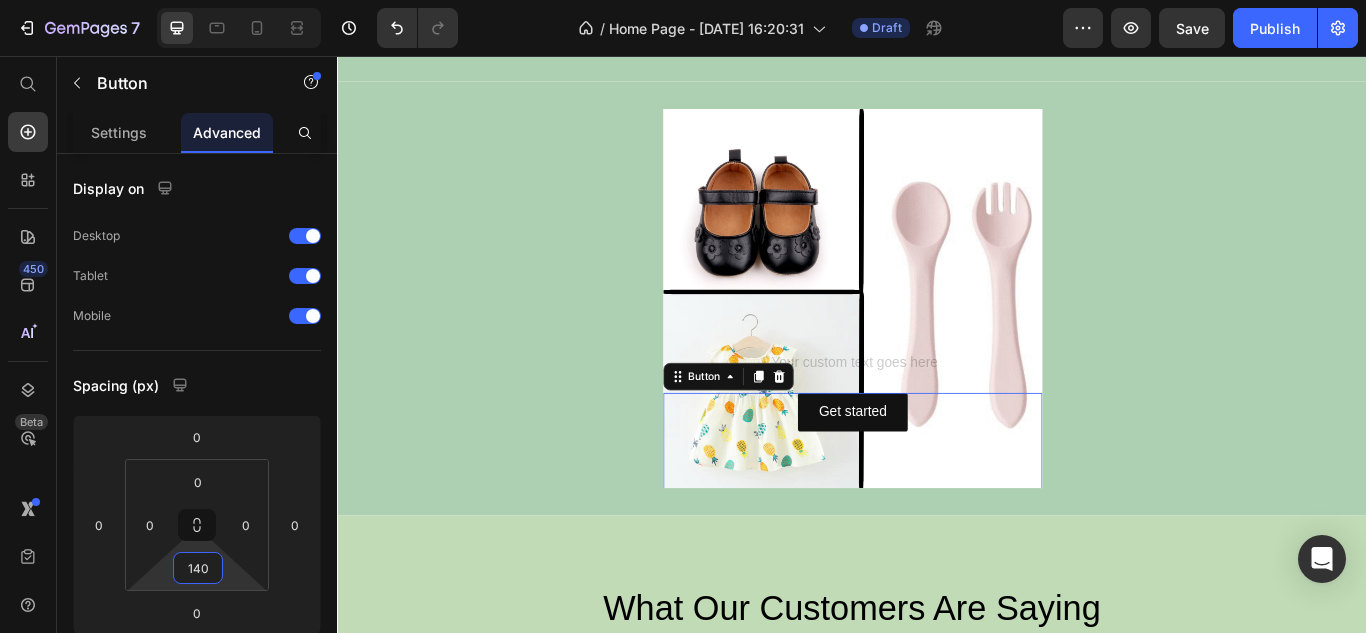 drag, startPoint x: 231, startPoint y: 495, endPoint x: 247, endPoint y: 499, distance: 16.492422 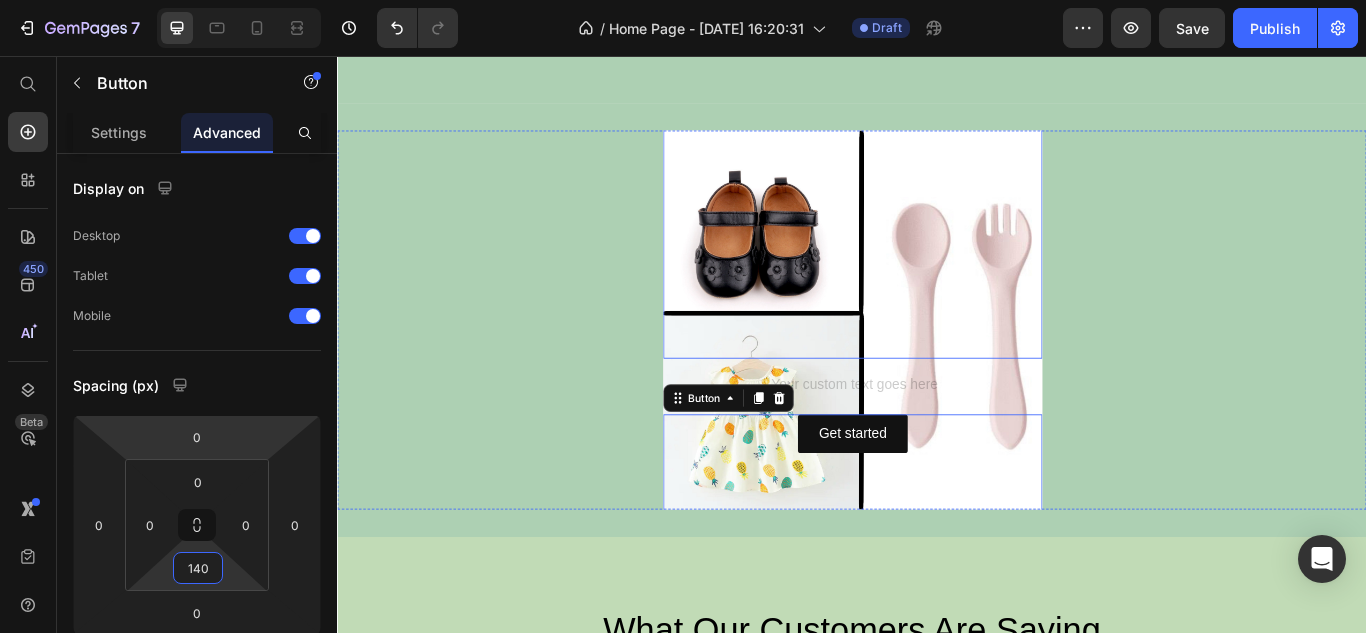 scroll, scrollTop: 1833, scrollLeft: 0, axis: vertical 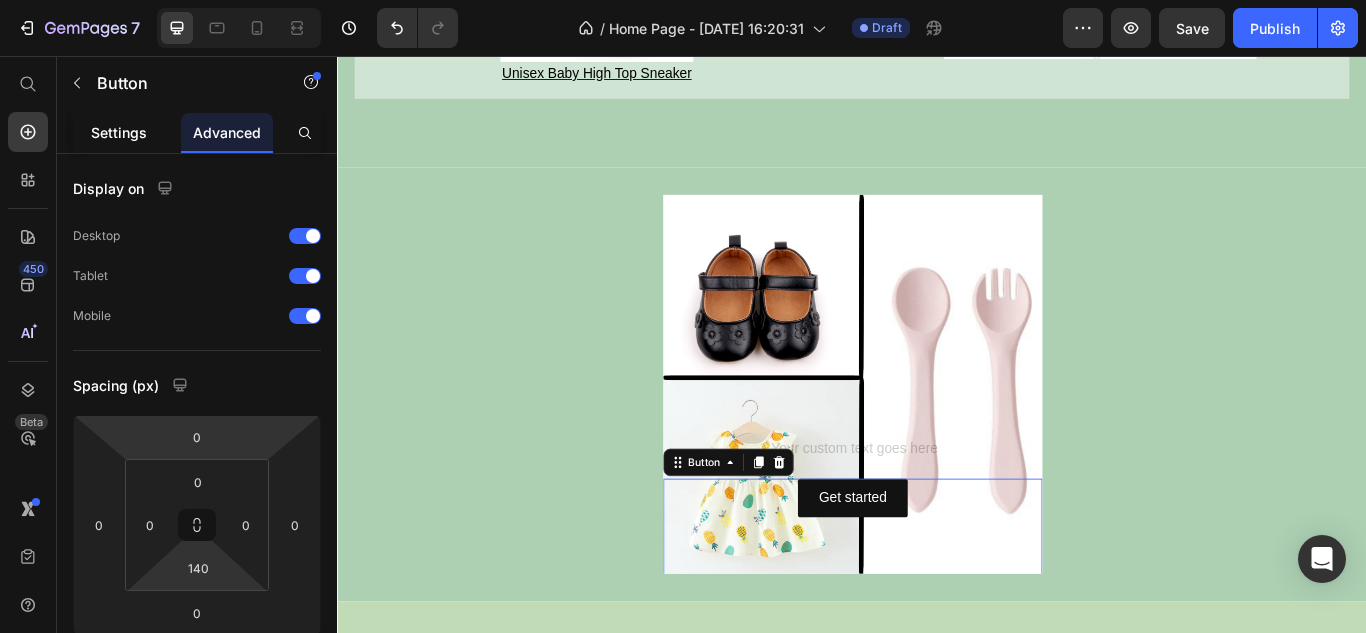 click on "Settings" at bounding box center [119, 132] 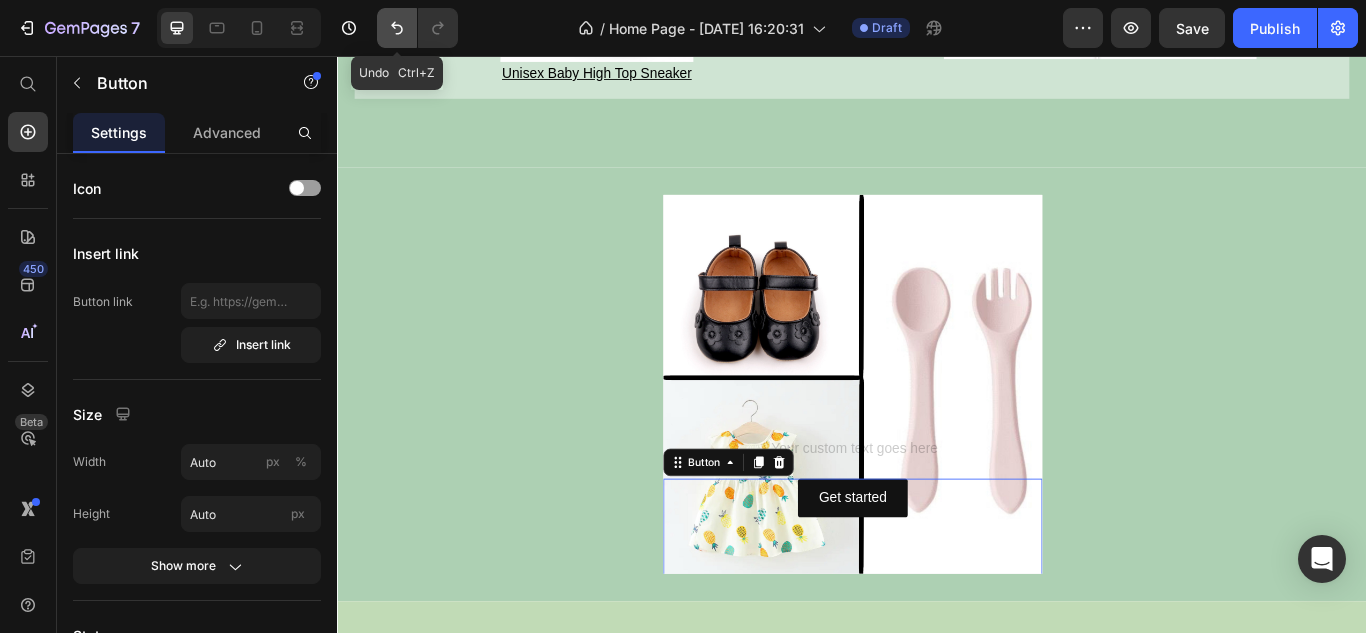 click 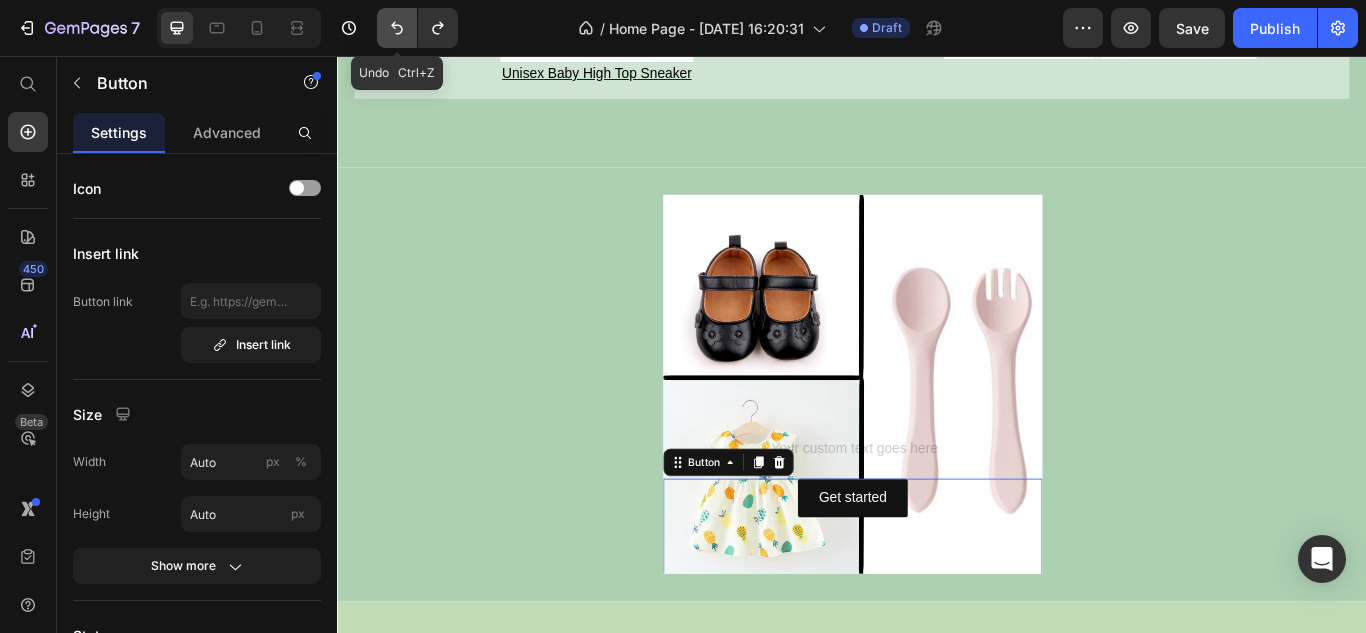 click 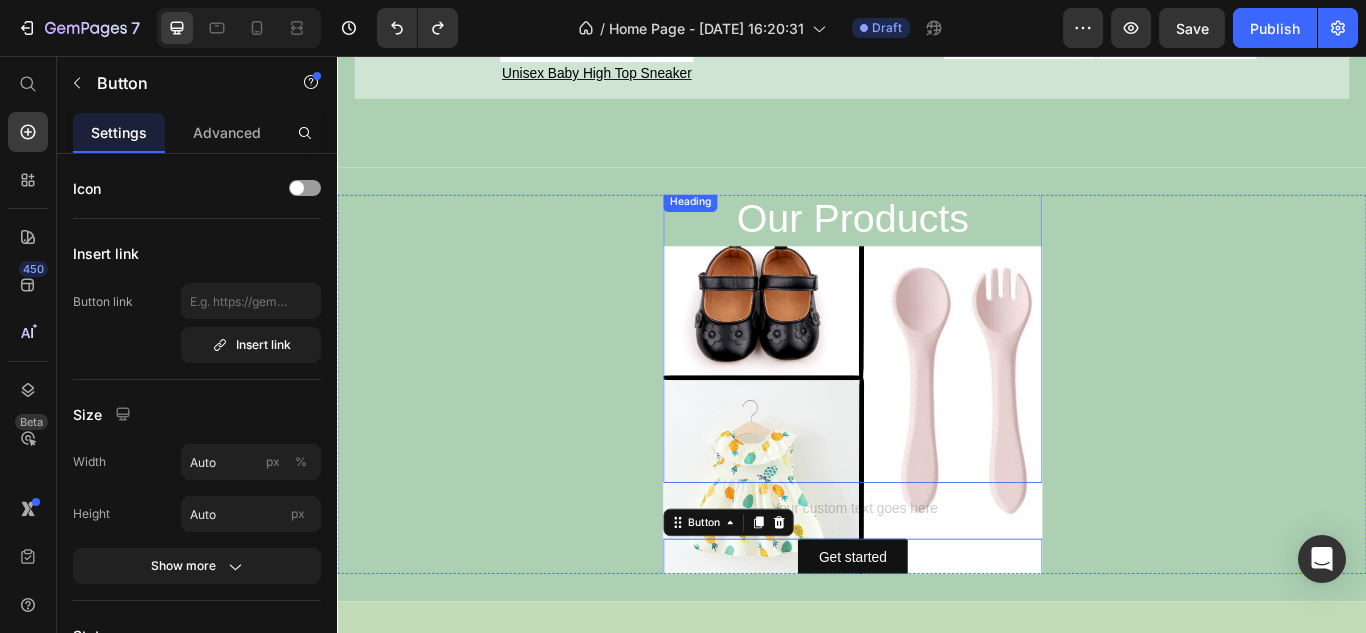 click on "Our Products Heading" at bounding box center (938, 384) 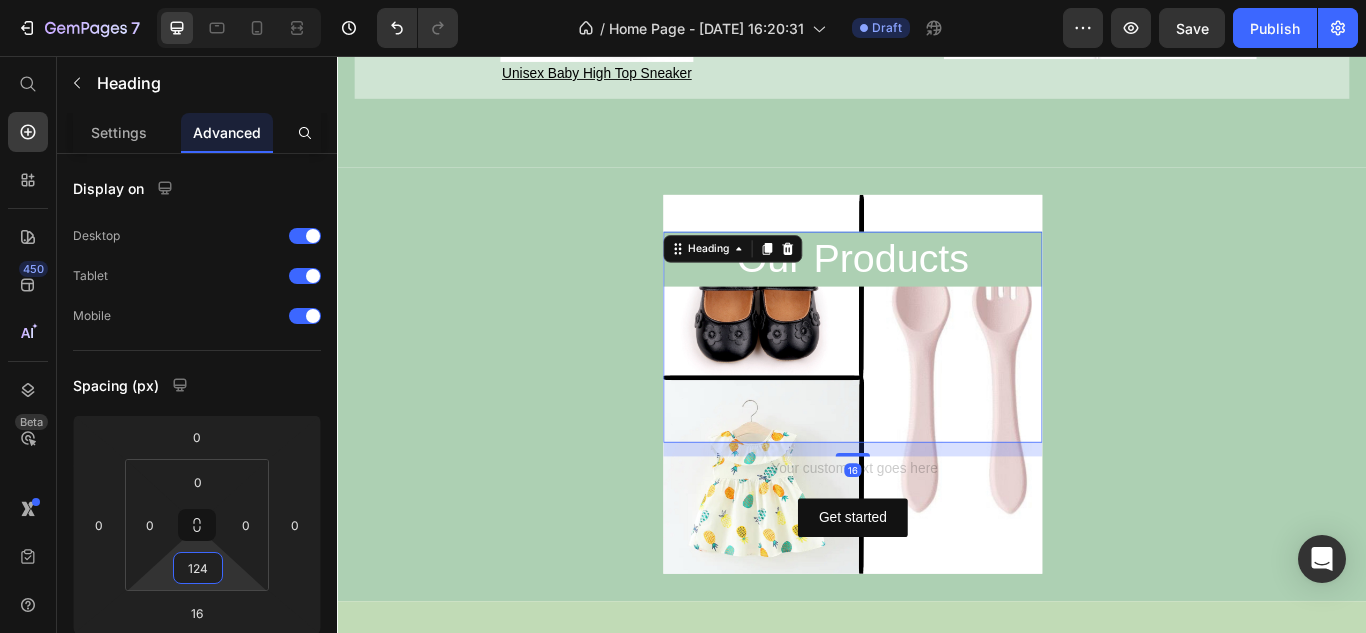type on "122" 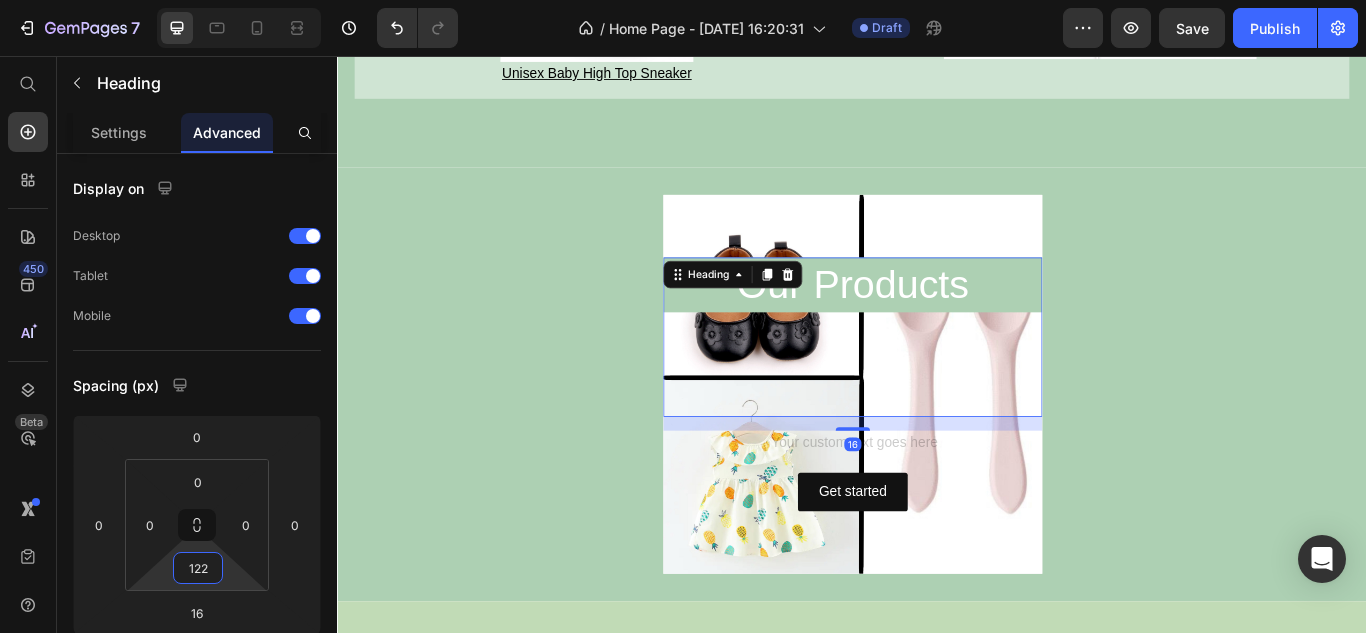drag, startPoint x: 226, startPoint y: 575, endPoint x: 221, endPoint y: 652, distance: 77.16217 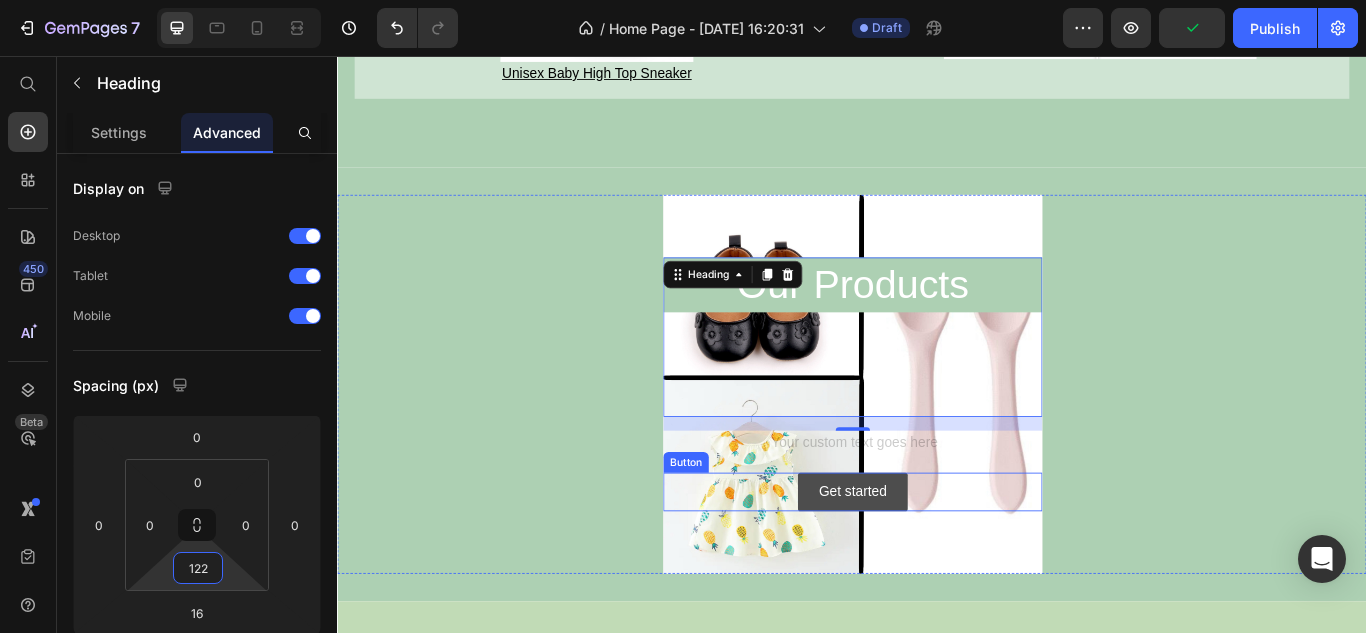 click on "Get started" at bounding box center (937, 564) 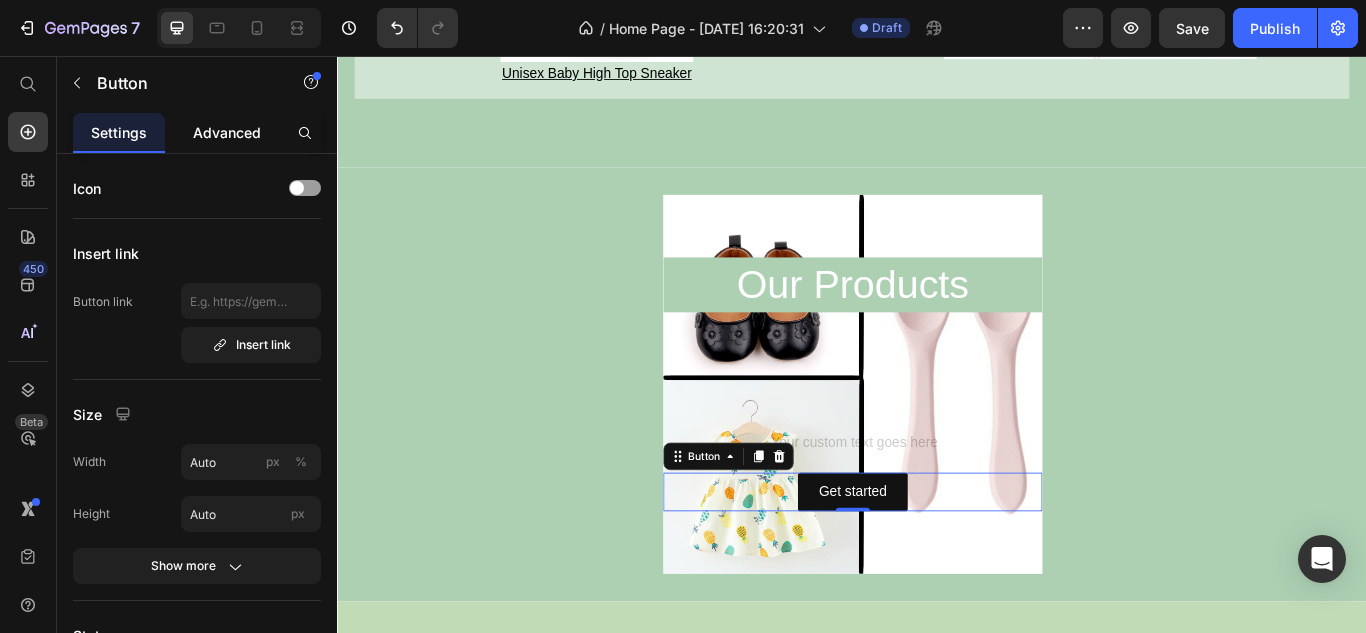 click on "Advanced" at bounding box center (227, 132) 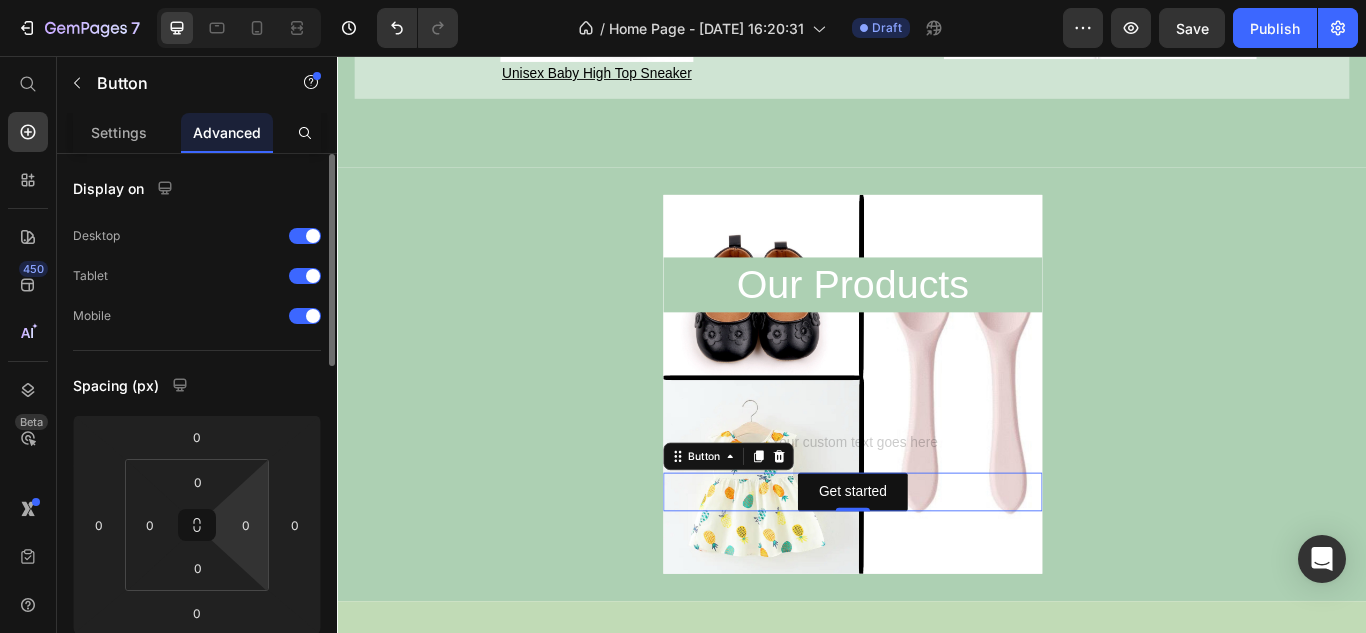scroll, scrollTop: 100, scrollLeft: 0, axis: vertical 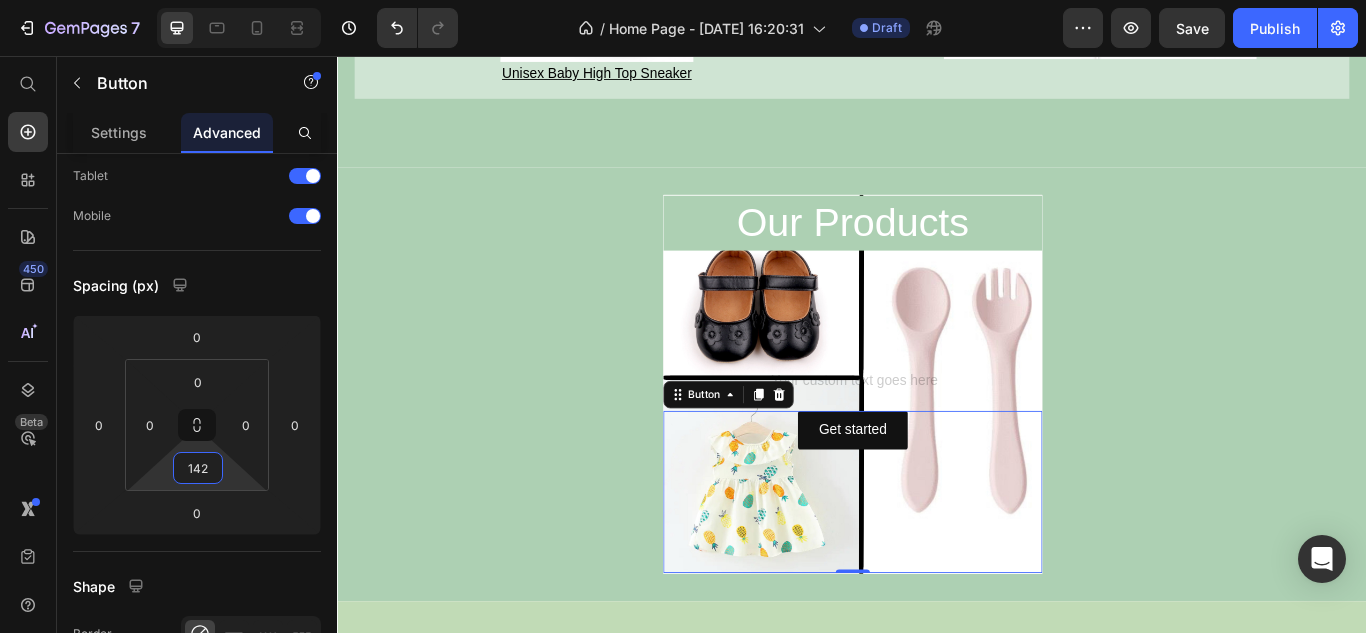 type on "144" 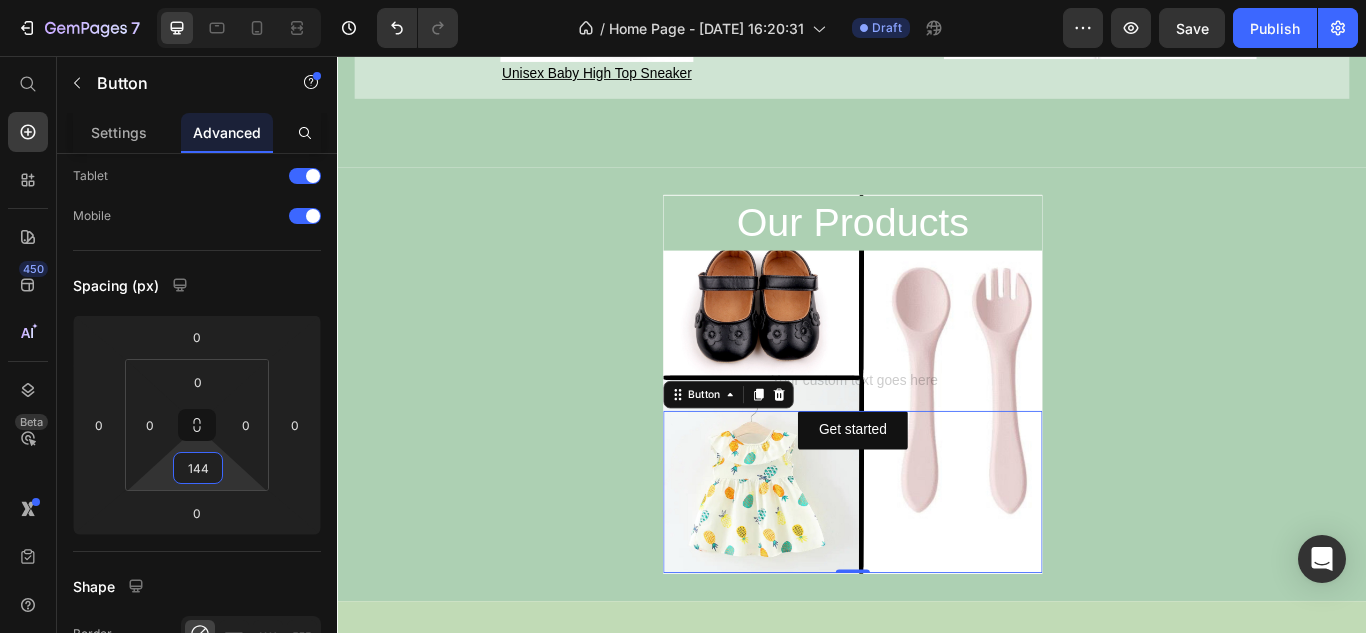 drag, startPoint x: 223, startPoint y: 474, endPoint x: 213, endPoint y: 402, distance: 72.691124 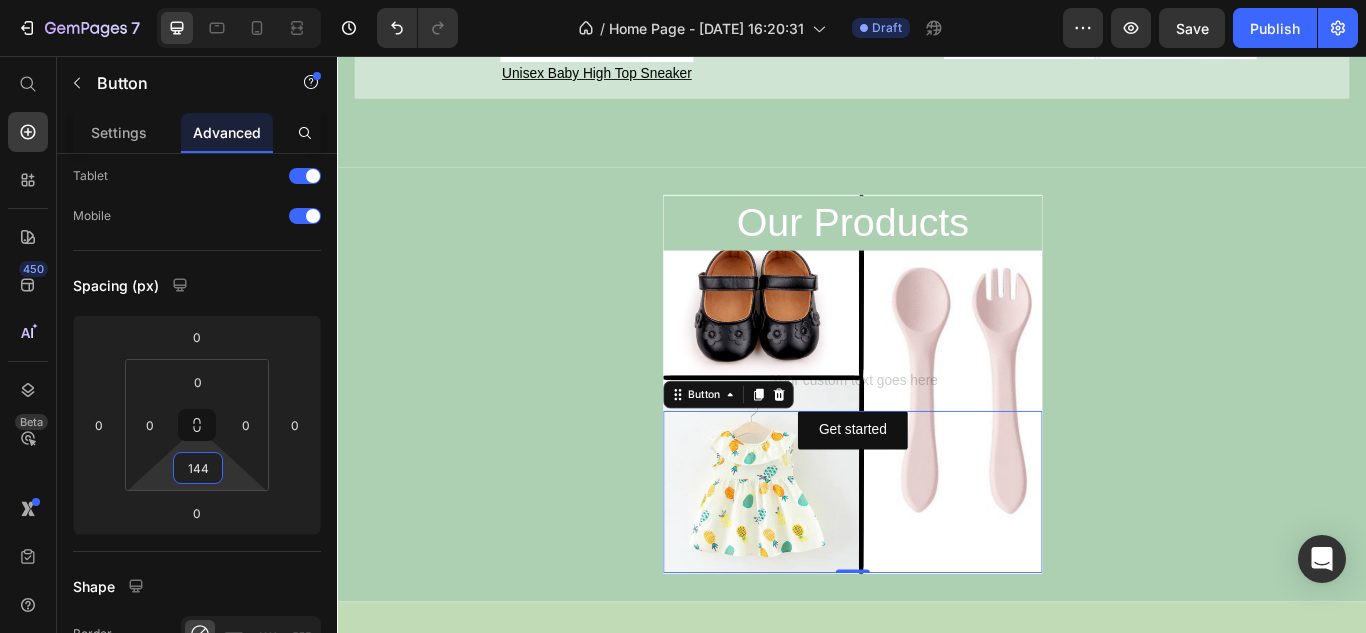 click on "7   /  Home Page - [DATE] 16:20:31 Draft Preview  Save   Publish  450 Beta Start with Sections Elements Hero Section Product Detail Brands Trusted Badges Guarantee Product Breakdown How to use Testimonials Compare Bundle FAQs Social Proof Brand Story Product List Collection Blog List Contact Sticky Add to Cart Custom Footer Browse Library 450 Layout
Row
Row
Row
Row Text
Heading
Text Block Button
Button
Button
Sticky Back to top Media
Image" at bounding box center [683, 0] 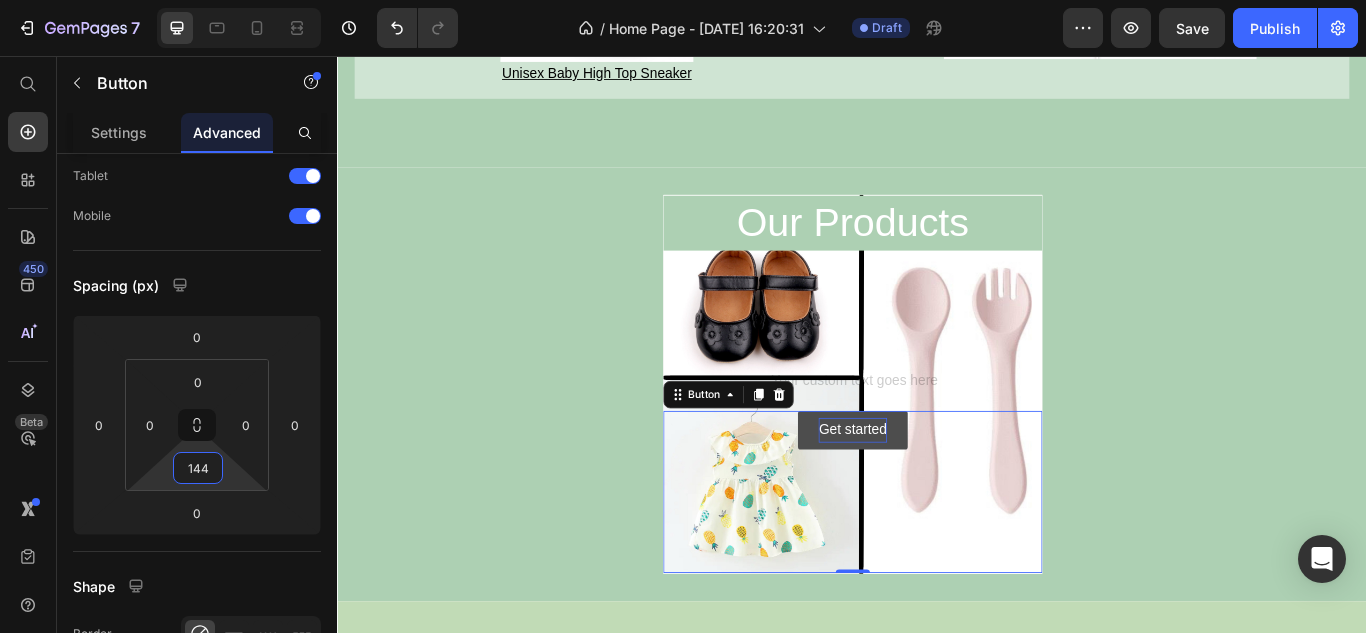 click on "Get started" at bounding box center (937, 492) 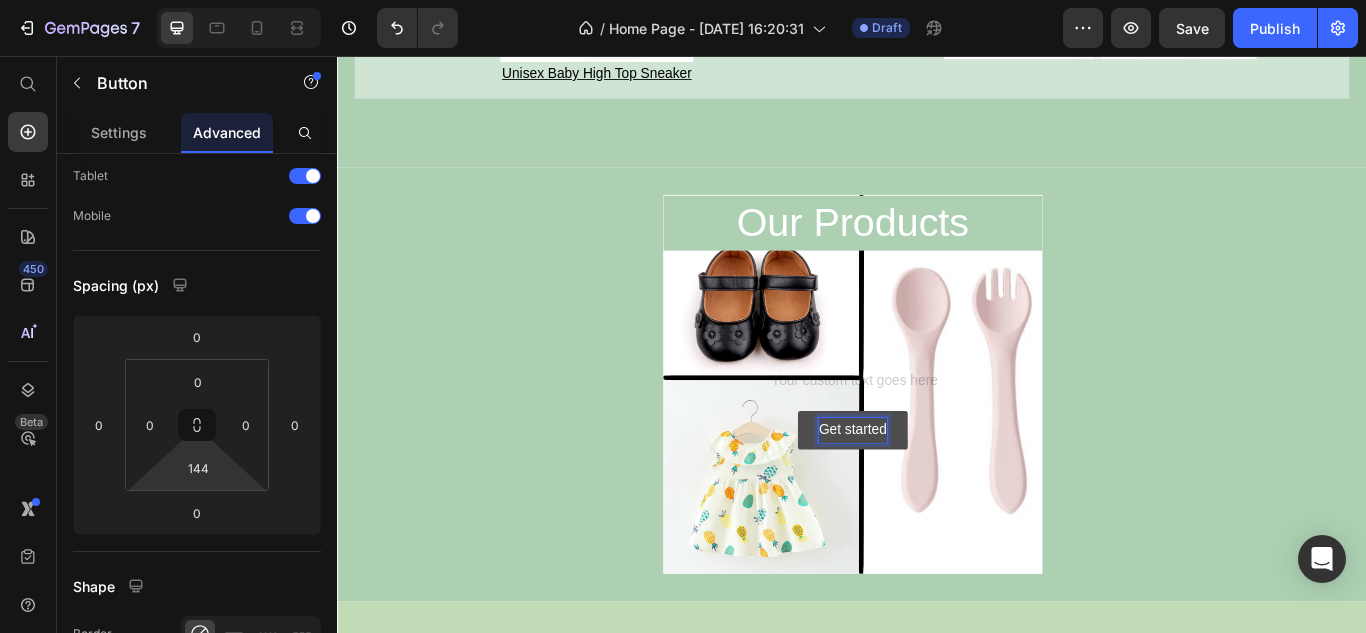 click on "Get started" at bounding box center (937, 492) 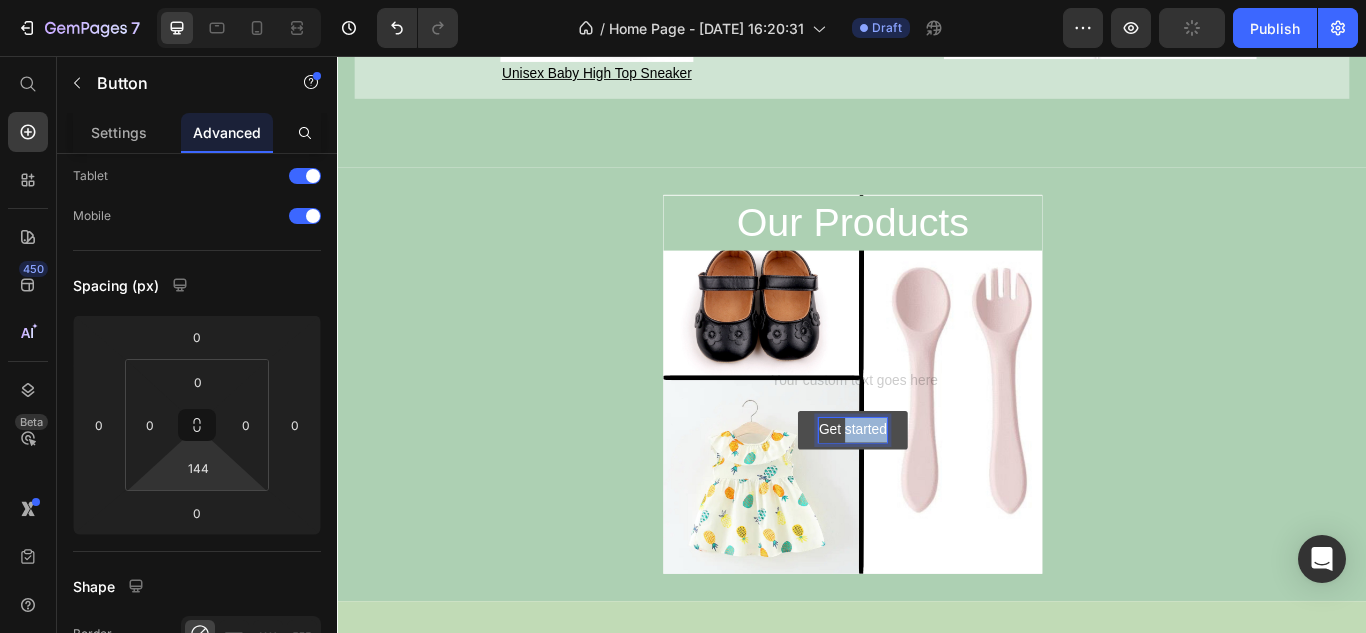 click on "Get started" at bounding box center (937, 492) 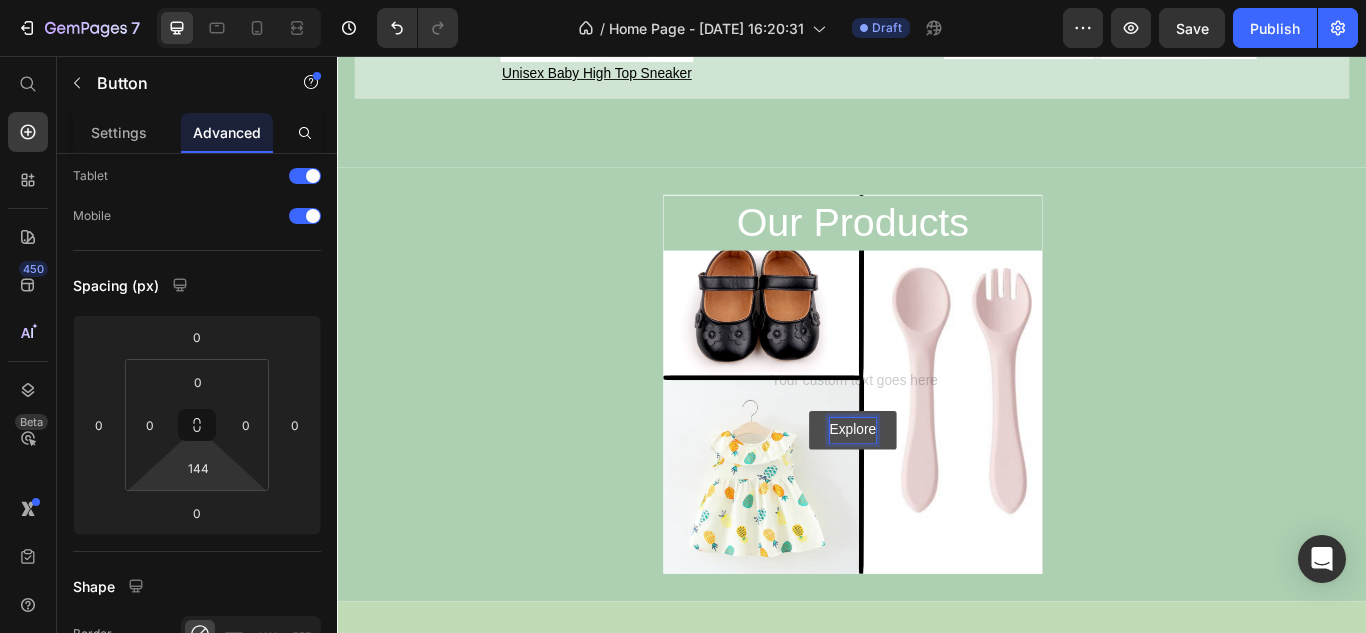 click on "Explore" at bounding box center (938, 492) 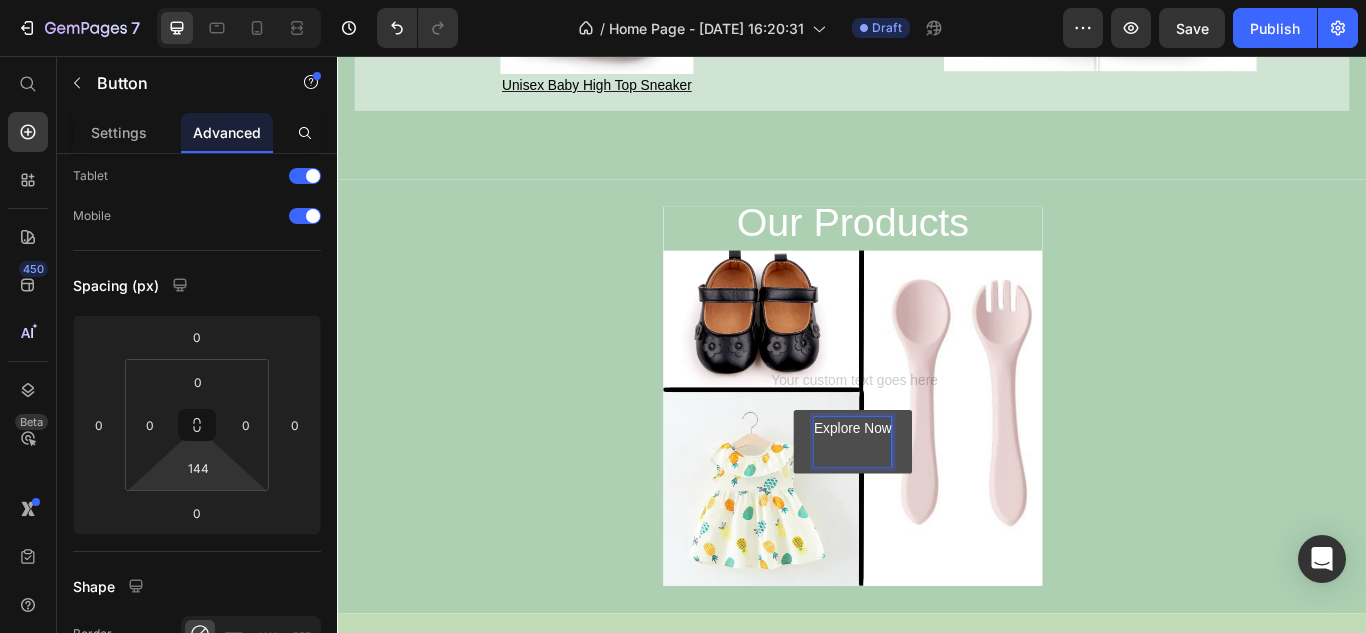 scroll, scrollTop: 1833, scrollLeft: 0, axis: vertical 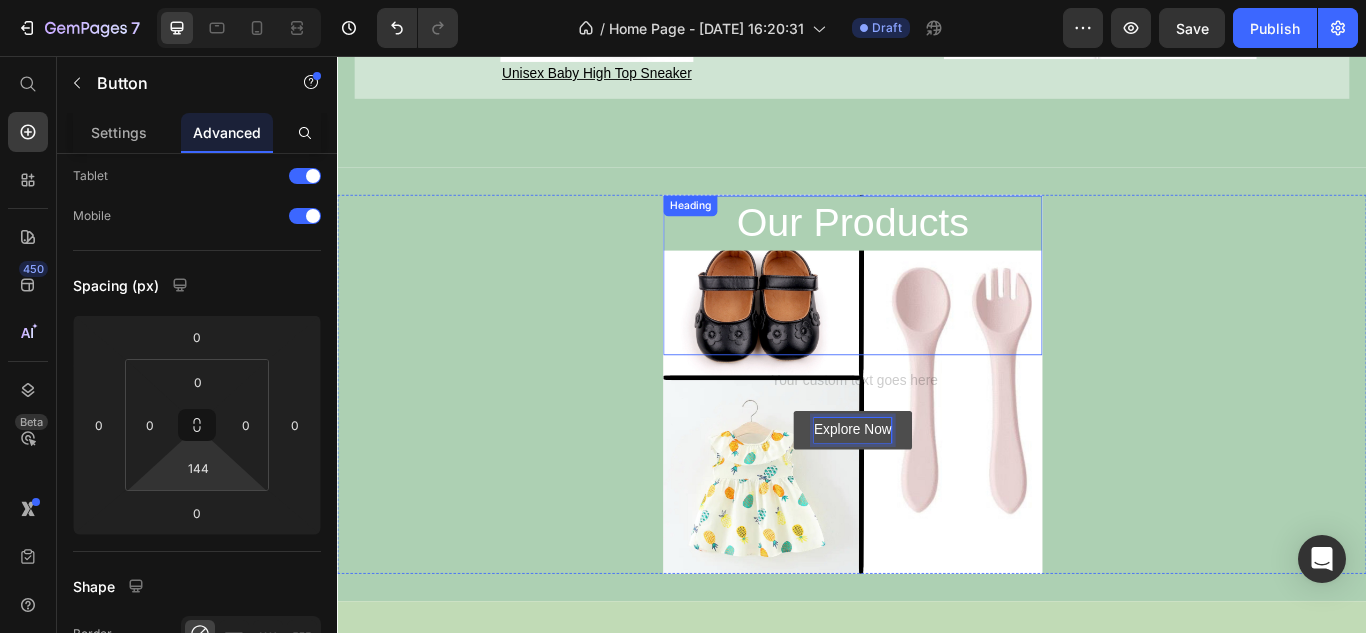 click on "Our Products" at bounding box center (938, 251) 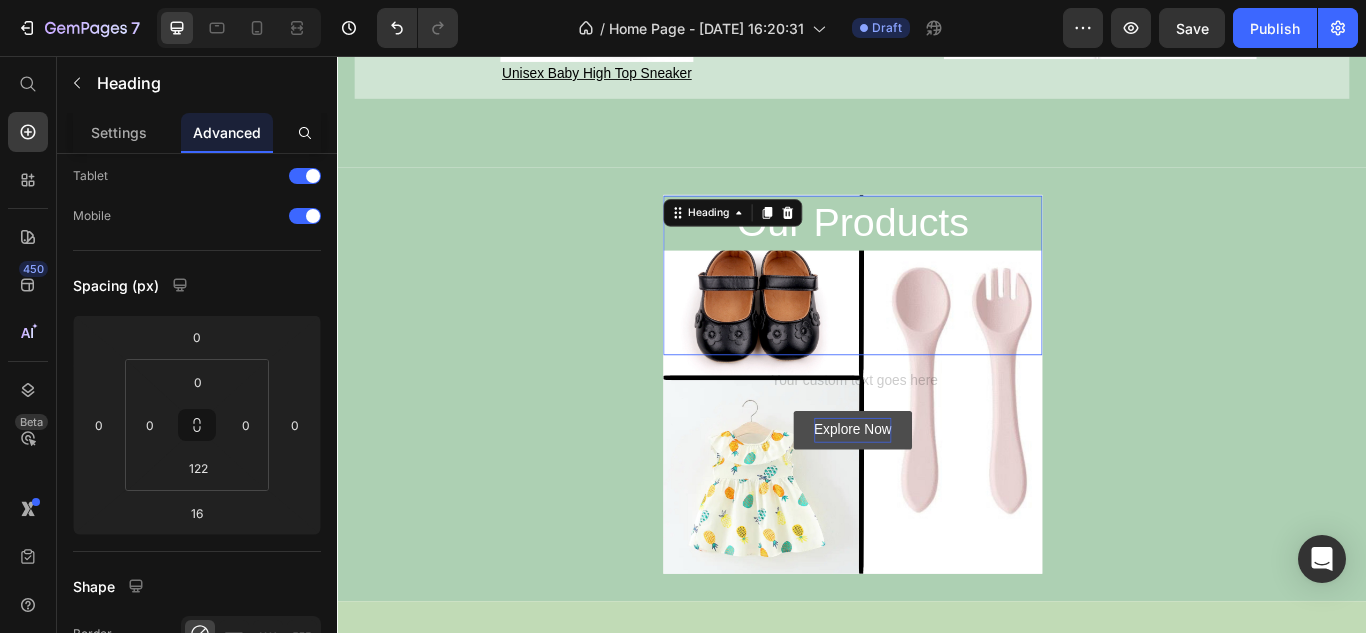 scroll, scrollTop: 0, scrollLeft: 0, axis: both 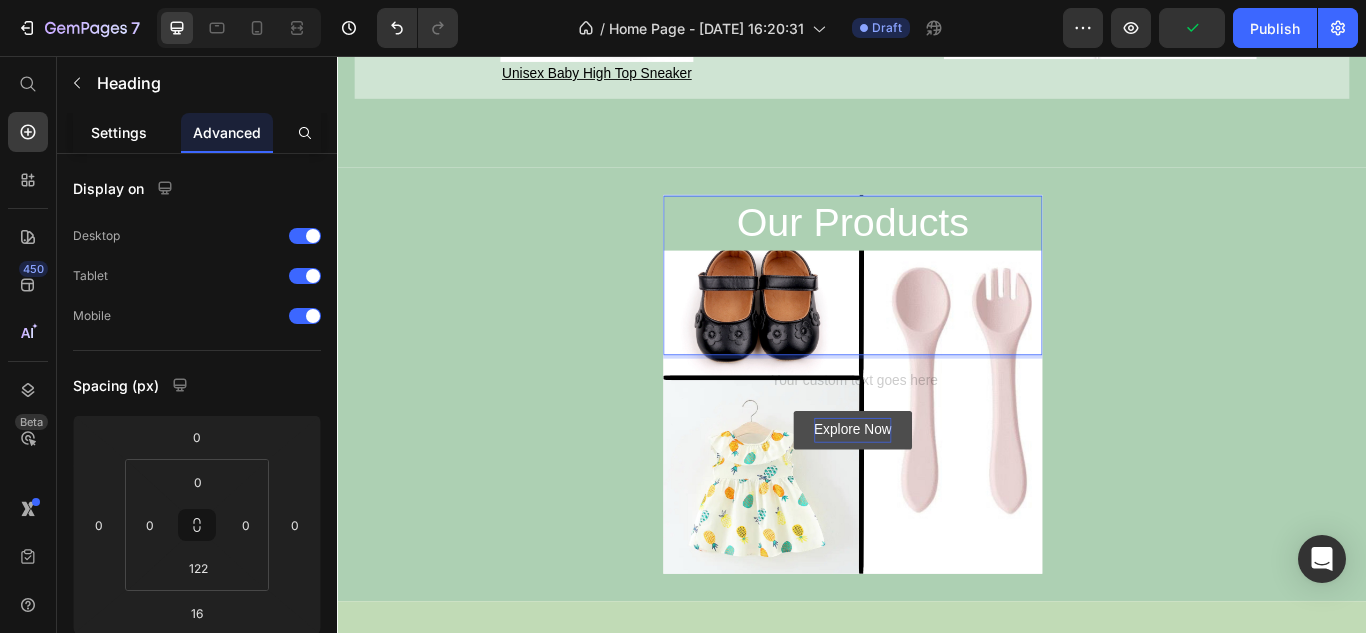 click on "Settings" at bounding box center (119, 132) 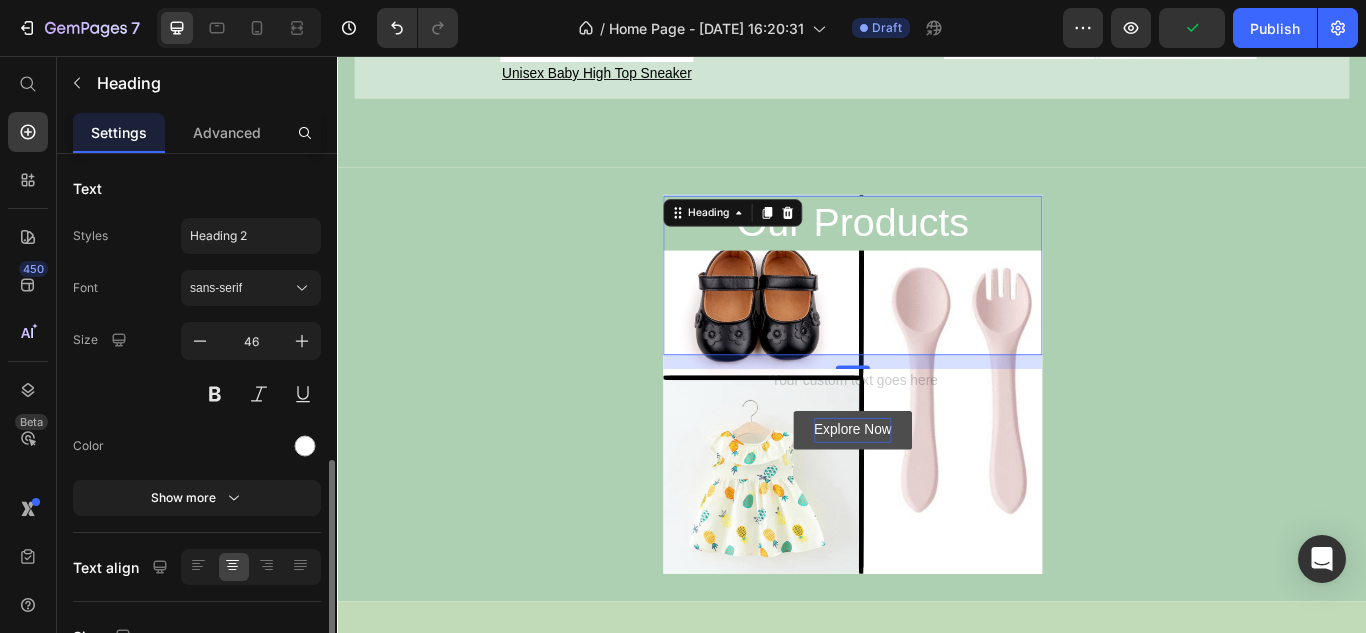 scroll, scrollTop: 476, scrollLeft: 0, axis: vertical 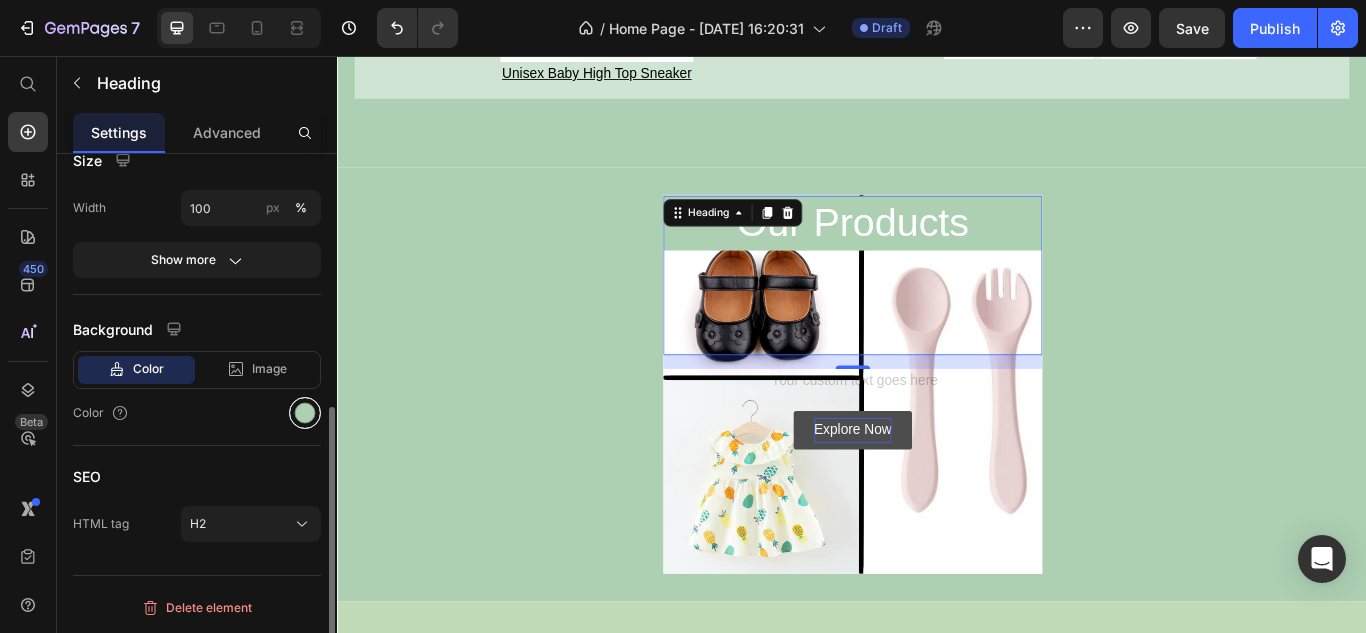 click at bounding box center [305, 413] 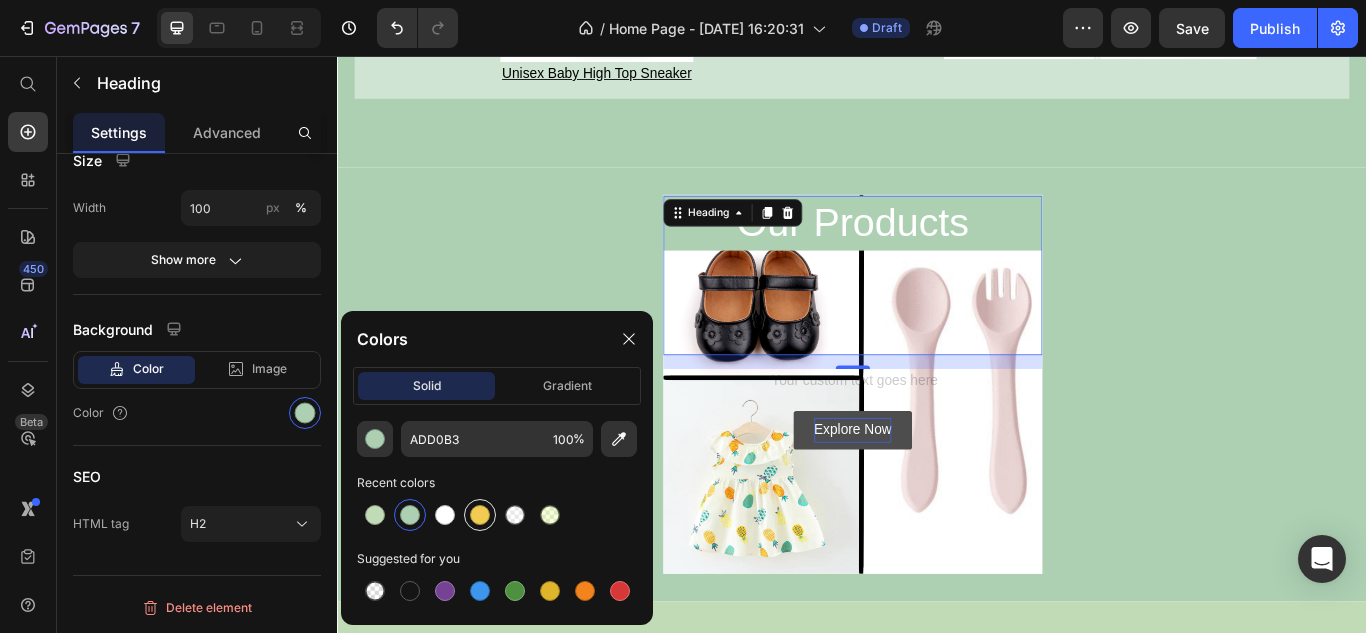 click at bounding box center [480, 515] 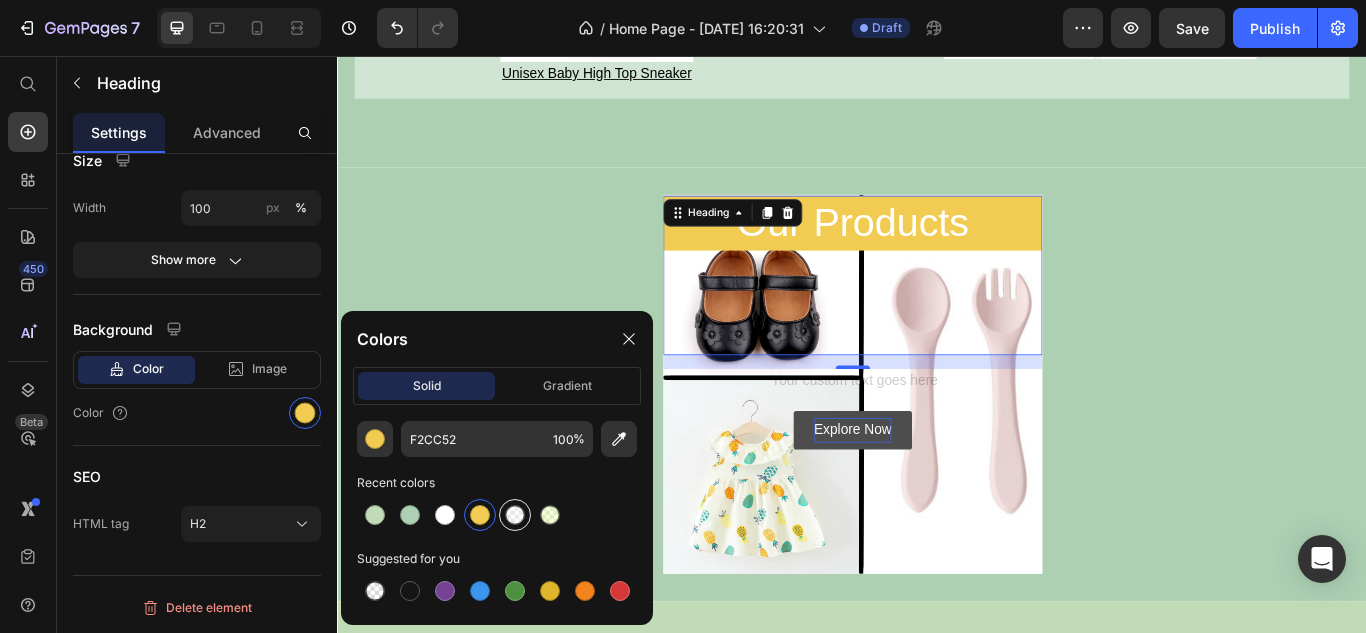 click at bounding box center (515, 515) 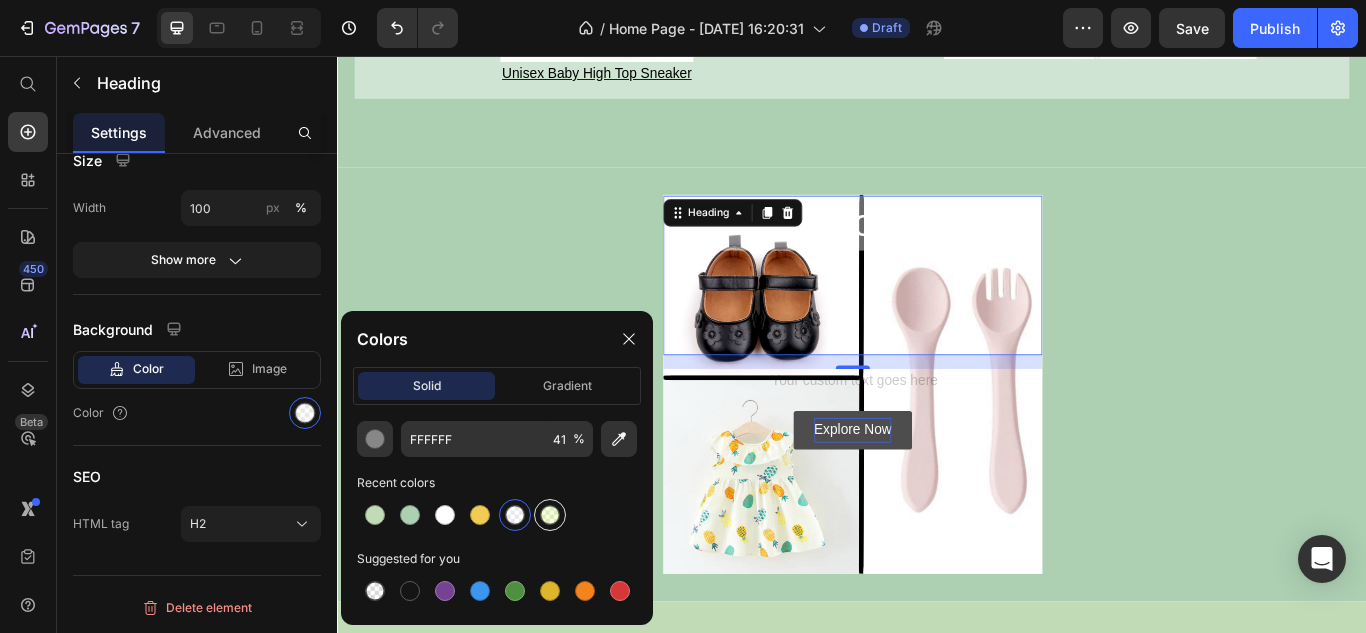 click at bounding box center [550, 515] 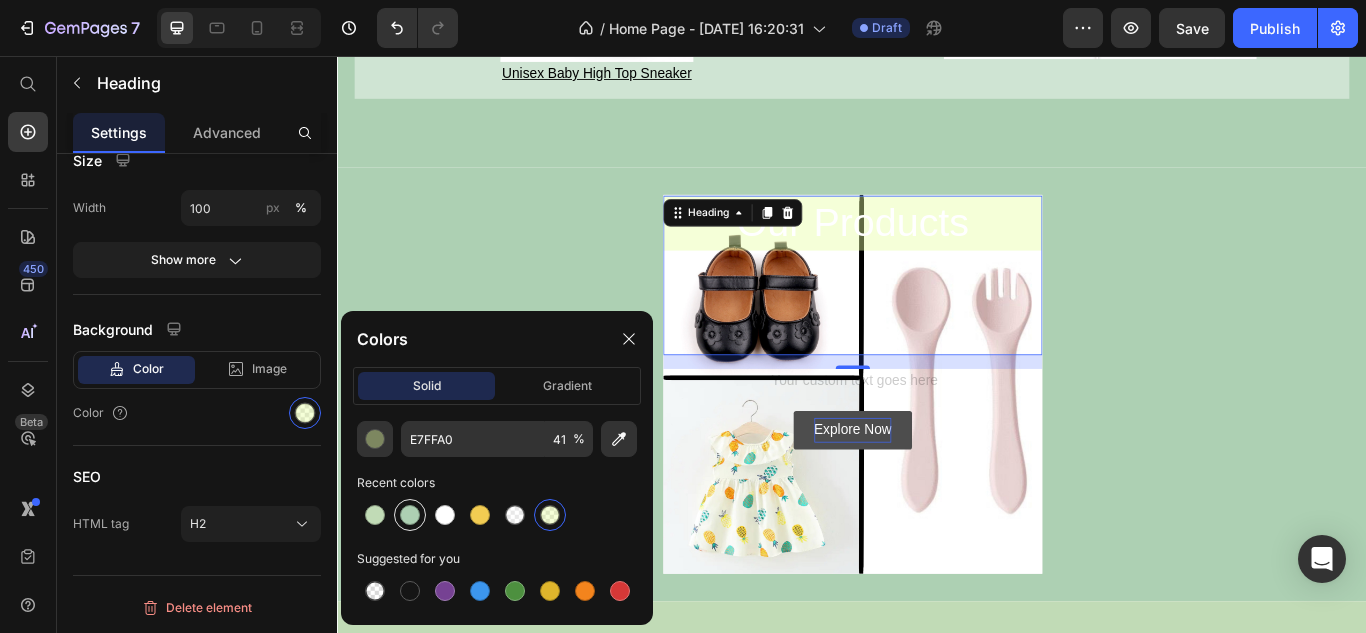 click at bounding box center (410, 515) 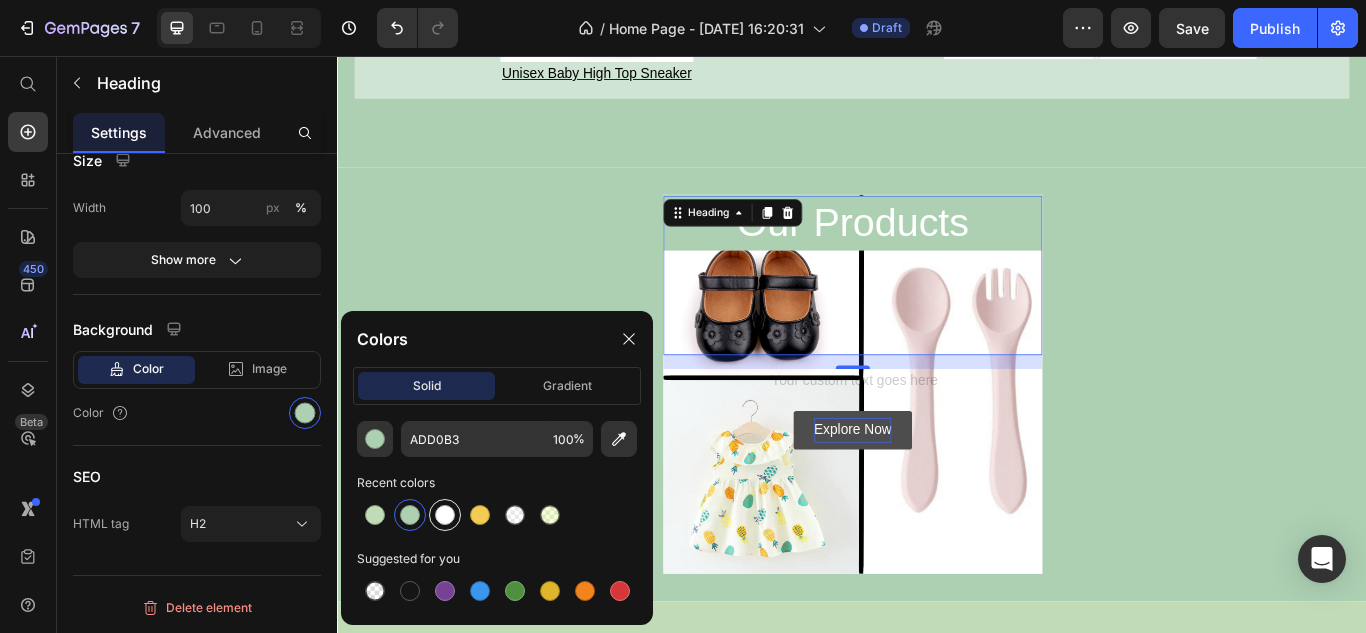 click at bounding box center (445, 515) 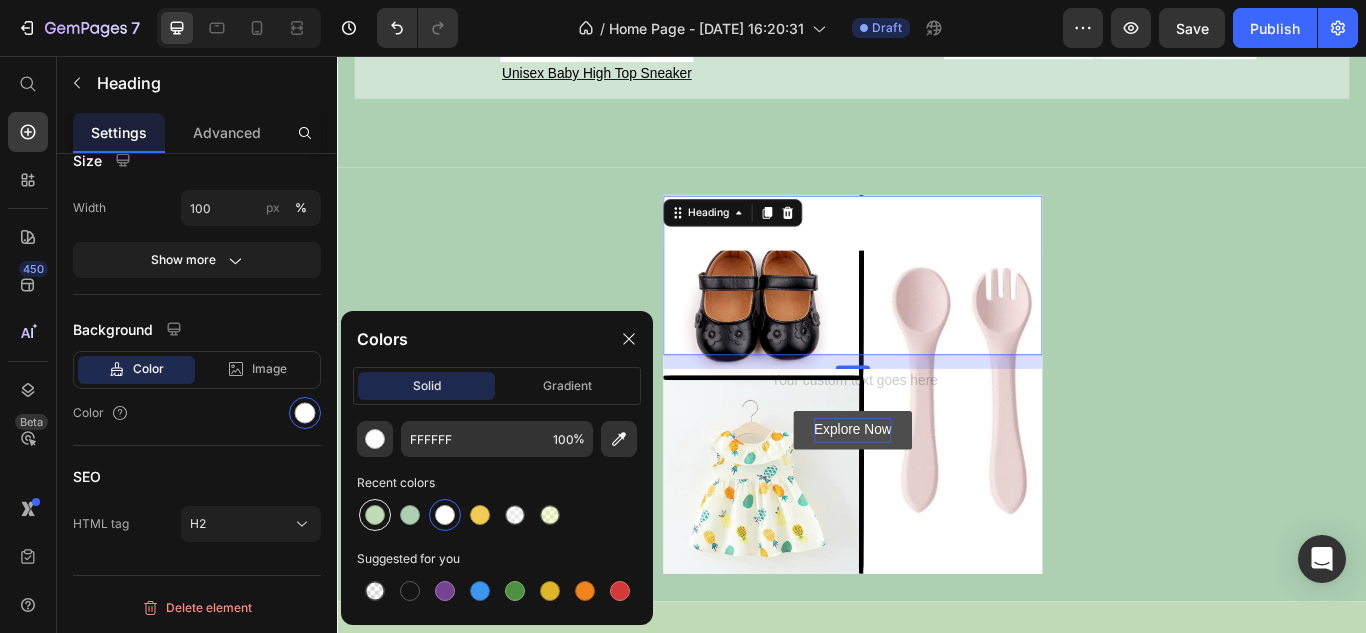 click at bounding box center [375, 515] 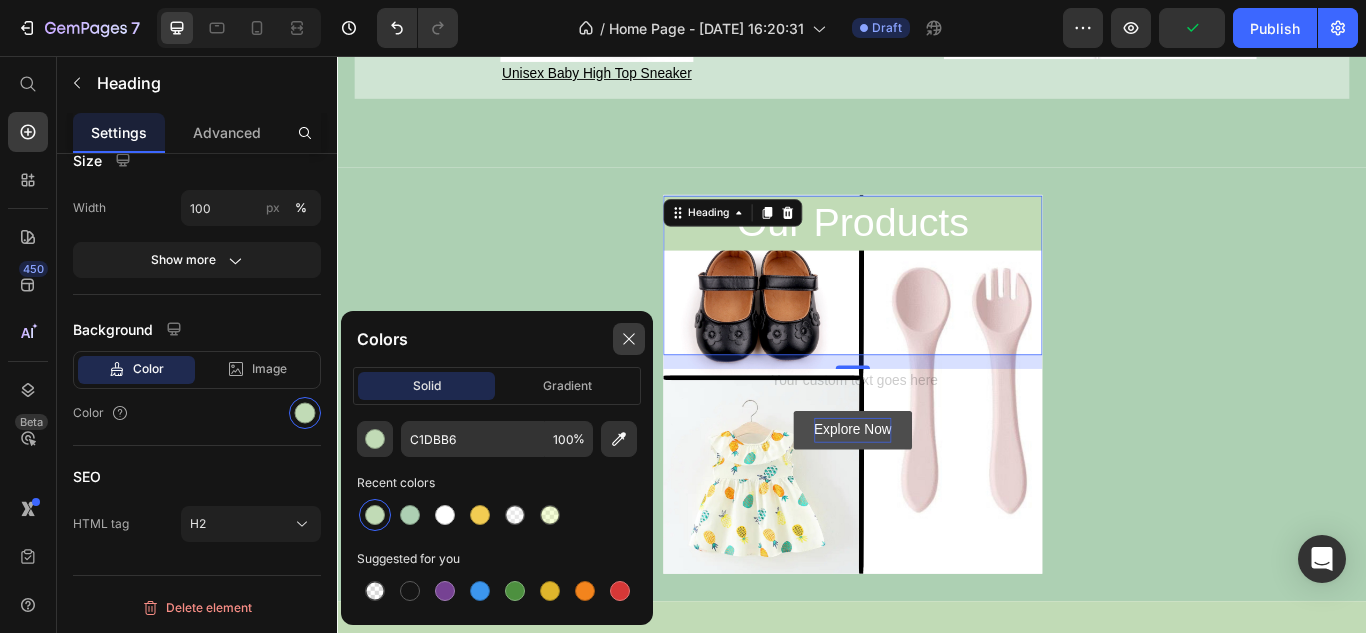 click at bounding box center [629, 339] 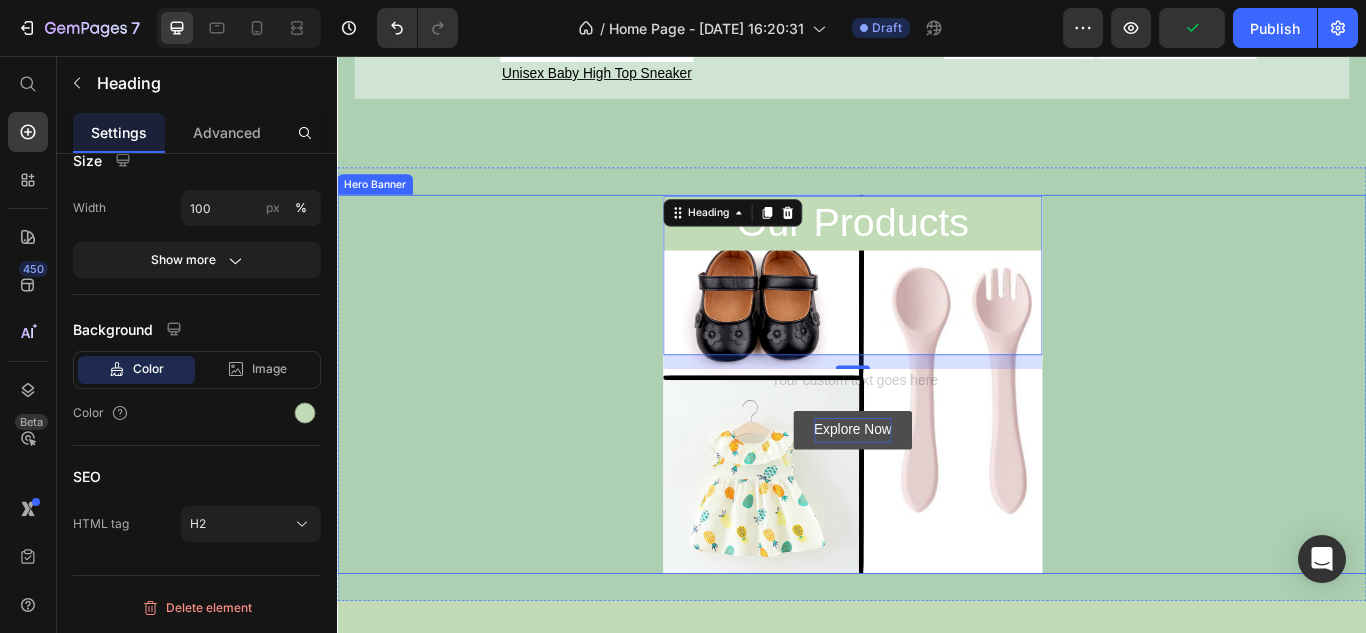 click on "Our Products Heading   16 Text Block Explore Now Button Hero Banner" at bounding box center [937, 439] 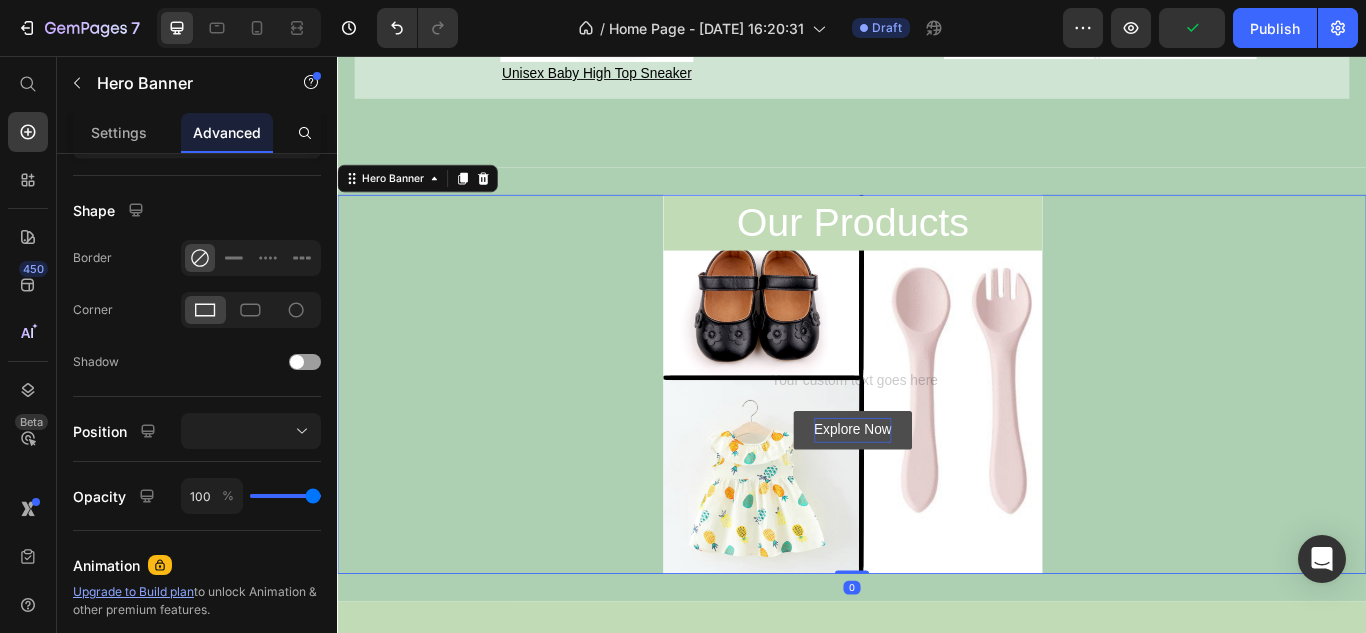 scroll, scrollTop: 0, scrollLeft: 0, axis: both 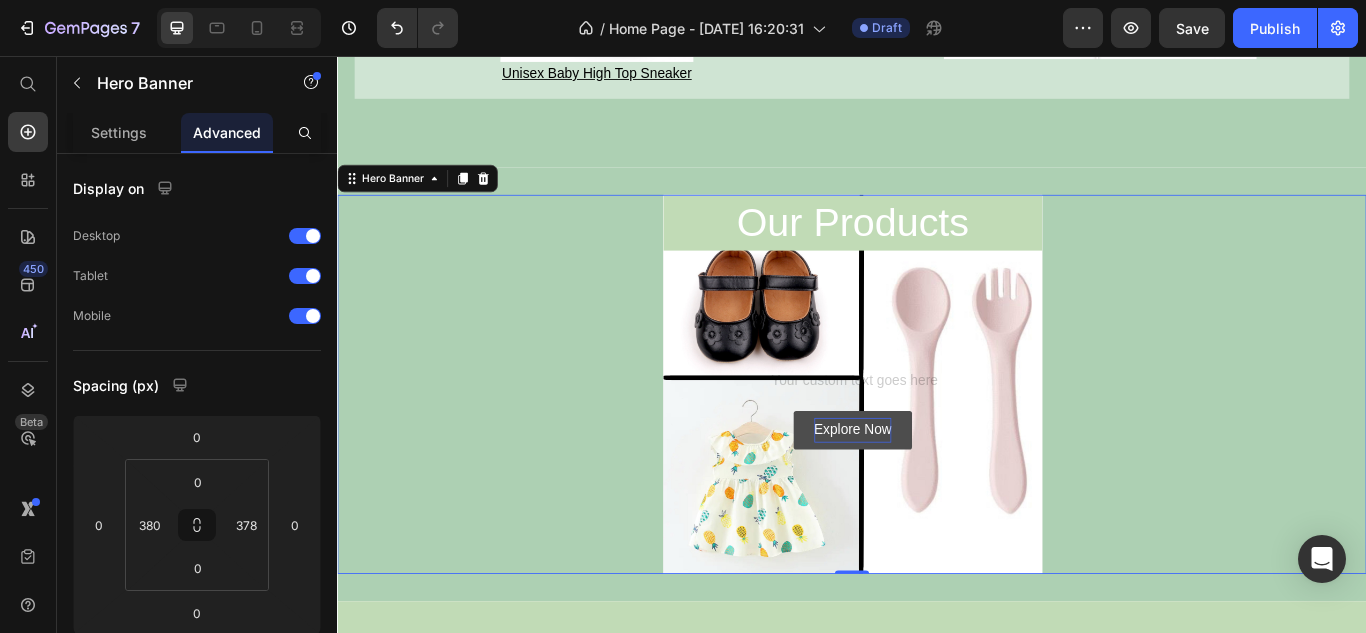 click on "Our Products Heading Text Block Explore Now Button Hero Banner   0" at bounding box center (937, 439) 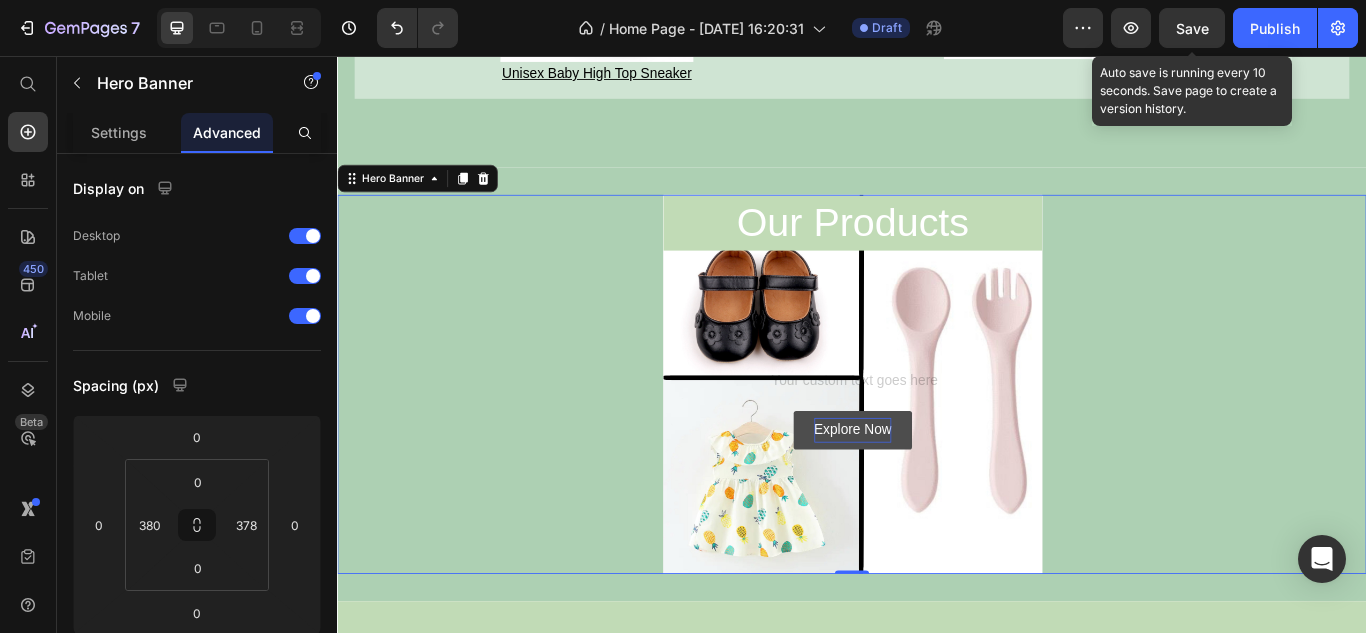 click on "Save" at bounding box center [1192, 28] 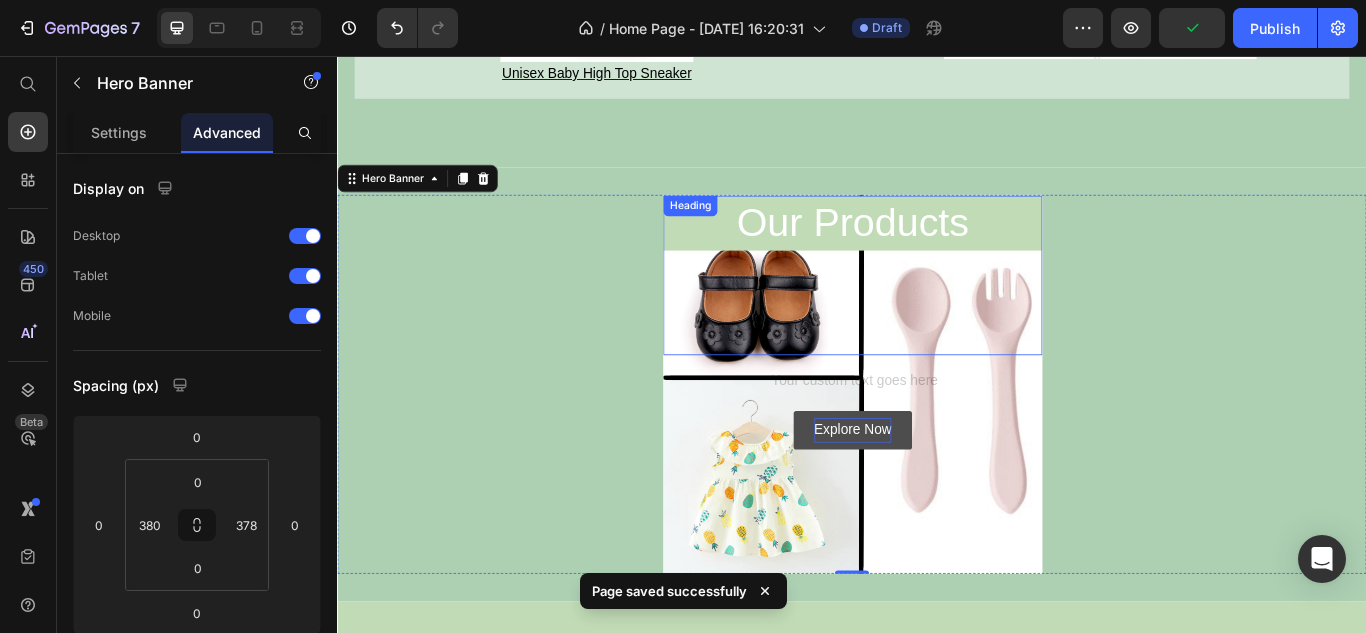 click on "Our Products" at bounding box center (938, 251) 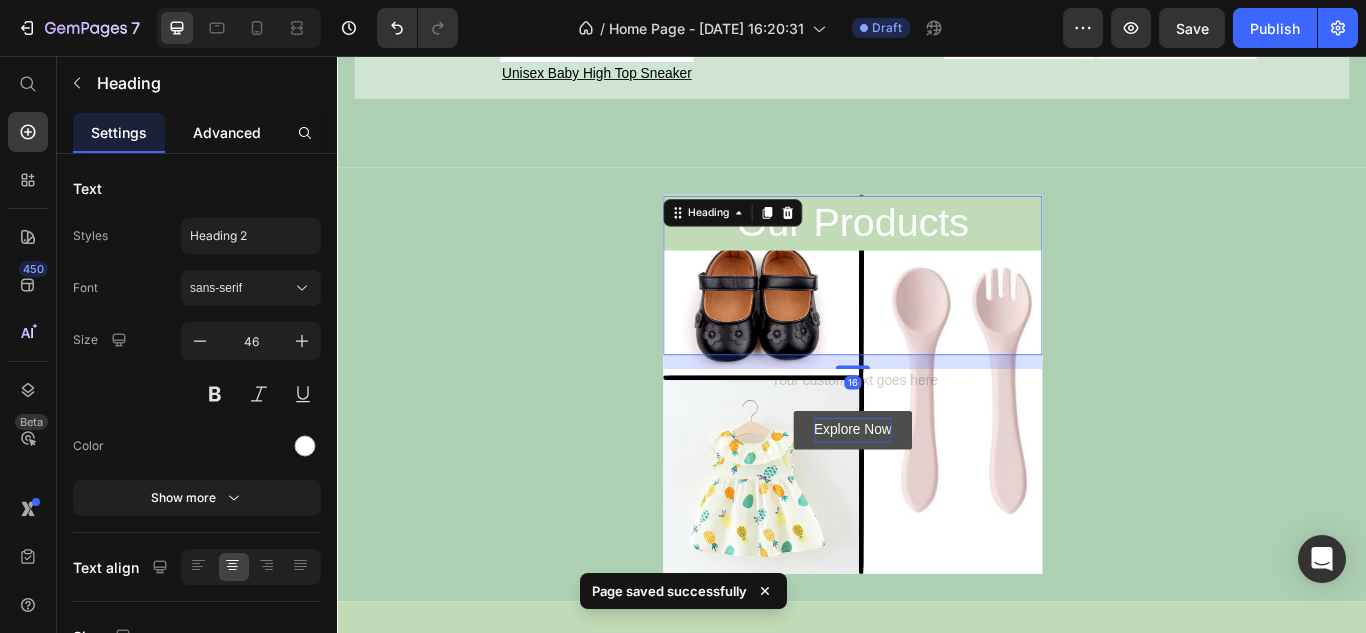 click on "Advanced" at bounding box center (227, 132) 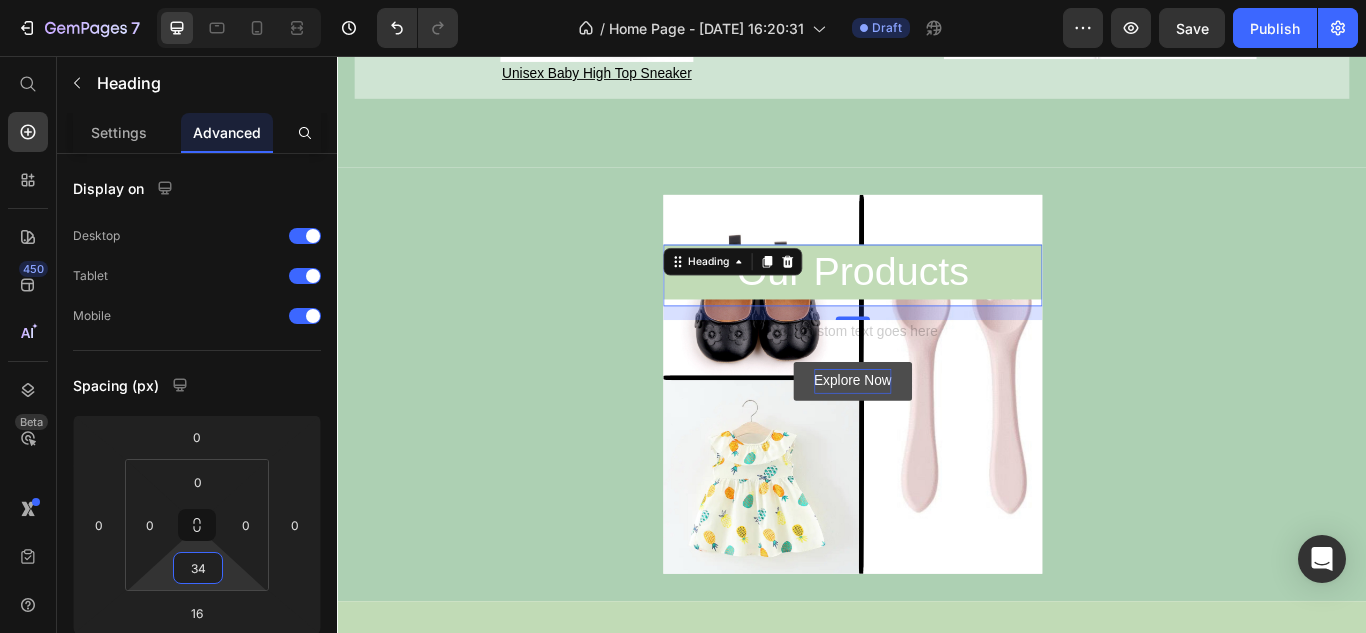 type on "36" 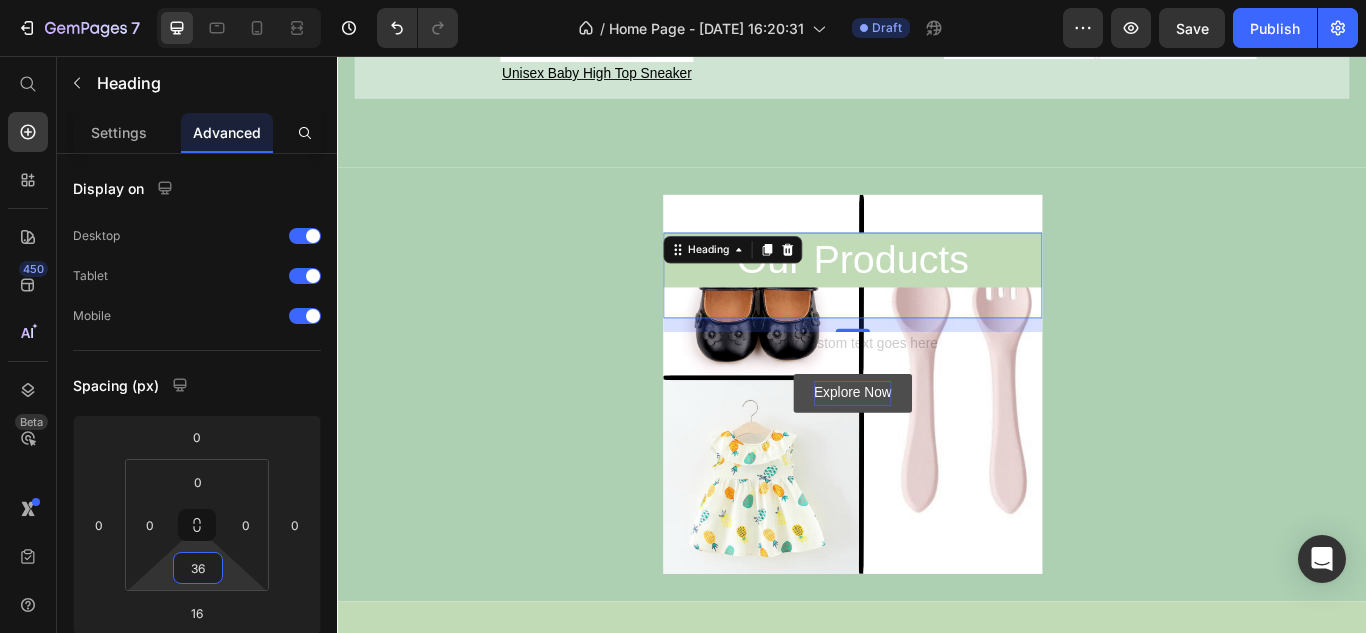 drag, startPoint x: 230, startPoint y: 571, endPoint x: 233, endPoint y: 614, distance: 43.104523 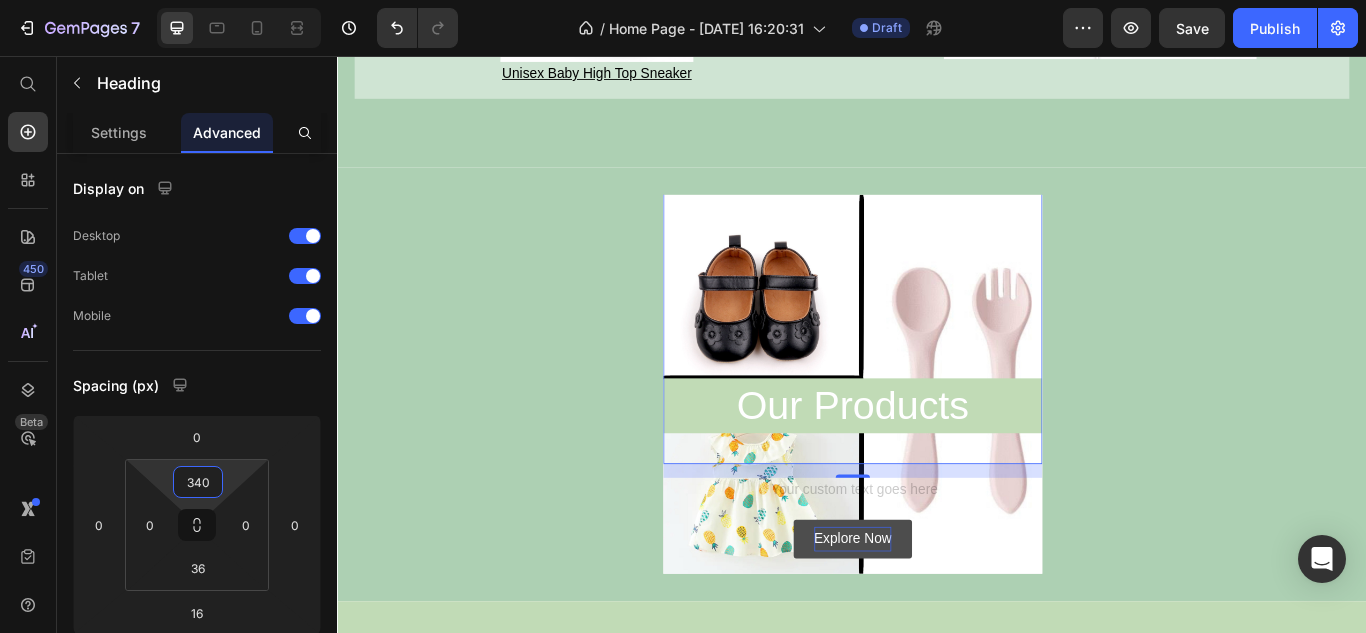 type on "358" 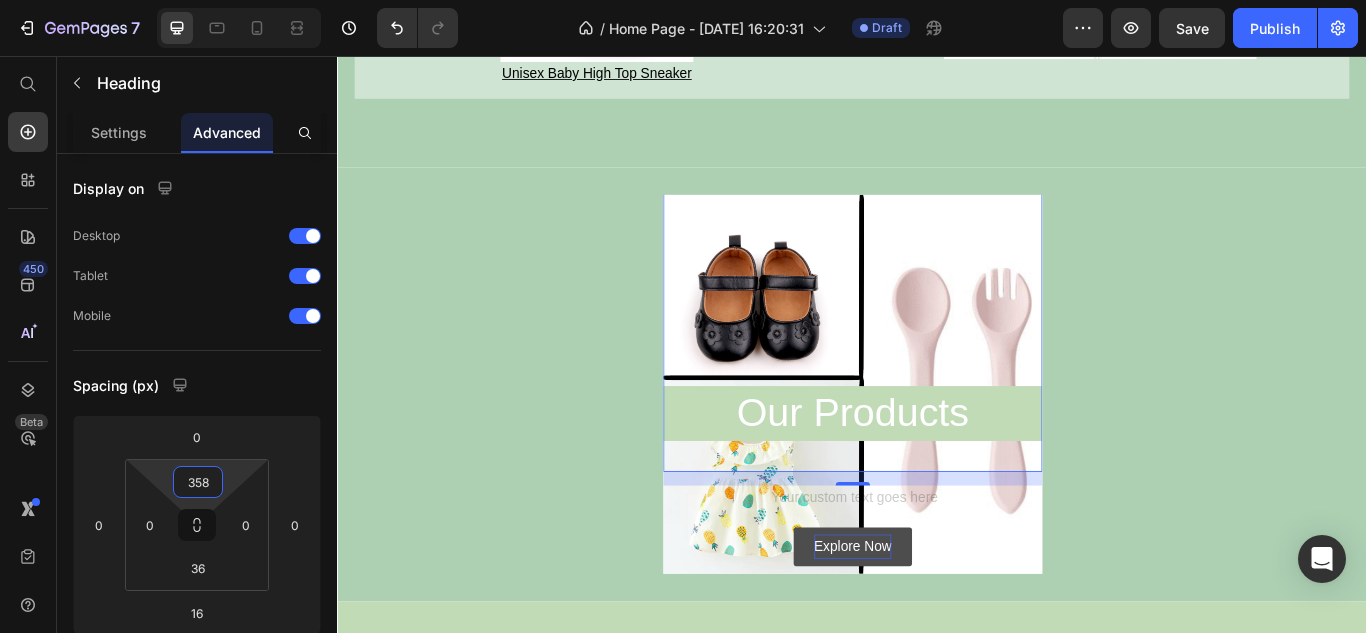 drag, startPoint x: 224, startPoint y: 466, endPoint x: 231, endPoint y: 287, distance: 179.13683 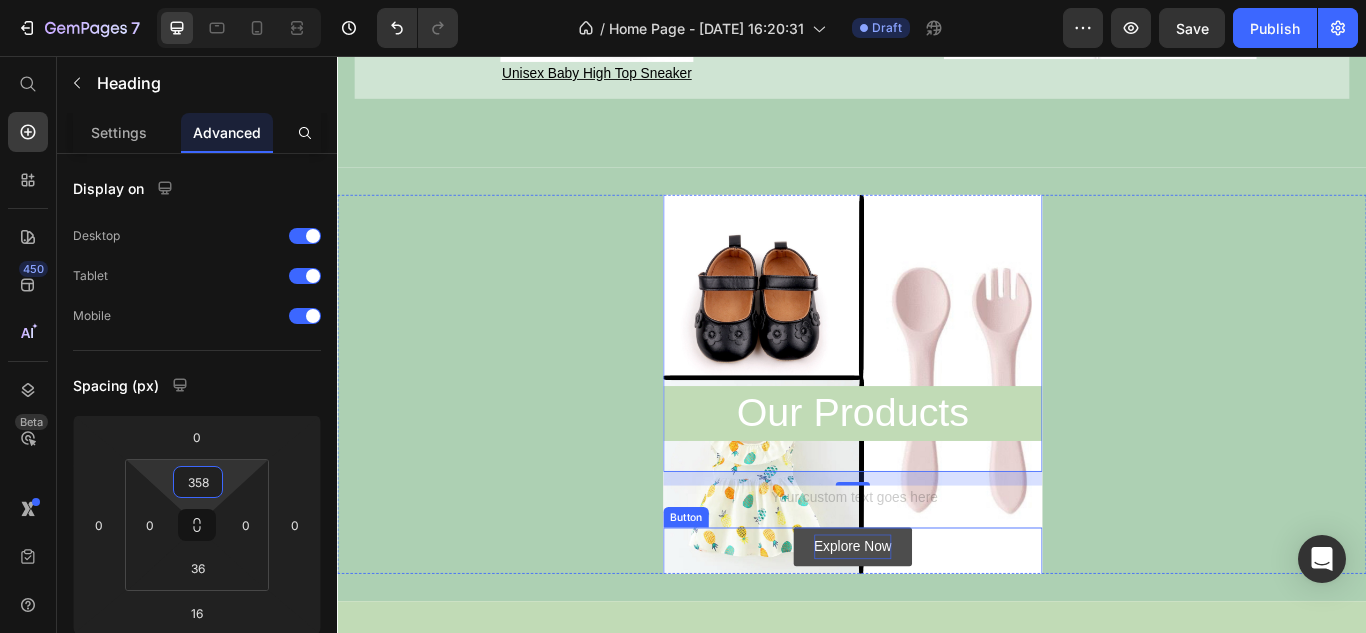 click on "Explore Now" at bounding box center [938, 628] 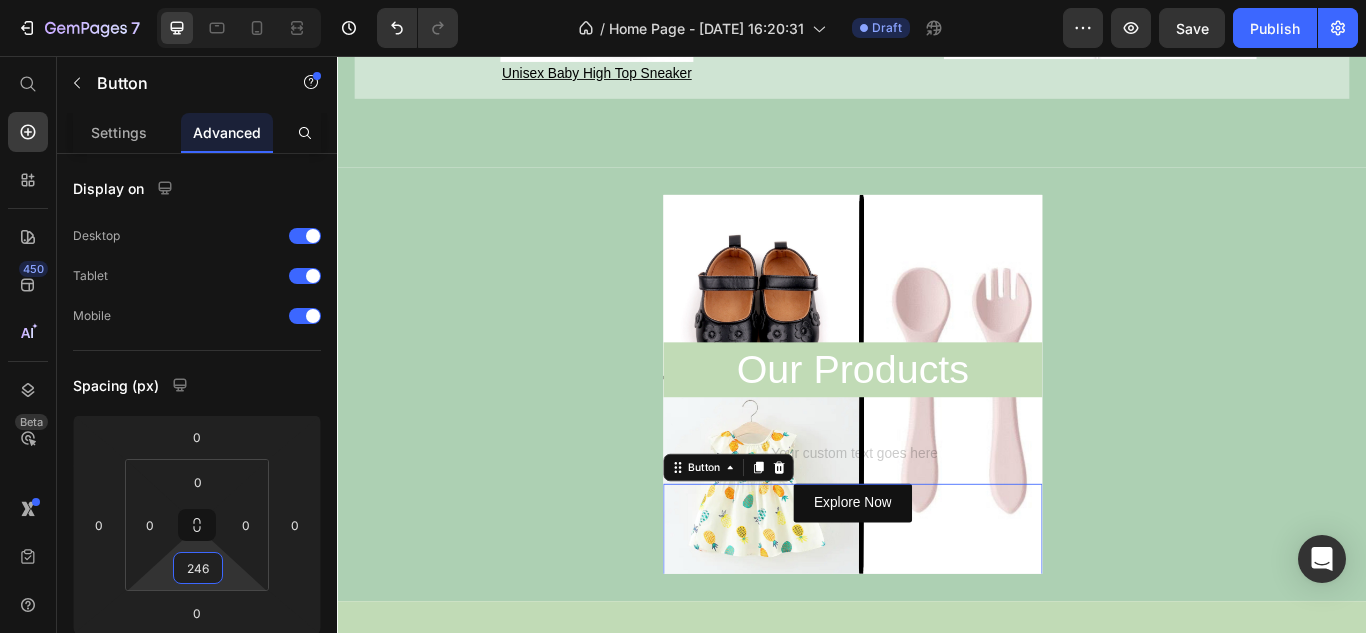 type on "248" 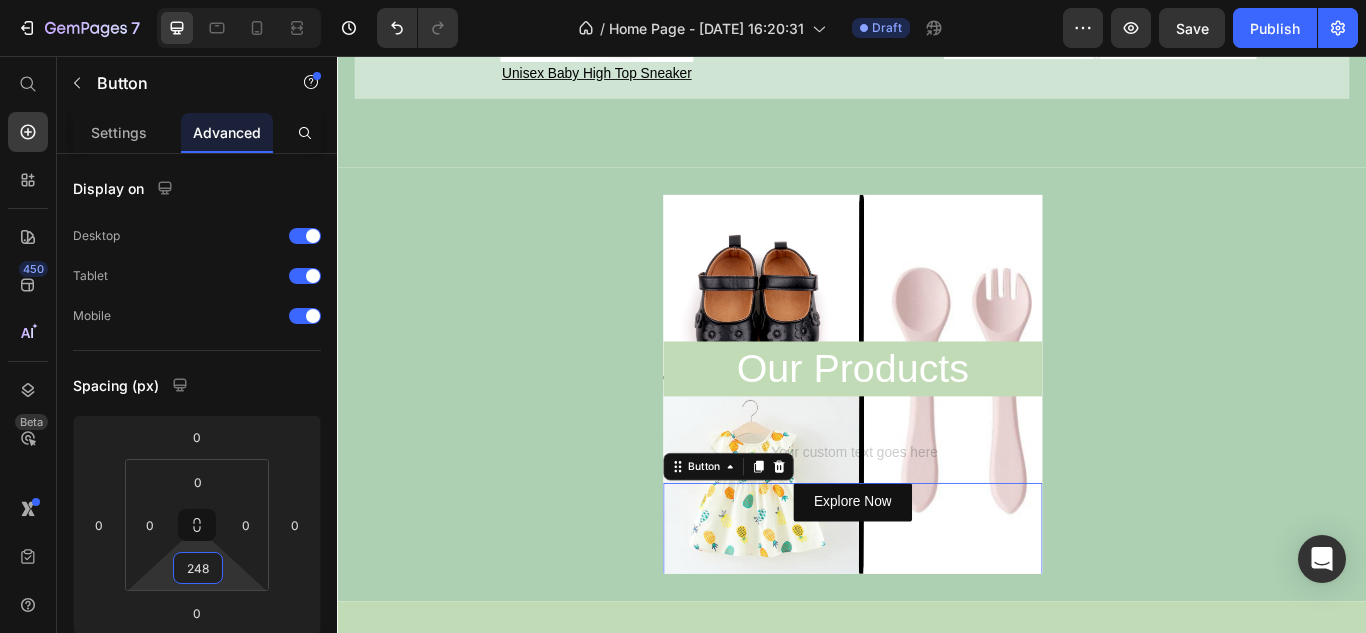 drag, startPoint x: 234, startPoint y: 578, endPoint x: 224, endPoint y: 526, distance: 52.95281 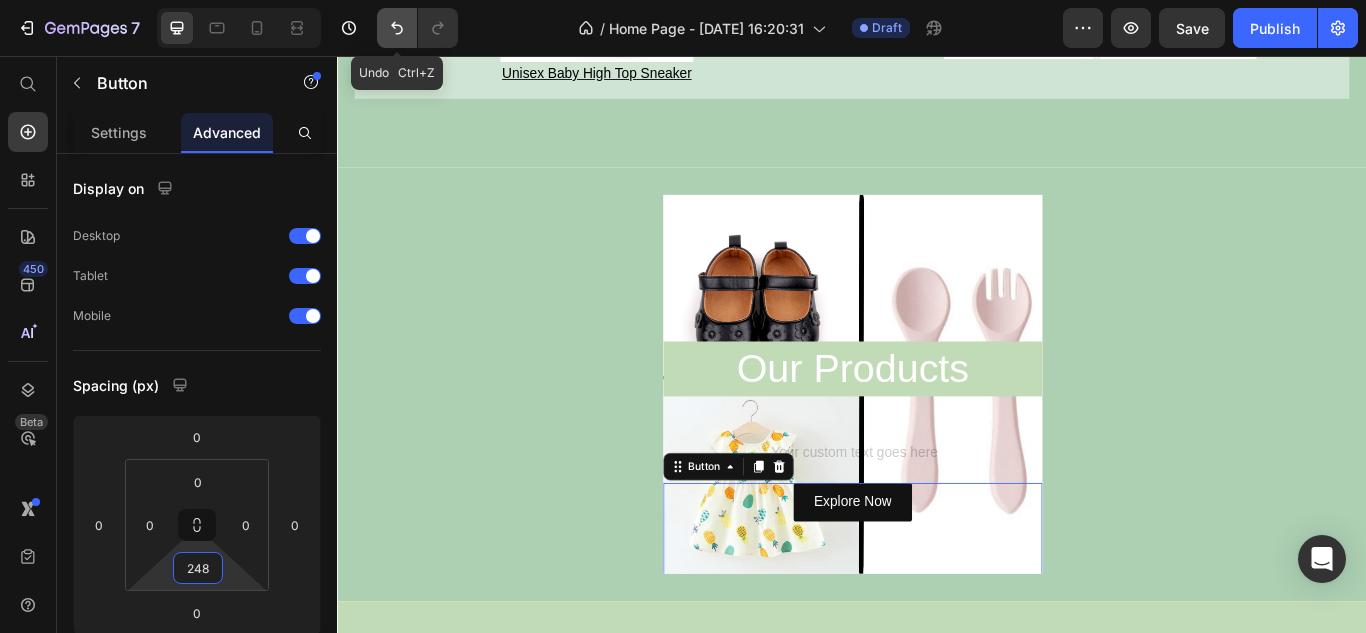 click 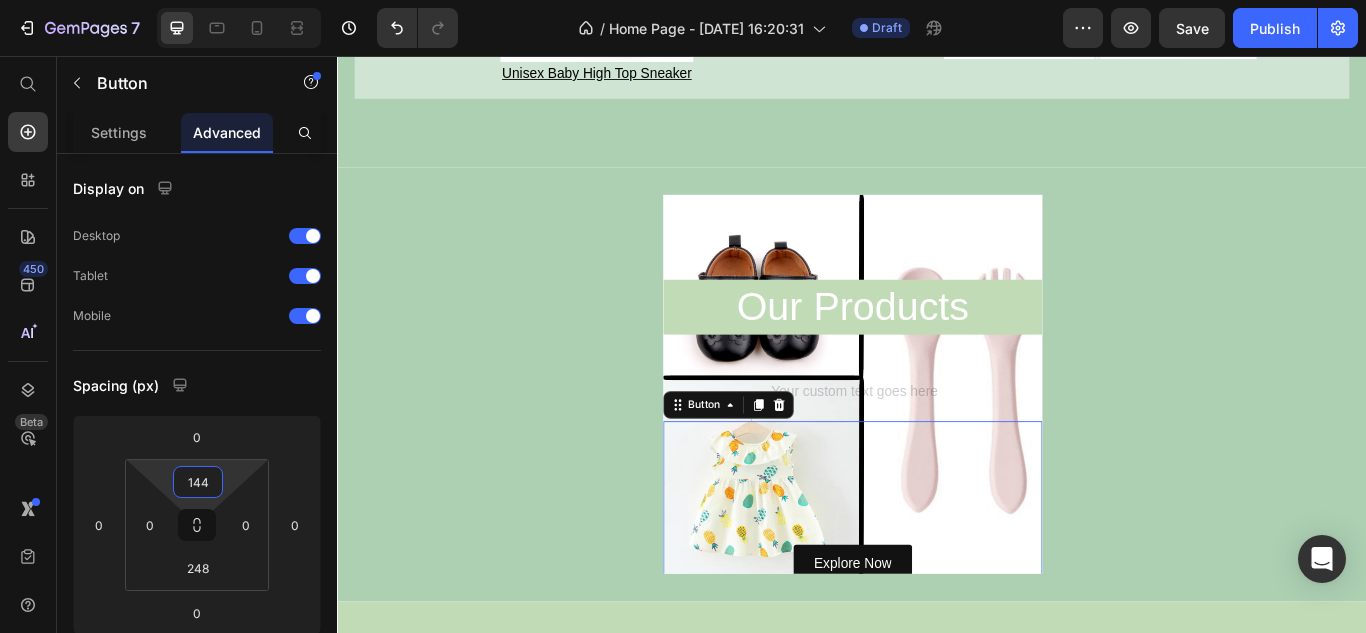 type on "0" 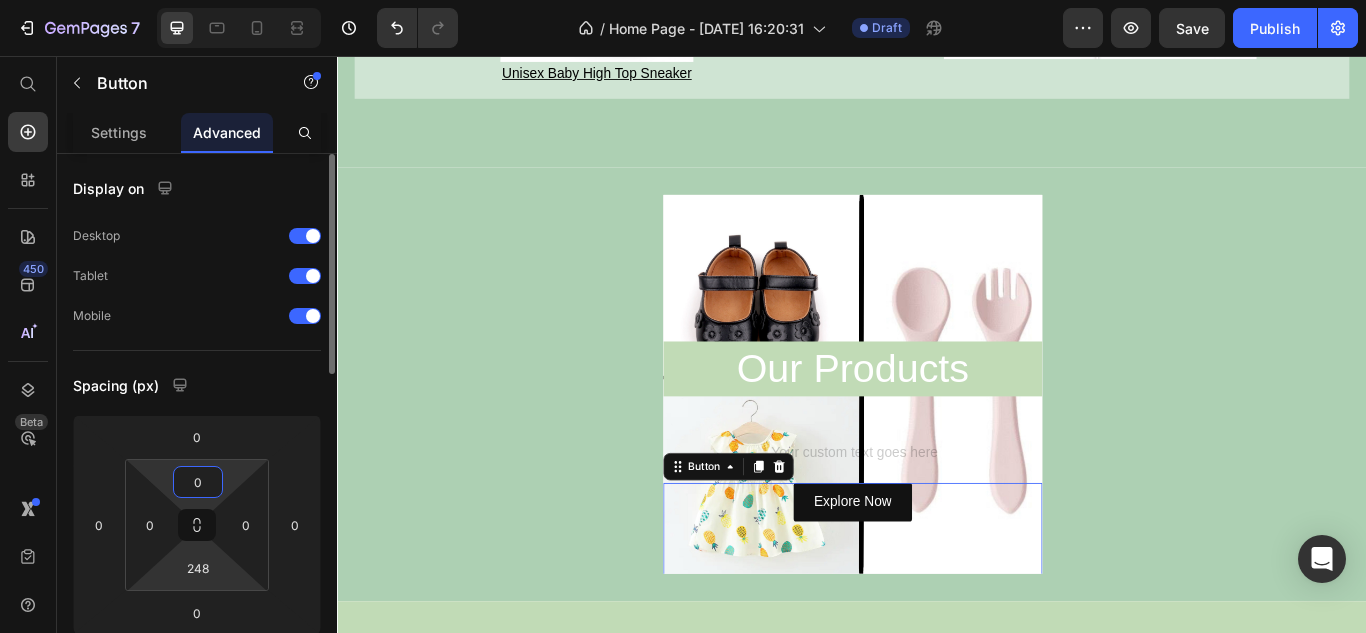 drag, startPoint x: 225, startPoint y: 475, endPoint x: 238, endPoint y: 565, distance: 90.934044 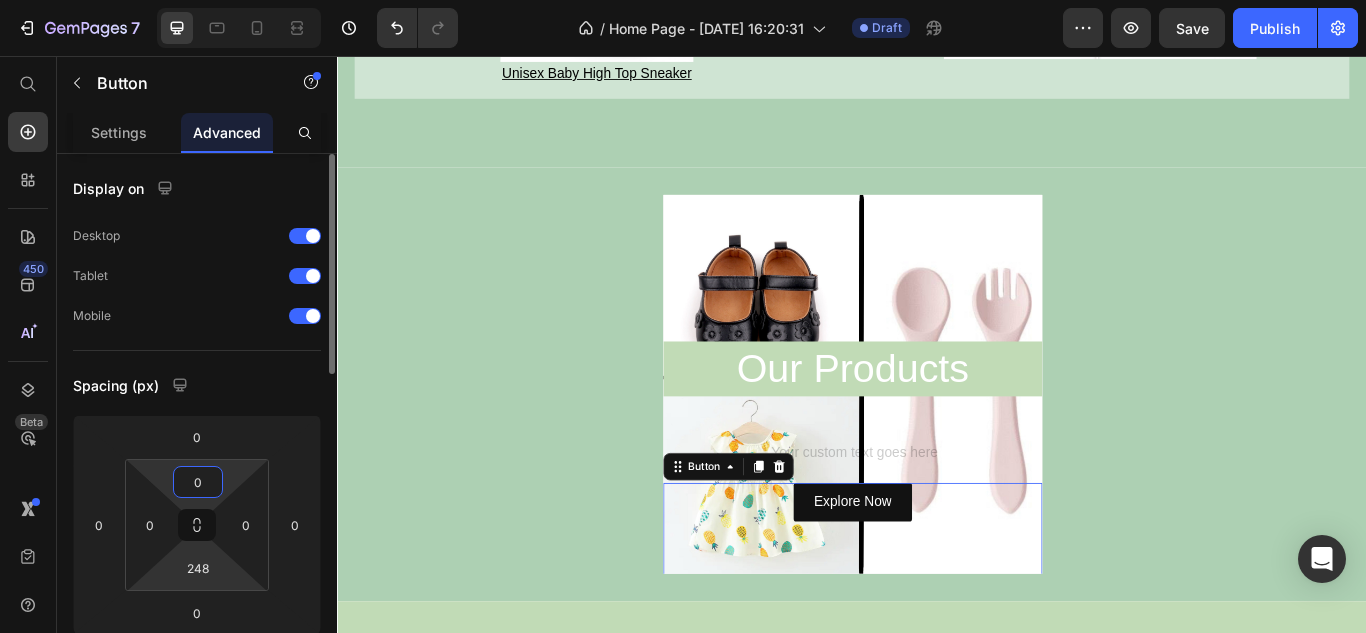 click on "7   /  Home Page - [DATE] 16:20:31 Draft Preview  Save   Publish  450 Beta Start with Sections Elements Hero Section Product Detail Brands Trusted Badges Guarantee Product Breakdown How to use Testimonials Compare Bundle FAQs Social Proof Brand Story Product List Collection Blog List Contact Sticky Add to Cart Custom Footer Browse Library 450 Layout
Row
Row
Row
Row Text
Heading
Text Block Button
Button
Button
Sticky Back to top Media
Image" at bounding box center (683, 0) 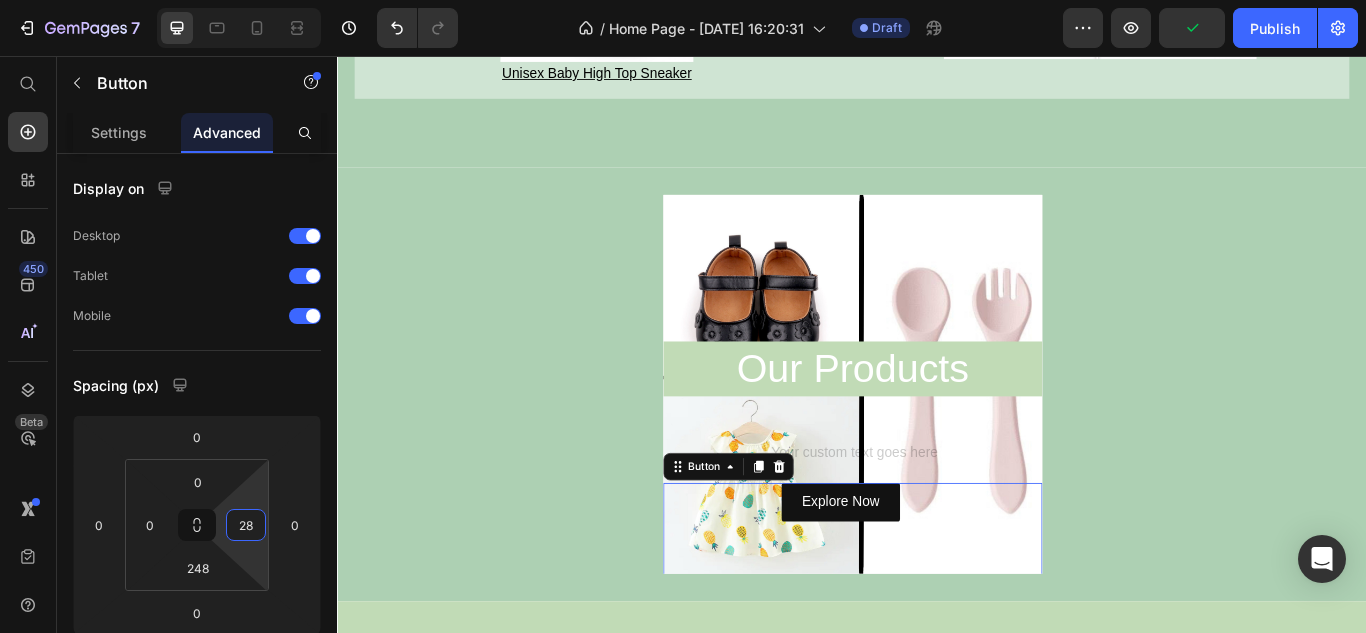 drag, startPoint x: 267, startPoint y: 535, endPoint x: 285, endPoint y: 521, distance: 22.803509 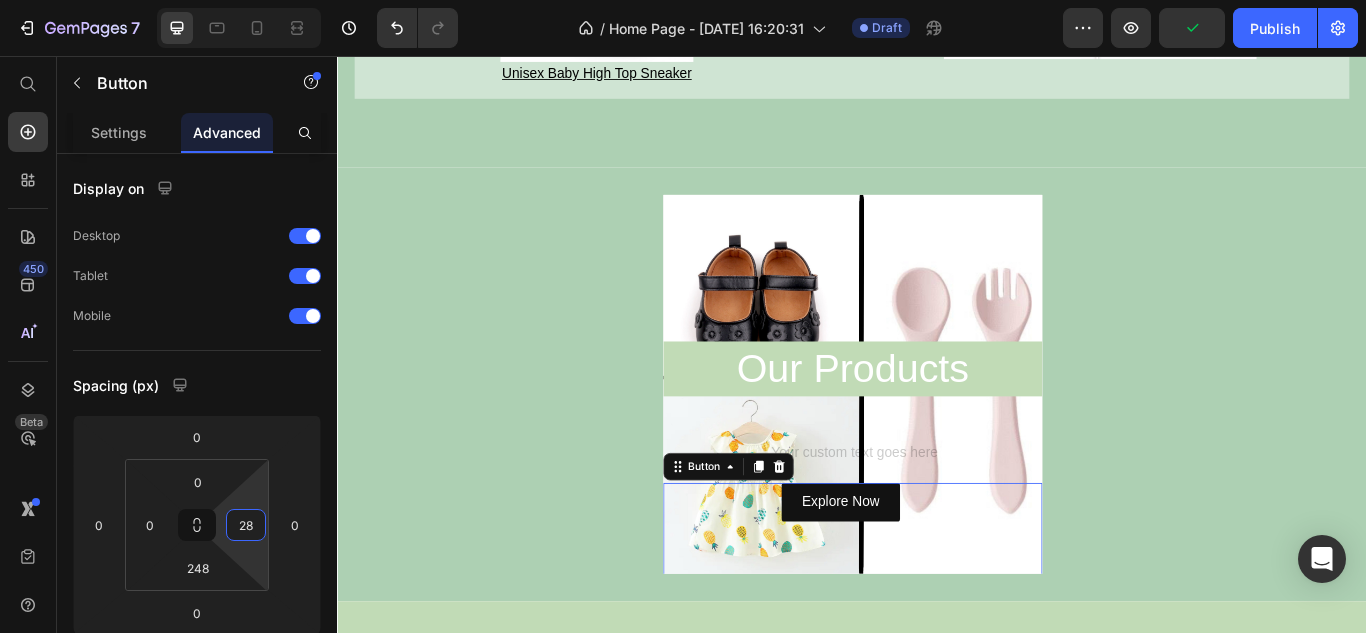 click on "7   /  Home Page - [DATE] 16:20:31 Draft Preview  Publish  450 Beta Start with Sections Elements Hero Section Product Detail Brands Trusted Badges Guarantee Product Breakdown How to use Testimonials Compare Bundle FAQs Social Proof Brand Story Product List Collection Blog List Contact Sticky Add to Cart Custom Footer Browse Library 450 Layout
Row
Row
Row
Row Text
Heading
Text Block Button
Button
Button
Sticky Back to top Media
Image
Image" 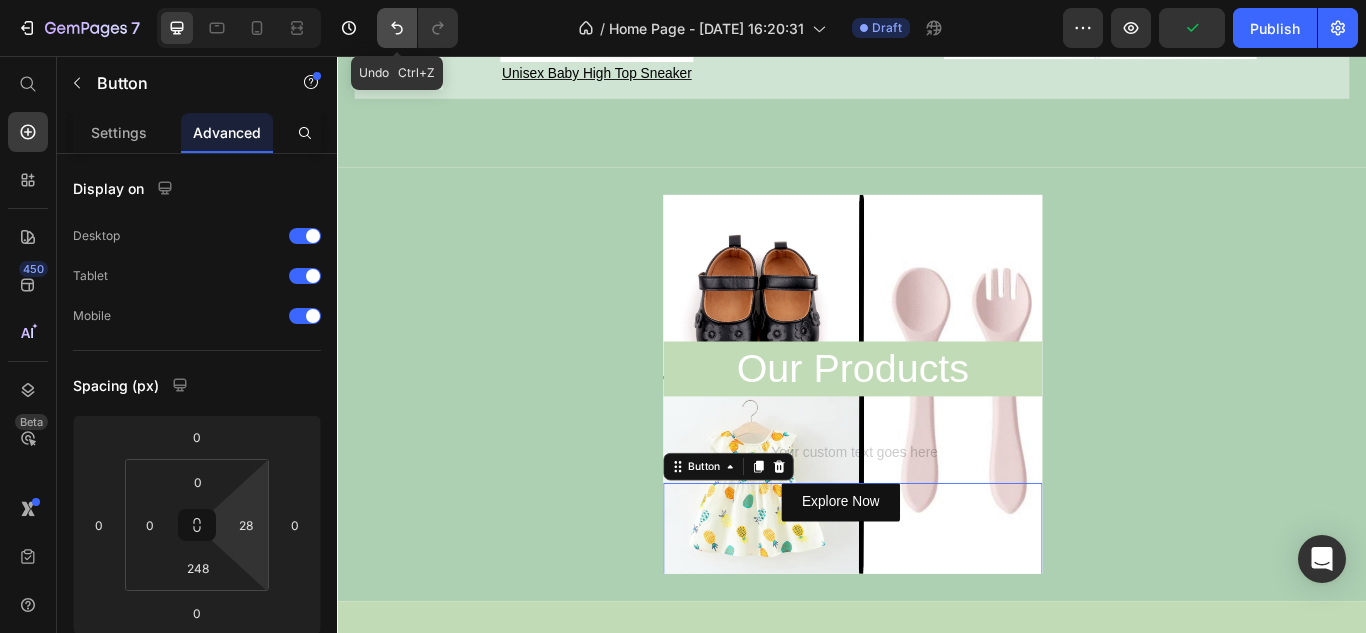 click 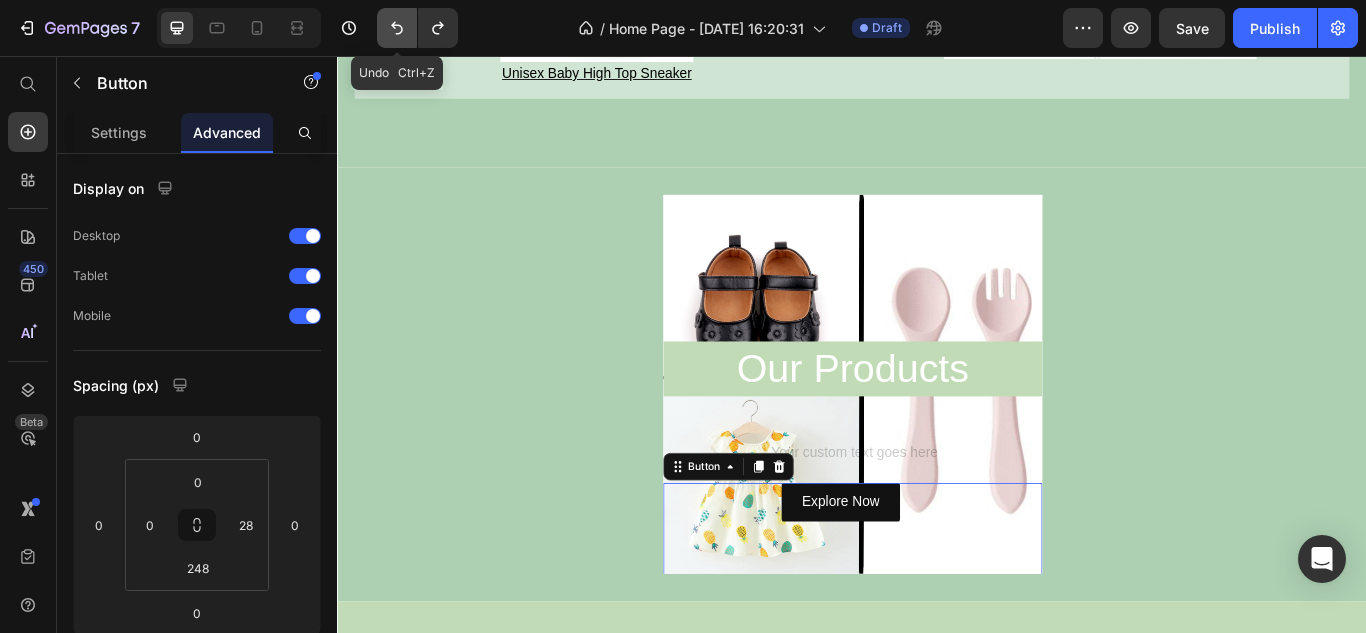 click 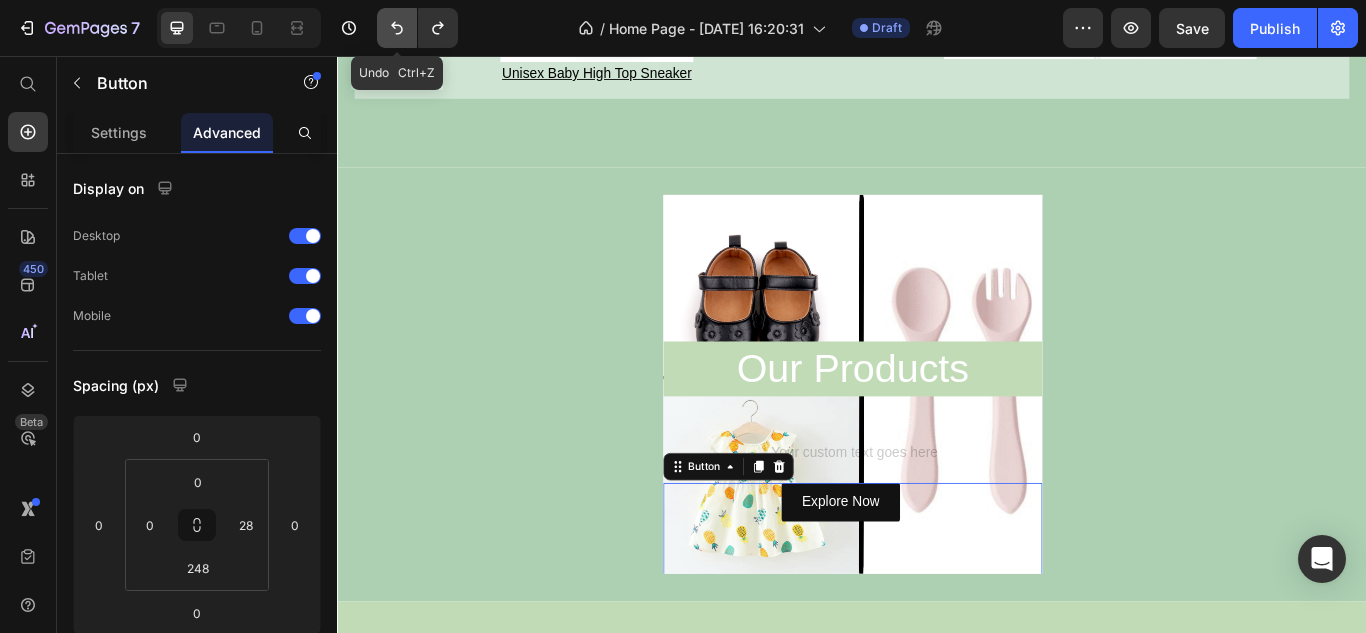 type on "0" 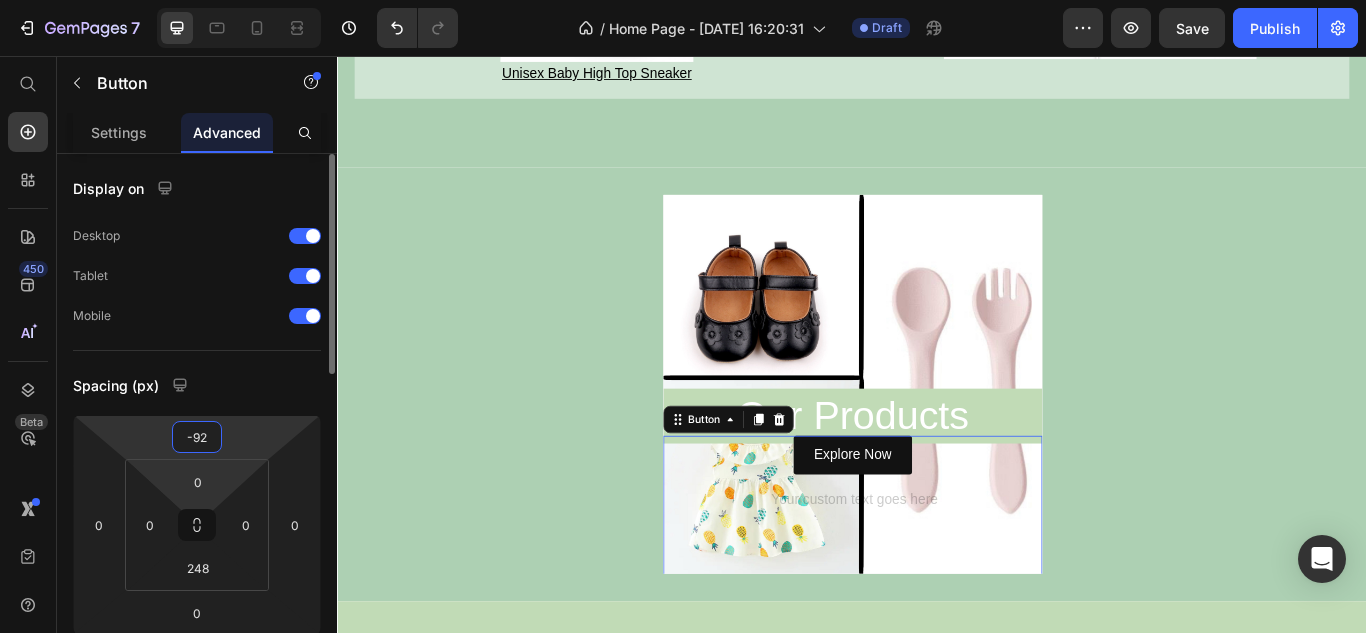 drag, startPoint x: 234, startPoint y: 428, endPoint x: 243, endPoint y: 464, distance: 37.107952 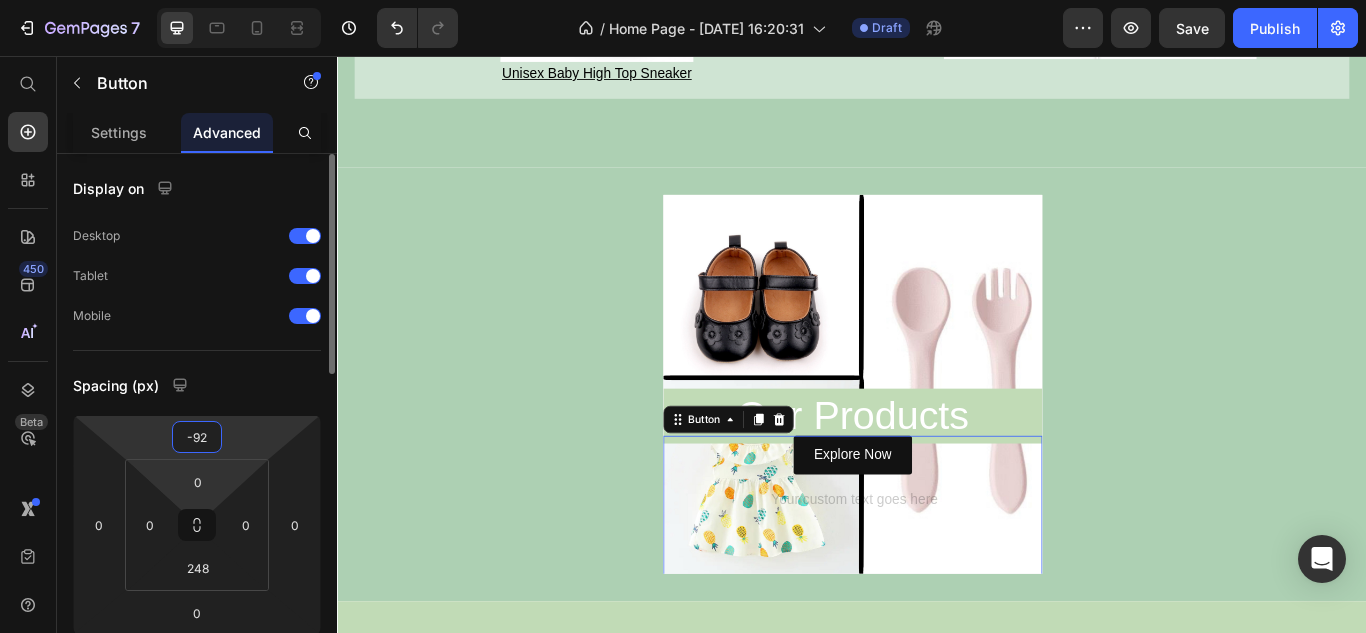 click on "7   /  Home Page - [DATE] 16:20:31 Draft Preview  Save   Publish  450 Beta Start with Sections Elements Hero Section Product Detail Brands Trusted Badges Guarantee Product Breakdown How to use Testimonials Compare Bundle FAQs Social Proof Brand Story Product List Collection Blog List Contact Sticky Add to Cart Custom Footer Browse Library 450 Layout
Row
Row
Row
Row Text
Heading
Text Block Button
Button
Button
Sticky Back to top Media
Image" at bounding box center (683, 0) 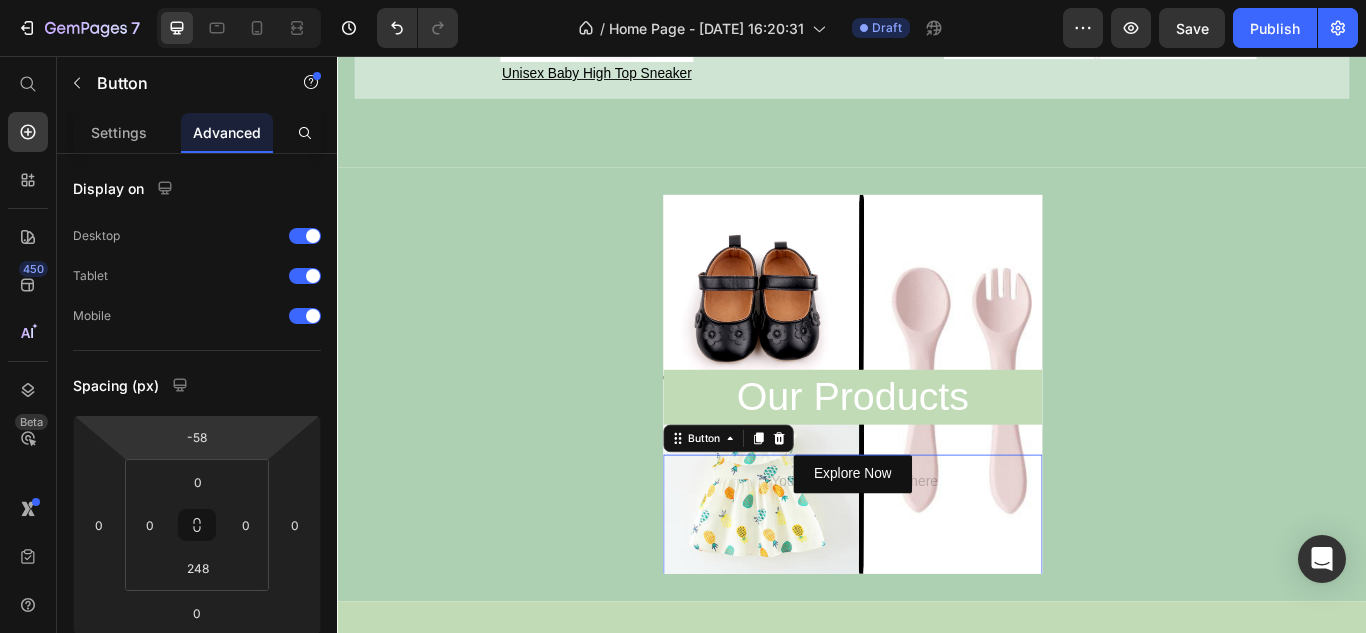 type on "-56" 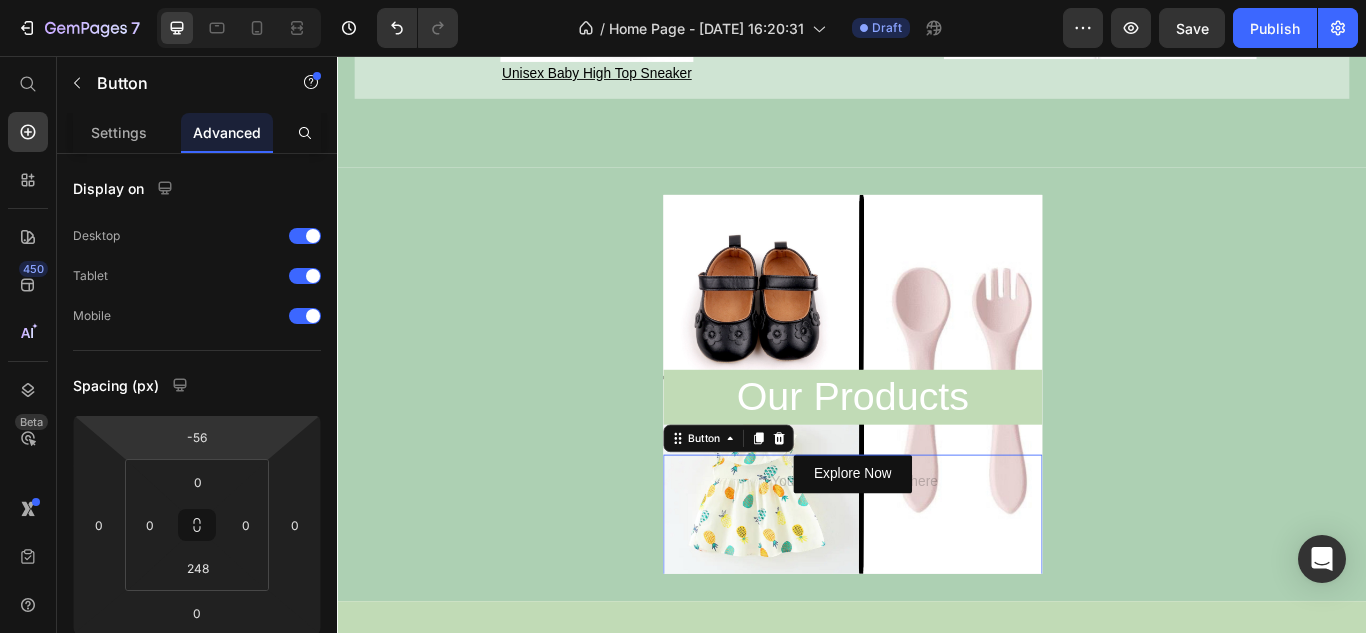 drag, startPoint x: 241, startPoint y: 443, endPoint x: 241, endPoint y: 431, distance: 12 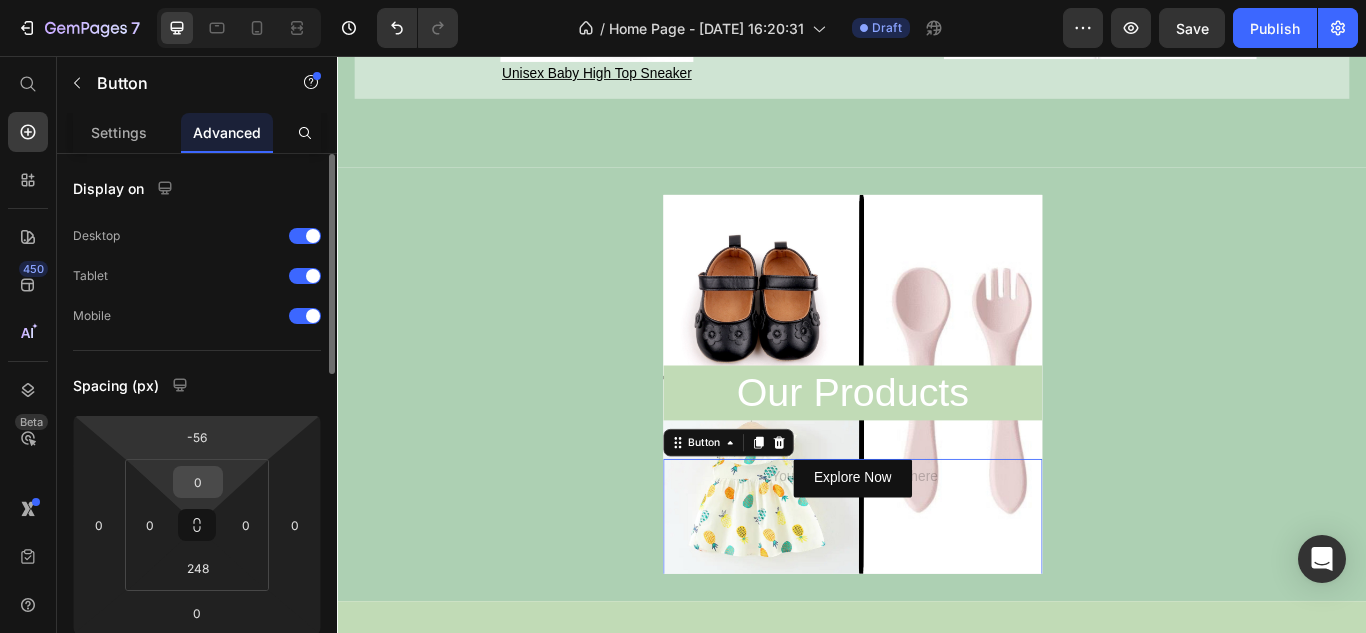 click on "0" at bounding box center [198, 482] 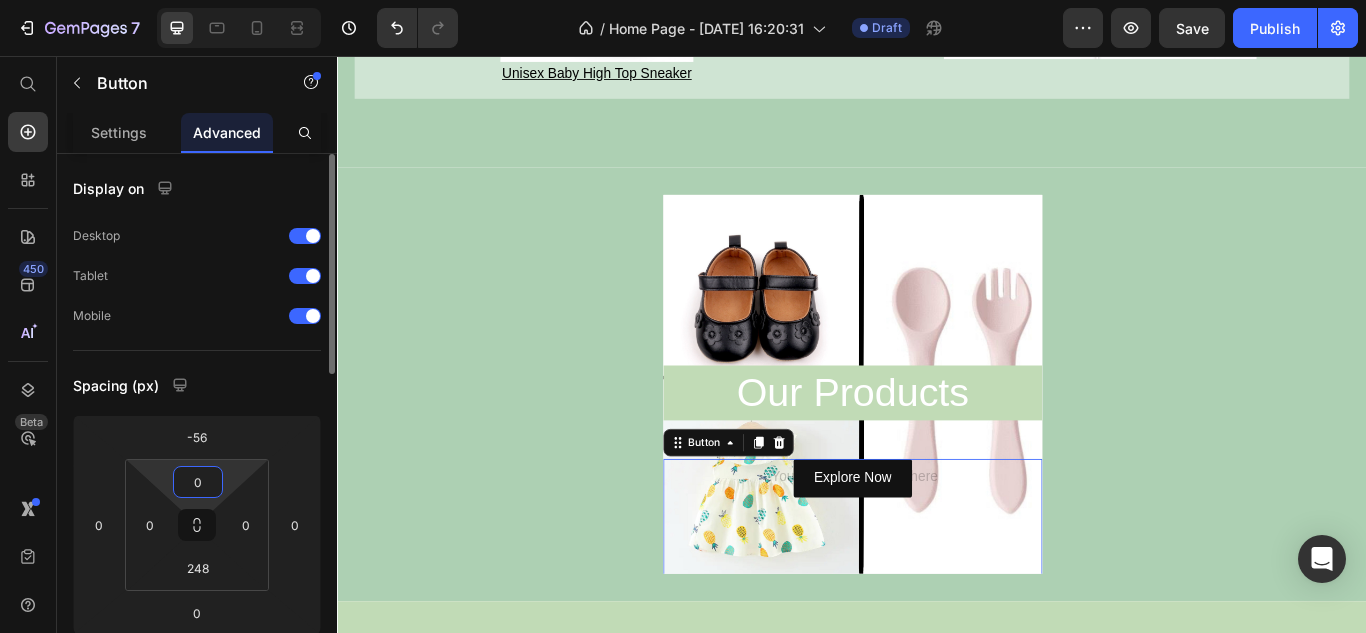 drag, startPoint x: 230, startPoint y: 481, endPoint x: 235, endPoint y: 461, distance: 20.615528 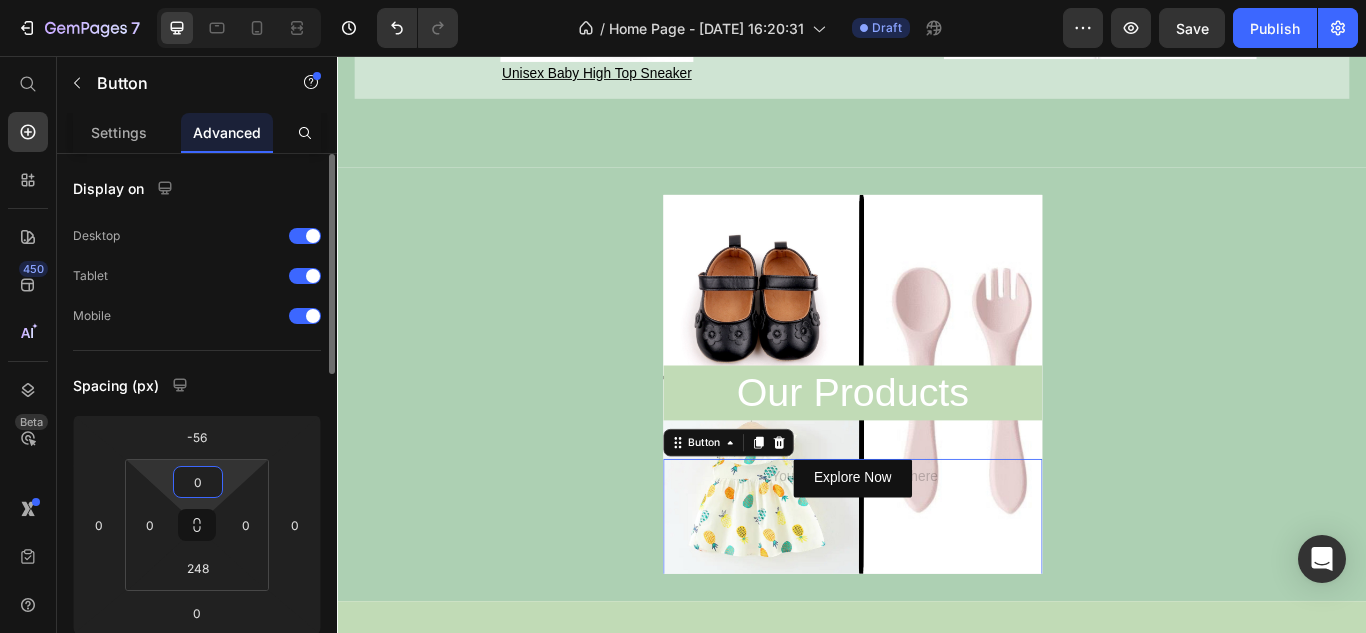 click on "7   /  Home Page - [DATE] 16:20:31 Draft Preview  Save   Publish  450 Beta Start with Sections Elements Hero Section Product Detail Brands Trusted Badges Guarantee Product Breakdown How to use Testimonials Compare Bundle FAQs Social Proof Brand Story Product List Collection Blog List Contact Sticky Add to Cart Custom Footer Browse Library 450 Layout
Row
Row
Row
Row Text
Heading
Text Block Button
Button
Button
Sticky Back to top Media
Image" at bounding box center (683, 0) 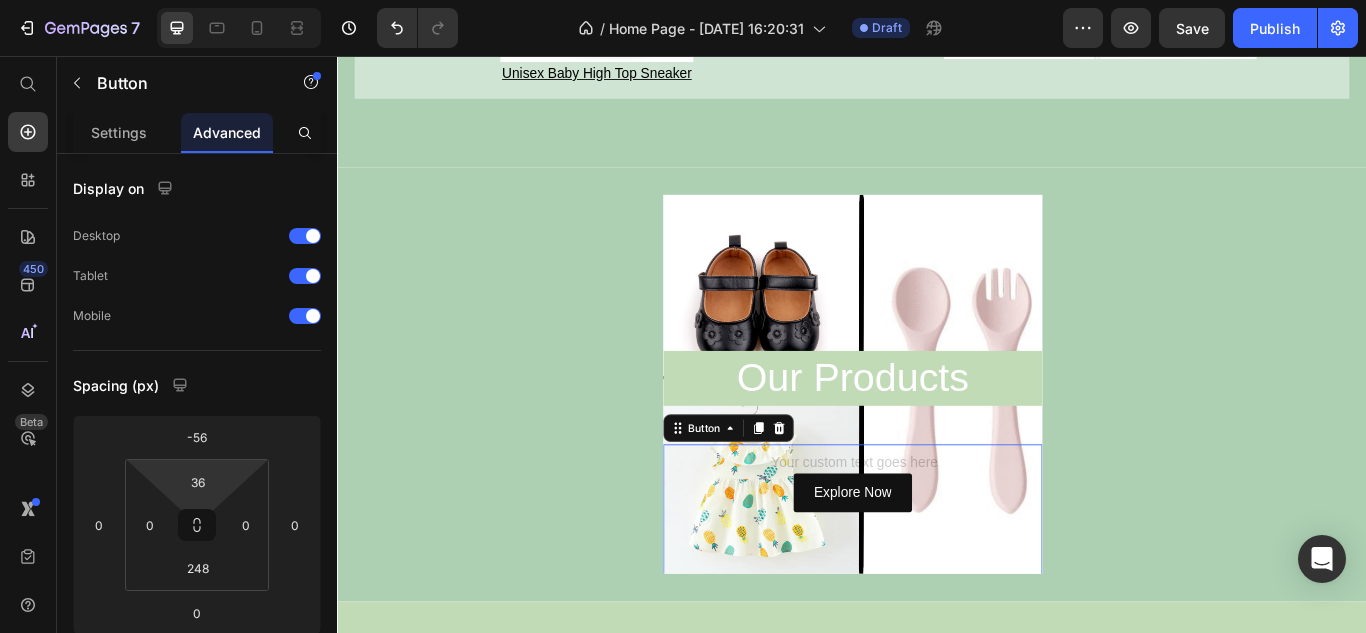 type on "46" 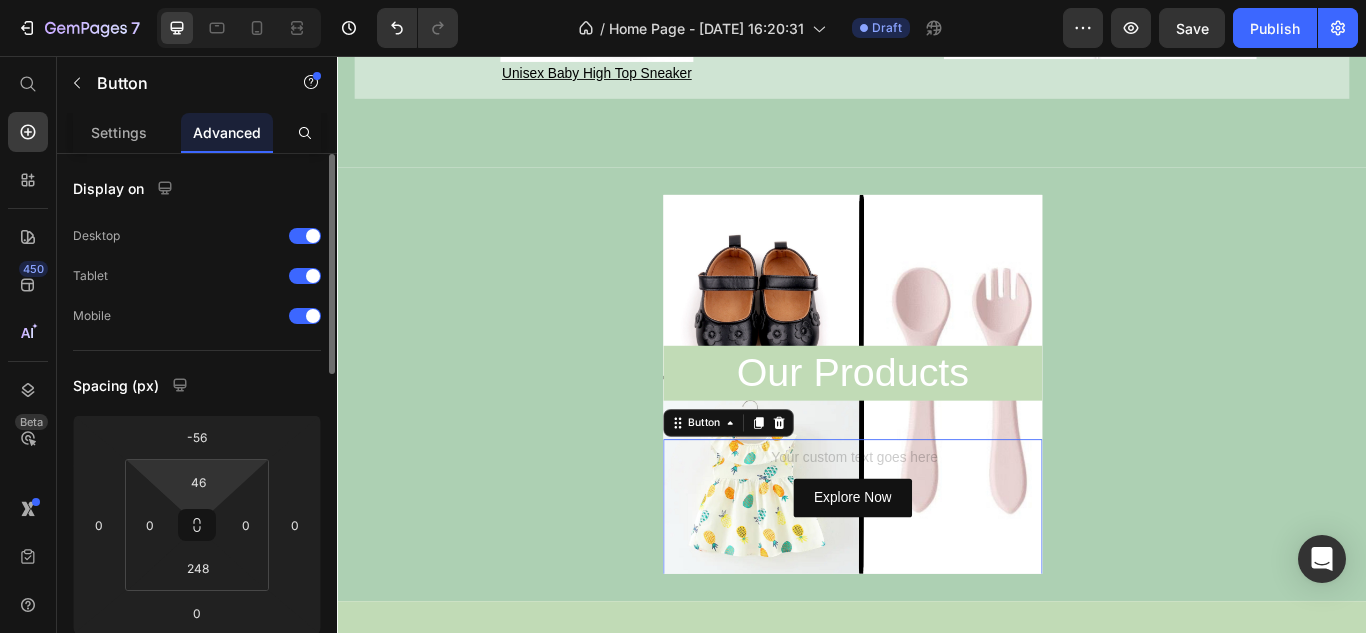 drag, startPoint x: 229, startPoint y: 467, endPoint x: 249, endPoint y: 414, distance: 56.648037 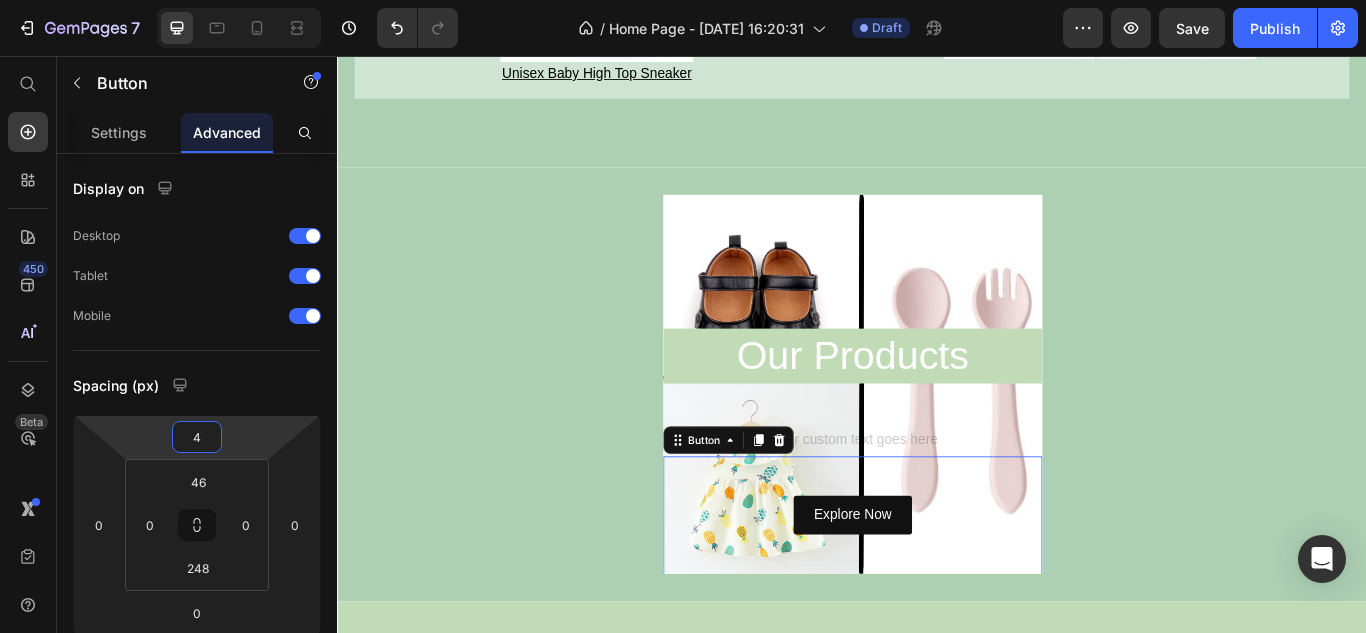 type on "10" 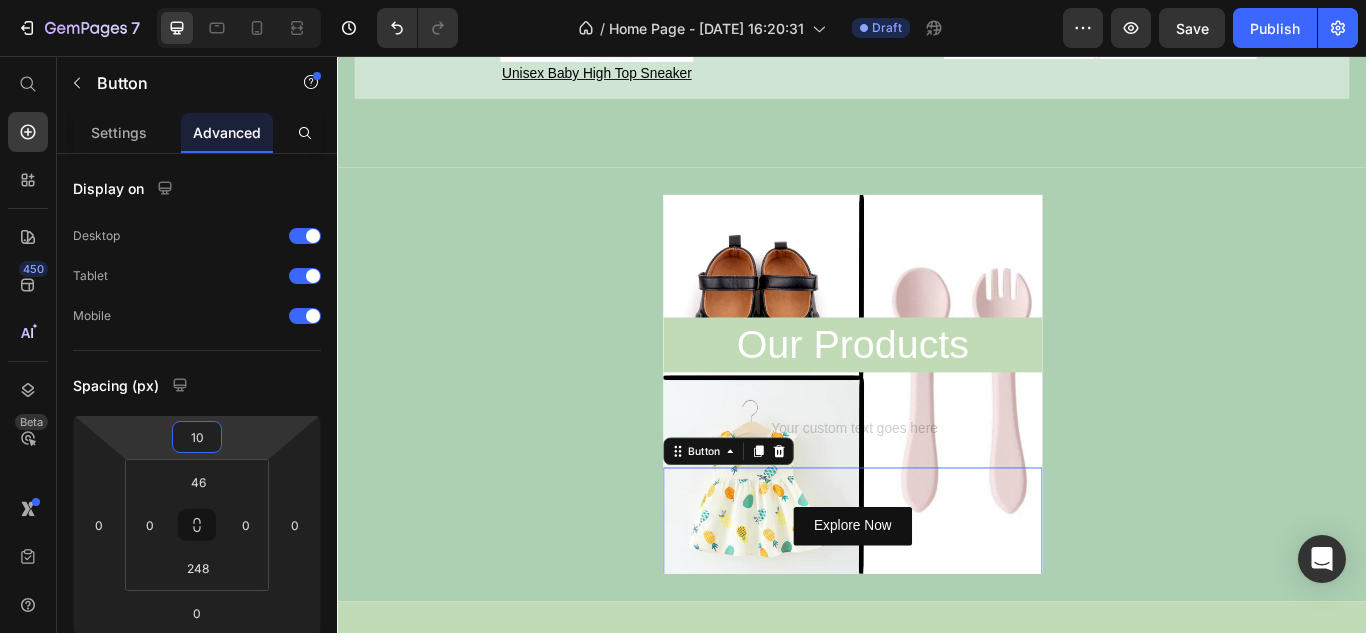 drag, startPoint x: 233, startPoint y: 425, endPoint x: 239, endPoint y: 392, distance: 33.54102 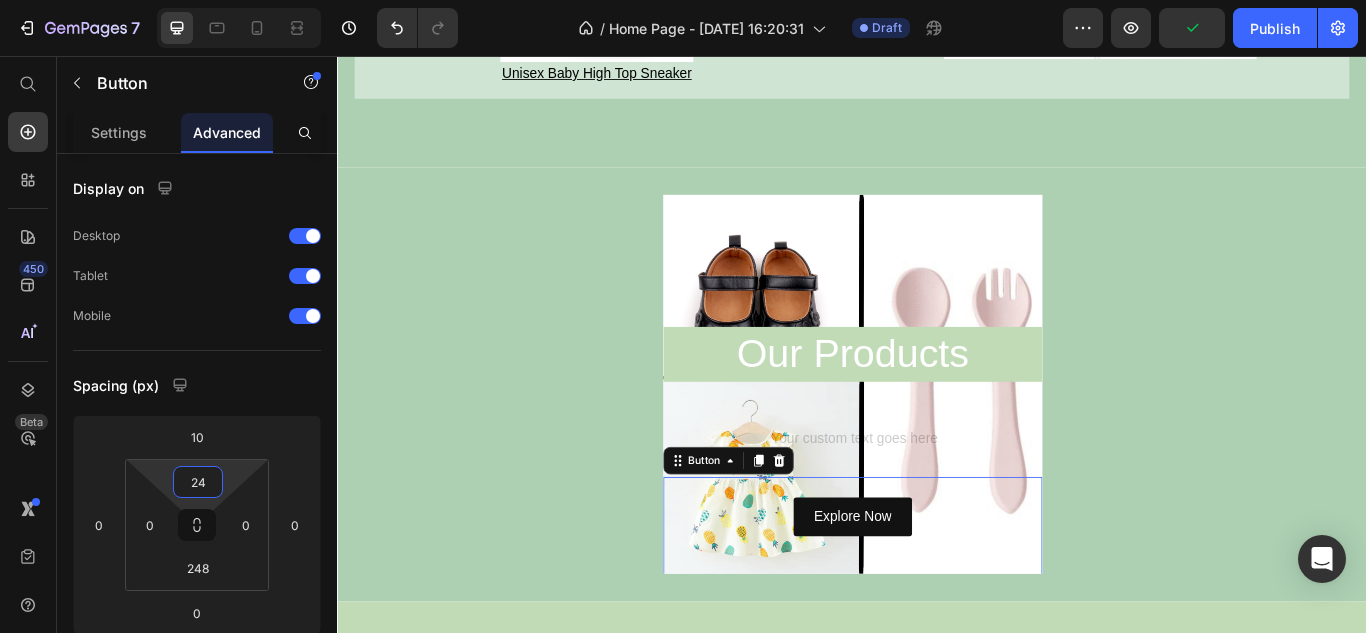 type on "0" 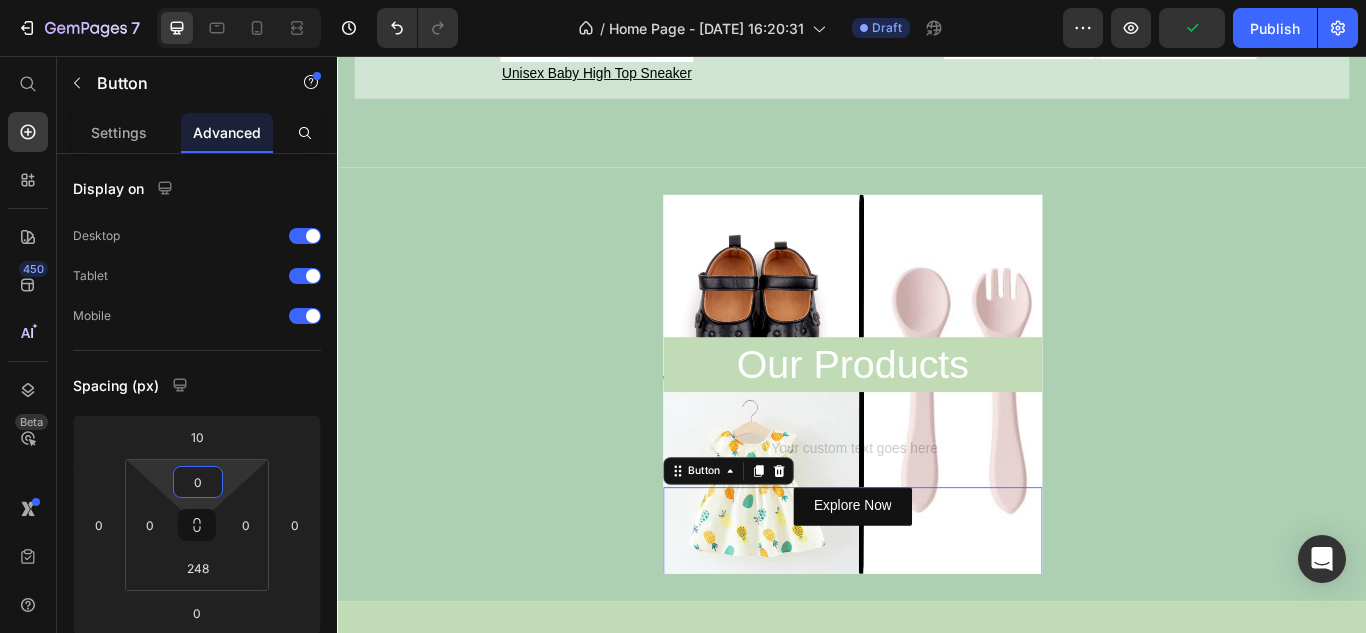 drag, startPoint x: 225, startPoint y: 477, endPoint x: 216, endPoint y: 537, distance: 60.671246 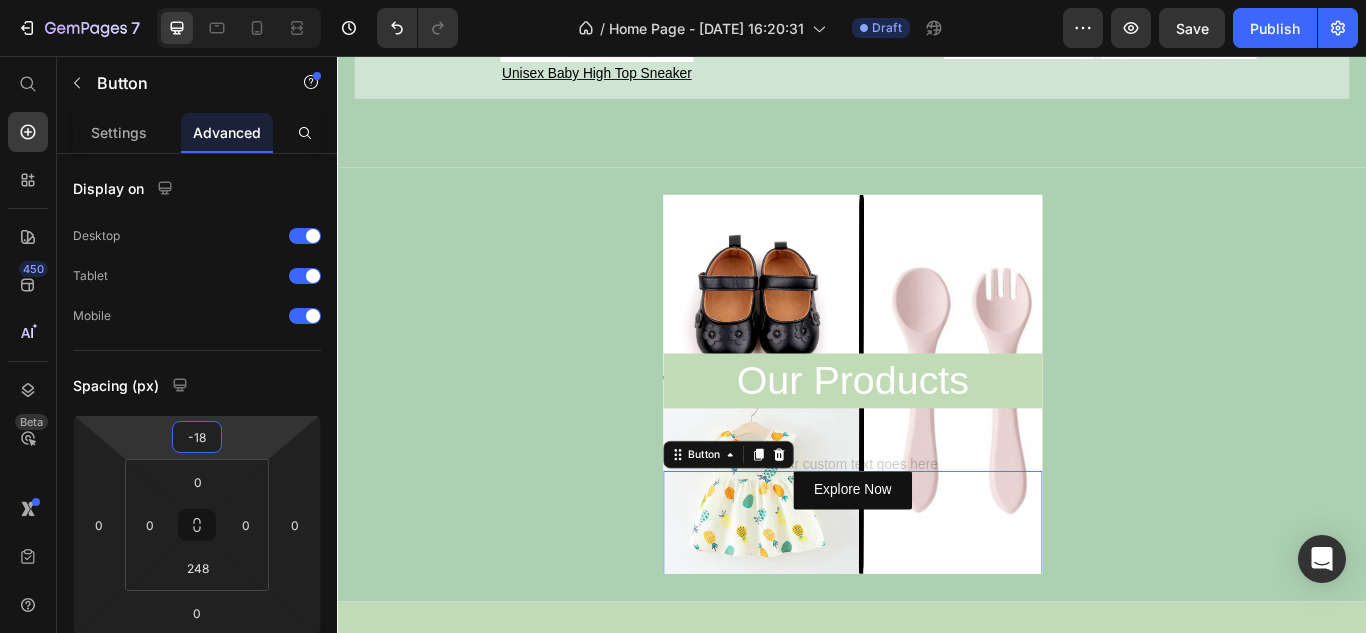 type on "-16" 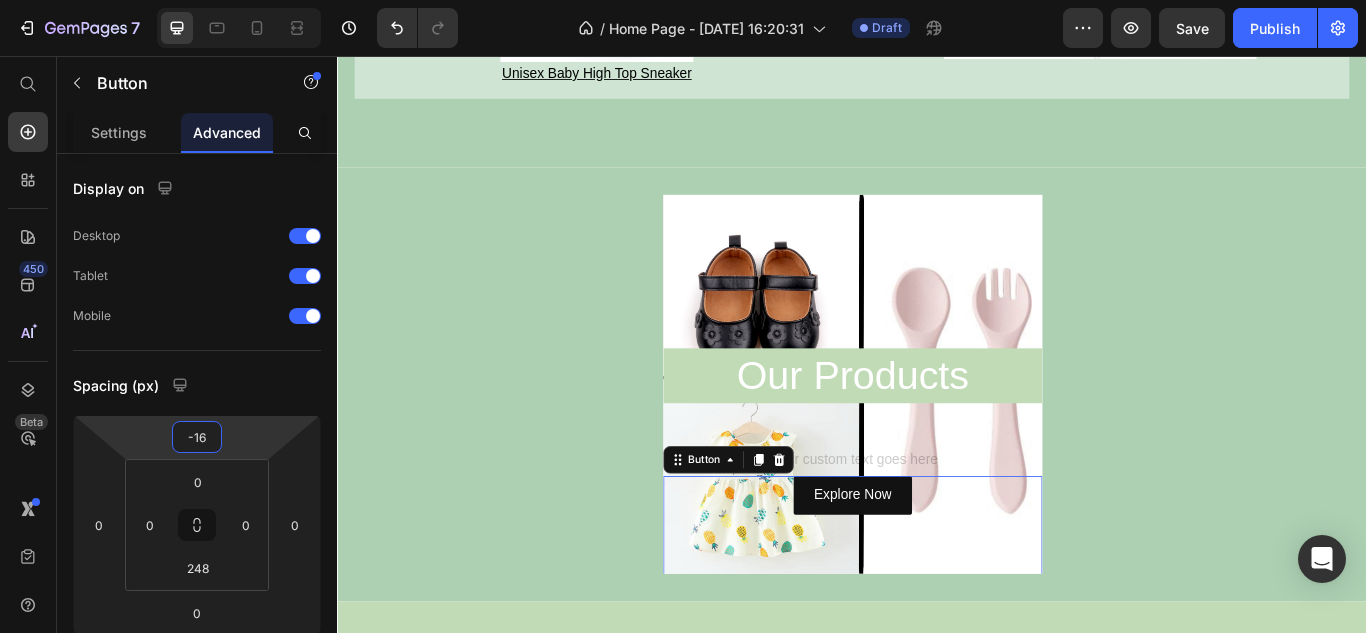 drag, startPoint x: 231, startPoint y: 432, endPoint x: 223, endPoint y: 445, distance: 15.264338 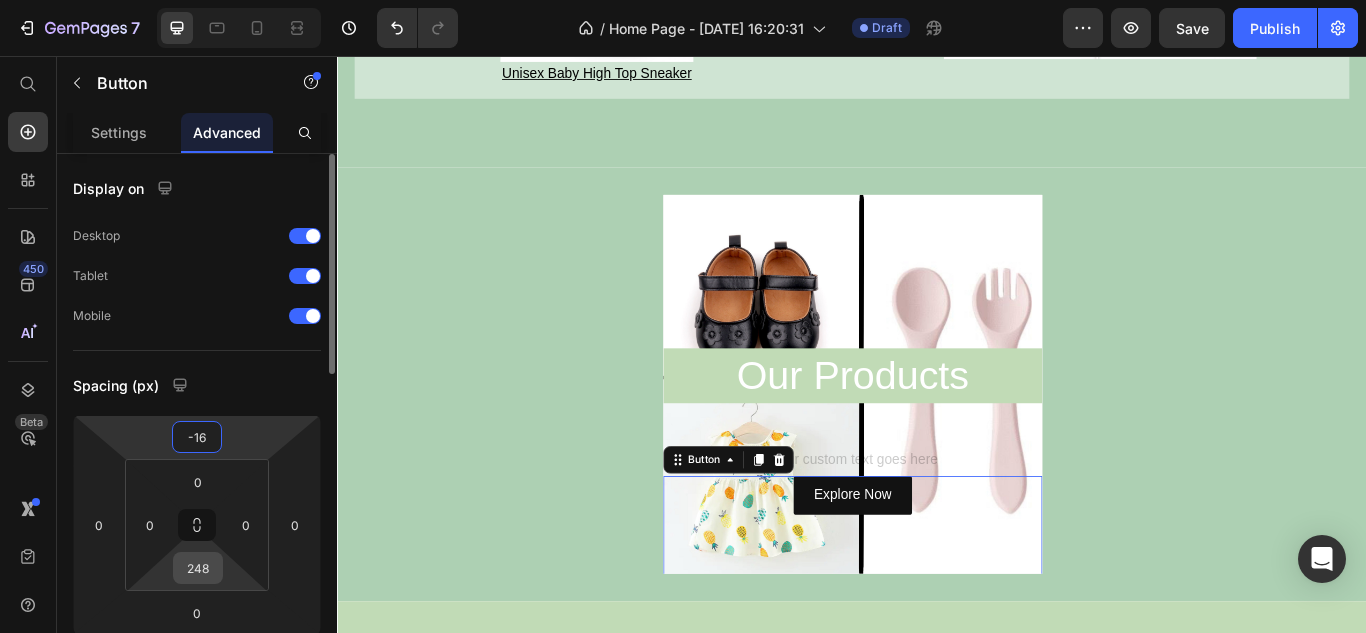 click on "248" at bounding box center [198, 568] 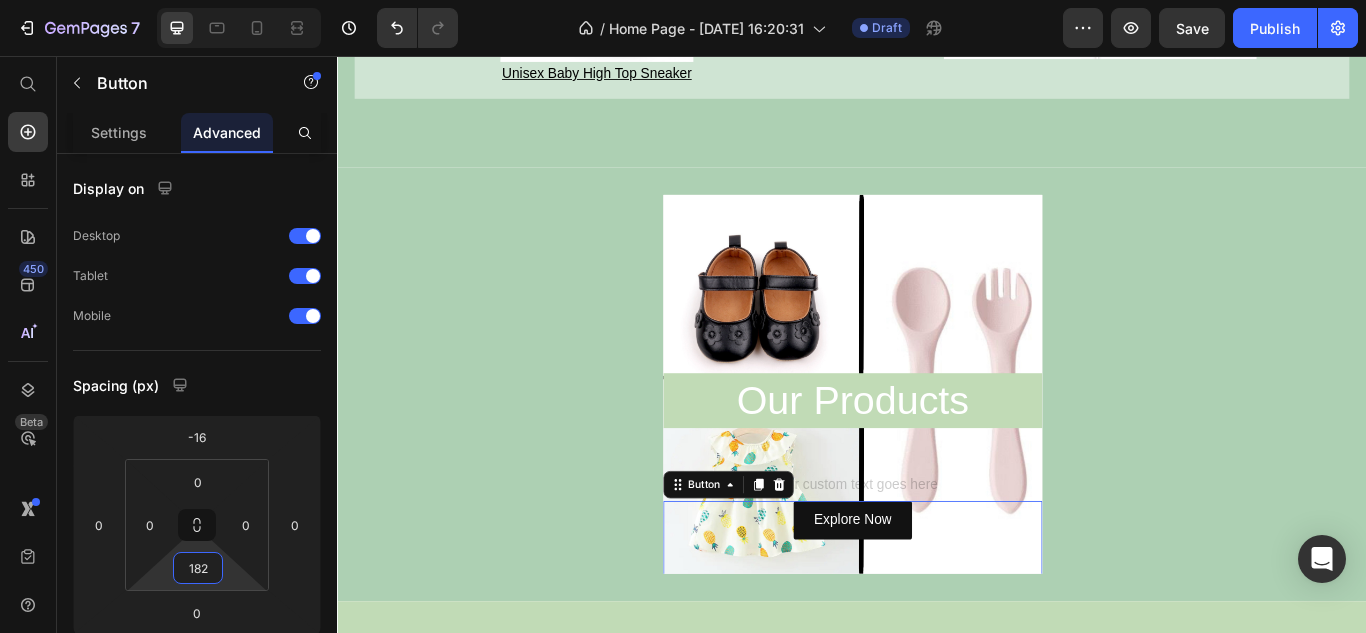 type on "154" 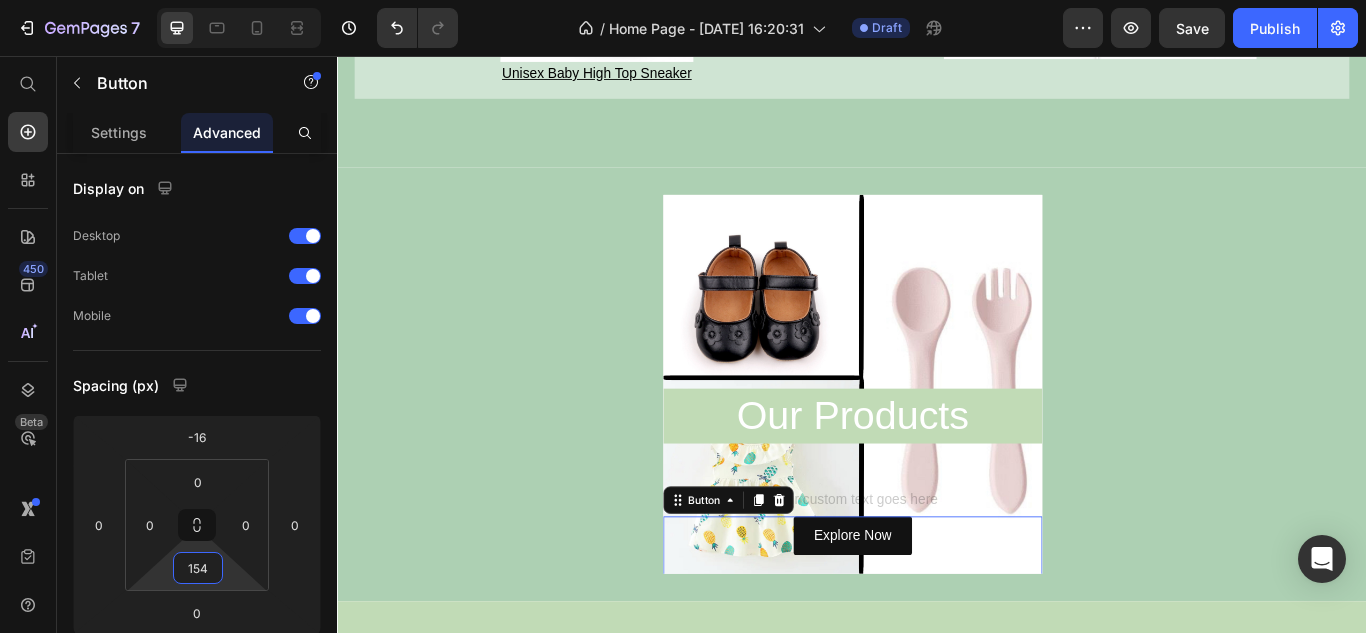 drag, startPoint x: 228, startPoint y: 569, endPoint x: 227, endPoint y: 616, distance: 47.010635 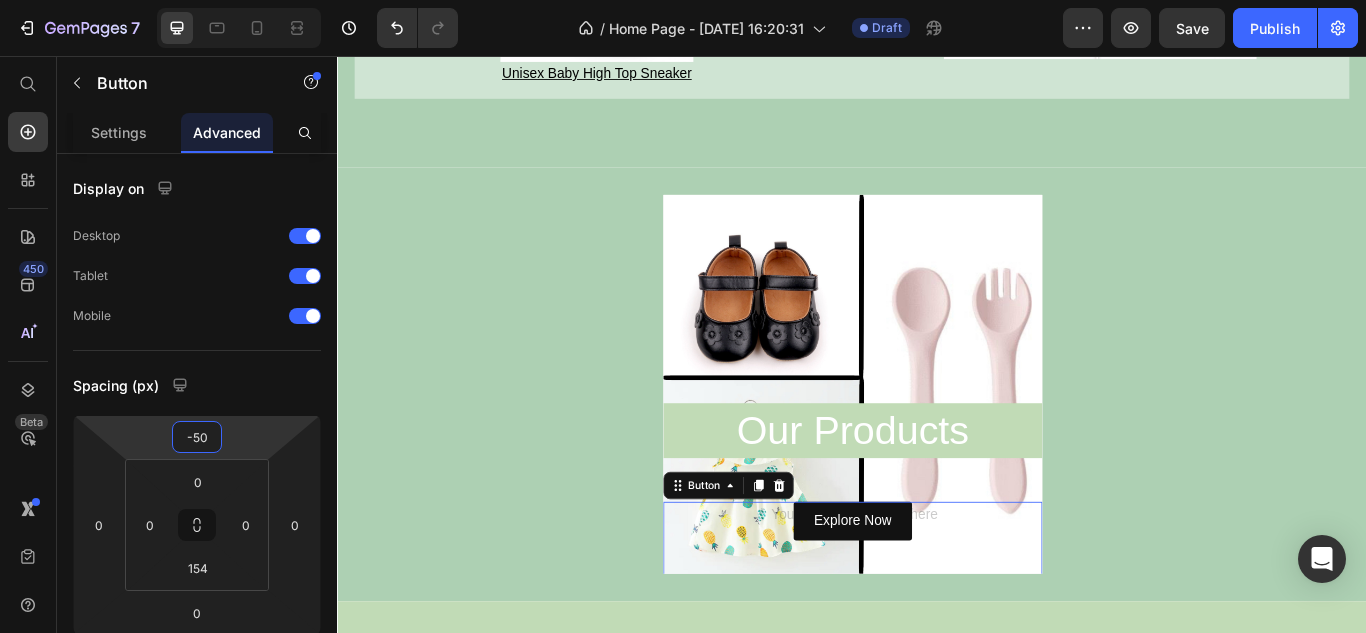type on "-48" 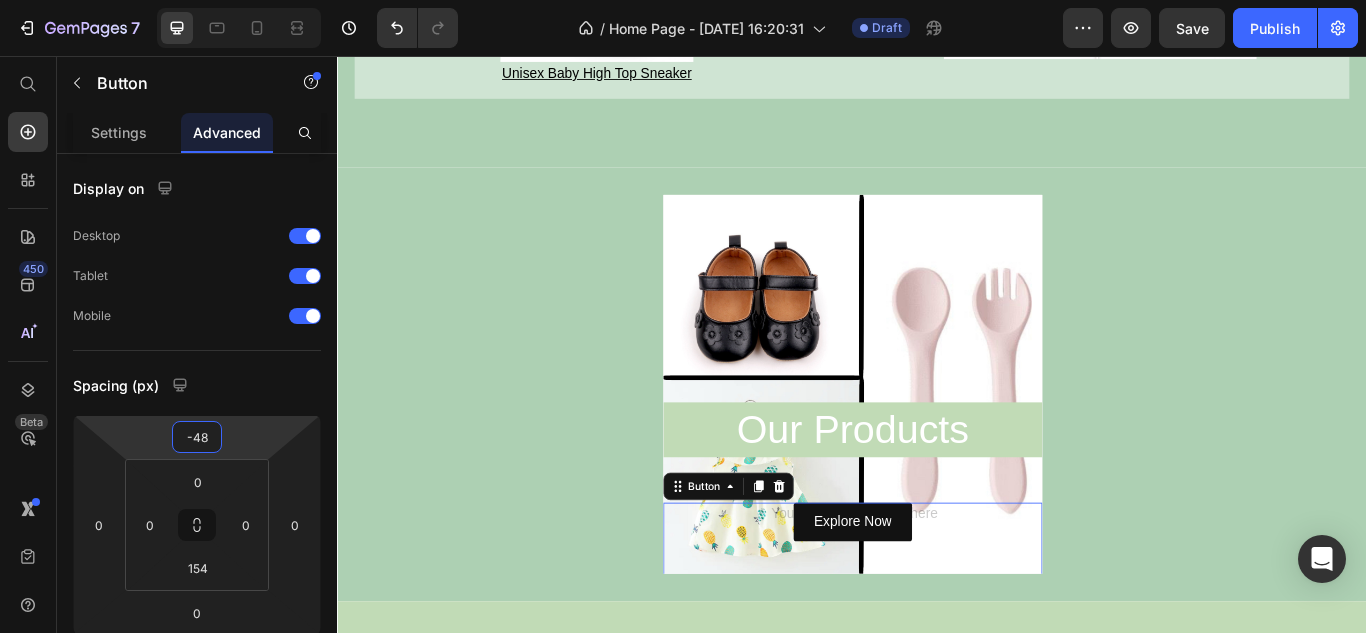 click on "7   /  Home Page - [DATE] 16:20:31 Draft Preview  Save   Publish  450 Beta Start with Sections Elements Hero Section Product Detail Brands Trusted Badges Guarantee Product Breakdown How to use Testimonials Compare Bundle FAQs Social Proof Brand Story Product List Collection Blog List Contact Sticky Add to Cart Custom Footer Browse Library 450 Layout
Row
Row
Row
Row Text
Heading
Text Block Button
Button
Button
Sticky Back to top Media
Image" at bounding box center (683, 0) 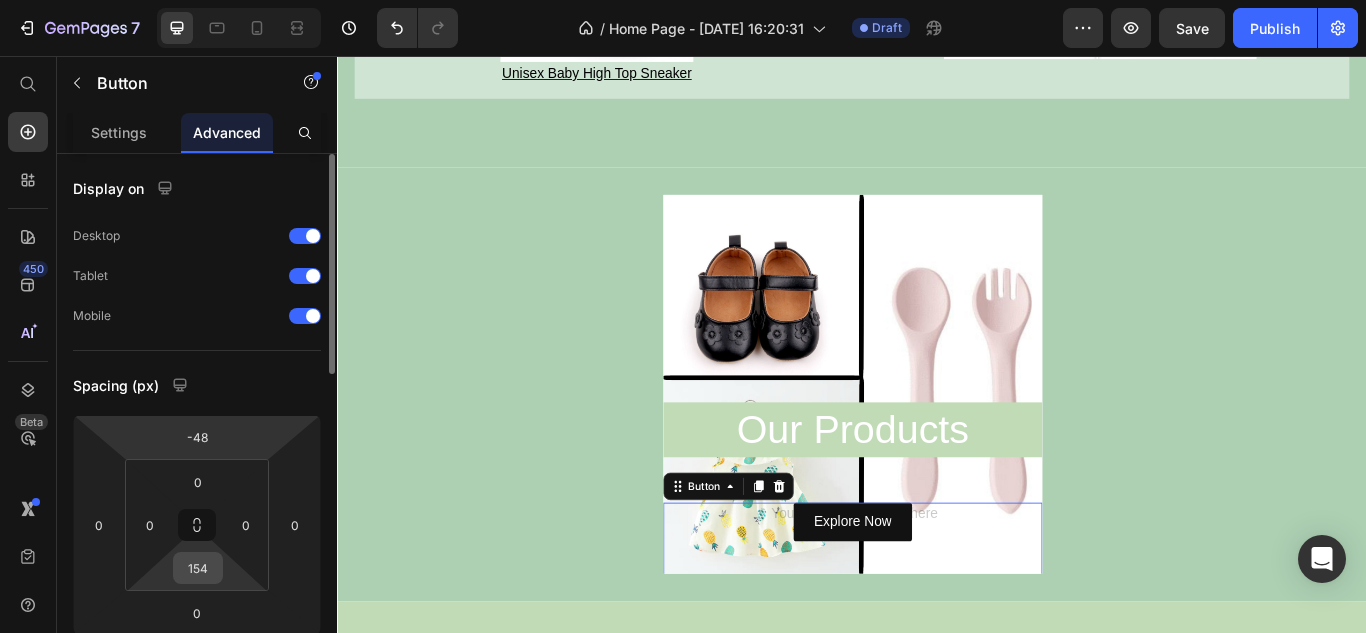 drag, startPoint x: 221, startPoint y: 570, endPoint x: 218, endPoint y: 552, distance: 18.248287 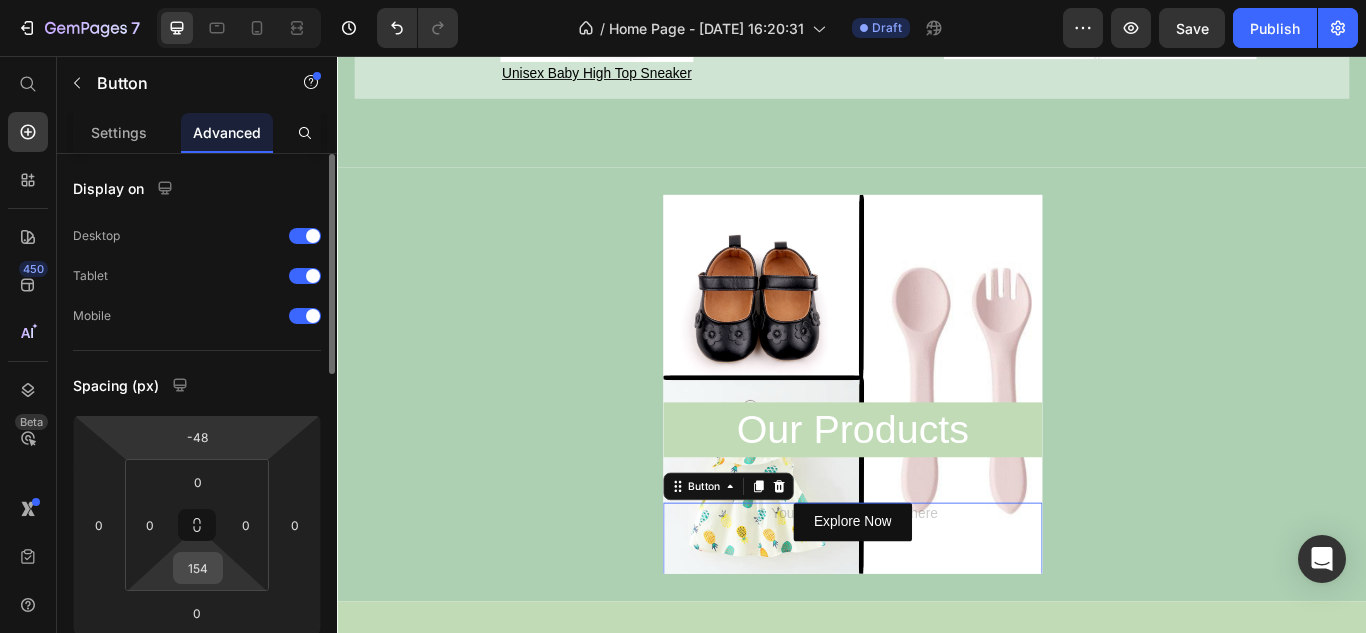 click on "154" at bounding box center (198, 568) 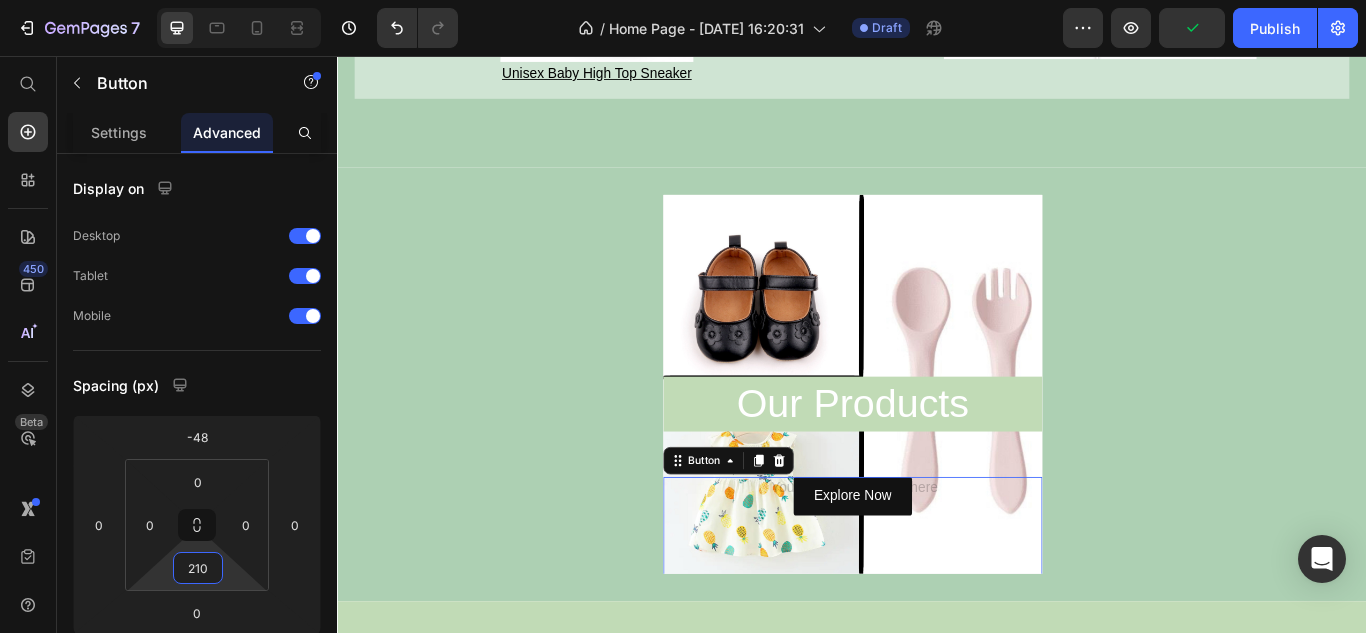 type on "208" 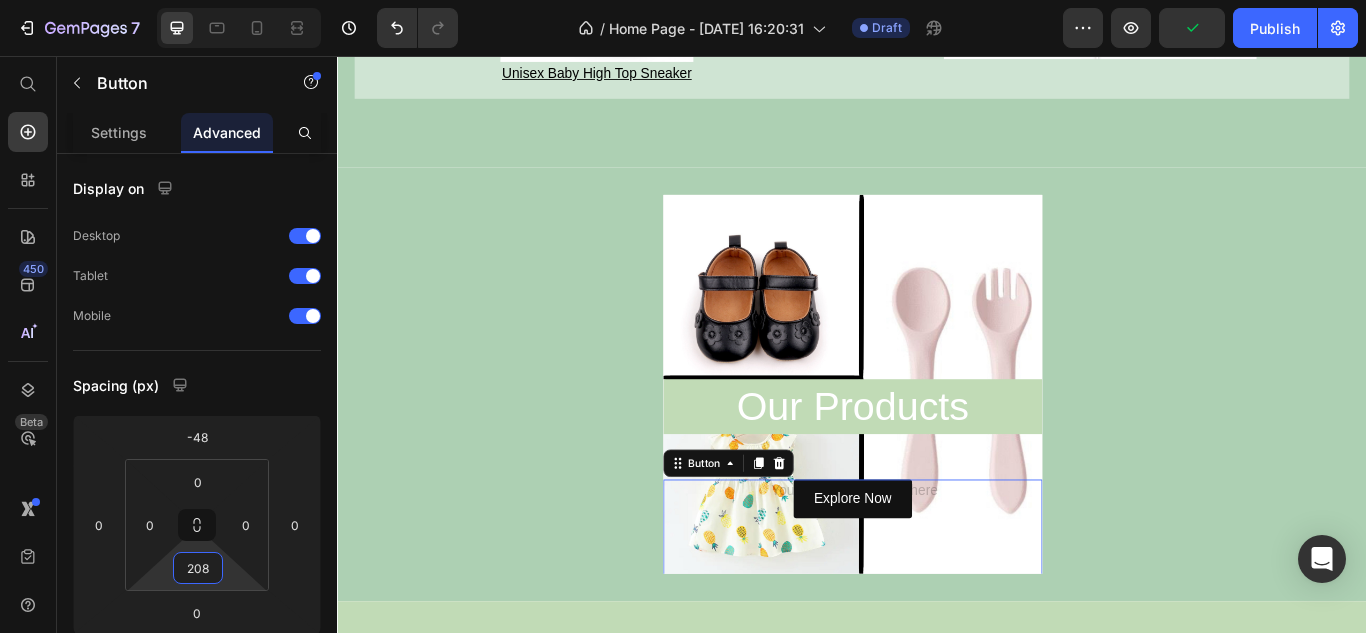 drag, startPoint x: 225, startPoint y: 562, endPoint x: 218, endPoint y: 535, distance: 27.89265 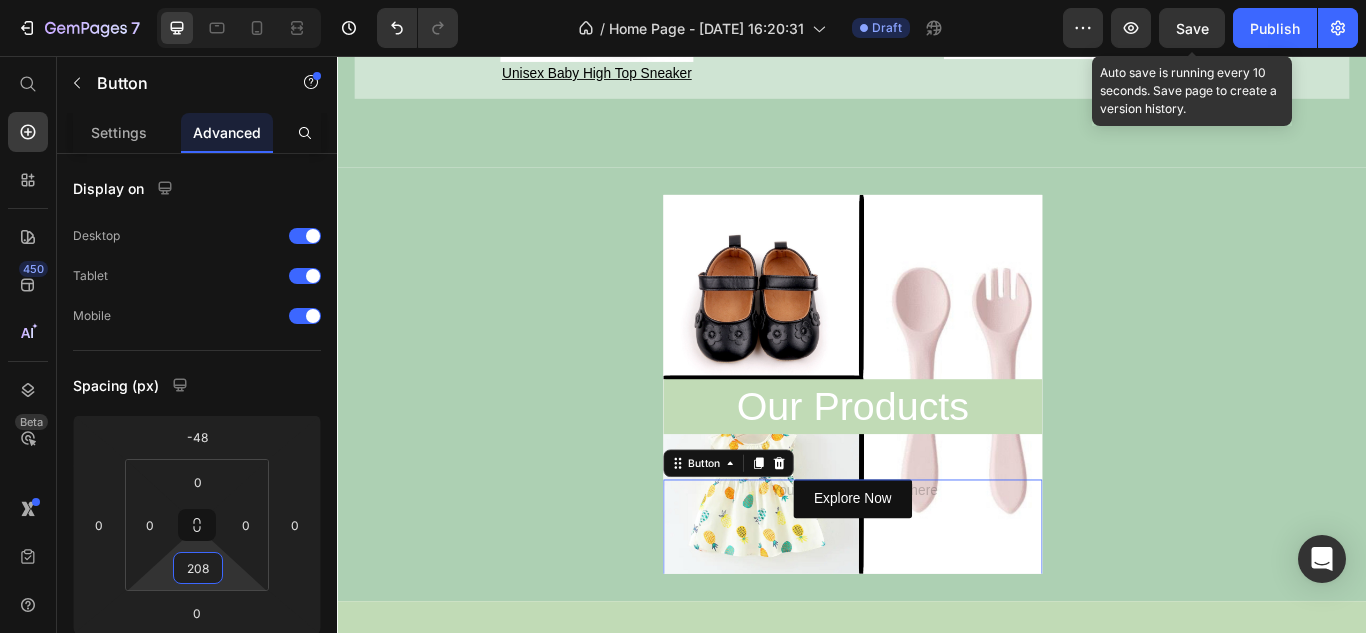 click on "Save" at bounding box center (1192, 28) 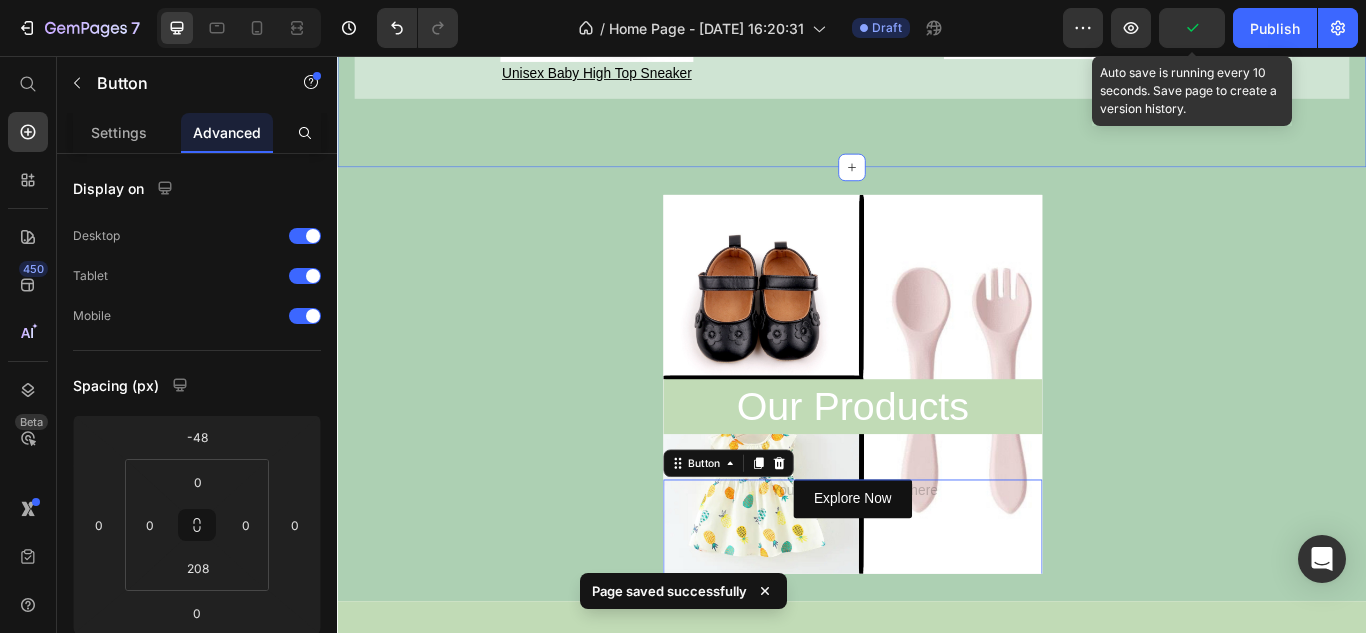 click on "New Product Heading Product Images Unisex Baby High Top Sneaker Product Title Row Product List Image Comparison Row Section 4" at bounding box center [937, -104] 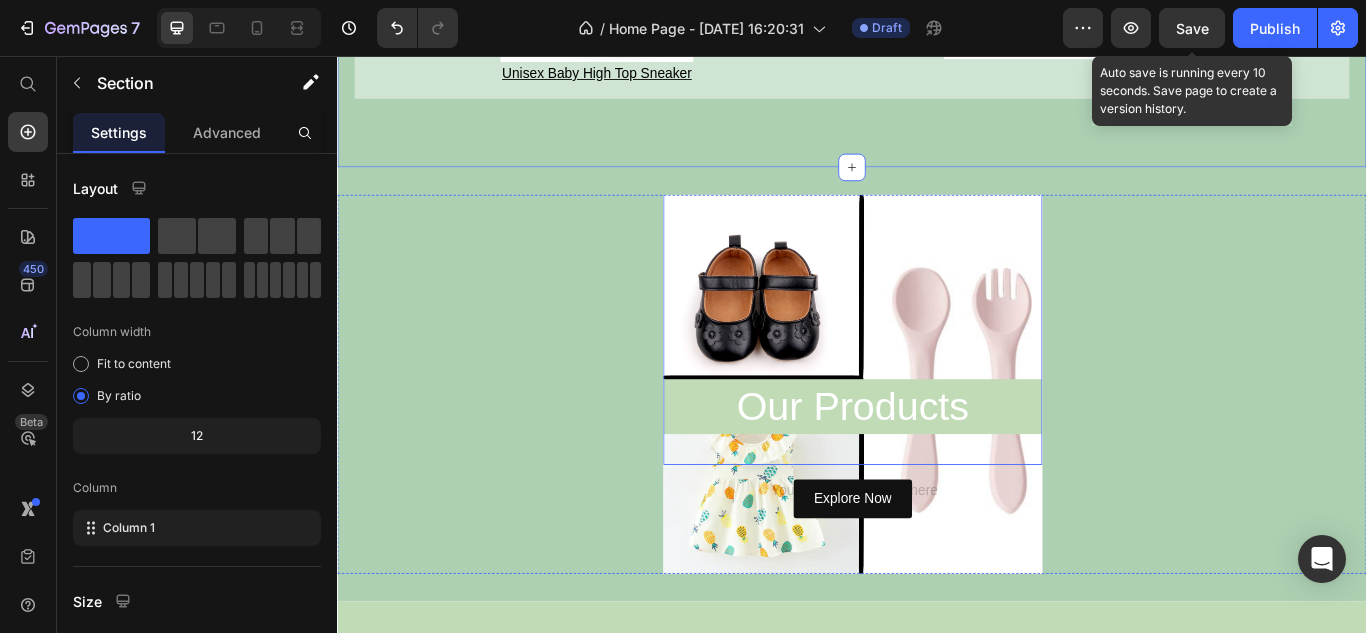 click on "Our Products" at bounding box center [938, 465] 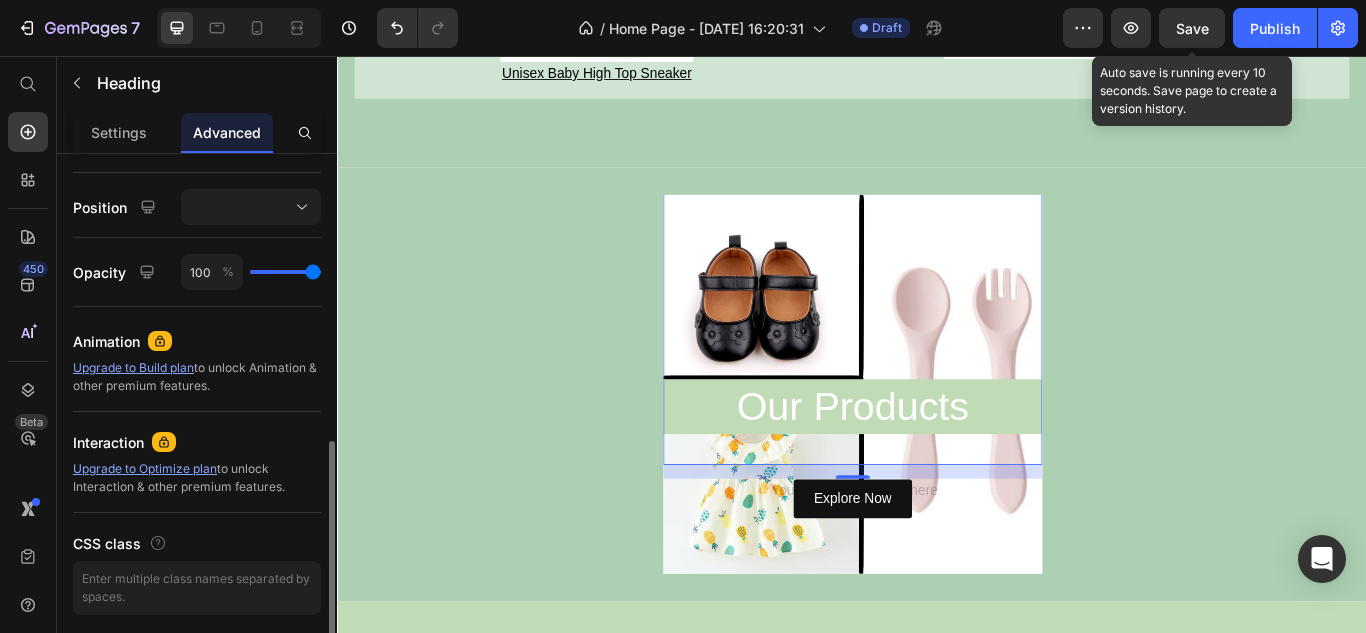 scroll, scrollTop: 600, scrollLeft: 0, axis: vertical 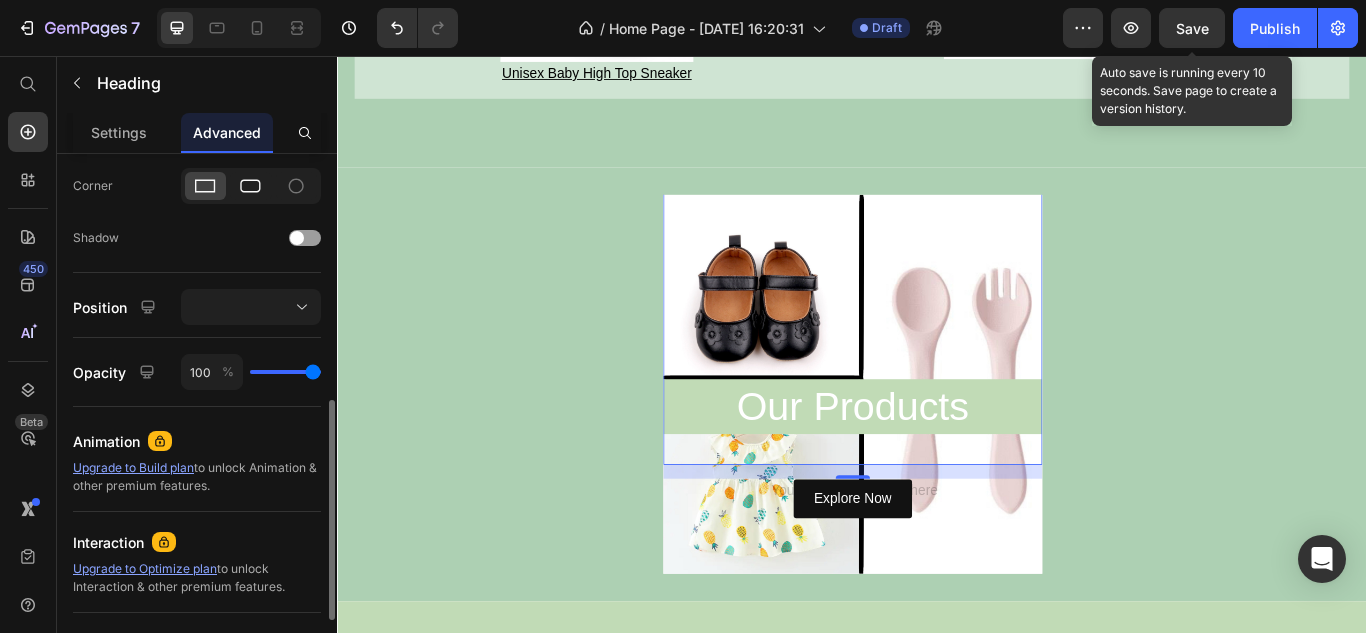 click 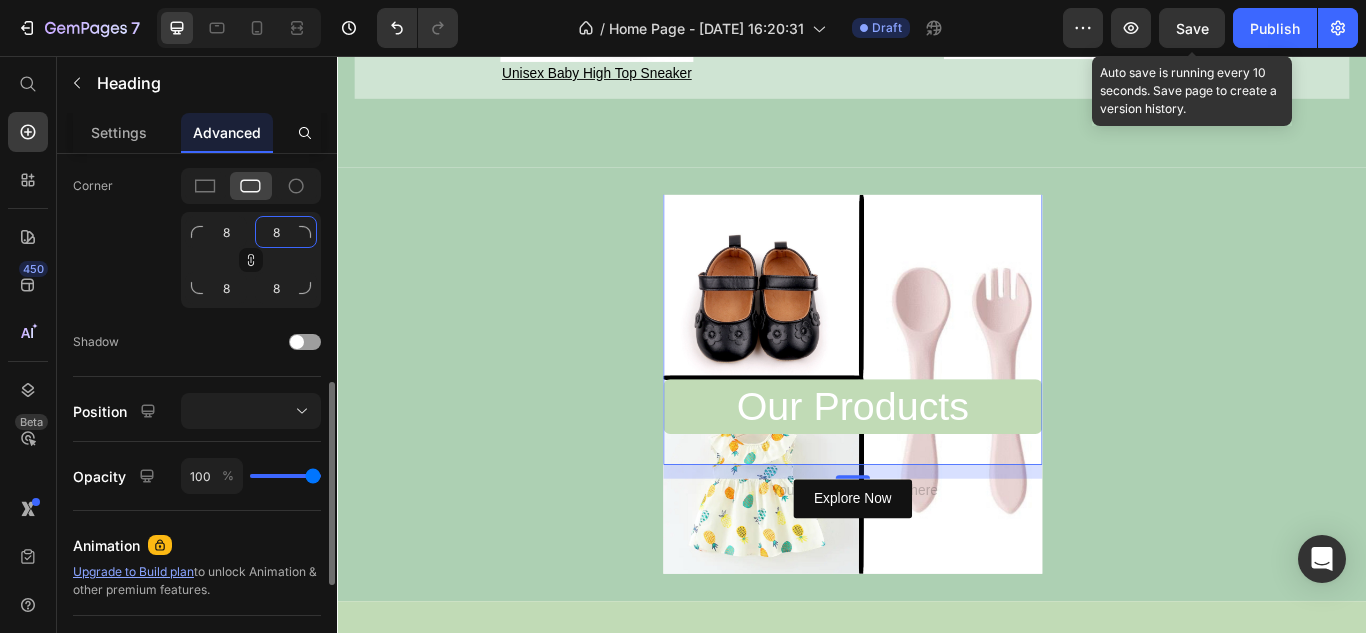 click on "8" 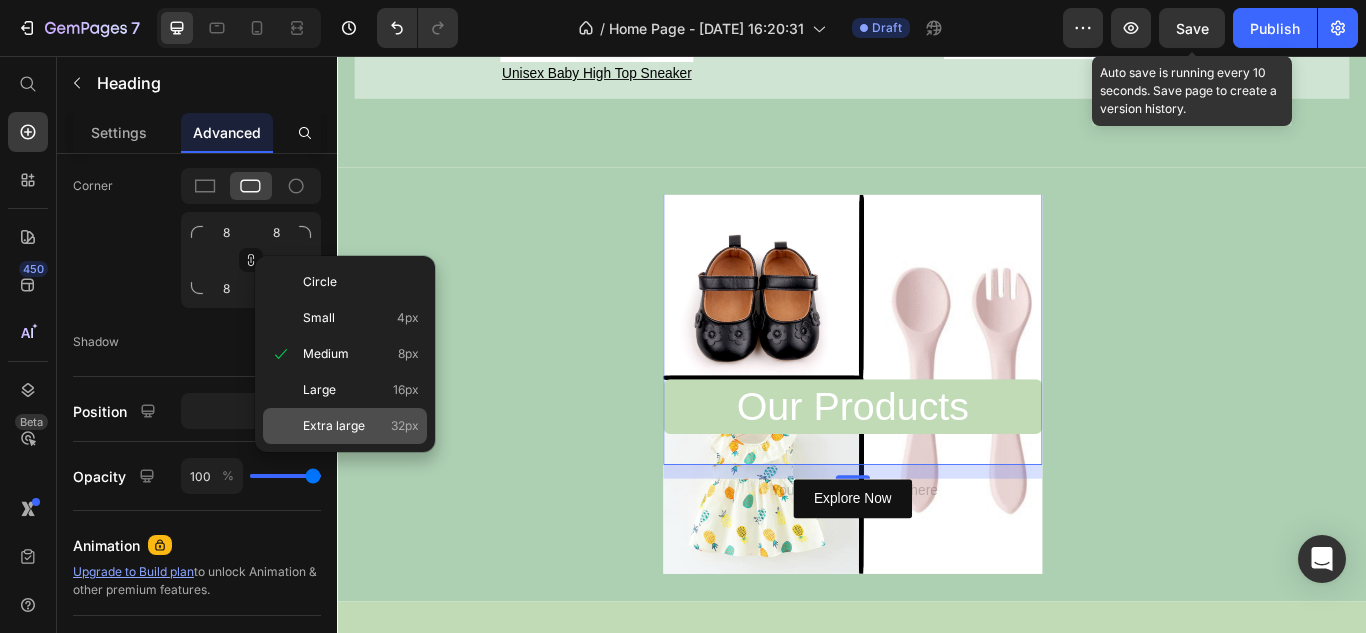 click on "Extra large" at bounding box center (334, 426) 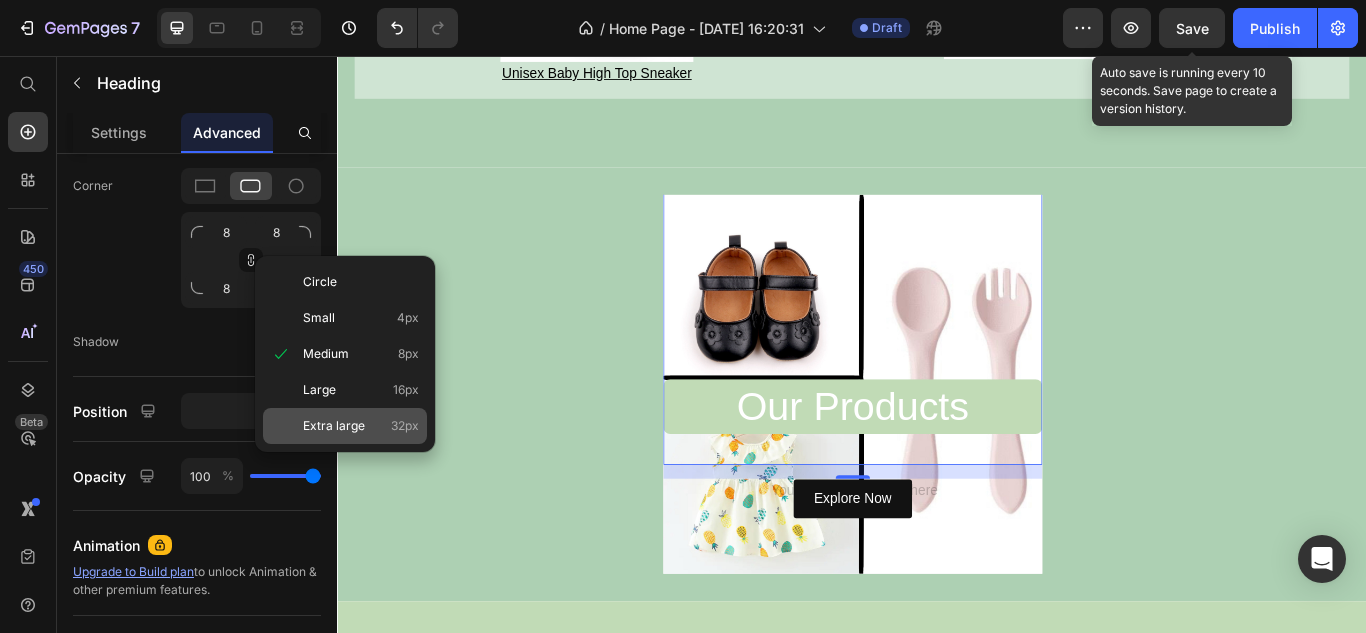 type on "32" 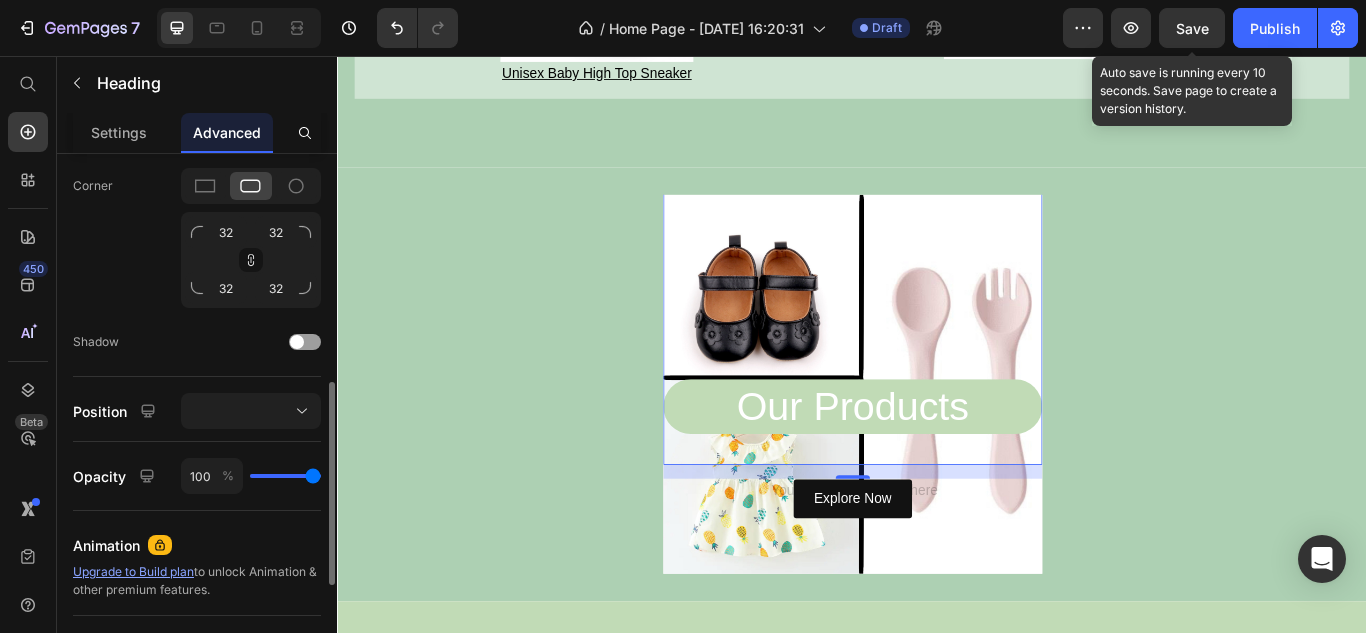 scroll, scrollTop: 500, scrollLeft: 0, axis: vertical 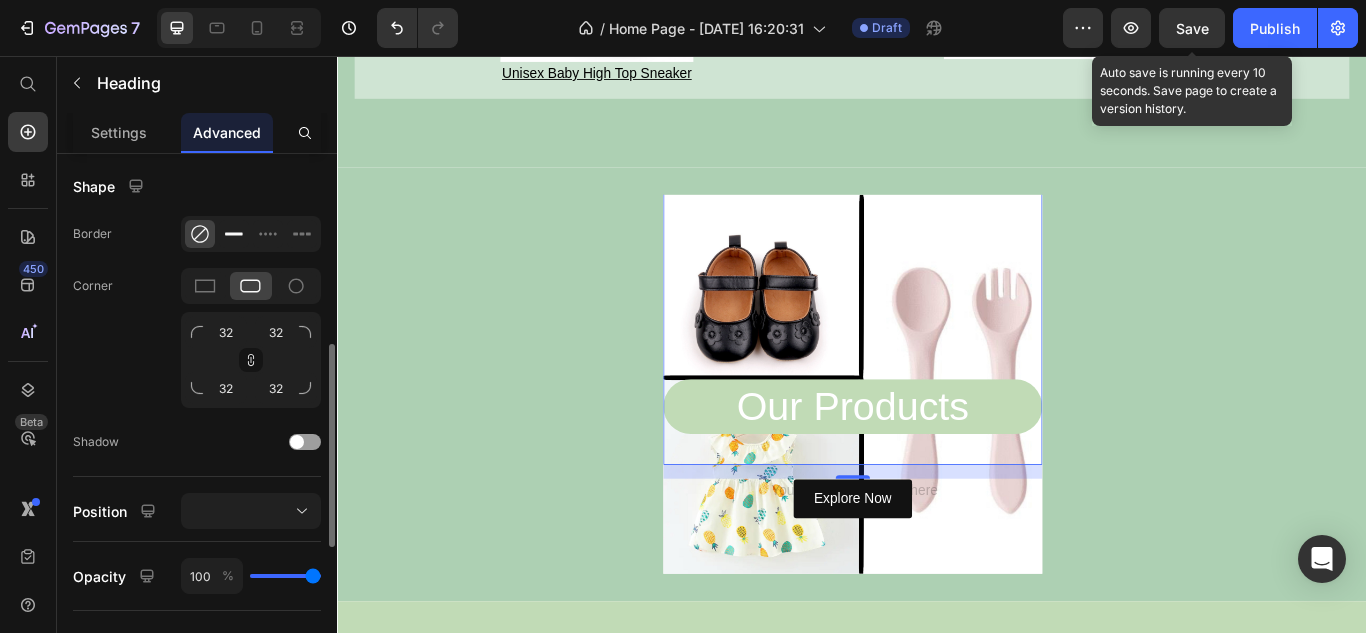 click 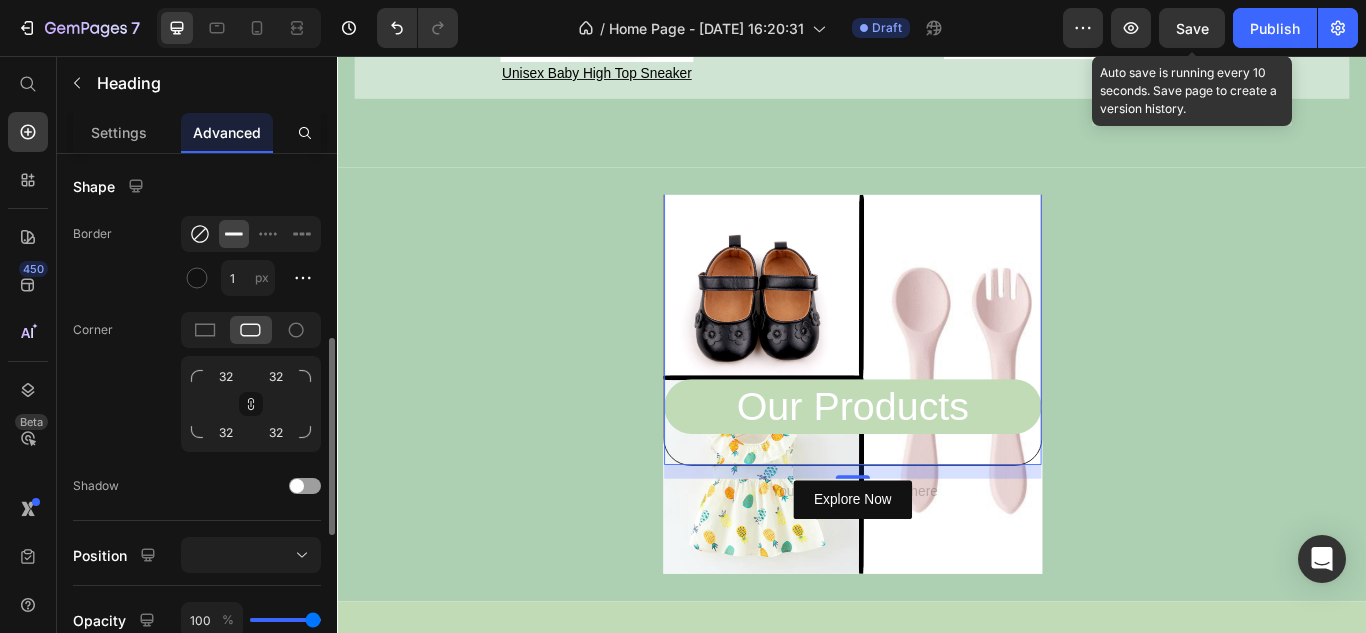 click 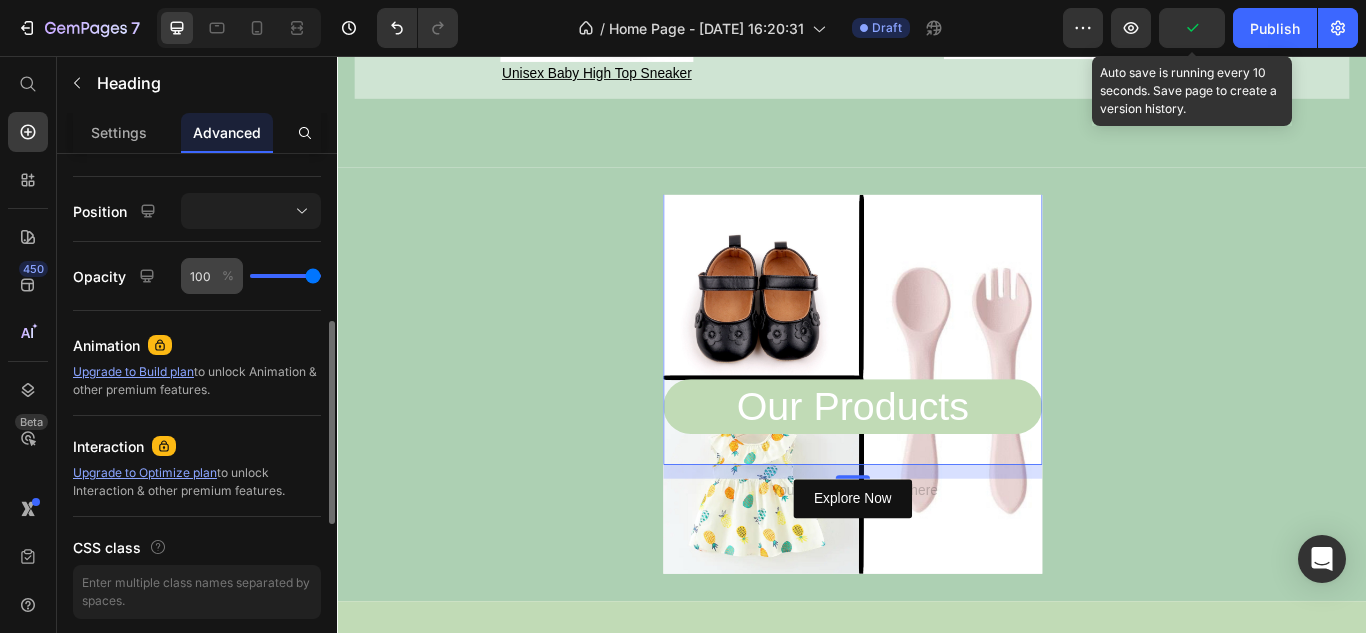 scroll, scrollTop: 700, scrollLeft: 0, axis: vertical 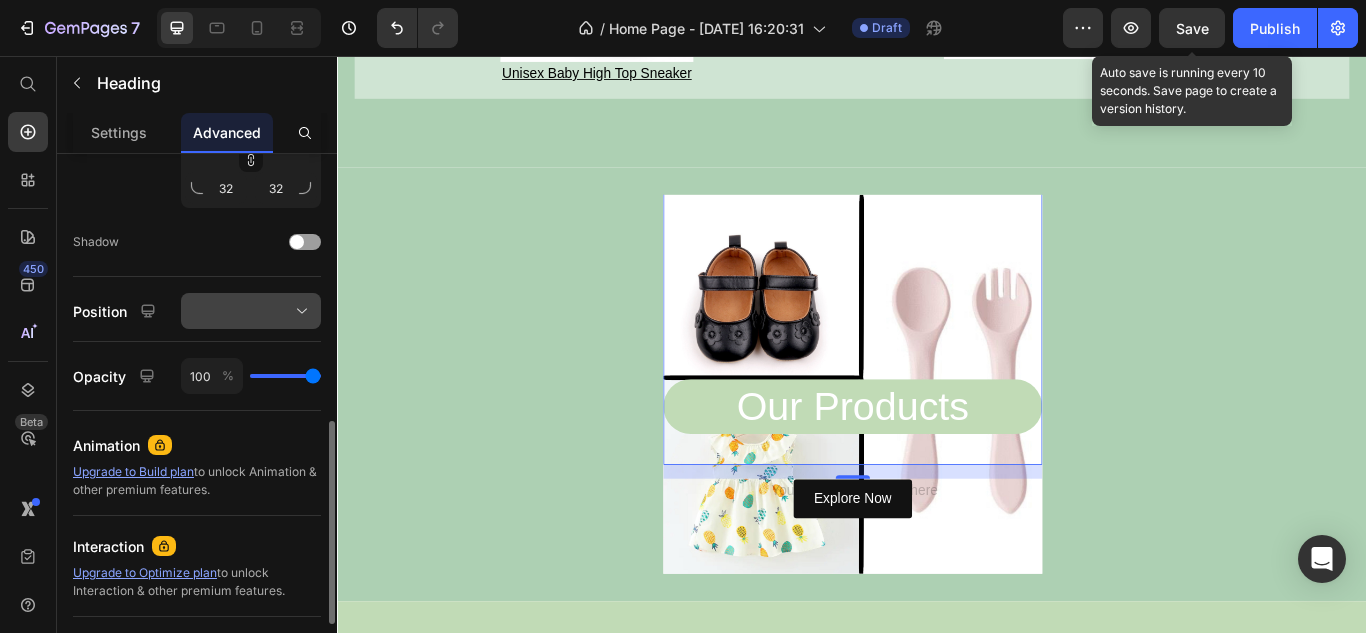 click at bounding box center [251, 311] 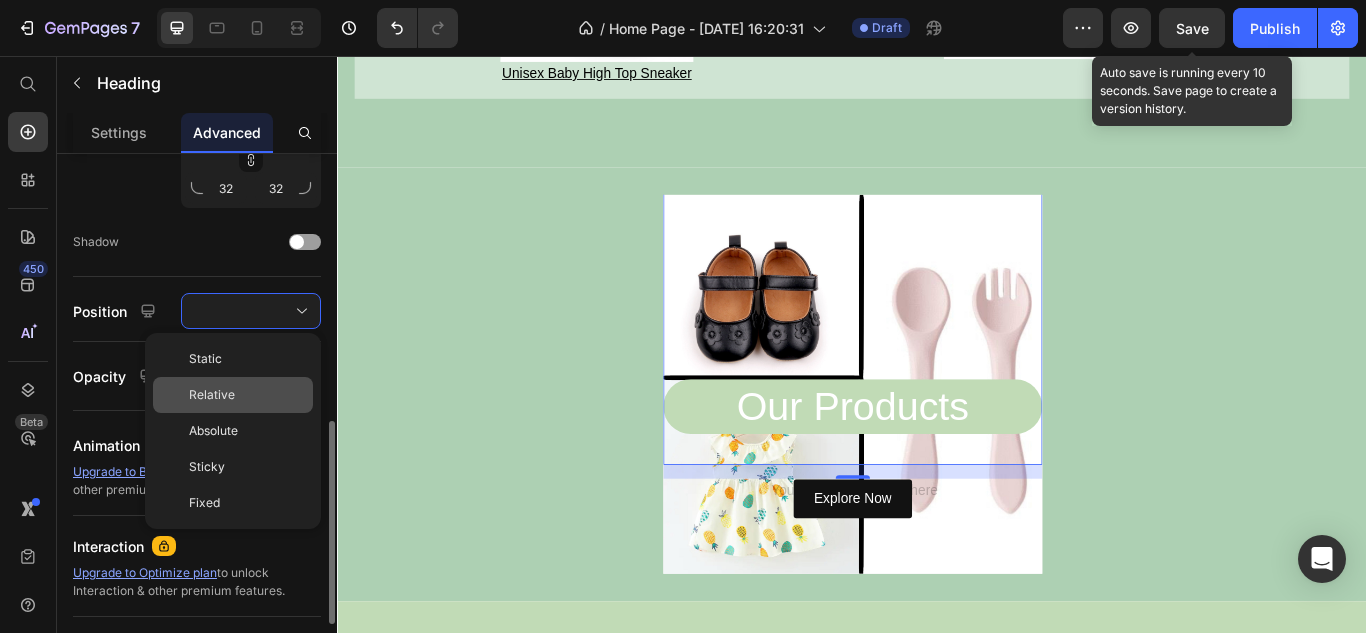 click on "Relative" at bounding box center (212, 395) 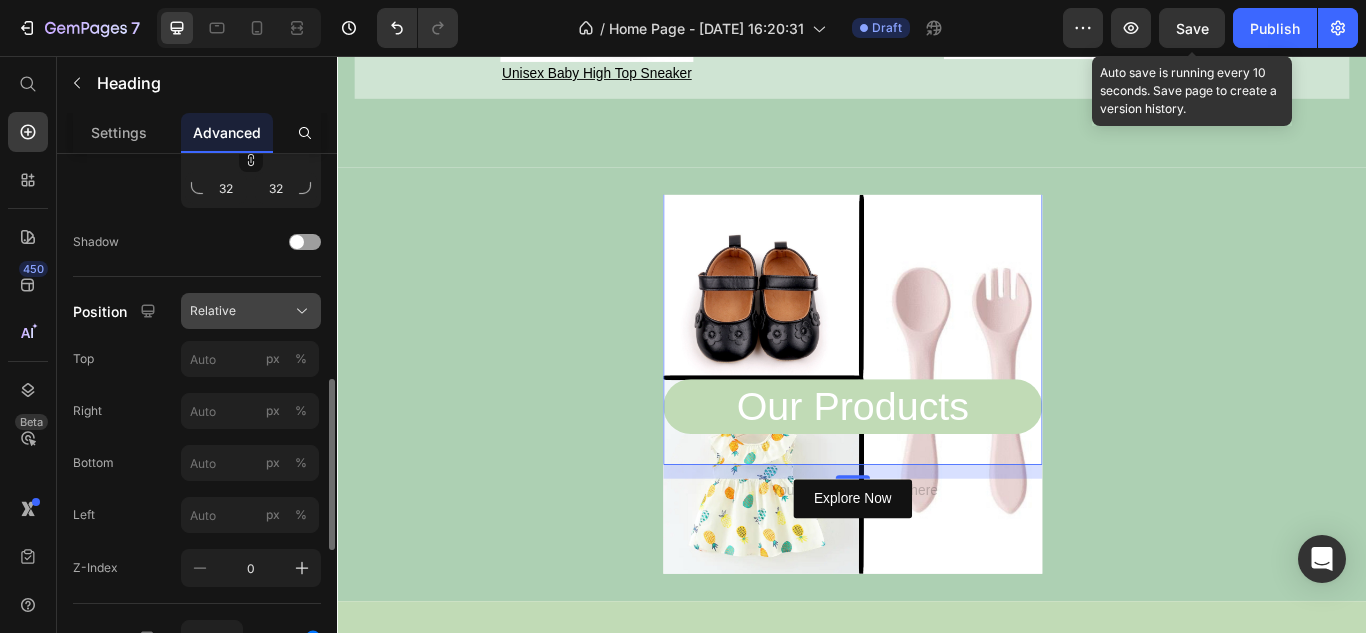 click on "Relative" 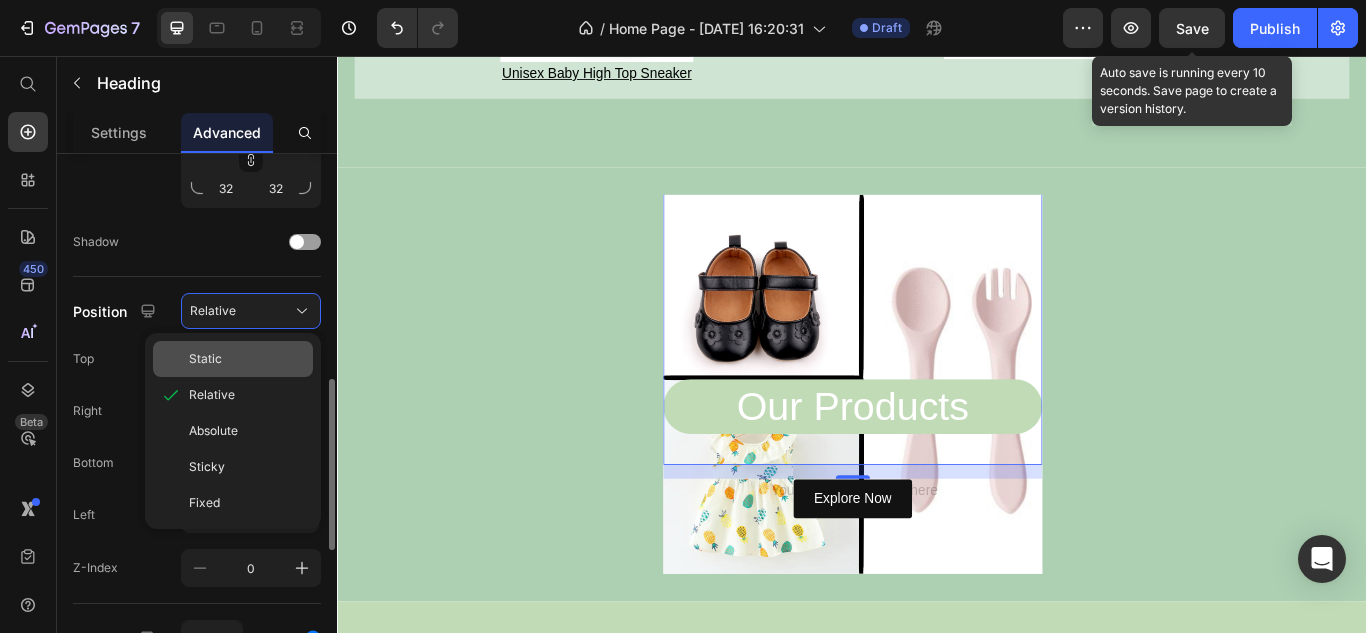 click on "Static" at bounding box center [247, 359] 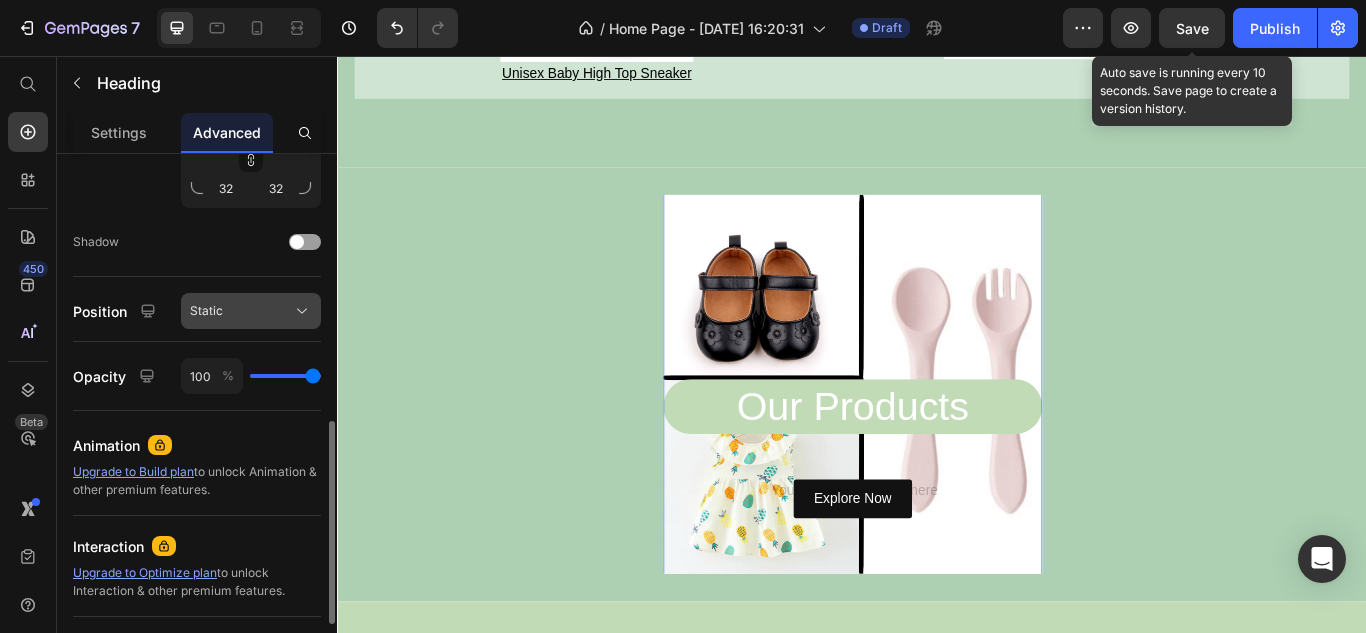 click on "Static" 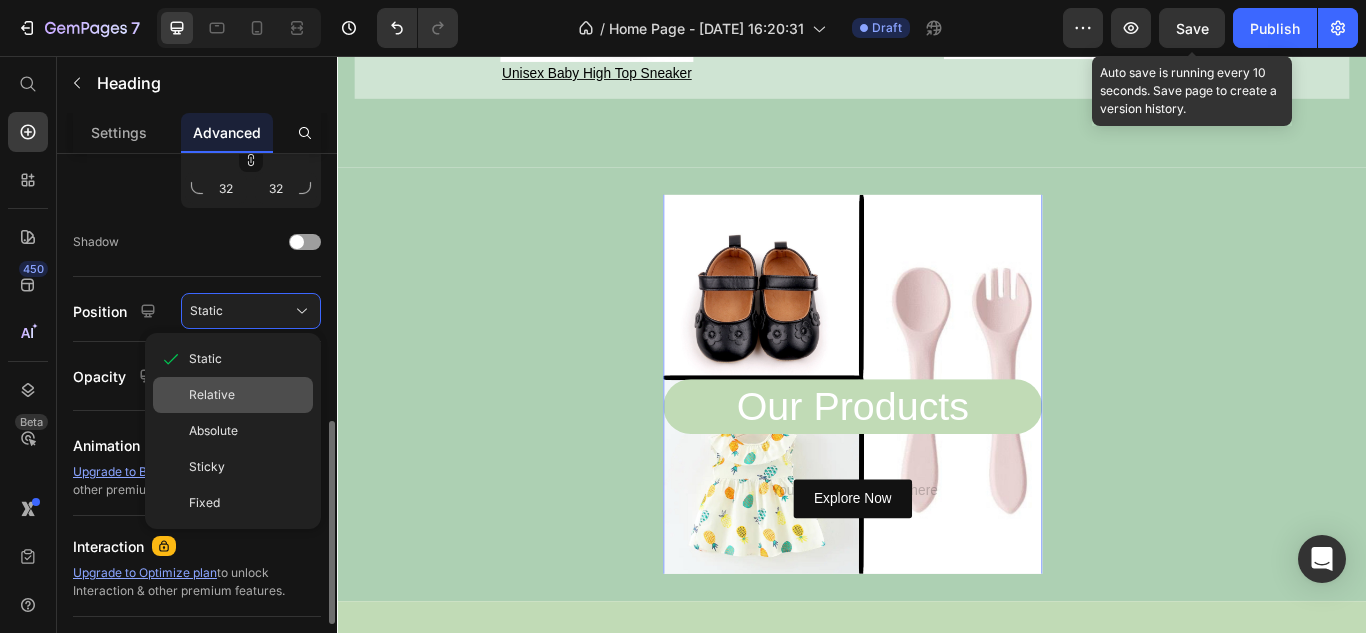click on "Relative" at bounding box center [247, 395] 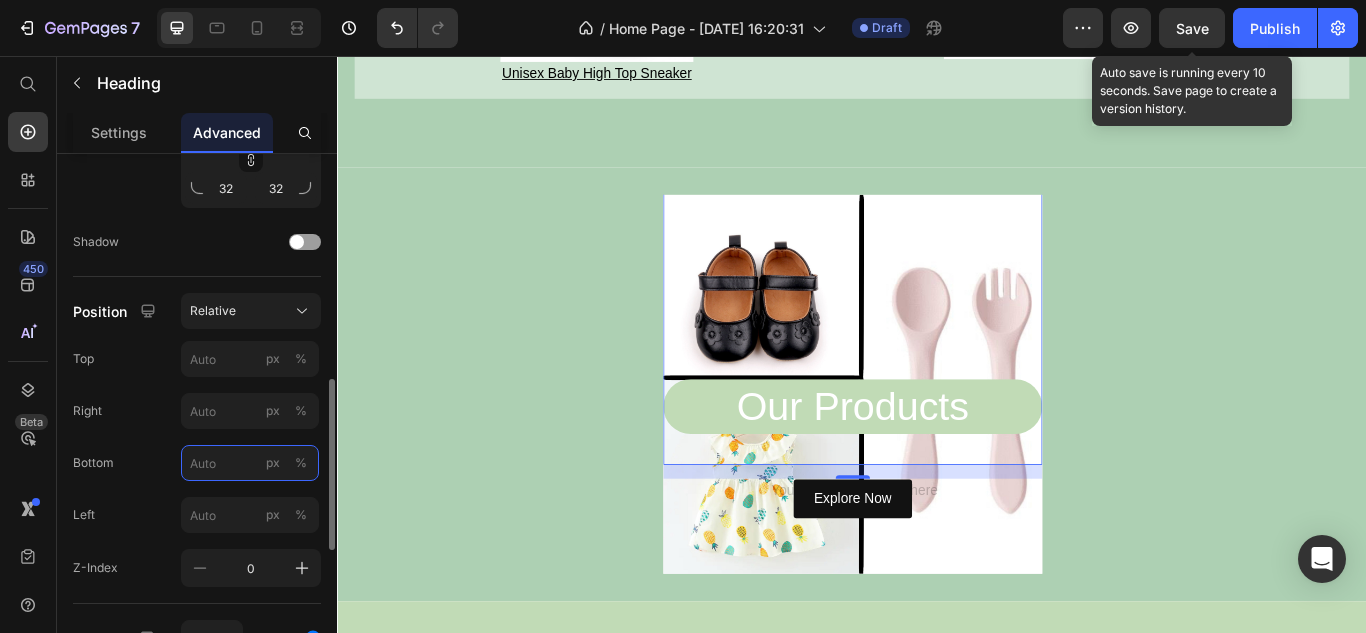 click on "px %" at bounding box center [250, 463] 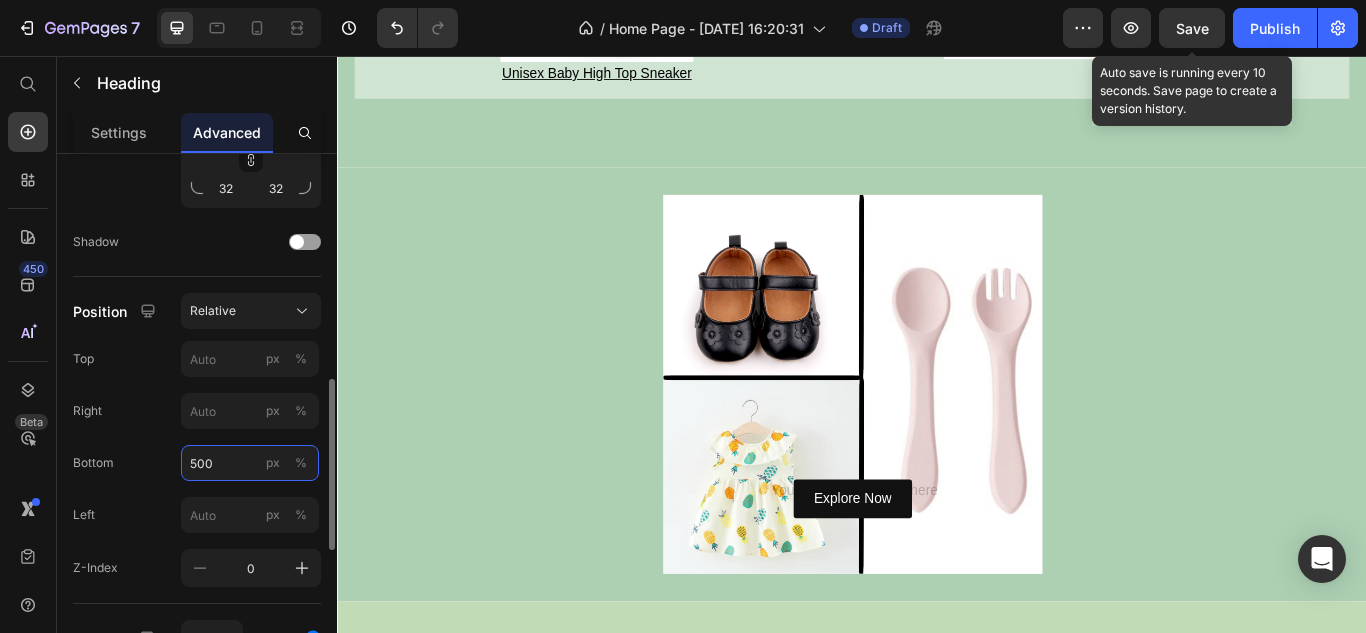 type on "50" 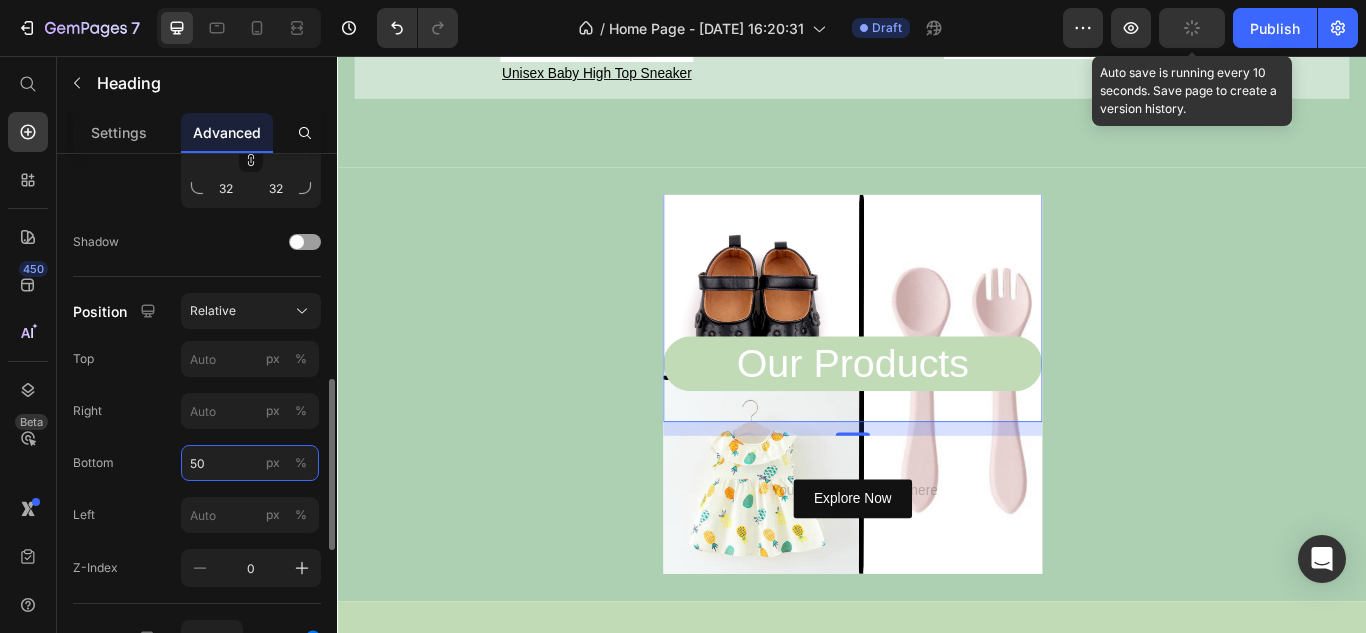type 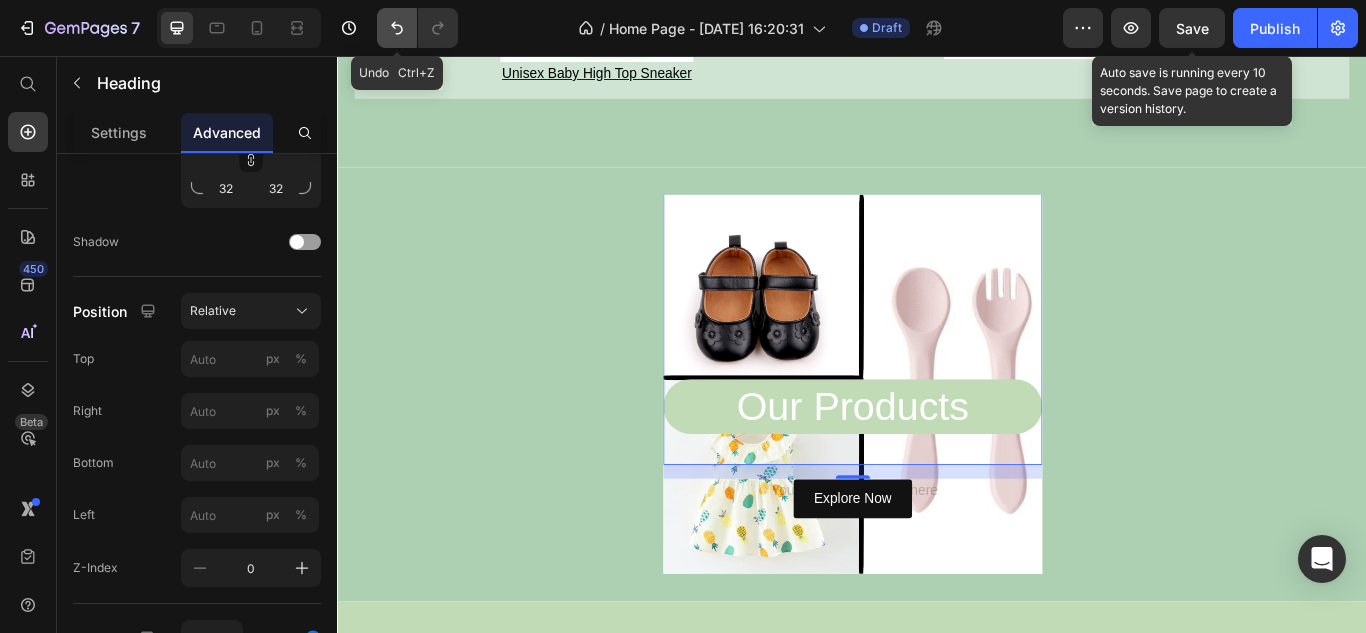 click 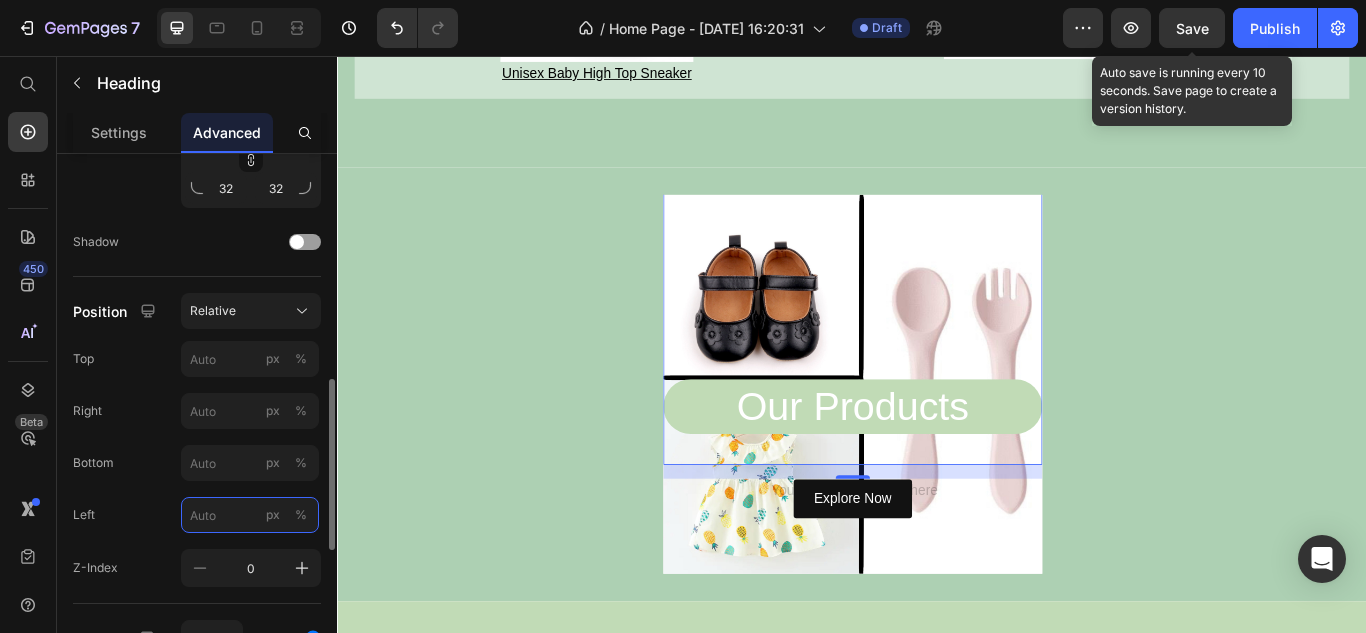 click on "px %" at bounding box center (250, 515) 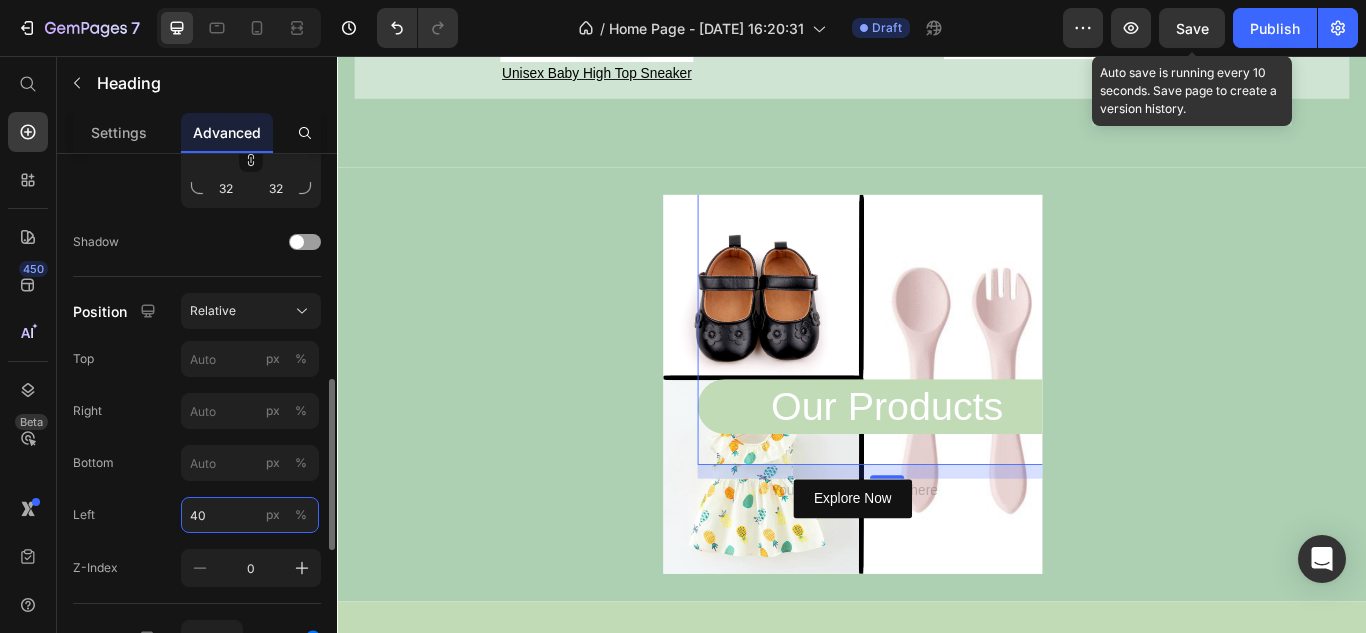 type on "4" 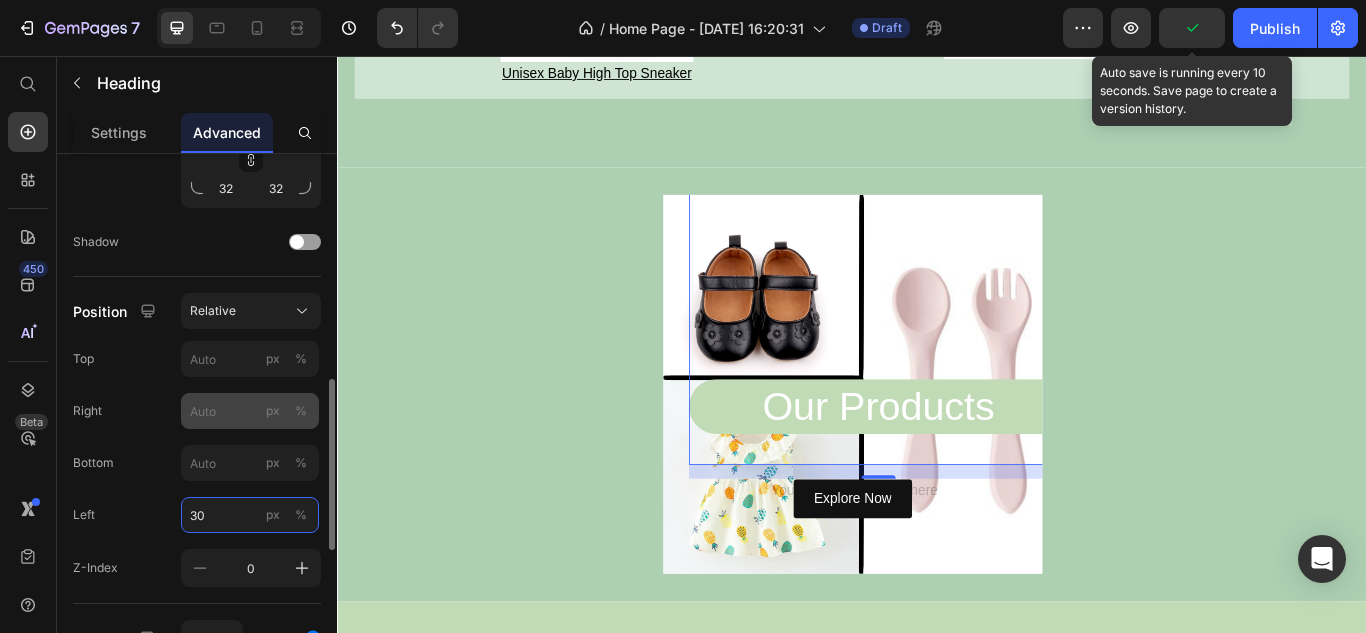 type on "30" 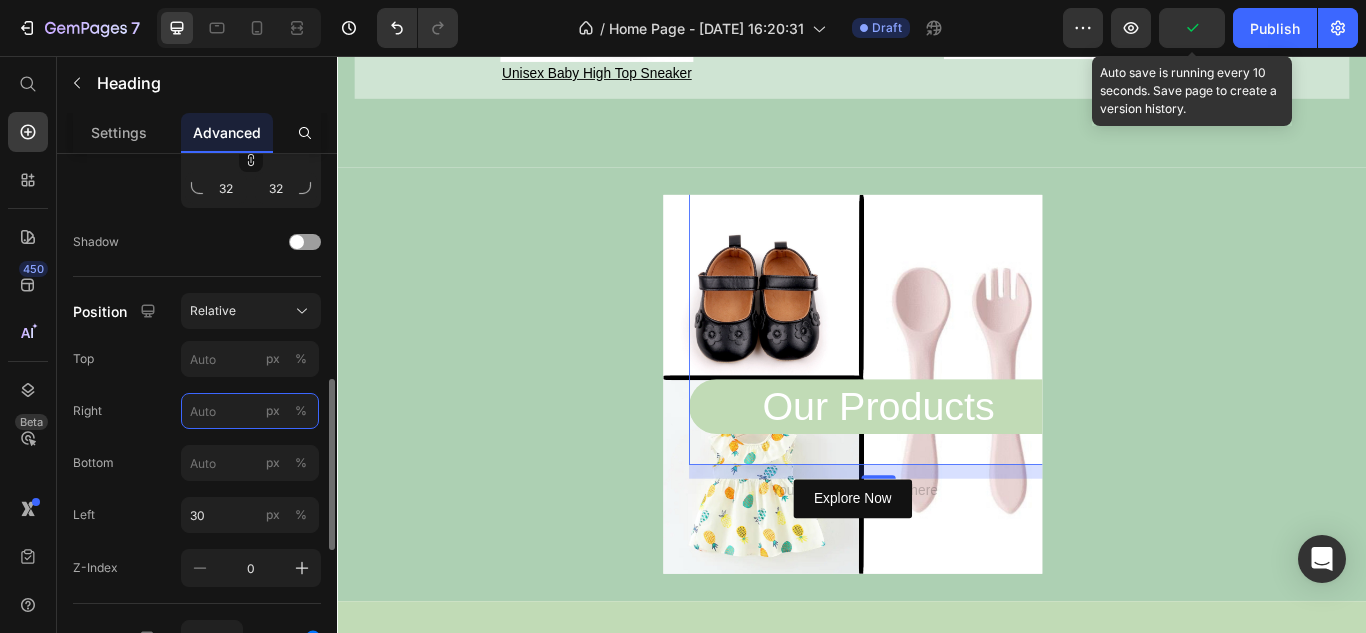 click on "px %" at bounding box center [250, 411] 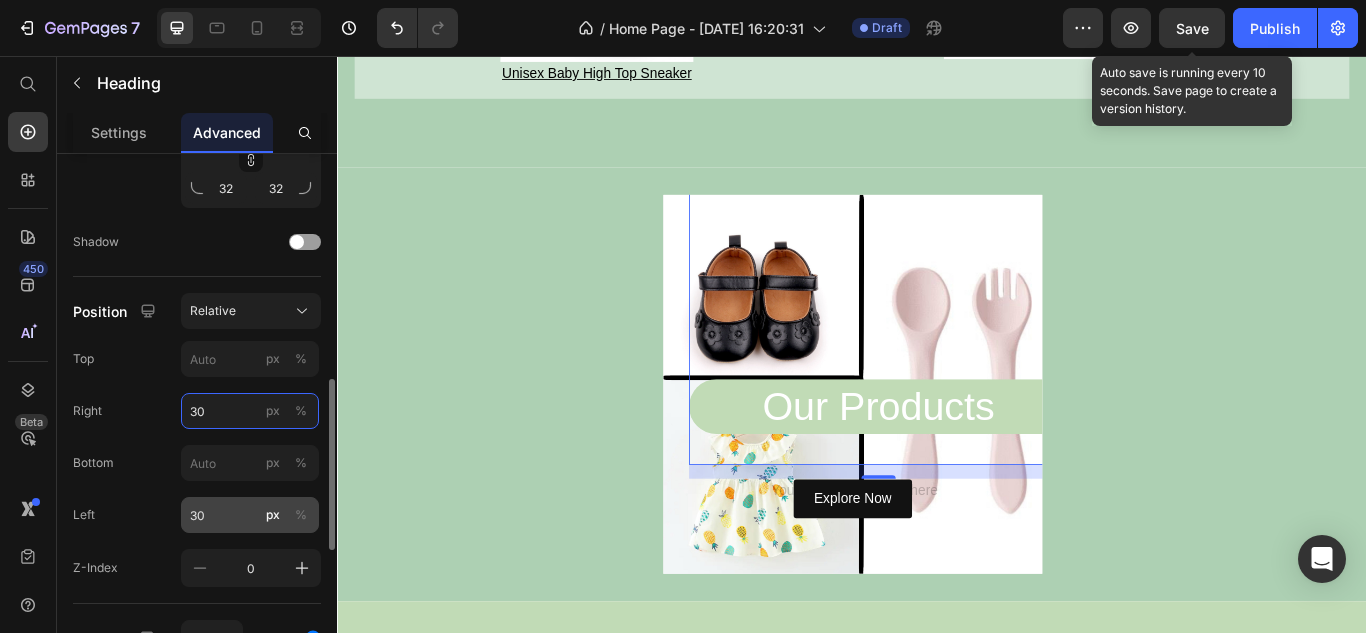 type on "30" 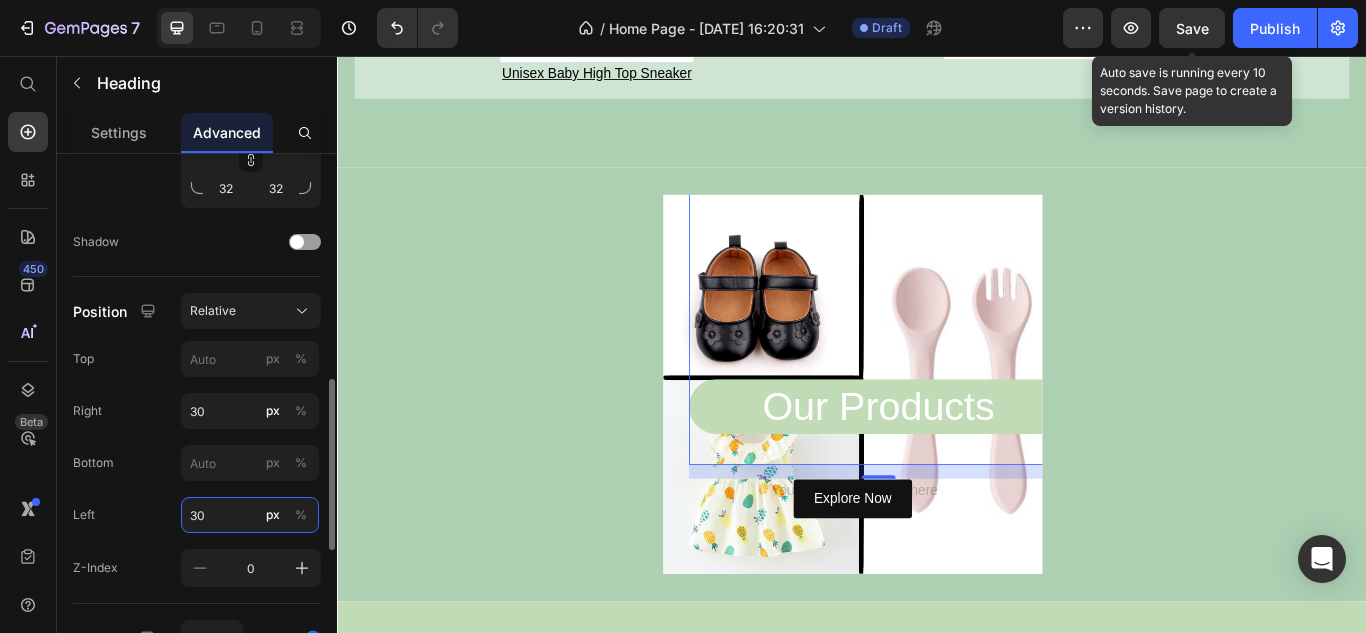 click on "30" at bounding box center [250, 515] 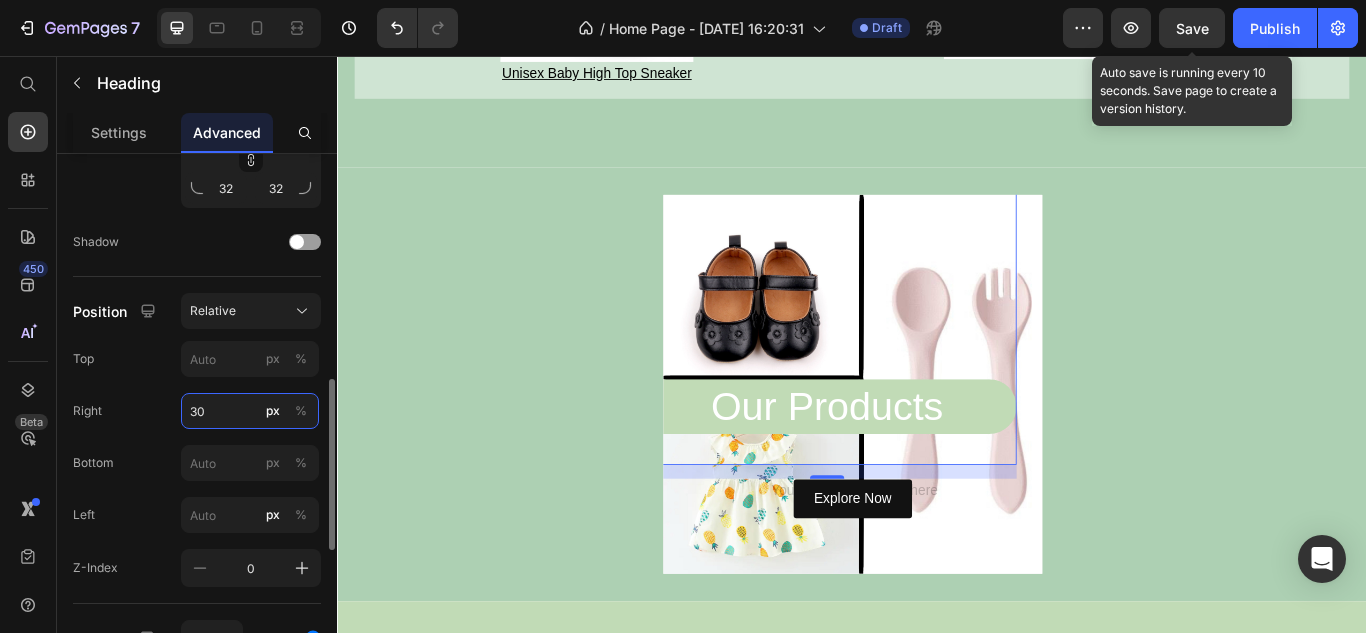 type on "30" 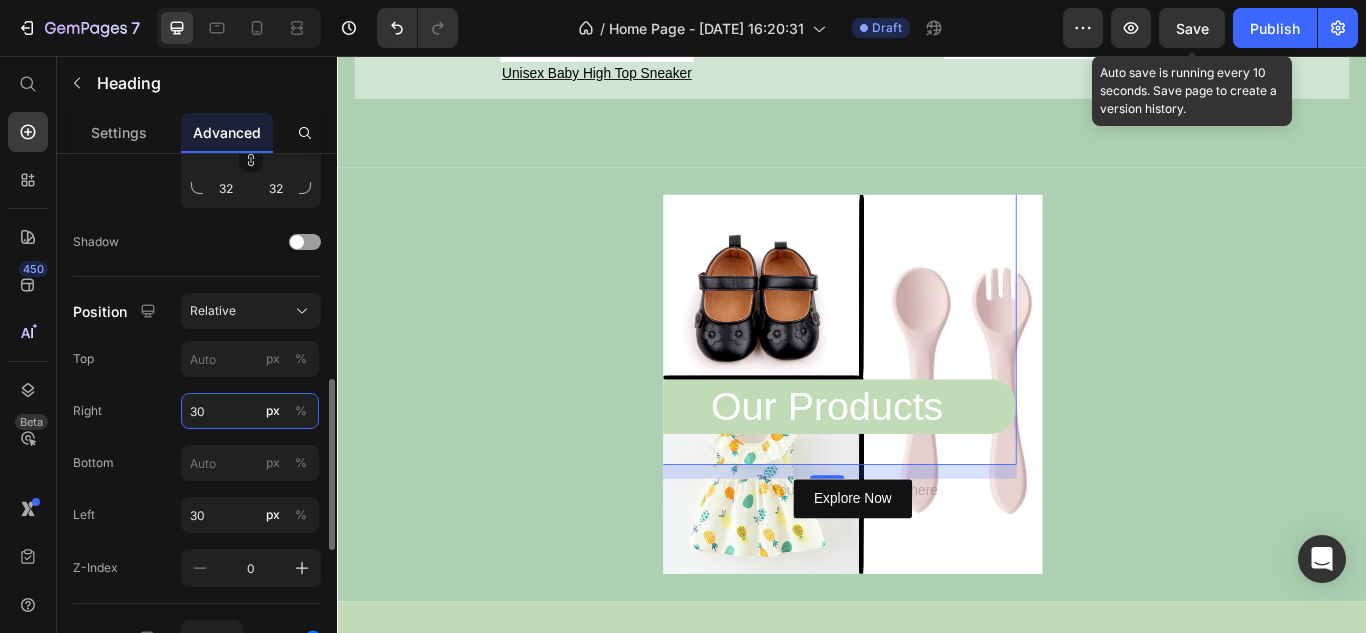 click on "30" at bounding box center (250, 411) 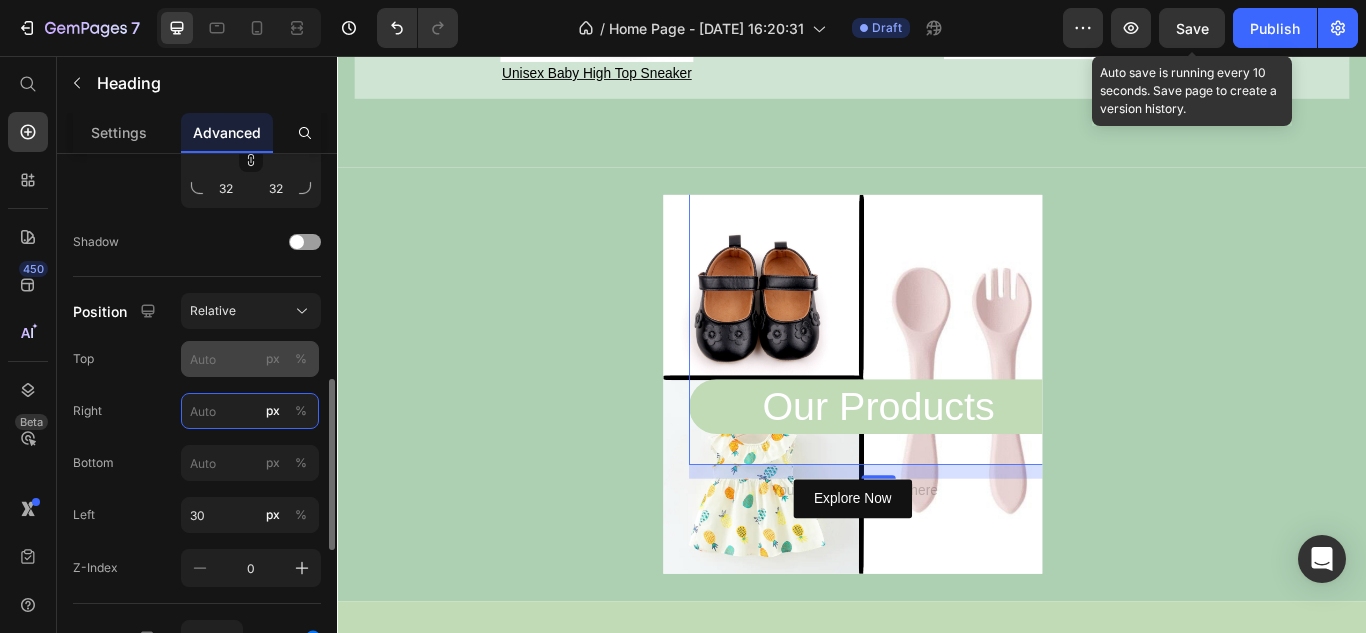 type on "30" 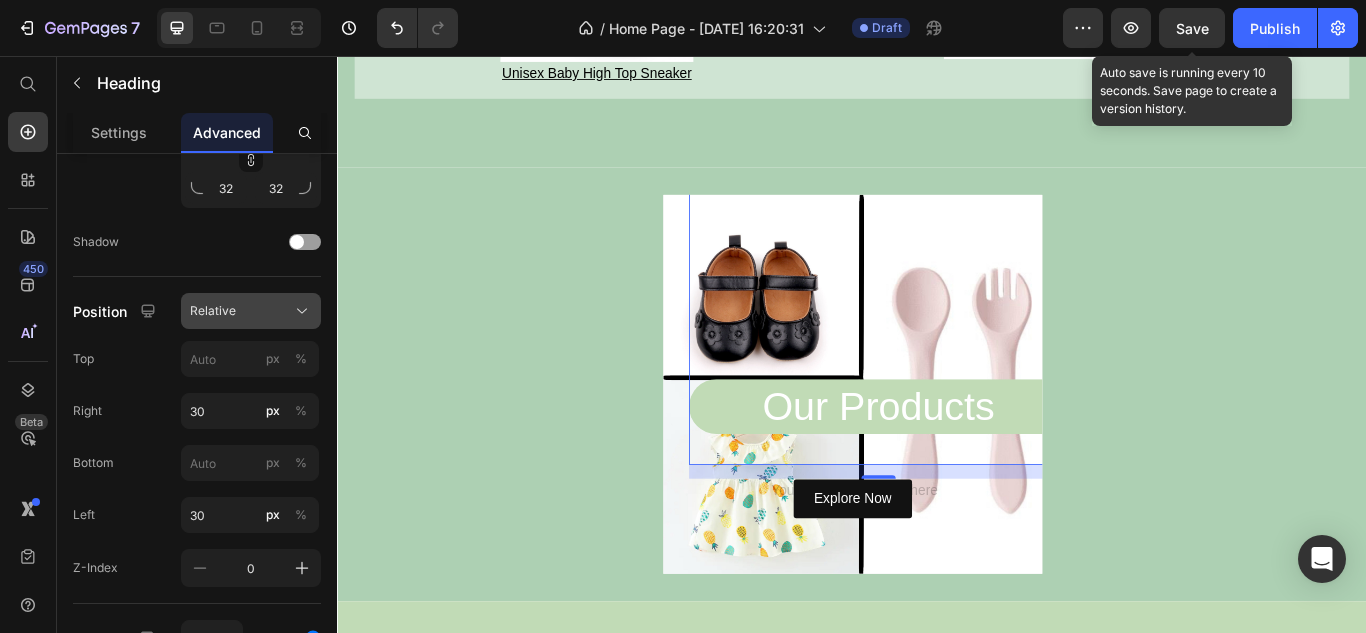 click on "Relative" 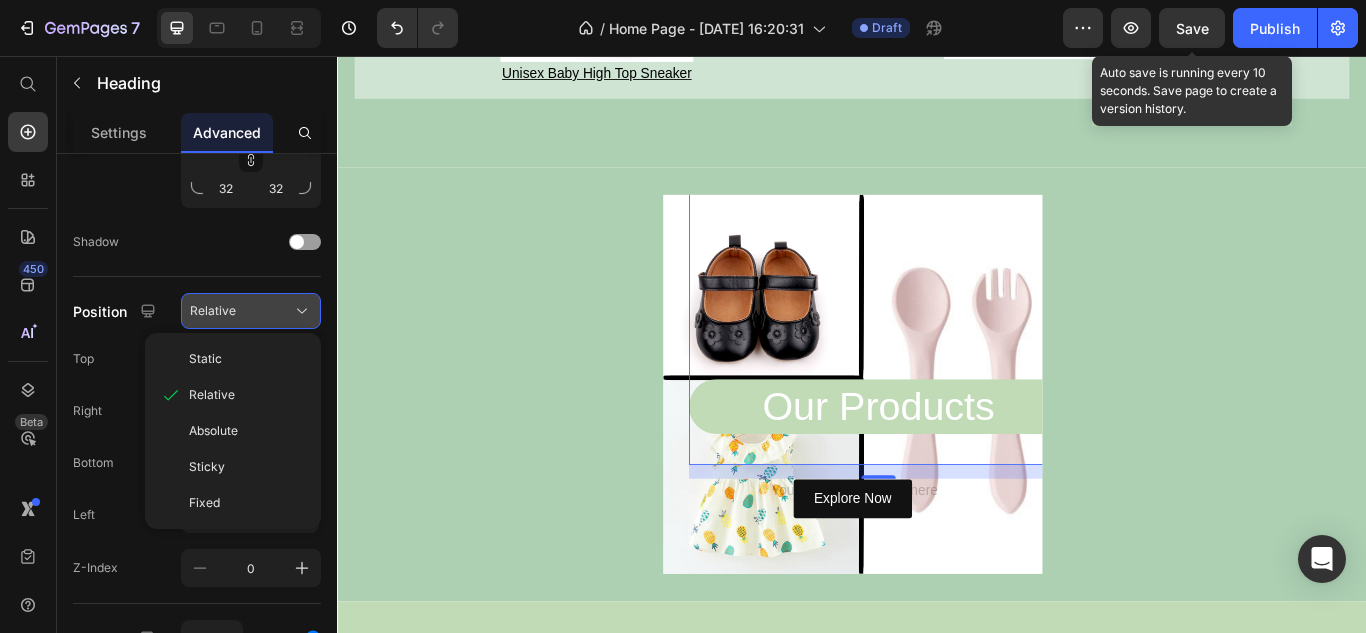 click on "Relative" at bounding box center (251, 311) 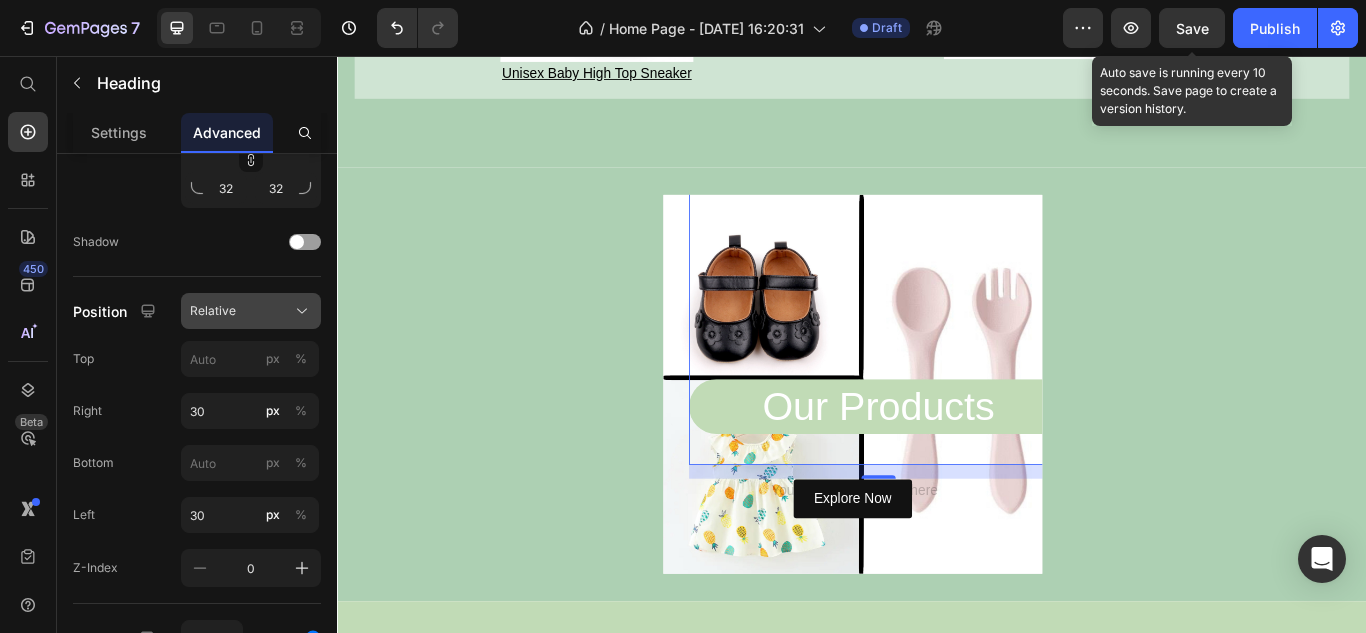 click on "Relative" at bounding box center (251, 311) 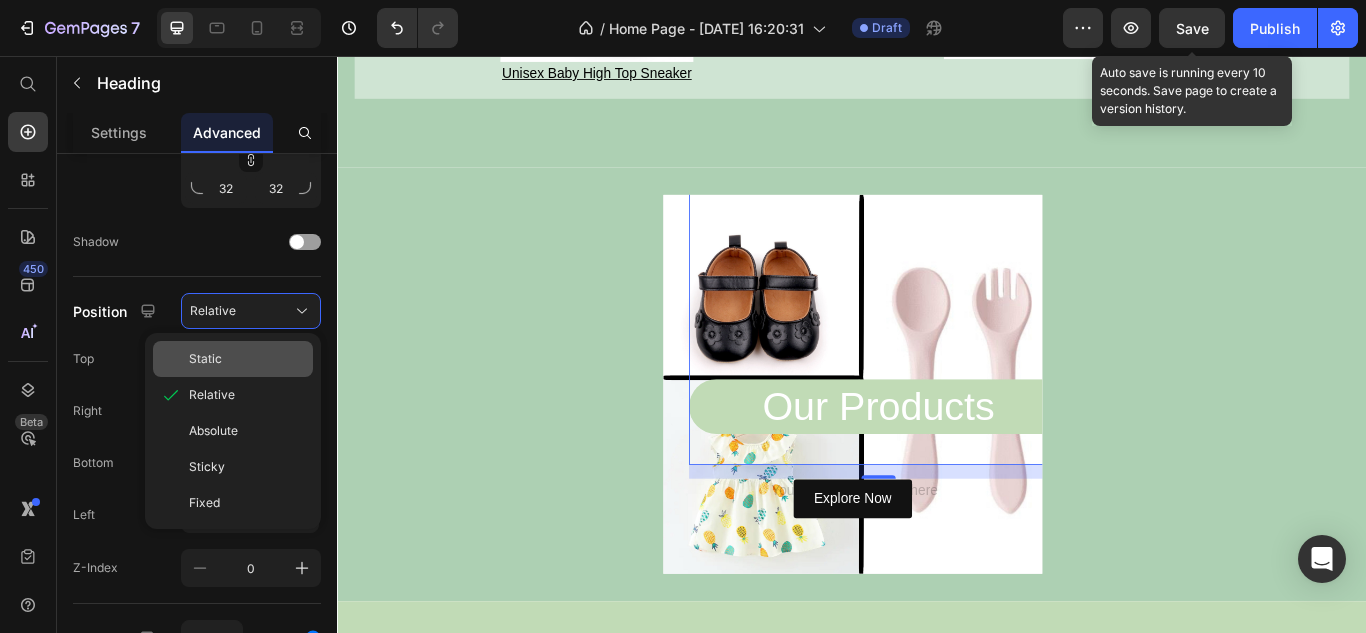 click on "Static" at bounding box center (247, 359) 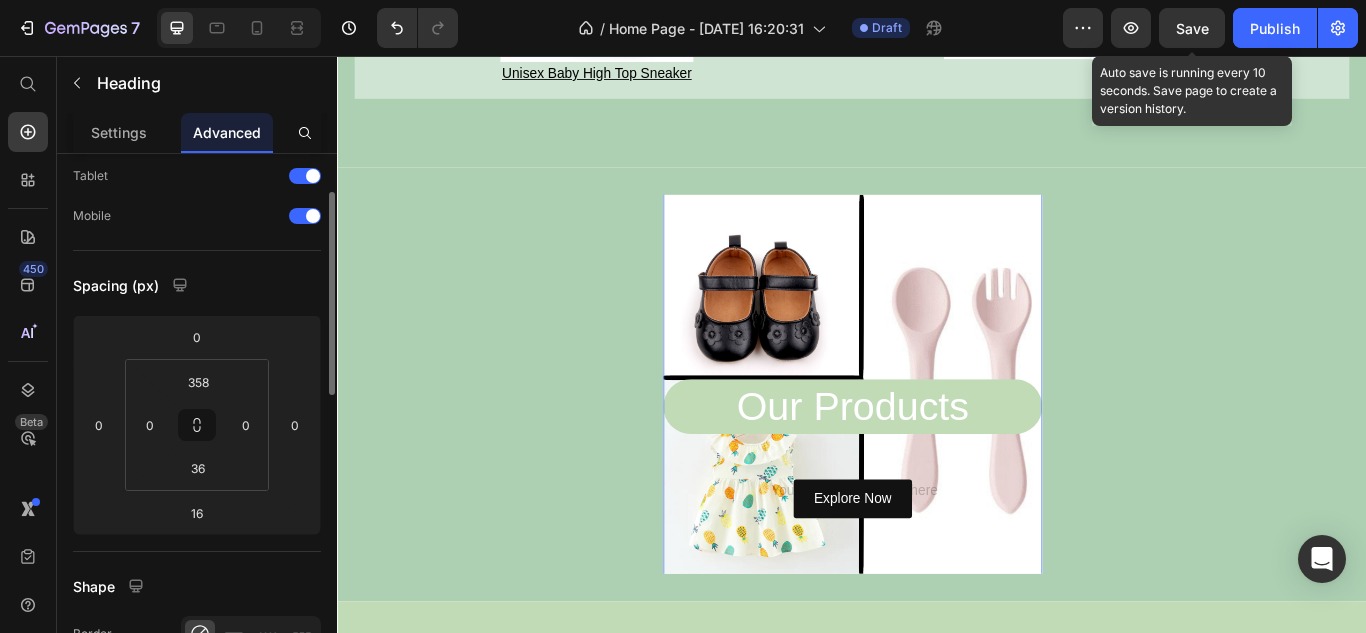 scroll, scrollTop: 0, scrollLeft: 0, axis: both 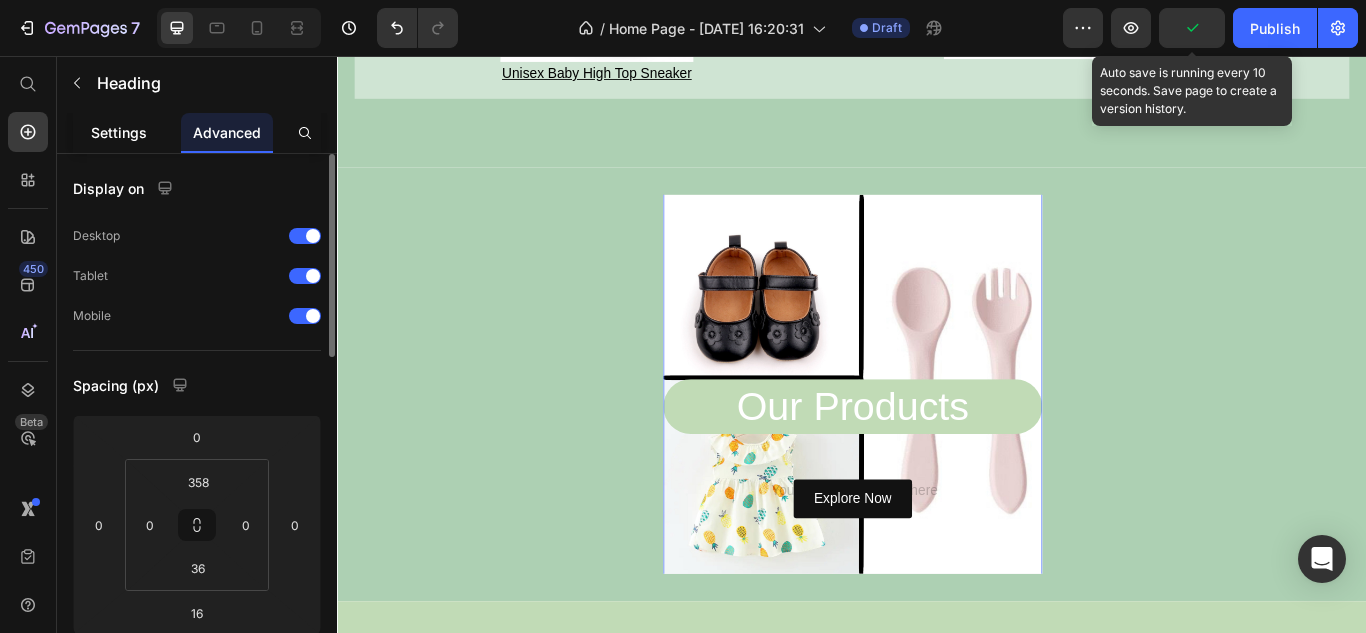 click on "Settings" at bounding box center (119, 132) 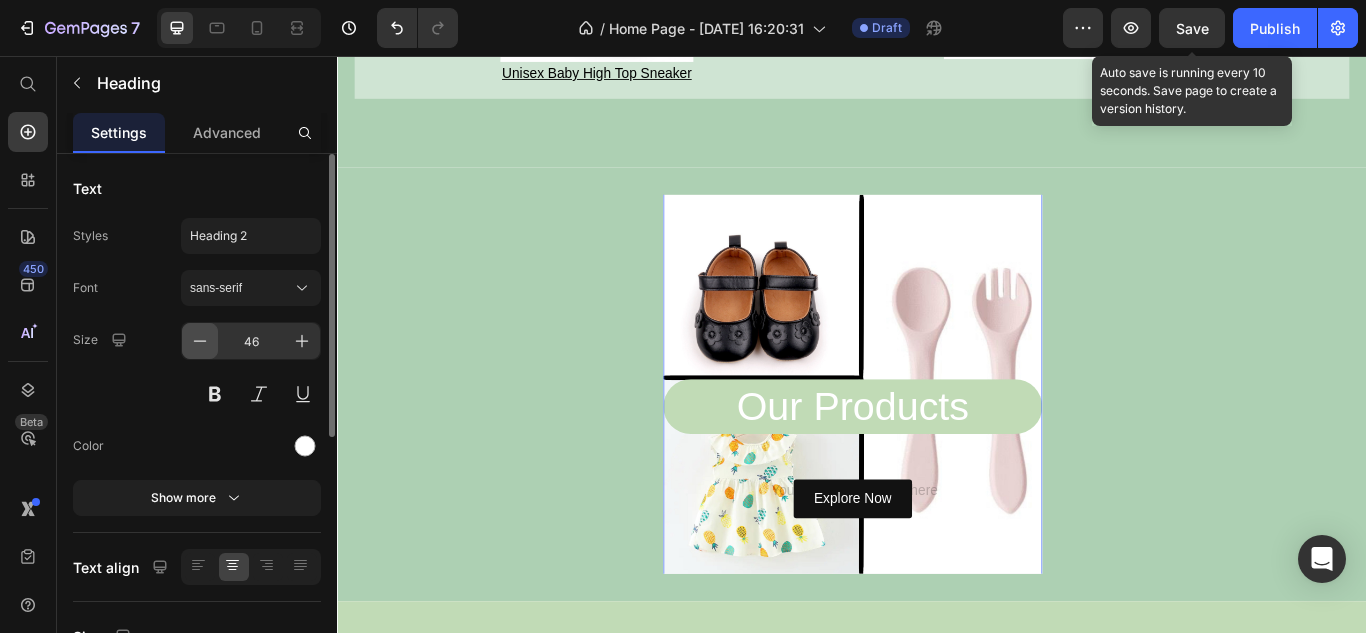click at bounding box center [200, 341] 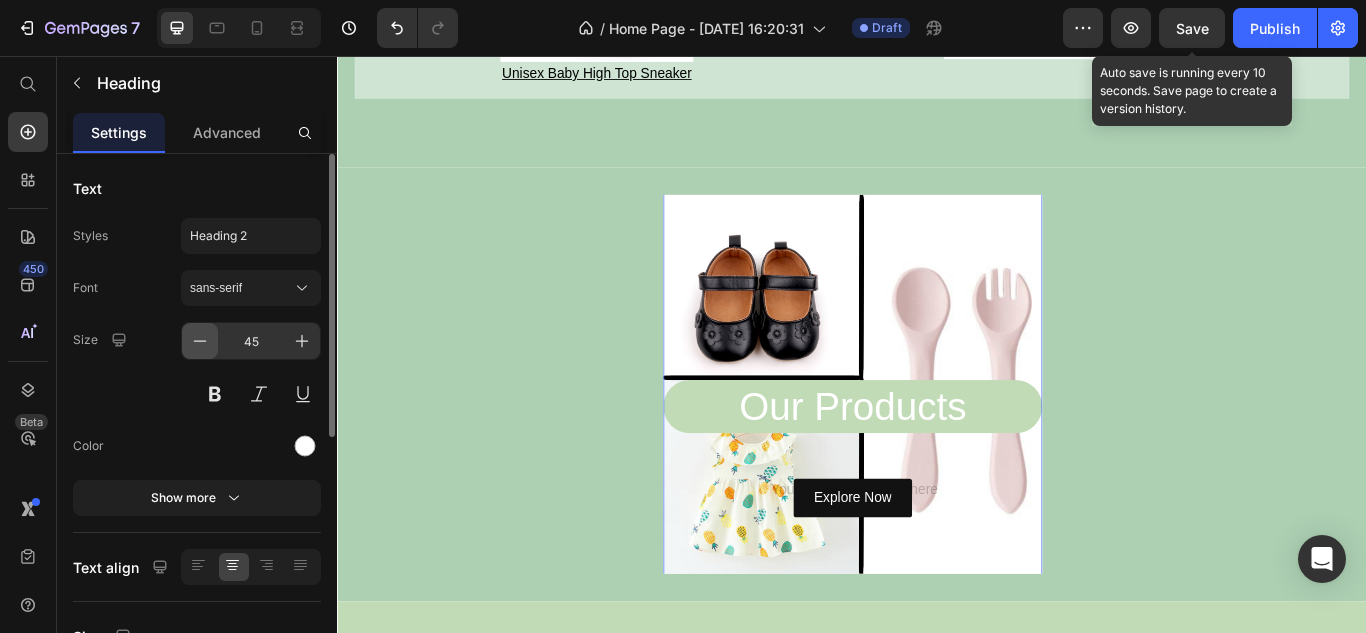 click at bounding box center (200, 341) 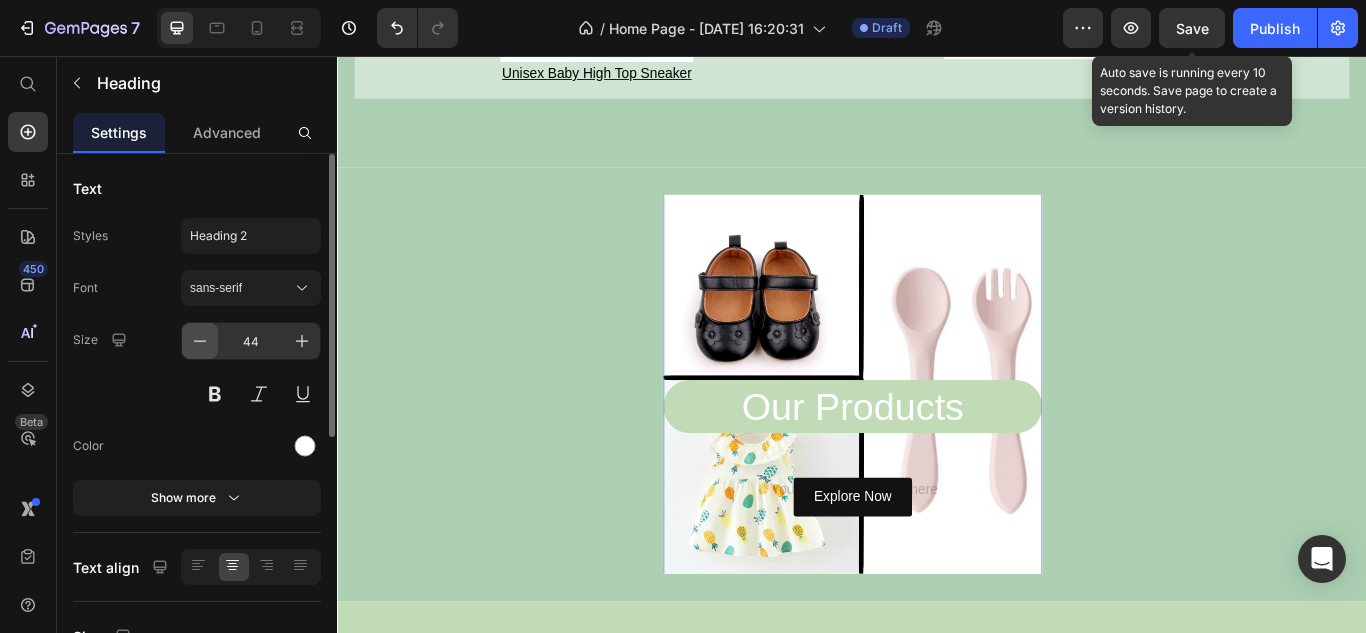 click at bounding box center [200, 341] 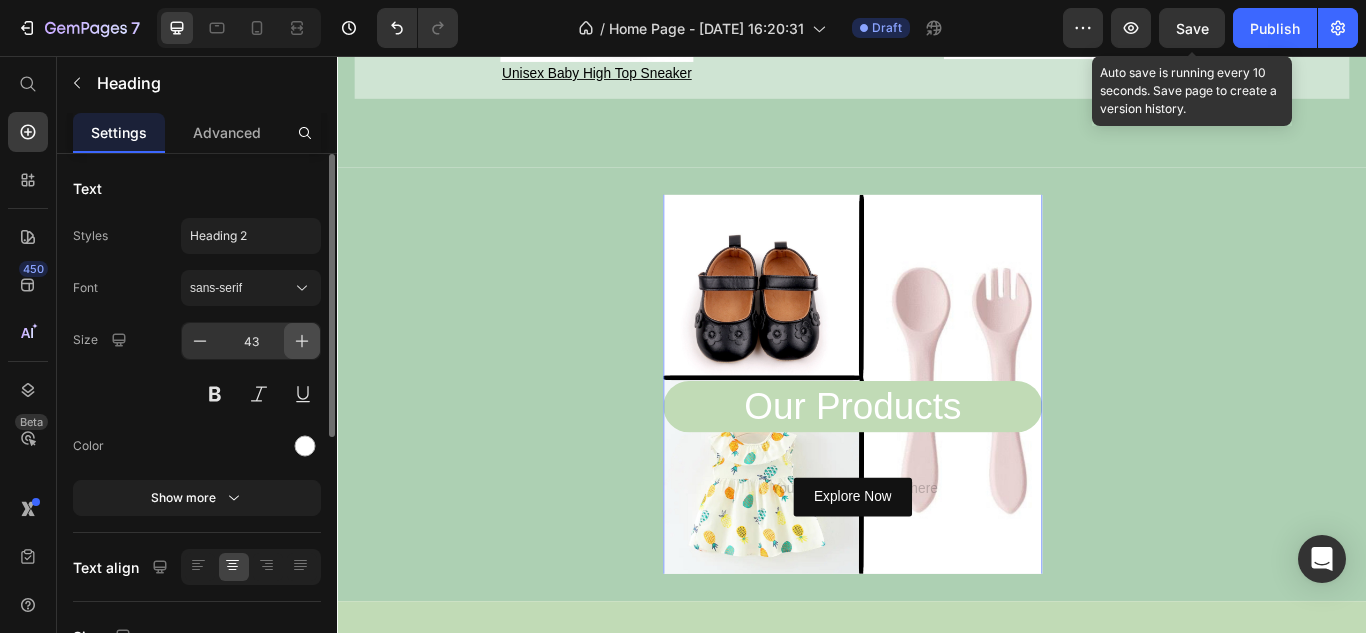 click 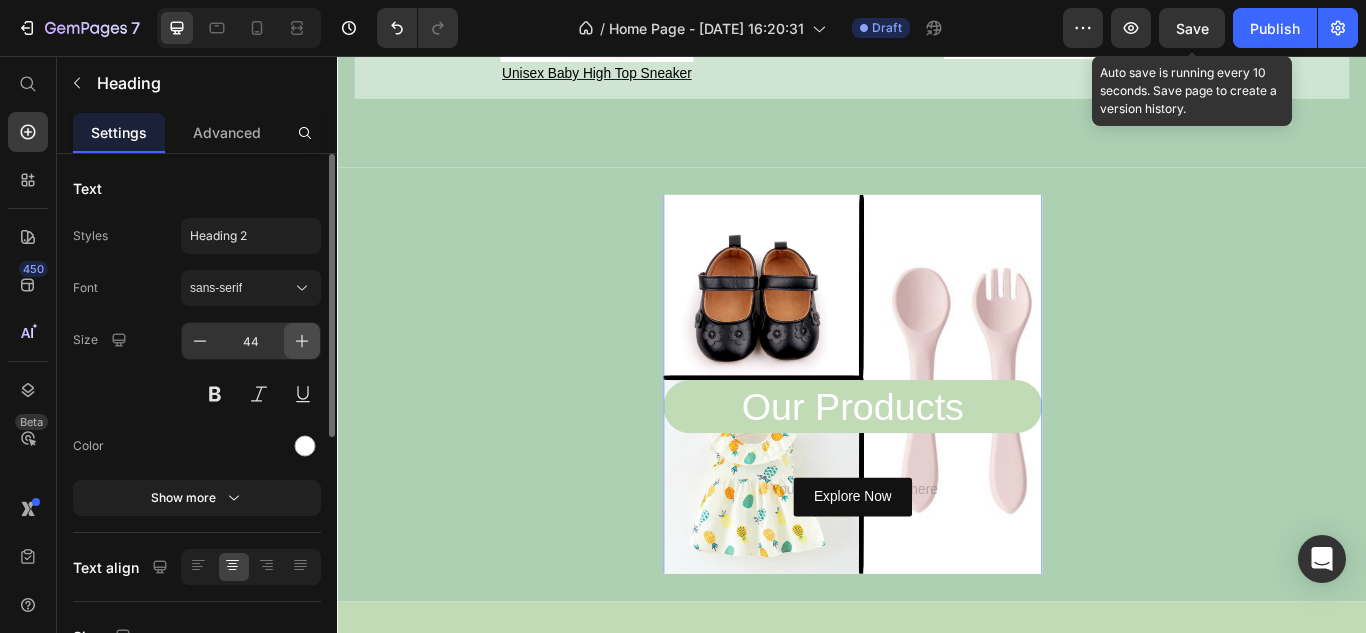 click 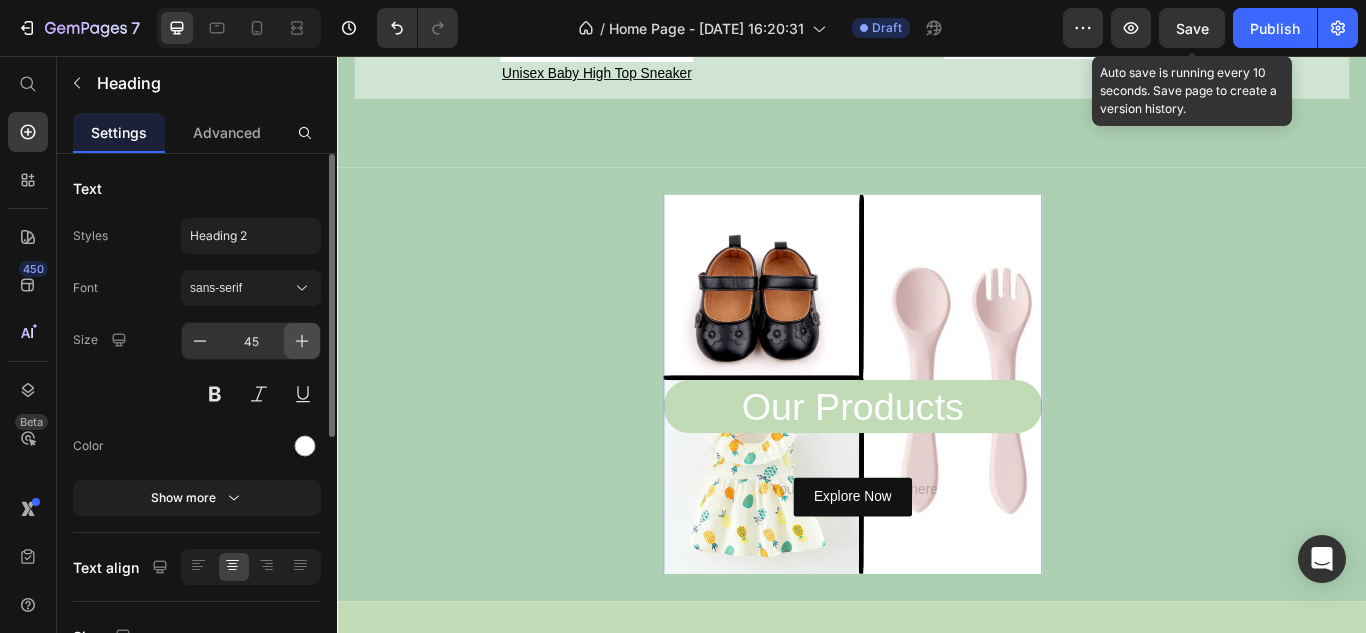 click 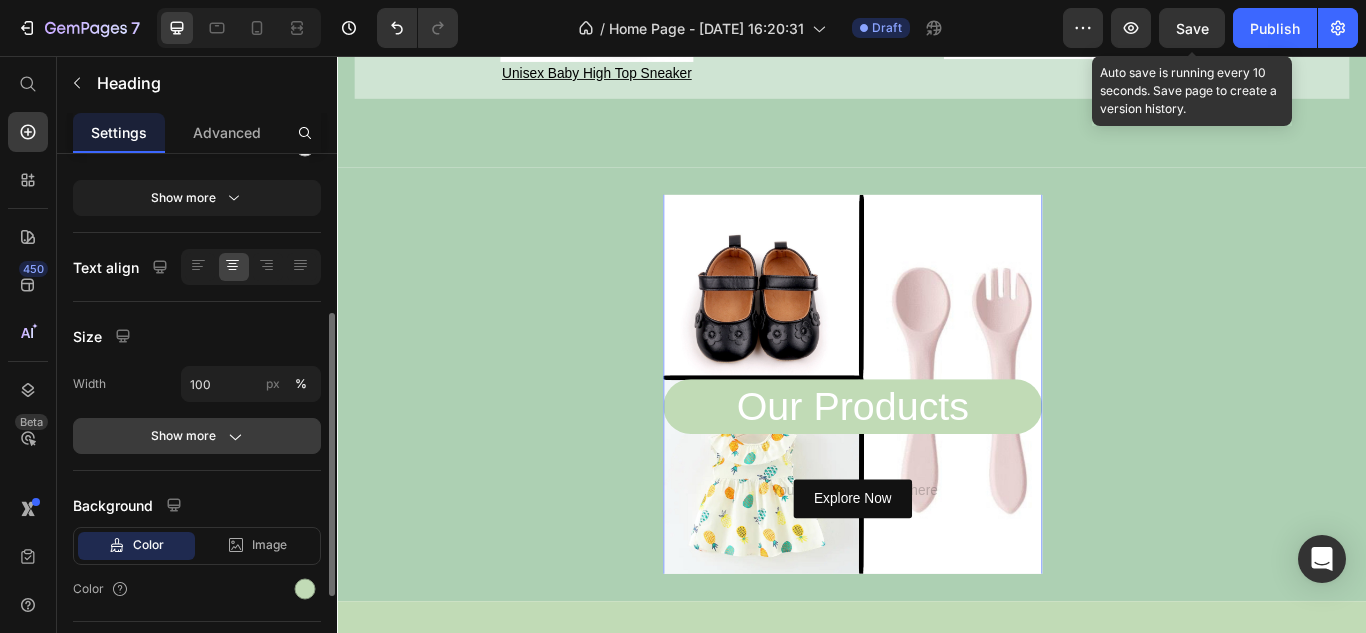scroll, scrollTop: 400, scrollLeft: 0, axis: vertical 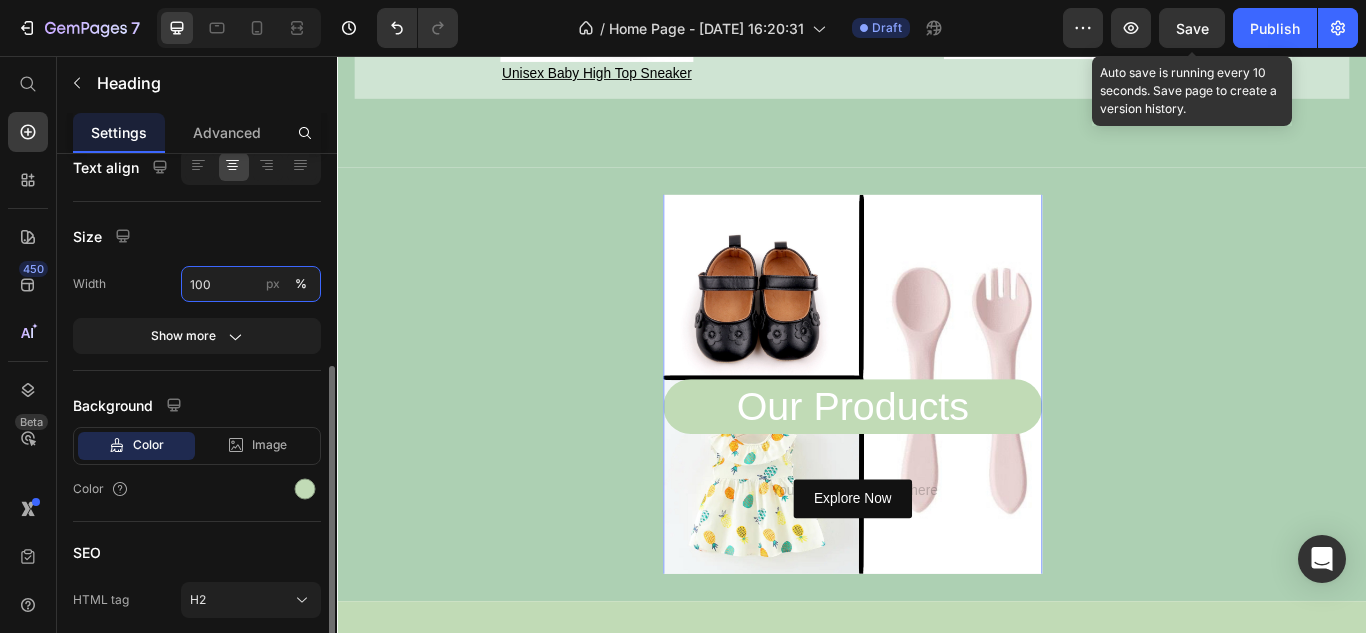 click on "100" at bounding box center [251, 284] 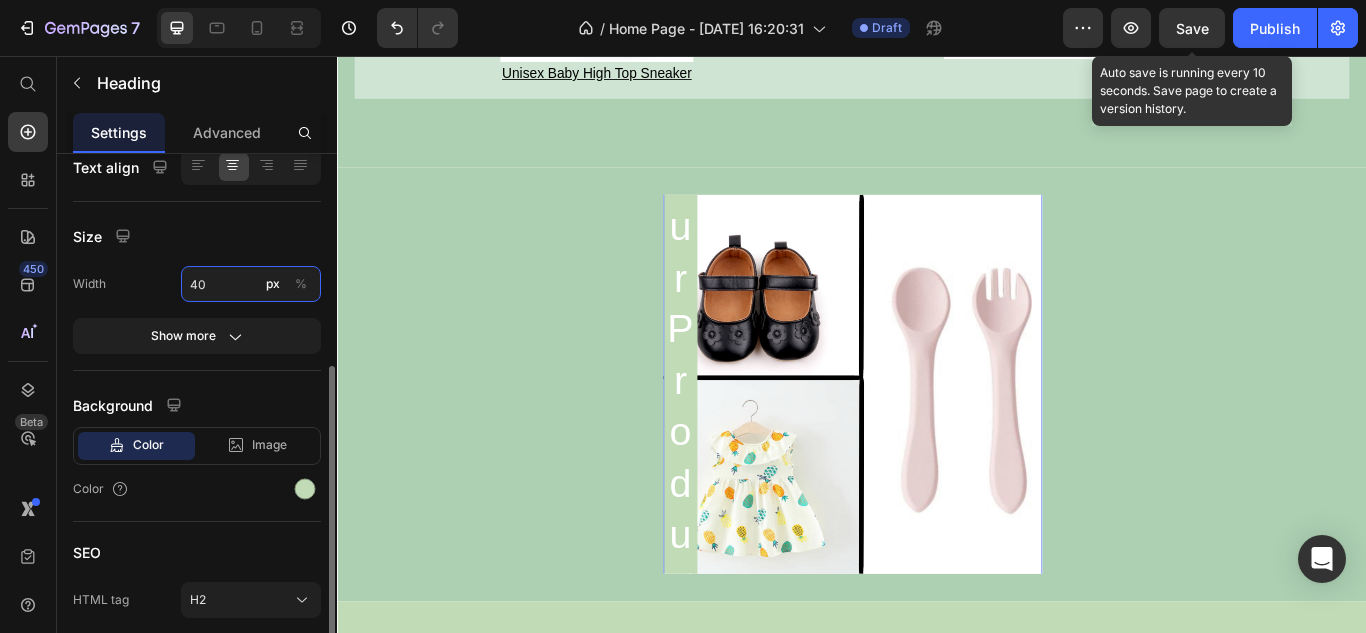 type on "4" 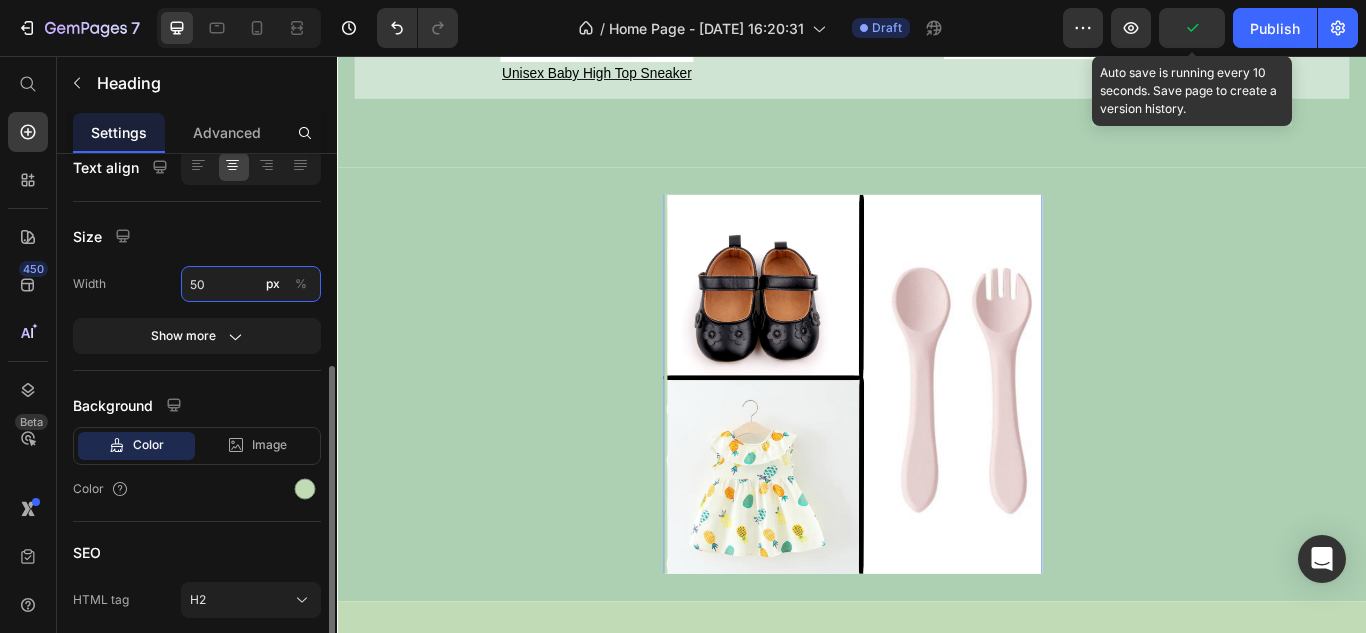 type on "5" 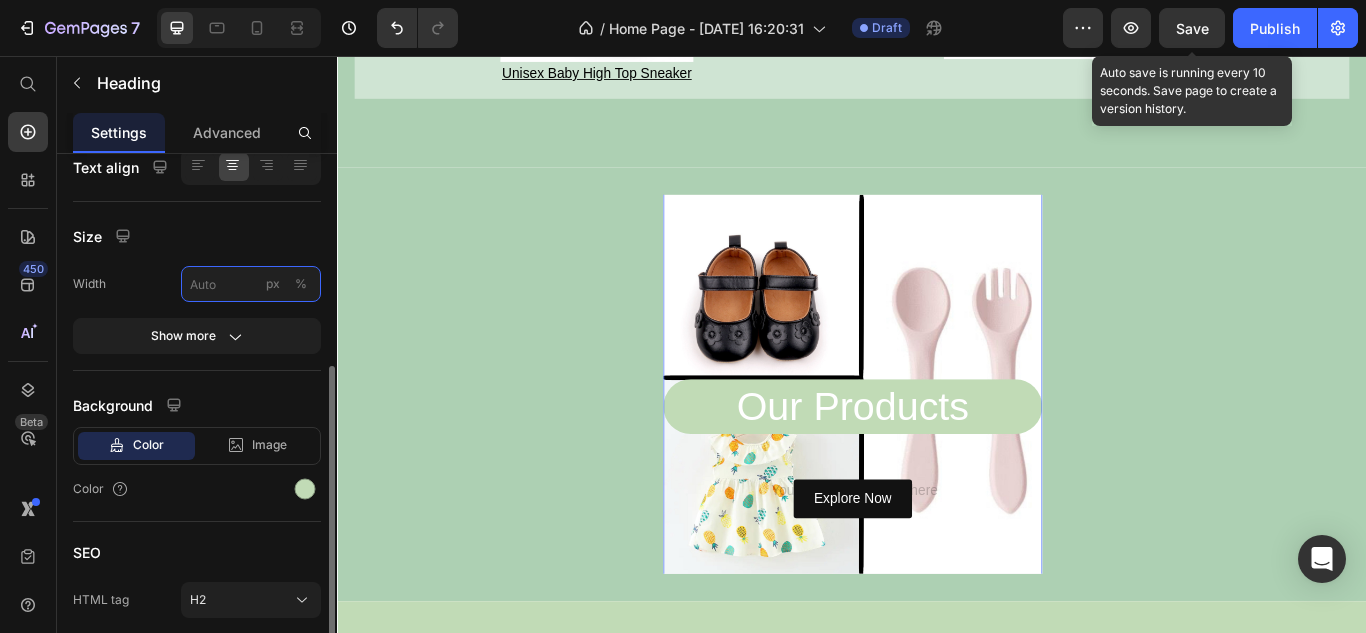 type on "5" 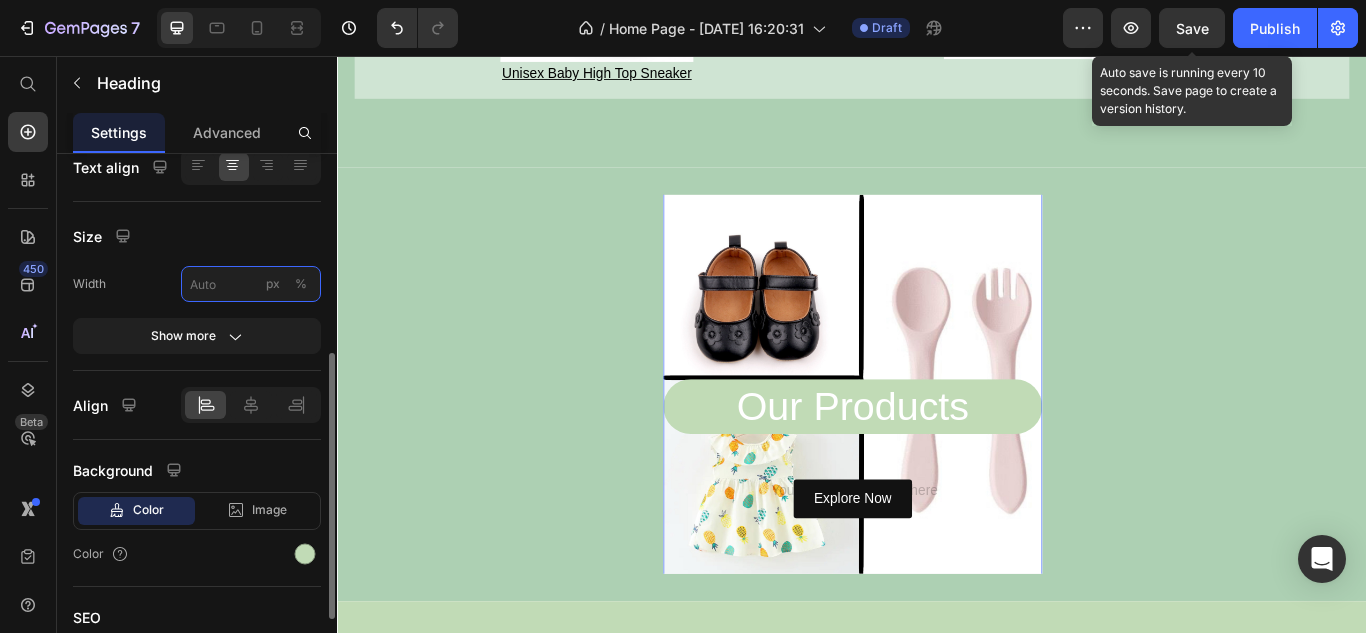 click on "px %" at bounding box center [251, 284] 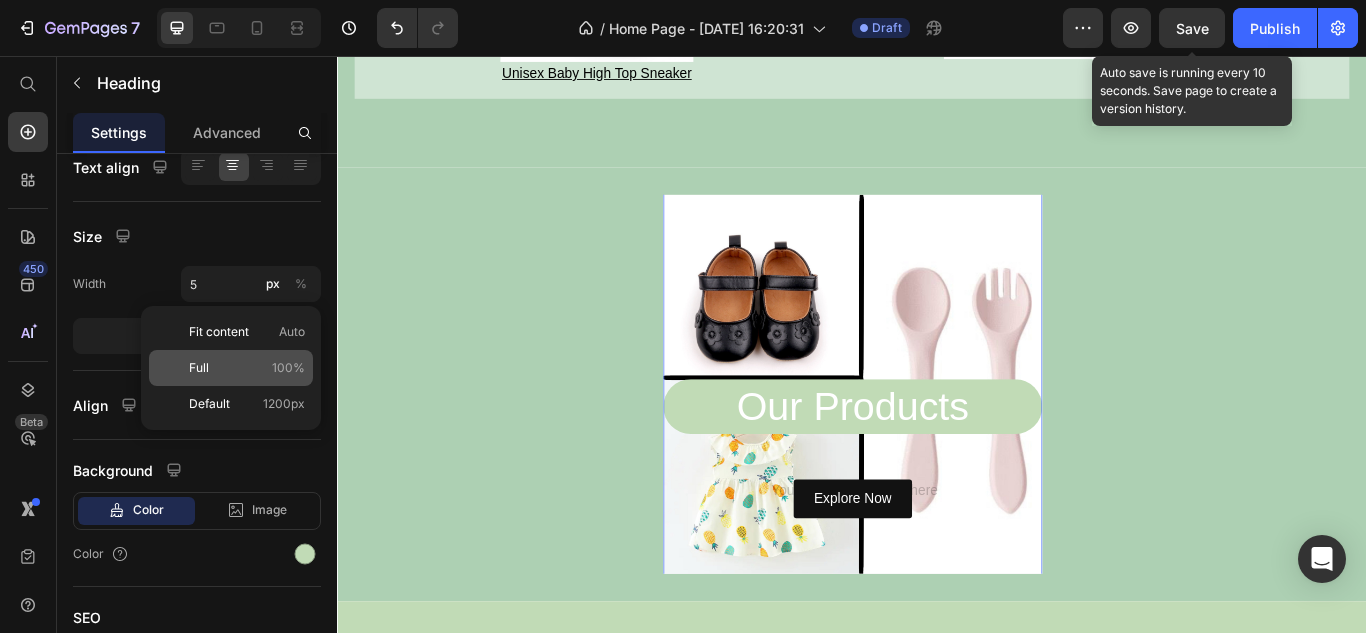 click on "Full 100%" at bounding box center [247, 368] 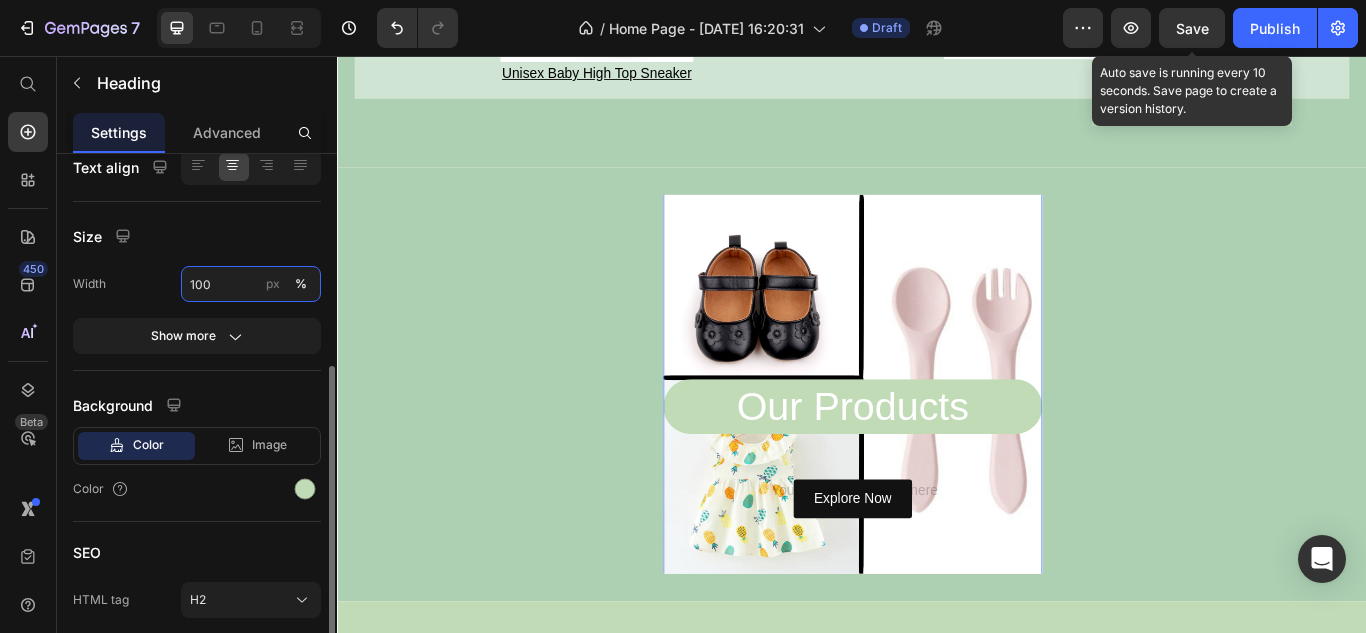 click on "100" at bounding box center (251, 284) 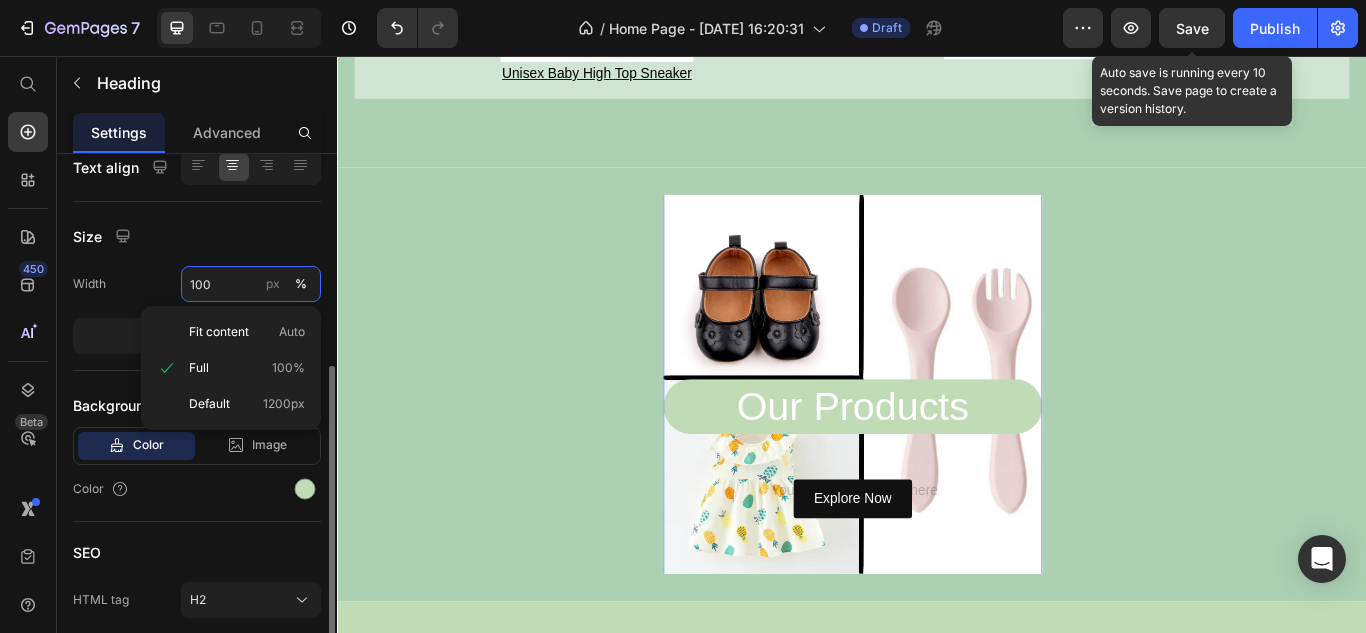 click on "100" at bounding box center (251, 284) 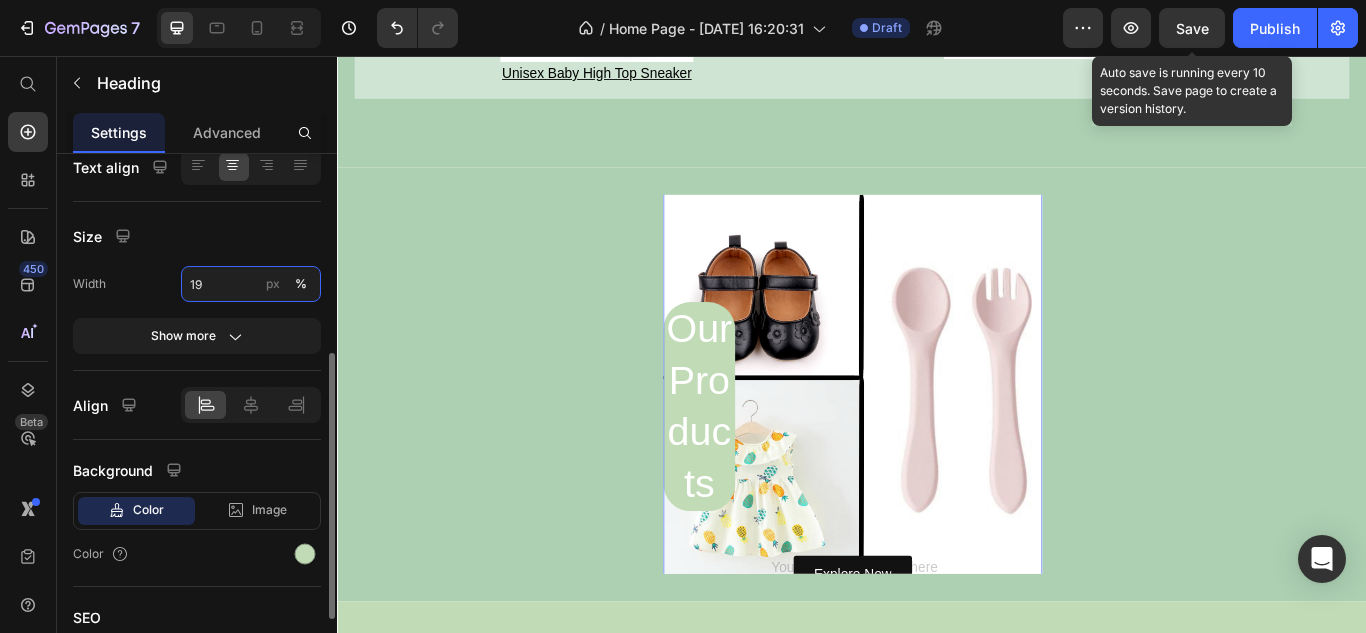 type on "1" 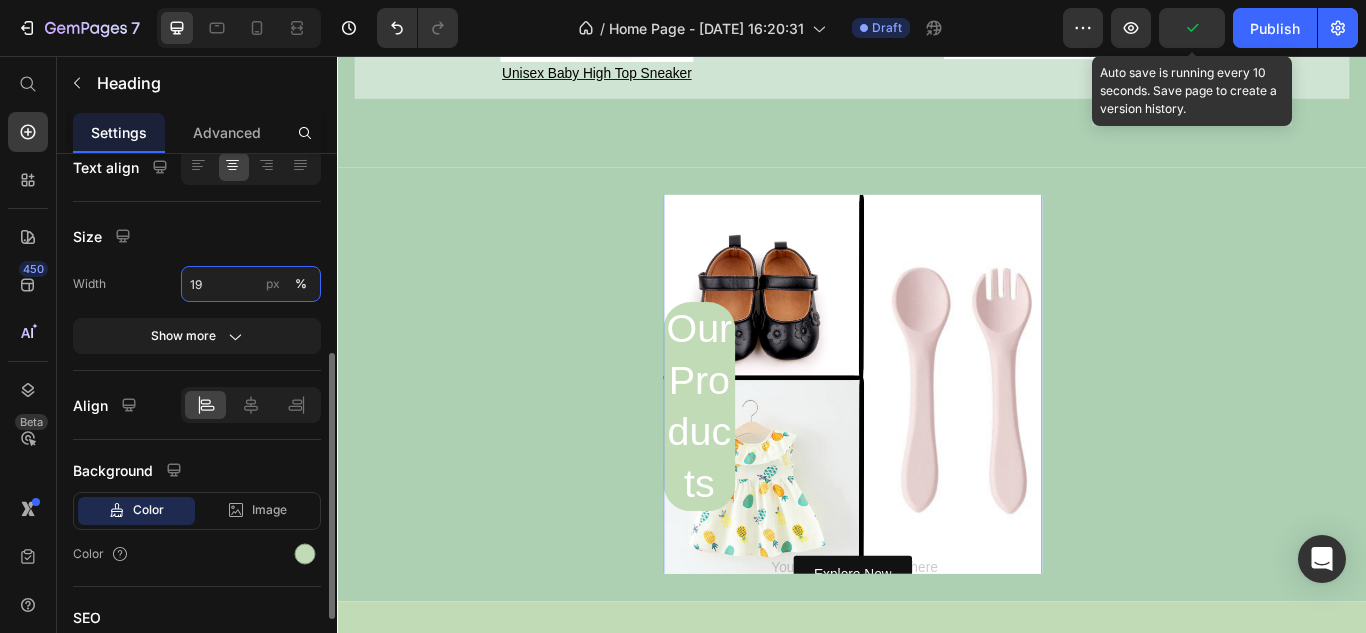 type on "1" 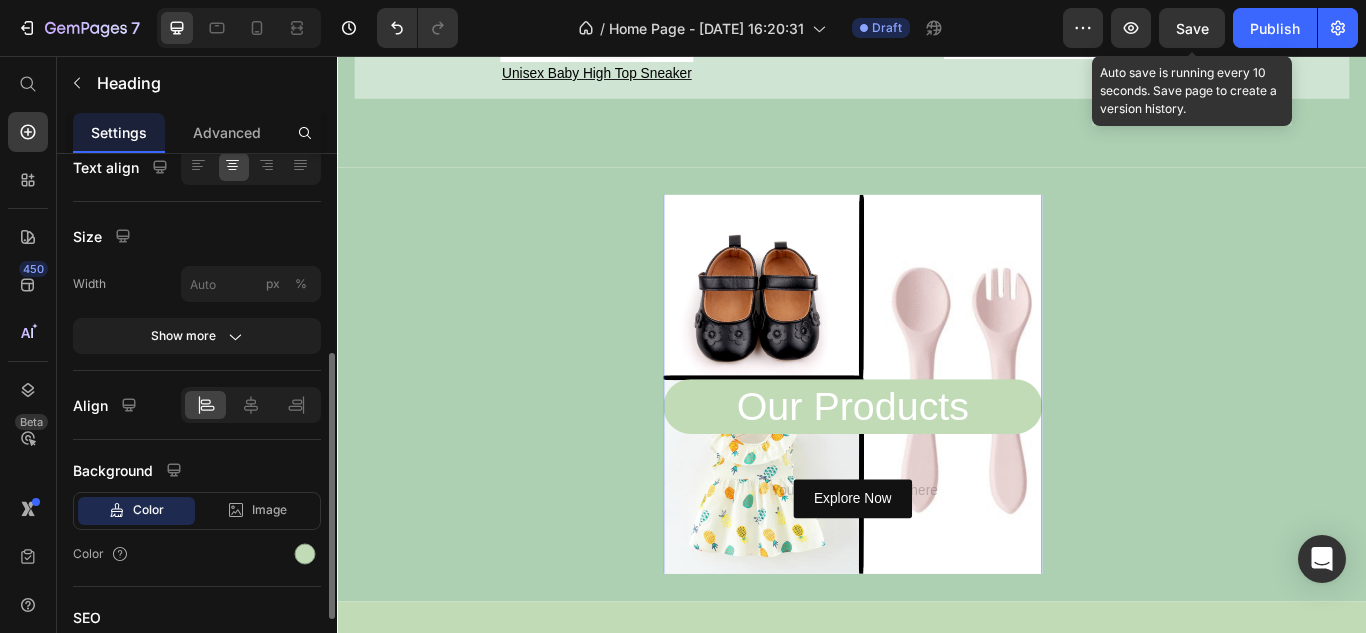 click on "Size" at bounding box center (197, 236) 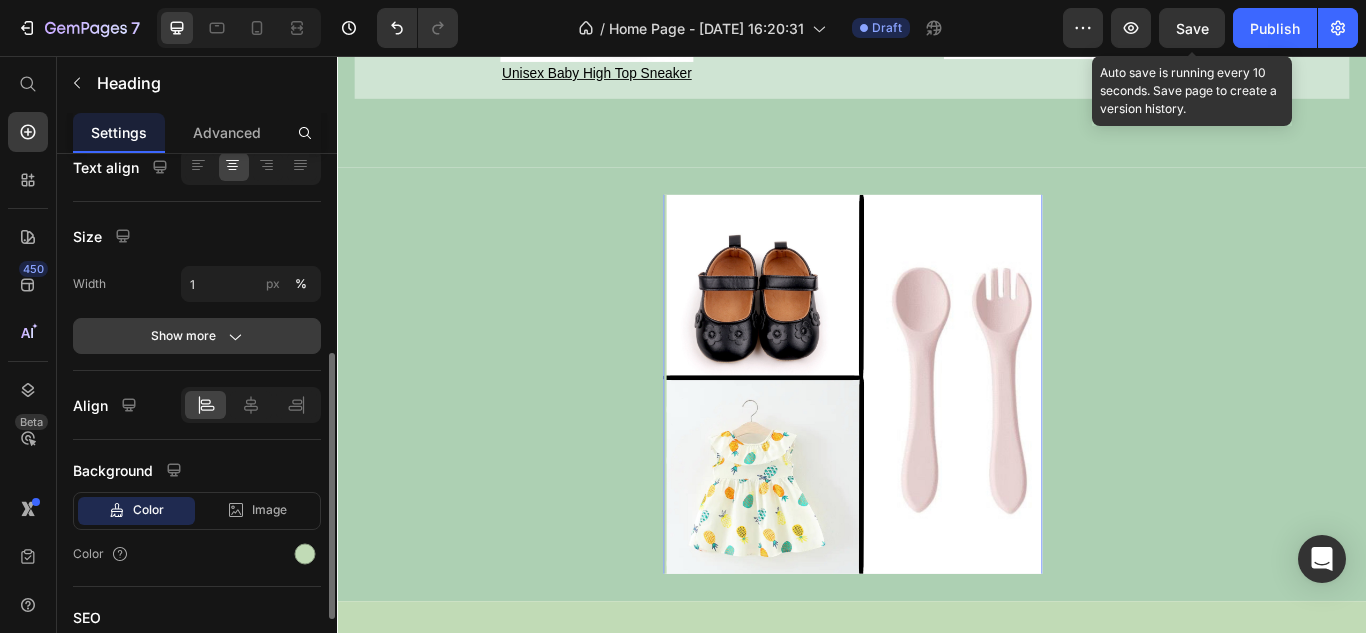 click on "Show more" 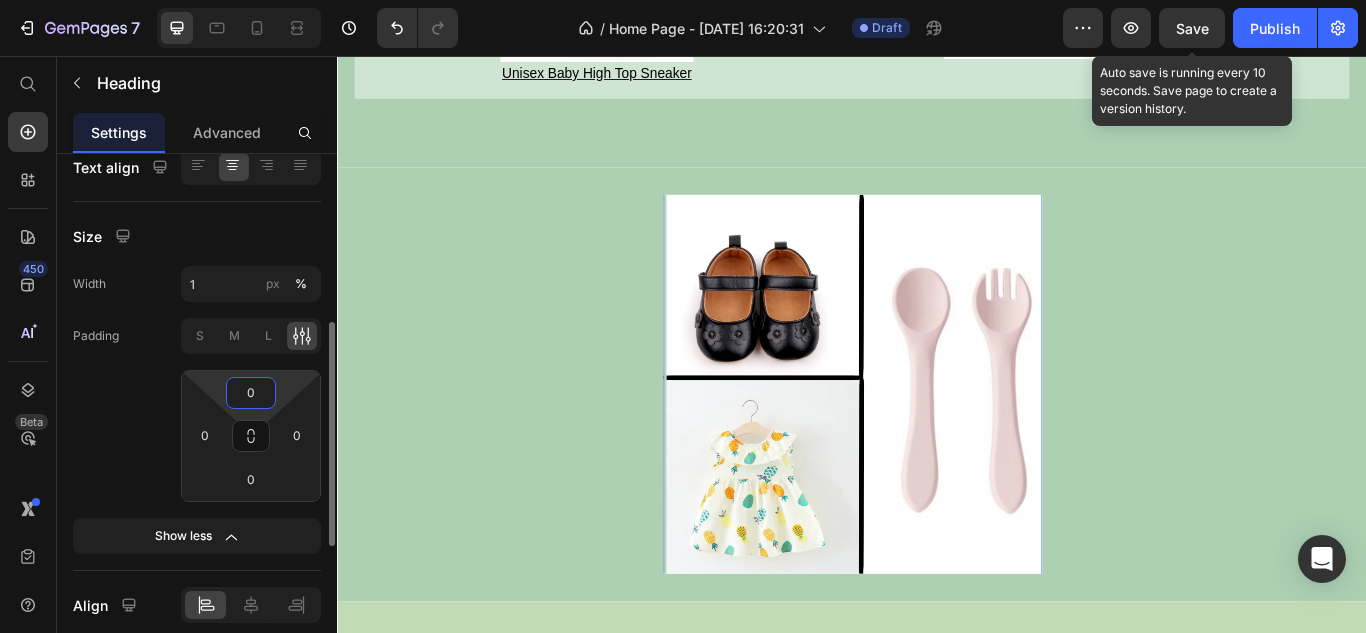 click on "0" at bounding box center [251, 393] 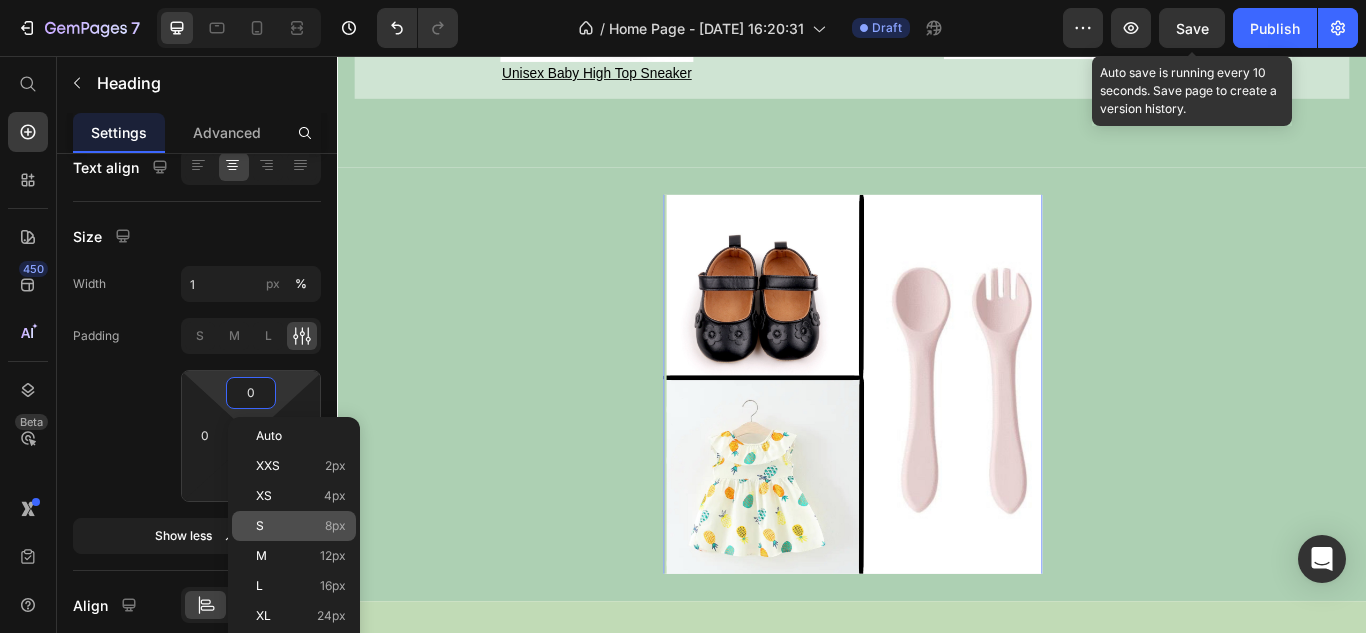 click on "S" at bounding box center [260, 526] 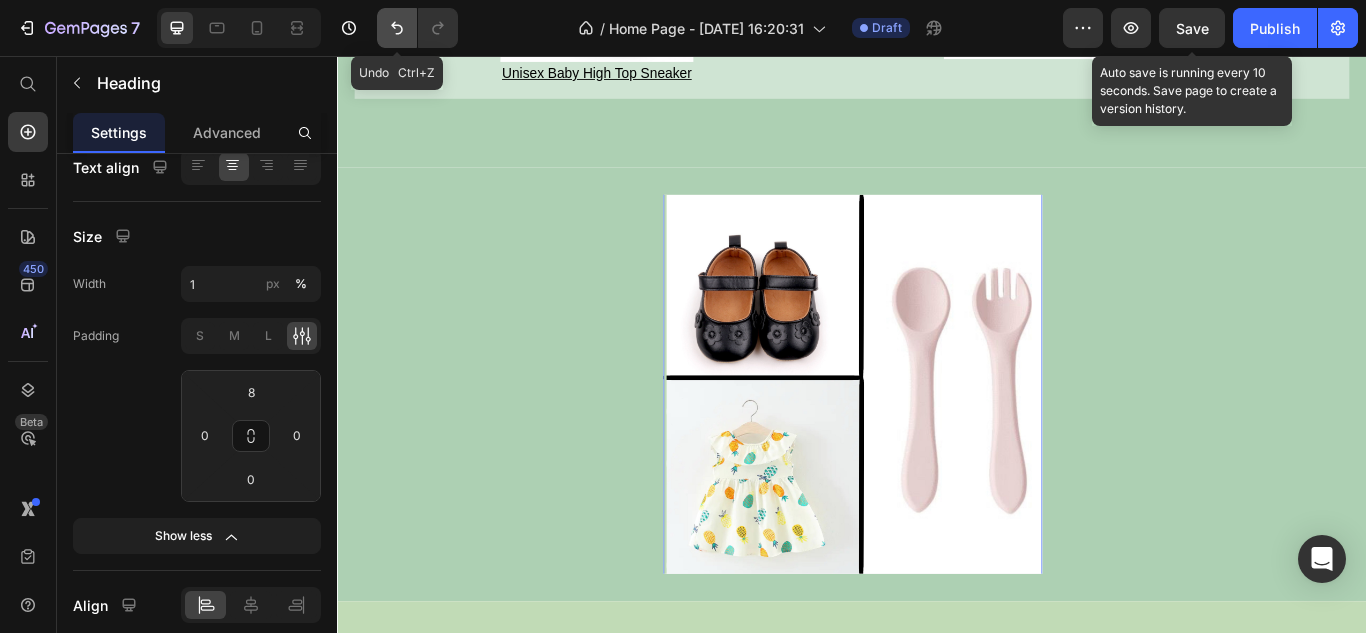 click 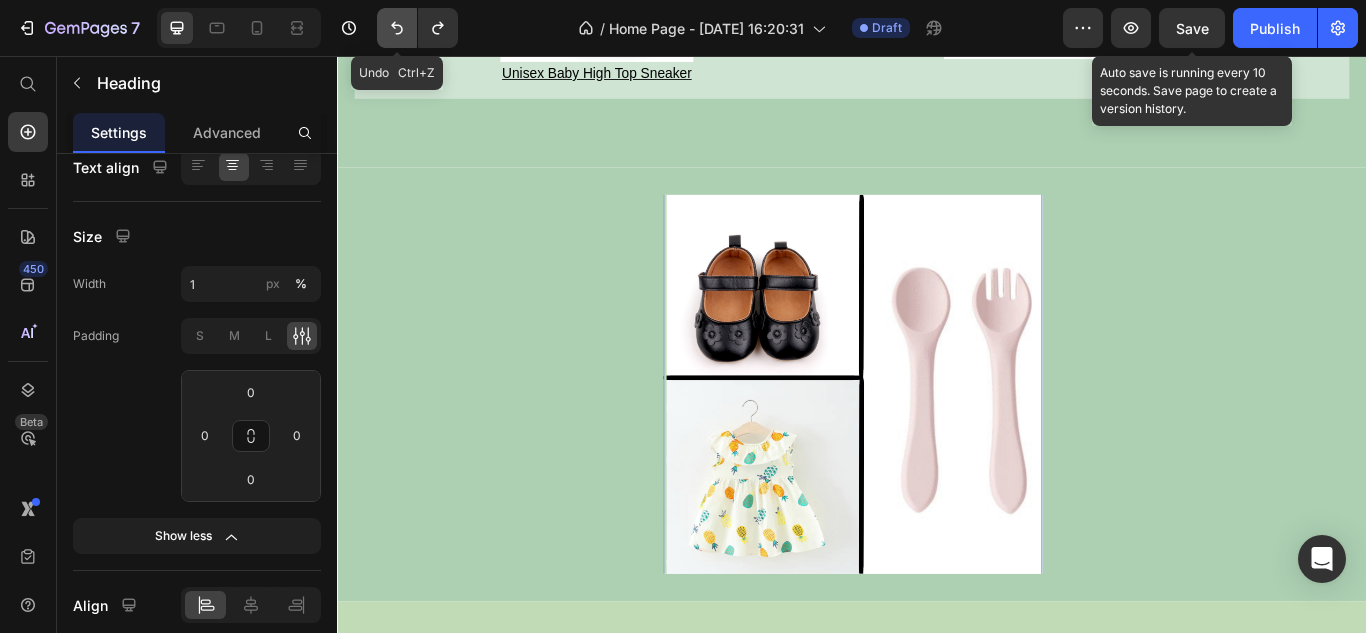 click 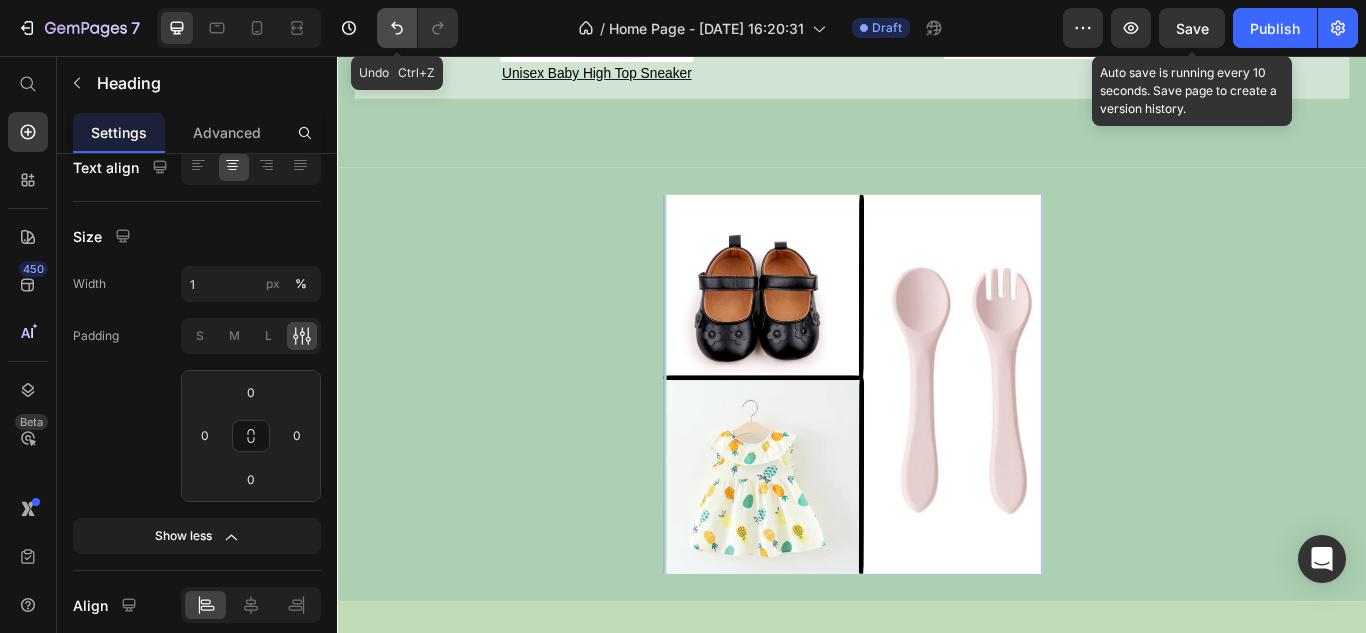 click 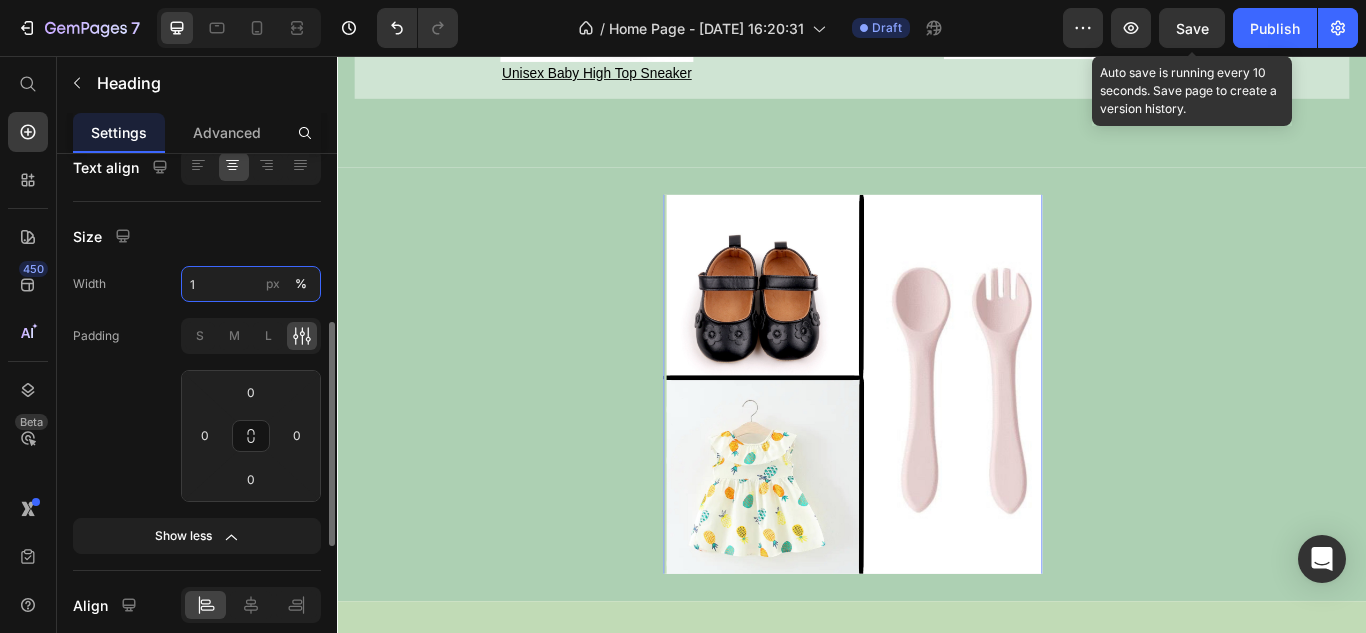 click on "1" at bounding box center [251, 284] 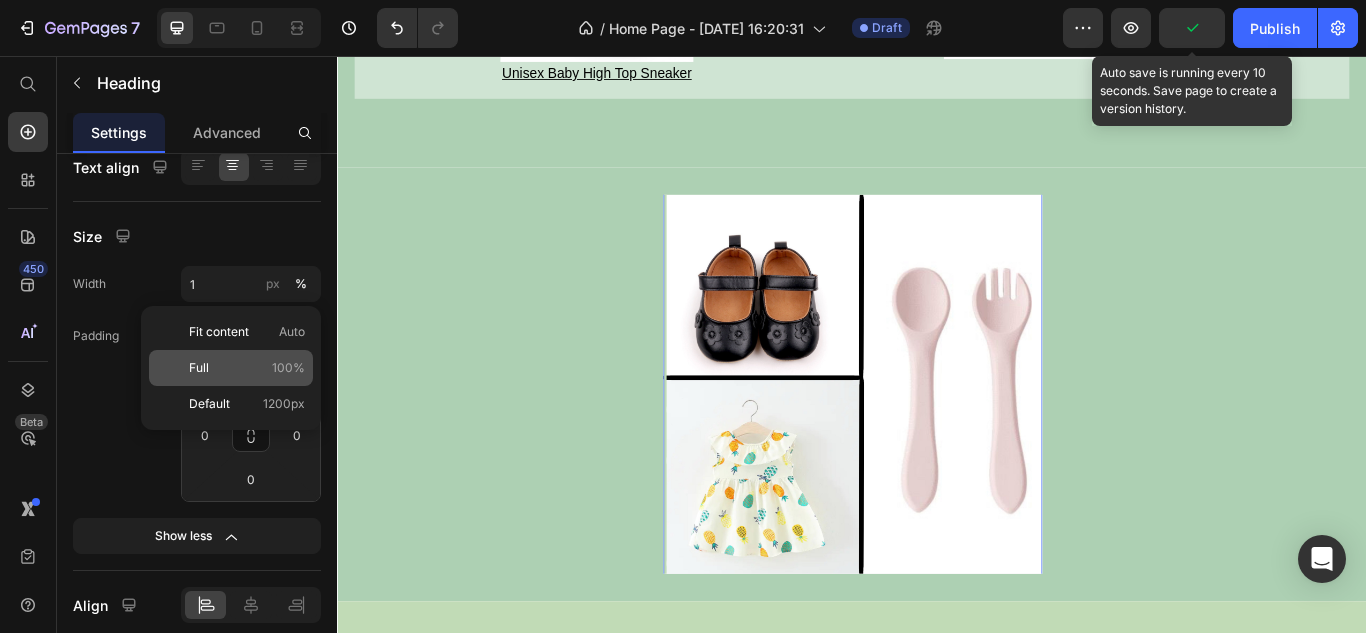 click on "Full 100%" at bounding box center (247, 368) 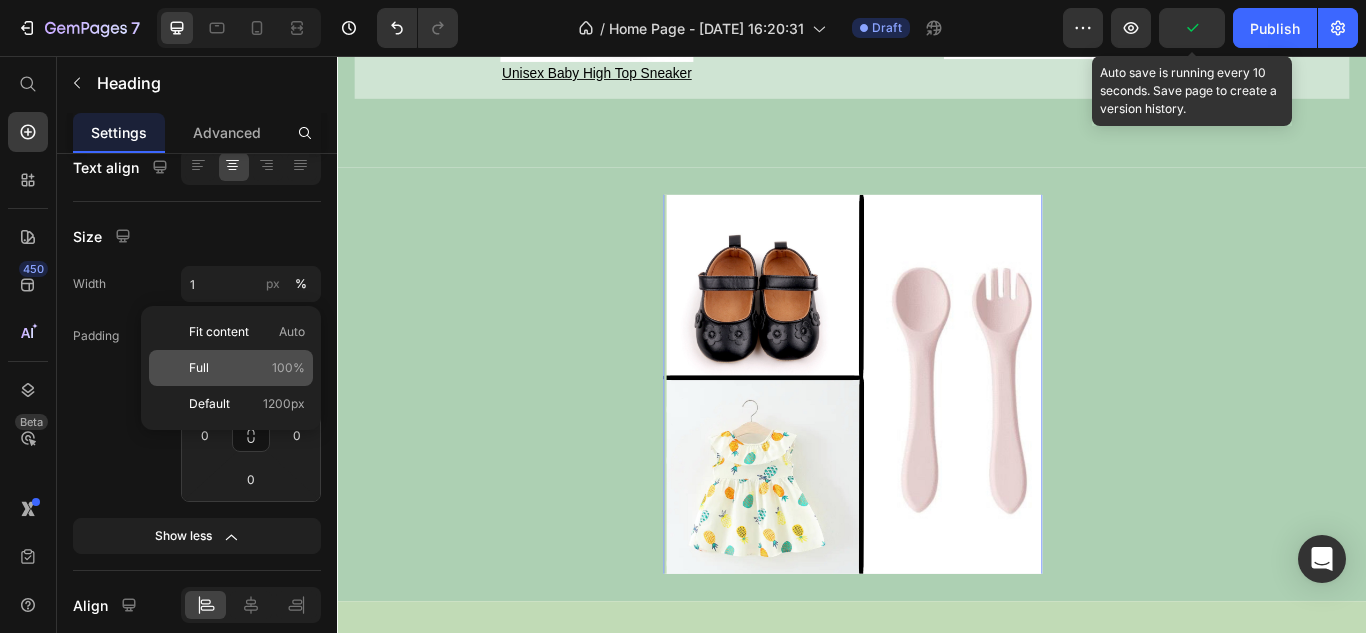 type on "100" 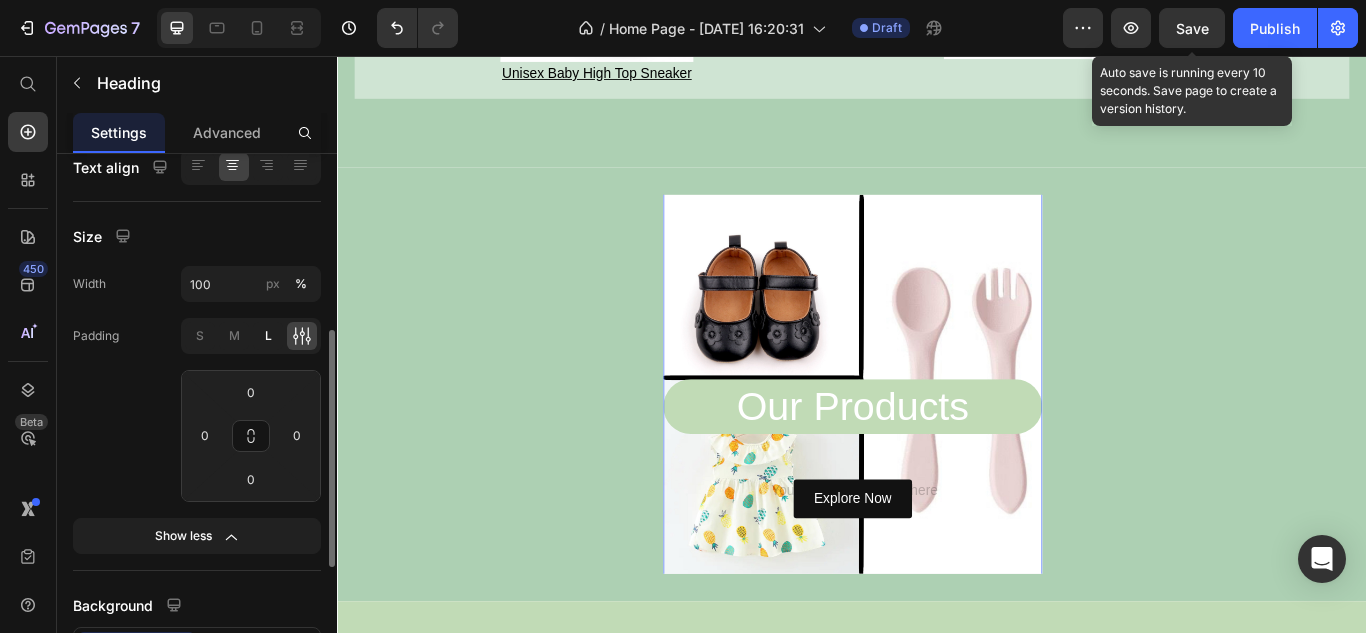 click on "L" 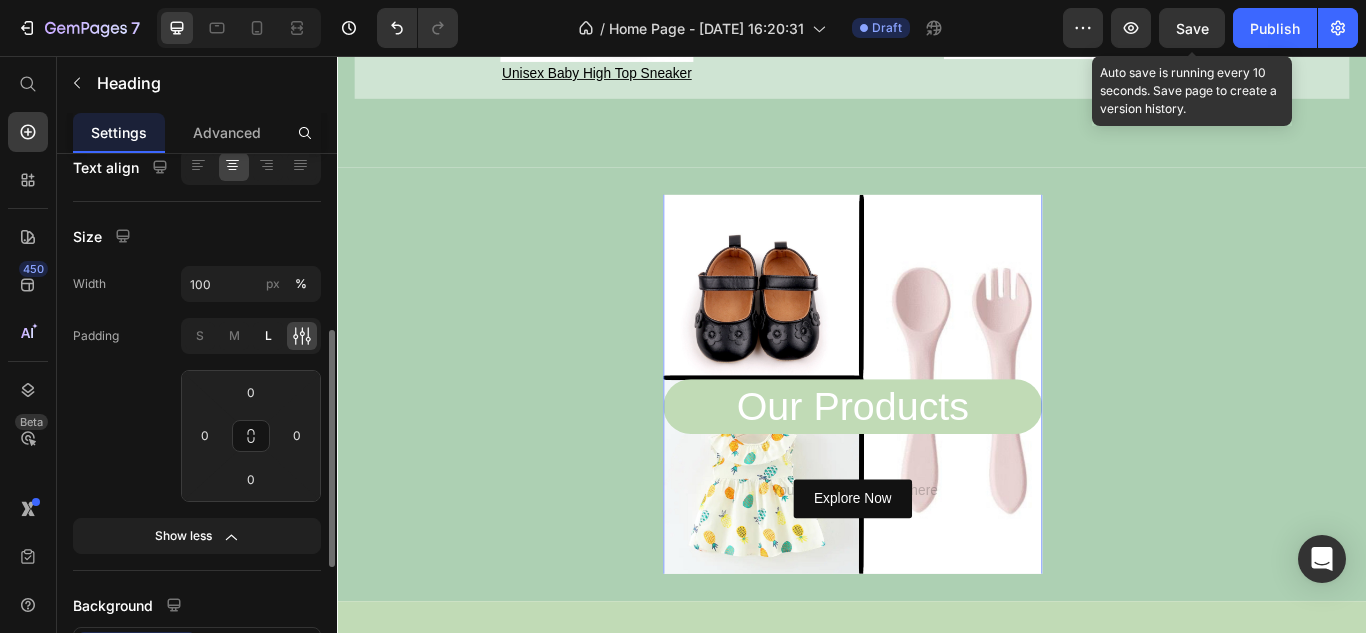 type on "16" 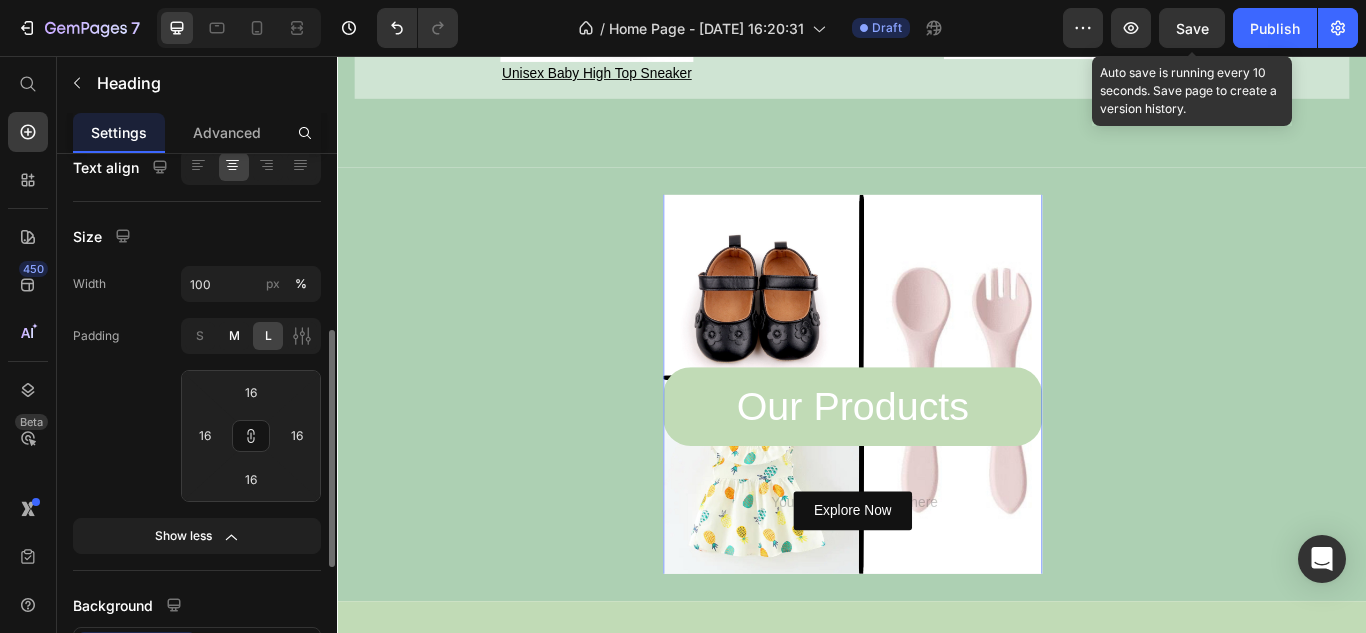 click on "M" 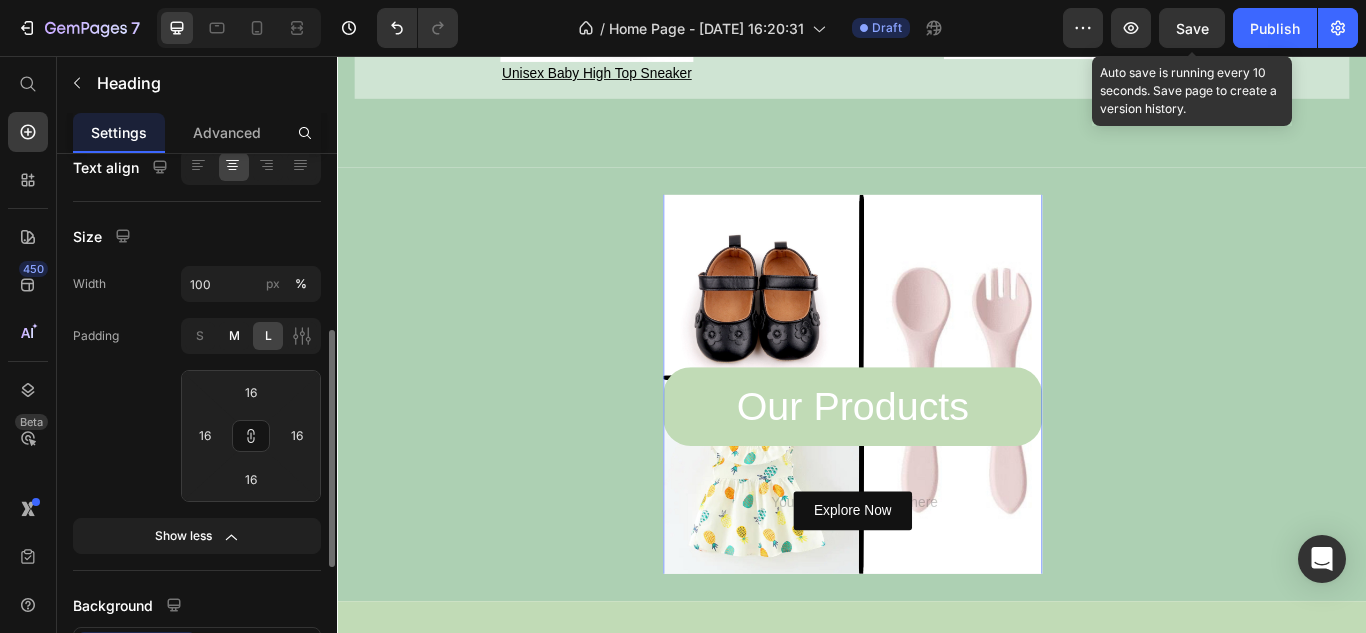 type on "8" 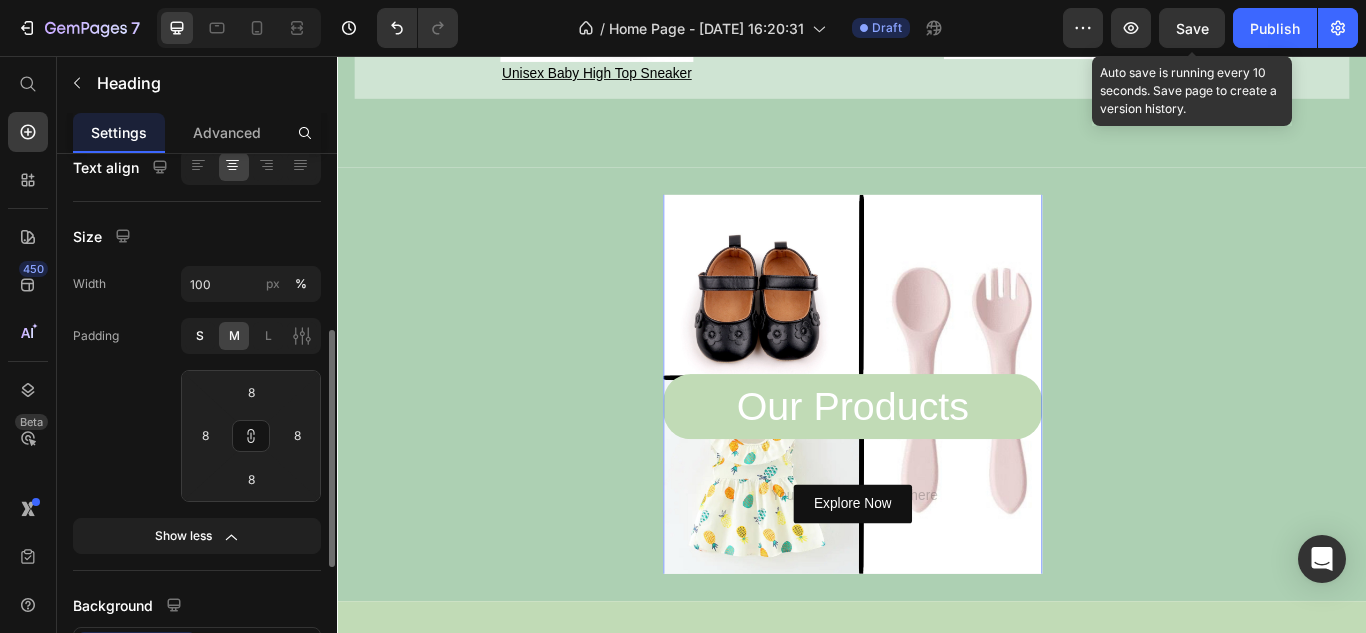 click on "S" 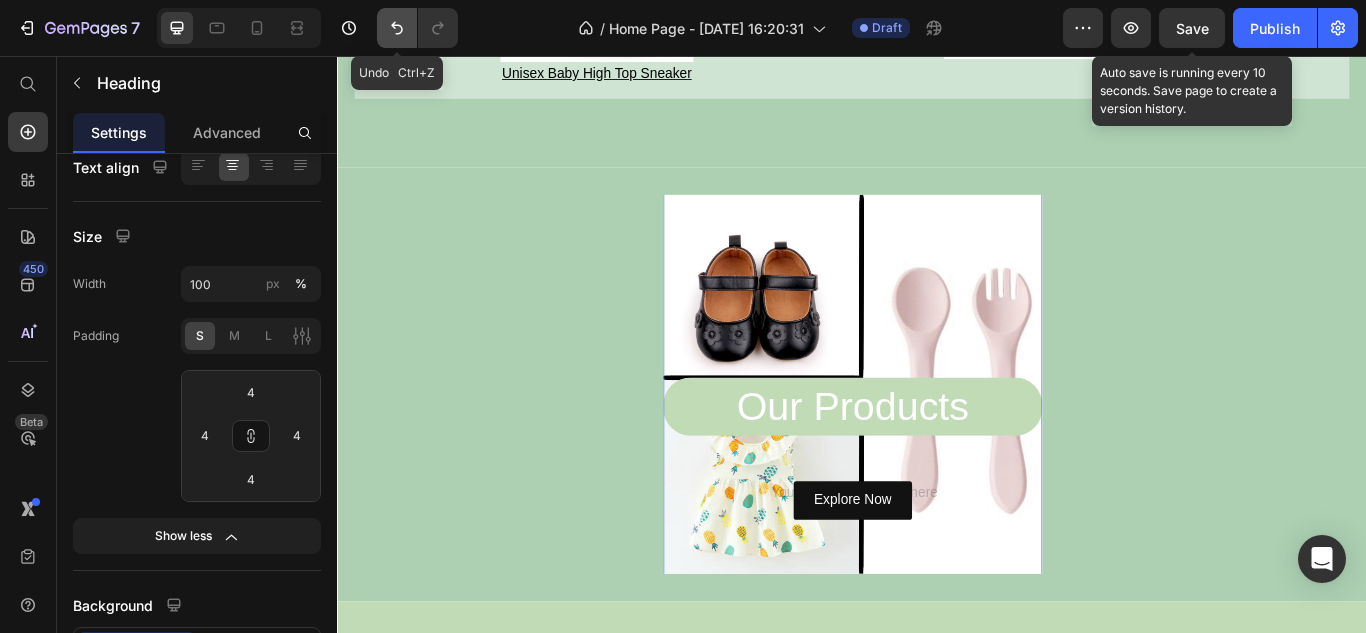 click 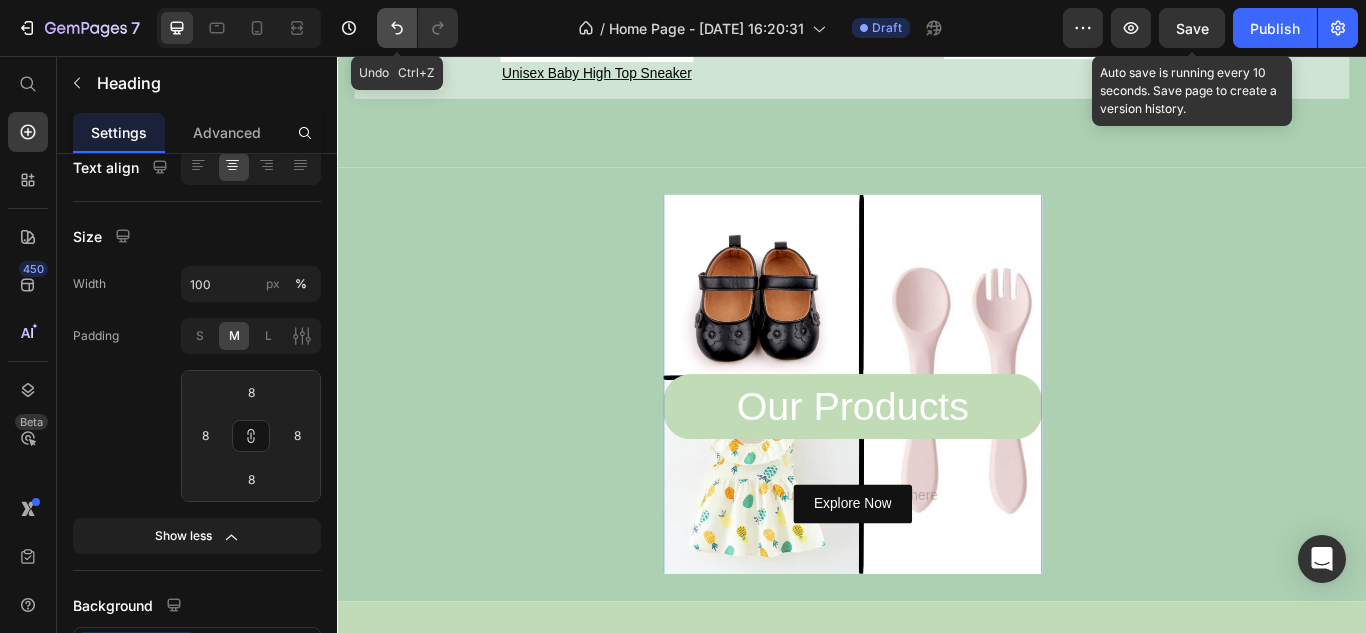 click 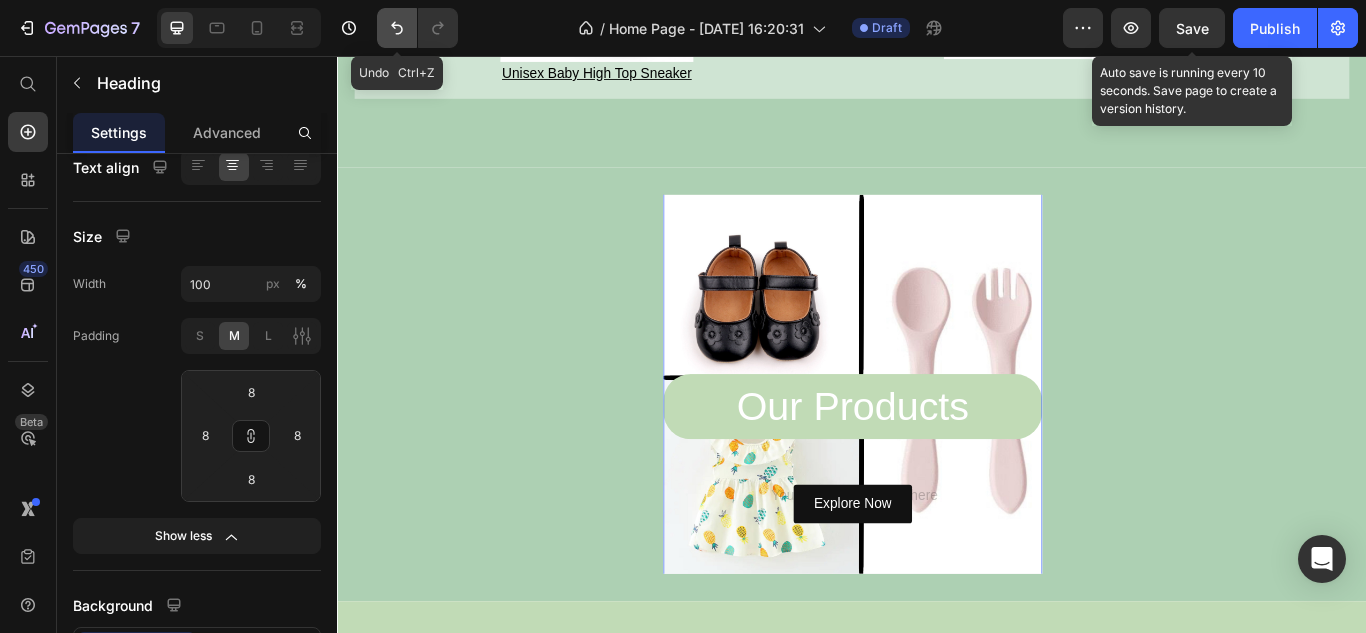 click 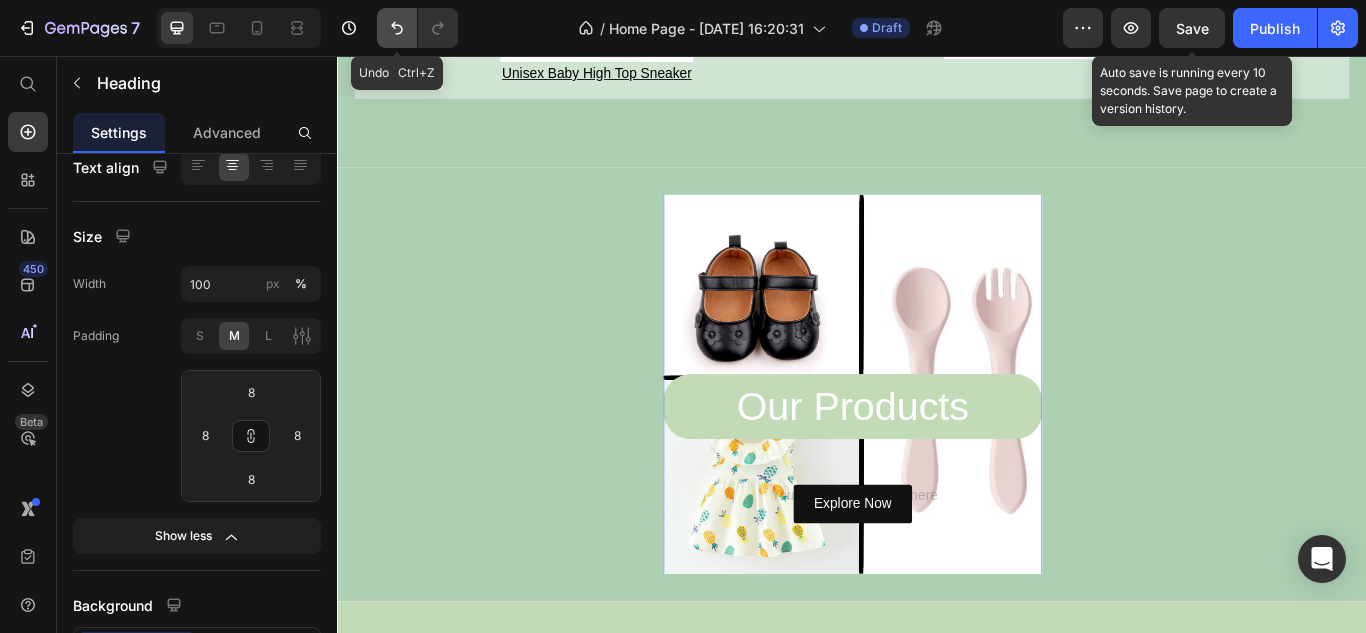 click 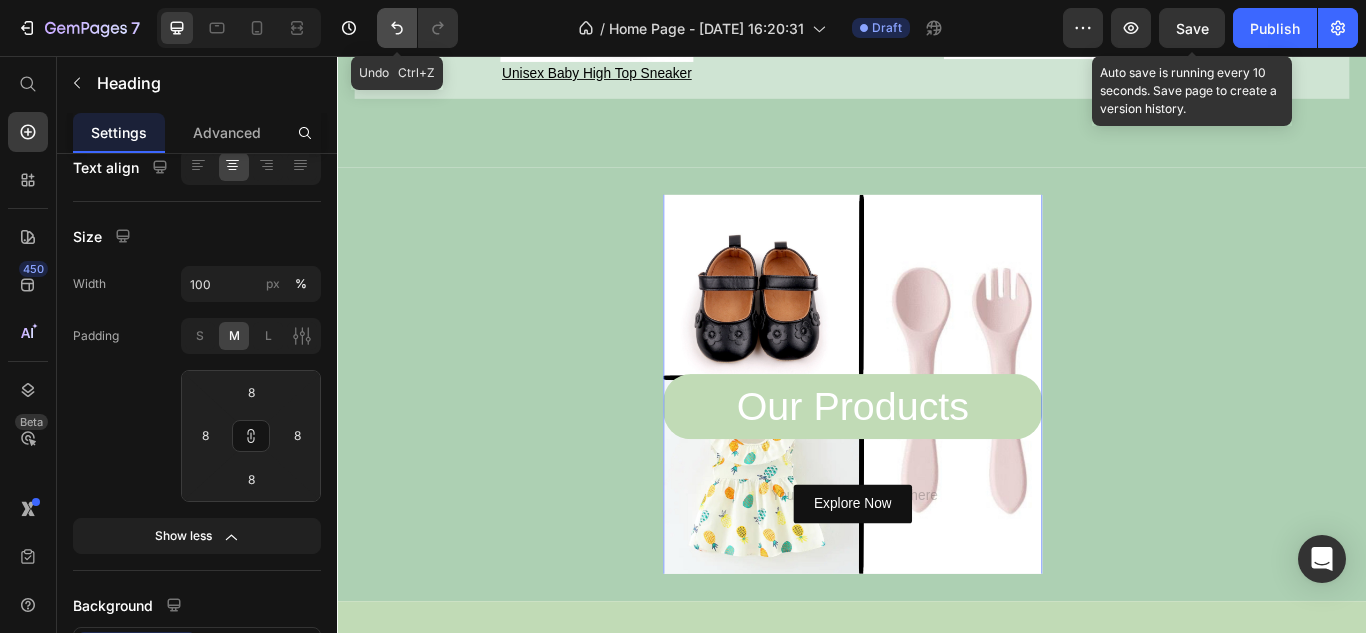 click 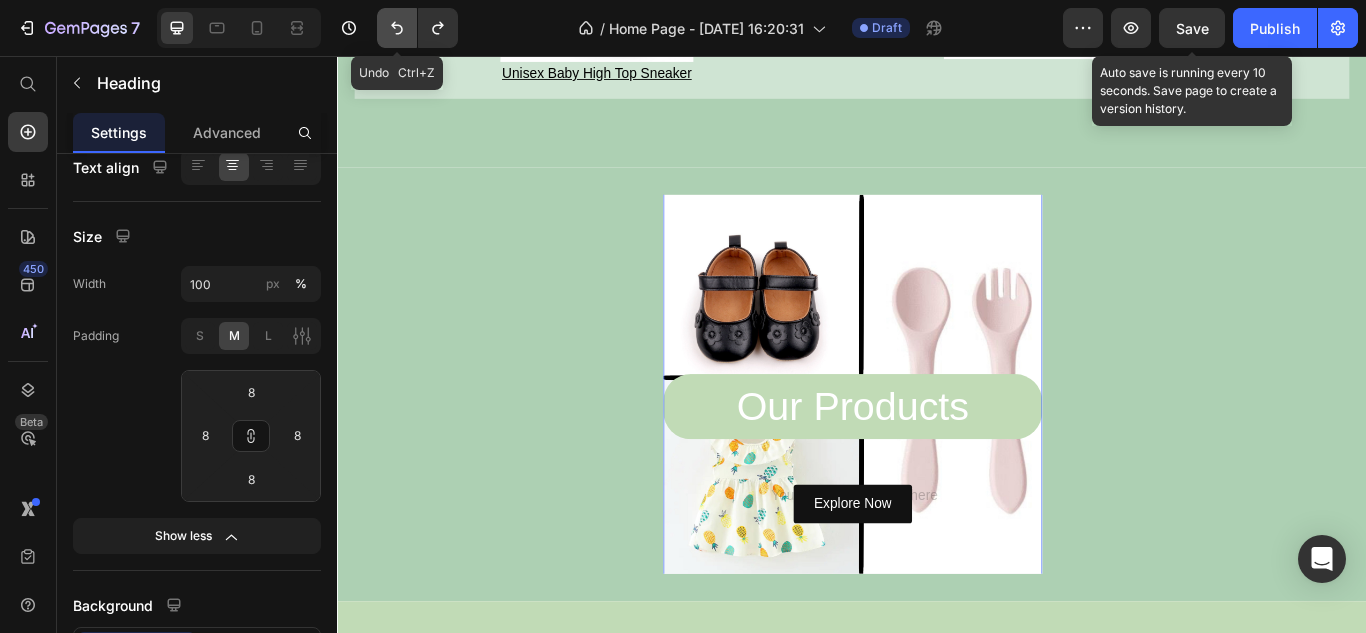 click 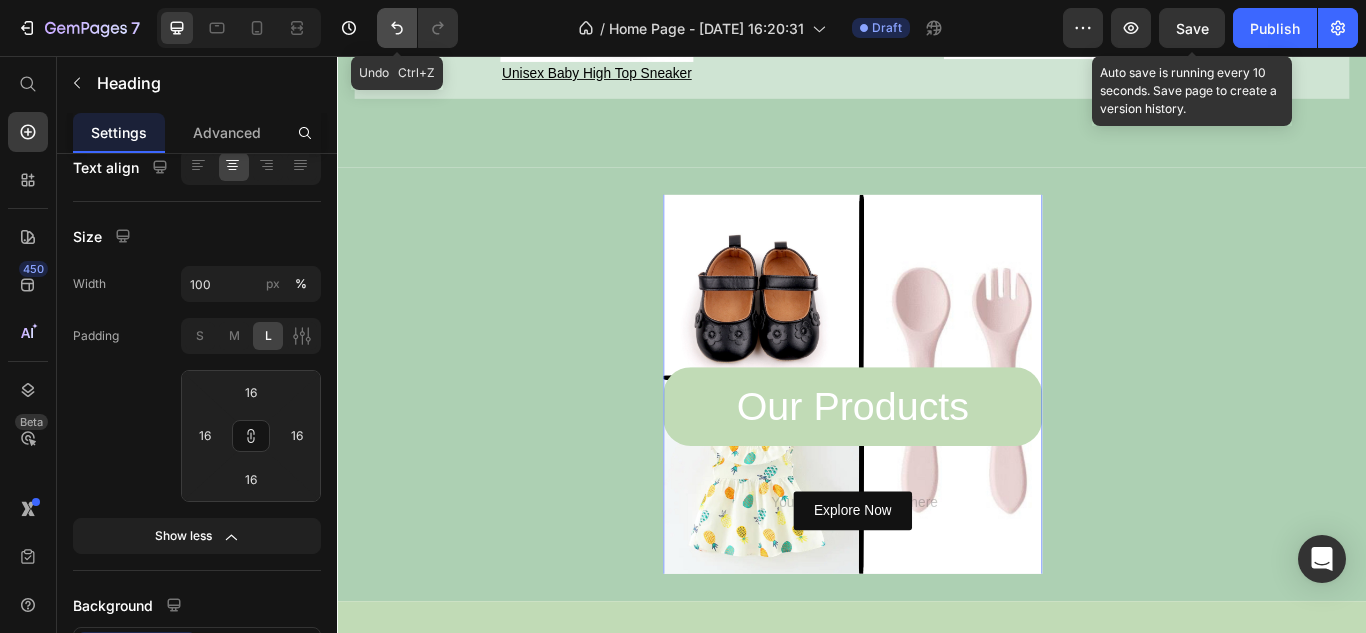 click 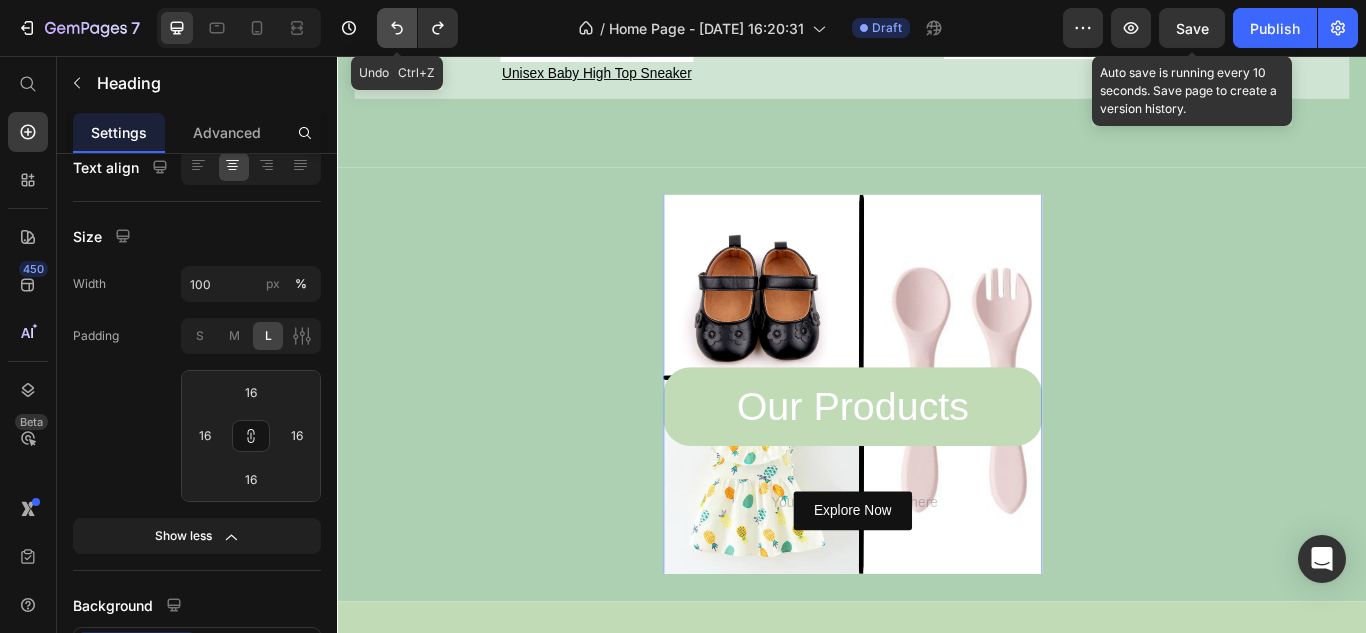 click 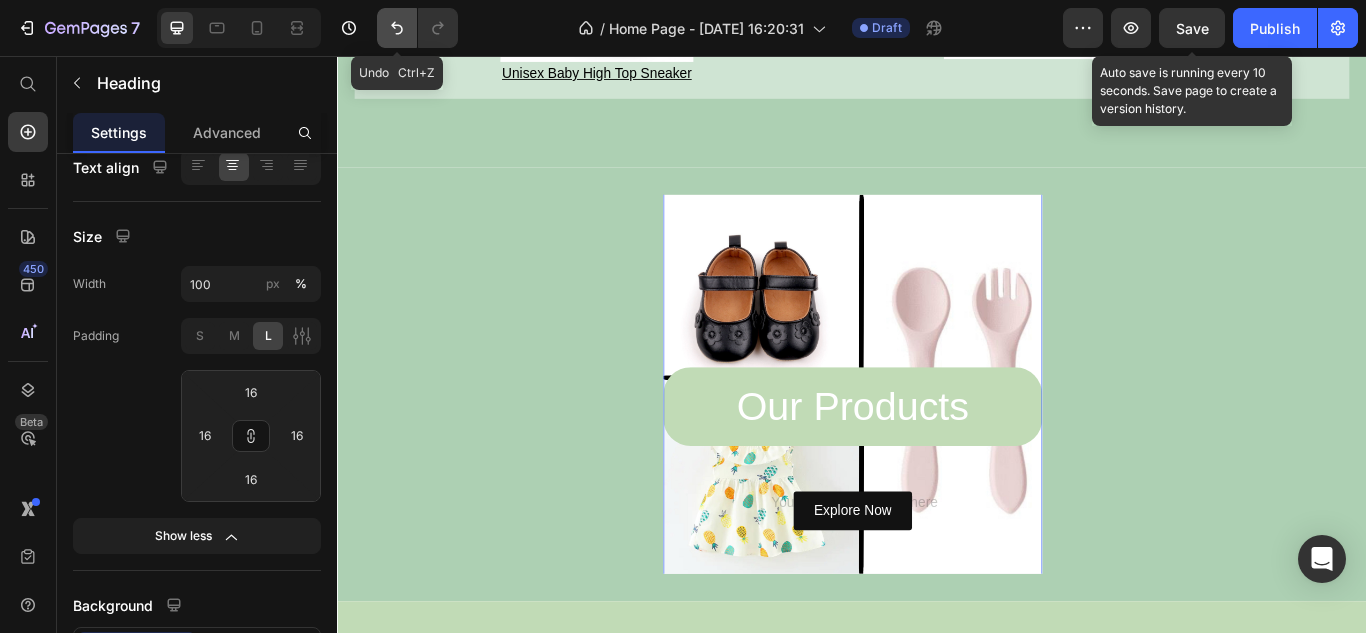 click 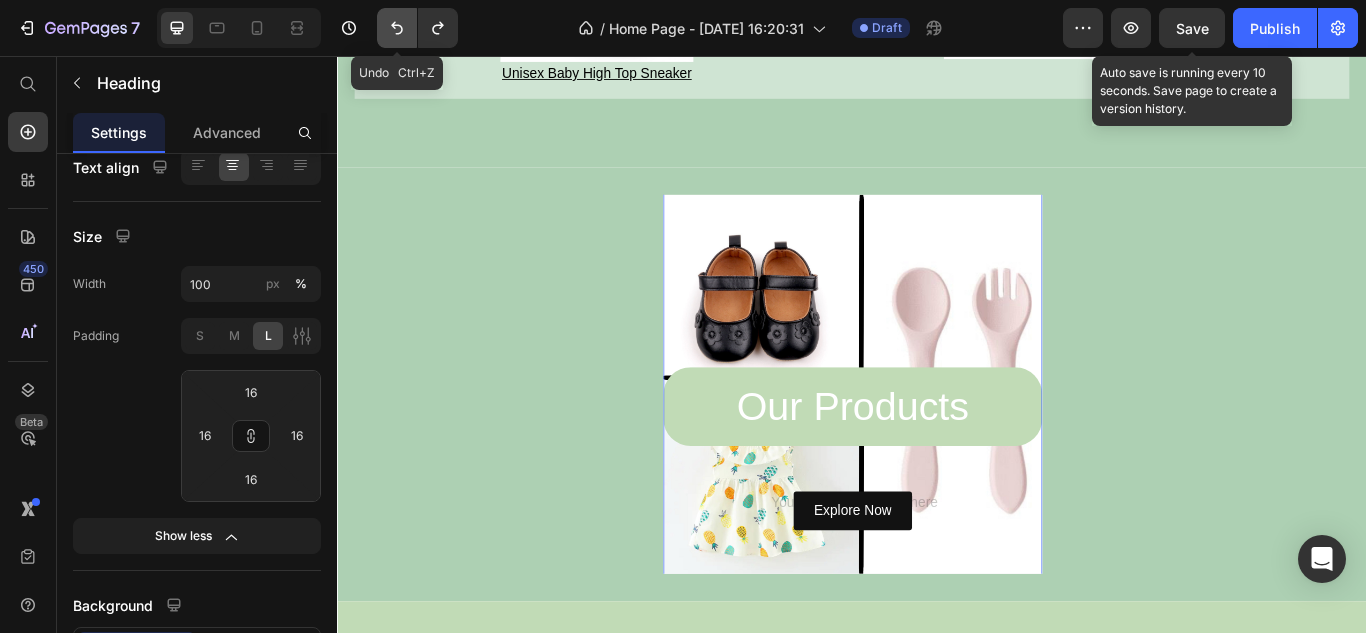 click 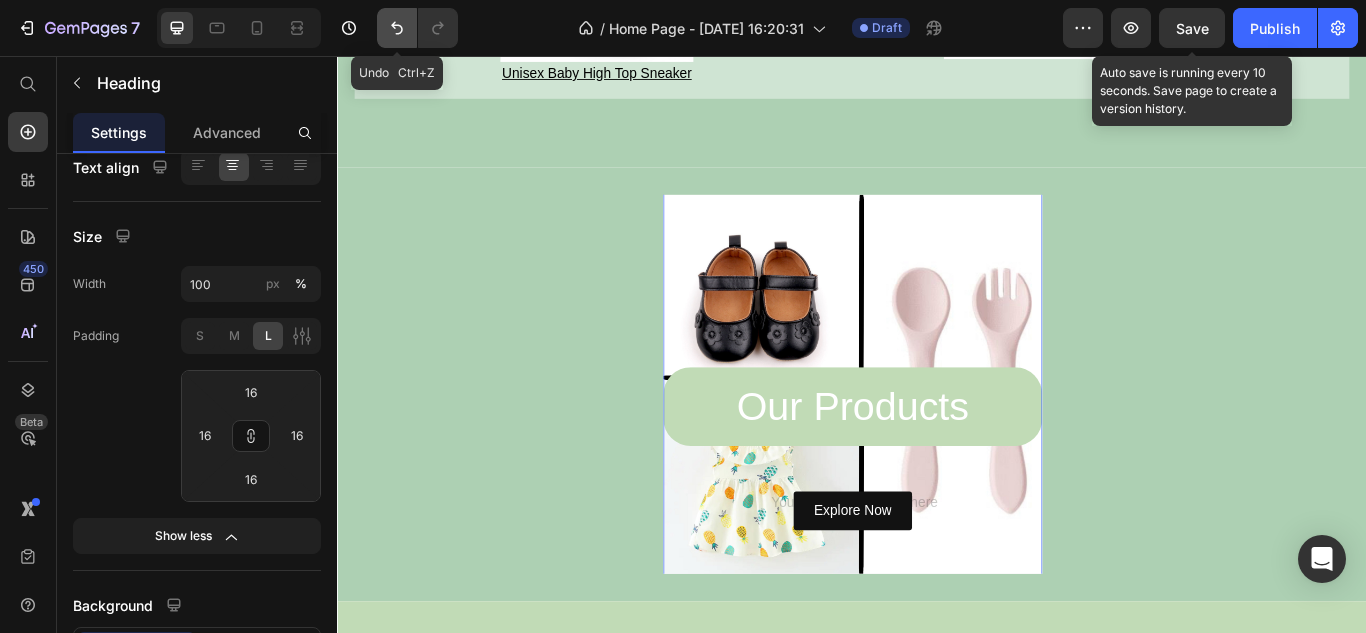click 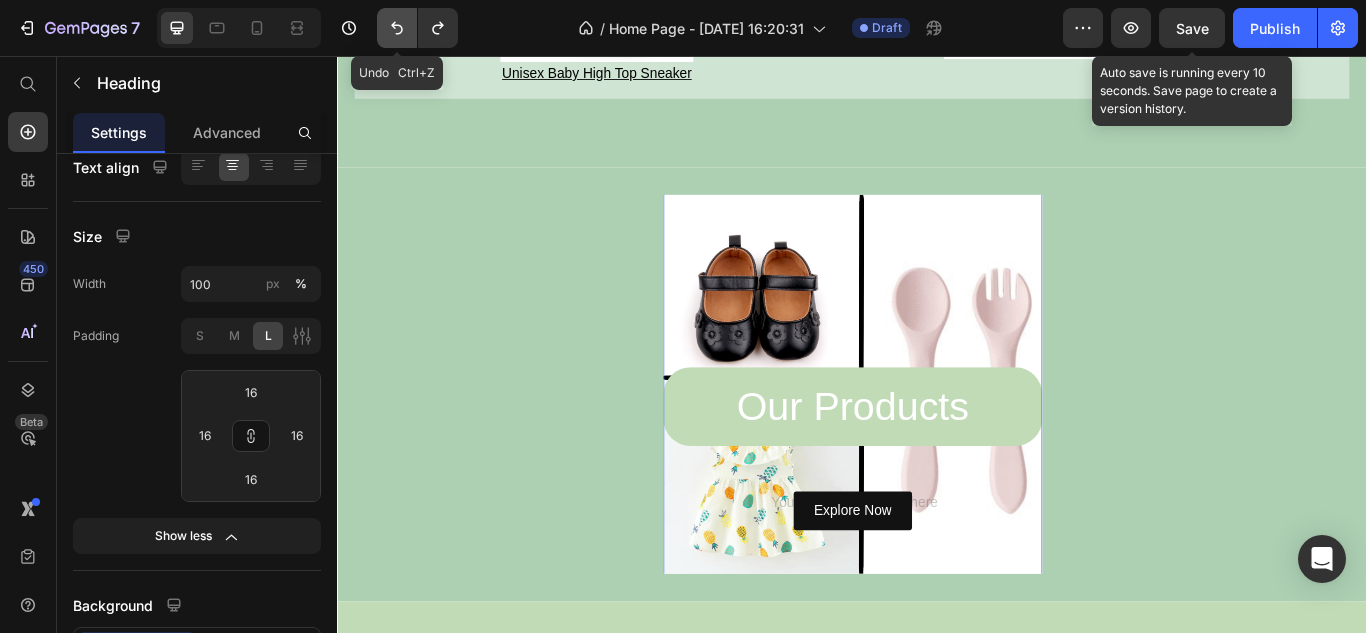 click 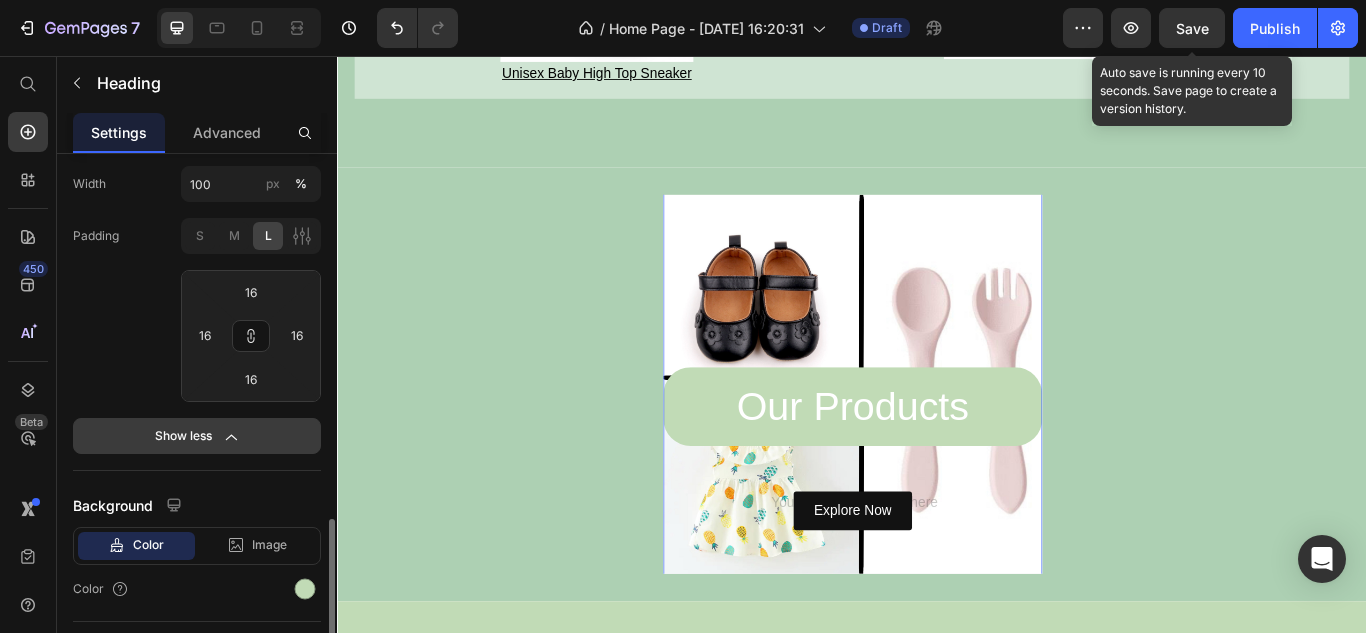 scroll, scrollTop: 600, scrollLeft: 0, axis: vertical 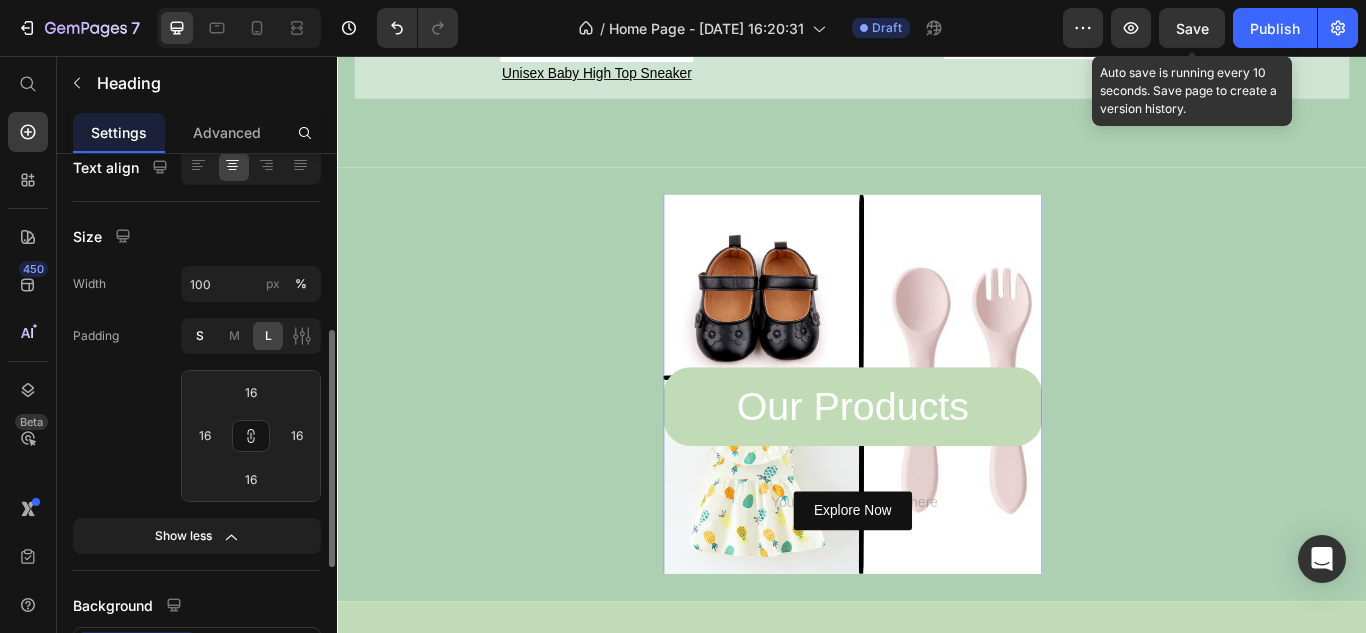 click on "S" 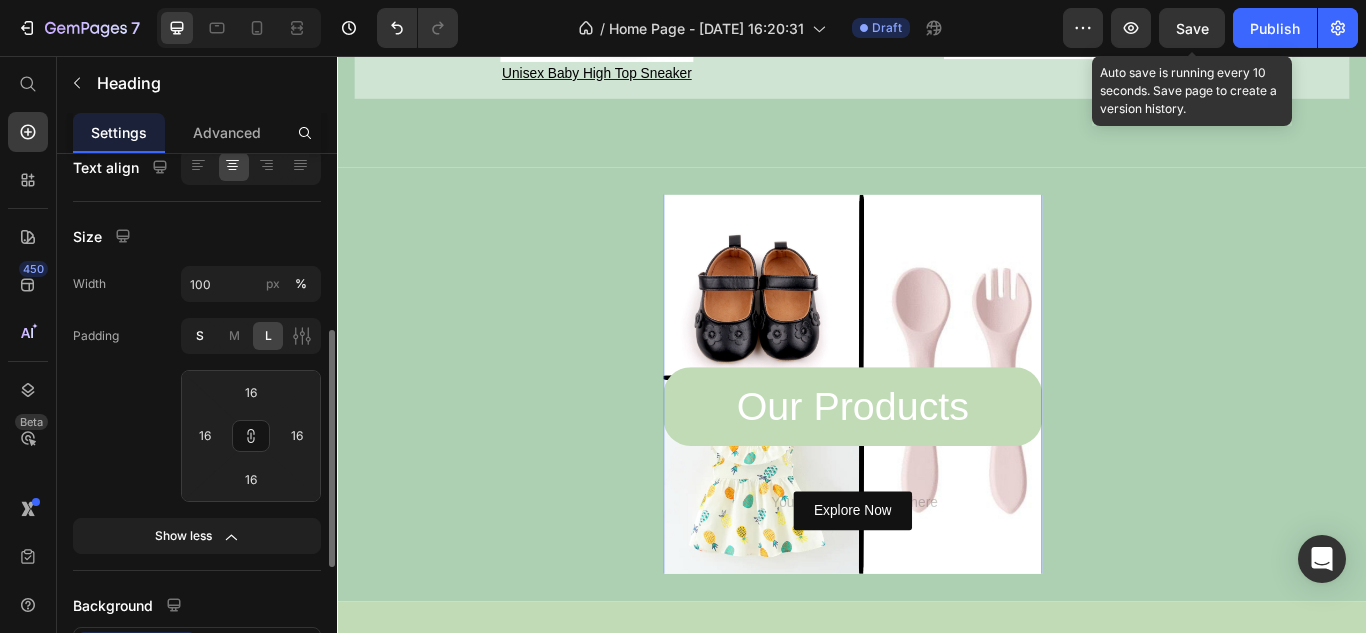 type on "4" 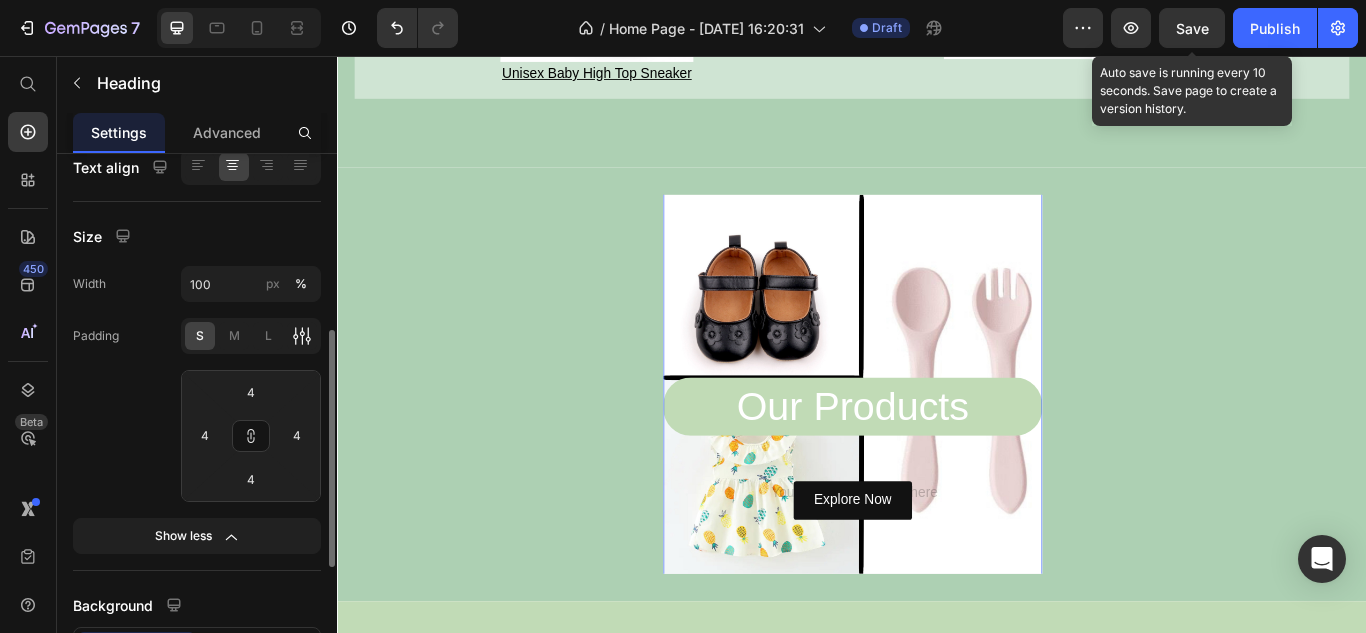 click 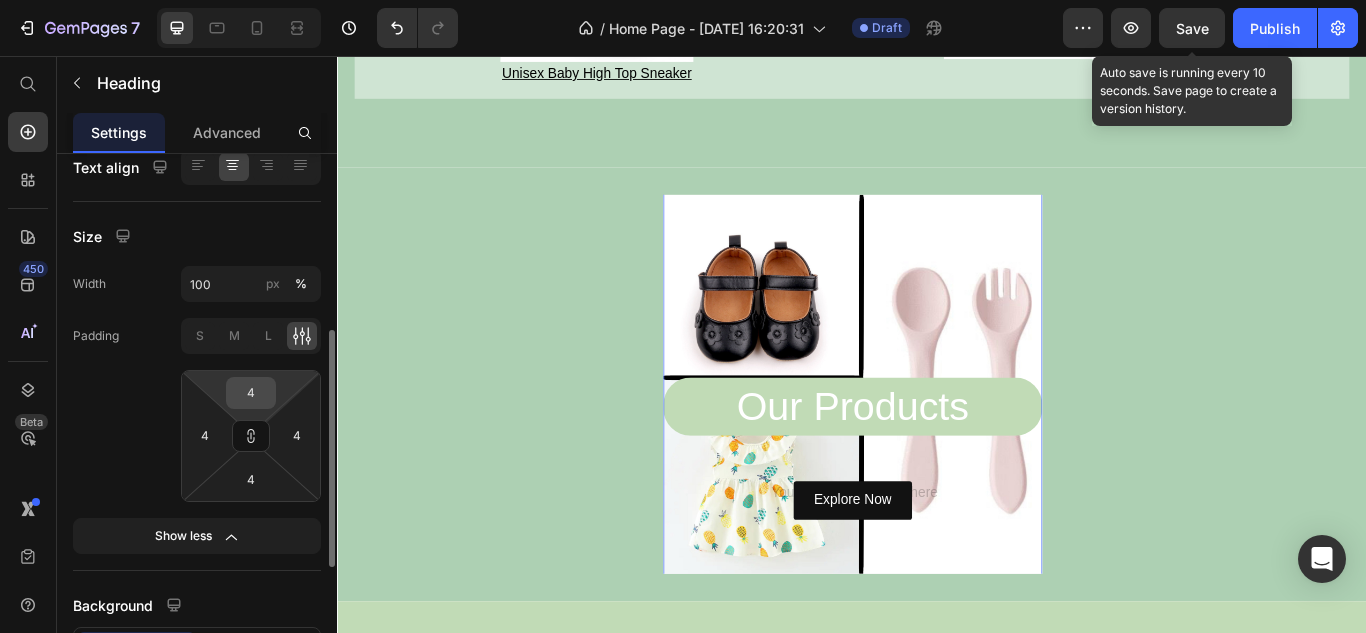 click on "4" at bounding box center [251, 393] 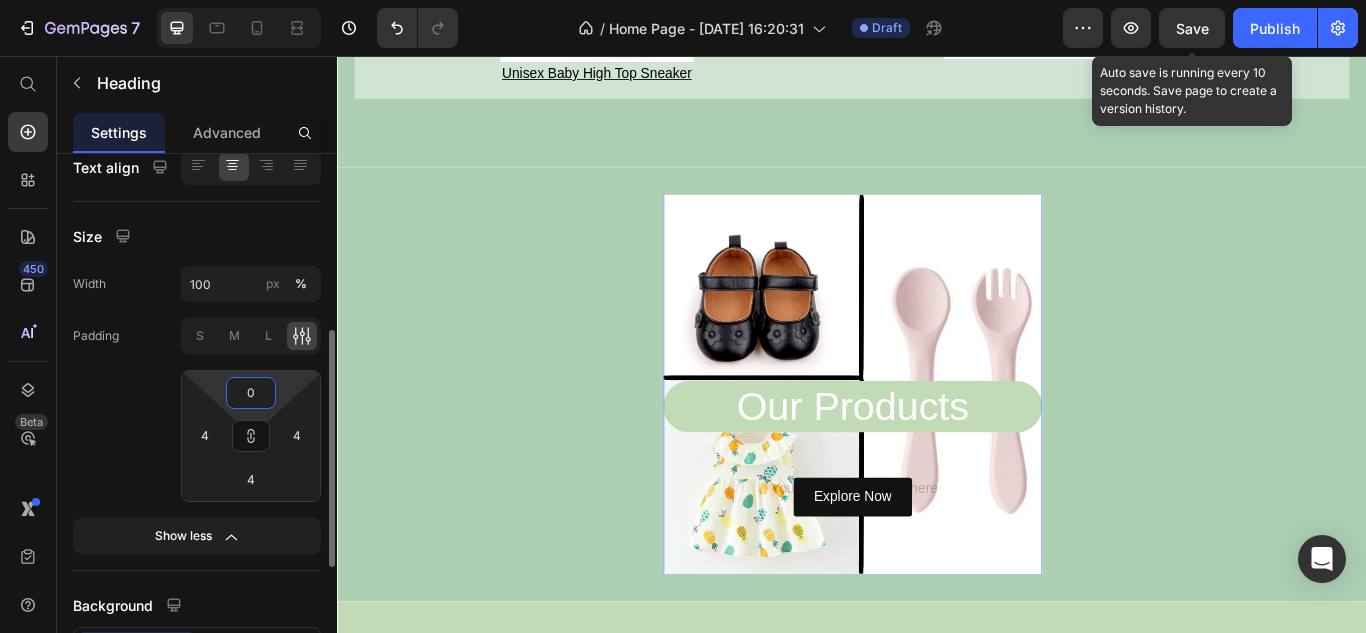 type on "0" 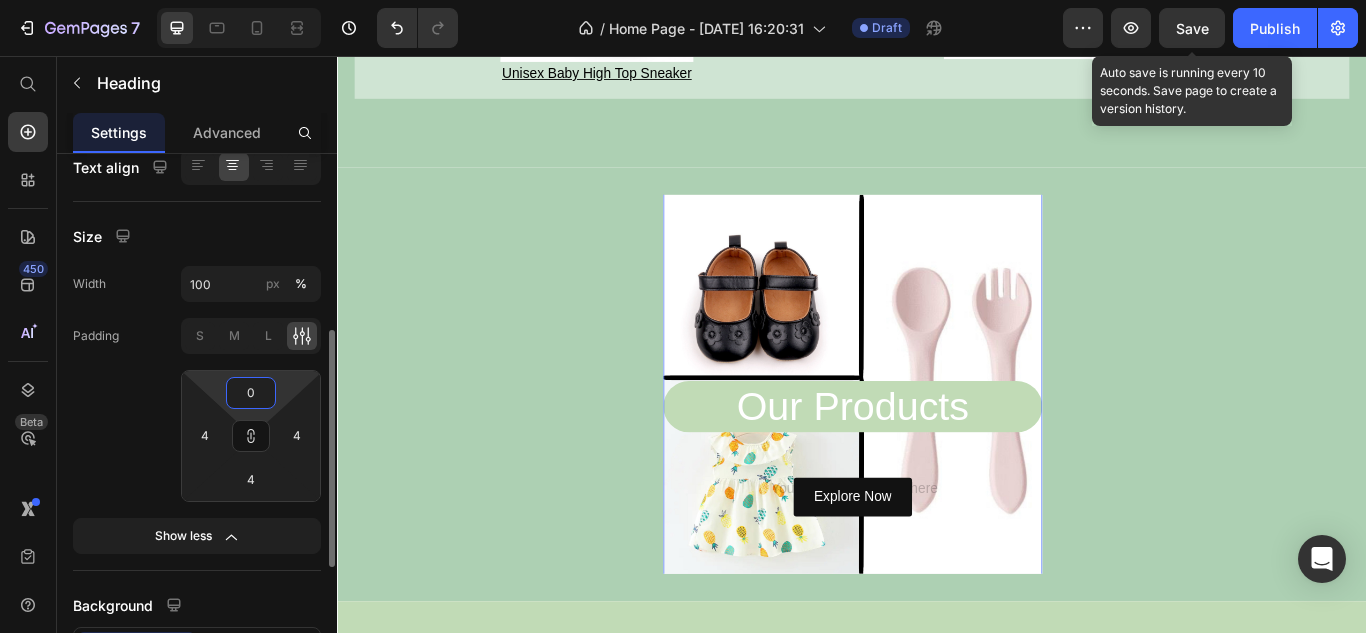 click on "Padding S M L 0 4 4 4" 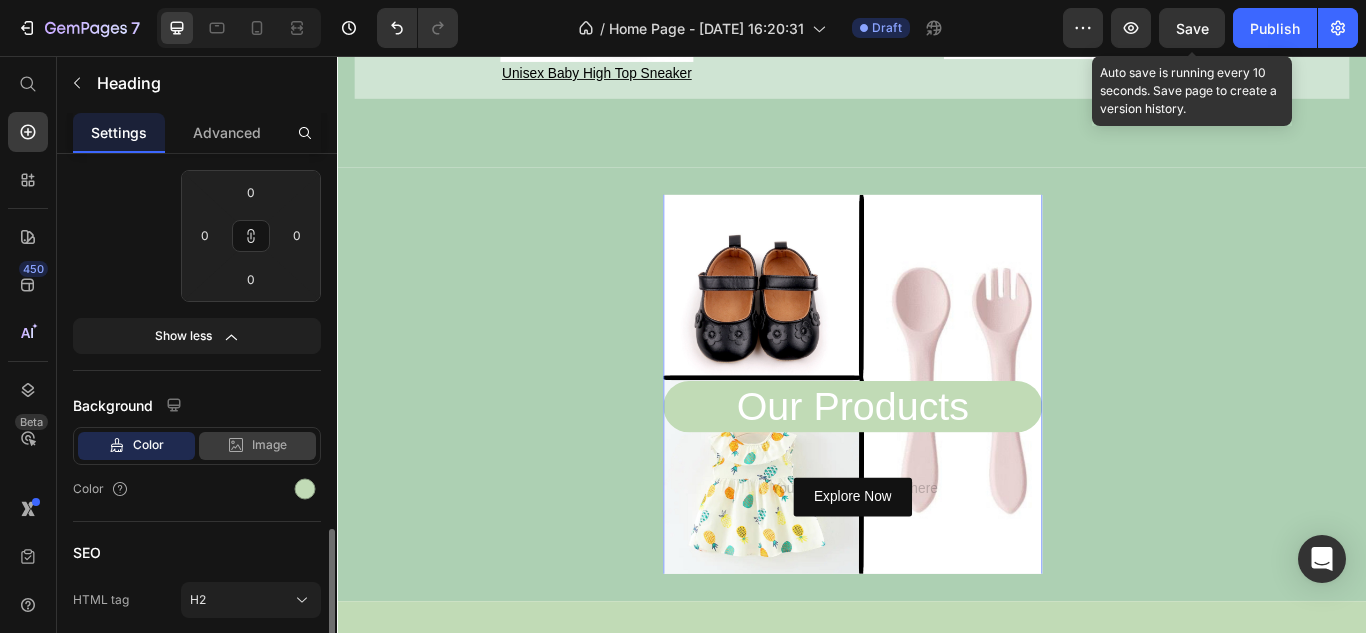 scroll, scrollTop: 676, scrollLeft: 0, axis: vertical 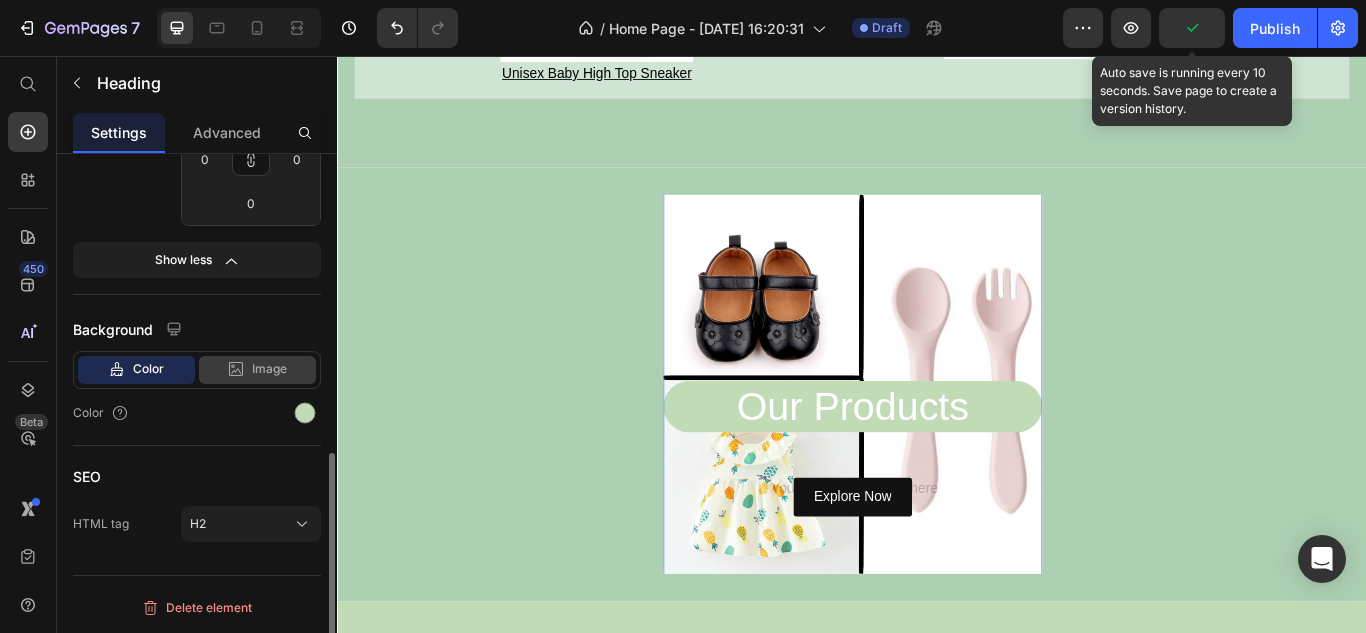 click on "Image" at bounding box center (269, 369) 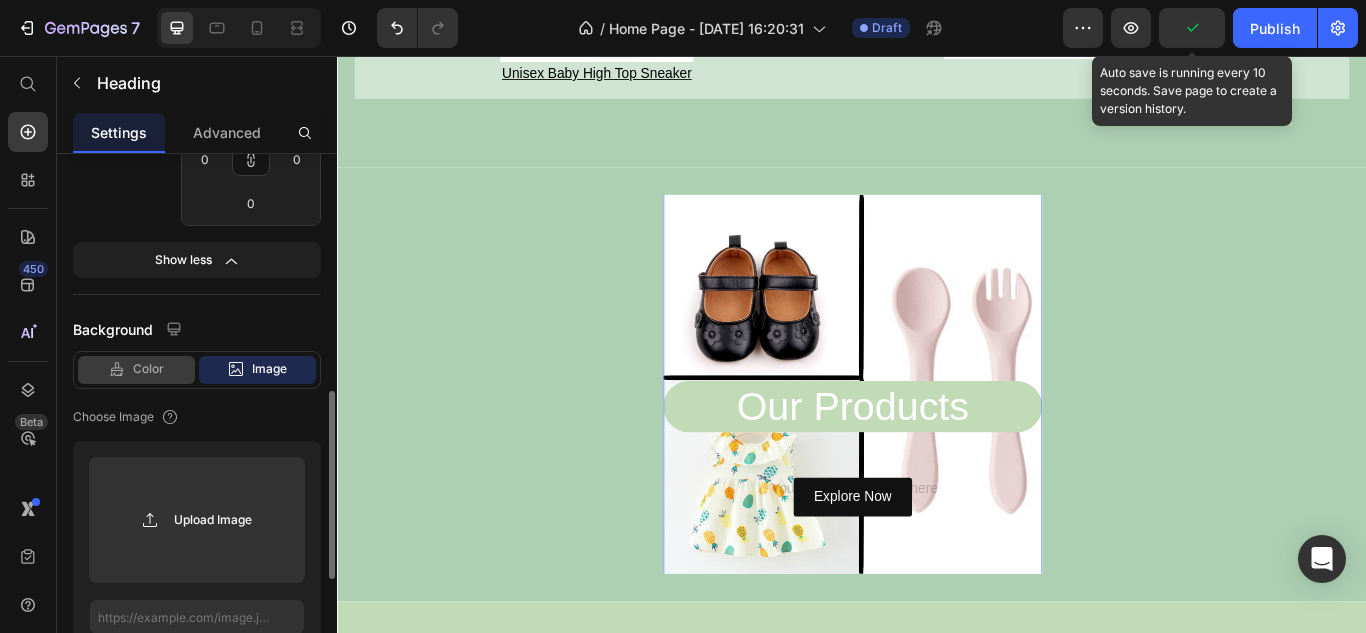 click on "Color" at bounding box center [148, 369] 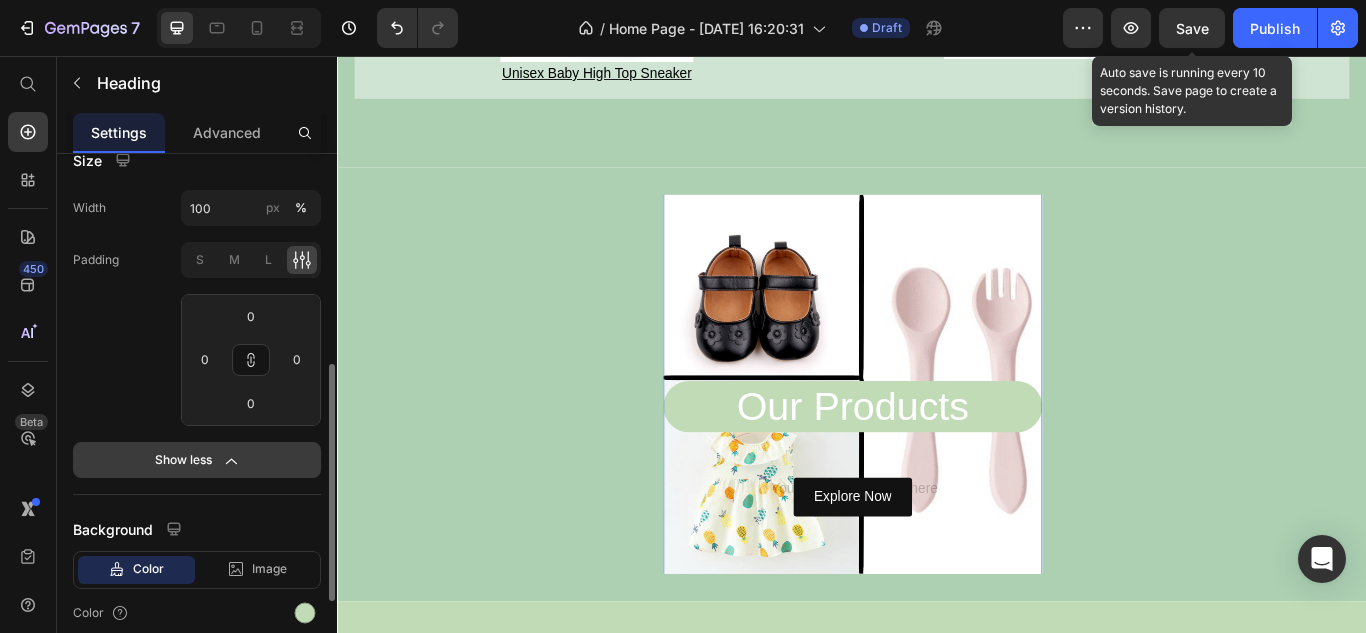 scroll, scrollTop: 276, scrollLeft: 0, axis: vertical 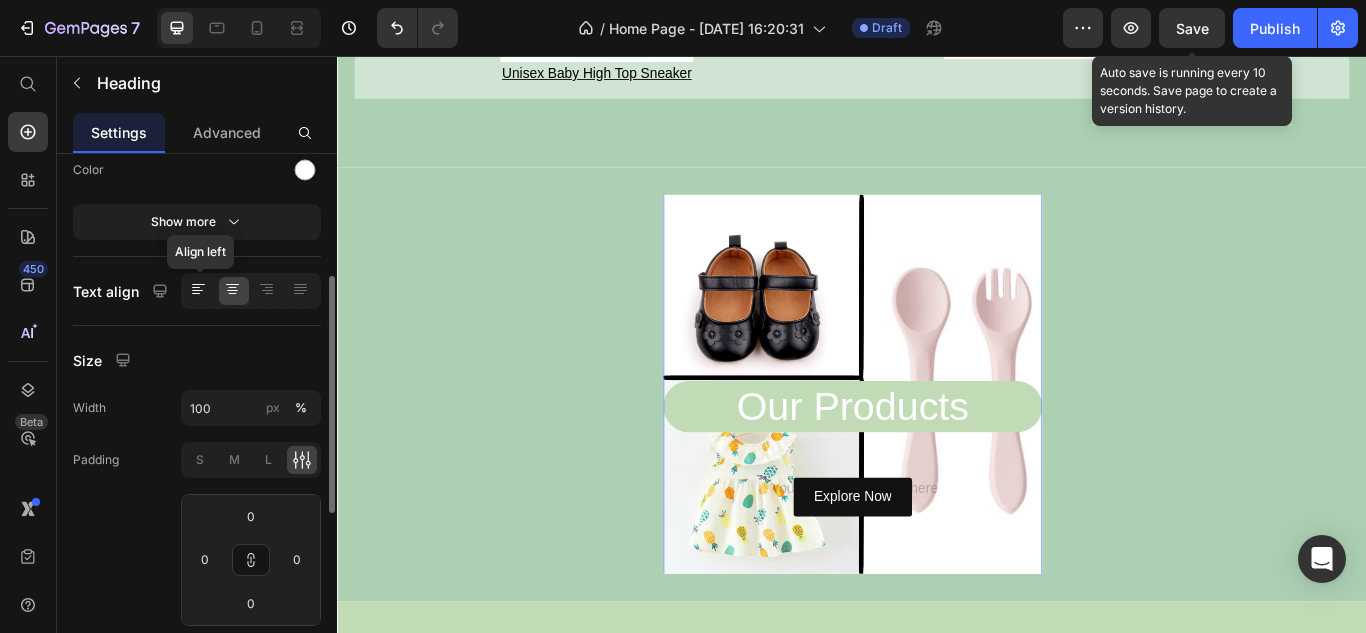 click 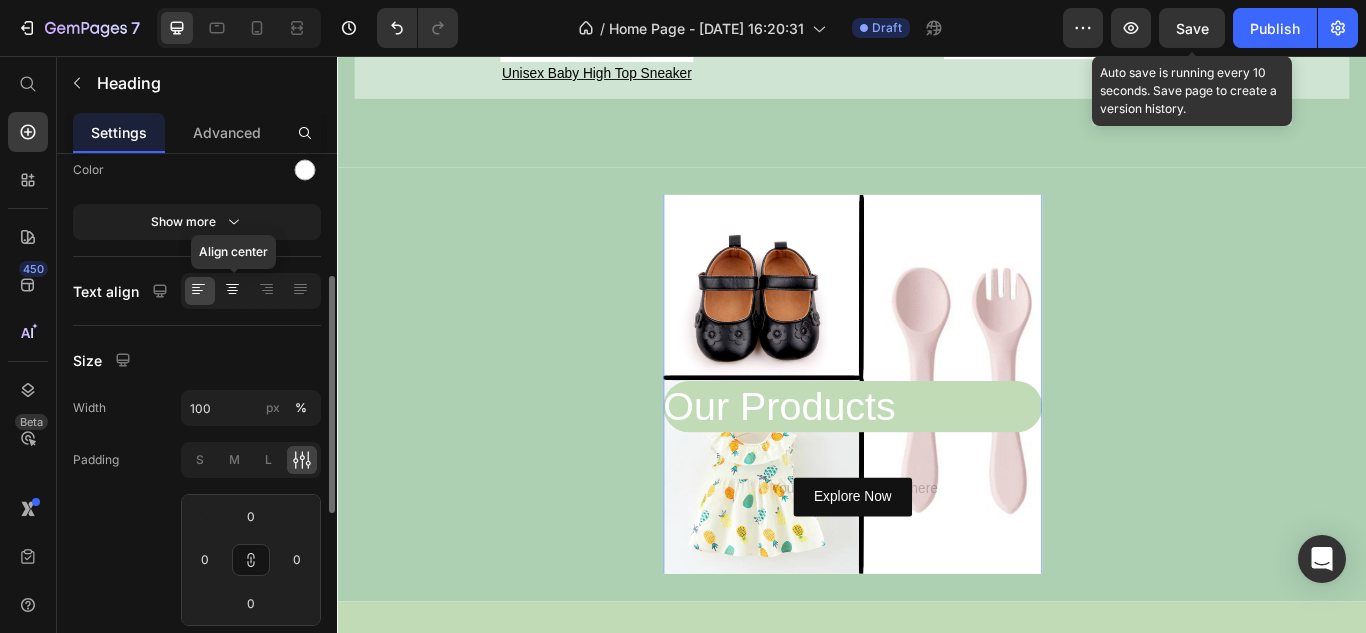 click 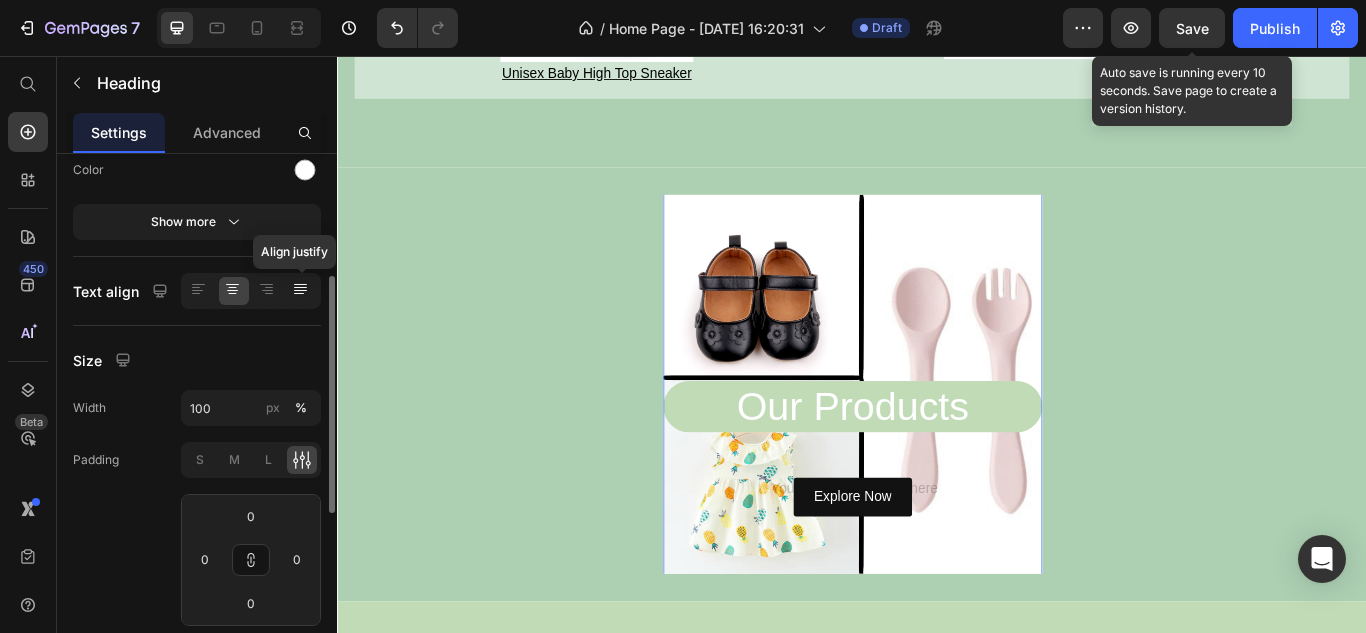 click 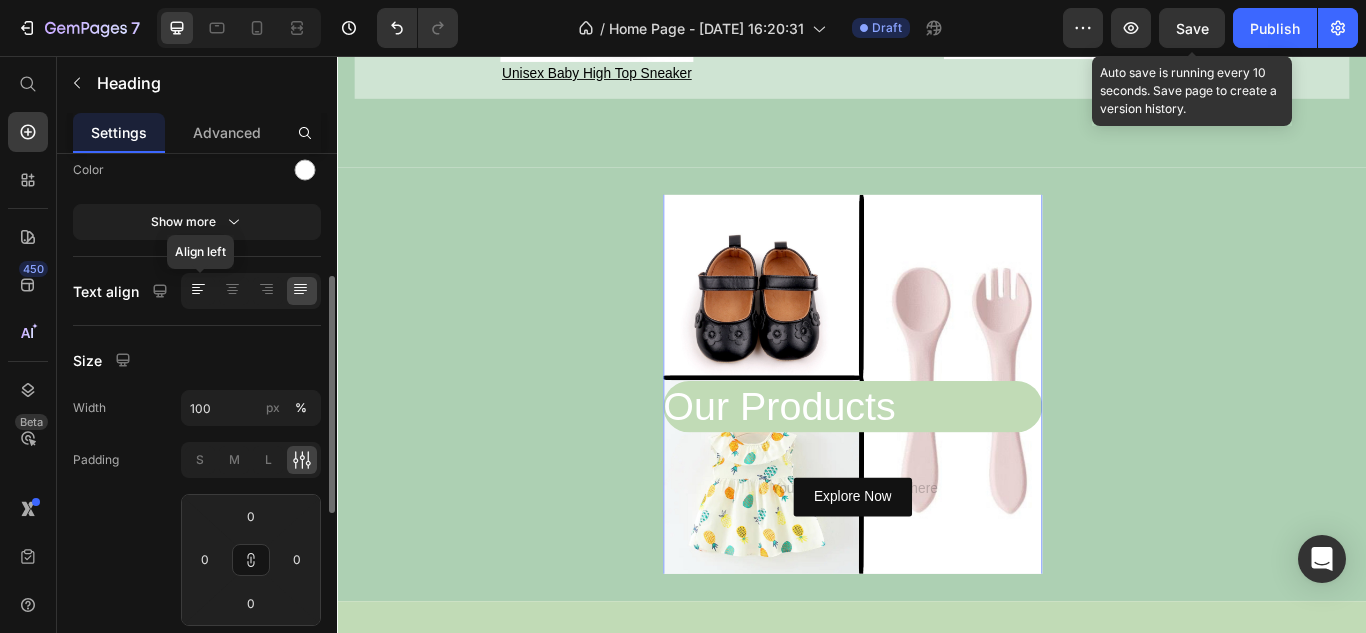 click 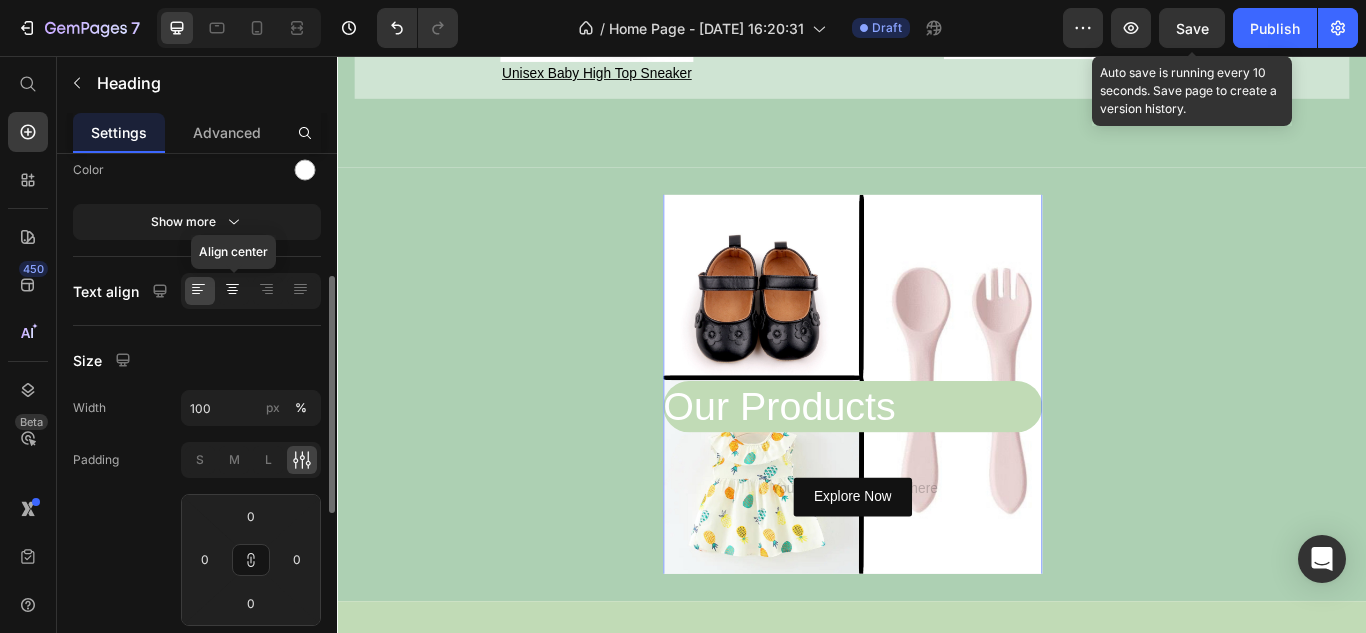 click 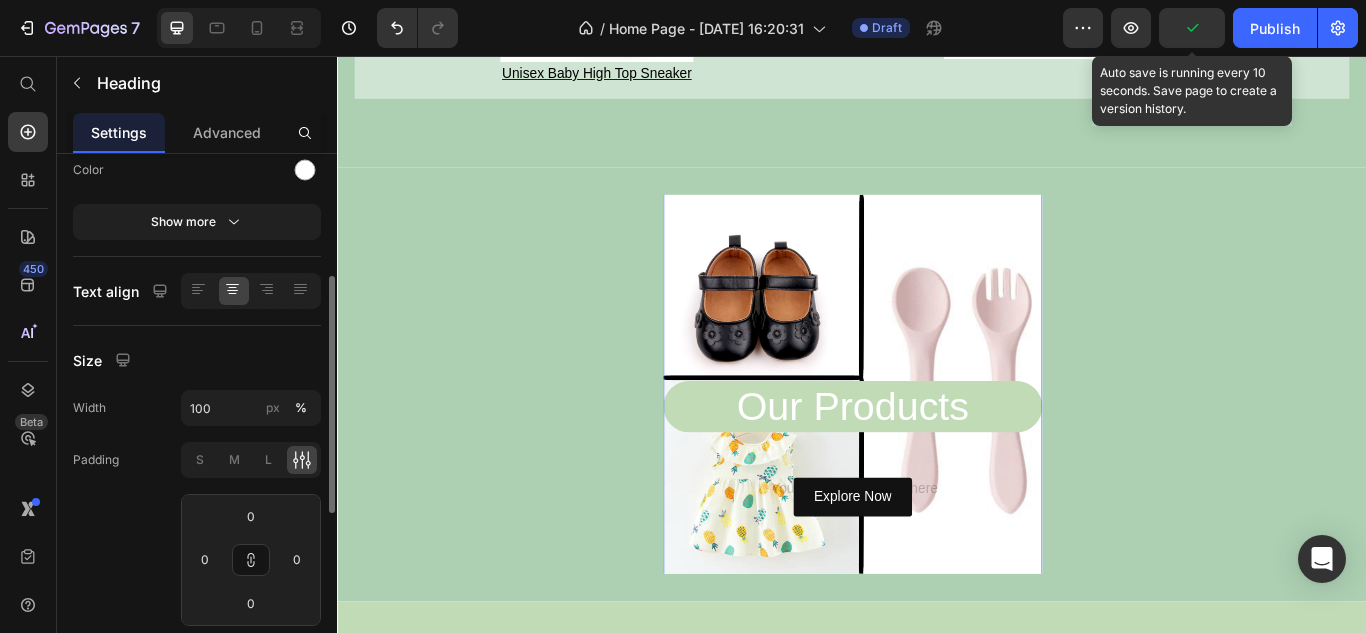 scroll, scrollTop: 176, scrollLeft: 0, axis: vertical 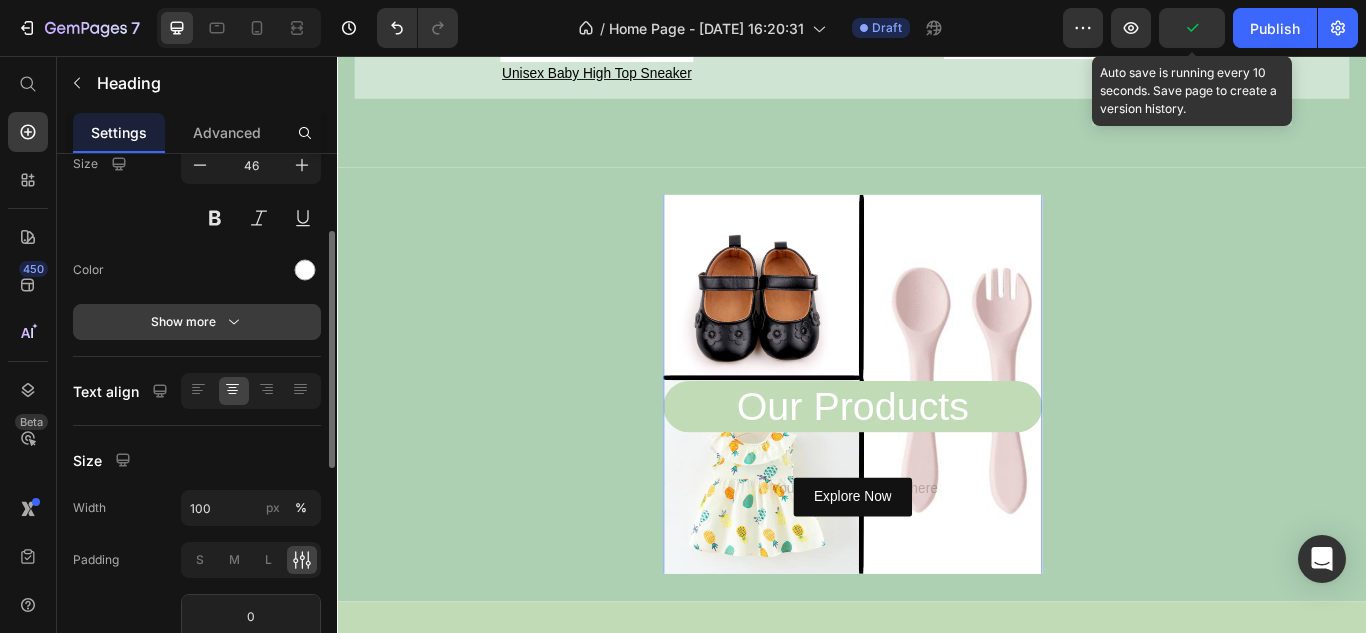click 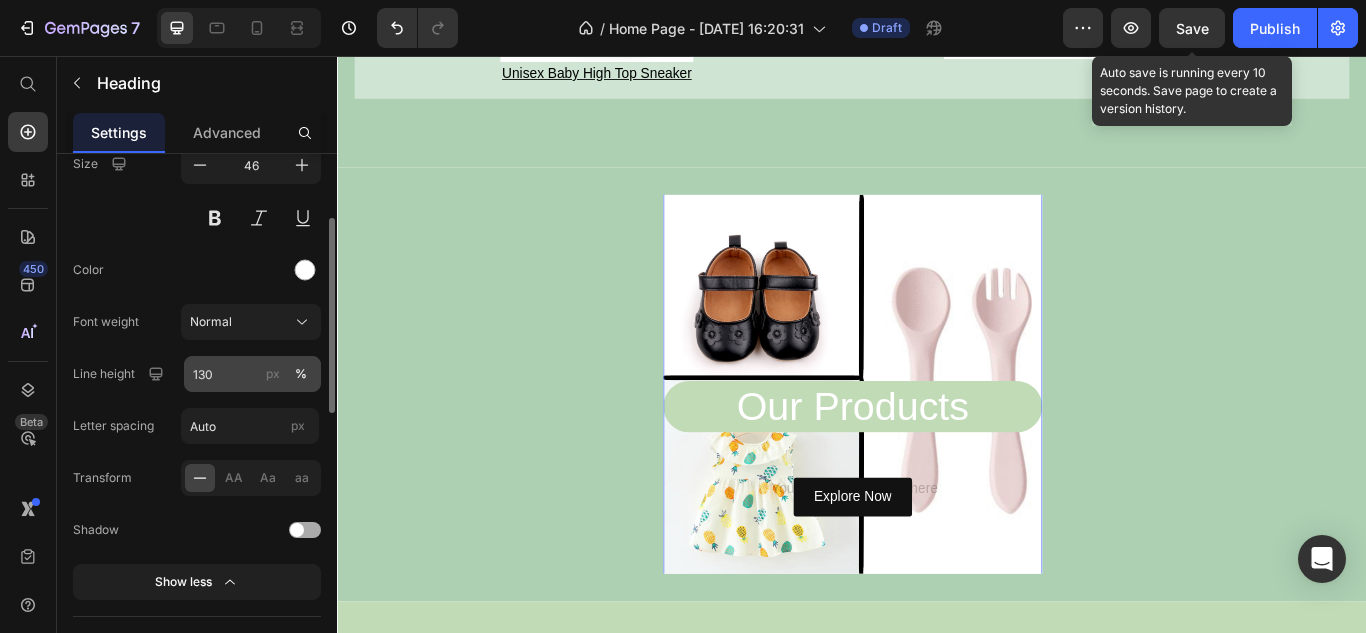 scroll, scrollTop: 0, scrollLeft: 0, axis: both 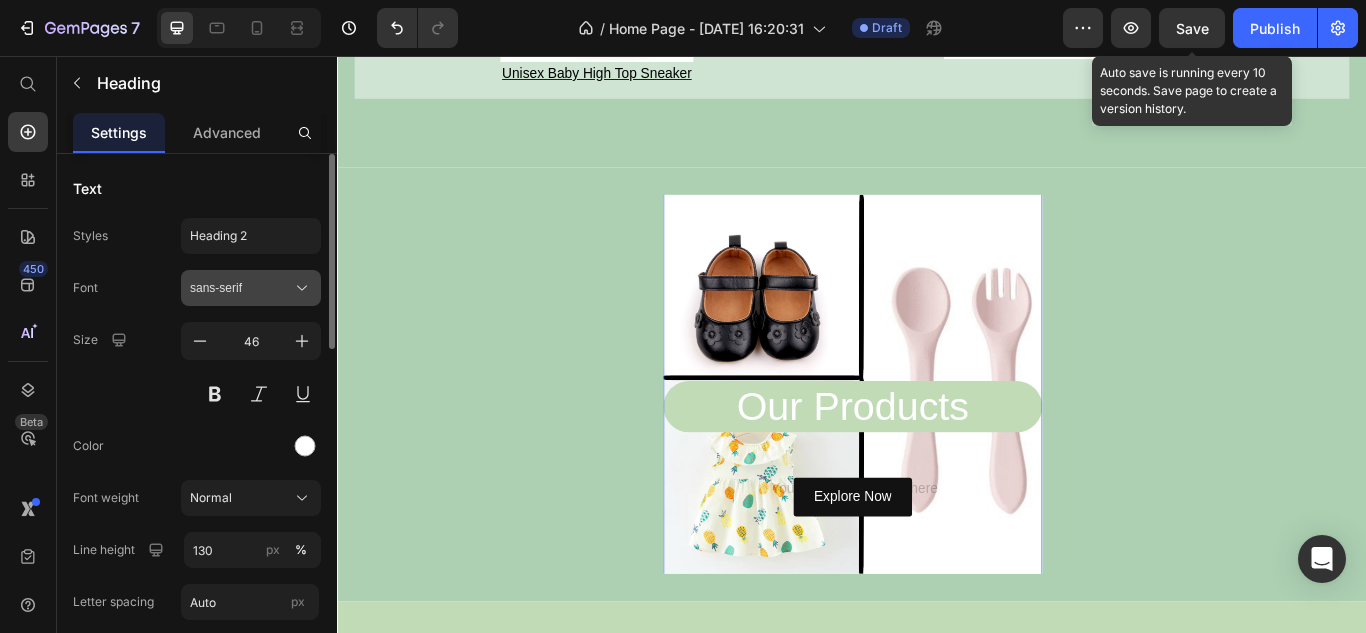 click on "sans-serif" at bounding box center (251, 288) 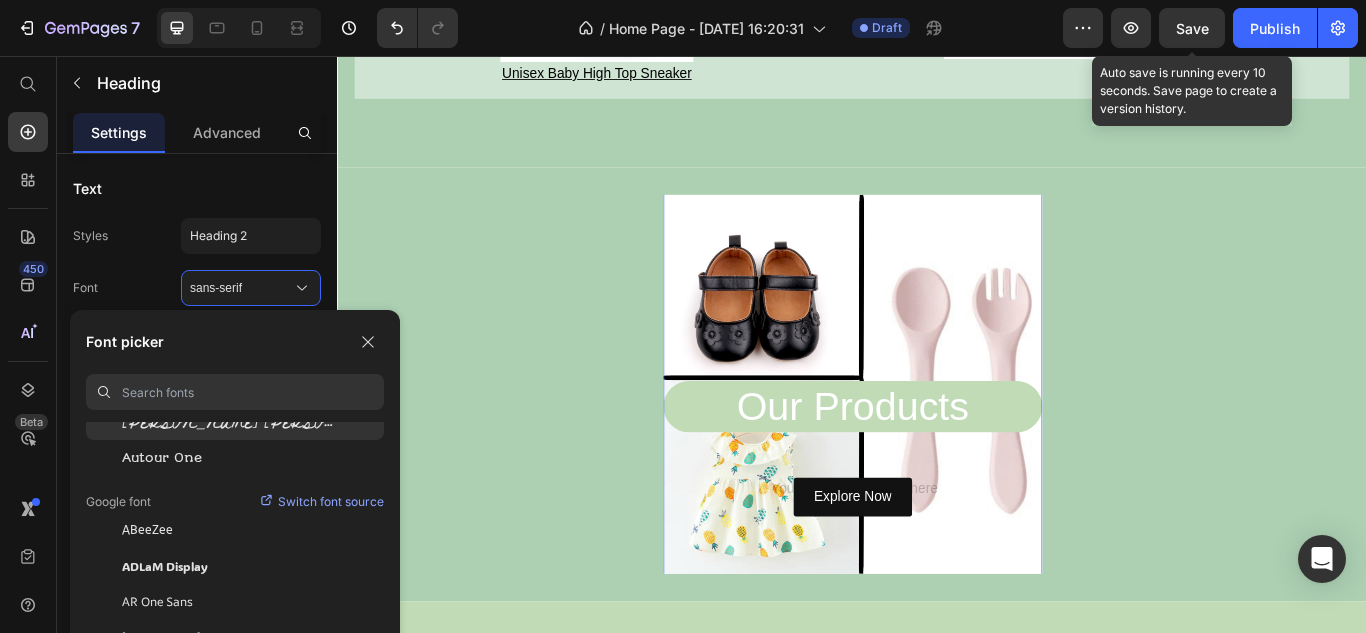 scroll, scrollTop: 100, scrollLeft: 0, axis: vertical 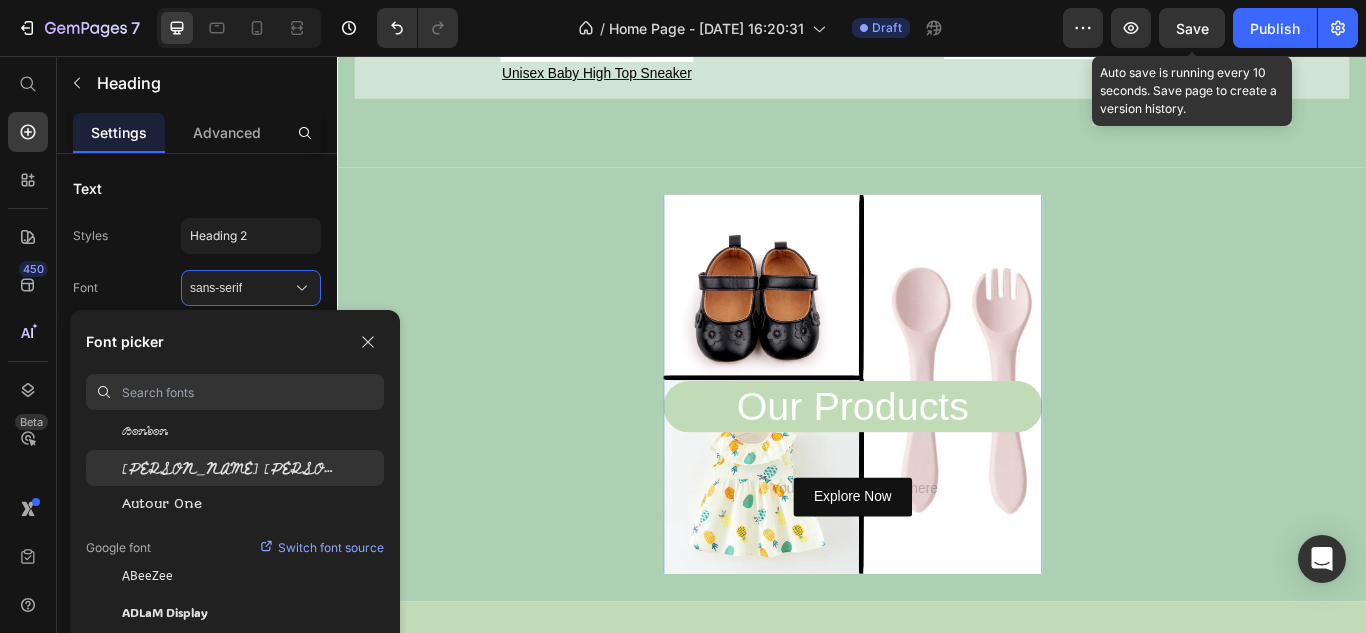 click on "[PERSON_NAME] [PERSON_NAME]" 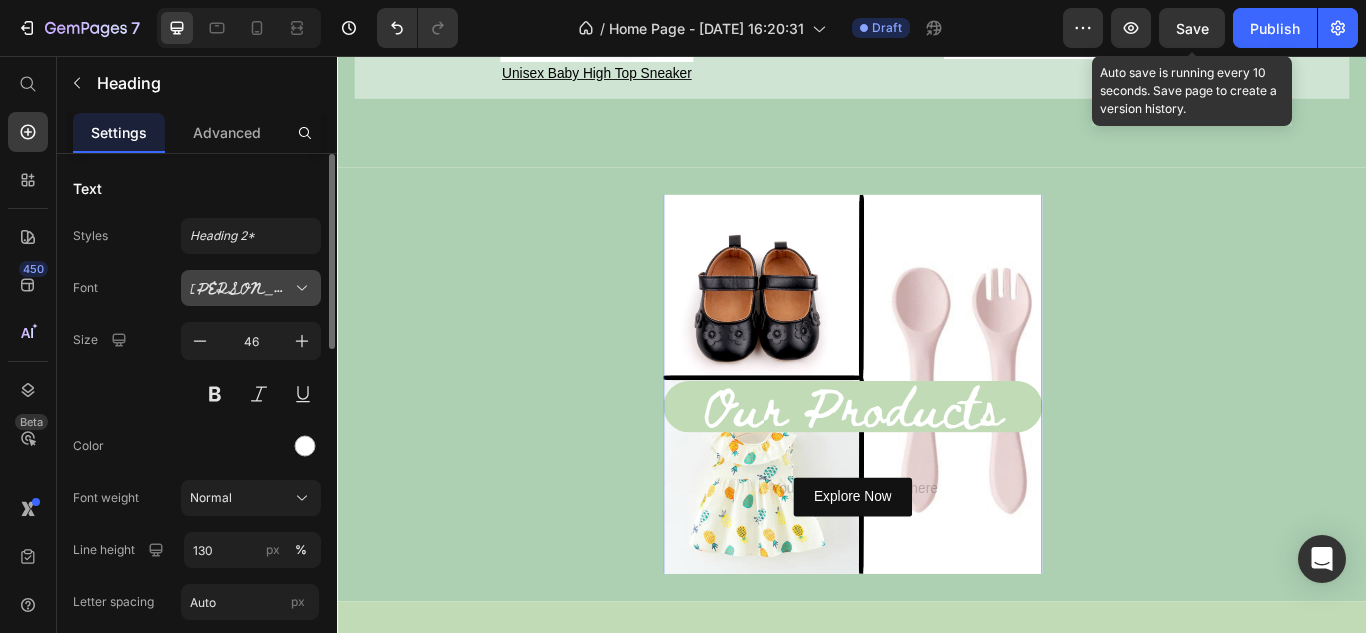 click on "[PERSON_NAME] [PERSON_NAME]" at bounding box center [241, 288] 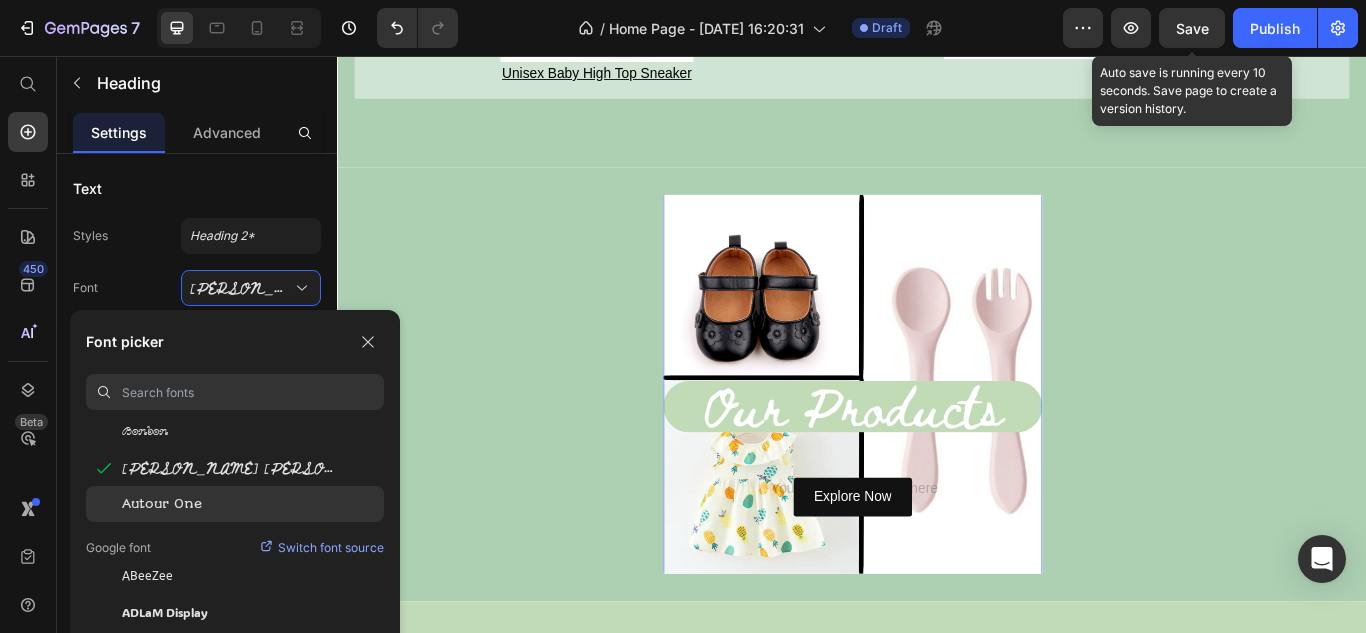 click on "Autour One" 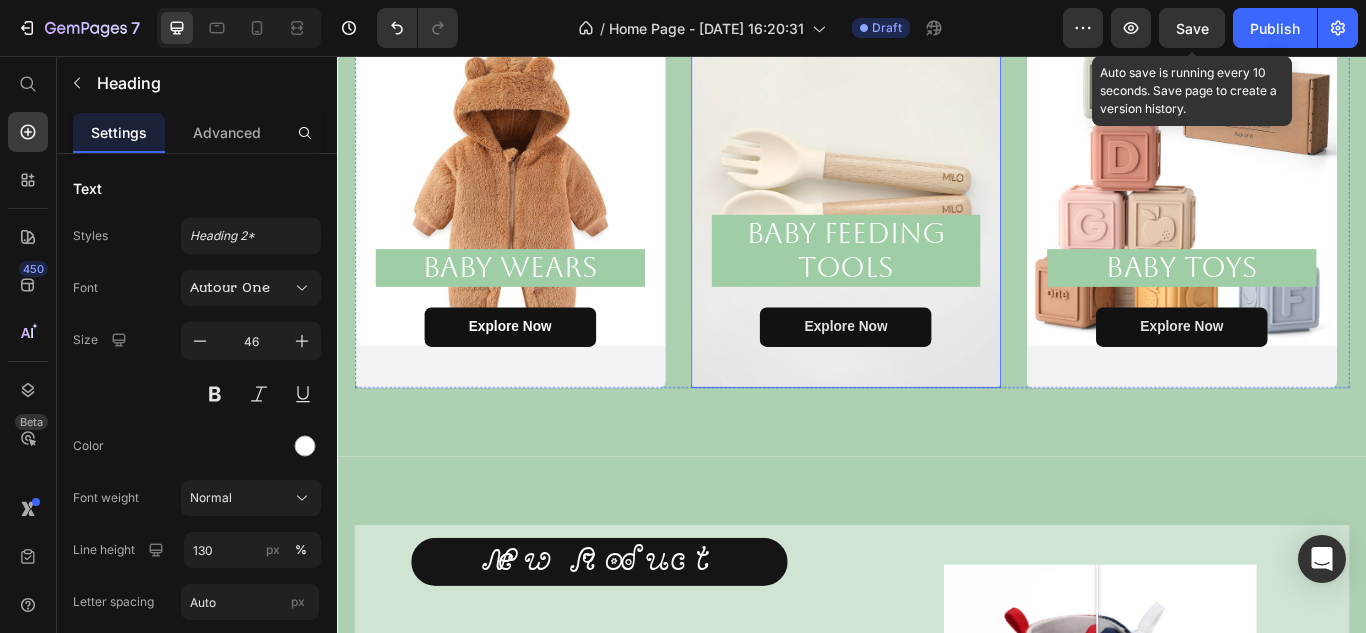 scroll, scrollTop: 1133, scrollLeft: 0, axis: vertical 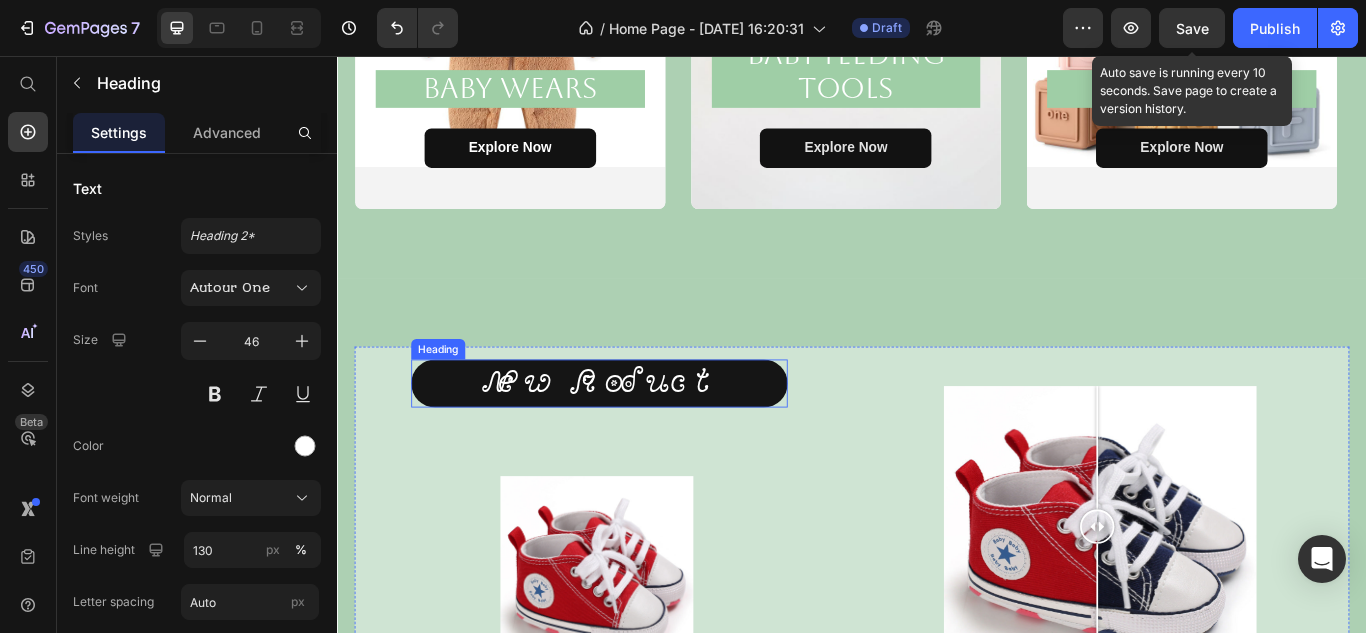 click on "New Product" at bounding box center [642, 438] 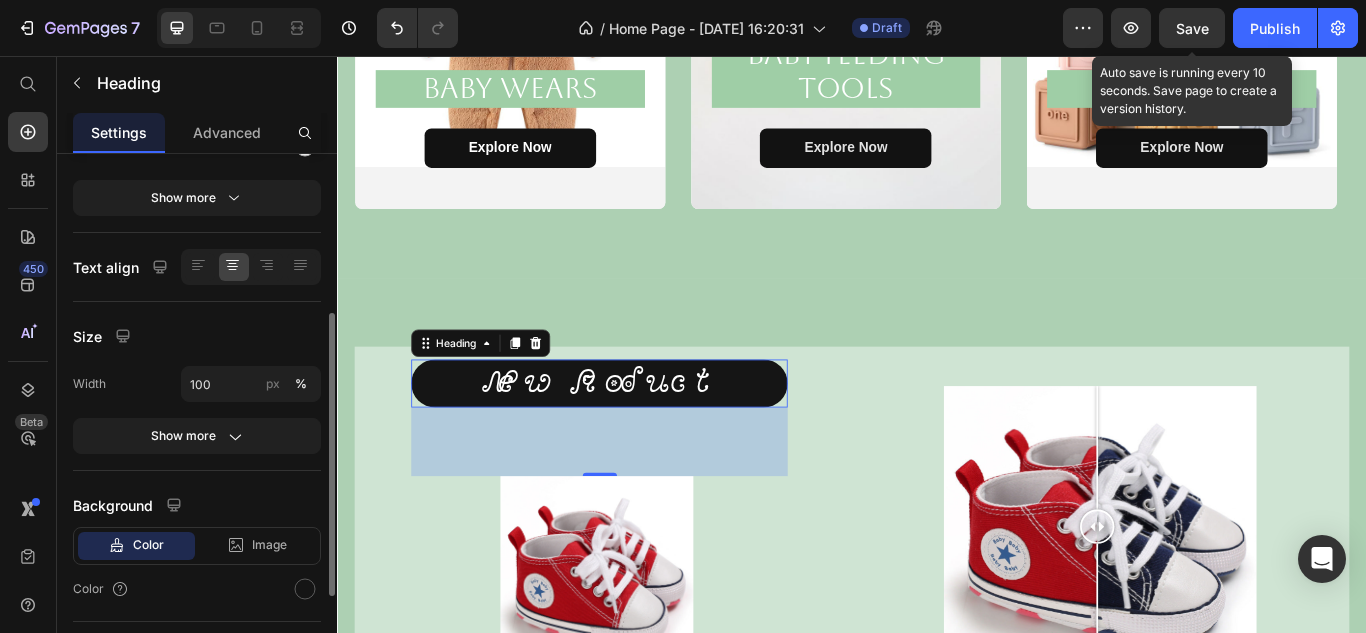 scroll, scrollTop: 476, scrollLeft: 0, axis: vertical 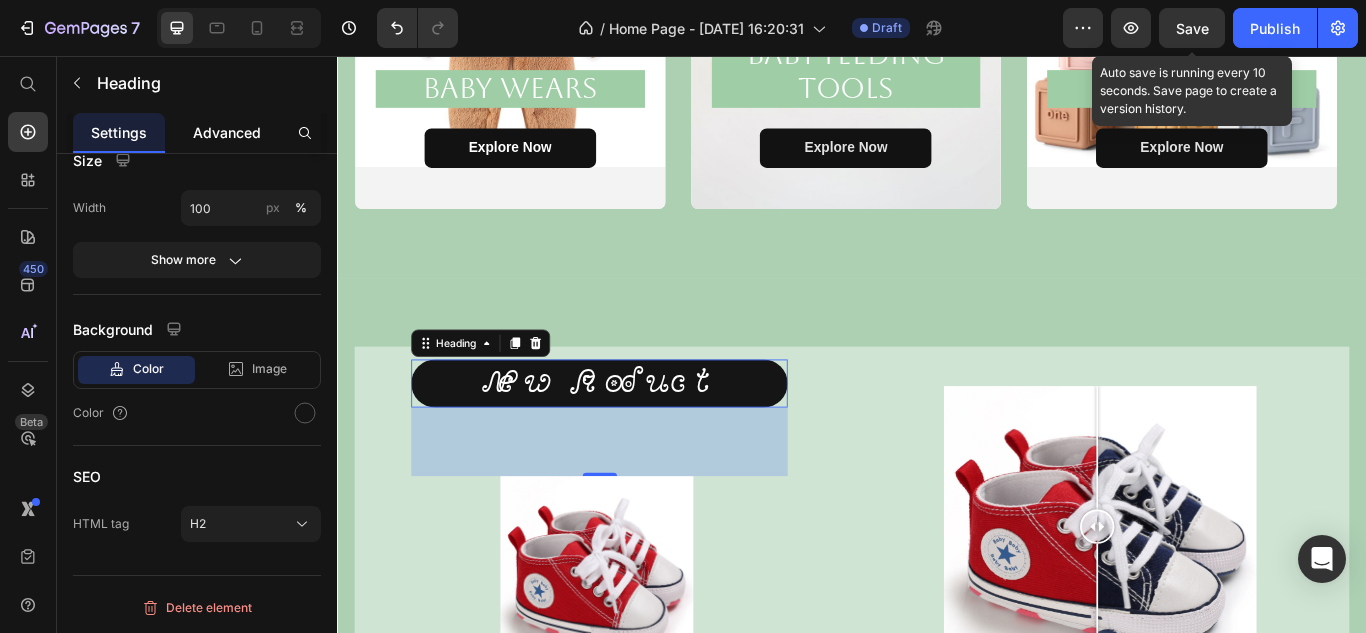 click on "Advanced" 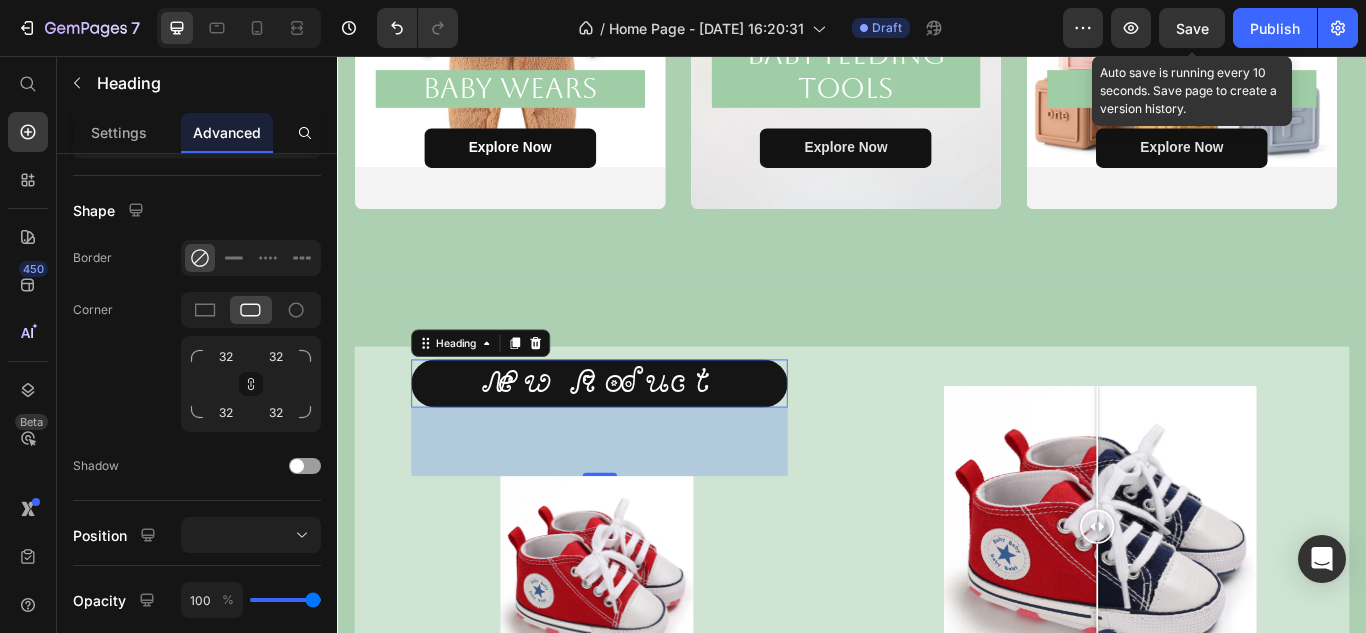 scroll, scrollTop: 0, scrollLeft: 0, axis: both 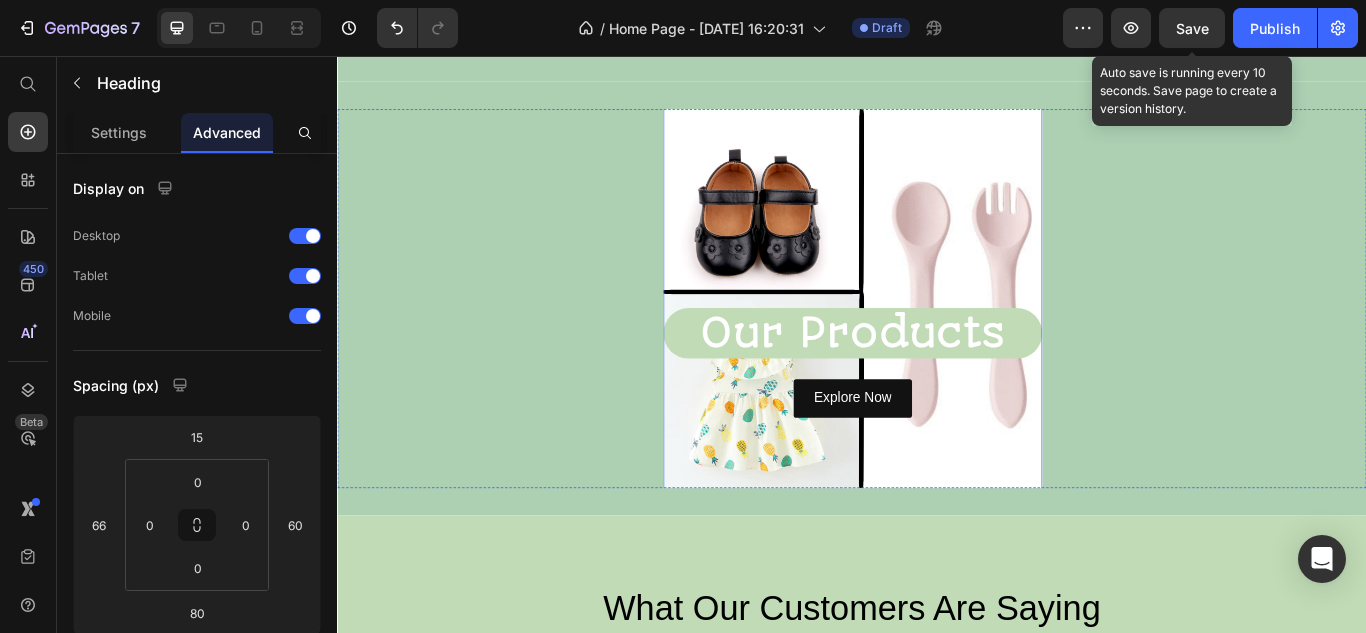 click on "Our Products" at bounding box center [938, 380] 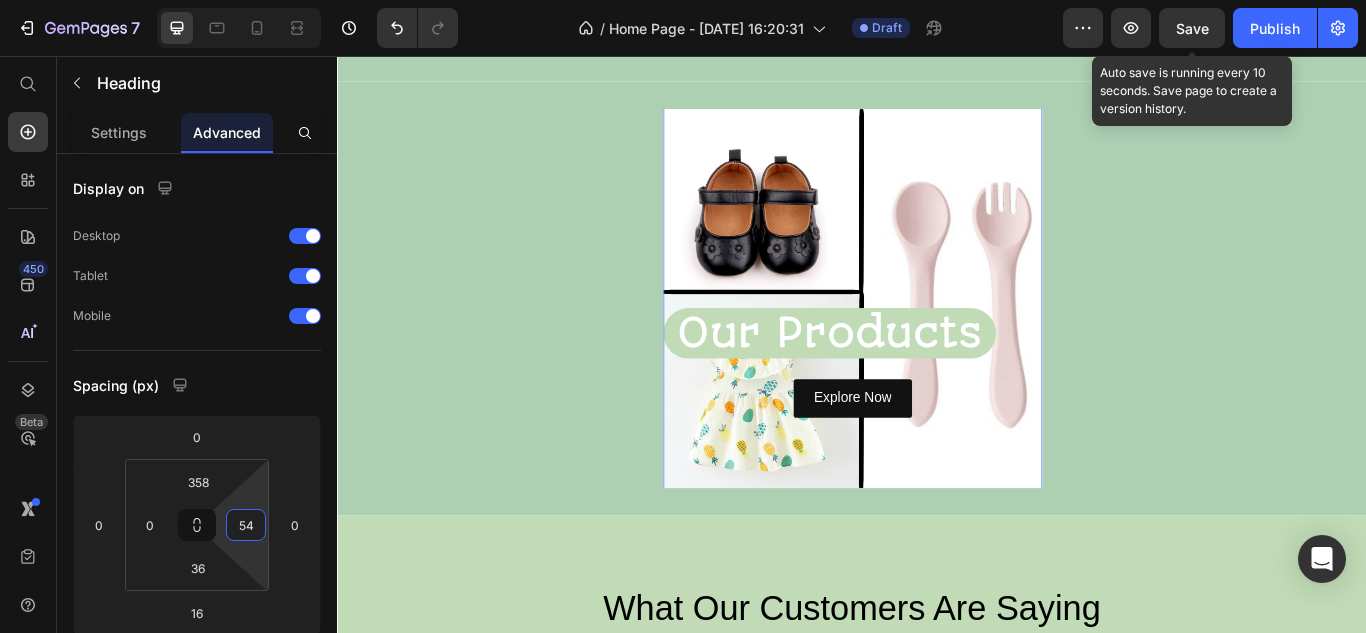 type on "52" 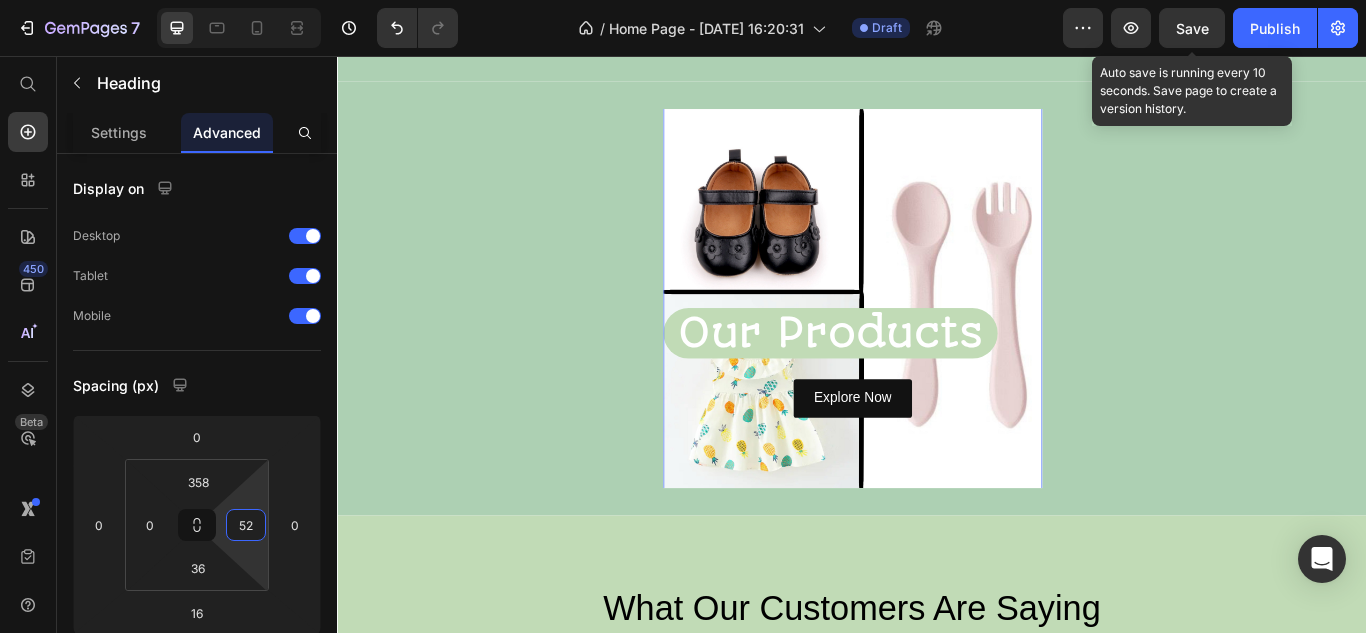 drag, startPoint x: 260, startPoint y: 502, endPoint x: 258, endPoint y: 476, distance: 26.076809 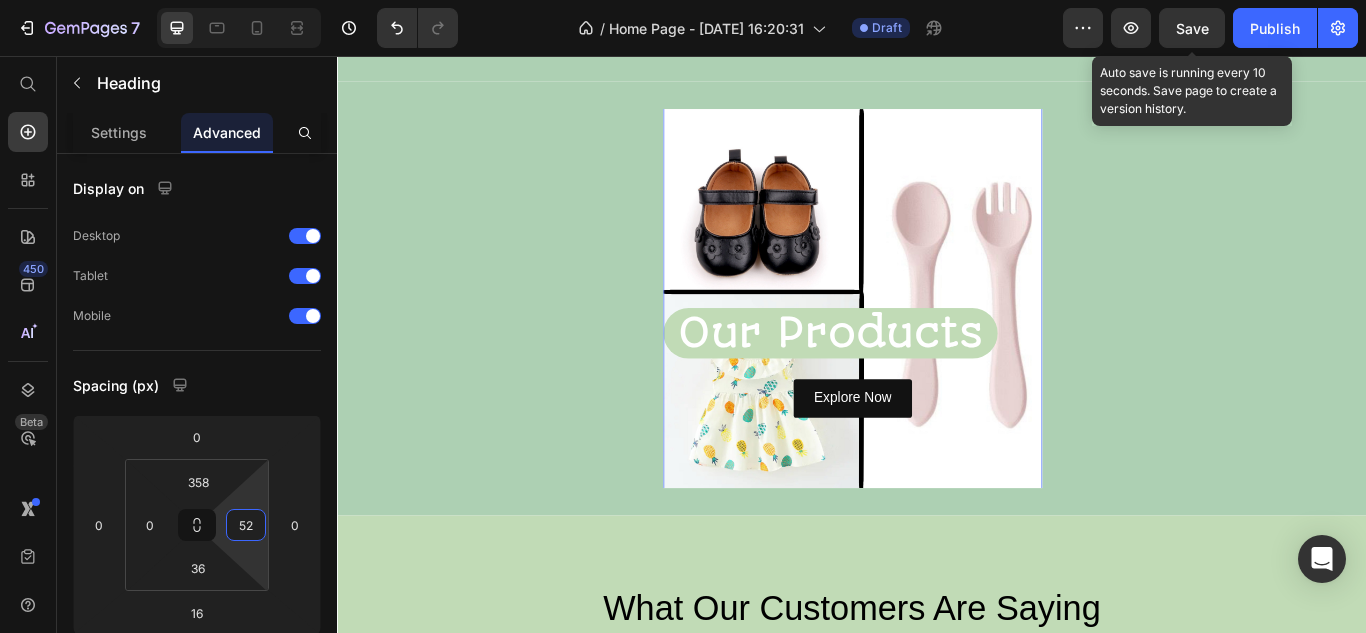 click on "7   /  Home Page - [DATE] 16:20:31 Draft Preview  Save  Auto save is running every 10 seconds. Save page to create a version history.  Publish  450 Beta Start with Sections Elements Hero Section Product Detail Brands Trusted Badges Guarantee Product Breakdown How to use Testimonials Compare Bundle FAQs Social Proof Brand Story Product List Collection Blog List Contact Sticky Add to Cart Custom Footer Browse Library 450 Layout
Row
Row
Row
Row Text
Heading
Text Block Button
Button
Button
Sticky Back to top Media" 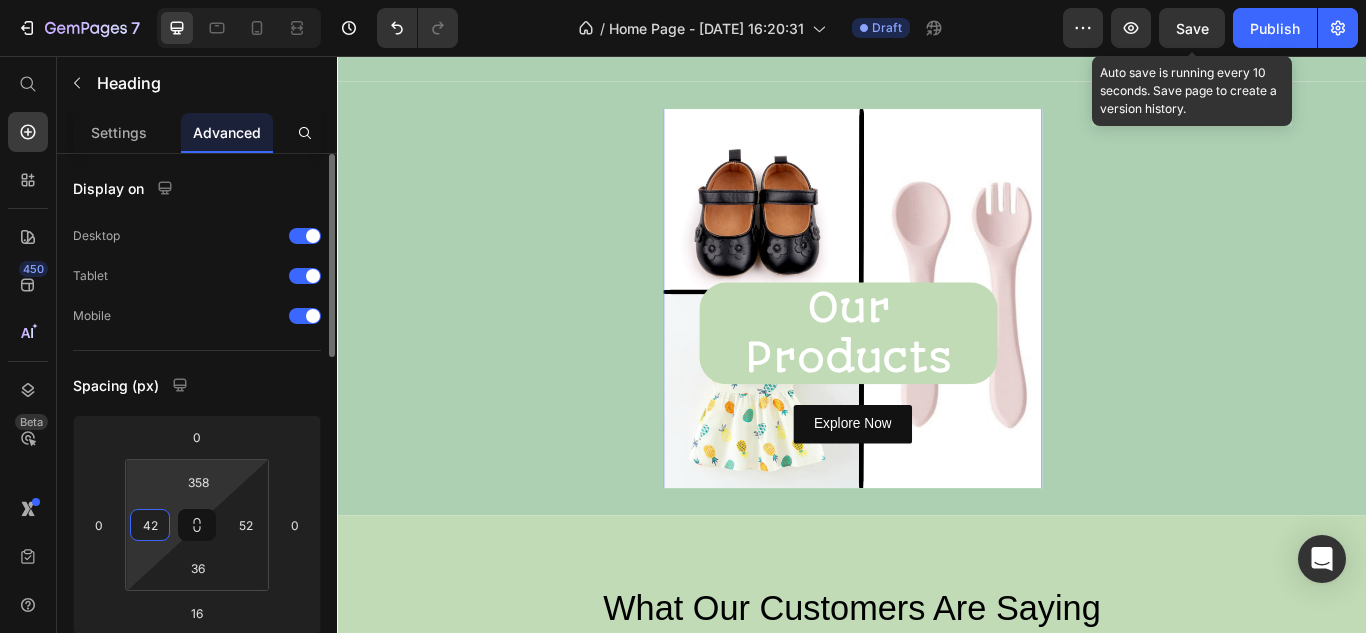 drag, startPoint x: 166, startPoint y: 505, endPoint x: 170, endPoint y: 481, distance: 24.33105 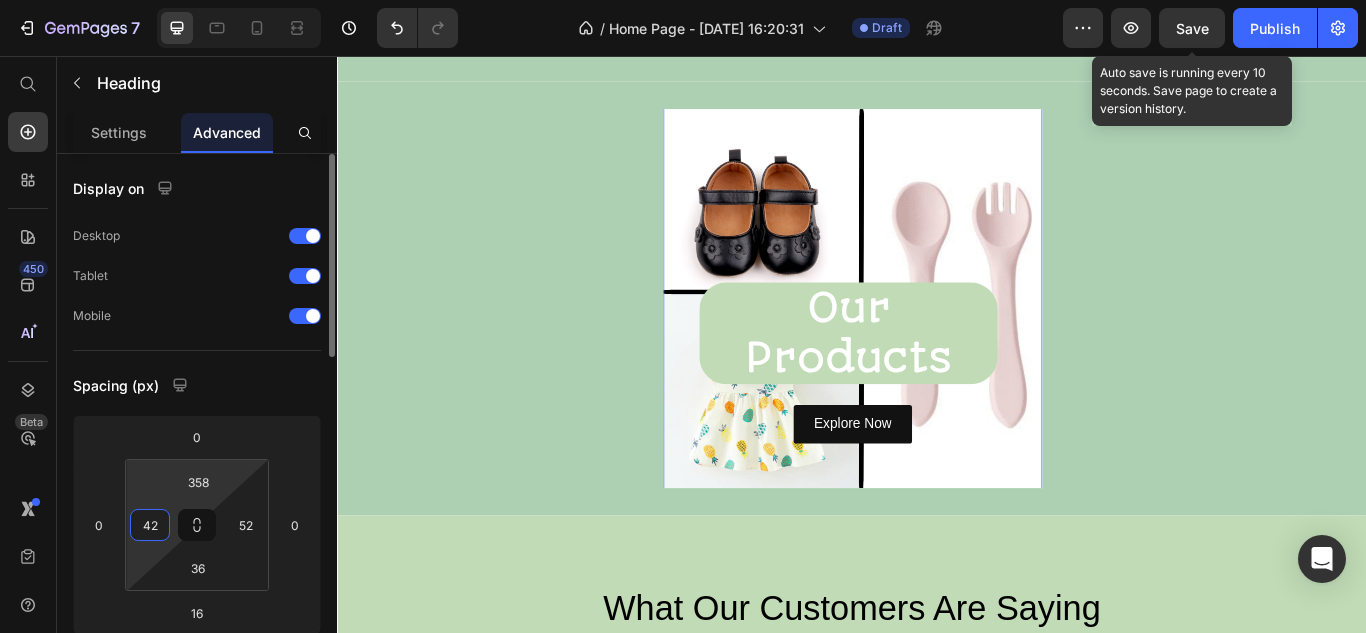 click on "7   /  Home Page - [DATE] 16:20:31 Draft Preview  Save  Auto save is running every 10 seconds. Save page to create a version history.  Publish  450 Beta Start with Sections Elements Hero Section Product Detail Brands Trusted Badges Guarantee Product Breakdown How to use Testimonials Compare Bundle FAQs Social Proof Brand Story Product List Collection Blog List Contact Sticky Add to Cart Custom Footer Browse Library 450 Layout
Row
Row
Row
Row Text
Heading
Text Block Button
Button
Button
Sticky Back to top Media" at bounding box center [683, 0] 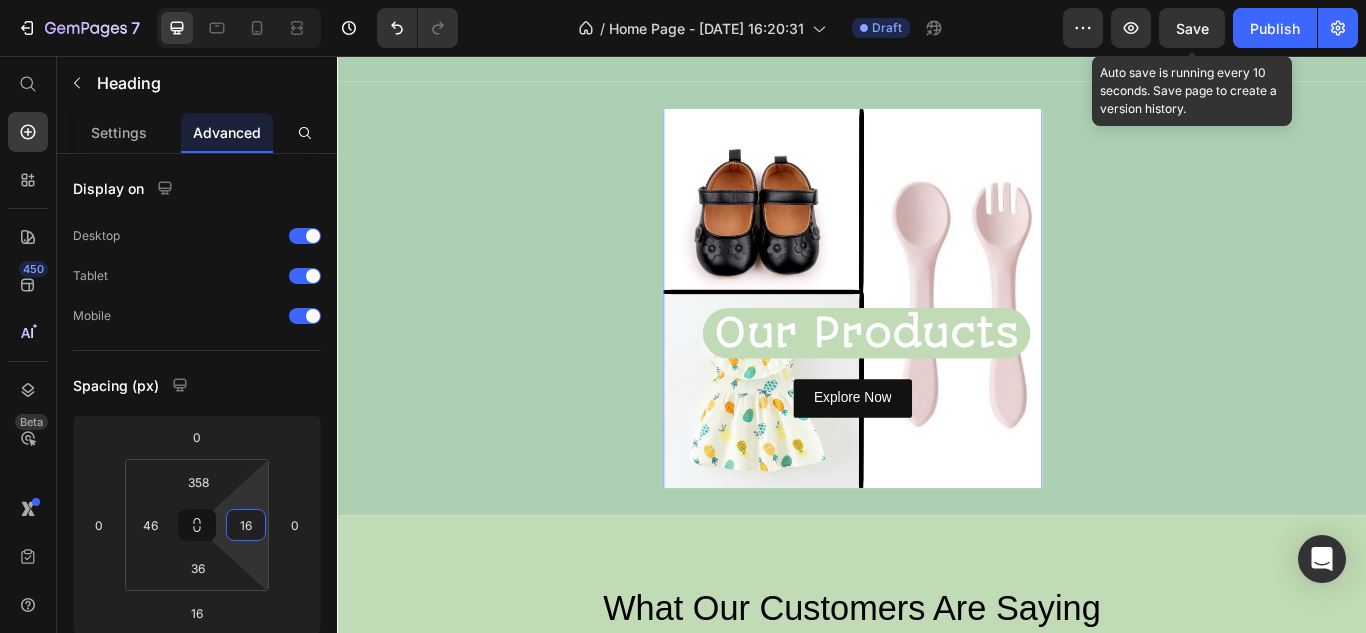 type on "18" 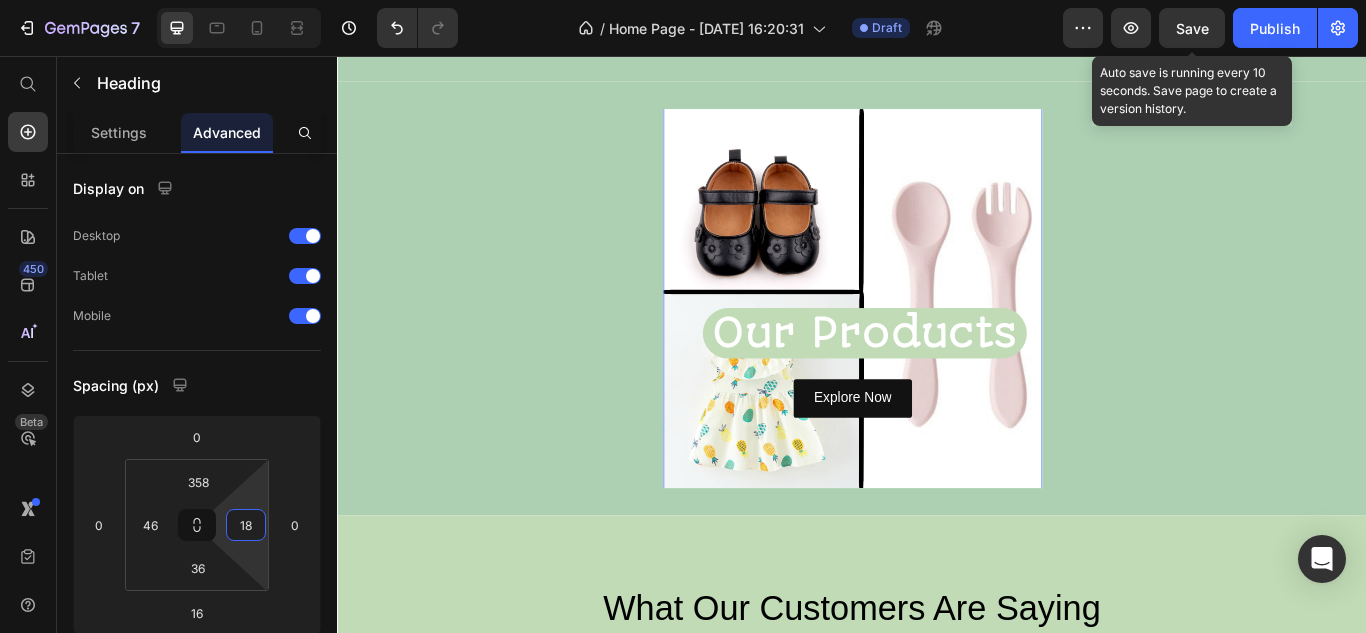 drag, startPoint x: 246, startPoint y: 501, endPoint x: 245, endPoint y: 518, distance: 17.029387 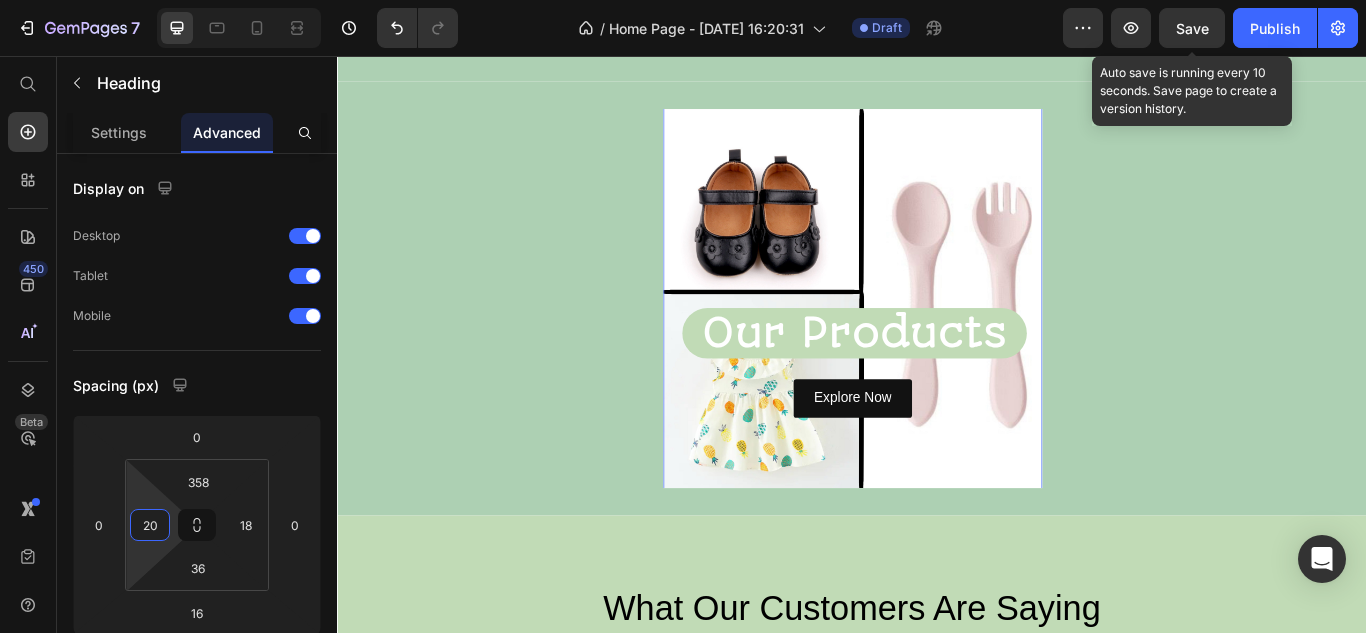 type on "18" 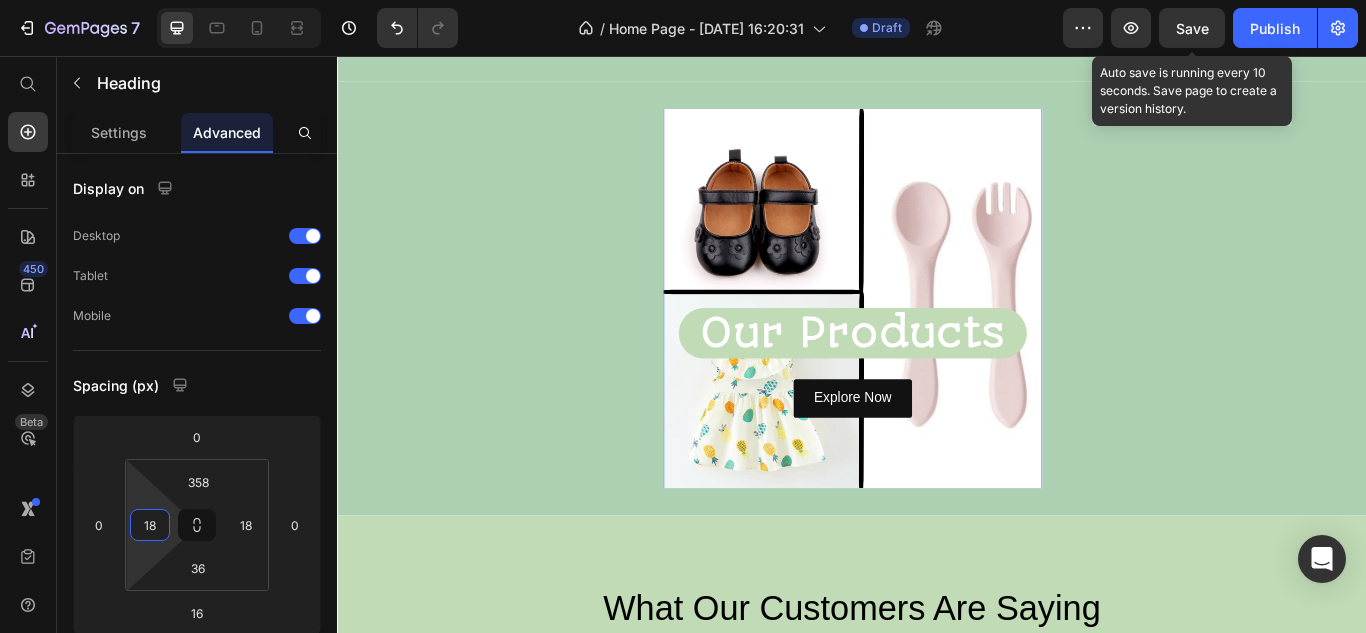 drag, startPoint x: 156, startPoint y: 495, endPoint x: 165, endPoint y: 509, distance: 16.643316 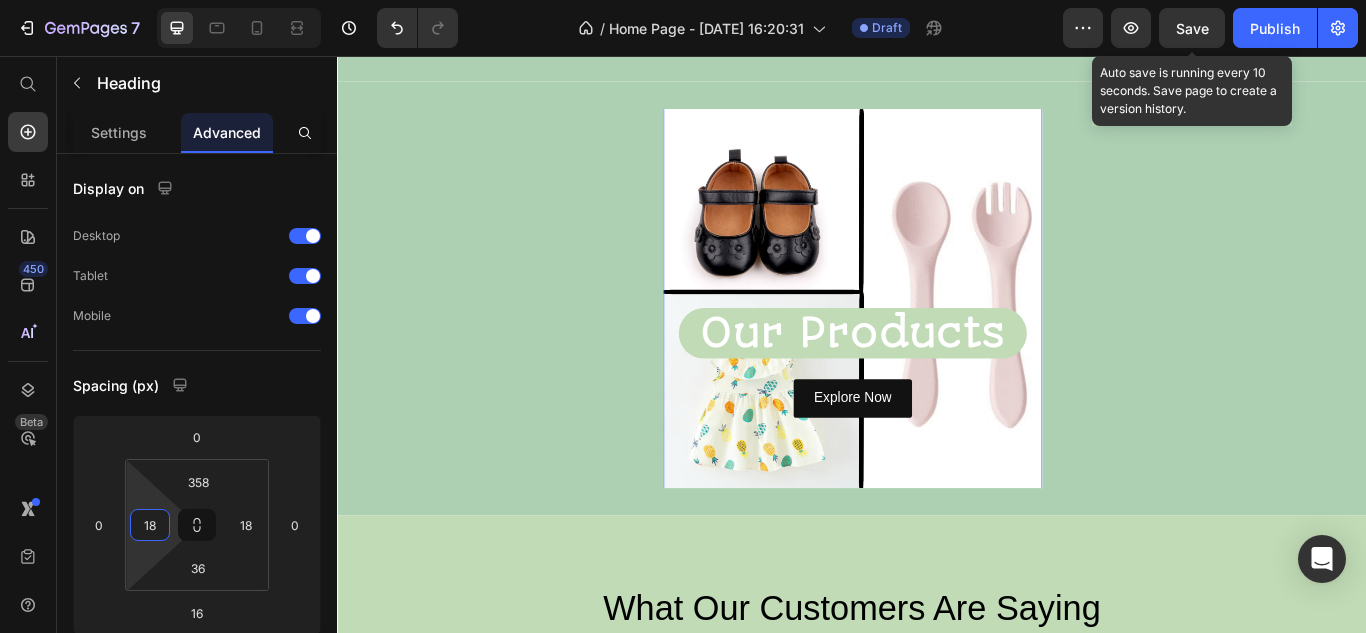 click on "7   /  Home Page - [DATE] 16:20:31 Draft Preview  Save  Auto save is running every 10 seconds. Save page to create a version history.  Publish  450 Beta Start with Sections Elements Hero Section Product Detail Brands Trusted Badges Guarantee Product Breakdown How to use Testimonials Compare Bundle FAQs Social Proof Brand Story Product List Collection Blog List Contact Sticky Add to Cart Custom Footer Browse Library 450 Layout
Row
Row
Row
Row Text
Heading
Text Block Button
Button
Button
Sticky Back to top Media" at bounding box center (683, 0) 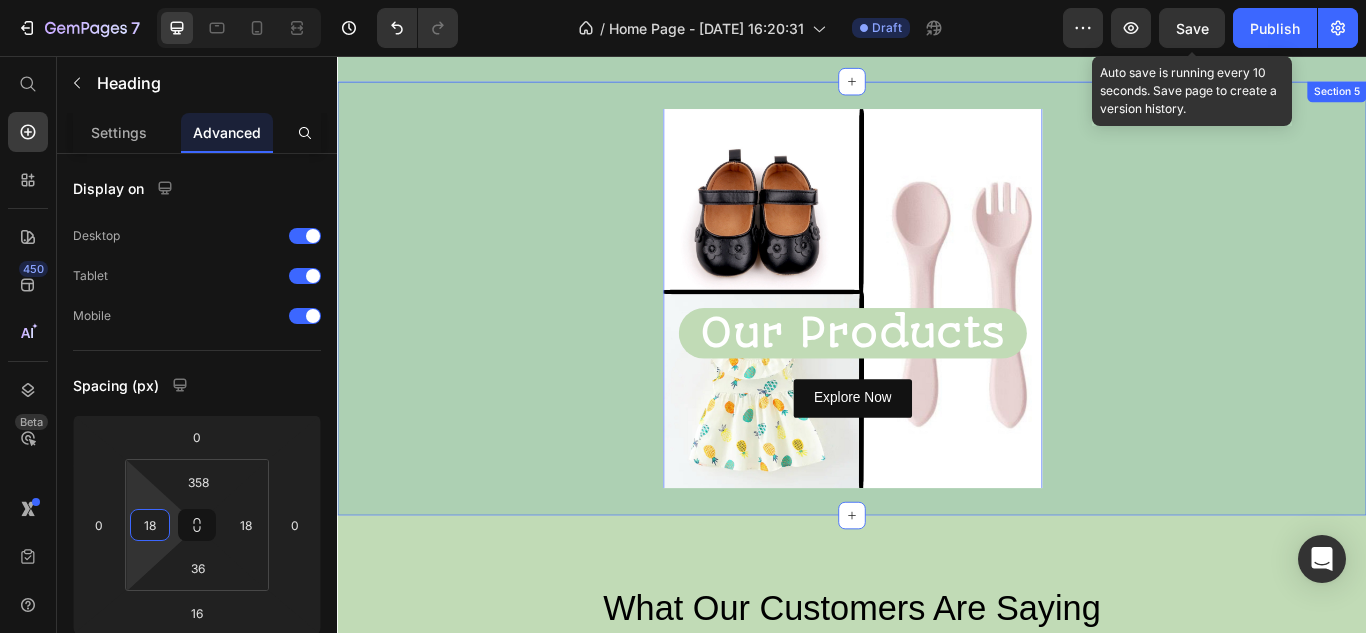 click on "Our Products Heading   16 Text Block Explore Now Button Hero Banner Section 5" at bounding box center [937, 339] 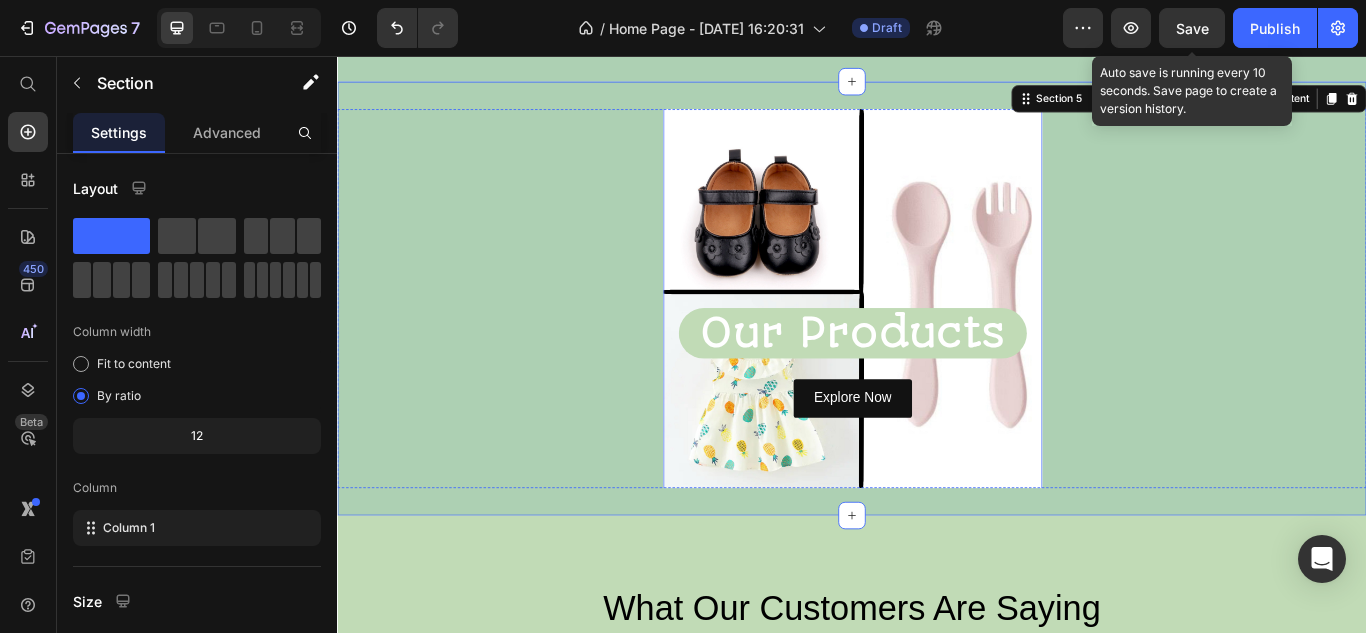 click on "Our Products" at bounding box center (938, 380) 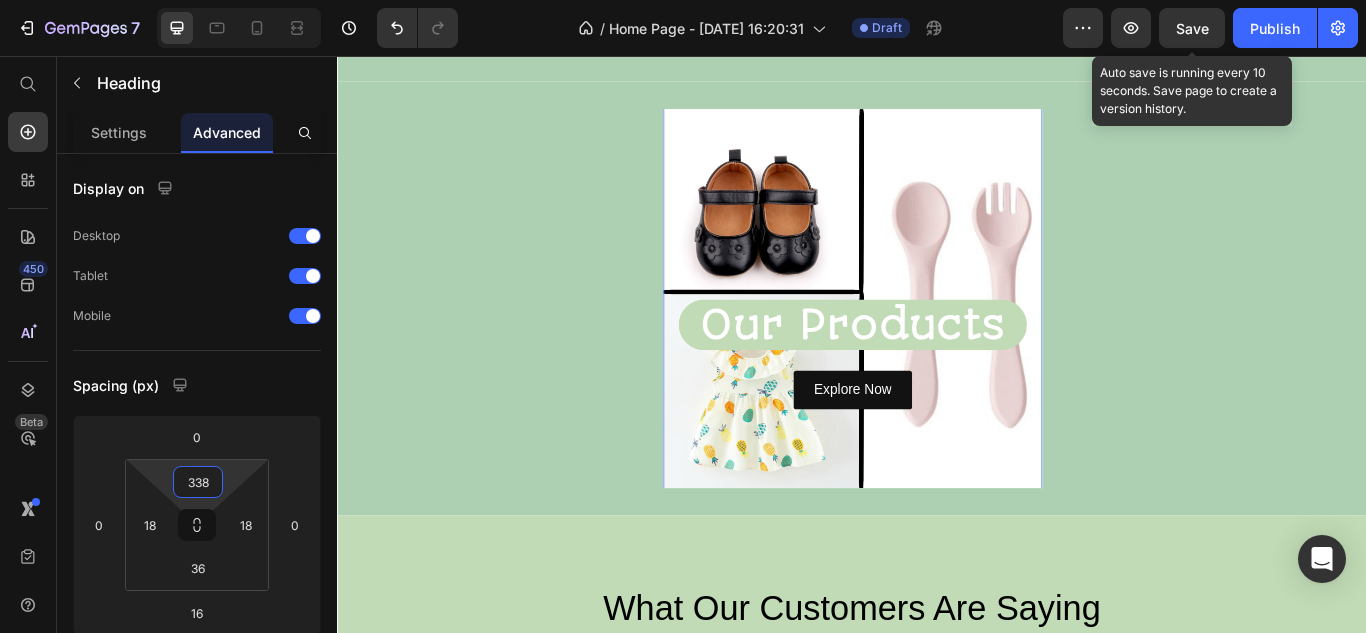 type on "336" 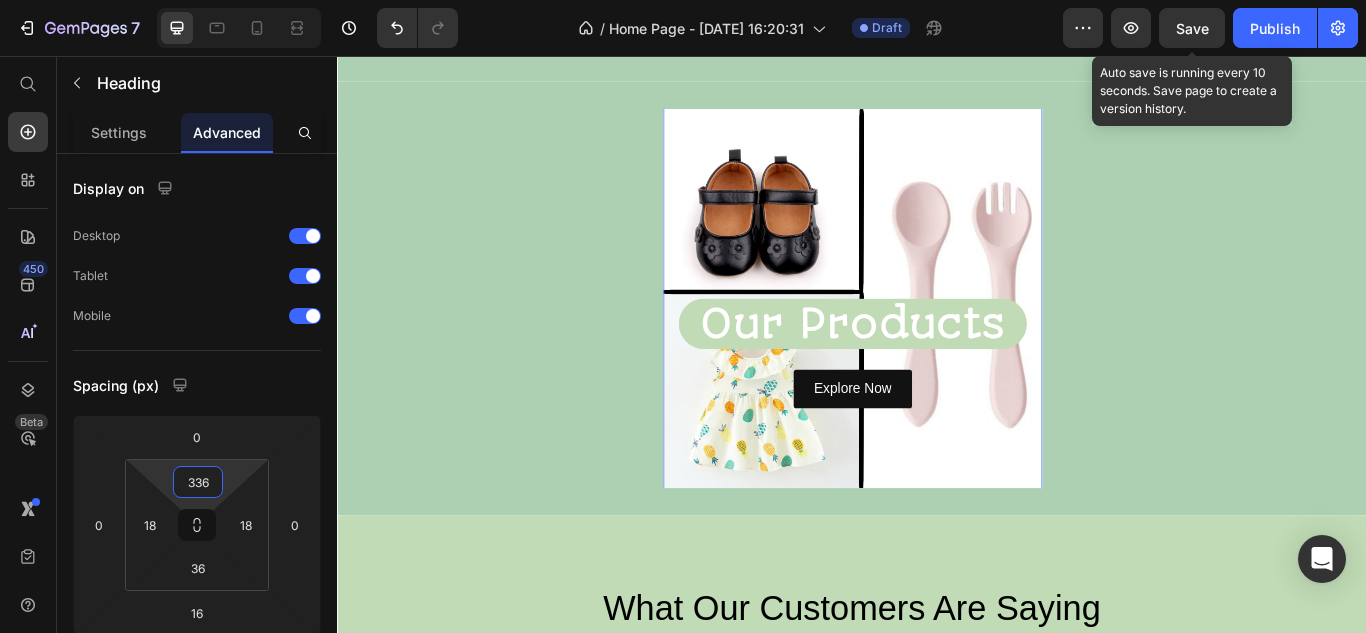 drag, startPoint x: 237, startPoint y: 469, endPoint x: 245, endPoint y: 484, distance: 17 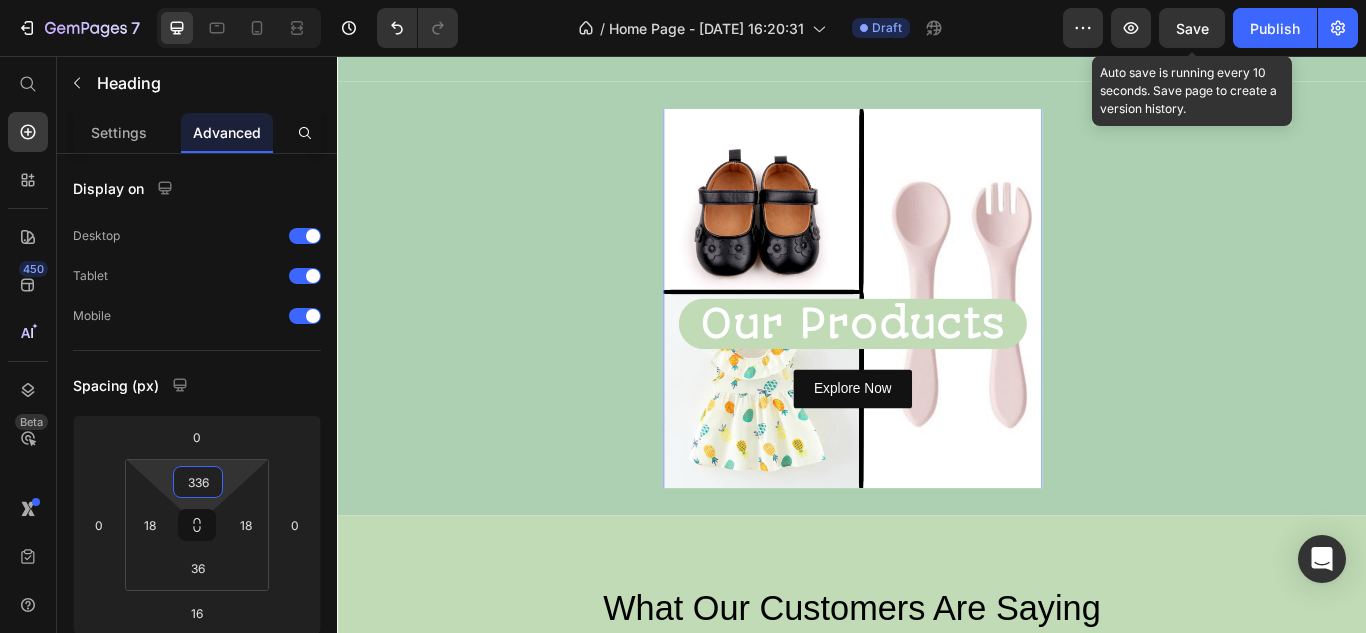 click on "7   /  Home Page - [DATE] 16:20:31 Draft Preview  Save  Auto save is running every 10 seconds. Save page to create a version history.  Publish  450 Beta Start with Sections Elements Hero Section Product Detail Brands Trusted Badges Guarantee Product Breakdown How to use Testimonials Compare Bundle FAQs Social Proof Brand Story Product List Collection Blog List Contact Sticky Add to Cart Custom Footer Browse Library 450 Layout
Row
Row
Row
Row Text
Heading
Text Block Button
Button
Button
Sticky Back to top Media" at bounding box center [683, 0] 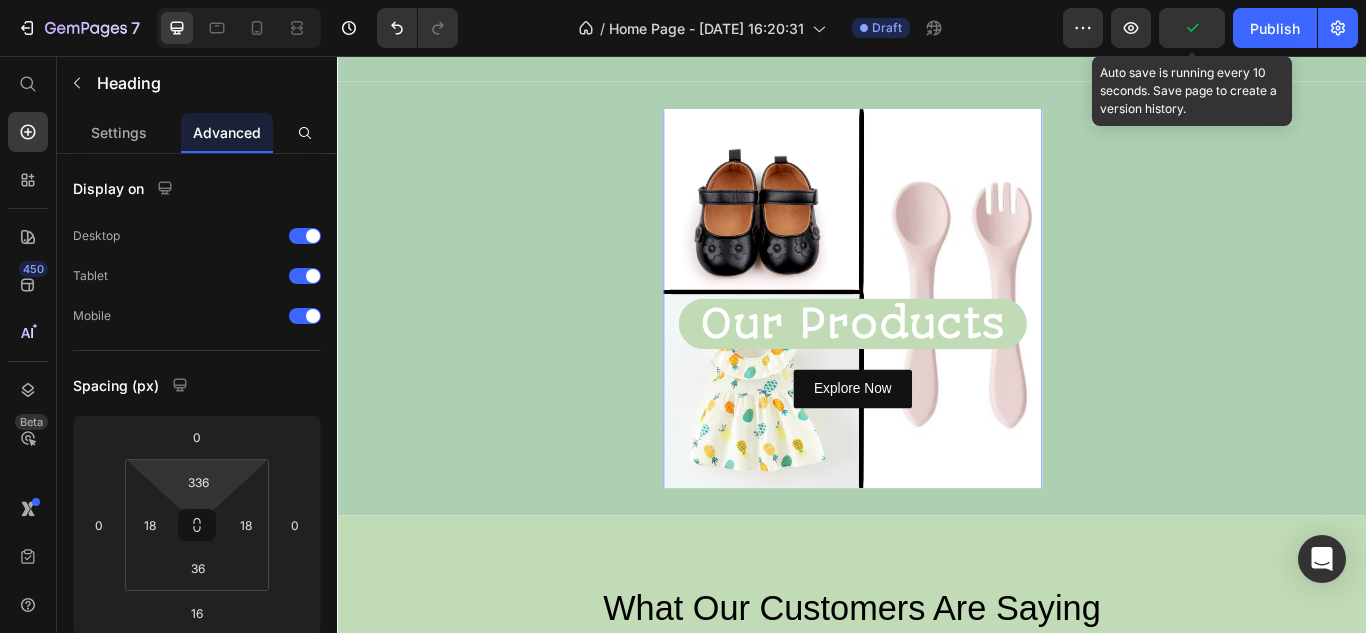 click 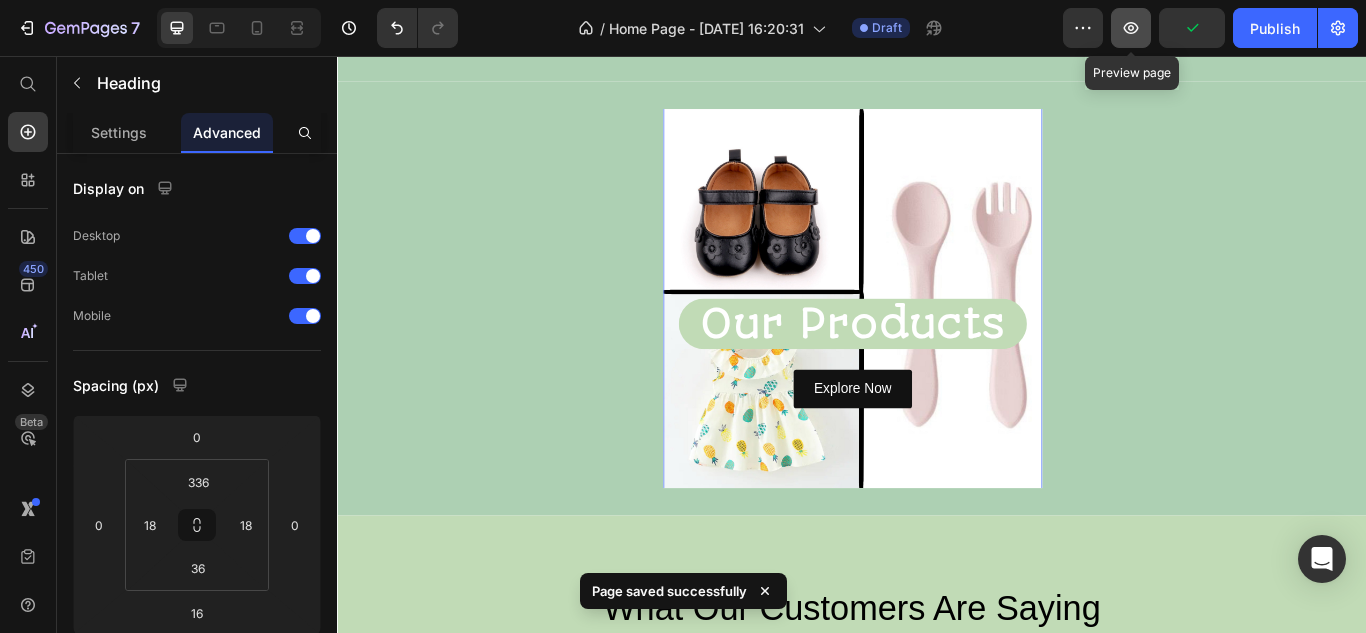 click 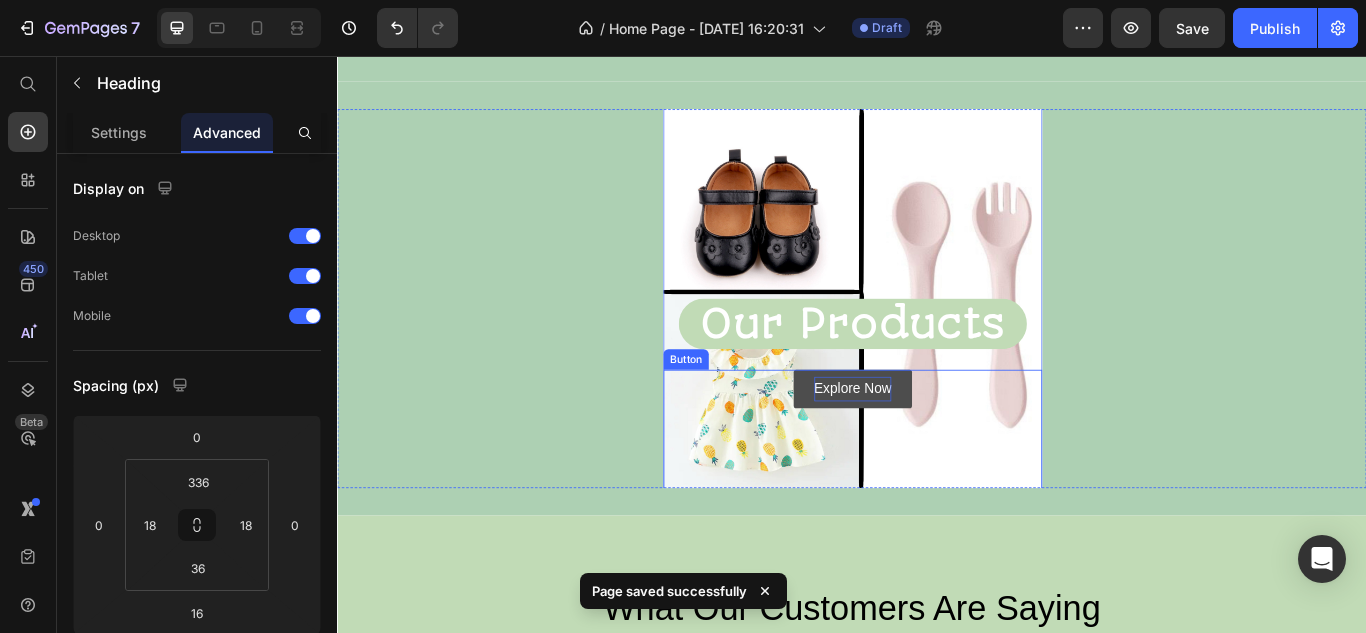 click on "Explore Now" at bounding box center [938, 444] 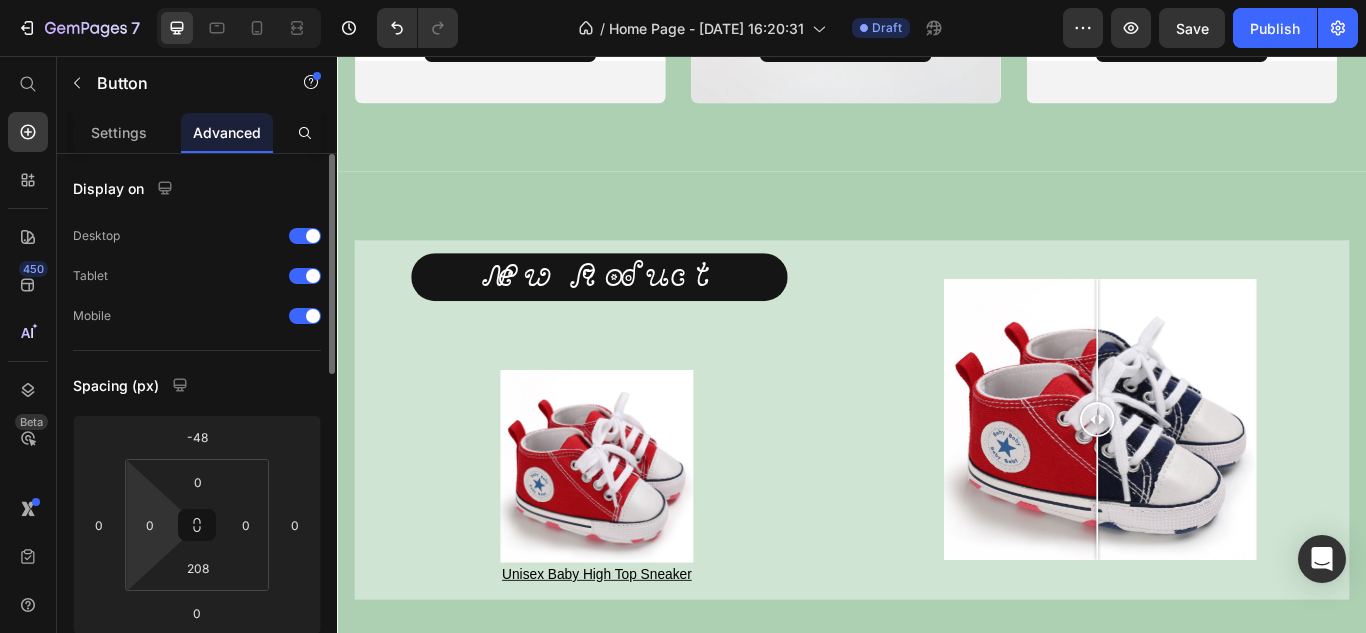 scroll, scrollTop: 1725, scrollLeft: 0, axis: vertical 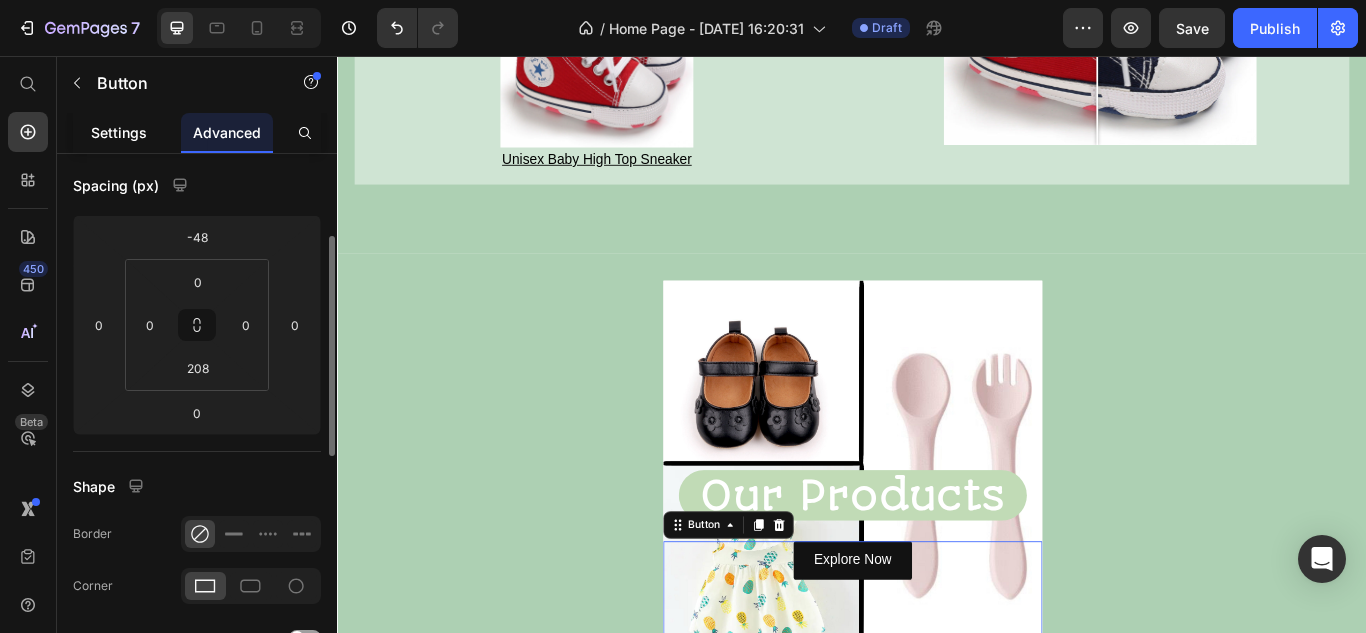 click on "Settings" 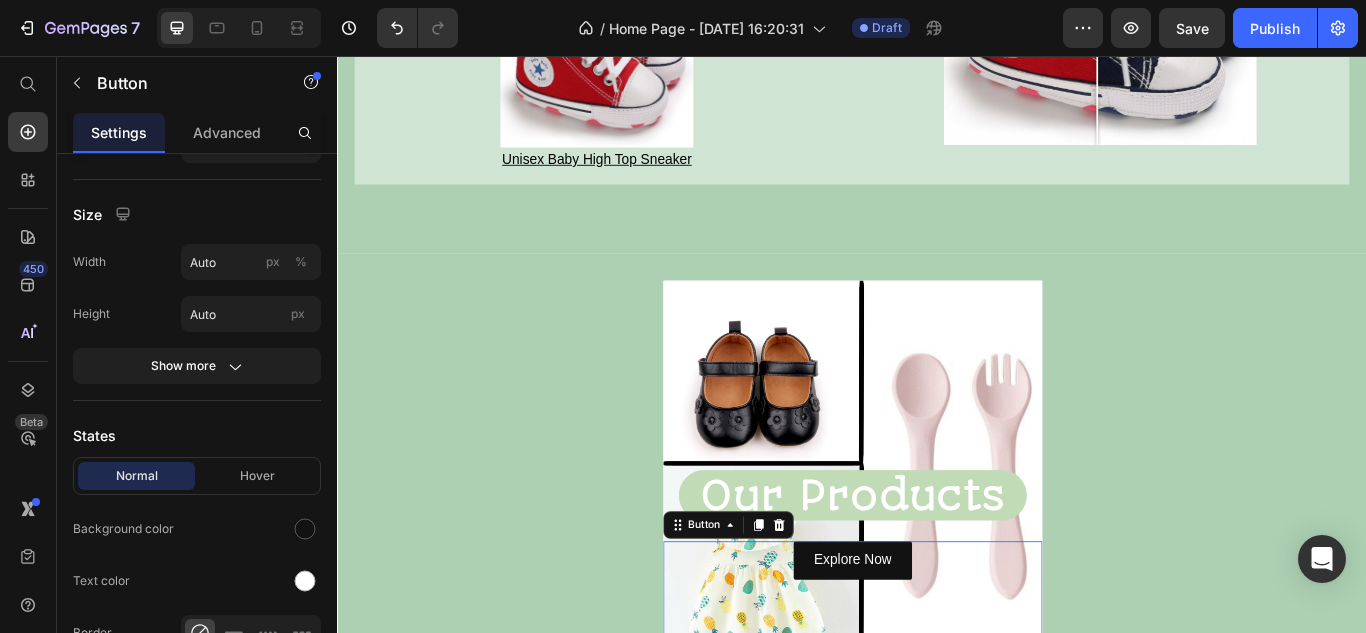 scroll, scrollTop: 0, scrollLeft: 0, axis: both 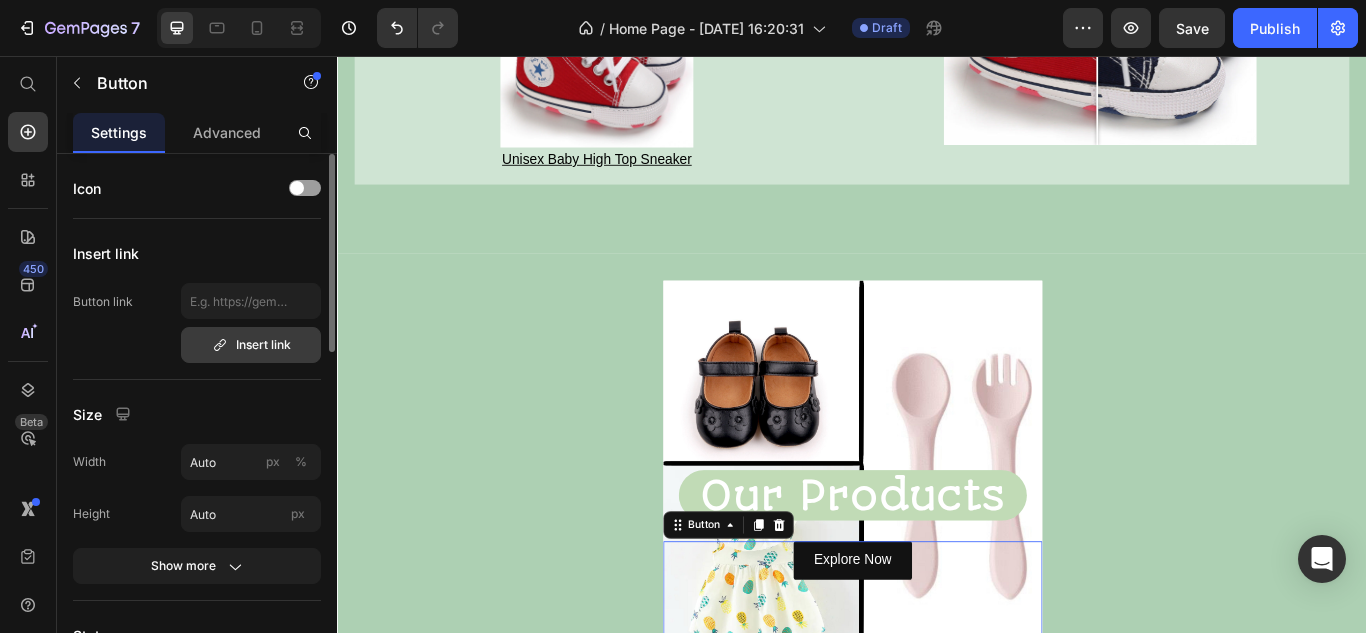click on "Insert link" at bounding box center (251, 345) 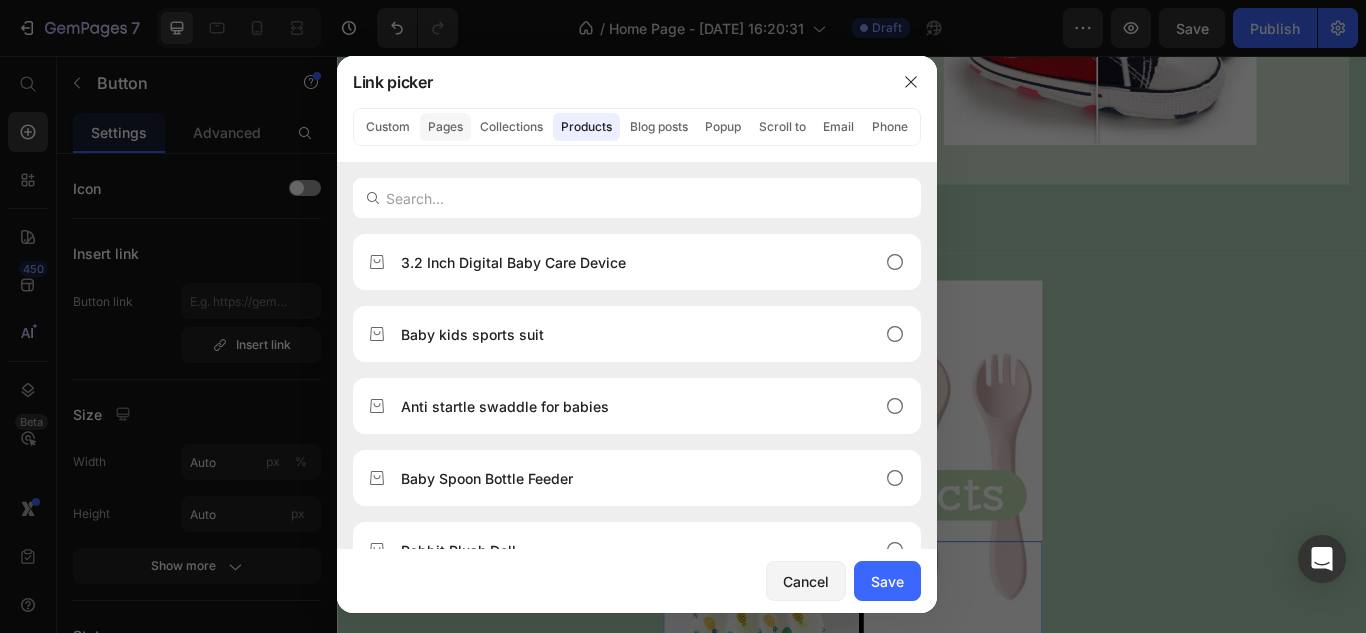 click on "Pages" 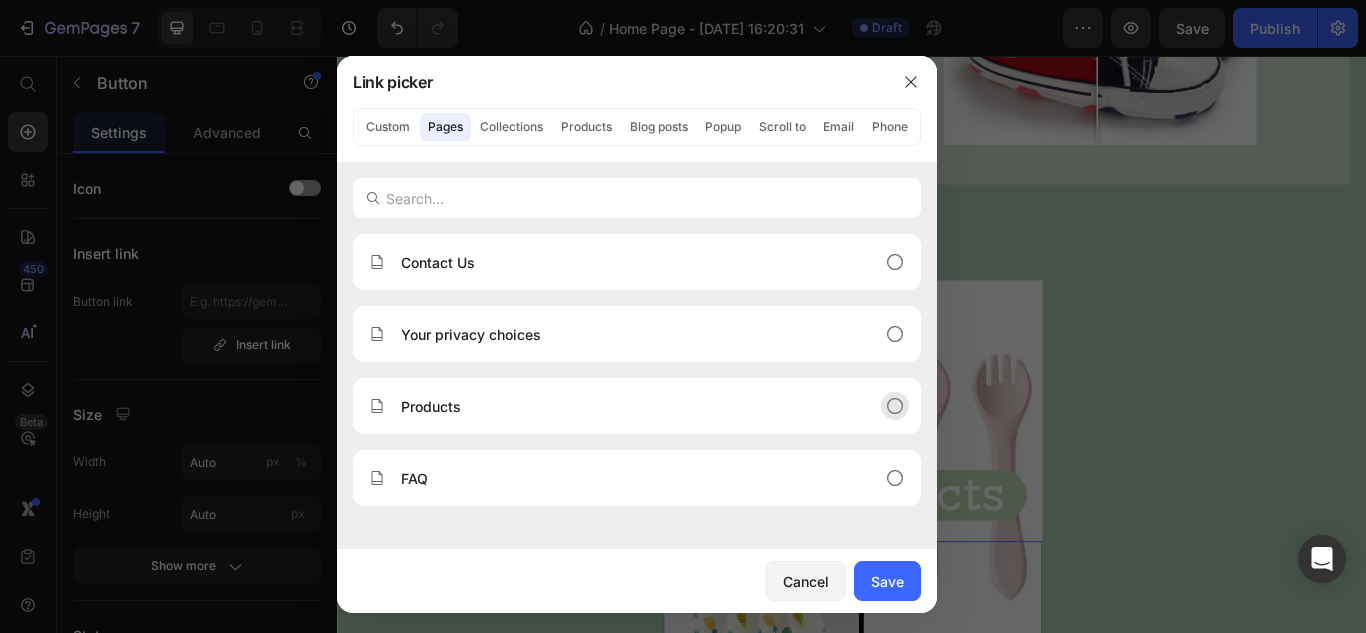 click on "Products" at bounding box center [621, 406] 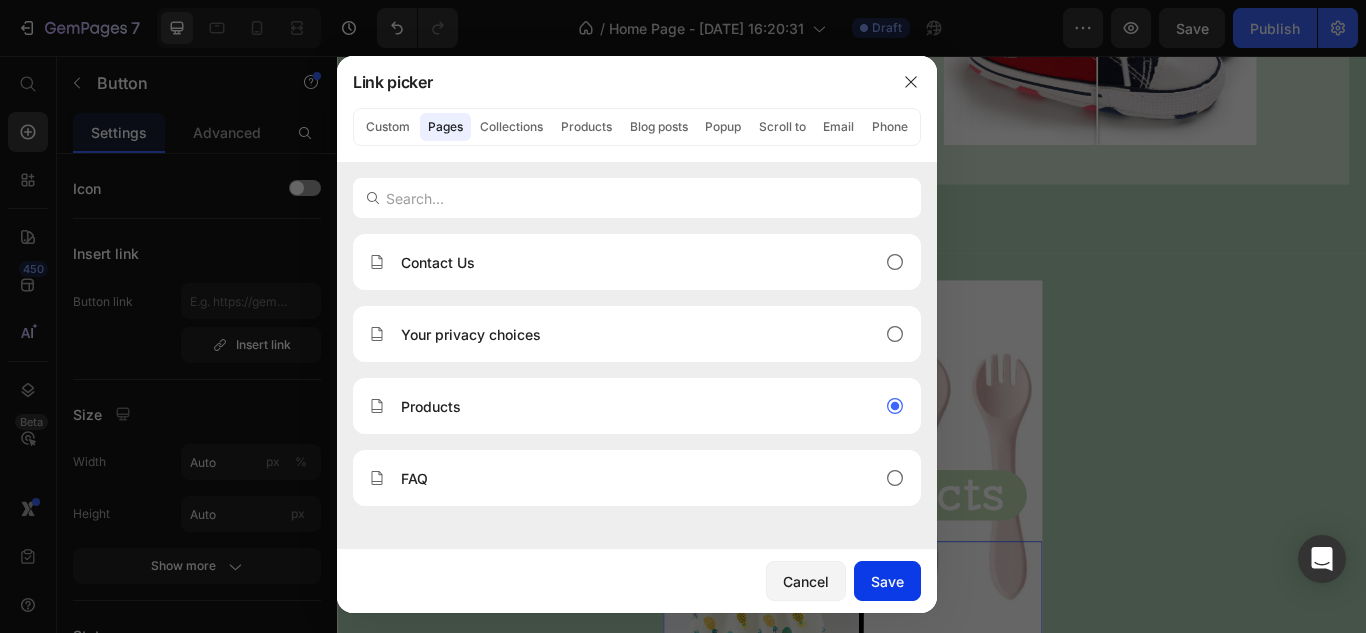 click on "Save" at bounding box center [887, 581] 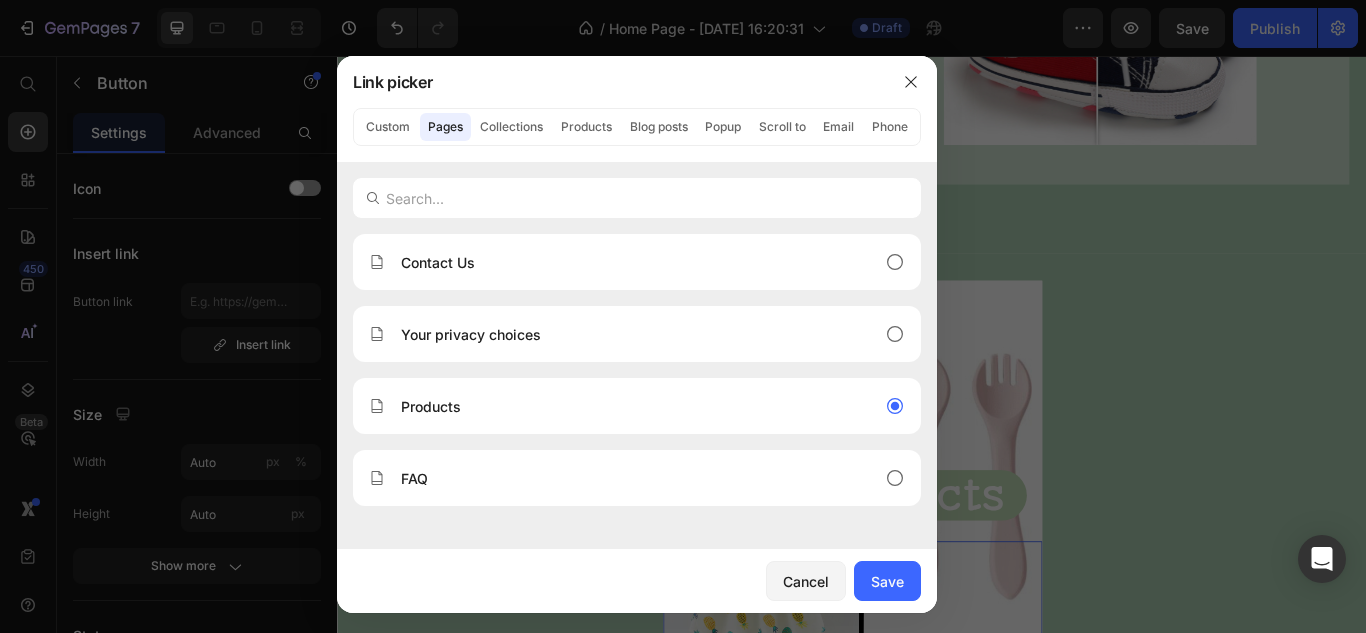 type on "/pages/products" 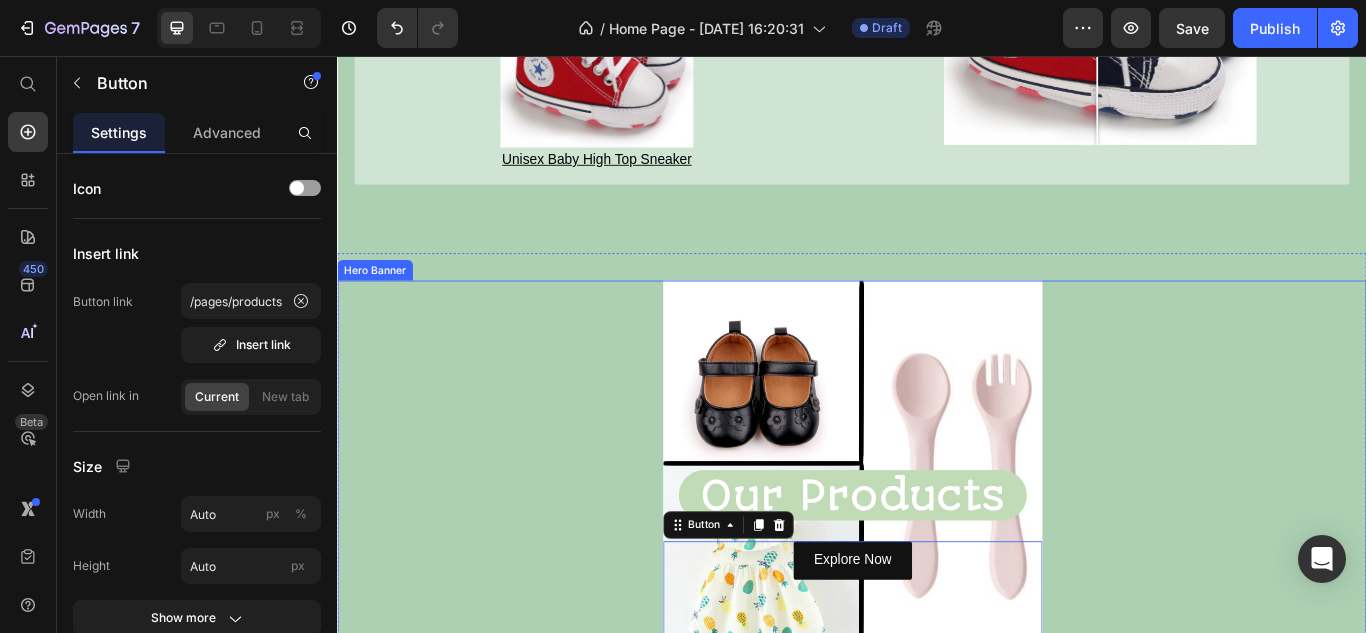 click on "Our Products Heading Text Block Explore Now Button   0 Hero Banner" at bounding box center (937, 539) 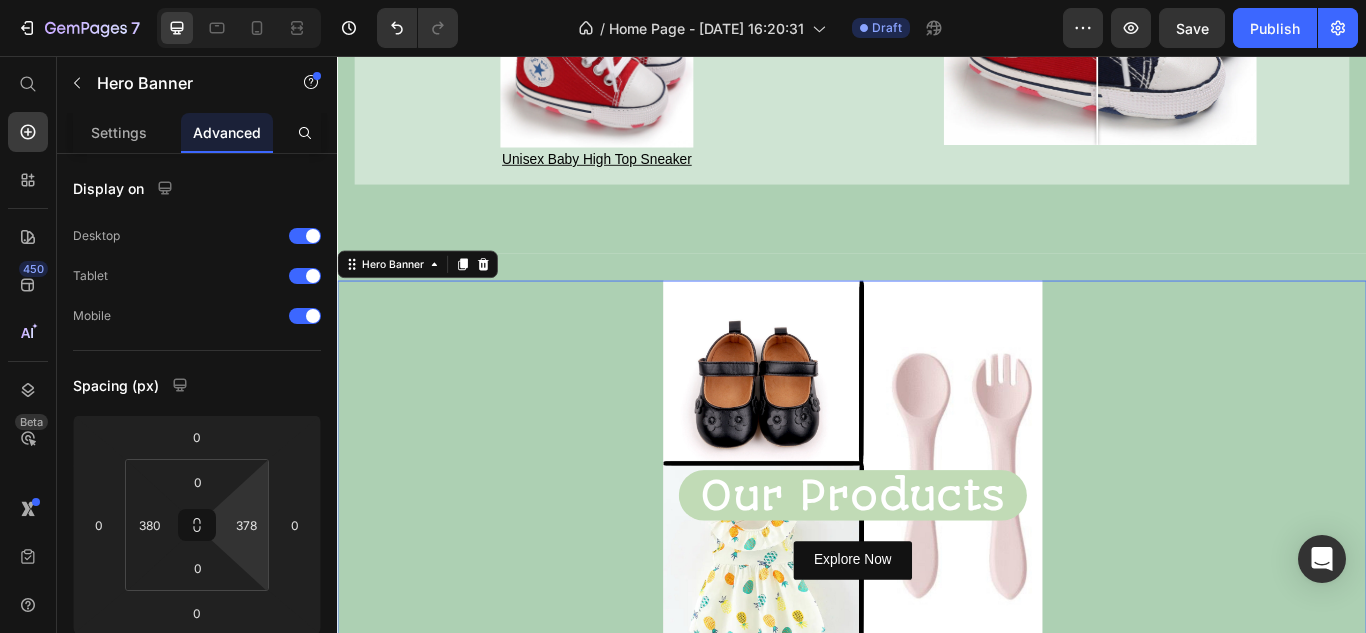type on "424" 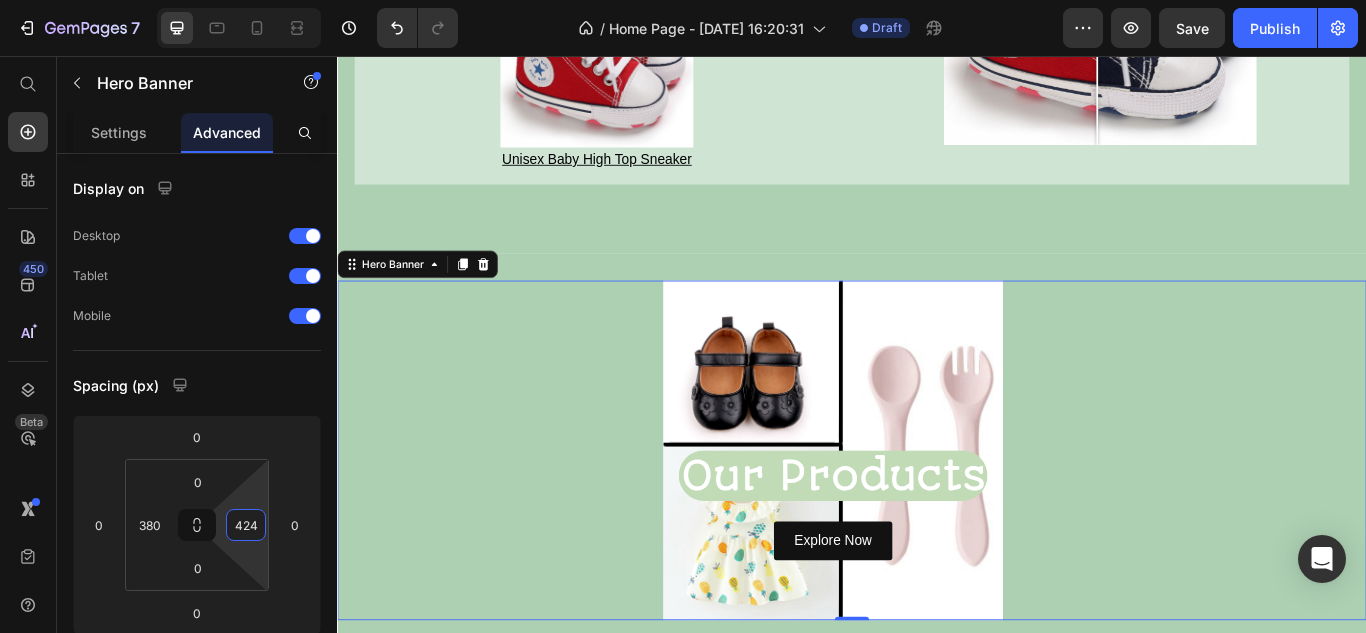 drag, startPoint x: 257, startPoint y: 504, endPoint x: 256, endPoint y: 481, distance: 23.021729 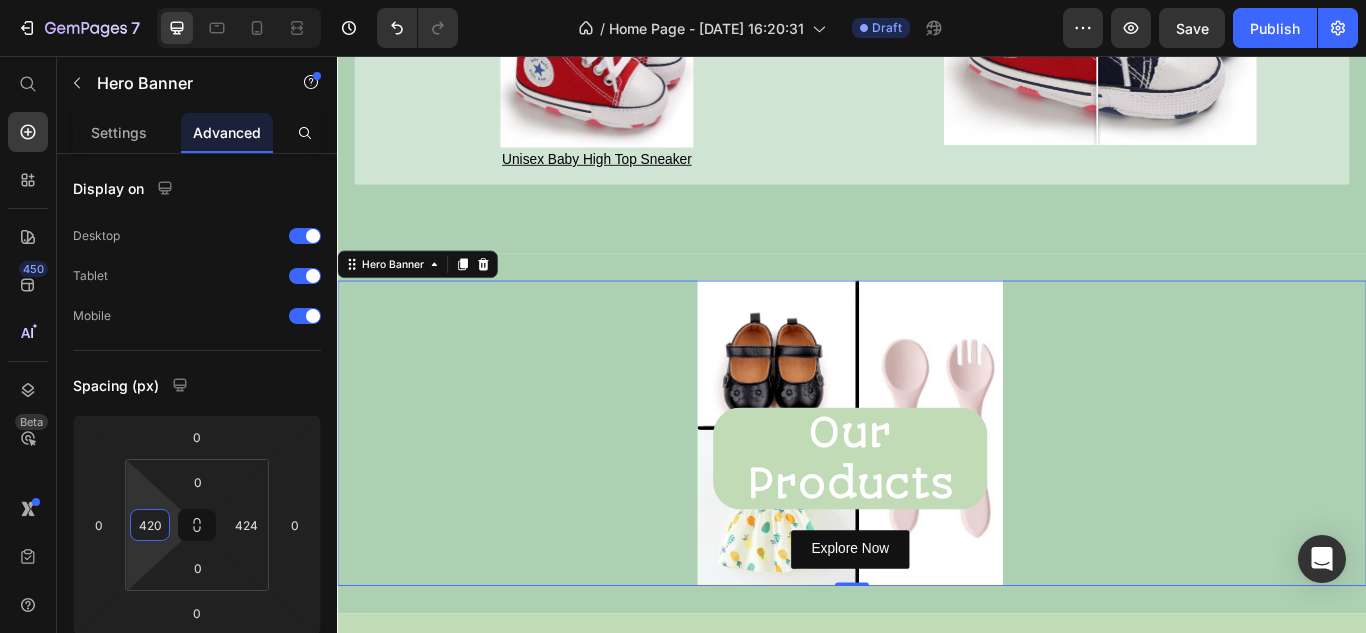 type on "424" 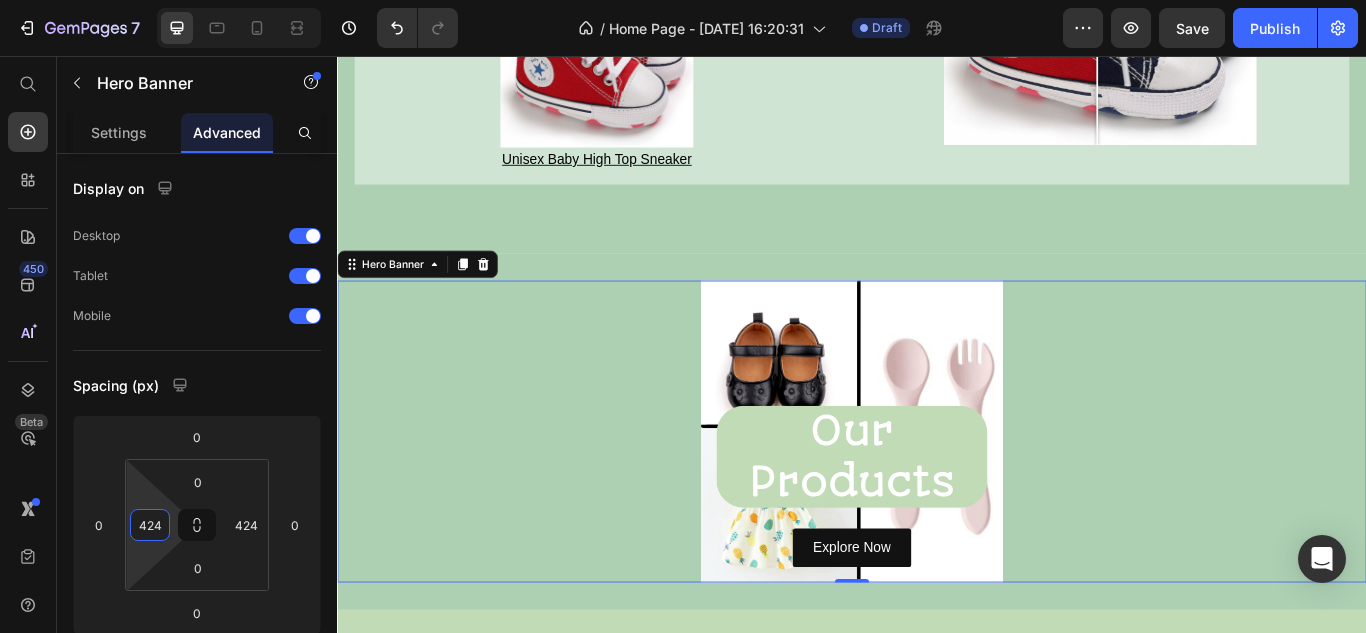 drag, startPoint x: 166, startPoint y: 500, endPoint x: 156, endPoint y: 478, distance: 24.166092 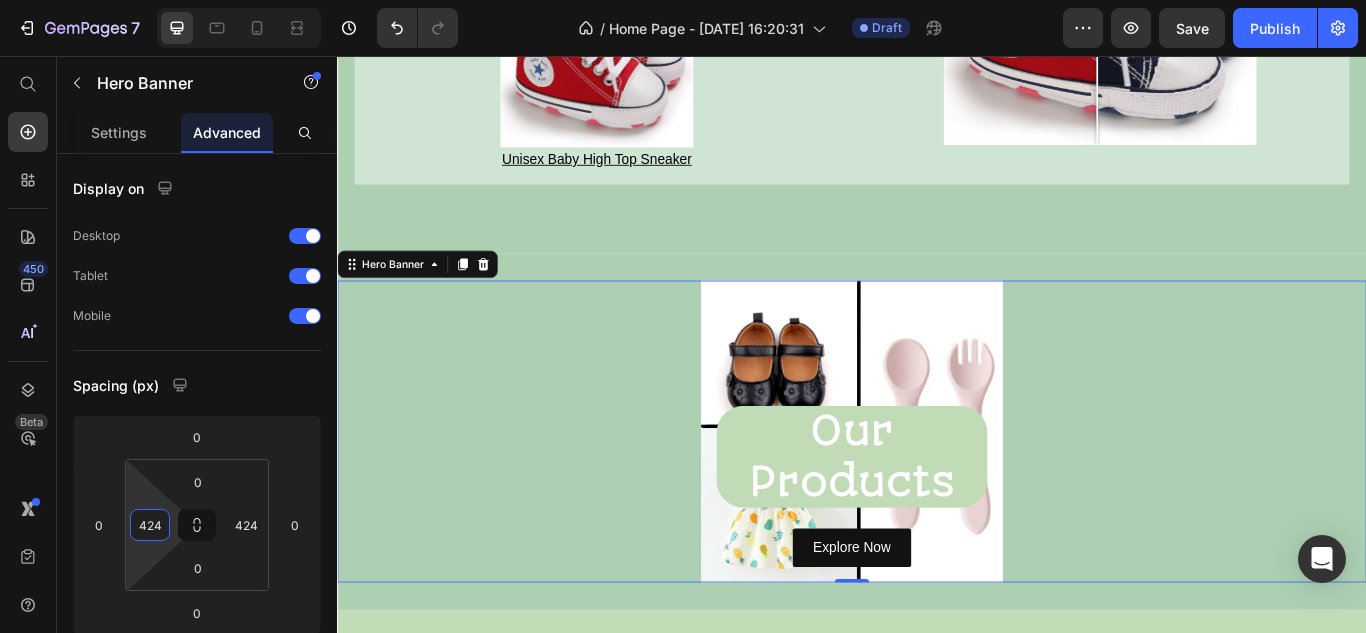 click on "7   /  Home Page - [DATE] 16:20:31 Draft Preview  Save   Publish  450 Beta Start with Sections Elements Hero Section Product Detail Brands Trusted Badges Guarantee Product Breakdown How to use Testimonials Compare Bundle FAQs Social Proof Brand Story Product List Collection Blog List Contact Sticky Add to Cart Custom Footer Browse Library 450 Layout
Row
Row
Row
Row Text
Heading
Text Block Button
Button
Button
Sticky Back to top Media
Image" at bounding box center [683, 0] 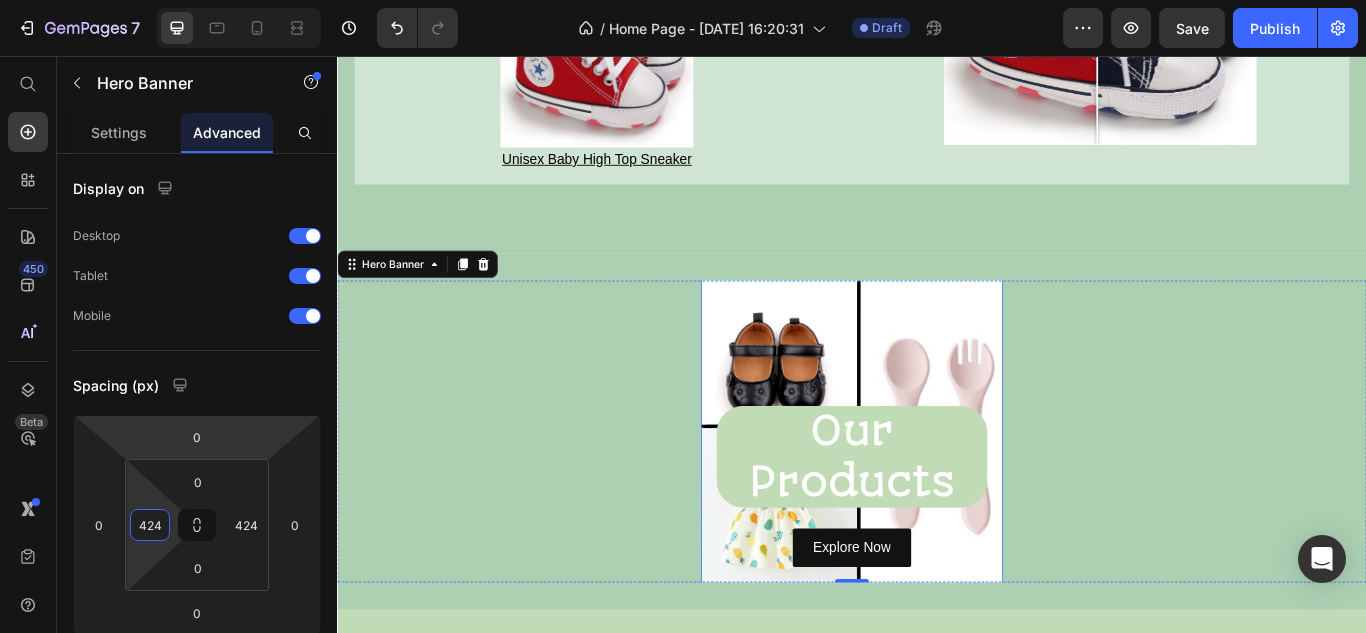 click on "Our Products" at bounding box center (937, 524) 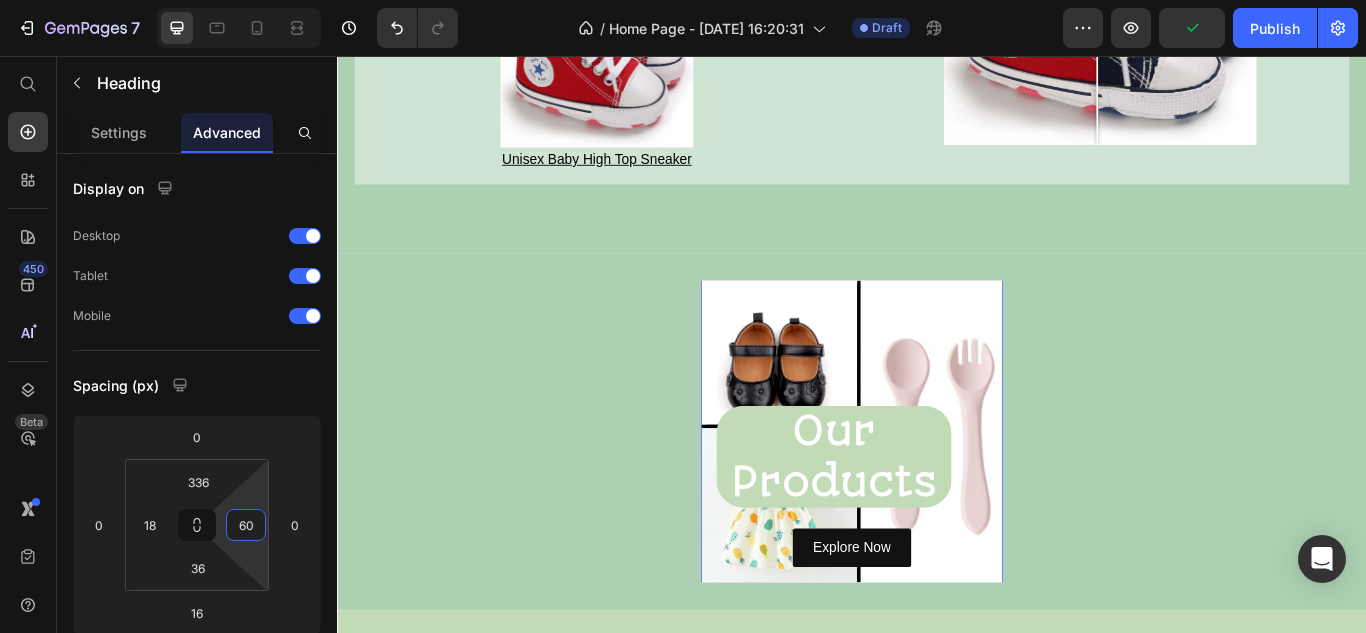 drag, startPoint x: 255, startPoint y: 494, endPoint x: 248, endPoint y: 473, distance: 22.135944 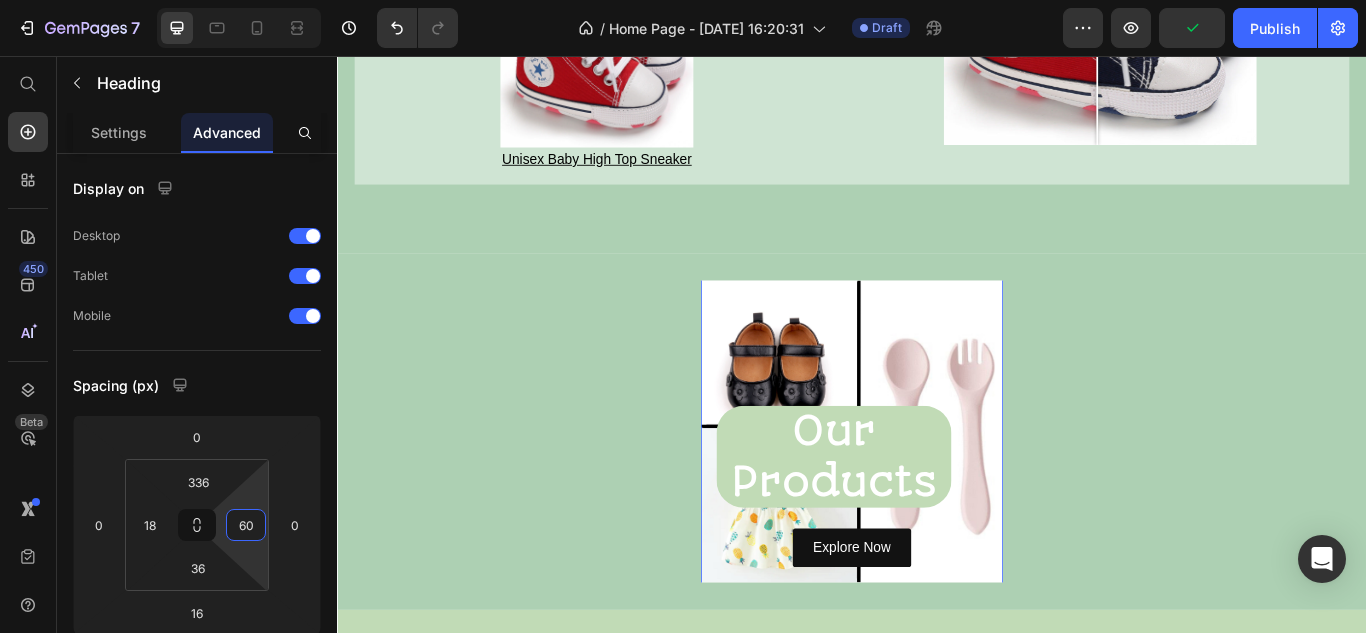 click on "7   /  Home Page - [DATE] 16:20:31 Draft Preview  Publish  450 Beta Start with Sections Elements Hero Section Product Detail Brands Trusted Badges Guarantee Product Breakdown How to use Testimonials Compare Bundle FAQs Social Proof Brand Story Product List Collection Blog List Contact Sticky Add to Cart Custom Footer Browse Library 450 Layout
Row
Row
Row
Row Text
Heading
Text Block Button
Button
Button
Sticky Back to top Media
Image" at bounding box center [683, 0] 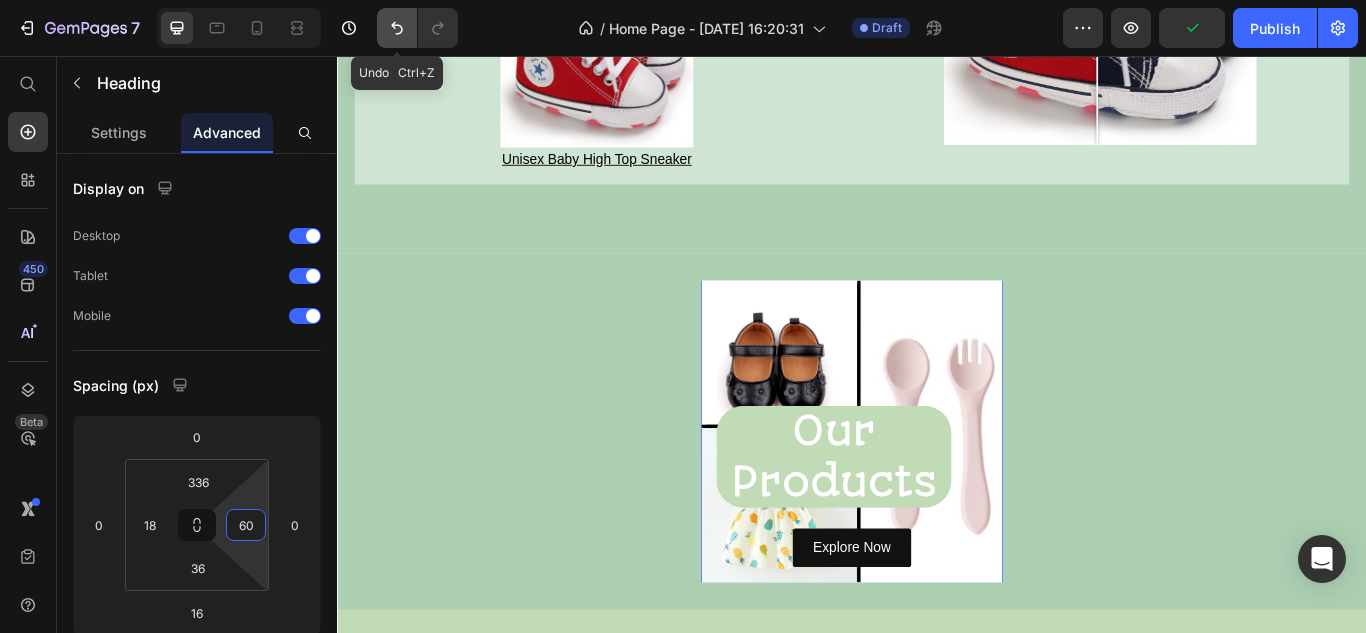 click 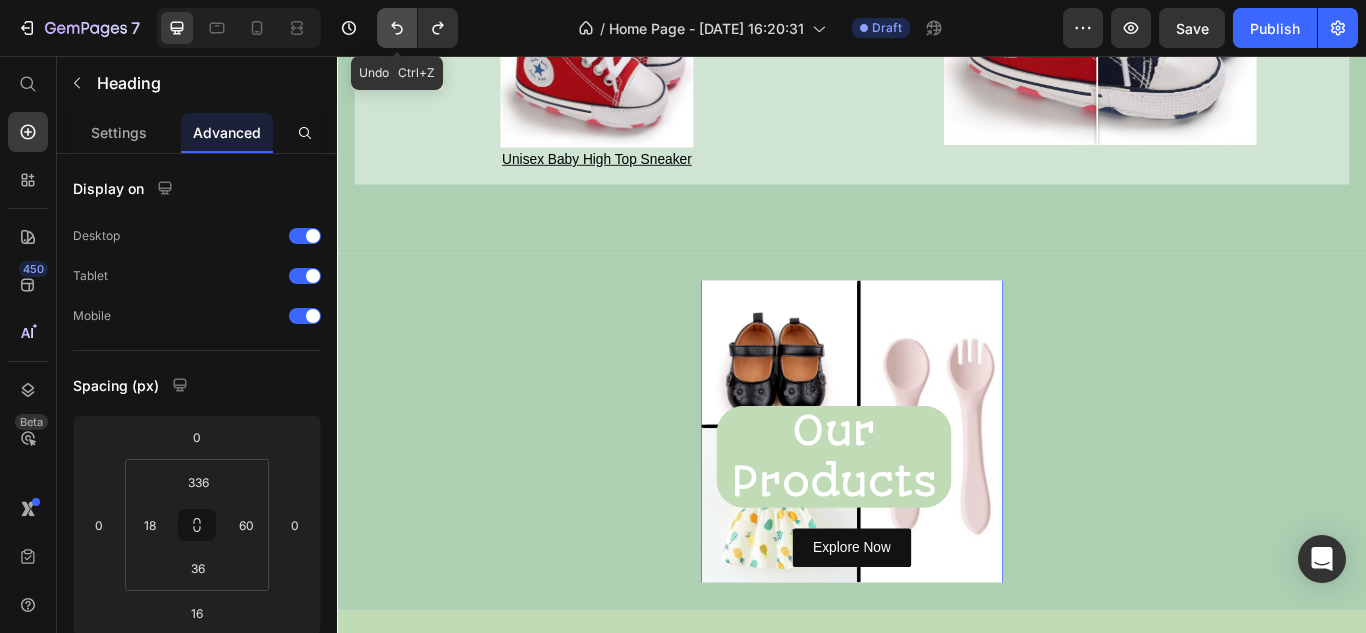 click 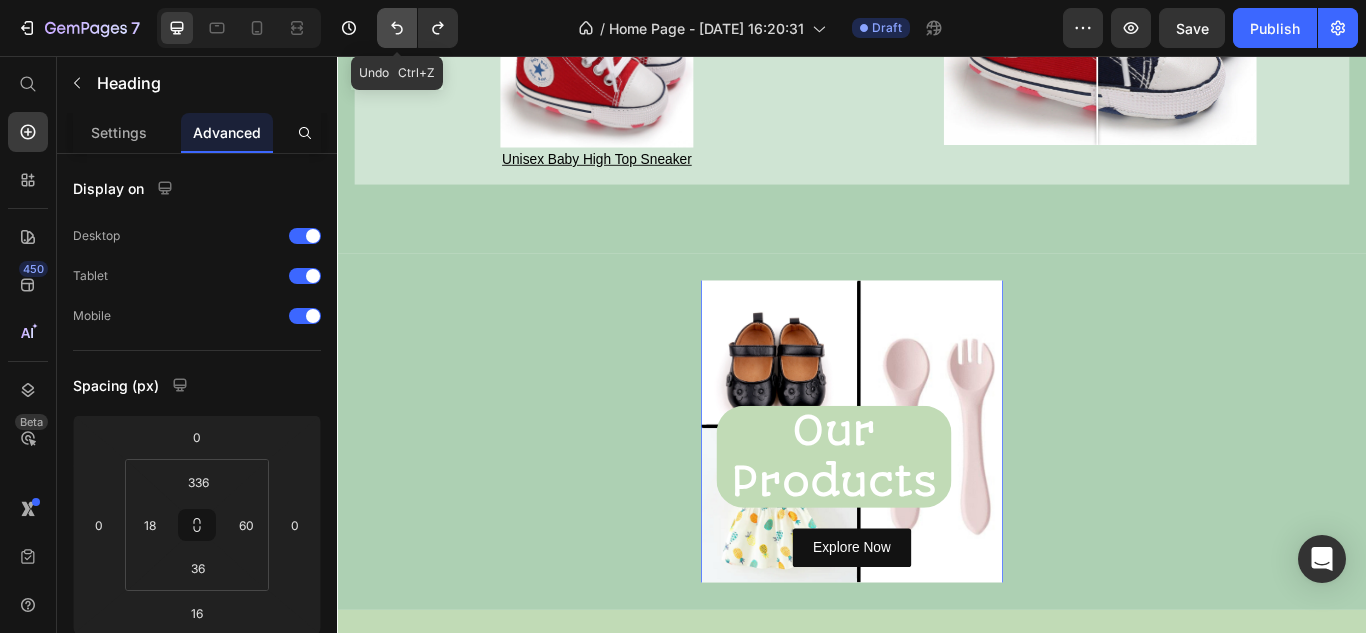 type on "18" 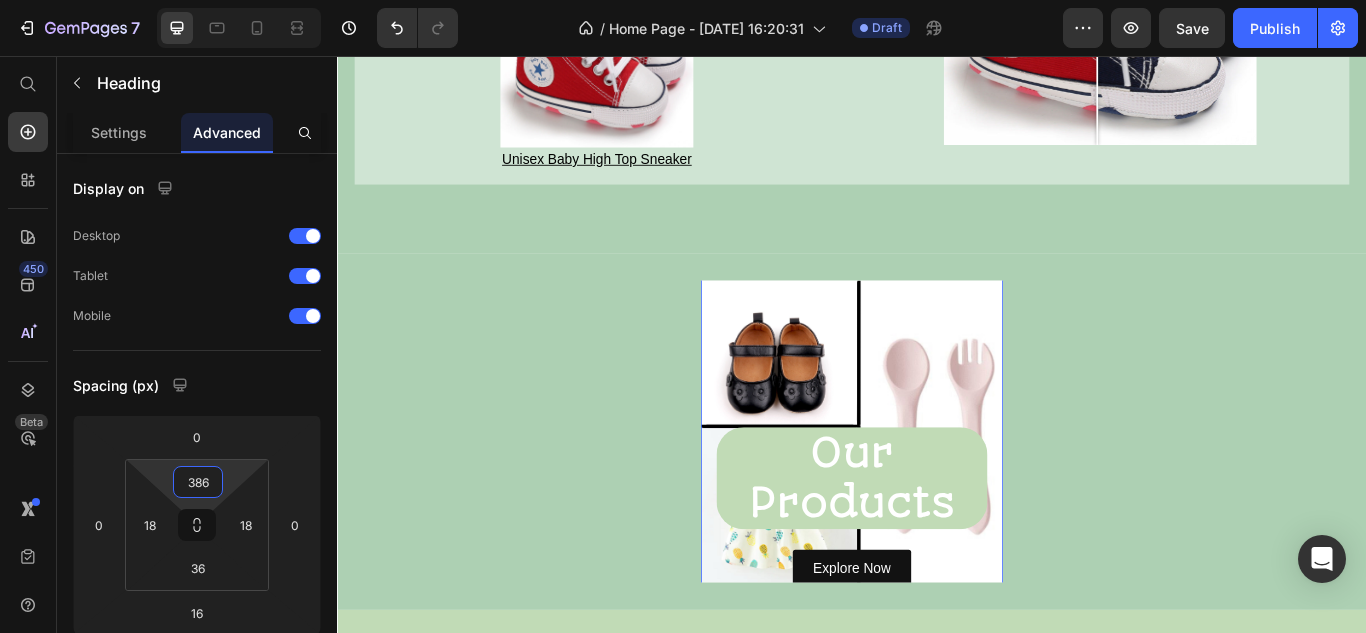 type on "382" 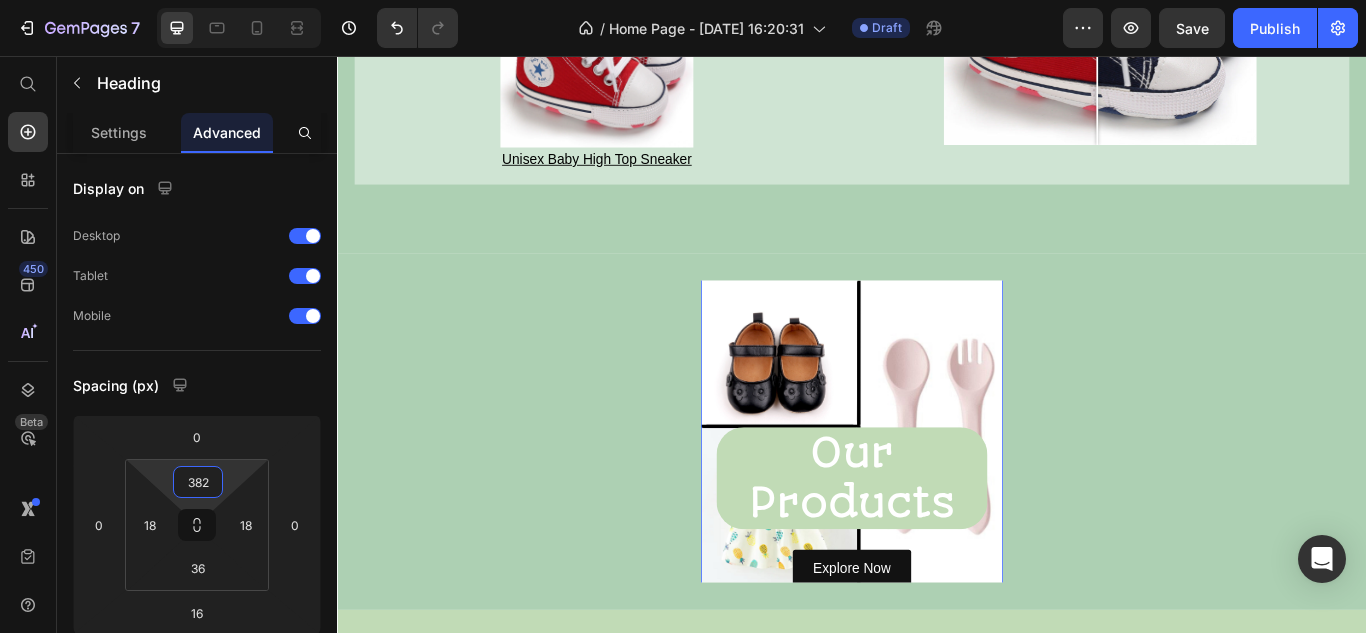 drag, startPoint x: 224, startPoint y: 473, endPoint x: 228, endPoint y: 450, distance: 23.345236 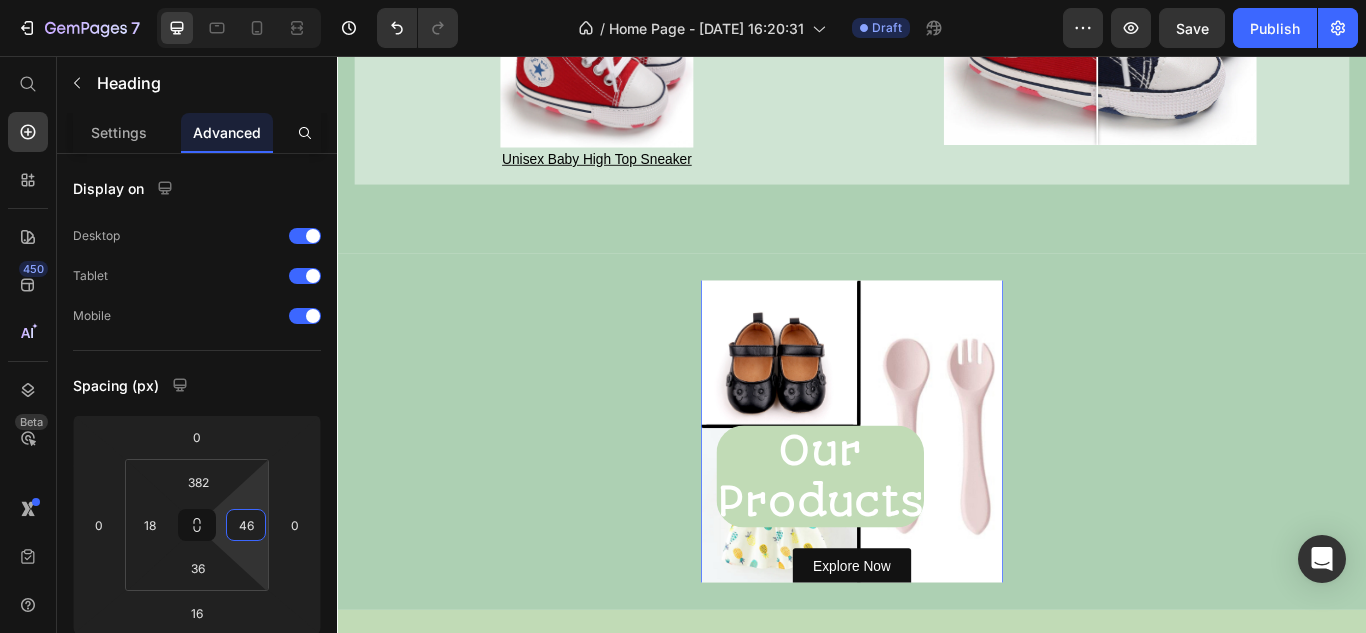 type on "0" 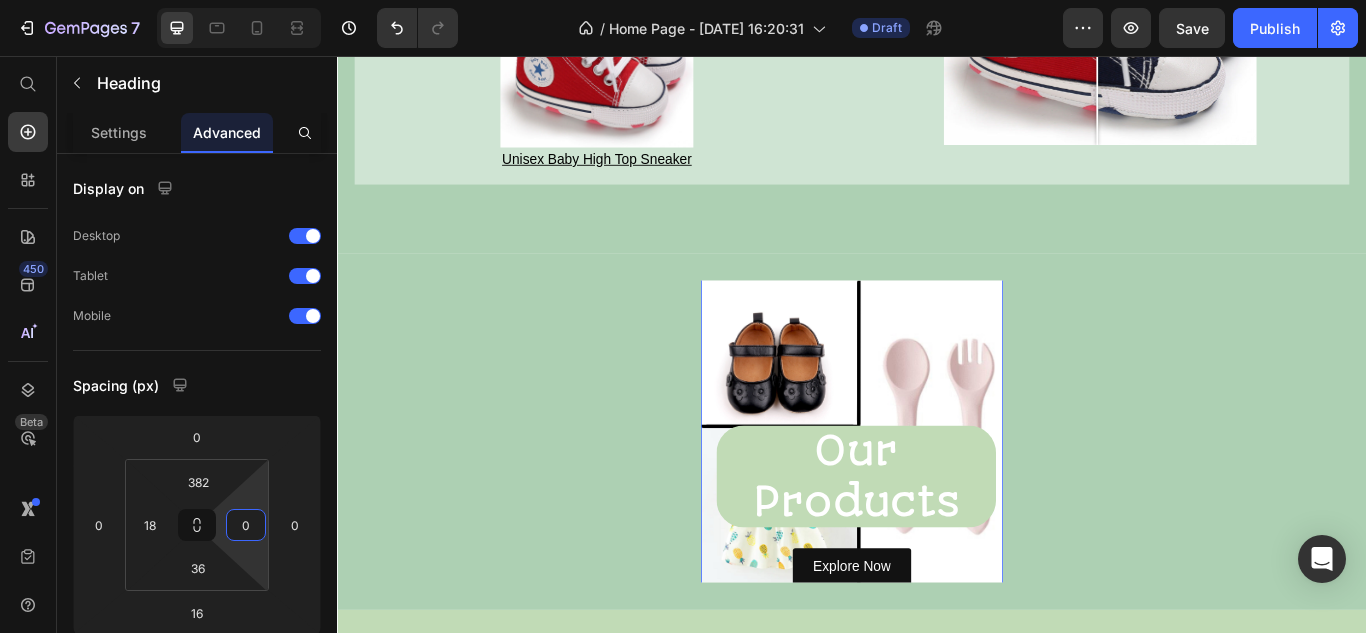 drag, startPoint x: 247, startPoint y: 481, endPoint x: 232, endPoint y: 545, distance: 65.734314 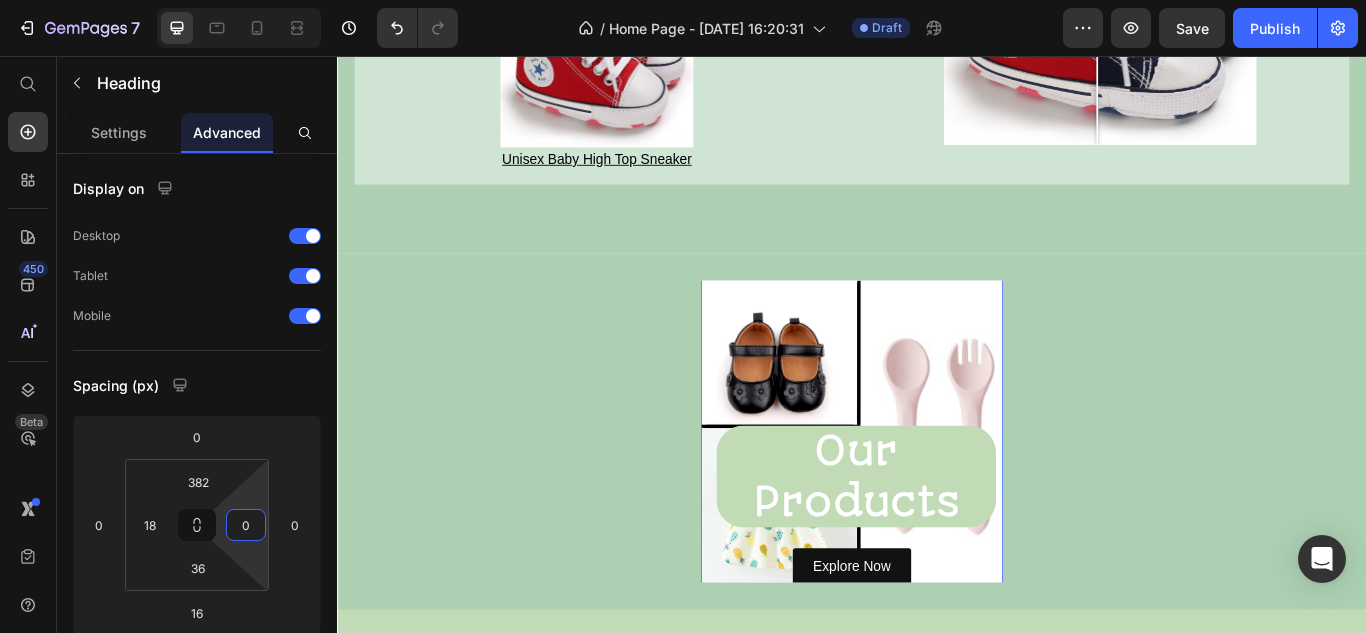 click on "7   /  Home Page - [DATE] 16:20:31 Draft Preview  Save   Publish  450 Beta Start with Sections Elements Hero Section Product Detail Brands Trusted Badges Guarantee Product Breakdown How to use Testimonials Compare Bundle FAQs Social Proof Brand Story Product List Collection Blog List Contact Sticky Add to Cart Custom Footer Browse Library 450 Layout
Row
Row
Row
Row Text
Heading
Text Block Button
Button
Button
Sticky Back to top Media
Image" at bounding box center (683, 0) 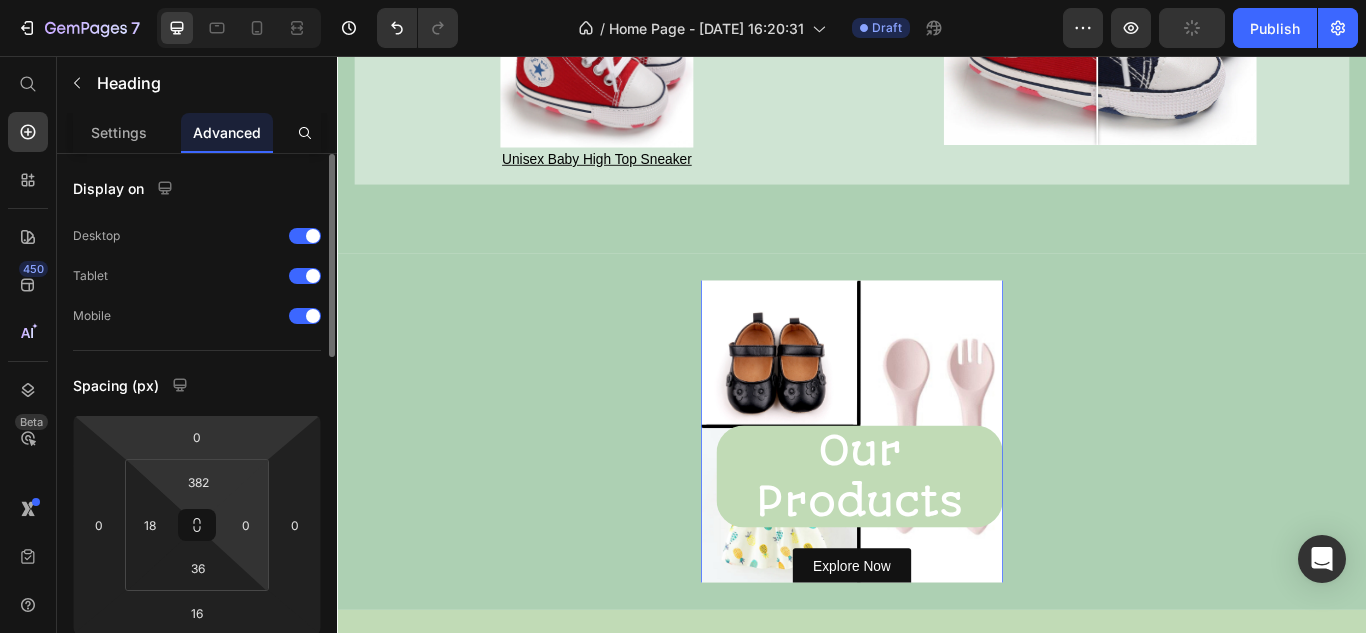 drag, startPoint x: 168, startPoint y: 509, endPoint x: 152, endPoint y: 450, distance: 61.13101 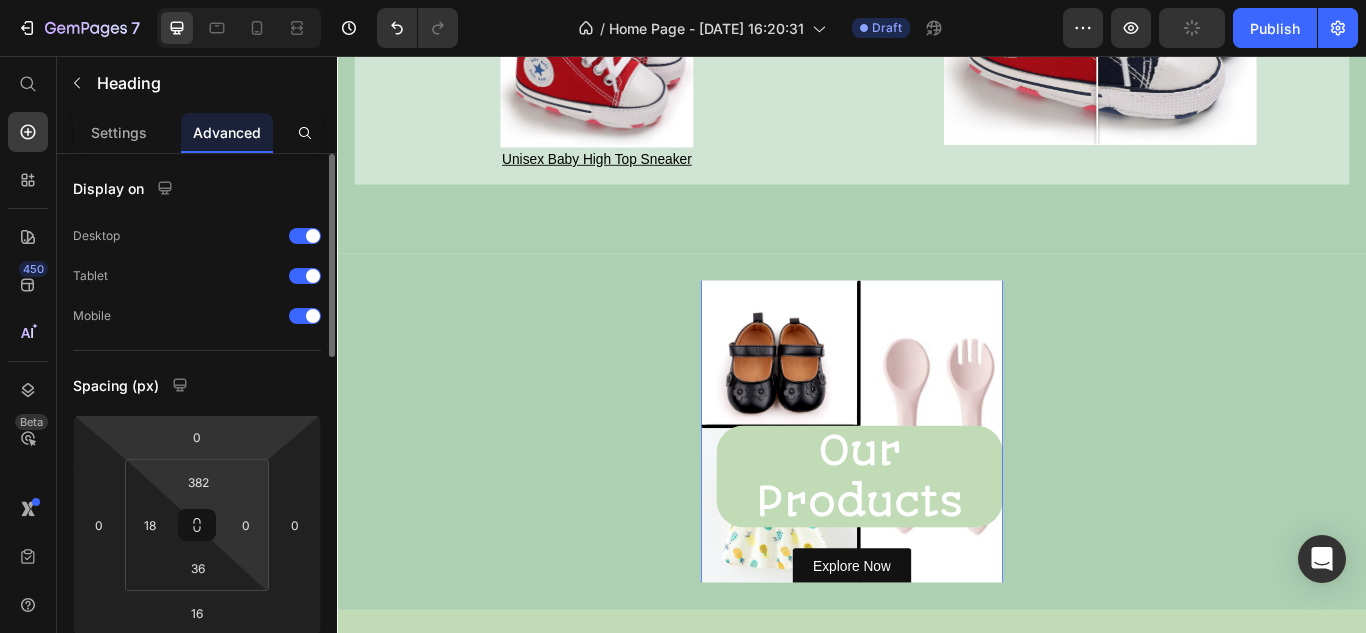 click on "0 0 16 0 382 18 36 0" 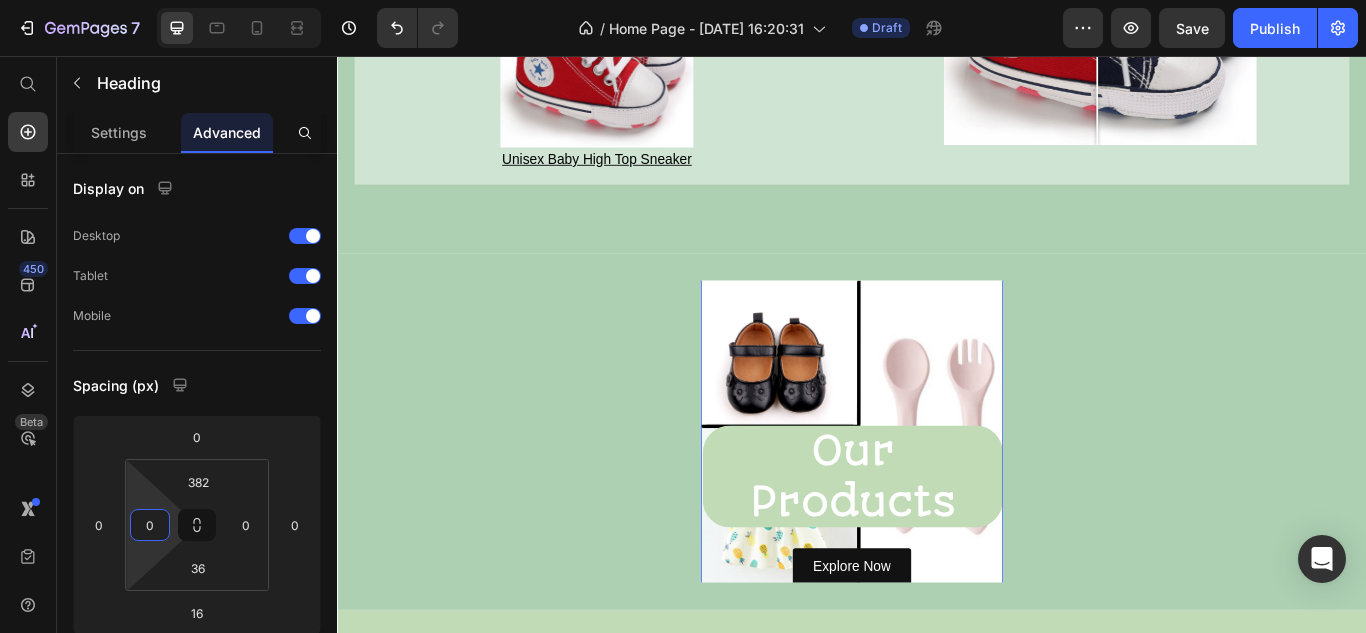 drag, startPoint x: 163, startPoint y: 504, endPoint x: 145, endPoint y: 521, distance: 24.758837 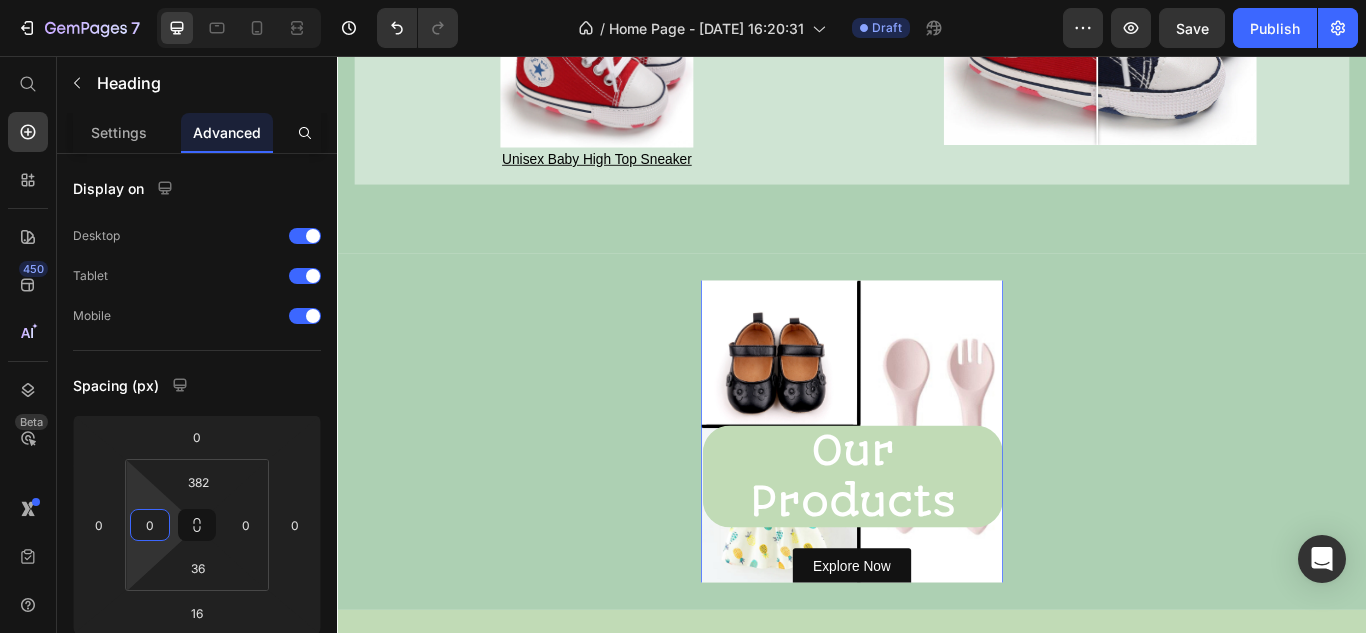 click on "7   /  Home Page - [DATE] 16:20:31 Draft Preview  Save   Publish  450 Beta Start with Sections Elements Hero Section Product Detail Brands Trusted Badges Guarantee Product Breakdown How to use Testimonials Compare Bundle FAQs Social Proof Brand Story Product List Collection Blog List Contact Sticky Add to Cart Custom Footer Browse Library 450 Layout
Row
Row
Row
Row Text
Heading
Text Block Button
Button
Button
Sticky Back to top Media
Image" at bounding box center [683, 0] 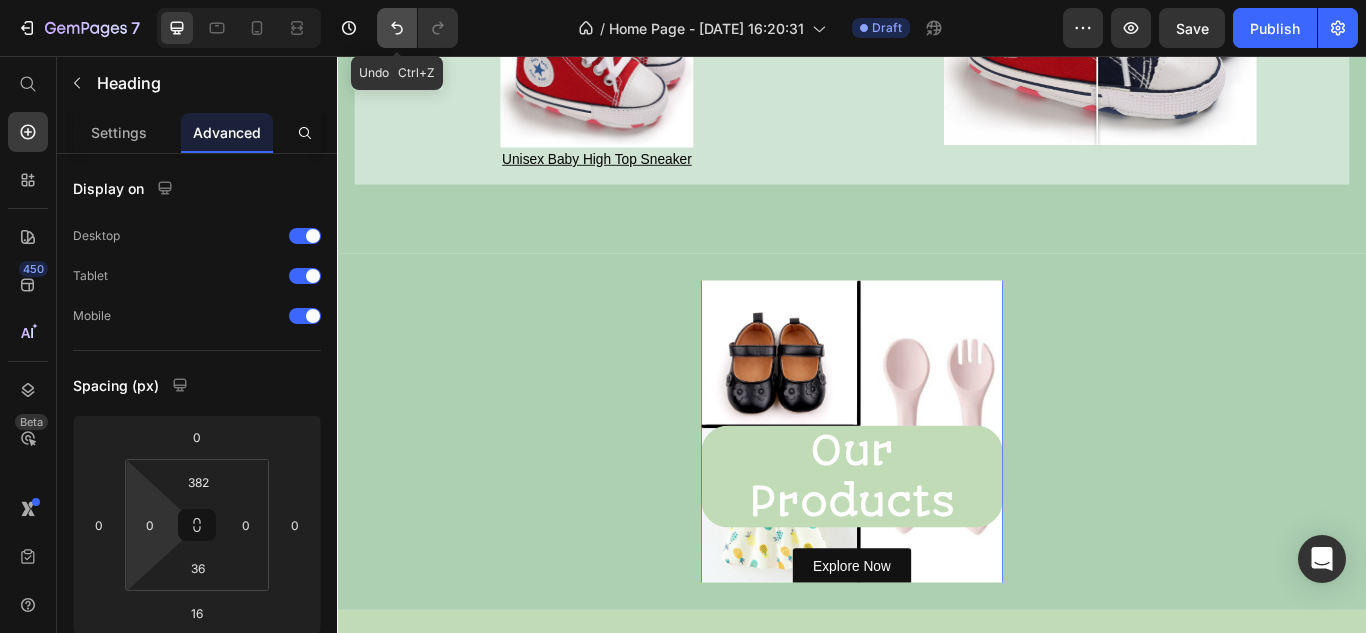 click 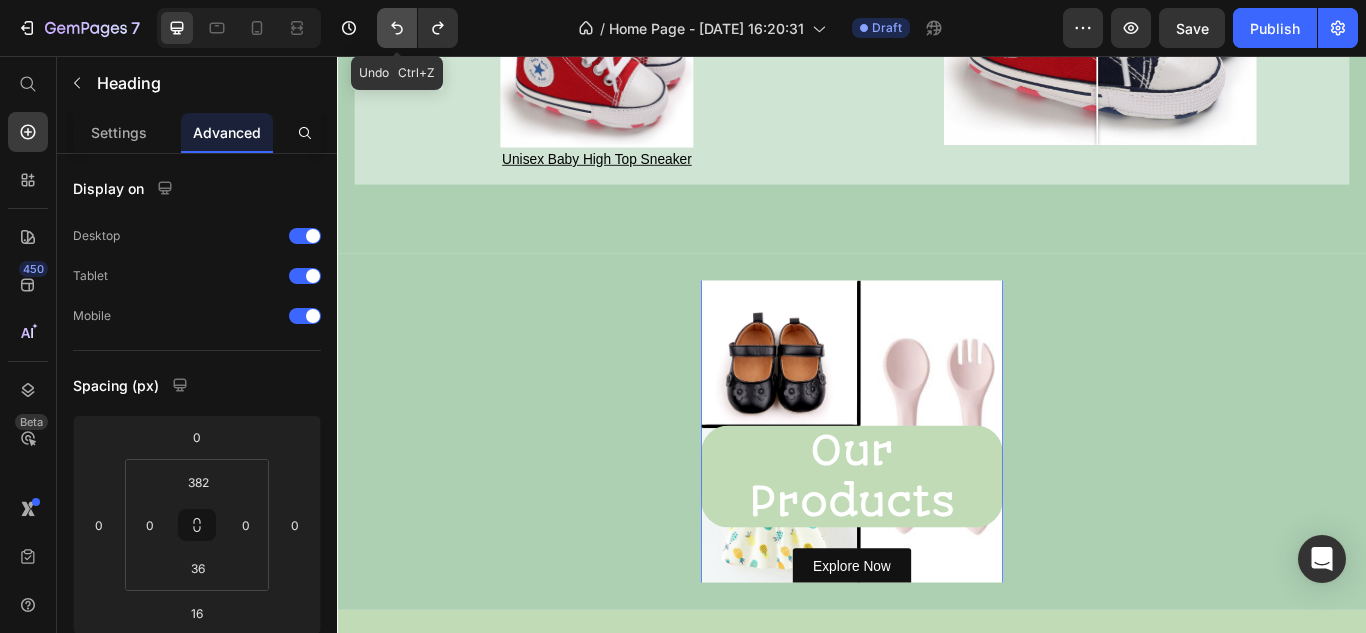 click 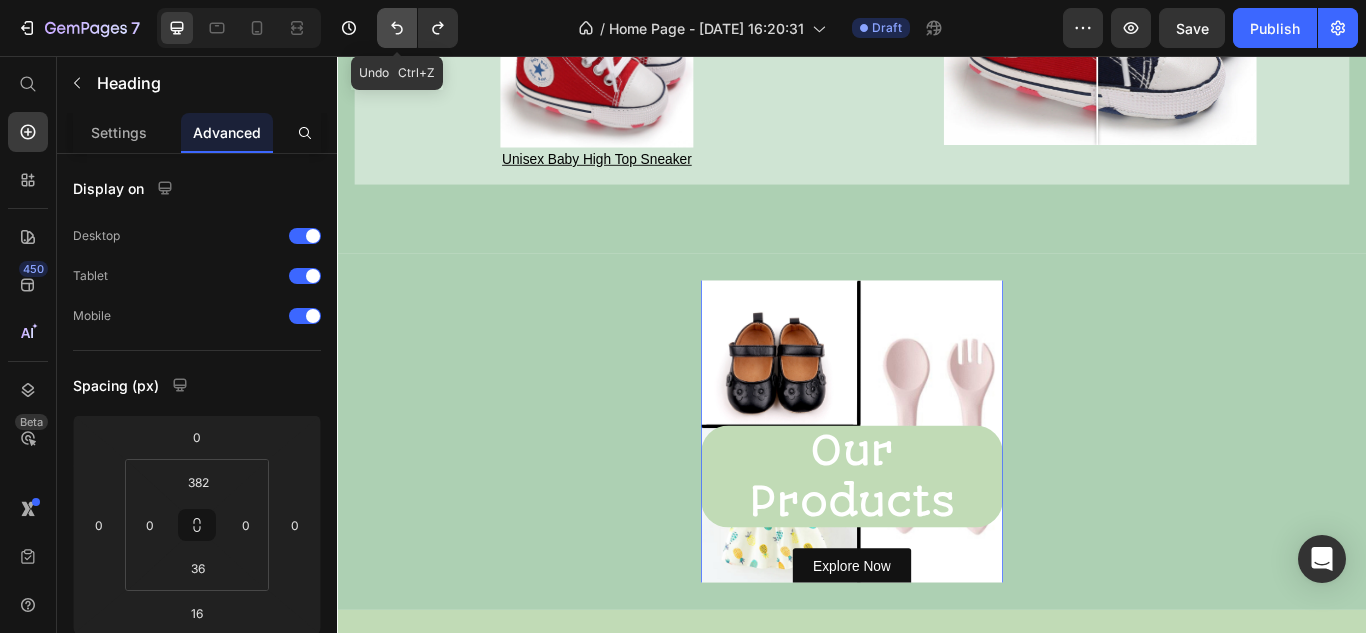 type on "18" 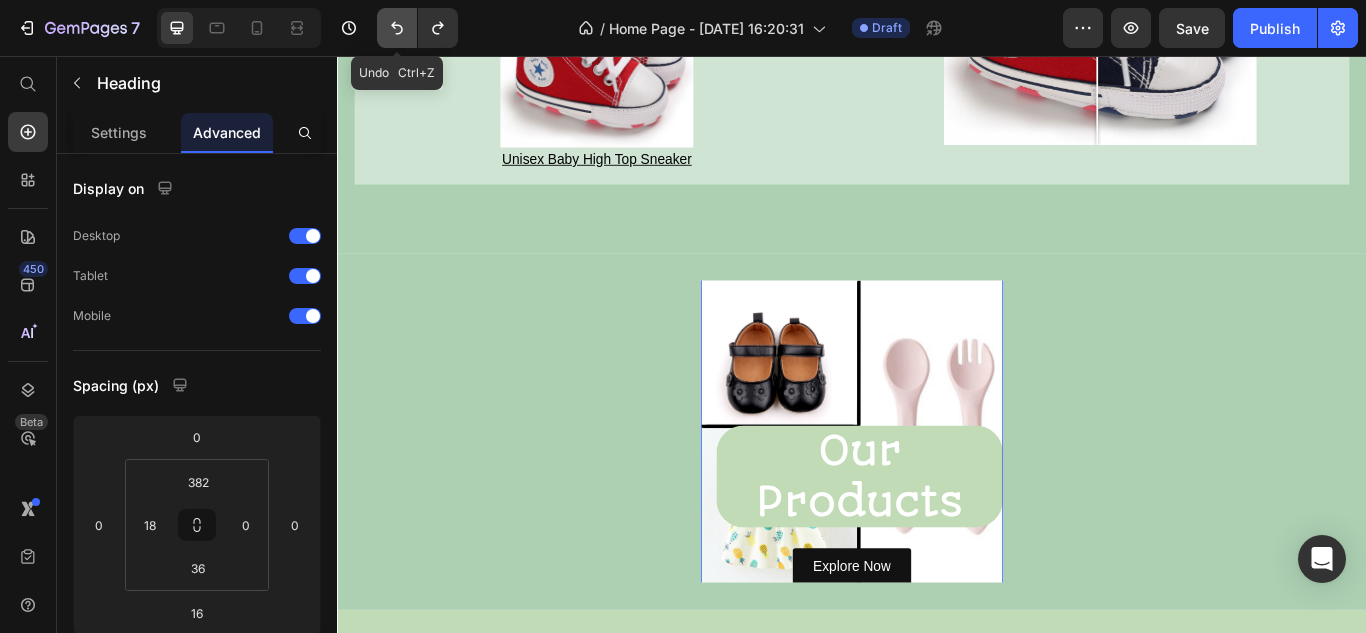 click 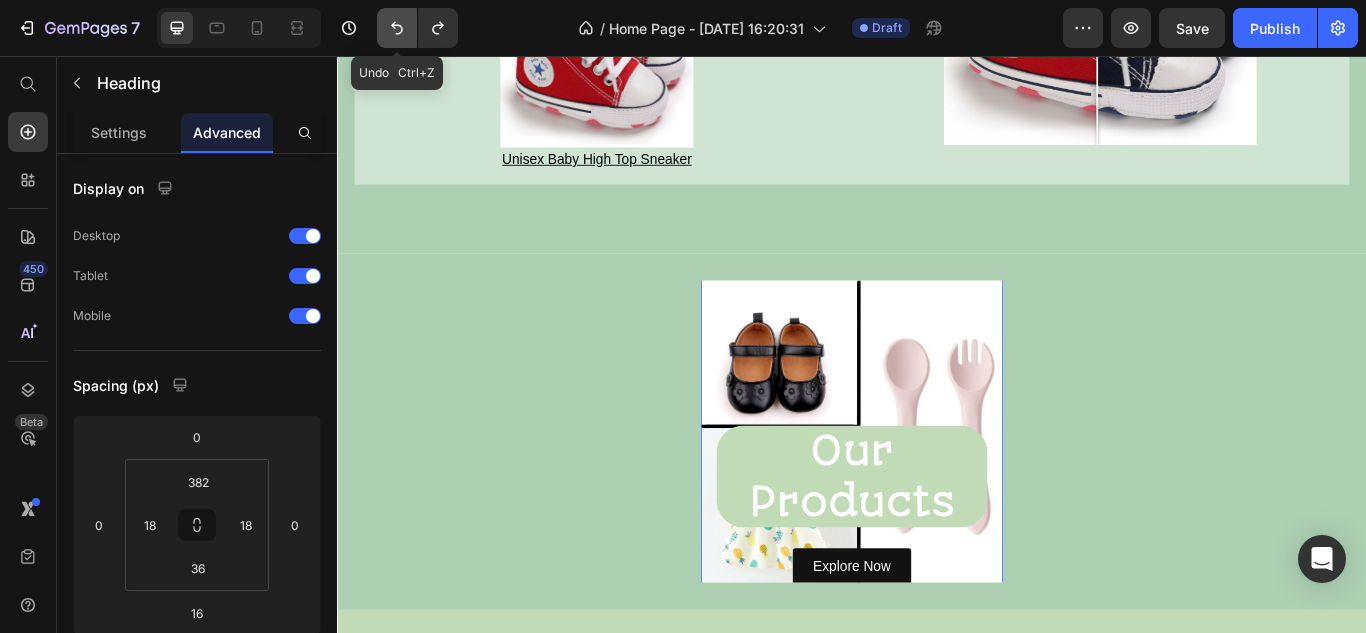 click 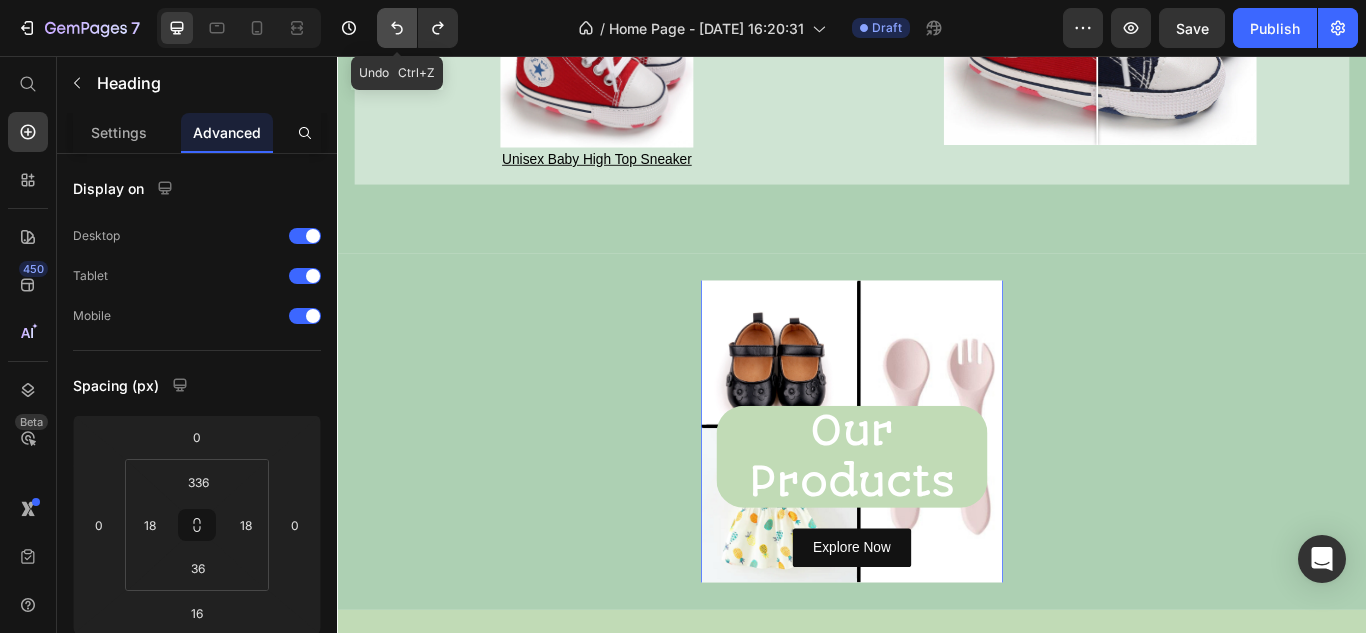 click 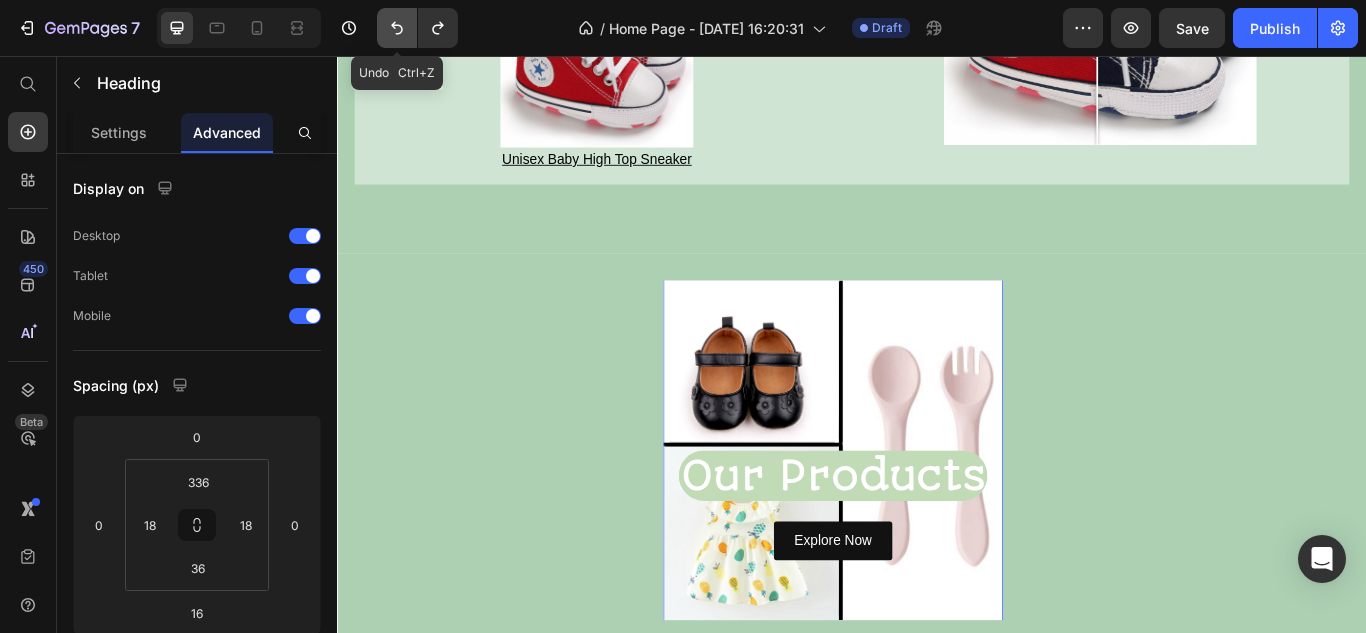 click 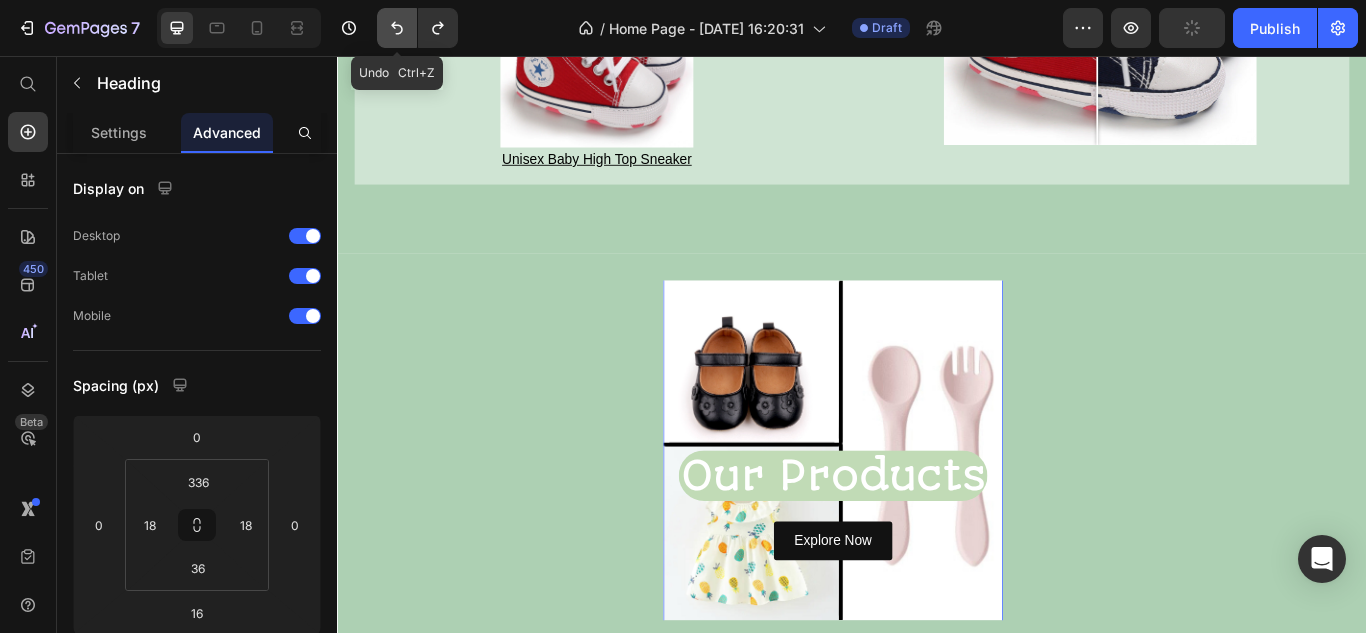 click 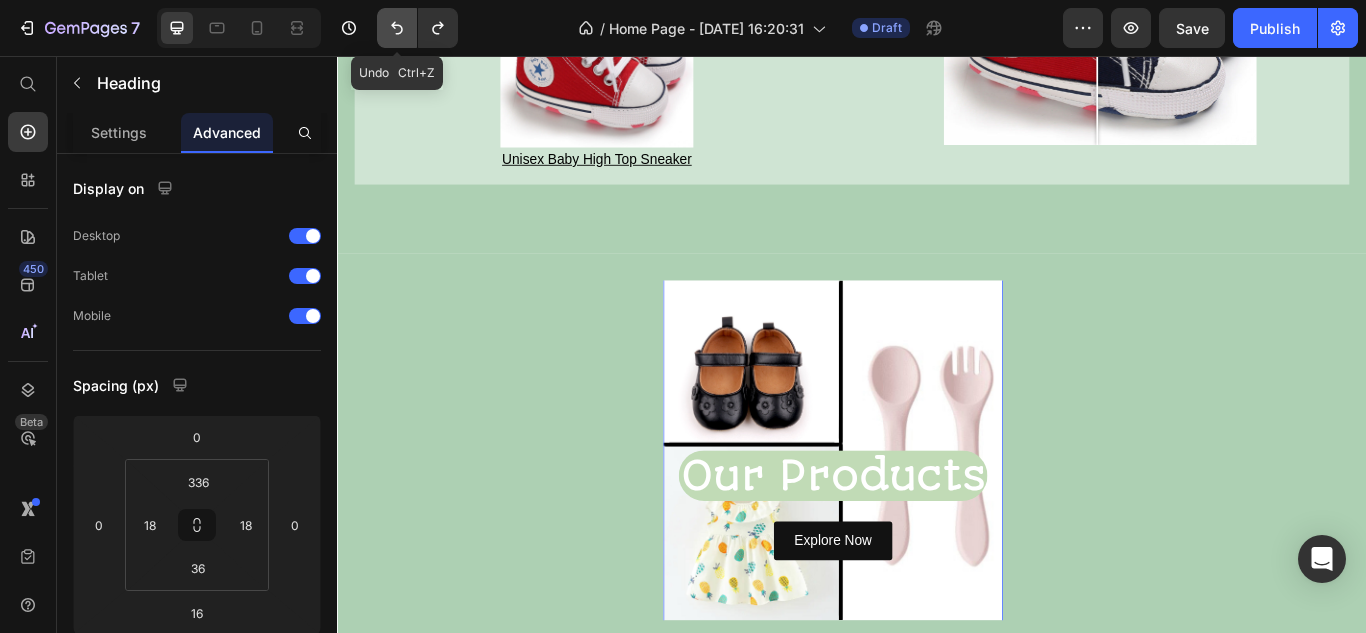 click 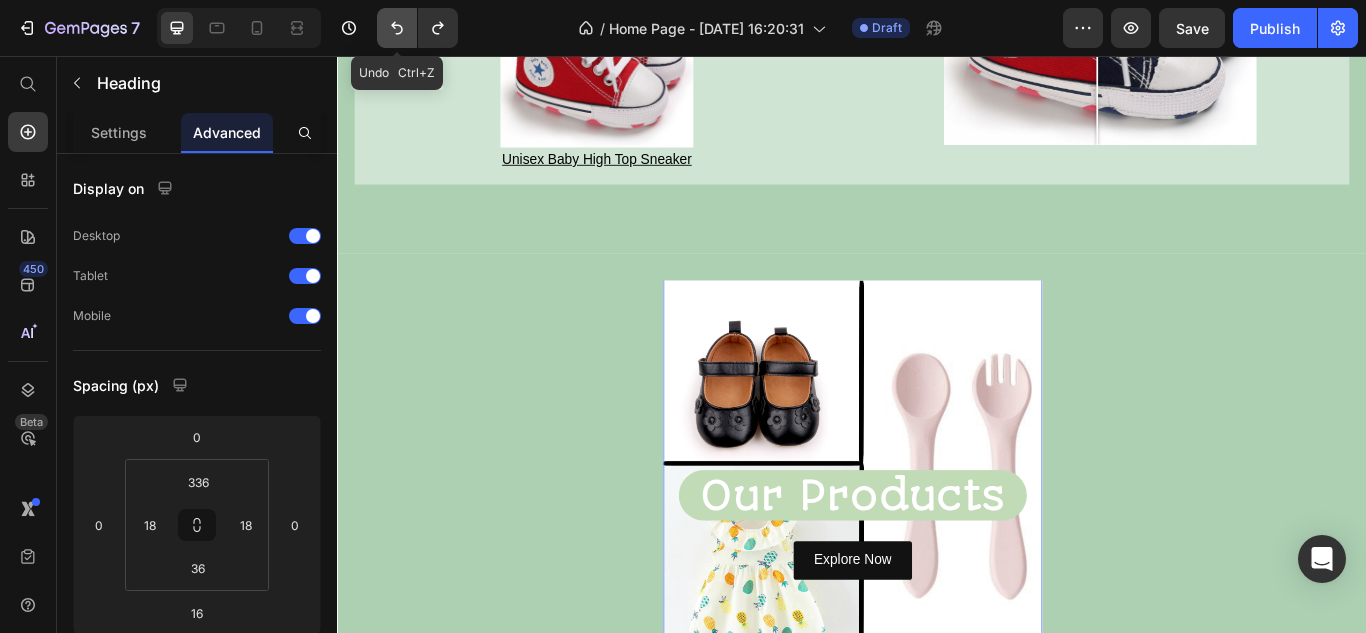 click 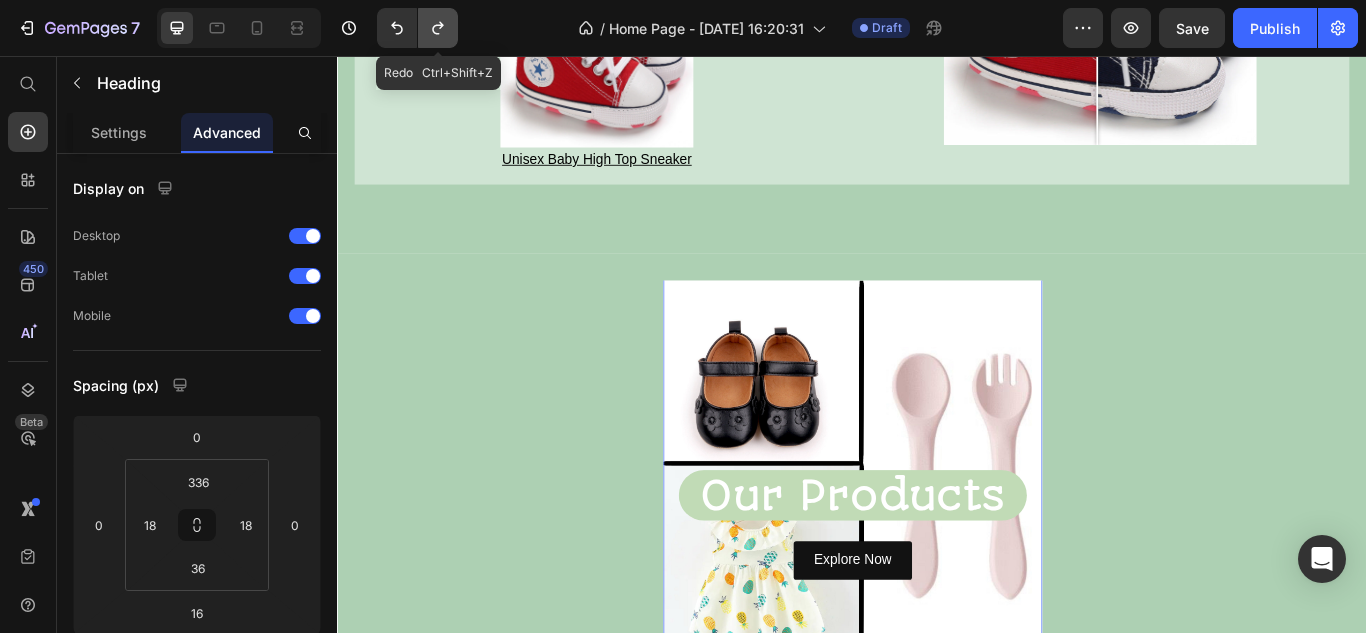 click 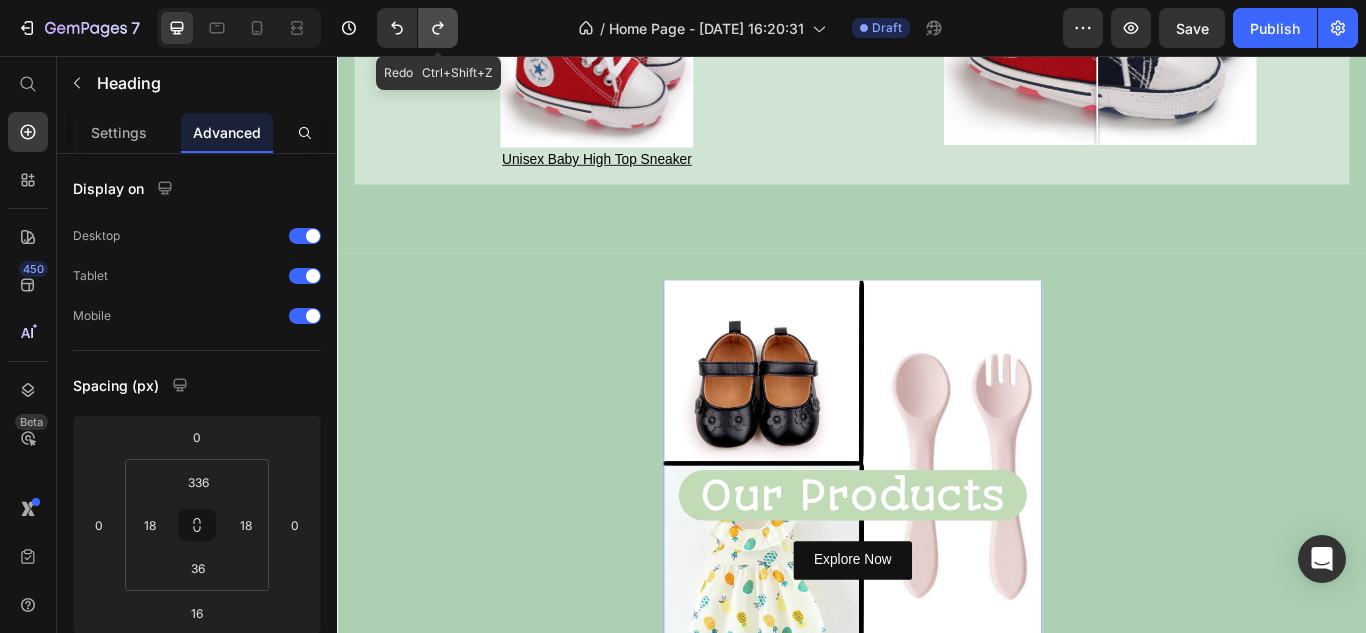 click 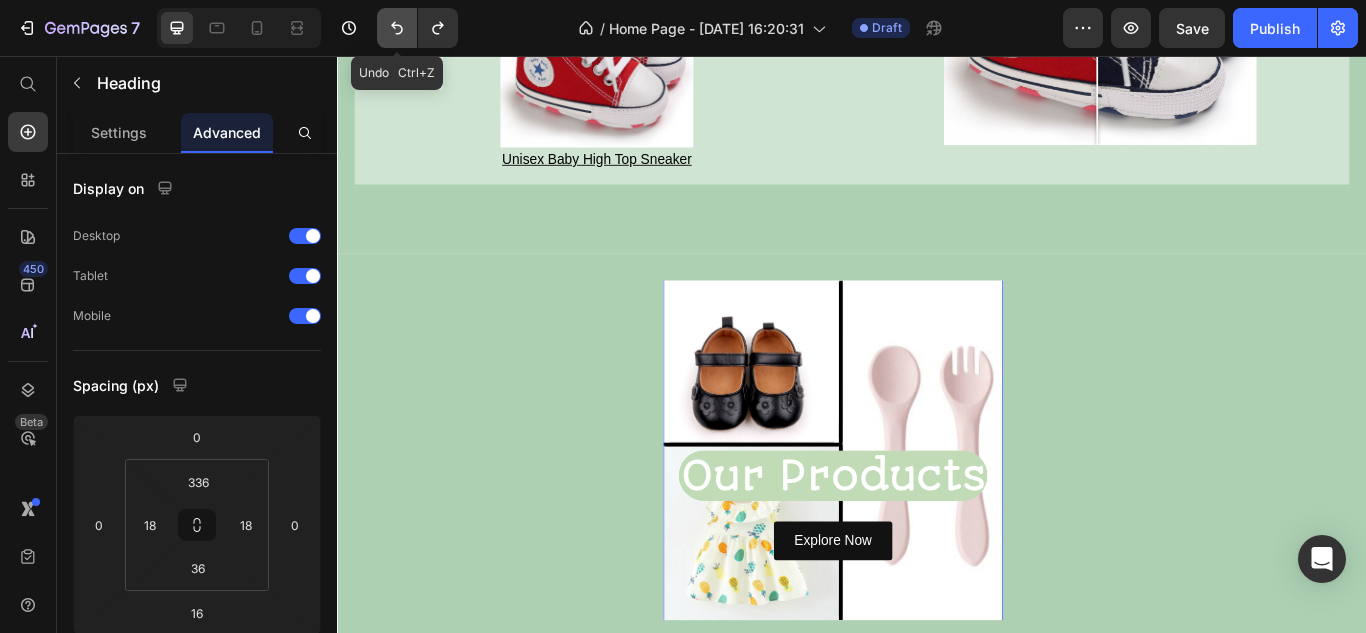 click 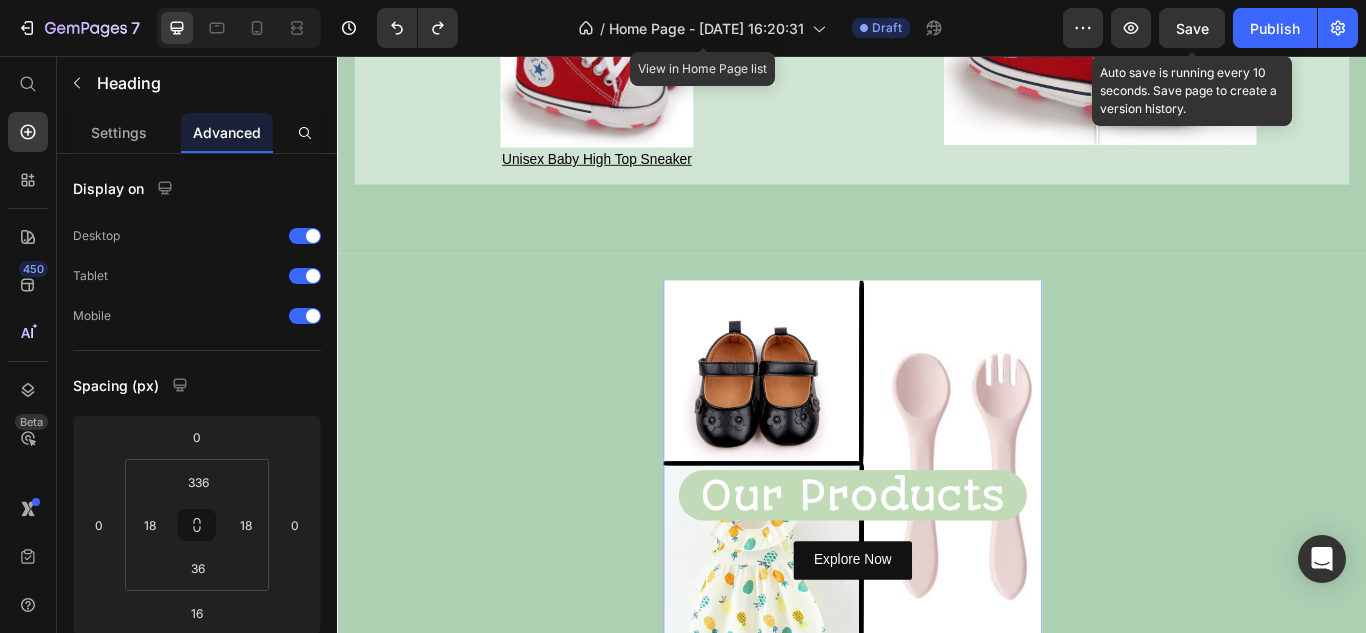 click on "Save" at bounding box center [1192, 28] 